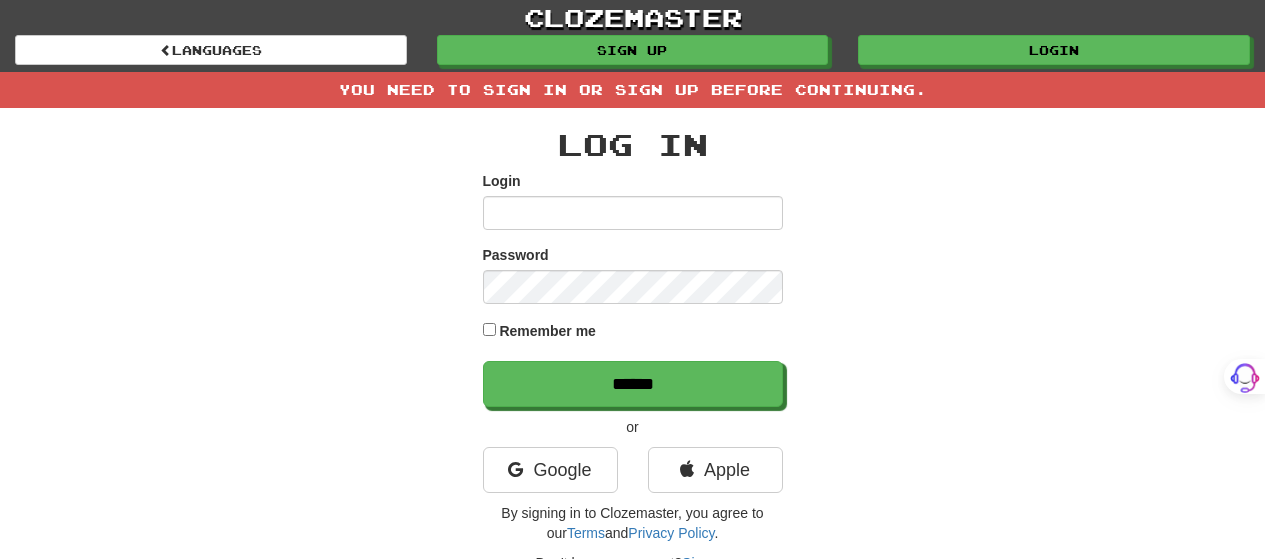 scroll, scrollTop: 0, scrollLeft: 0, axis: both 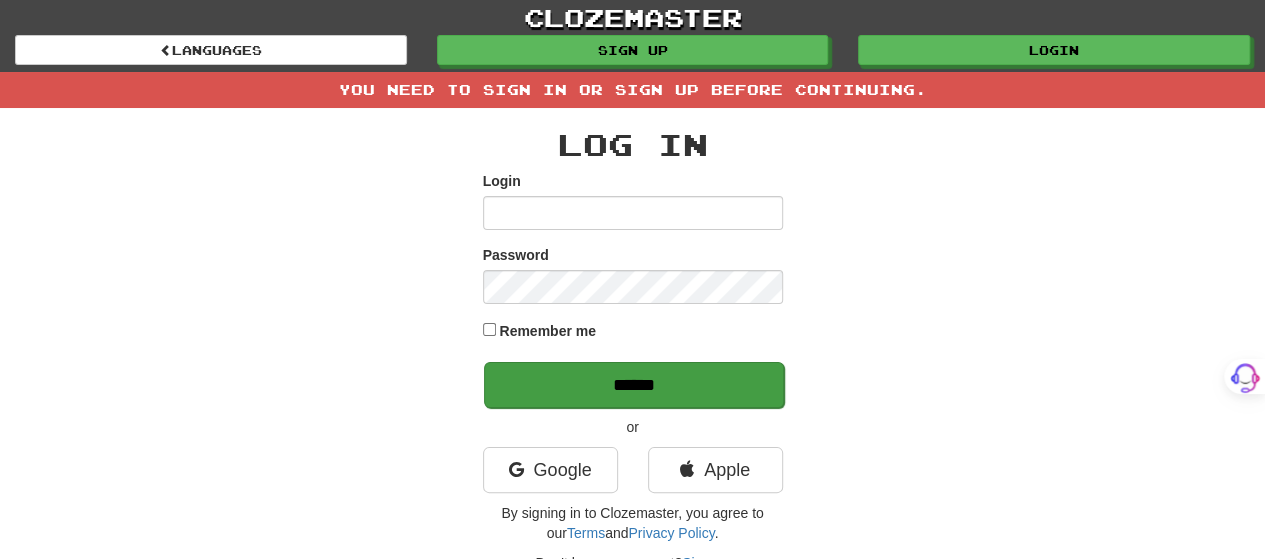 type on "*******" 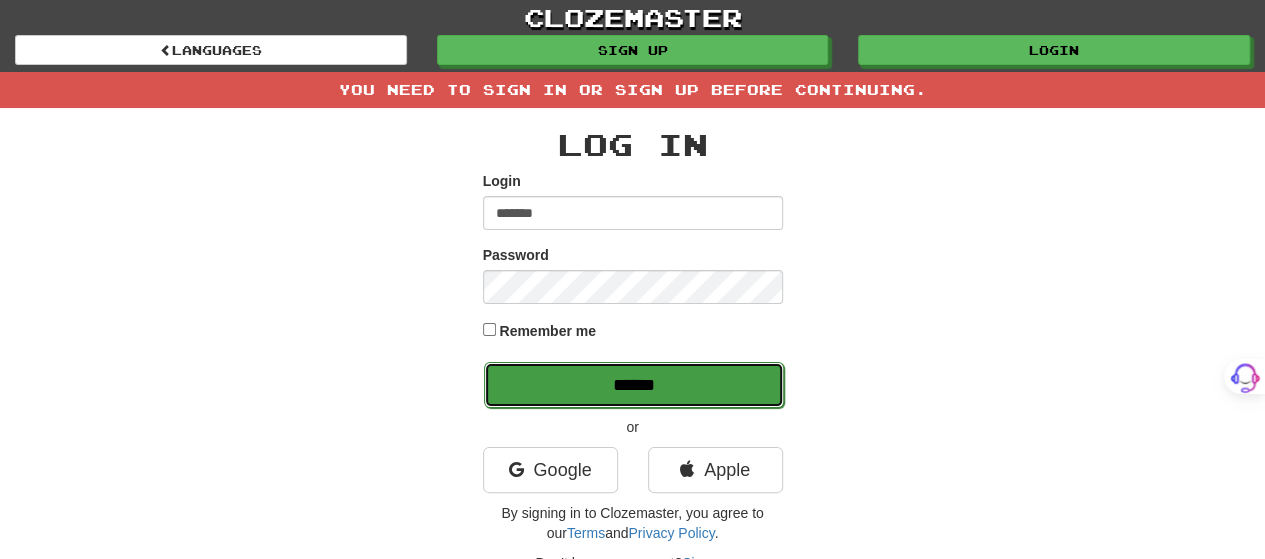 click on "******" at bounding box center (634, 385) 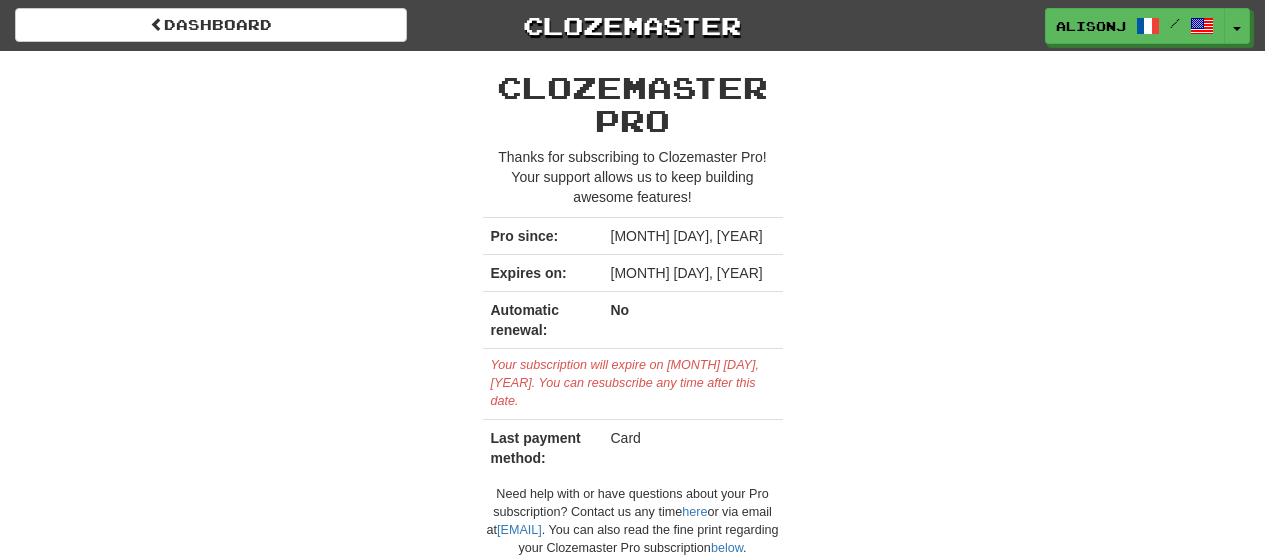 scroll, scrollTop: 0, scrollLeft: 0, axis: both 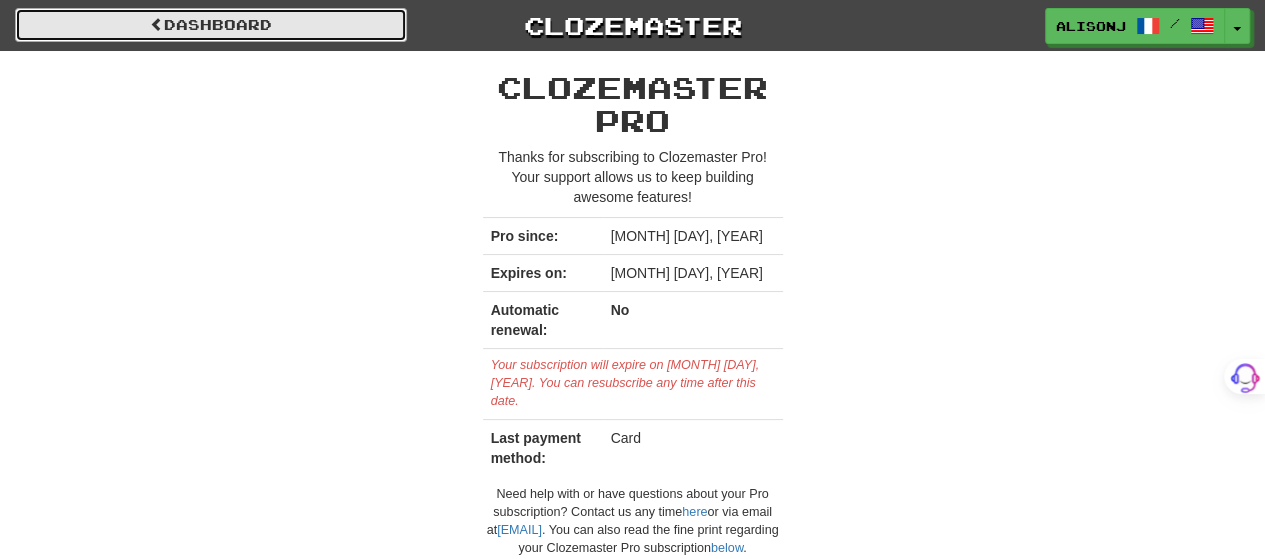 click on "Dashboard" at bounding box center [211, 25] 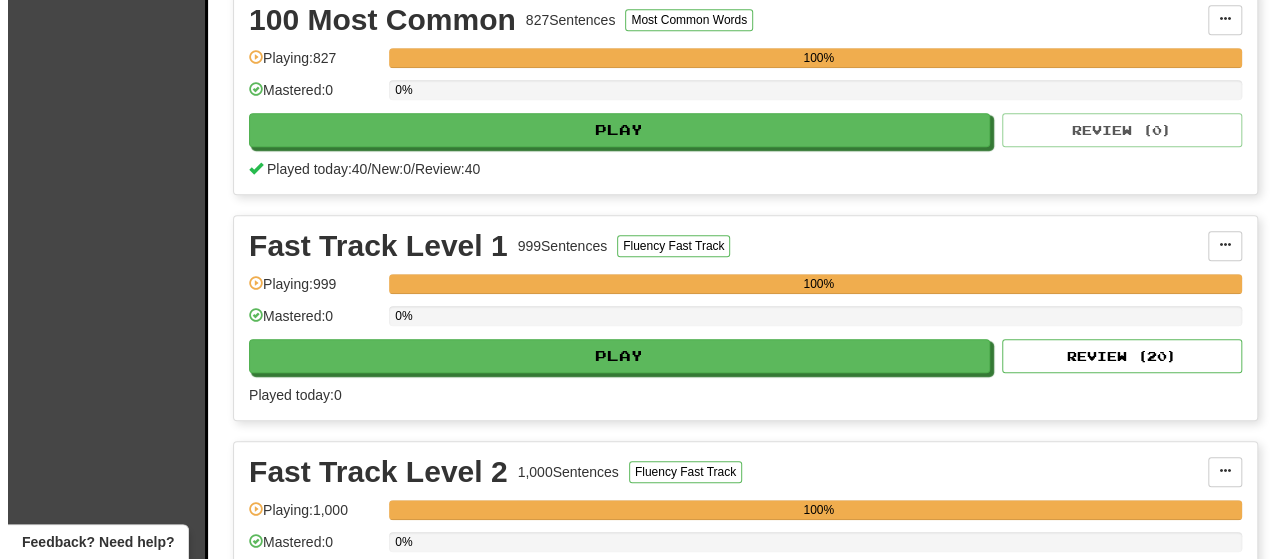 scroll, scrollTop: 500, scrollLeft: 0, axis: vertical 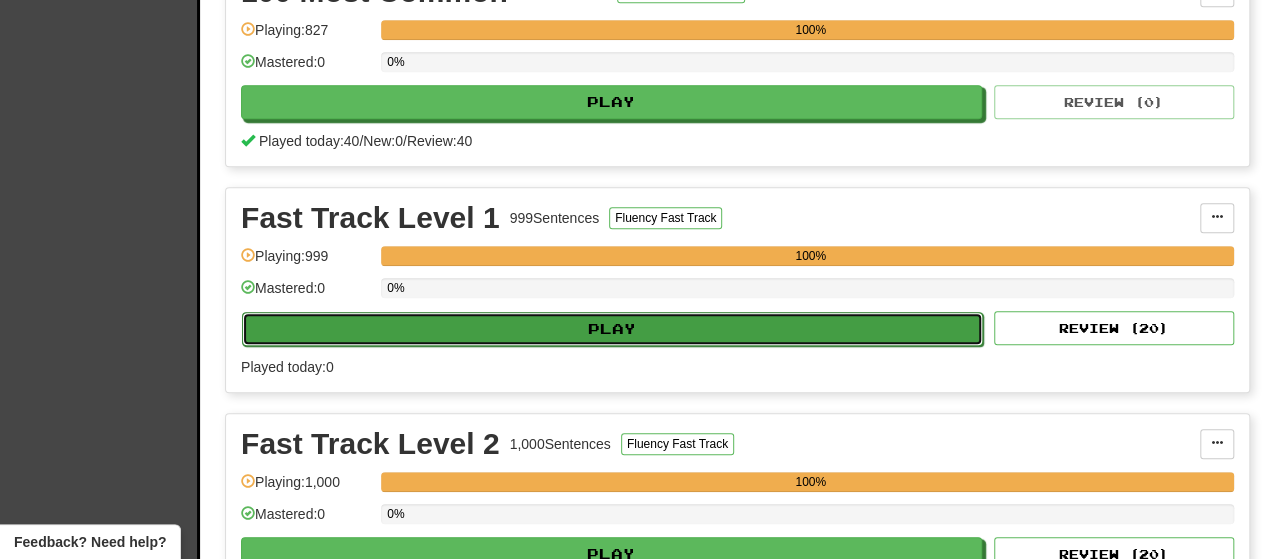 click on "Play" at bounding box center [612, 329] 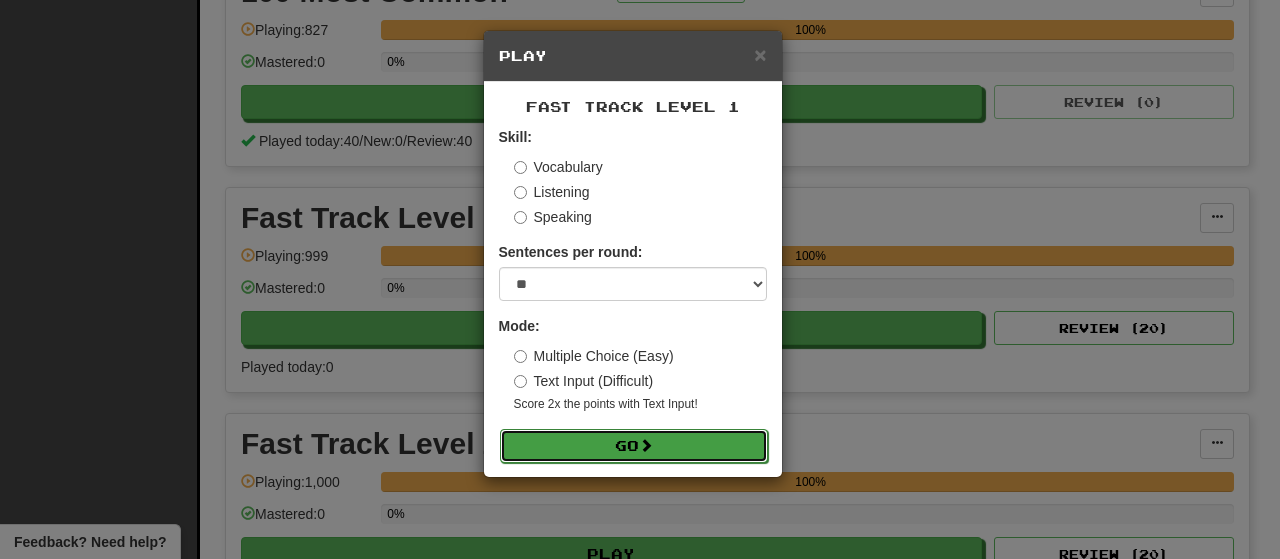 click at bounding box center [646, 445] 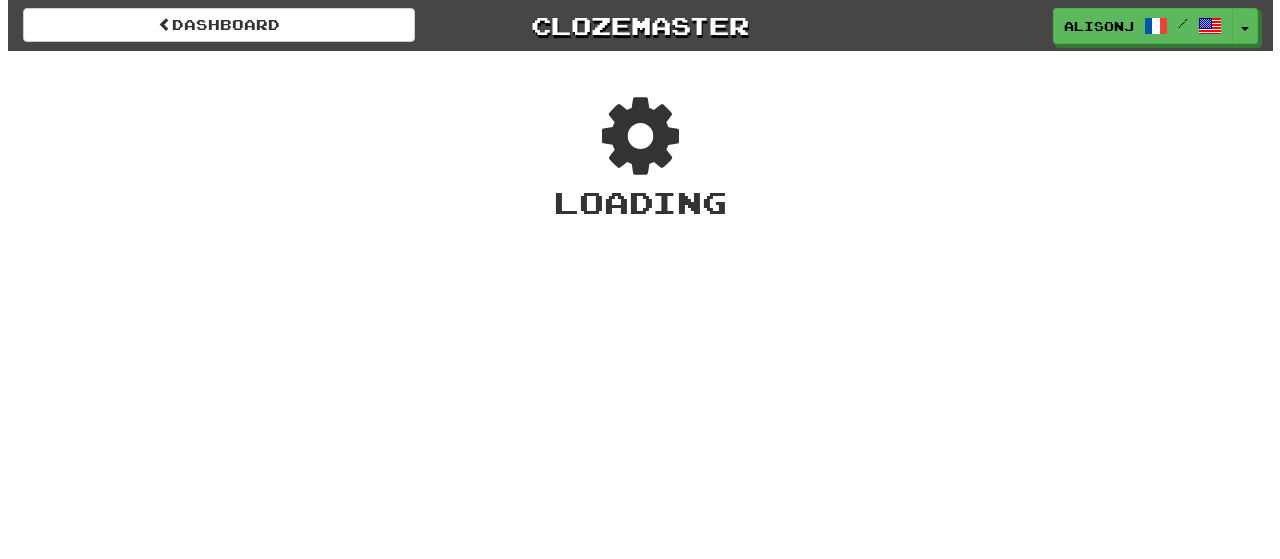 scroll, scrollTop: 0, scrollLeft: 0, axis: both 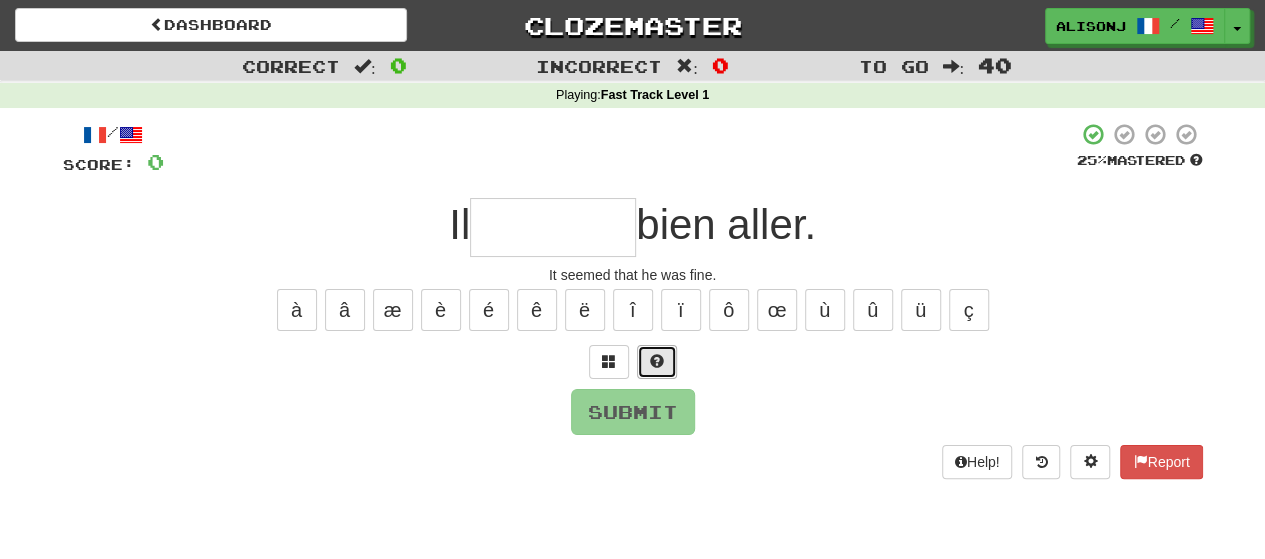 click at bounding box center [657, 361] 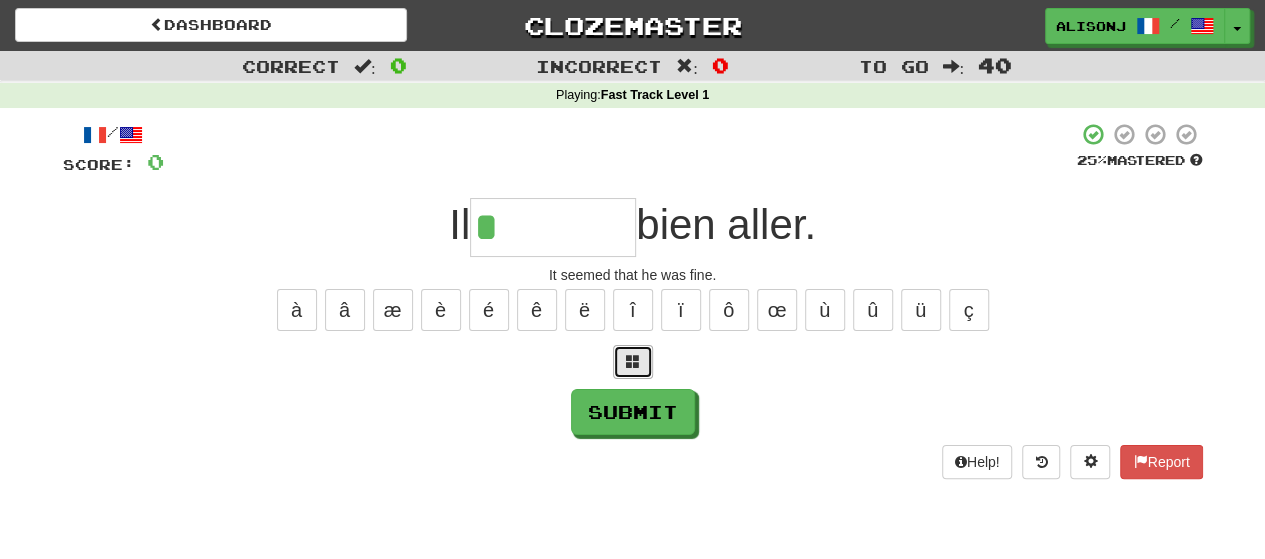click at bounding box center (633, 361) 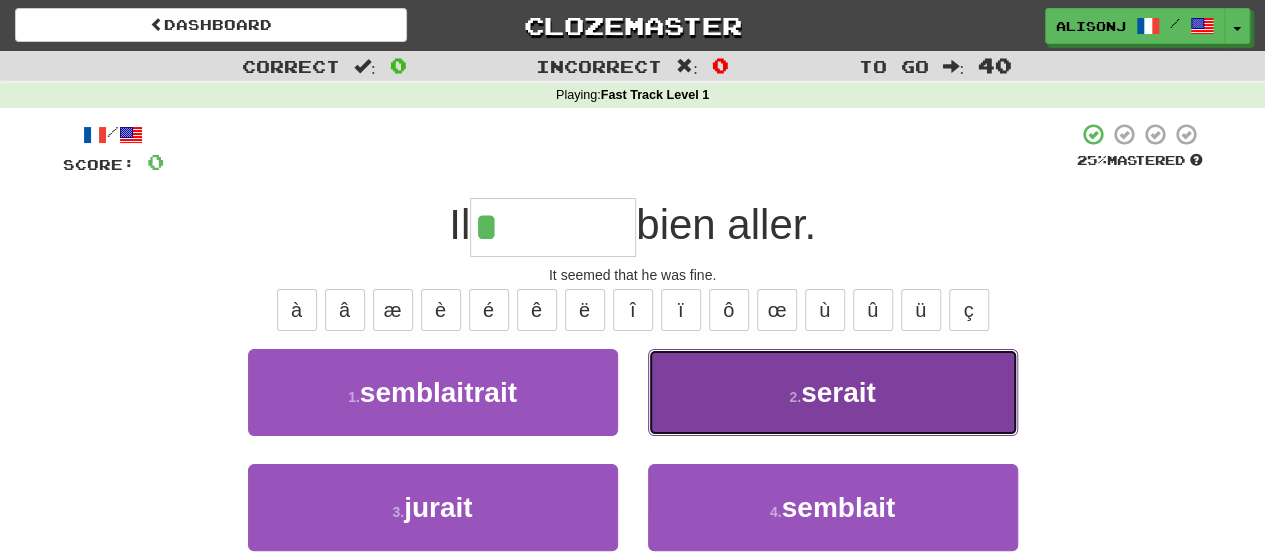 click on "2 . [VERB]" at bounding box center [833, 392] 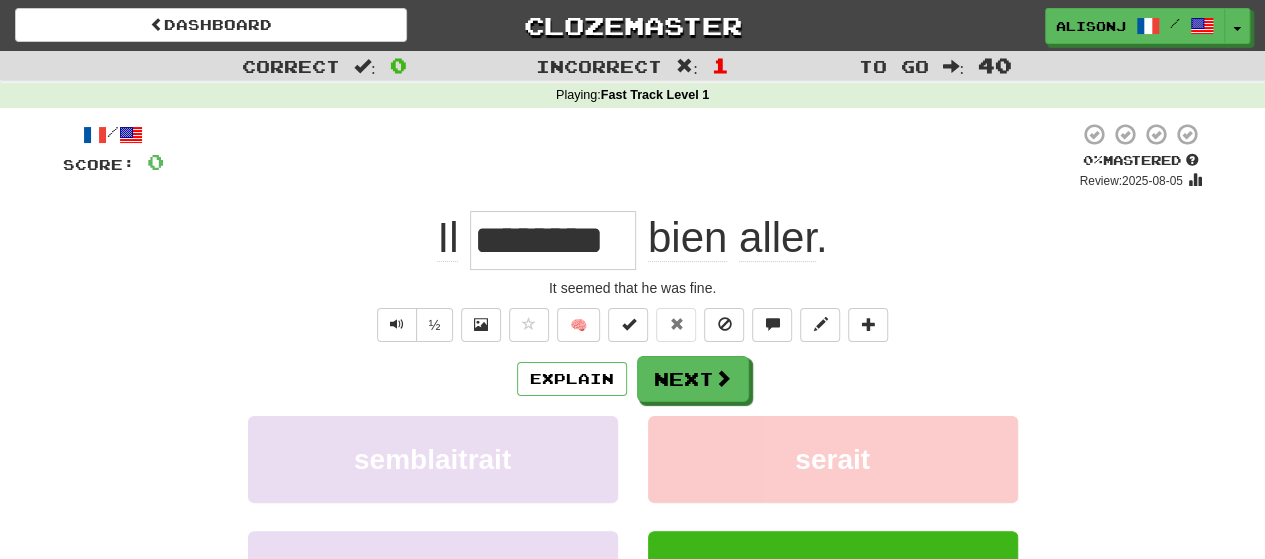 click on "Explain Next" at bounding box center [633, 379] 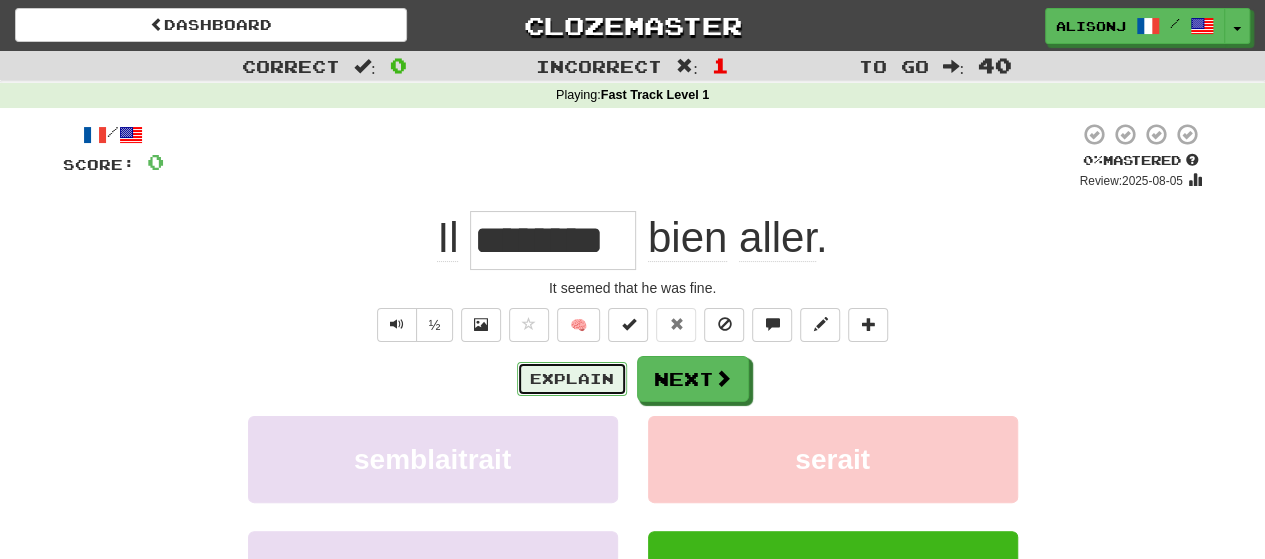 click on "Explain" at bounding box center (572, 379) 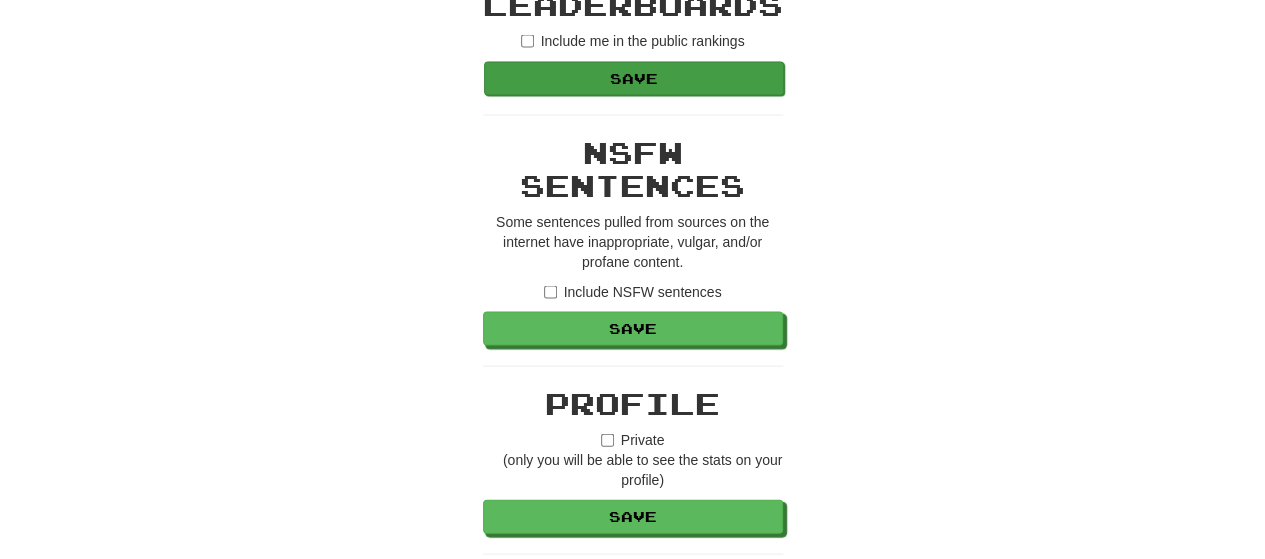 scroll, scrollTop: 1809, scrollLeft: 0, axis: vertical 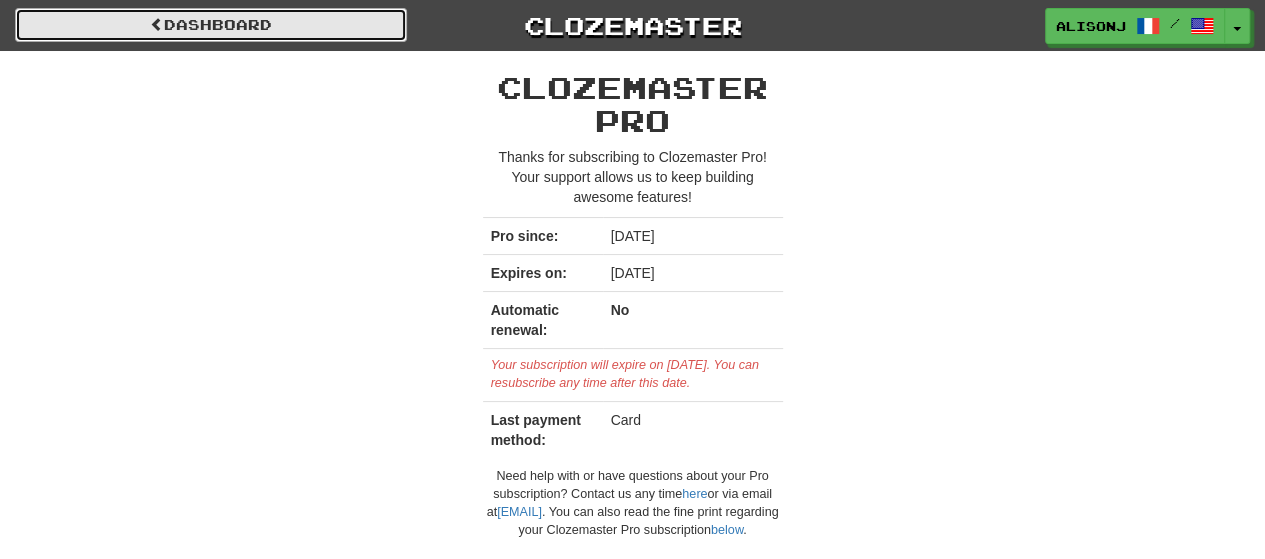 click on "Dashboard" at bounding box center (211, 25) 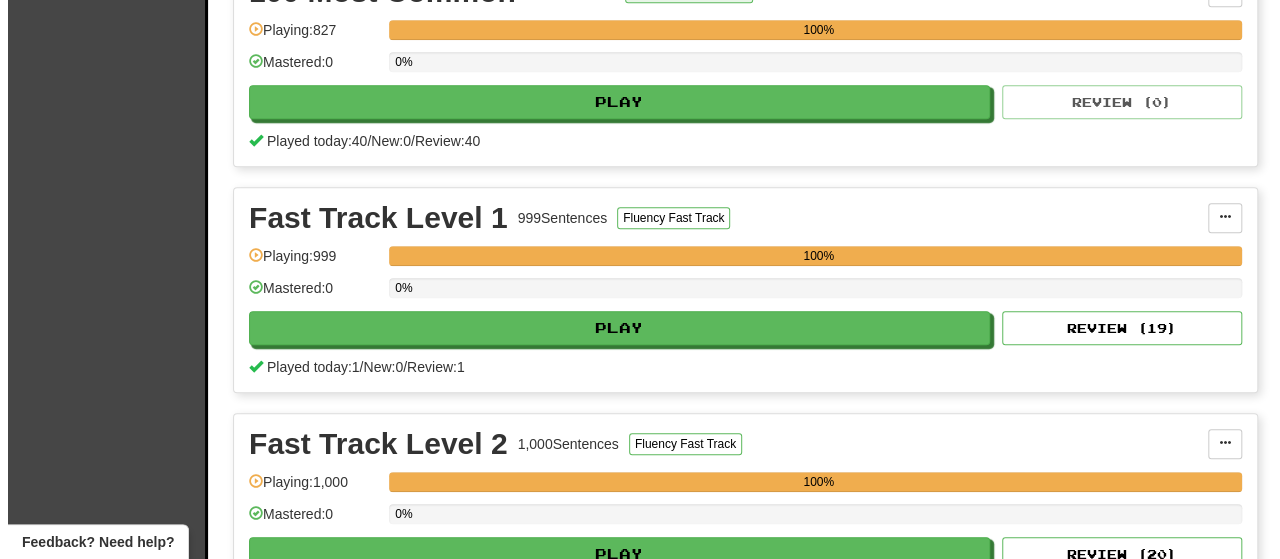 scroll, scrollTop: 600, scrollLeft: 0, axis: vertical 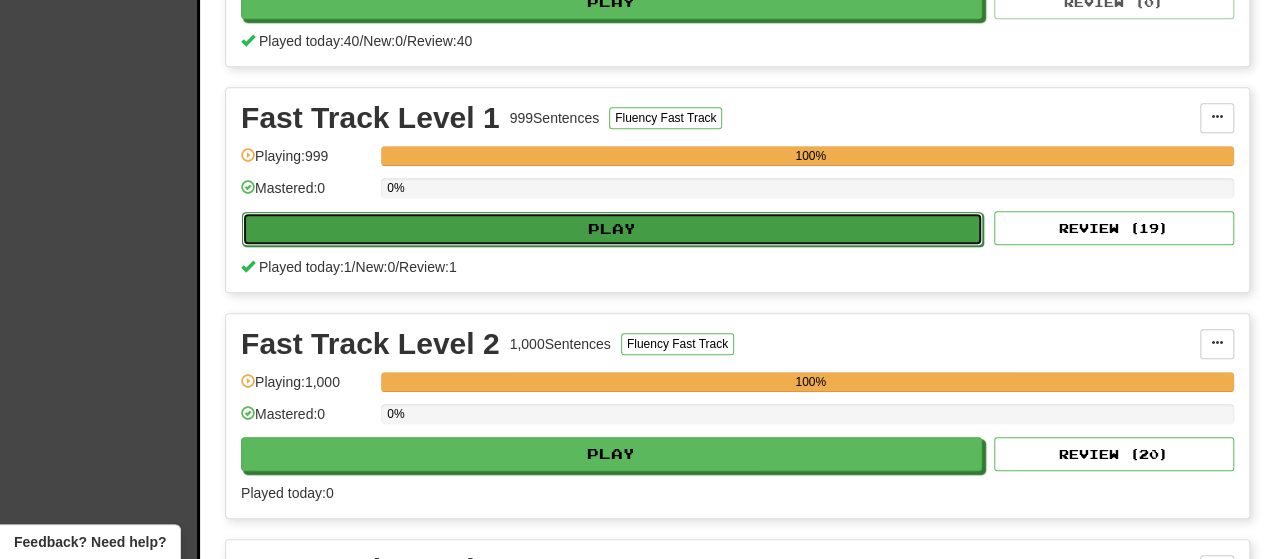 click on "Play" at bounding box center (612, 229) 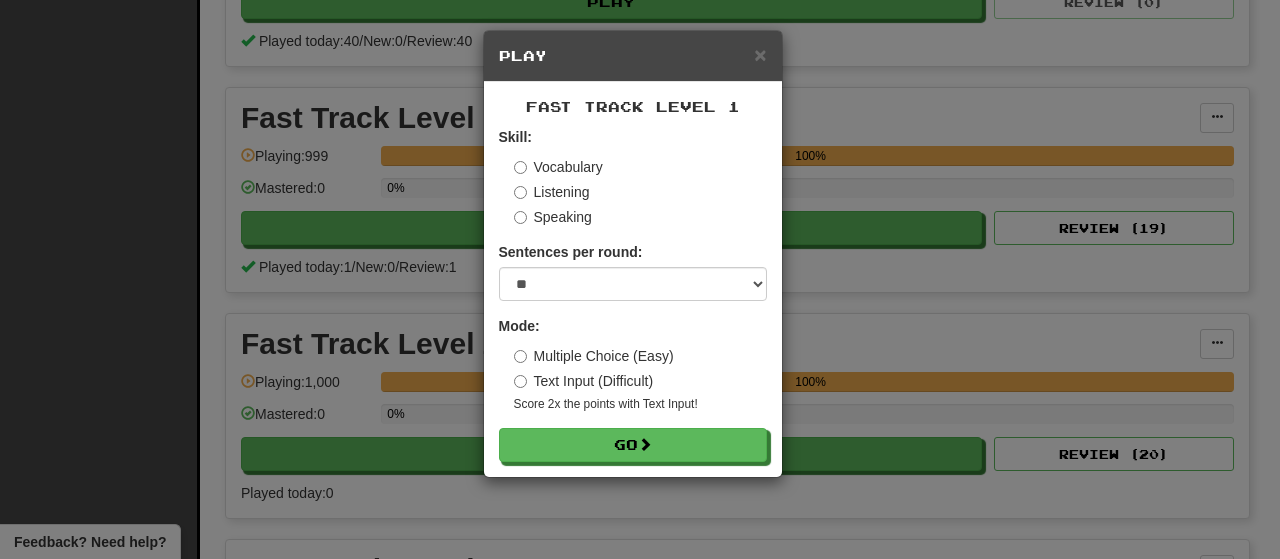 click on "Multiple Choice (Easy)" at bounding box center (594, 356) 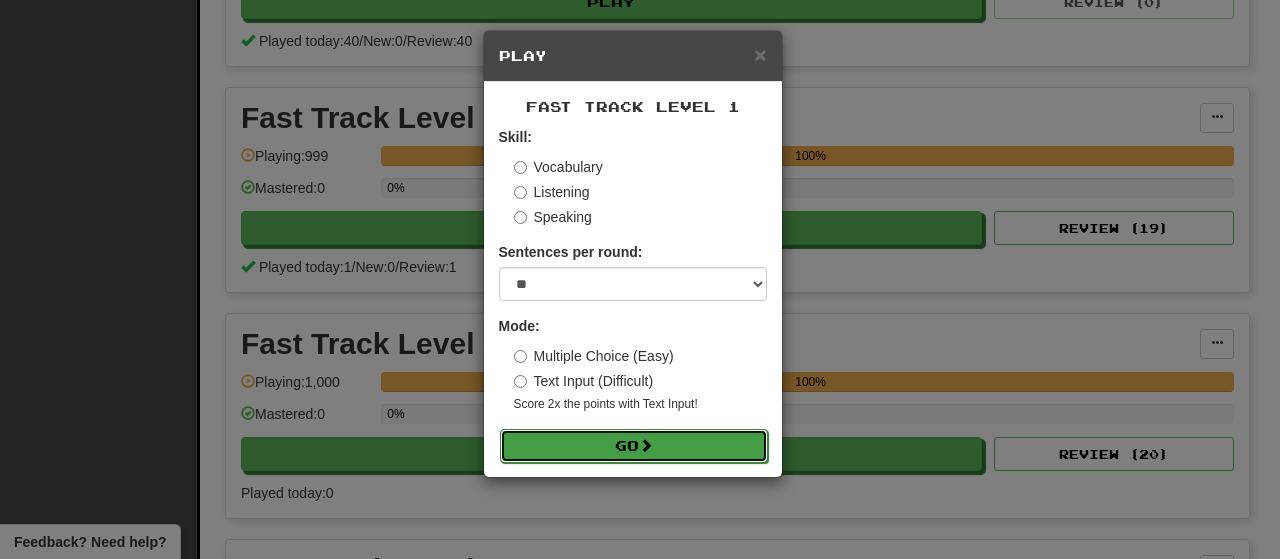 click on "Go" at bounding box center (634, 446) 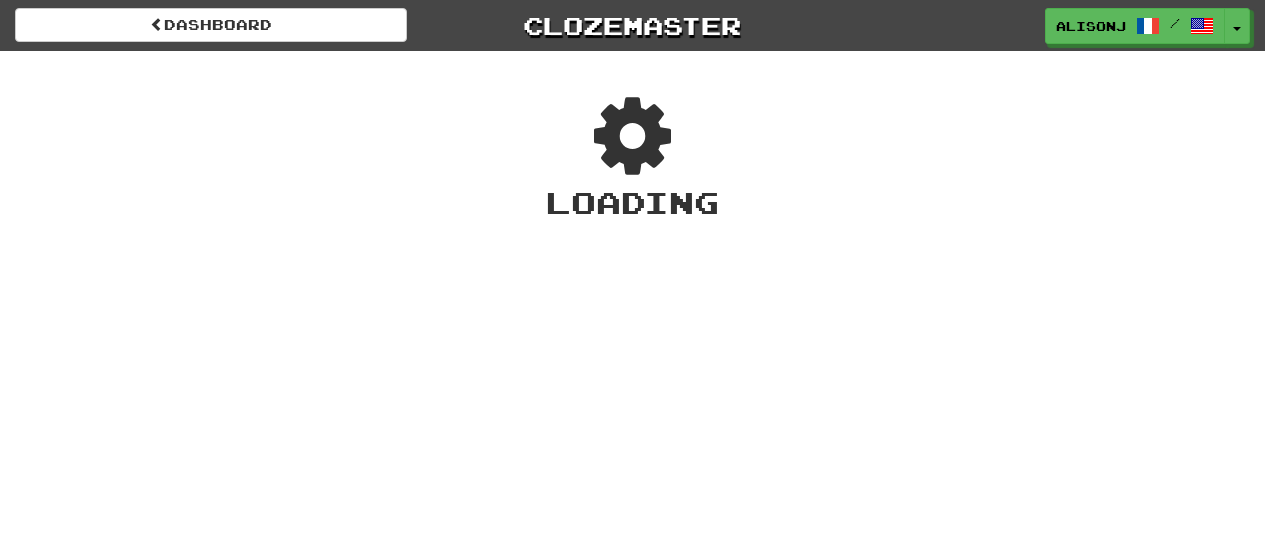 scroll, scrollTop: 0, scrollLeft: 0, axis: both 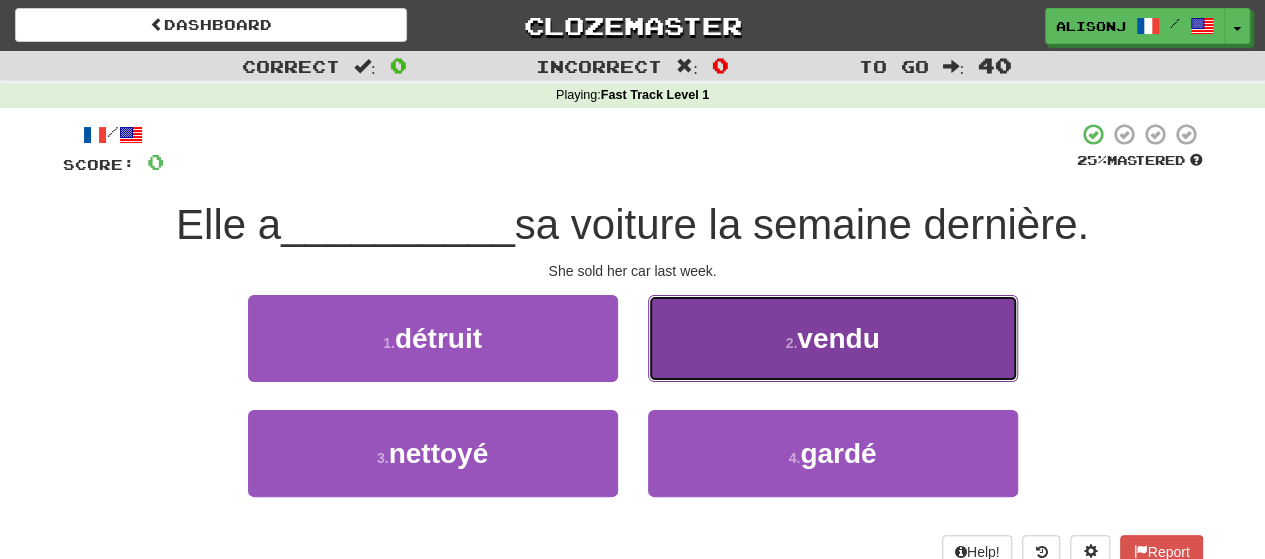 click on "vendu" at bounding box center [838, 338] 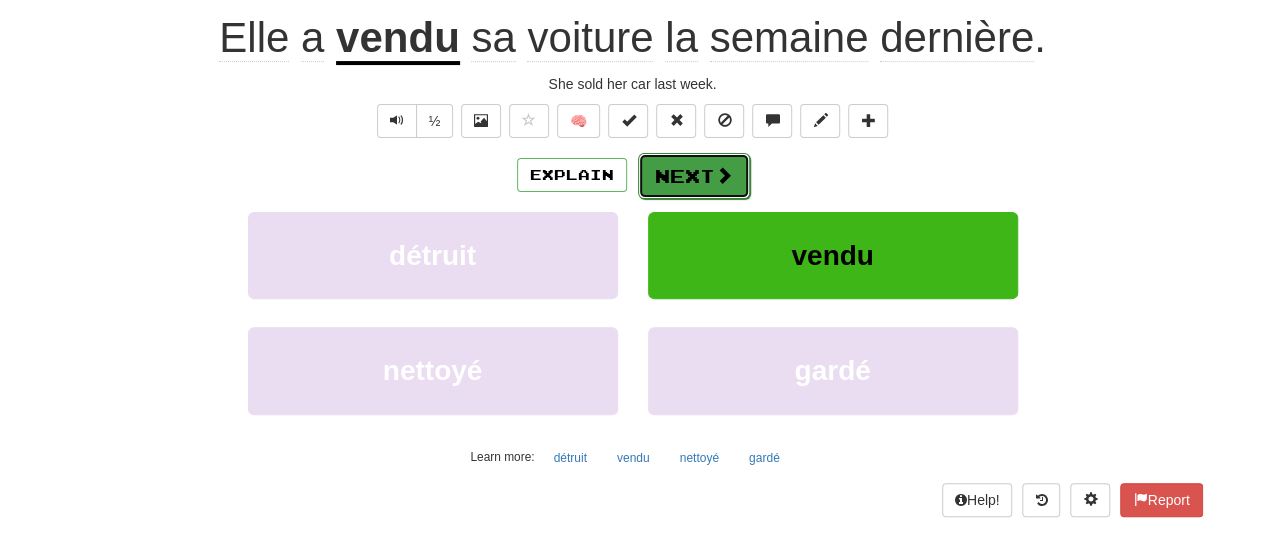 click at bounding box center (724, 175) 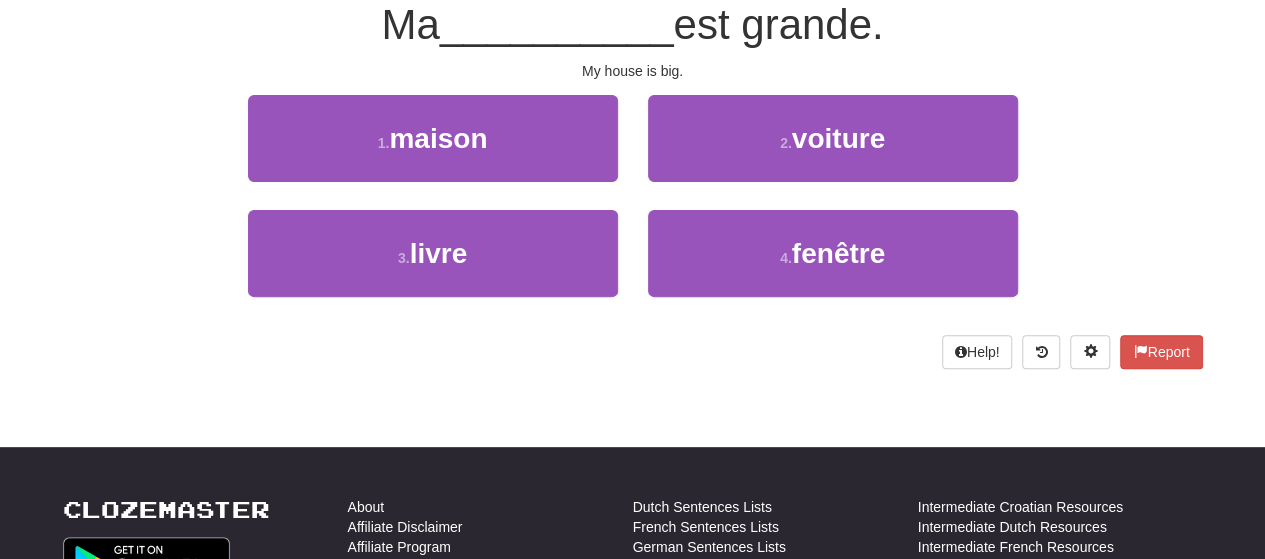 scroll, scrollTop: 187, scrollLeft: 0, axis: vertical 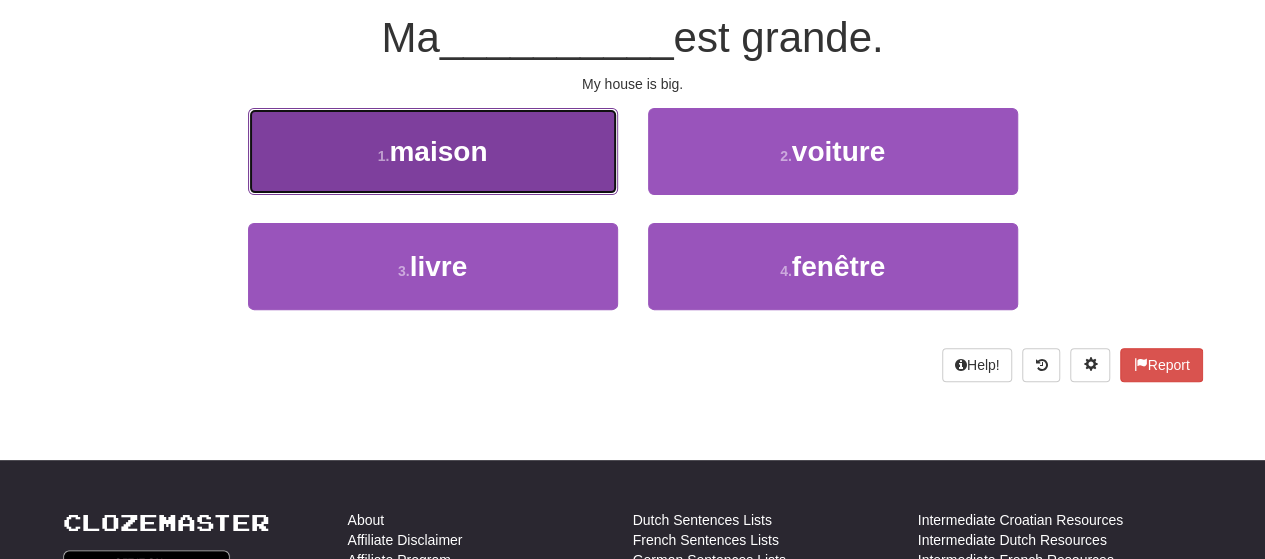 click on "1 .  maison" at bounding box center (433, 151) 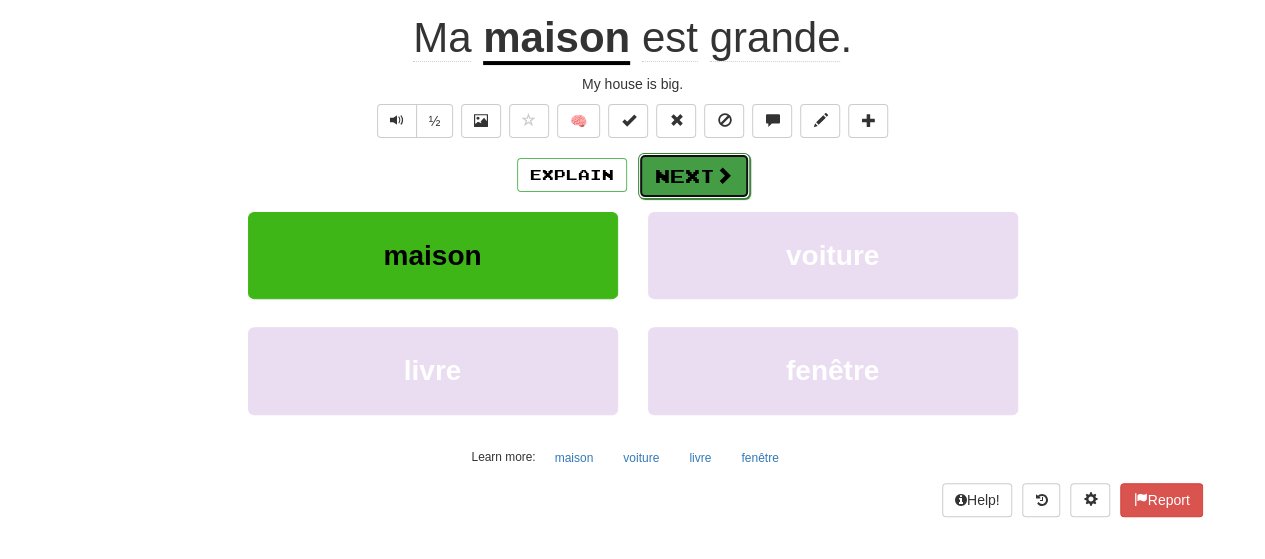 click on "Next" at bounding box center [694, 176] 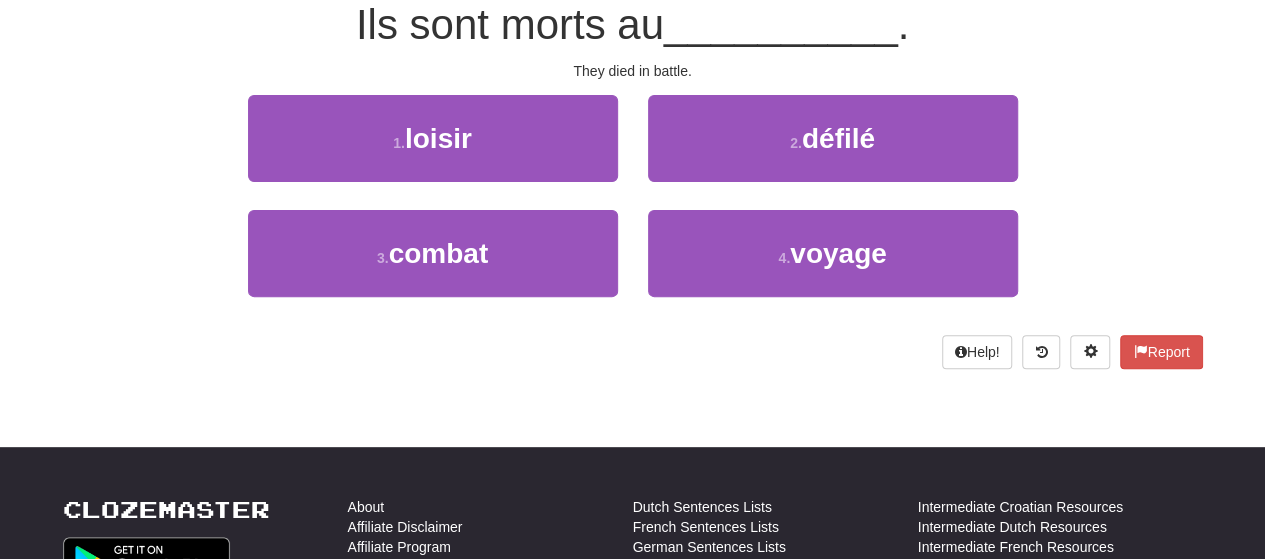 scroll, scrollTop: 187, scrollLeft: 0, axis: vertical 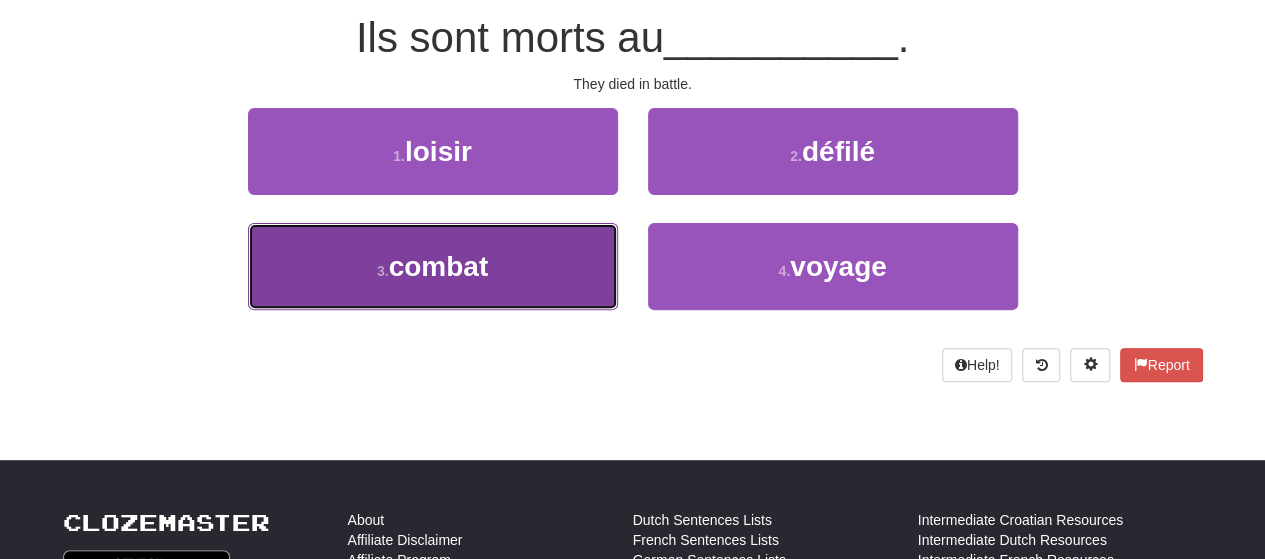 click on "3 .  combat" at bounding box center (433, 266) 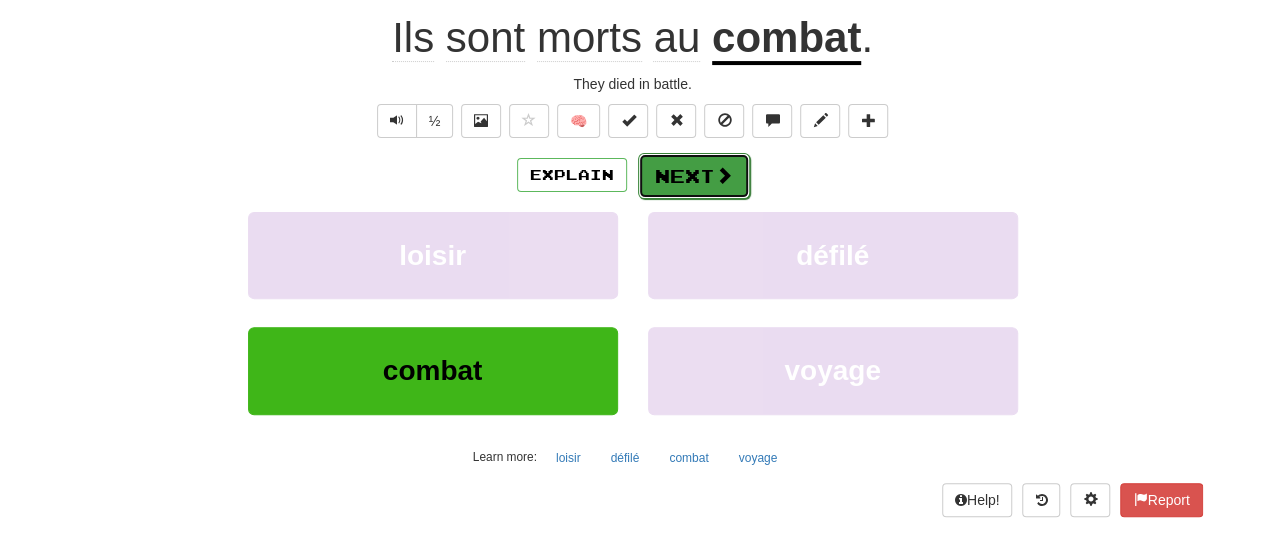 click on "Next" at bounding box center (694, 176) 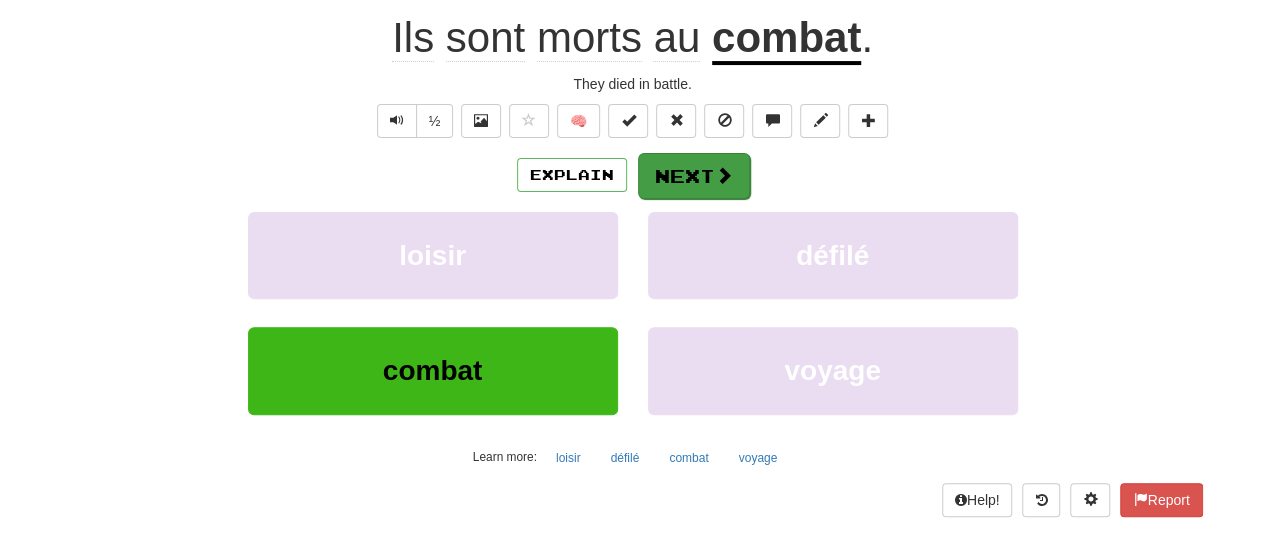 scroll, scrollTop: 187, scrollLeft: 0, axis: vertical 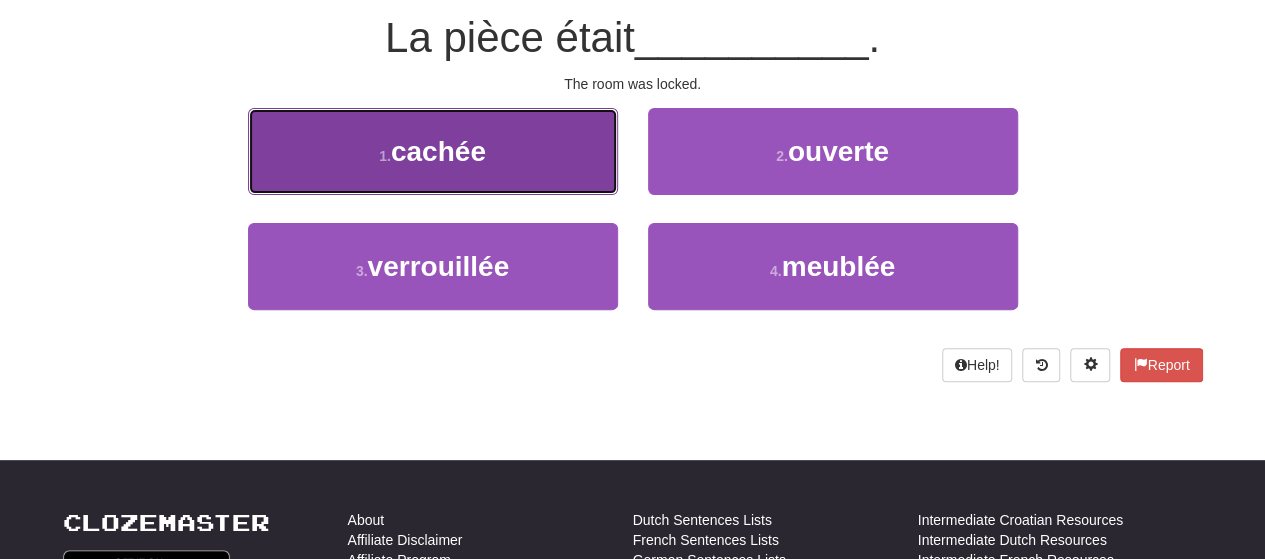 click on "1 .  cachée" at bounding box center (433, 151) 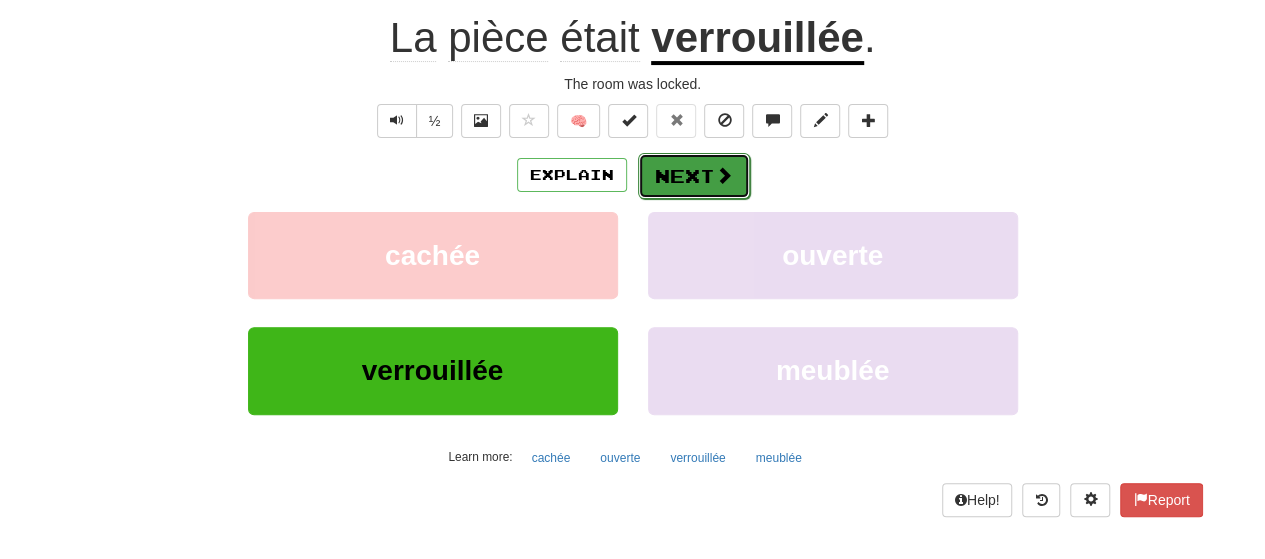 click at bounding box center (724, 175) 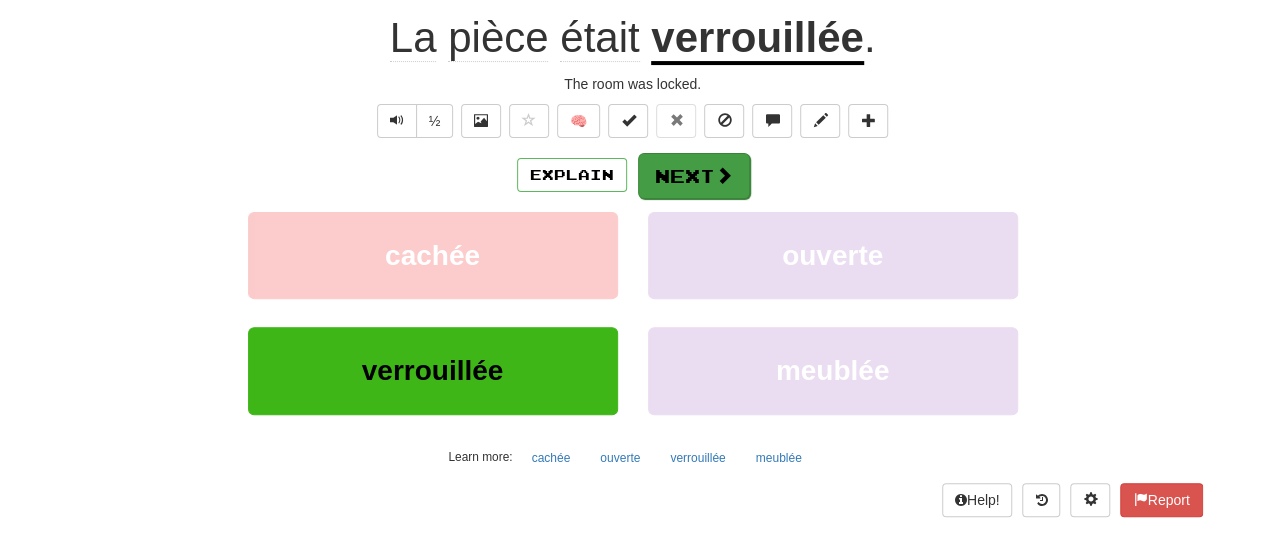 scroll, scrollTop: 187, scrollLeft: 0, axis: vertical 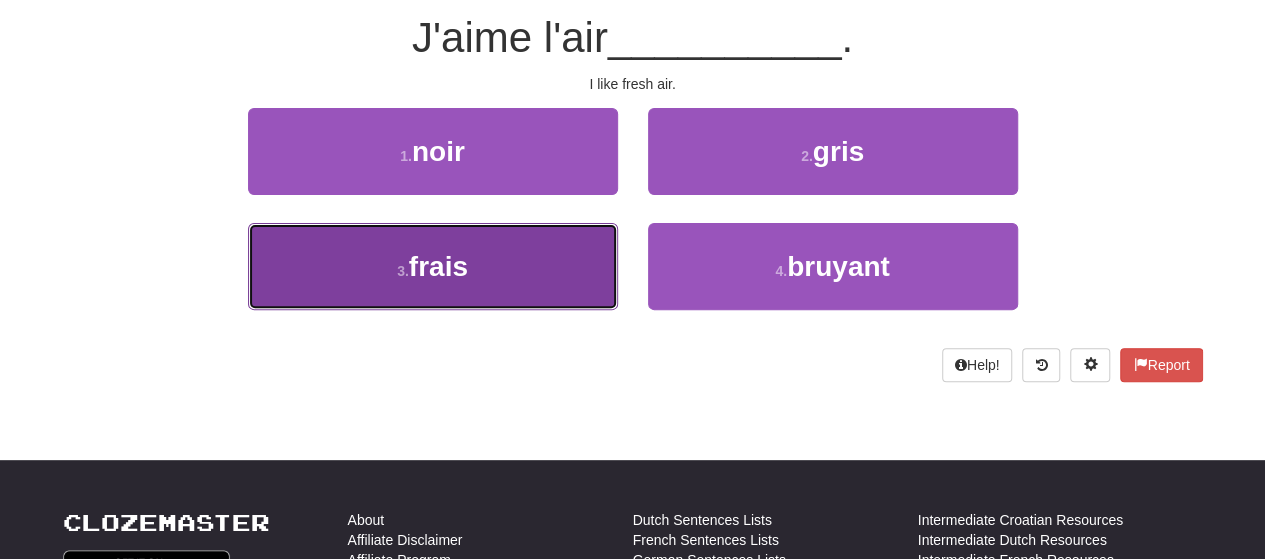 click on "3 .  frais" at bounding box center [433, 266] 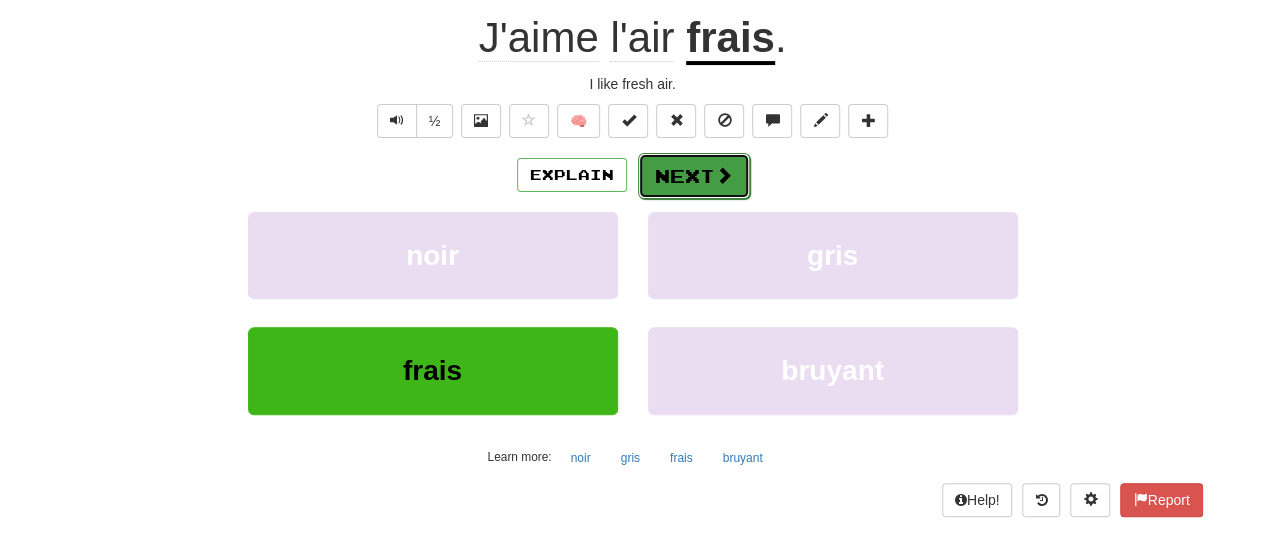 click on "Next" at bounding box center (694, 176) 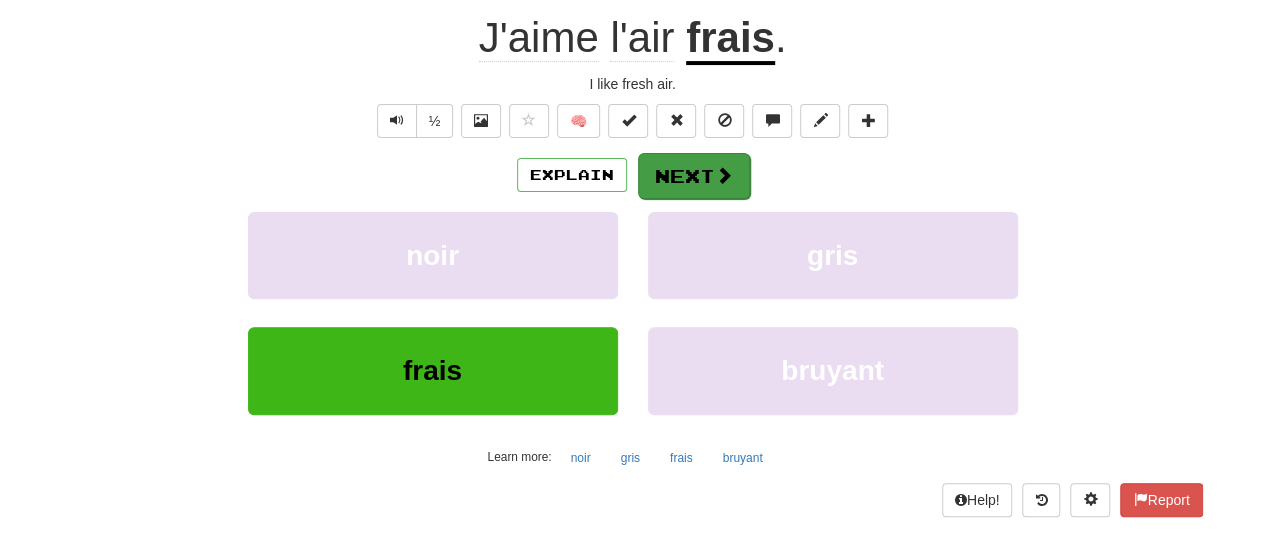 scroll, scrollTop: 187, scrollLeft: 0, axis: vertical 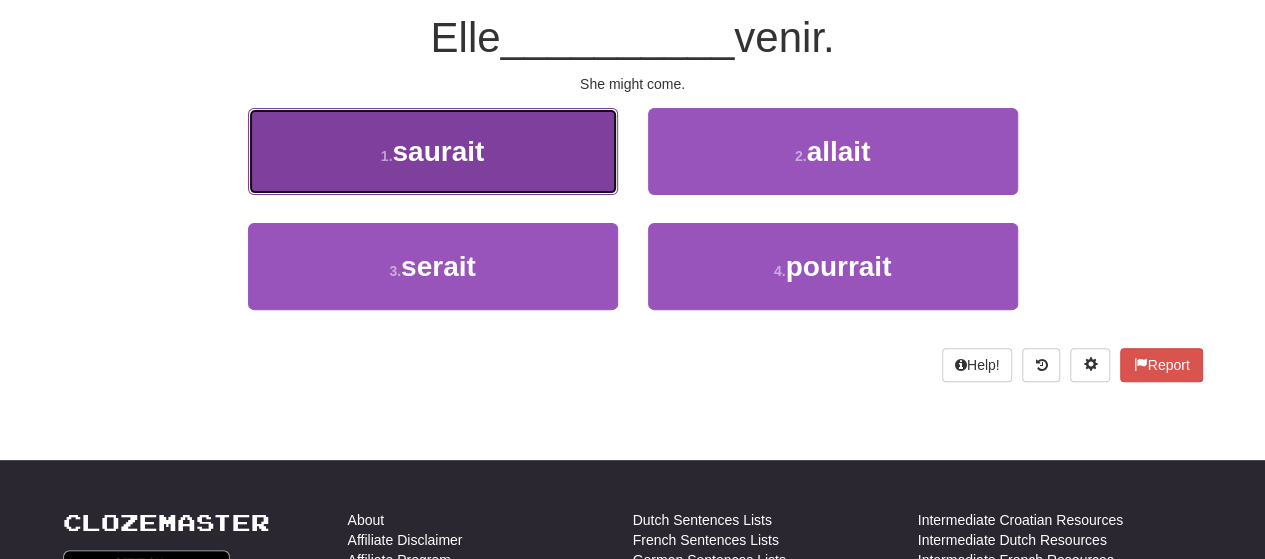 click on "1 .  saurait" at bounding box center (433, 151) 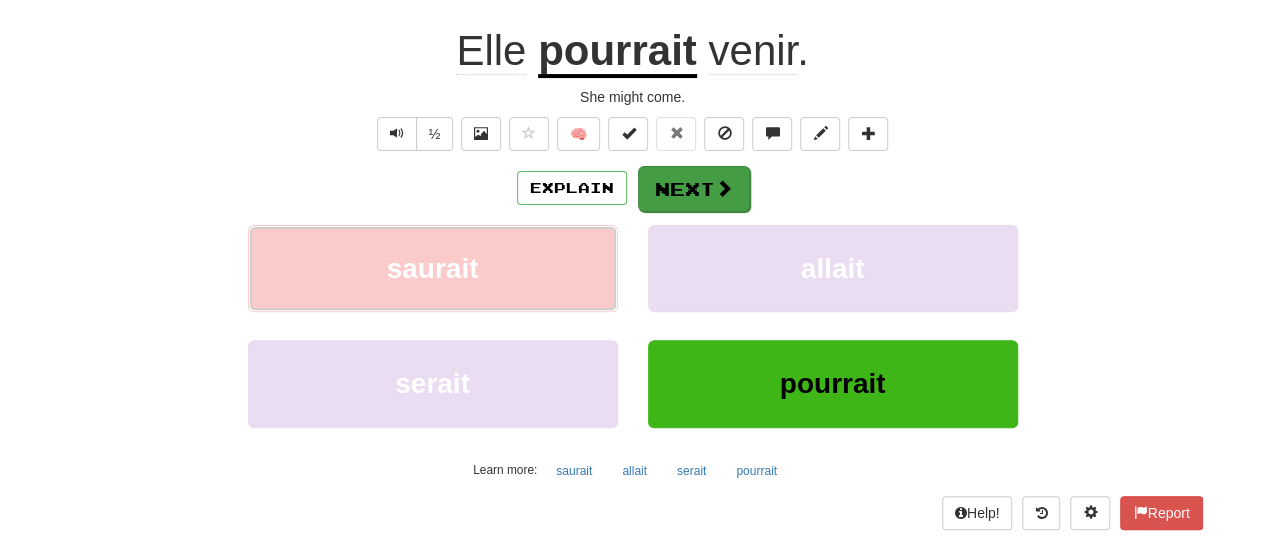 scroll, scrollTop: 200, scrollLeft: 0, axis: vertical 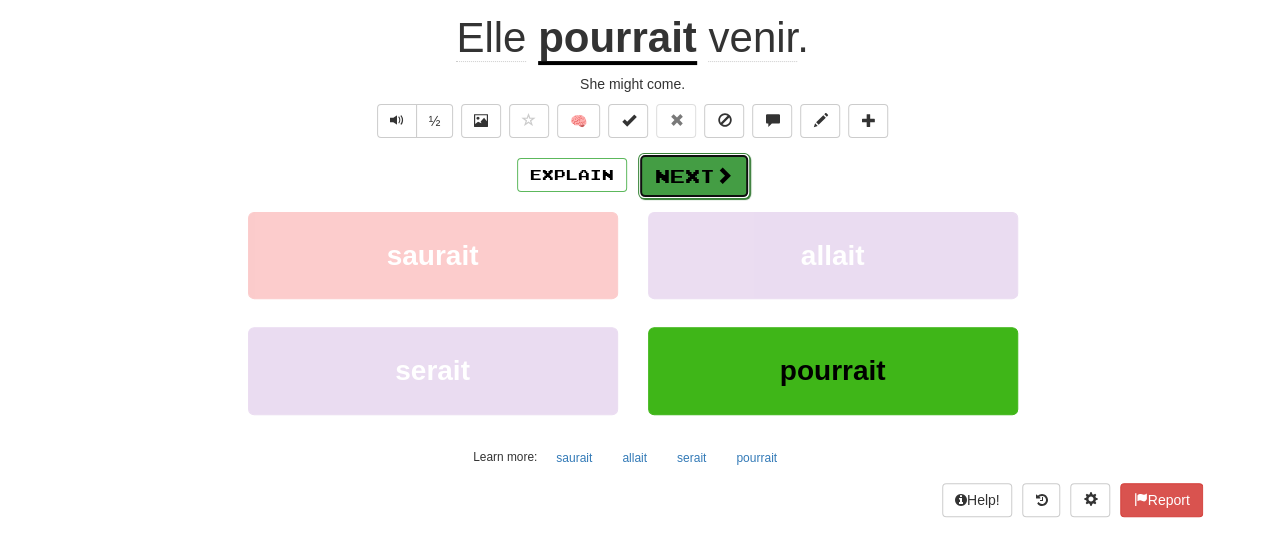 click at bounding box center (724, 175) 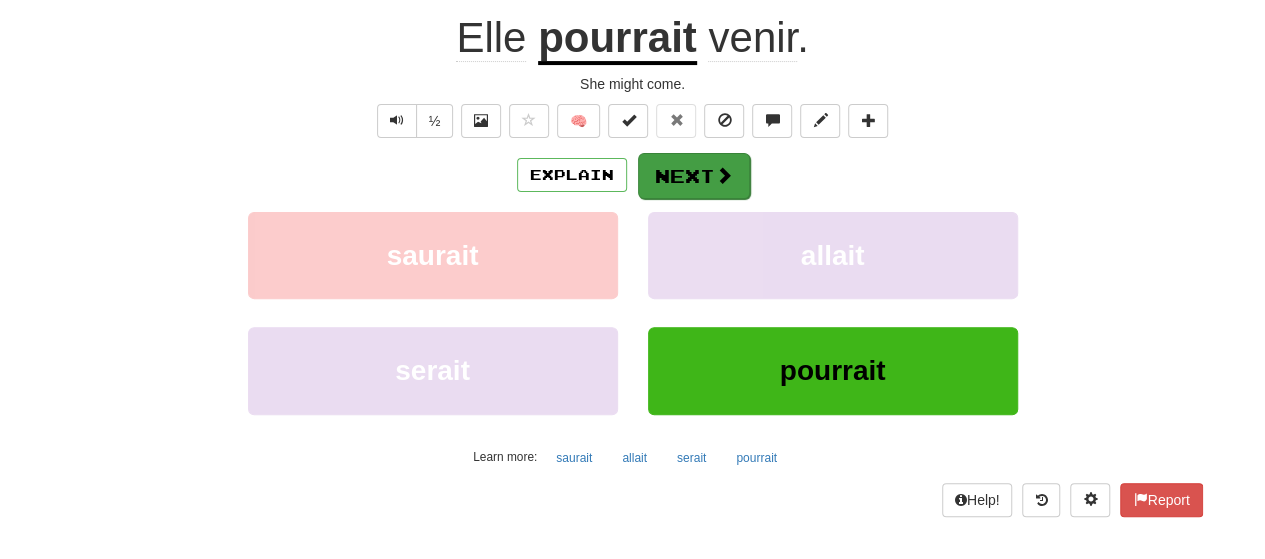 scroll, scrollTop: 187, scrollLeft: 0, axis: vertical 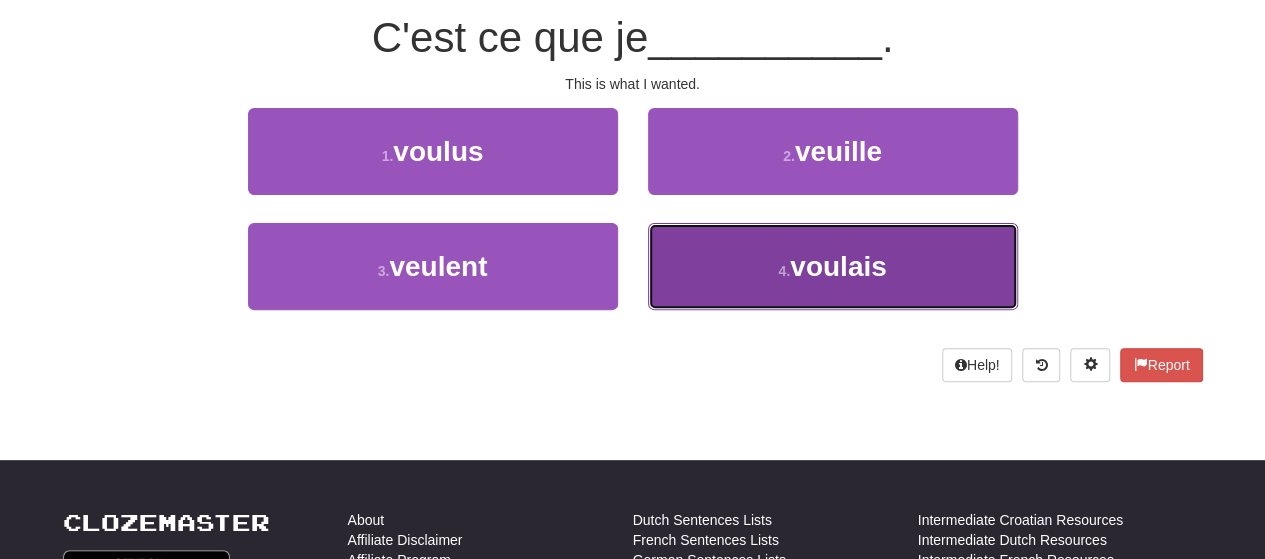 click on "4 .  voulais" at bounding box center [833, 266] 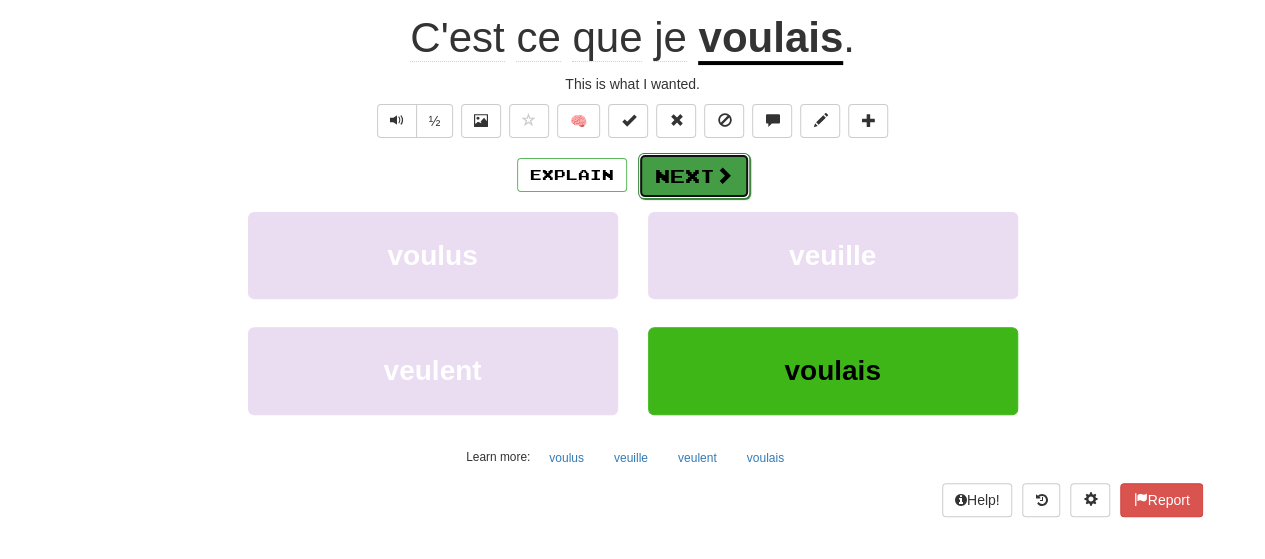 click on "Next" at bounding box center (694, 176) 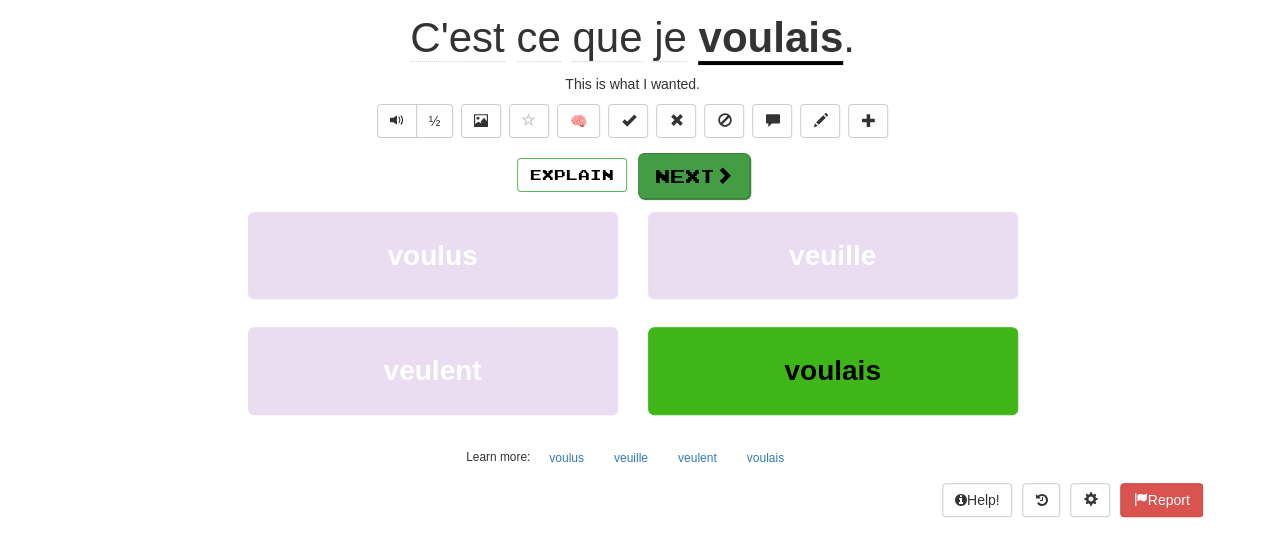 scroll, scrollTop: 187, scrollLeft: 0, axis: vertical 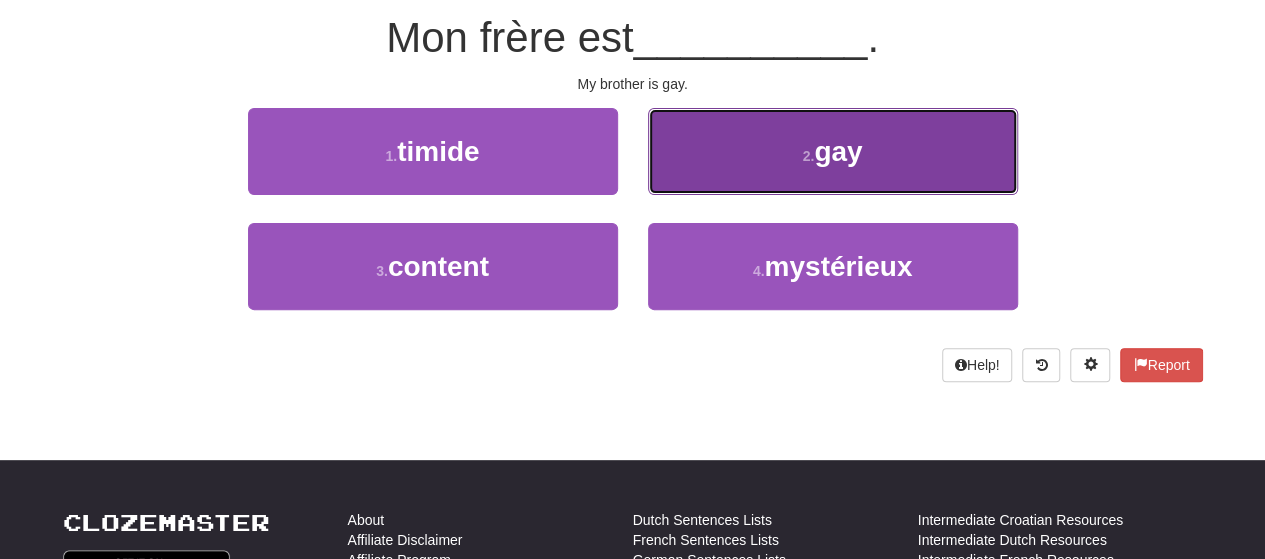 click on "2 .  gay" at bounding box center [833, 151] 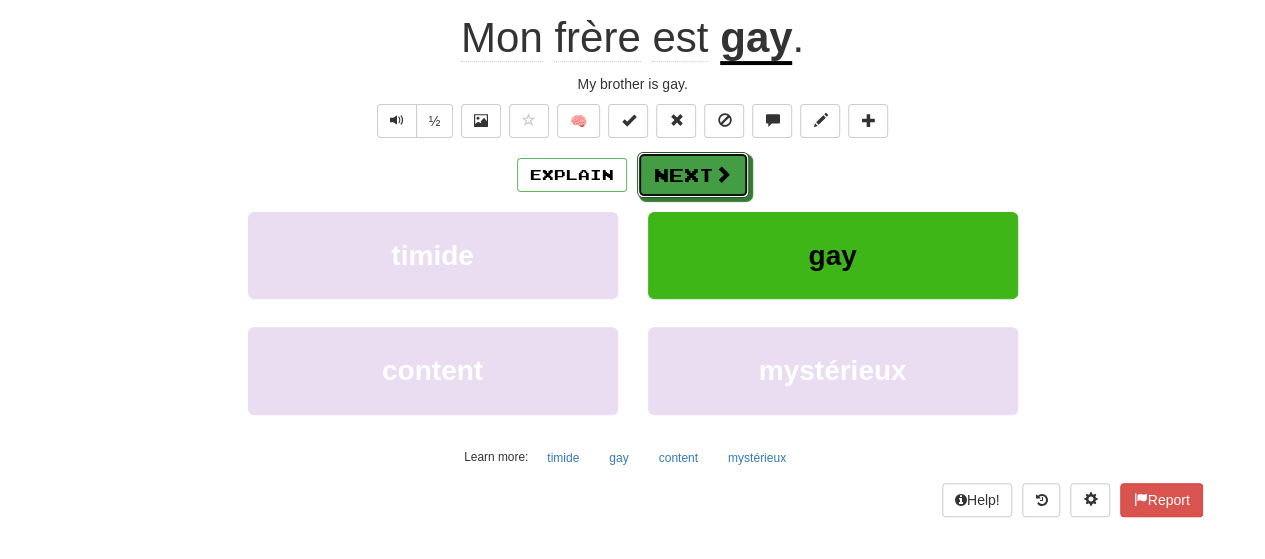 click on "Next" at bounding box center (693, 175) 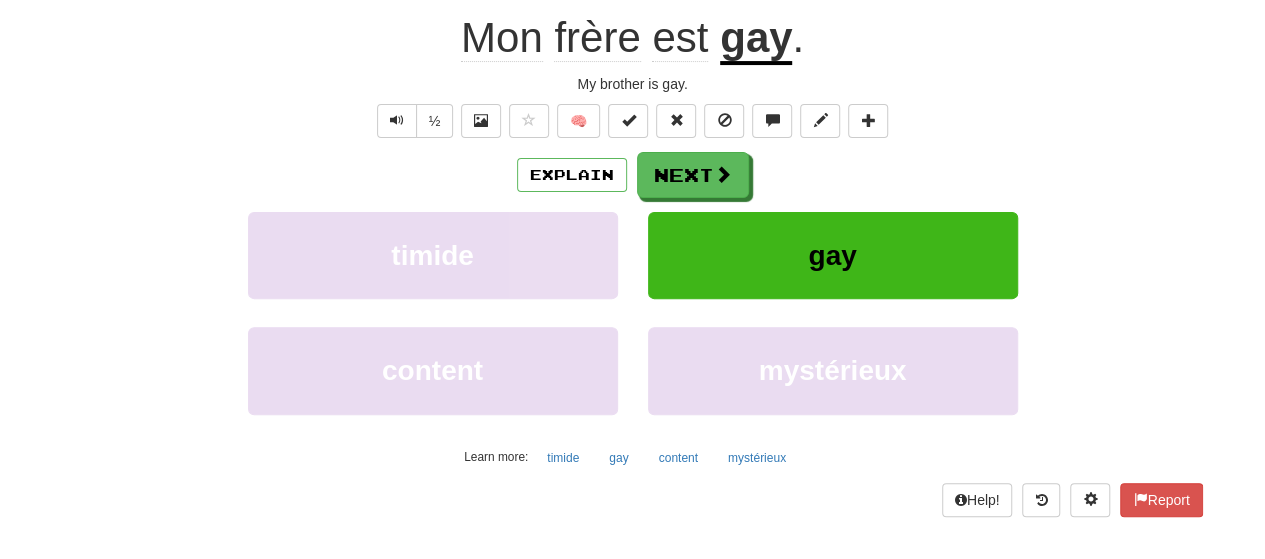 scroll, scrollTop: 187, scrollLeft: 0, axis: vertical 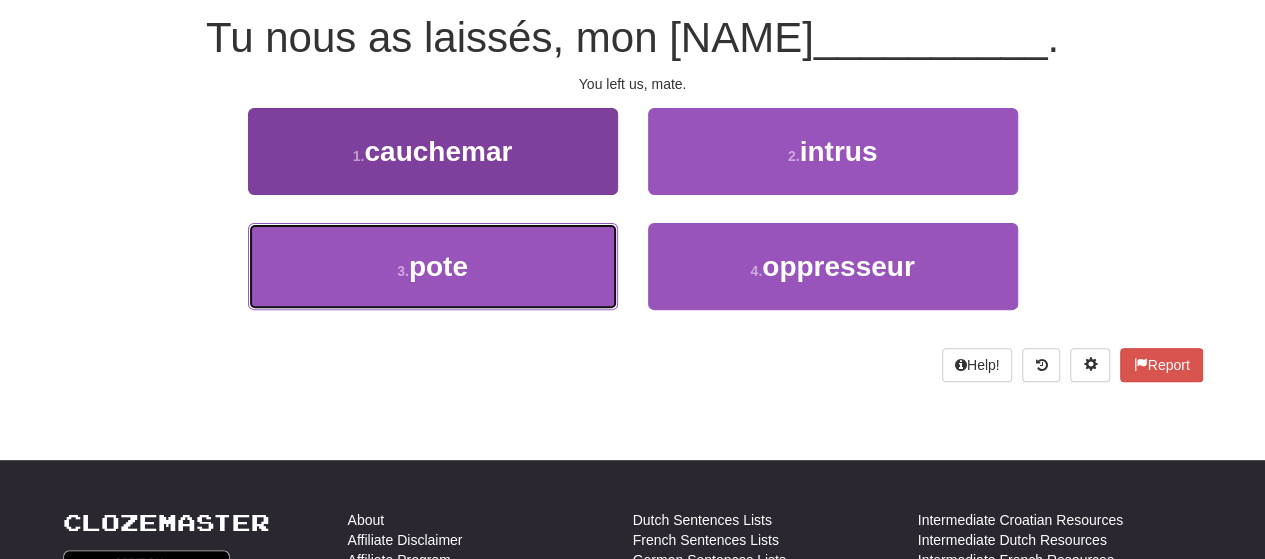 click on "3 .  pote" at bounding box center (433, 266) 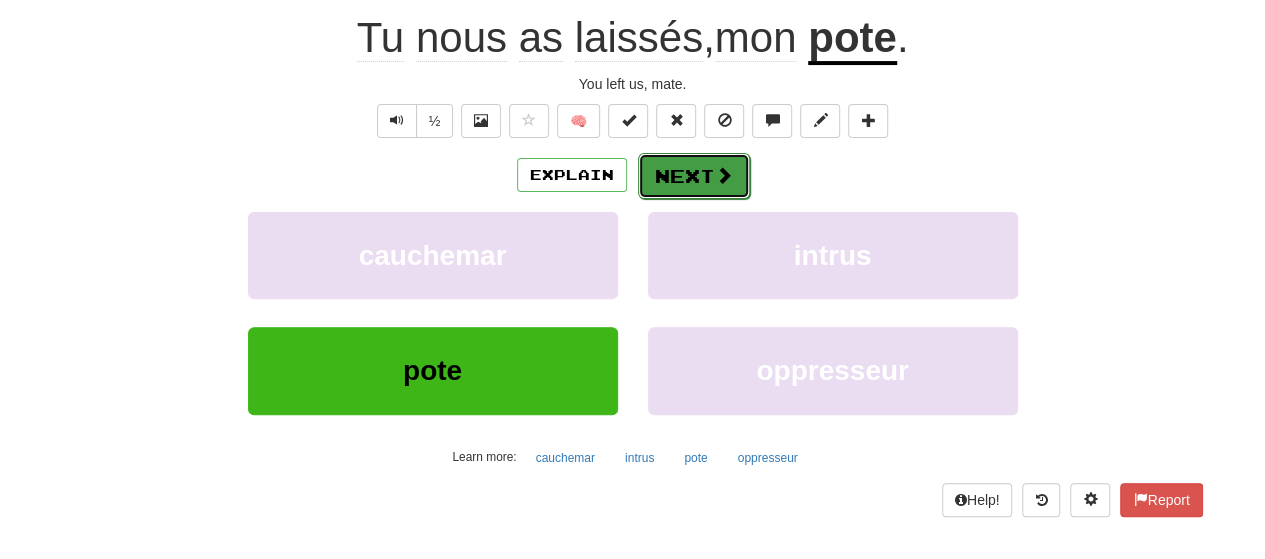 click at bounding box center [724, 175] 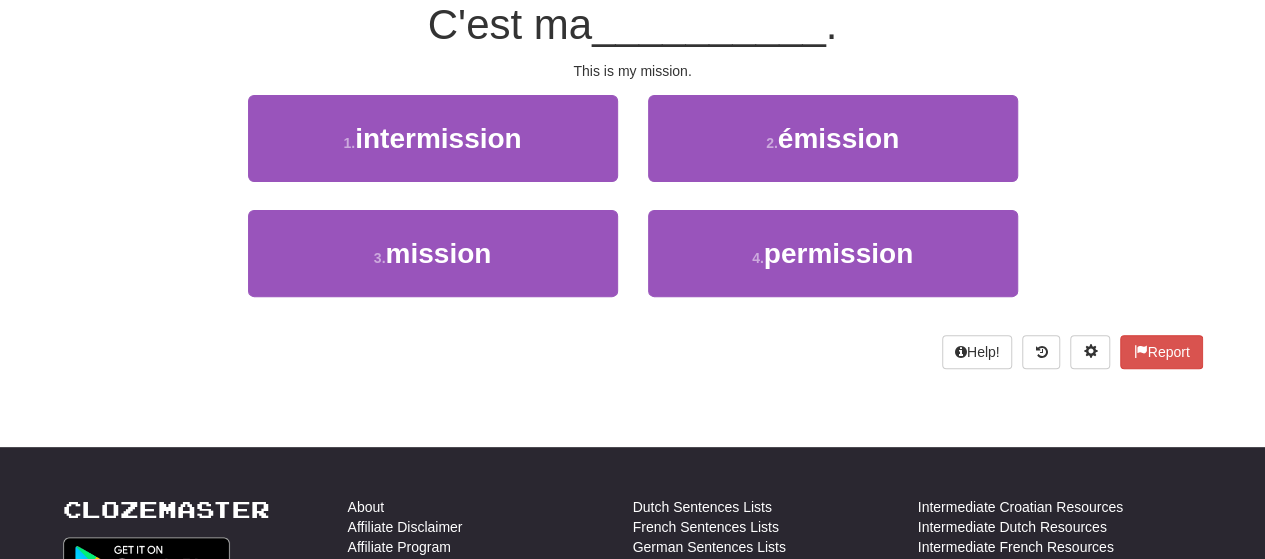 scroll, scrollTop: 187, scrollLeft: 0, axis: vertical 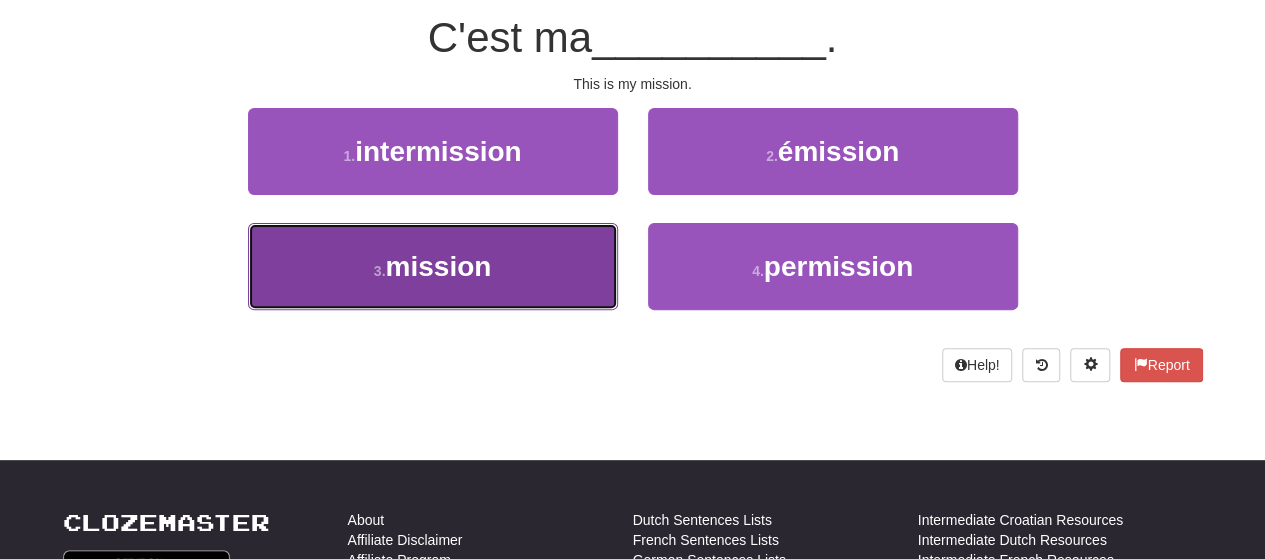 click on "3 .  mission" at bounding box center (433, 266) 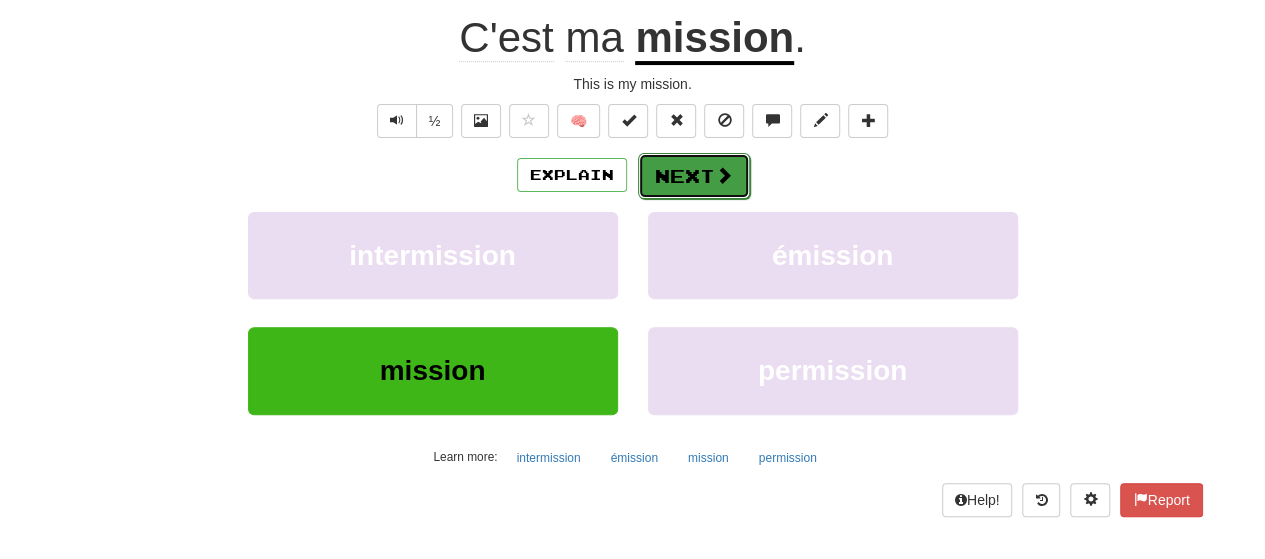 click on "Next" at bounding box center [694, 176] 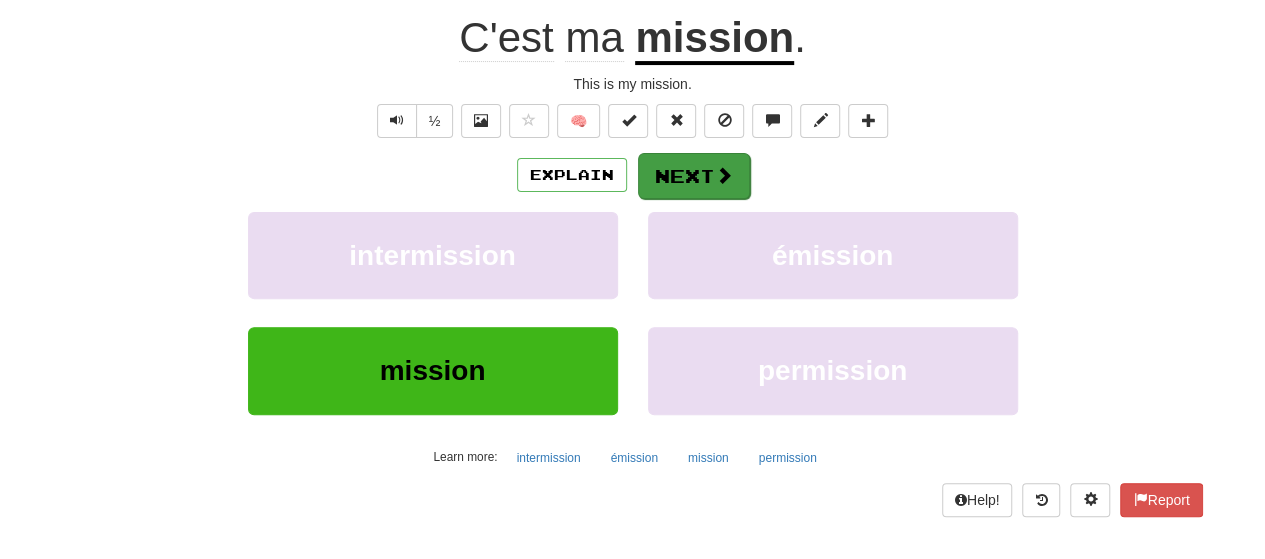 scroll, scrollTop: 187, scrollLeft: 0, axis: vertical 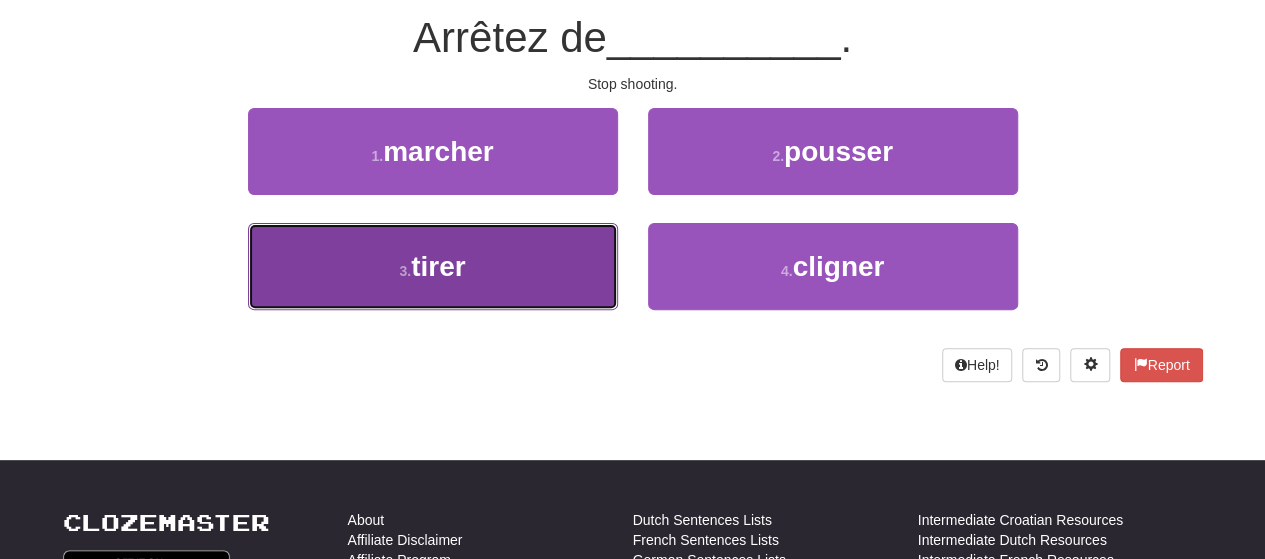 click on "3 .  tirer" at bounding box center [433, 266] 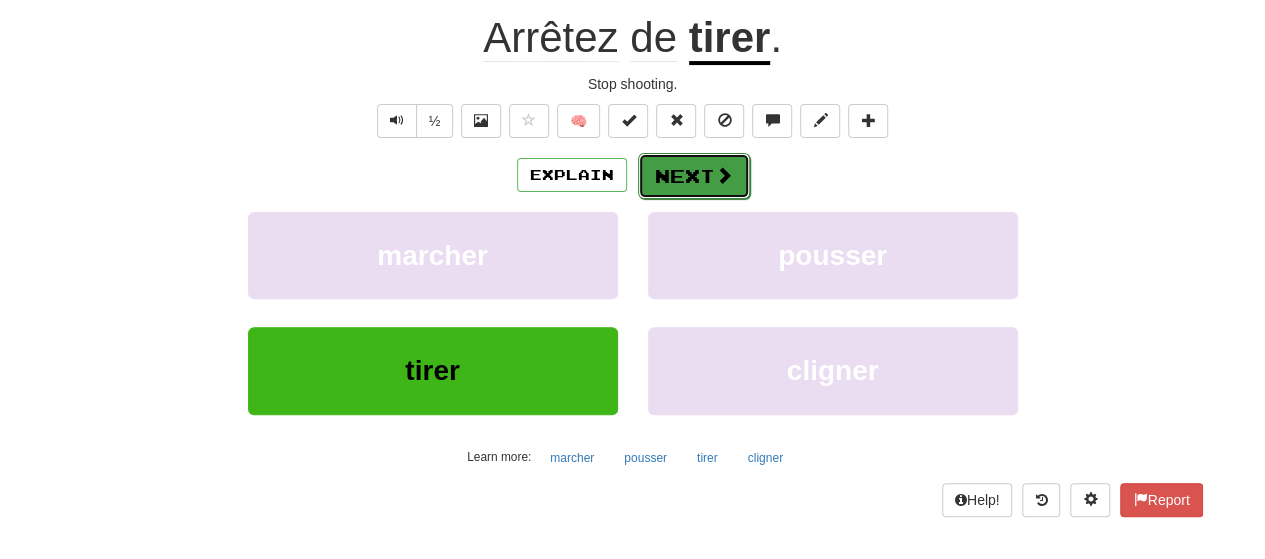 click on "Next" at bounding box center [694, 176] 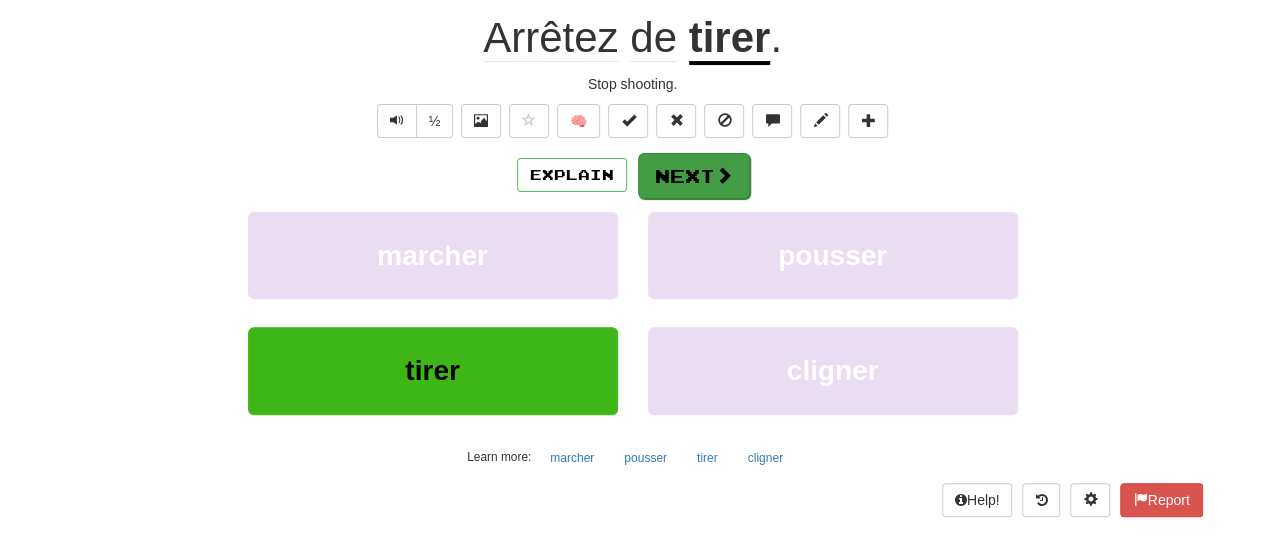 scroll, scrollTop: 187, scrollLeft: 0, axis: vertical 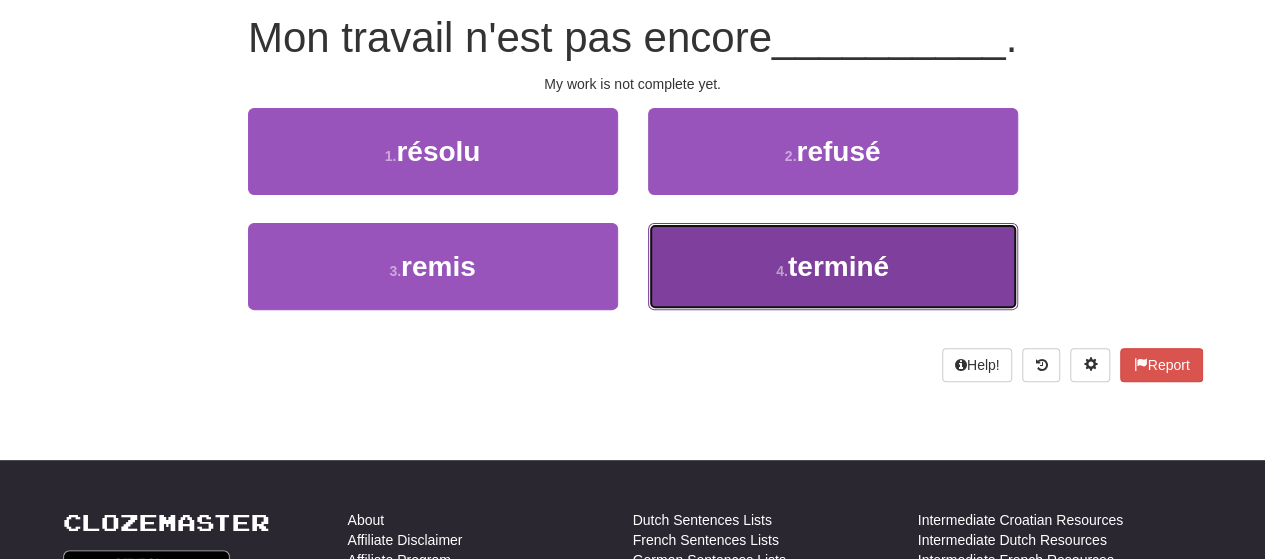 click on "4 .  terminé" at bounding box center [833, 266] 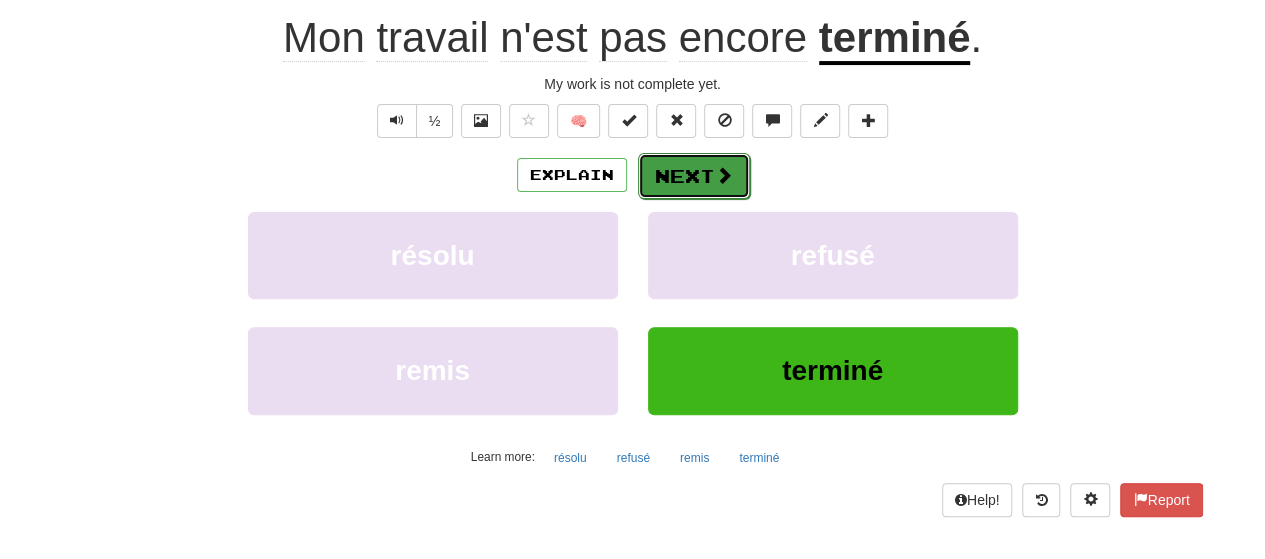 click on "Next" at bounding box center (694, 176) 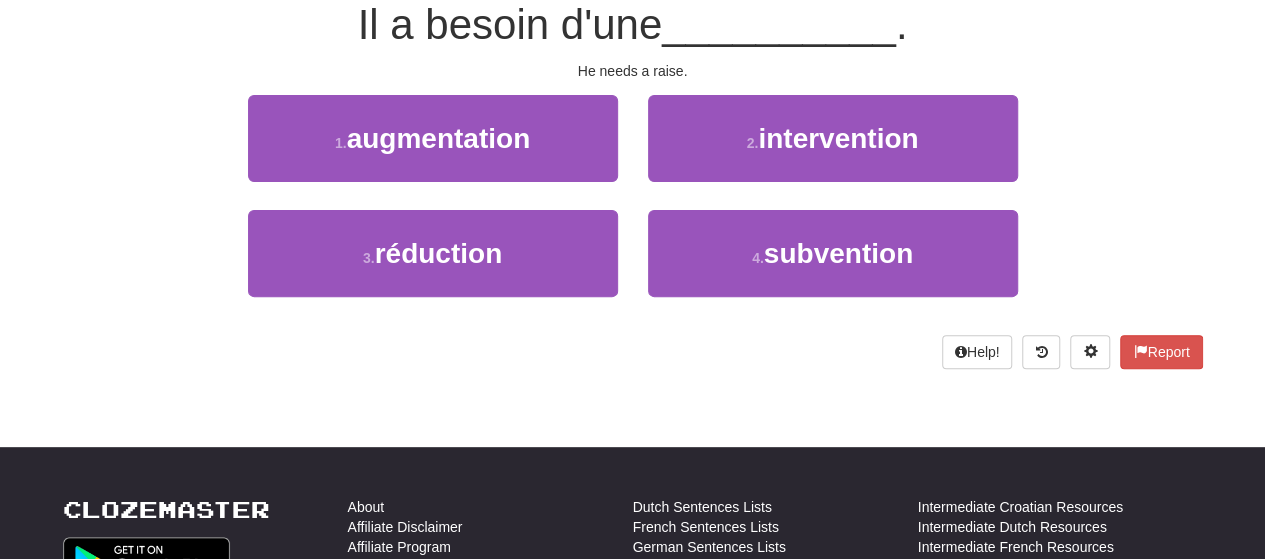 scroll, scrollTop: 187, scrollLeft: 0, axis: vertical 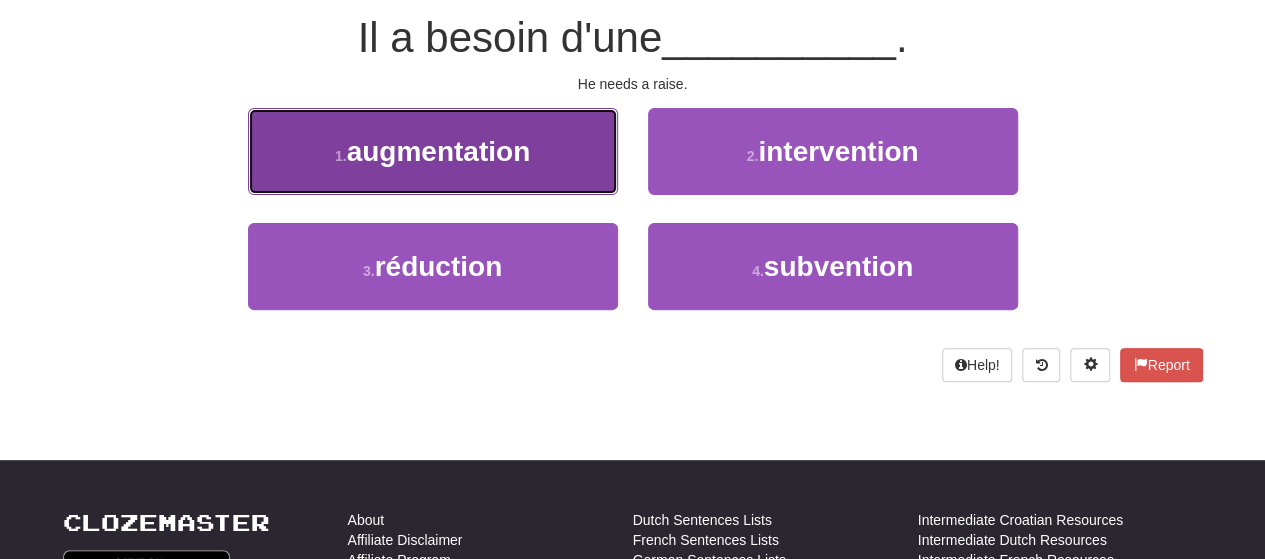 click on "1 .  augmentation" at bounding box center [433, 151] 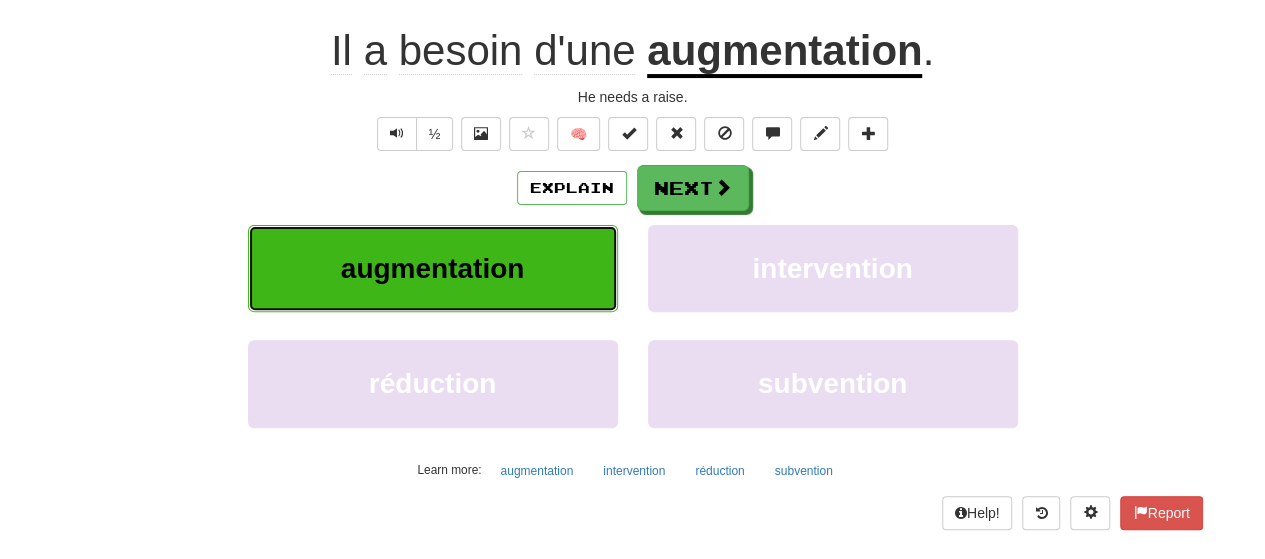 scroll, scrollTop: 200, scrollLeft: 0, axis: vertical 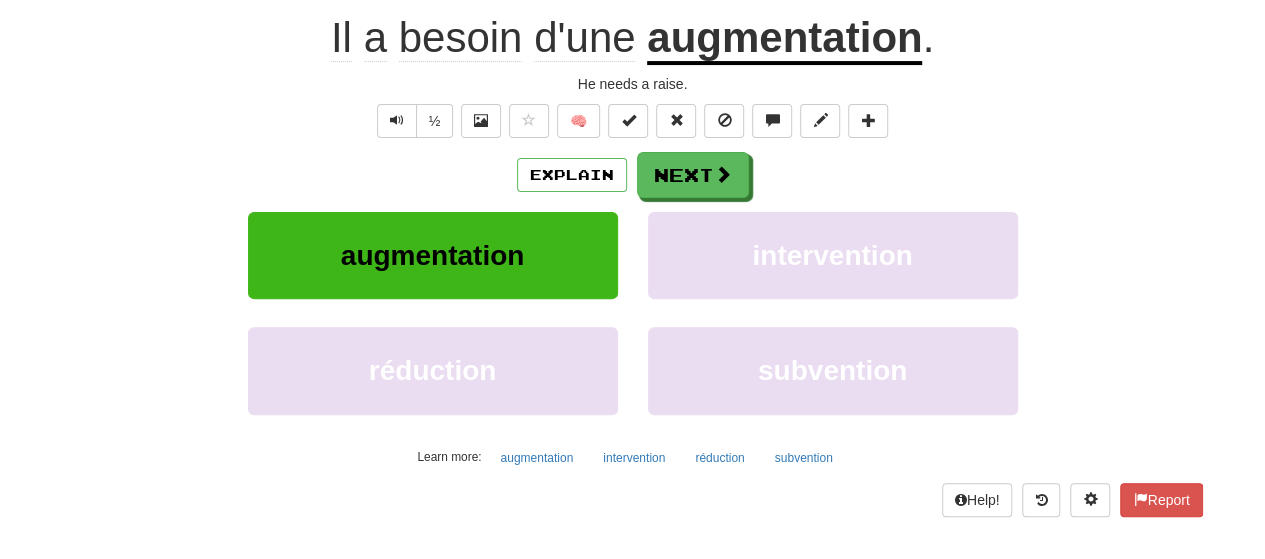 click on "Explain Next" at bounding box center (633, 175) 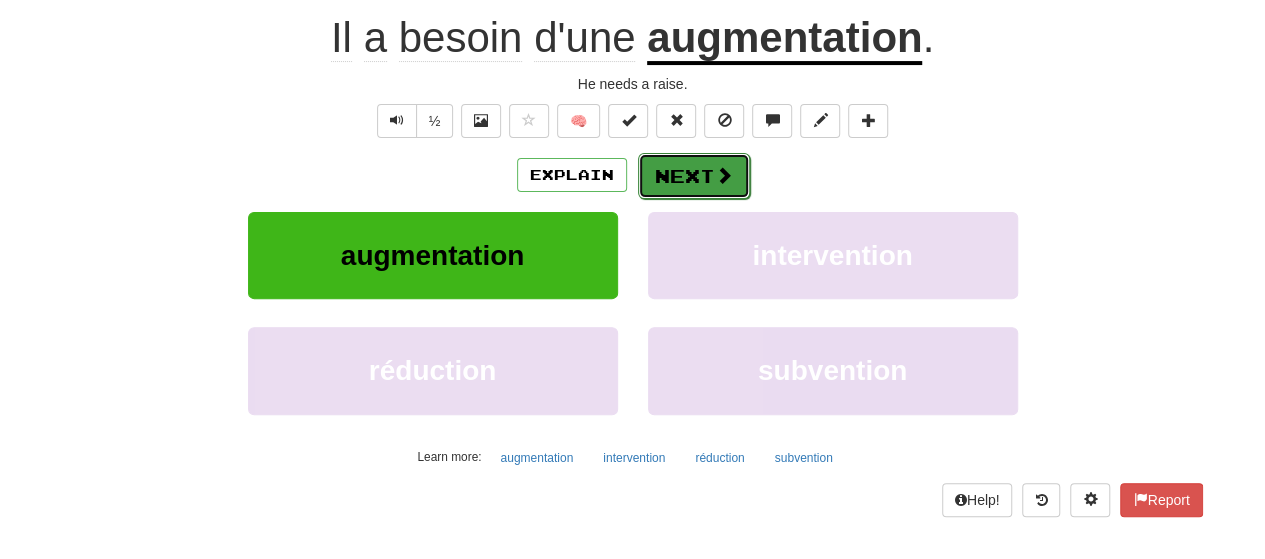 click at bounding box center (724, 175) 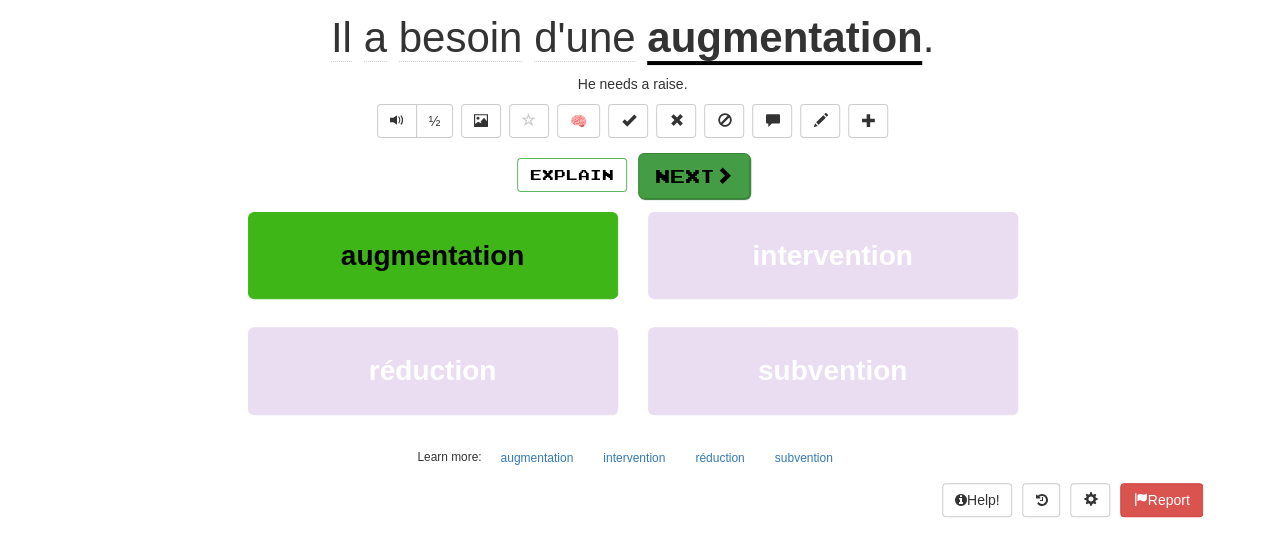 scroll, scrollTop: 187, scrollLeft: 0, axis: vertical 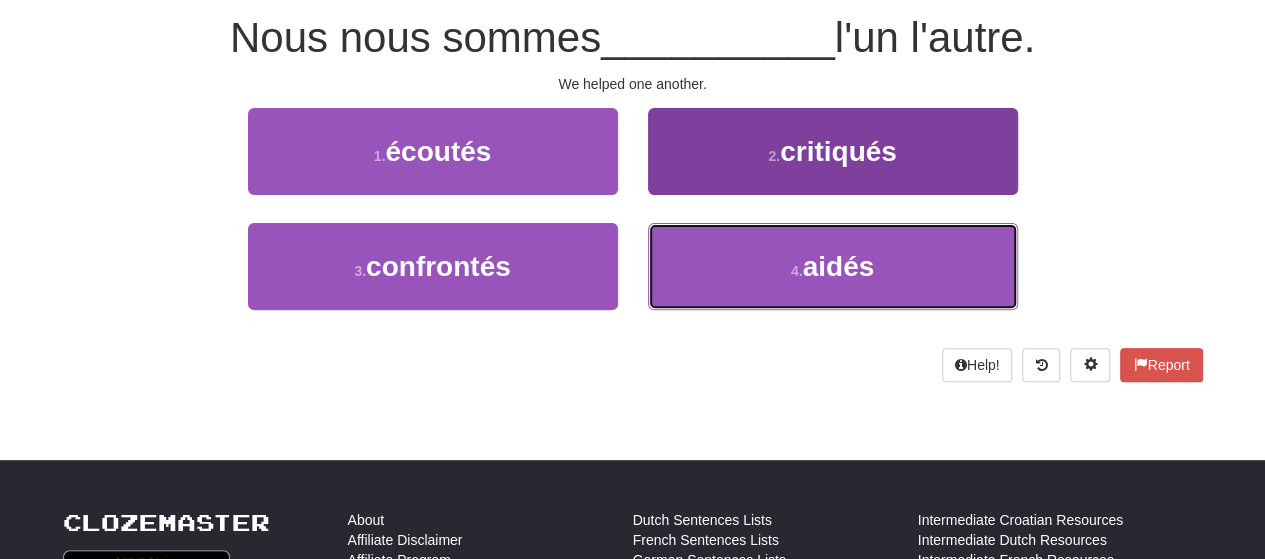 drag, startPoint x: 736, startPoint y: 275, endPoint x: 718, endPoint y: 242, distance: 37.589893 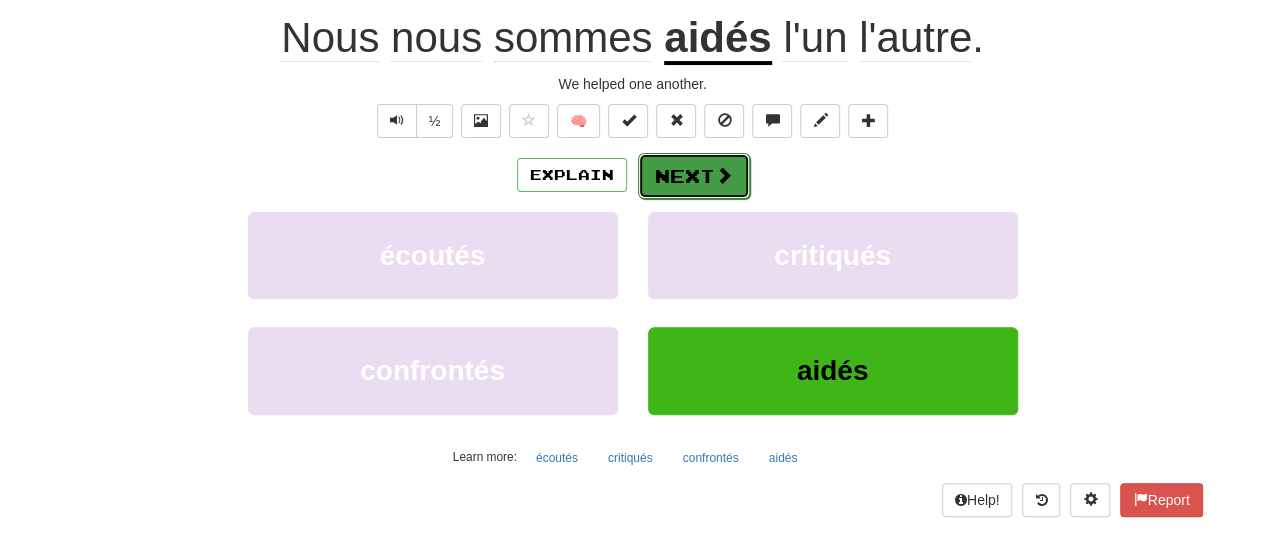 click on "Next" at bounding box center [694, 176] 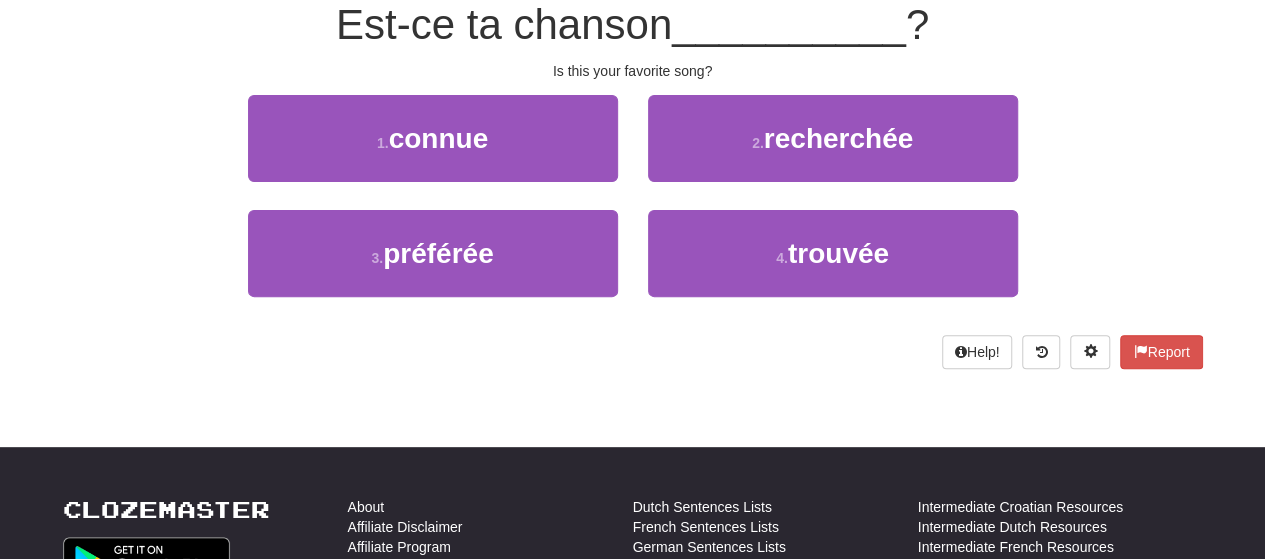 scroll, scrollTop: 187, scrollLeft: 0, axis: vertical 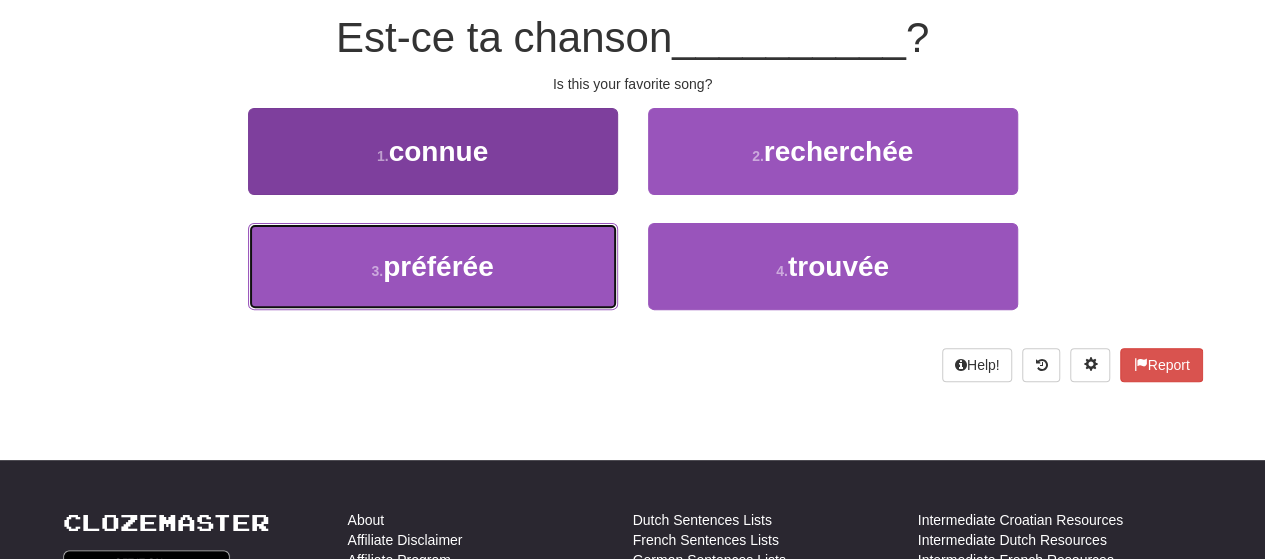 drag, startPoint x: 522, startPoint y: 274, endPoint x: 555, endPoint y: 261, distance: 35.468296 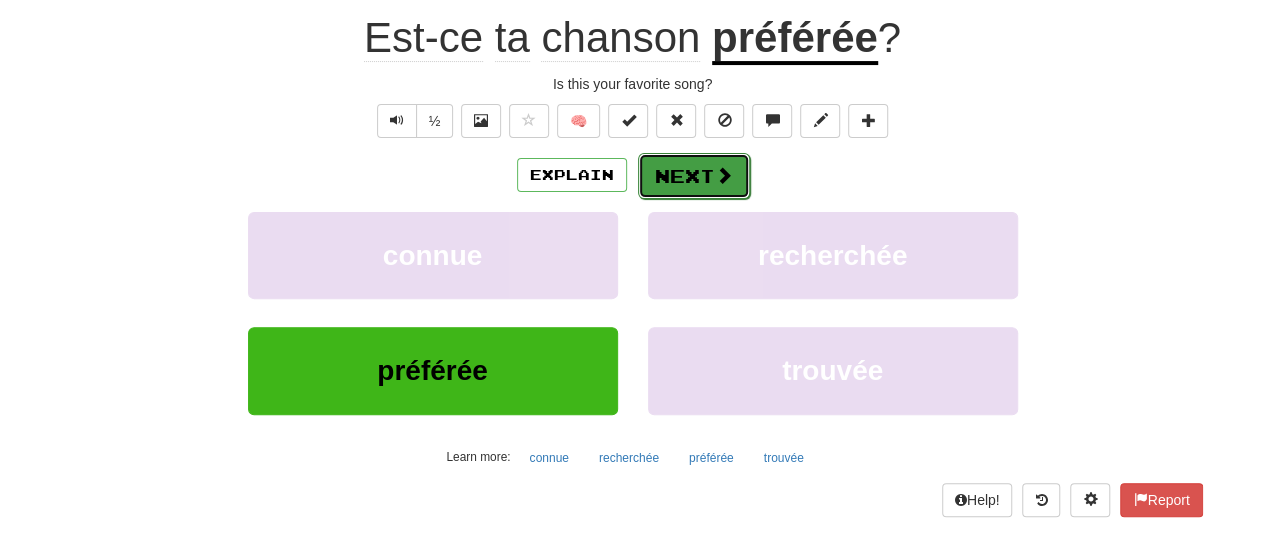 click at bounding box center (724, 175) 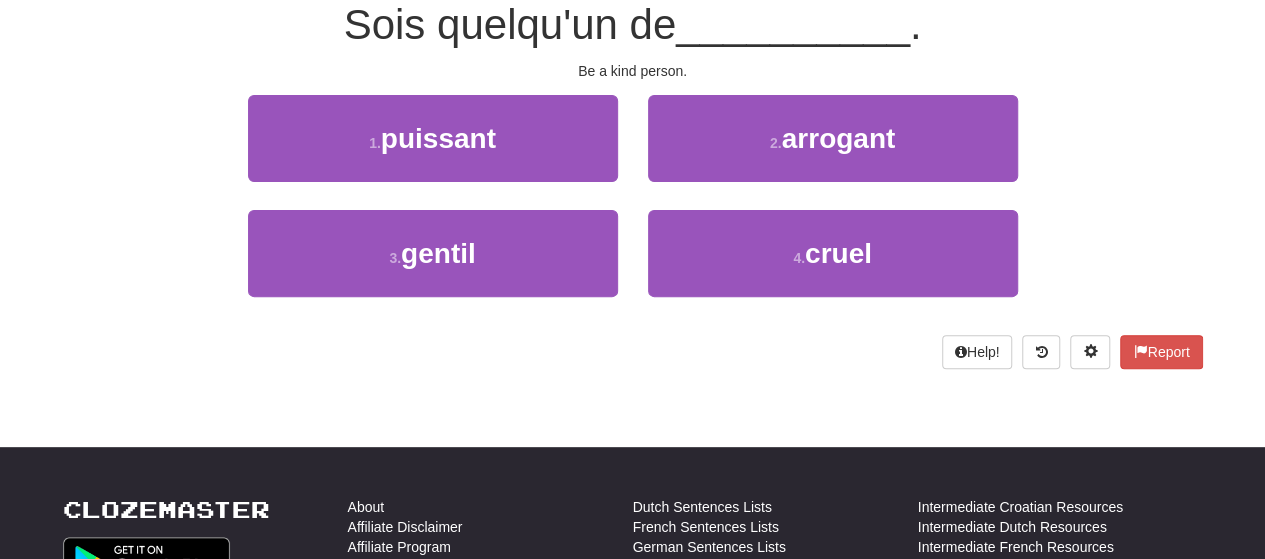 scroll, scrollTop: 187, scrollLeft: 0, axis: vertical 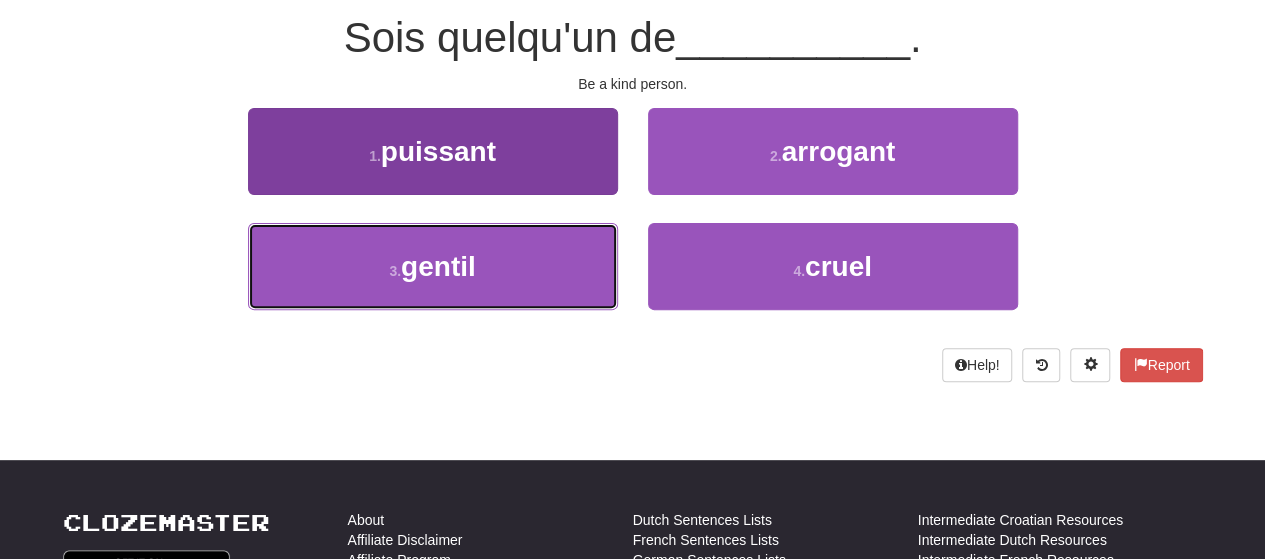 drag, startPoint x: 544, startPoint y: 279, endPoint x: 553, endPoint y: 270, distance: 12.727922 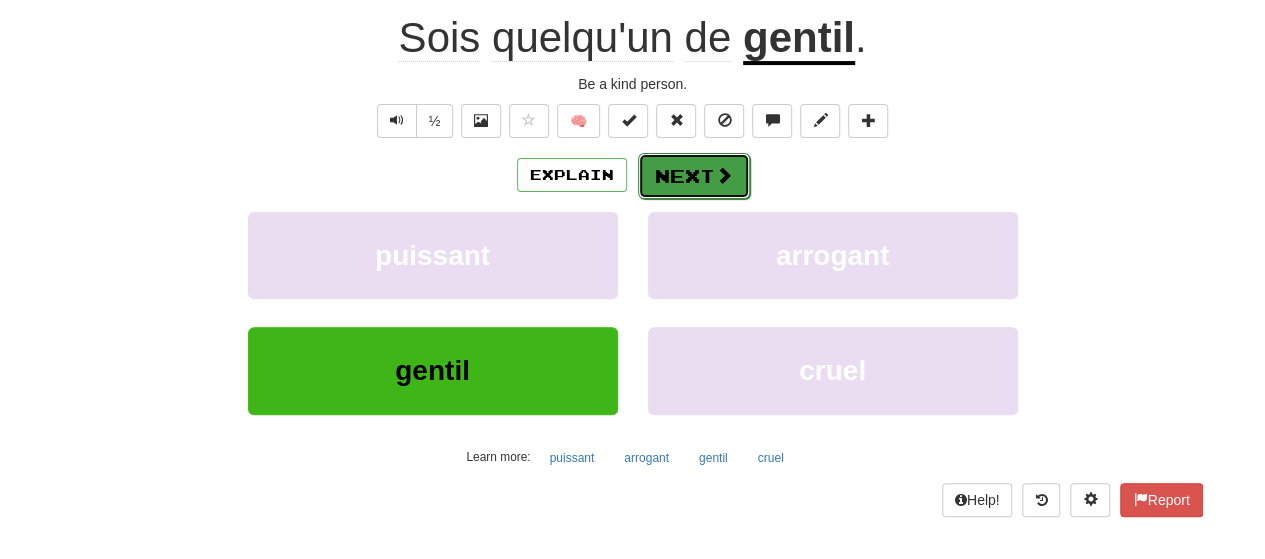 click at bounding box center (724, 175) 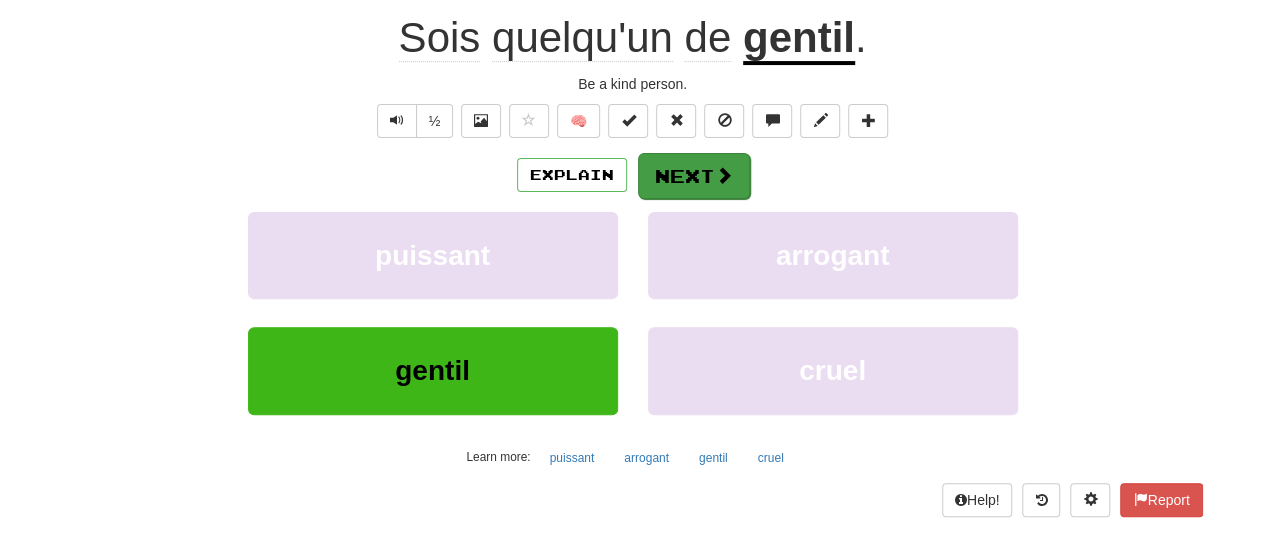 scroll, scrollTop: 187, scrollLeft: 0, axis: vertical 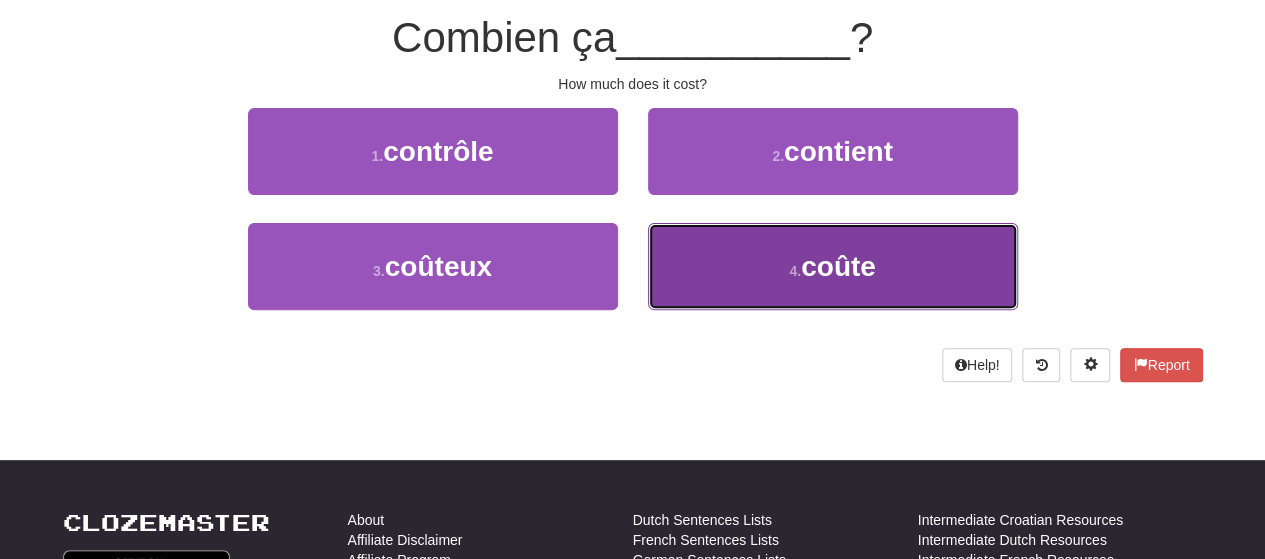 click on "4 .  coûte" at bounding box center [833, 266] 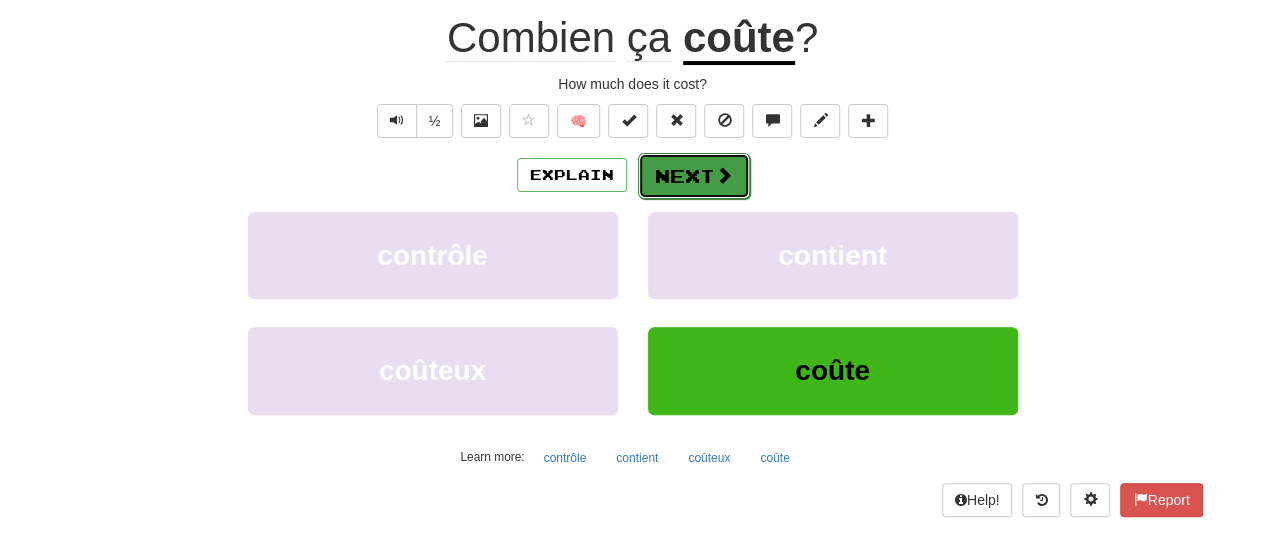click on "Next" at bounding box center [694, 176] 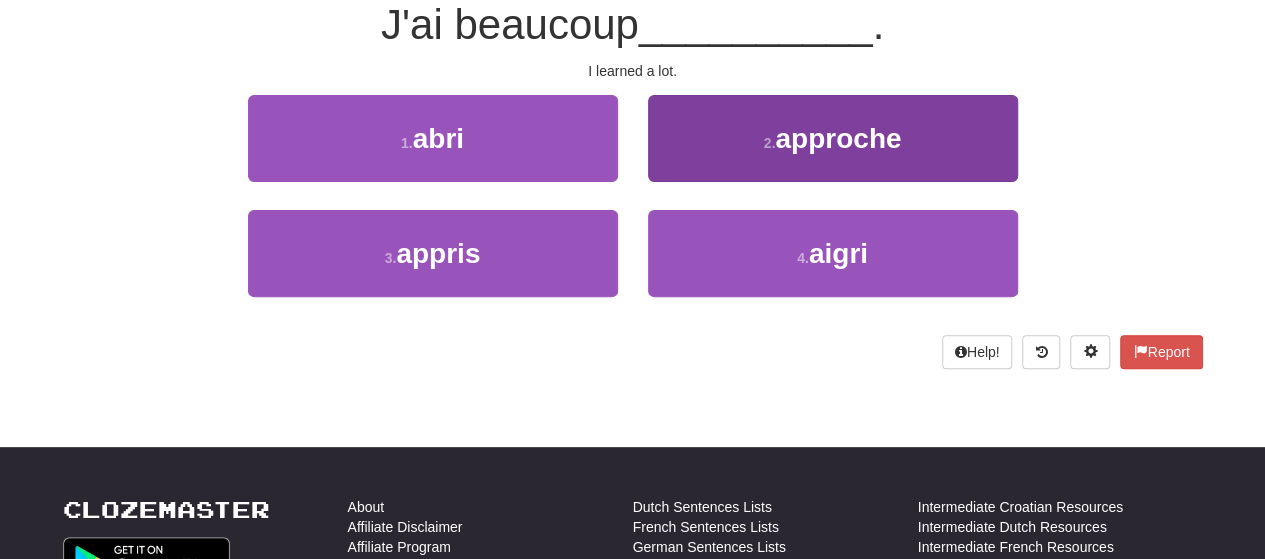 scroll, scrollTop: 187, scrollLeft: 0, axis: vertical 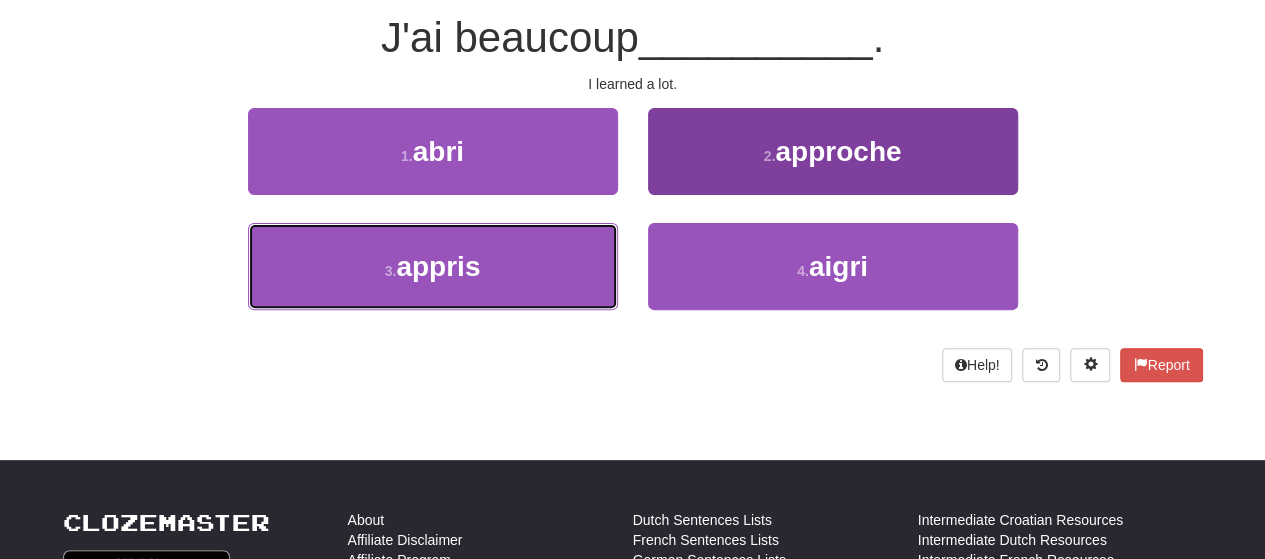 drag, startPoint x: 547, startPoint y: 270, endPoint x: 657, endPoint y: 226, distance: 118.473625 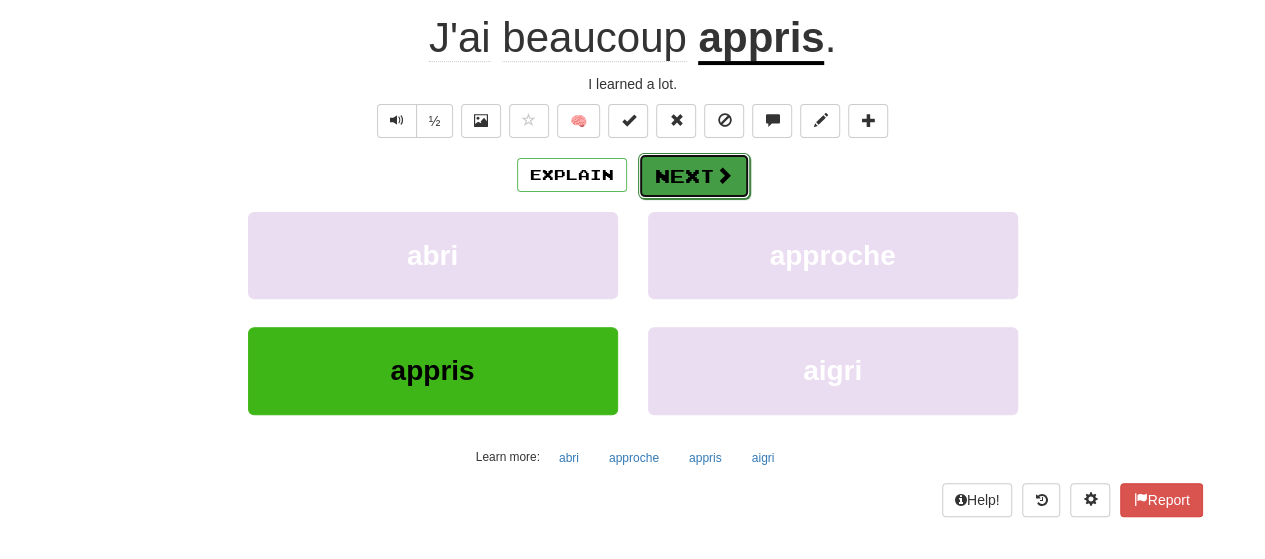 click on "Next" at bounding box center (694, 176) 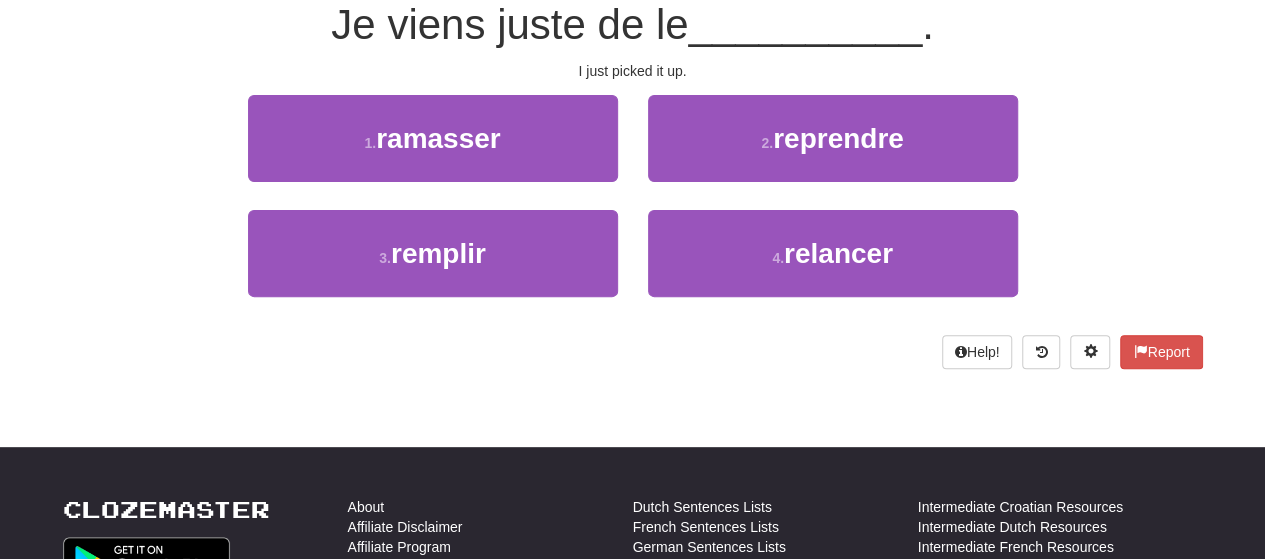 scroll, scrollTop: 187, scrollLeft: 0, axis: vertical 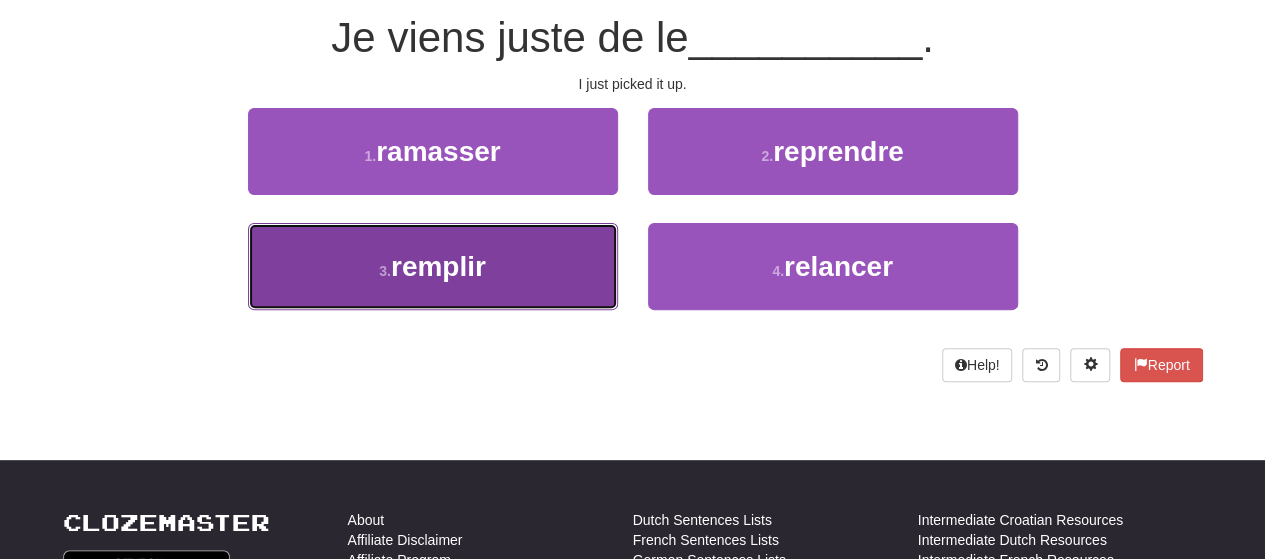 drag, startPoint x: 536, startPoint y: 264, endPoint x: 590, endPoint y: 221, distance: 69.02898 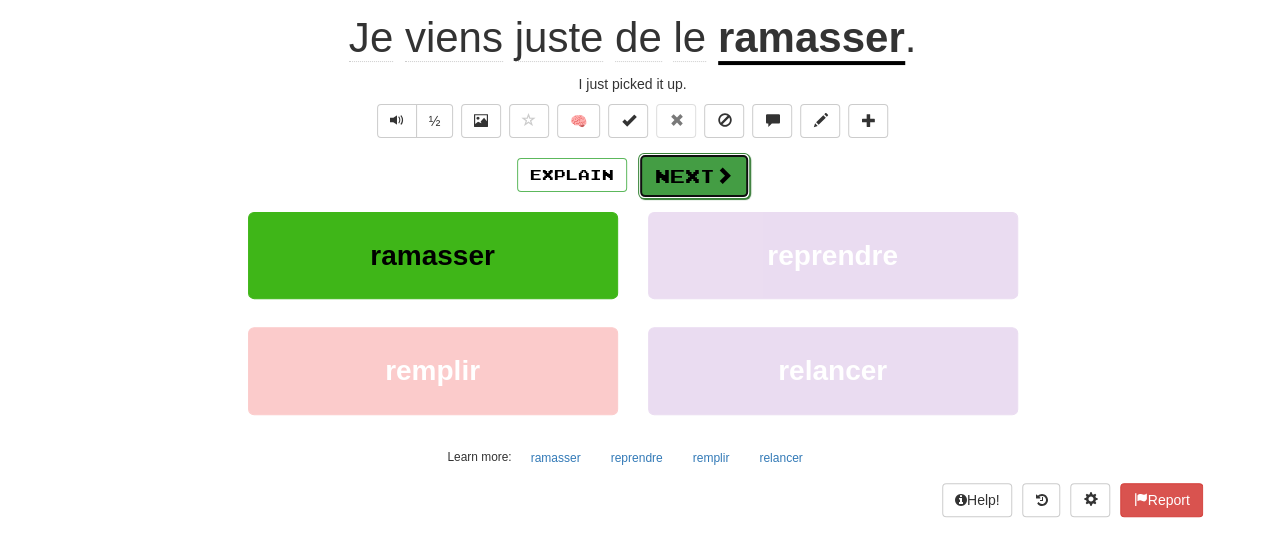click on "Next" at bounding box center [694, 176] 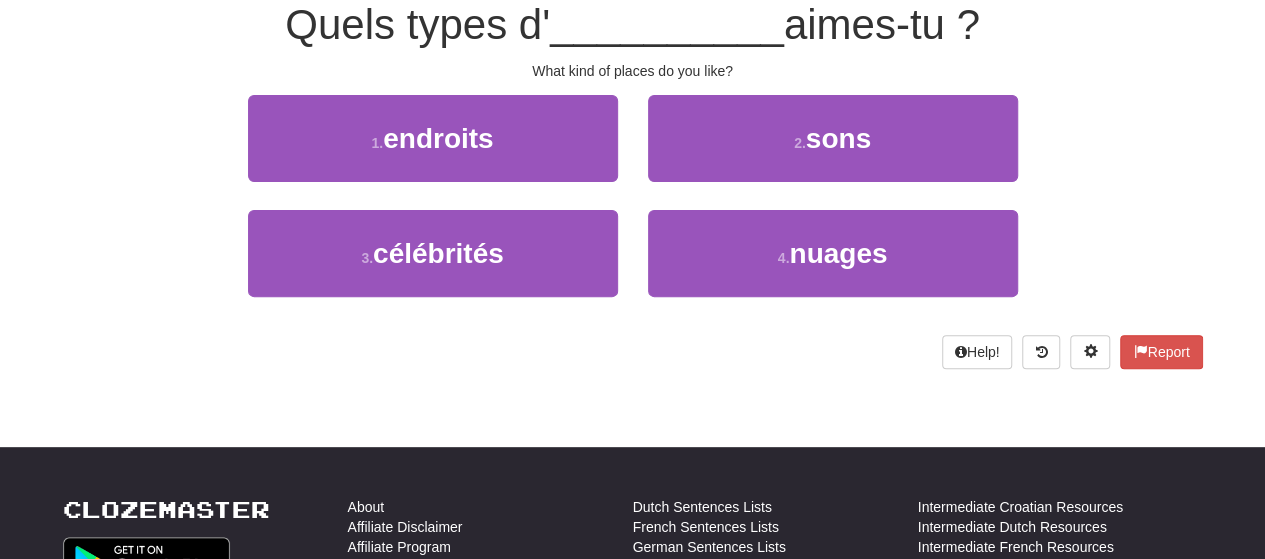scroll, scrollTop: 187, scrollLeft: 0, axis: vertical 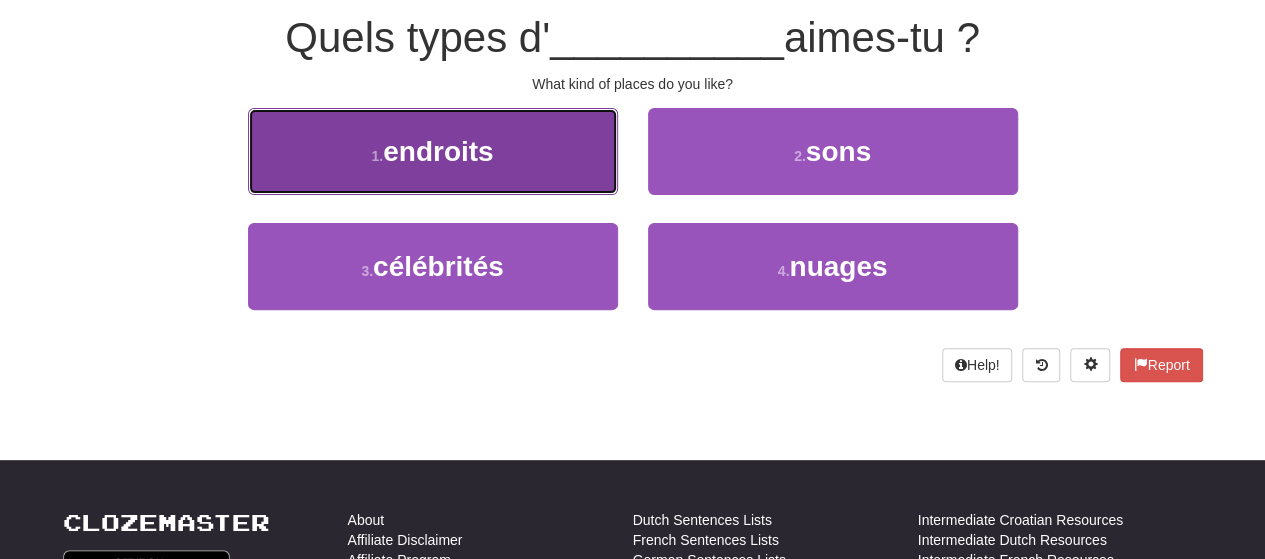 click on "1 .  endroits" at bounding box center (433, 151) 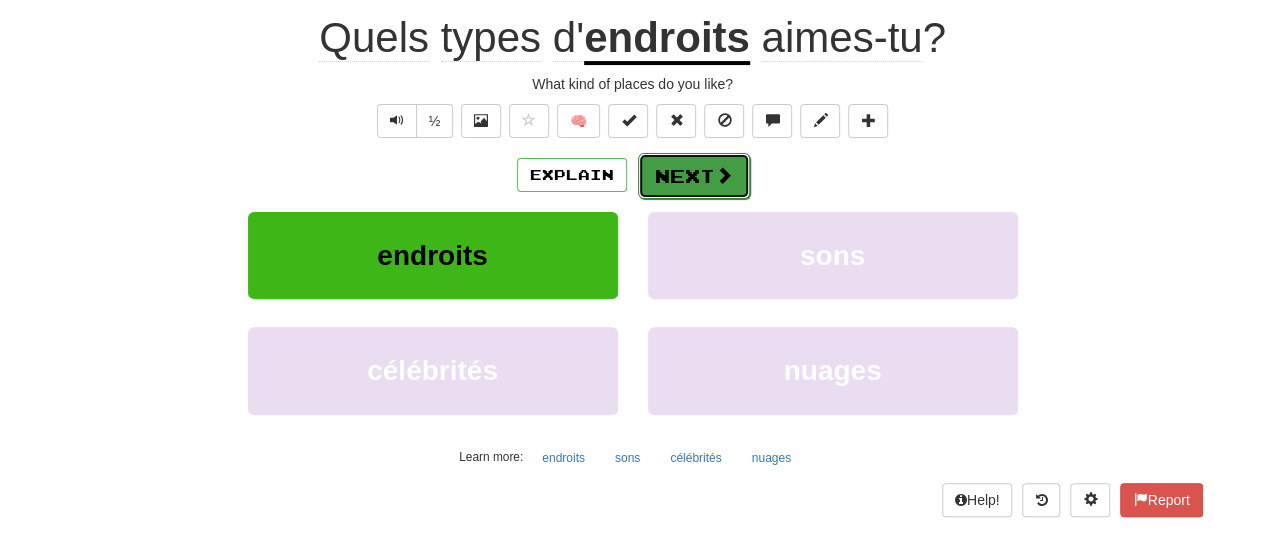 click on "Next" at bounding box center [694, 176] 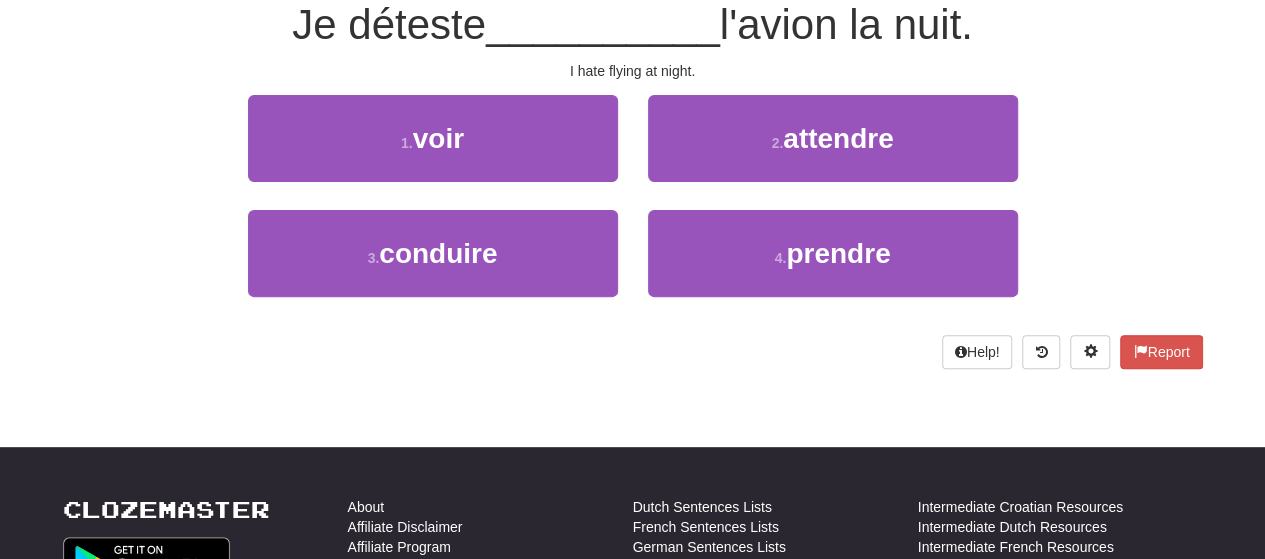 scroll, scrollTop: 187, scrollLeft: 0, axis: vertical 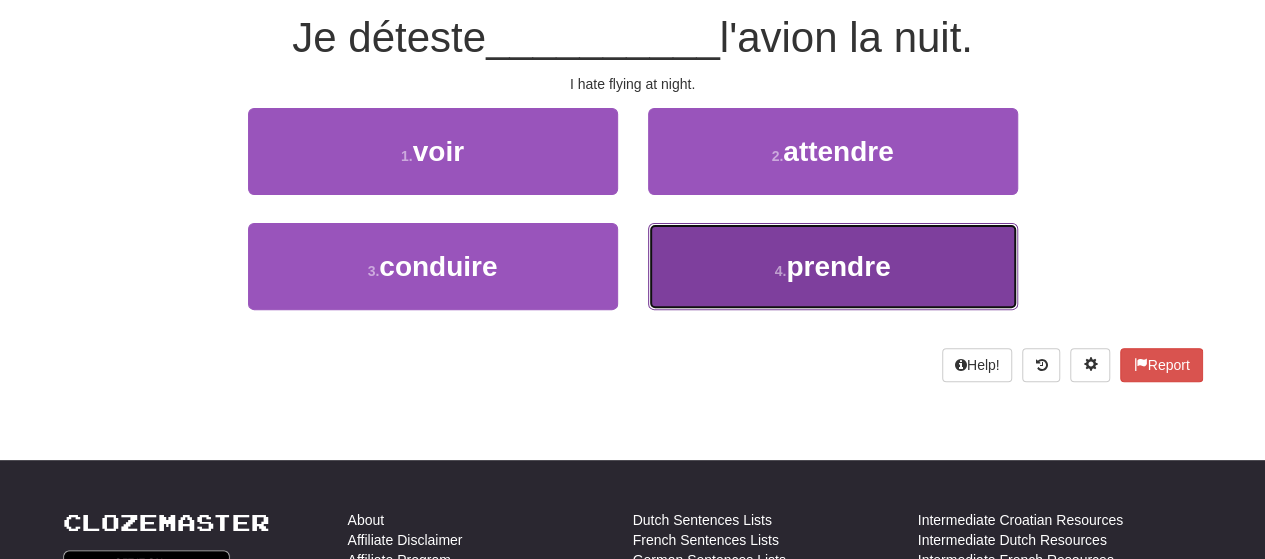 click on "4 .  prendre" at bounding box center [833, 266] 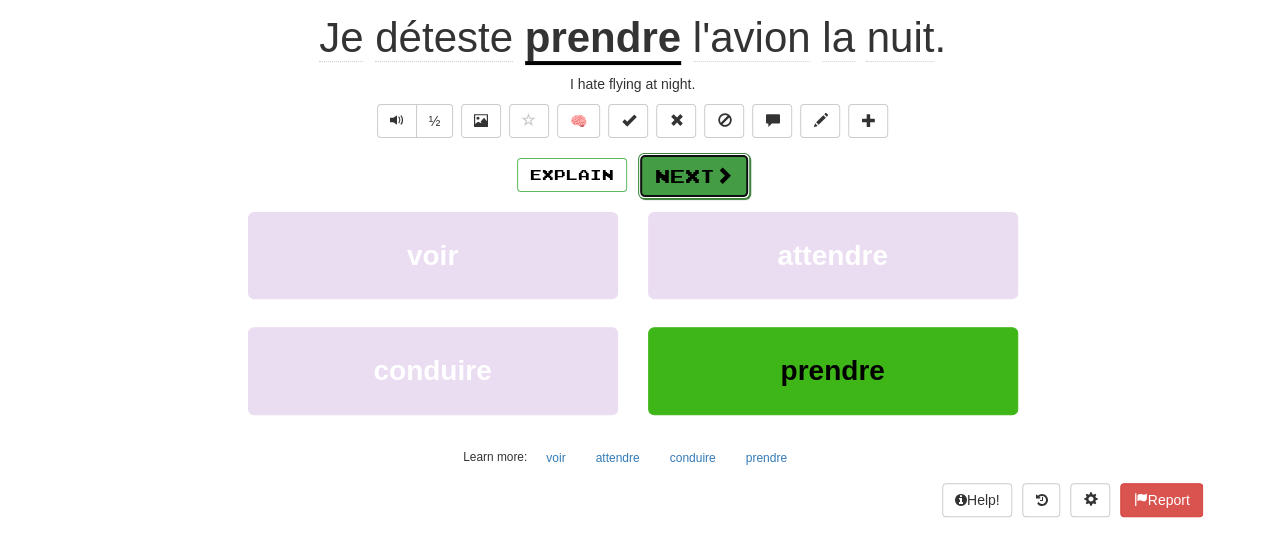 click on "Next" at bounding box center [694, 176] 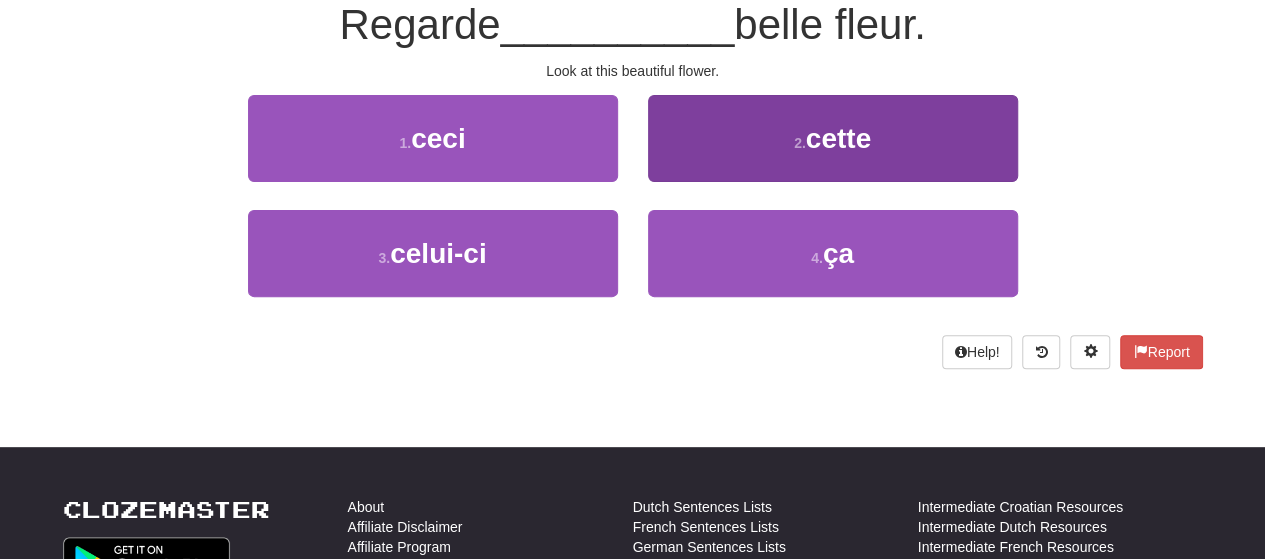 scroll, scrollTop: 187, scrollLeft: 0, axis: vertical 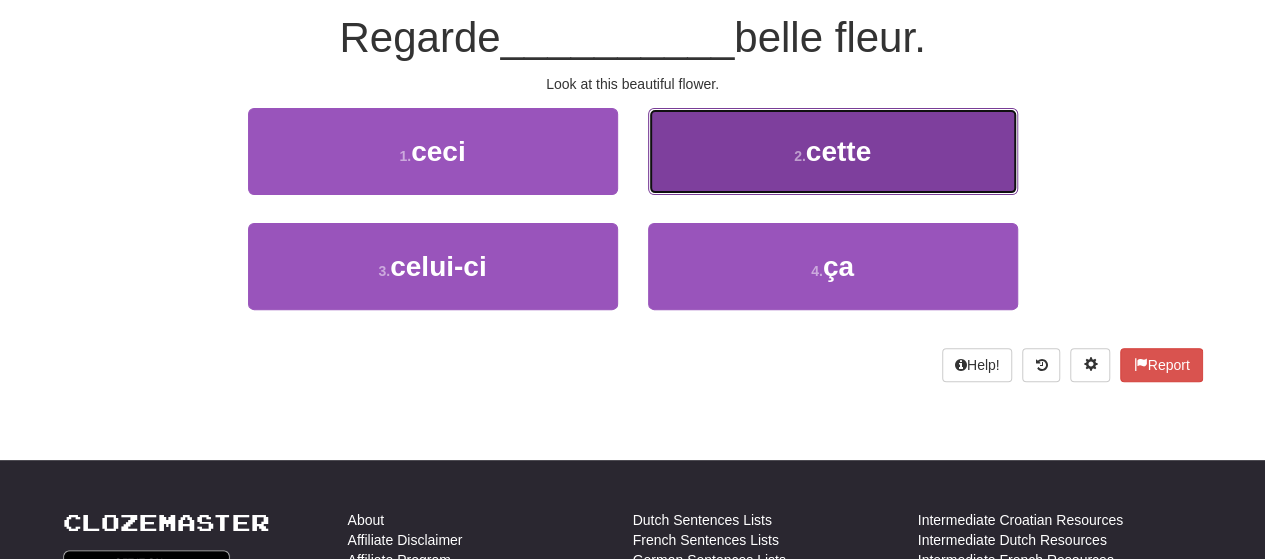 click on "2 .  cette" at bounding box center (833, 151) 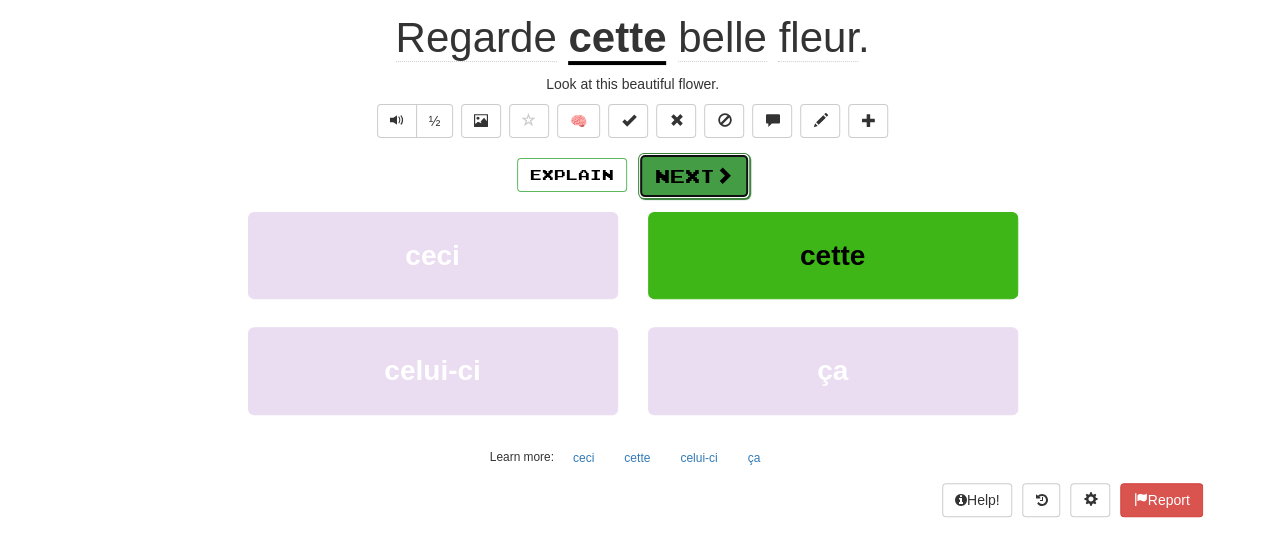 click on "Next" at bounding box center (694, 176) 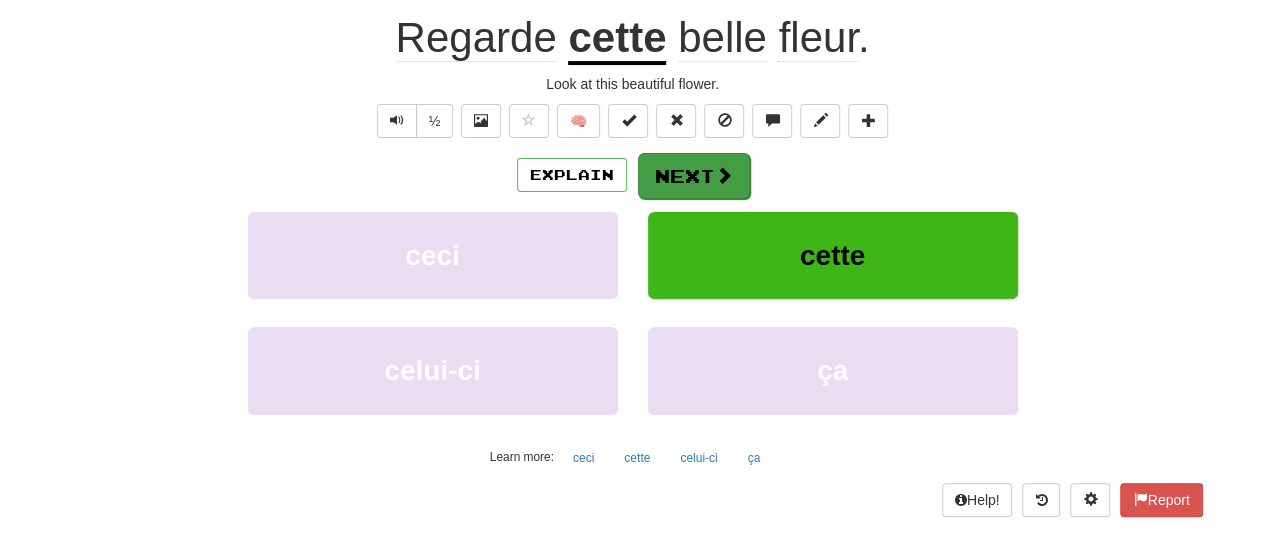 scroll, scrollTop: 187, scrollLeft: 0, axis: vertical 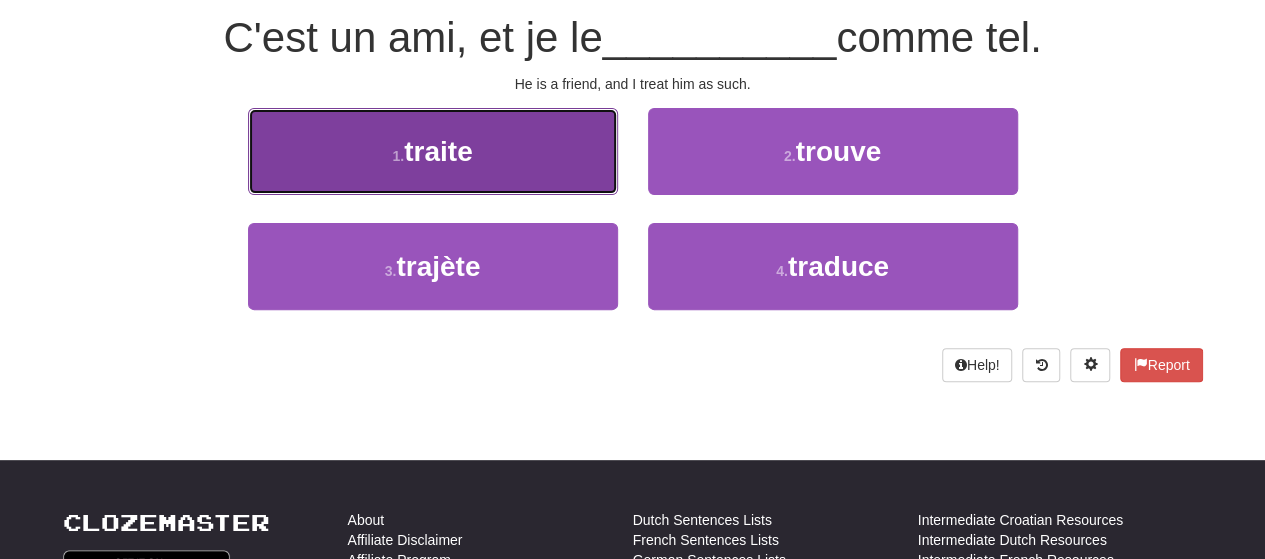 click on "1 .  traite" at bounding box center (433, 151) 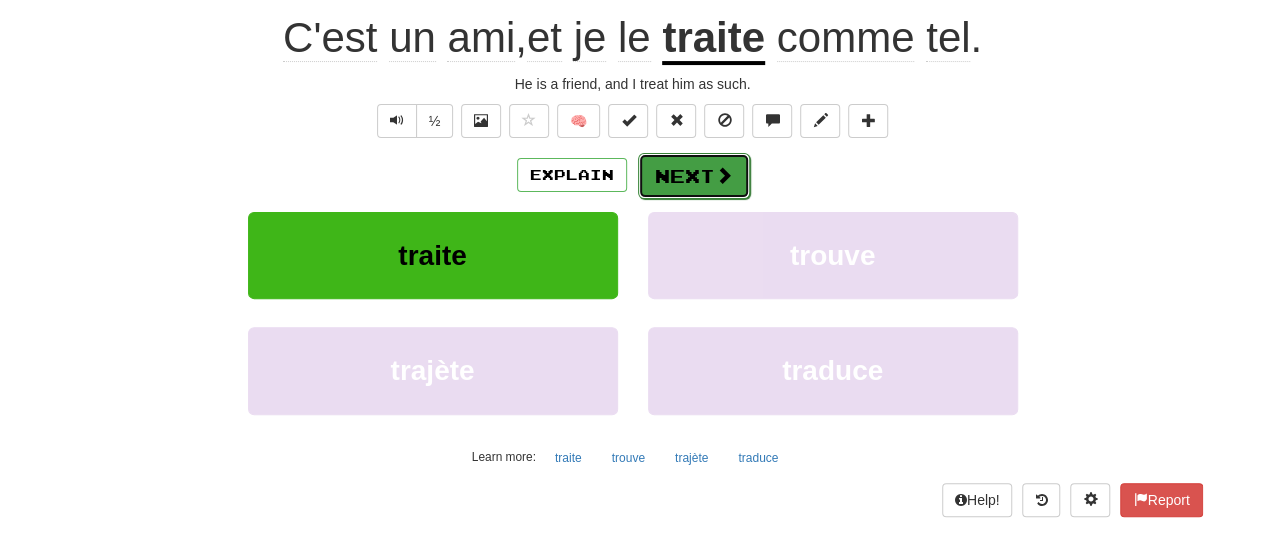 click on "Next" at bounding box center (694, 176) 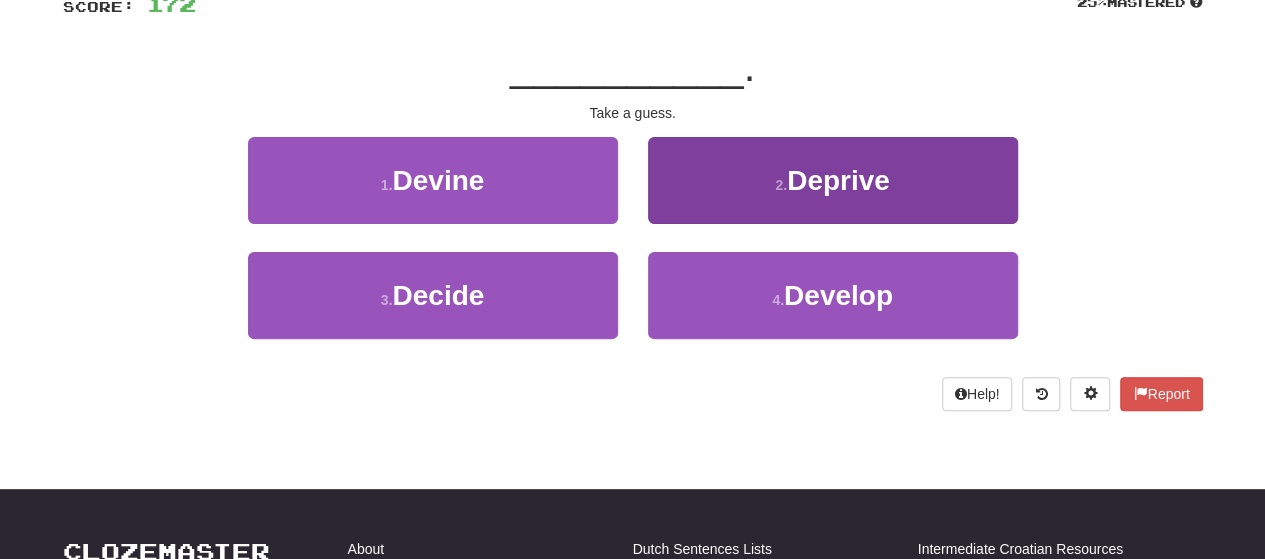 scroll, scrollTop: 187, scrollLeft: 0, axis: vertical 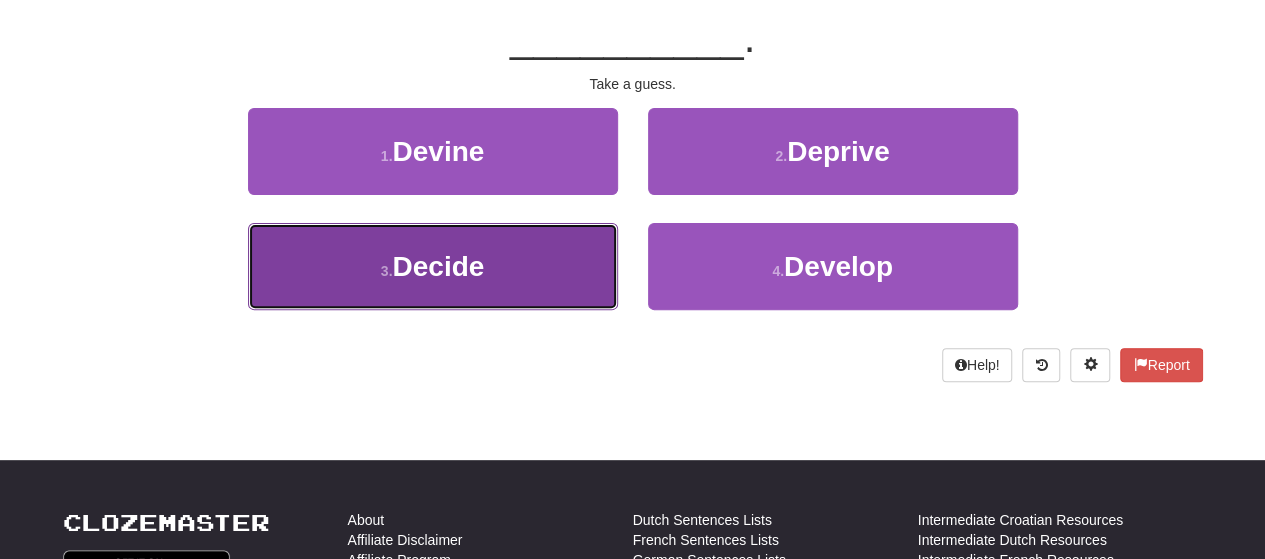 click on "3 .  Decide" at bounding box center [433, 266] 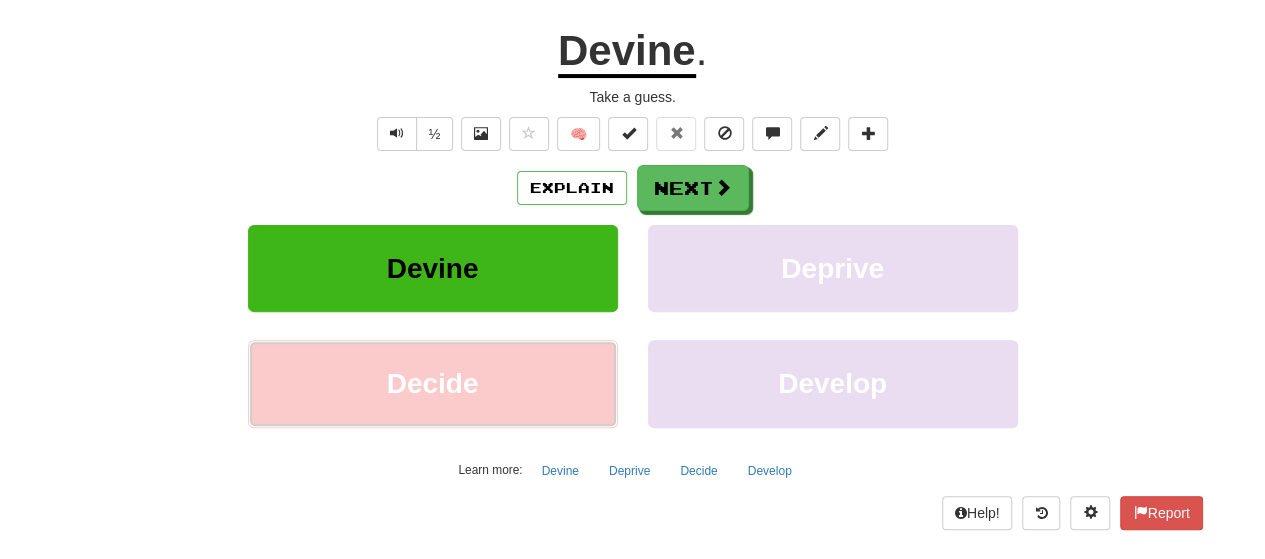 scroll, scrollTop: 200, scrollLeft: 0, axis: vertical 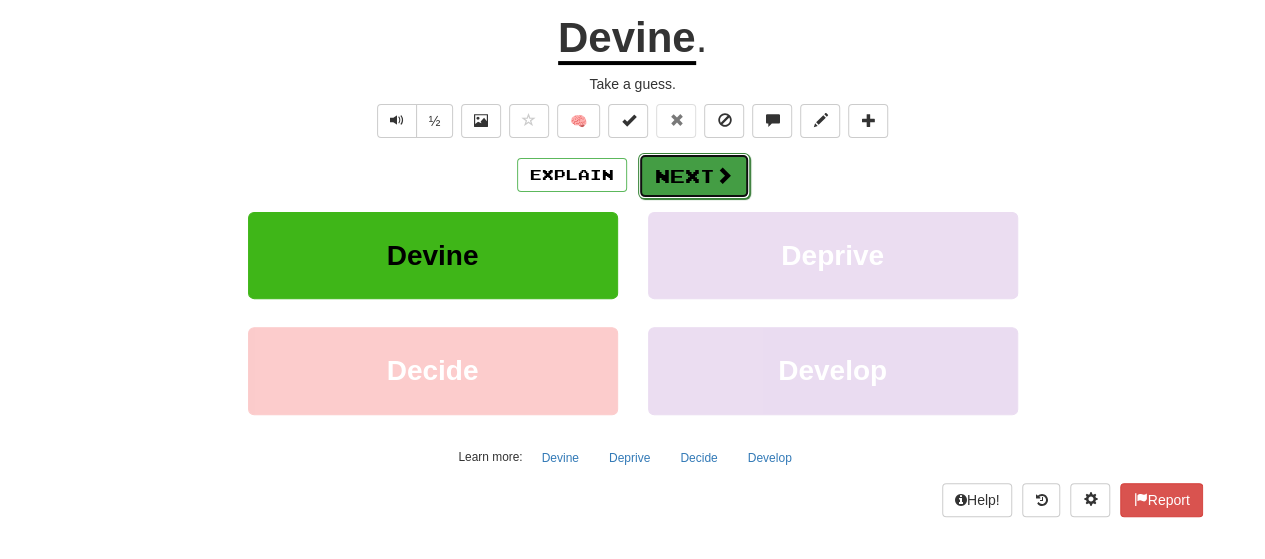 click on "Next" at bounding box center [694, 176] 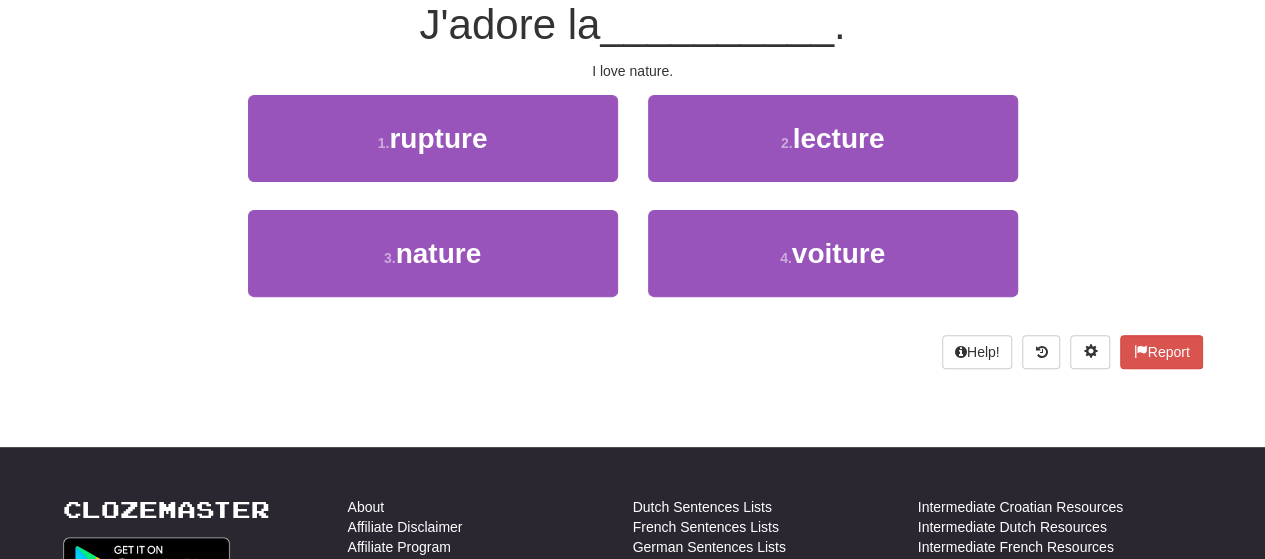 scroll, scrollTop: 187, scrollLeft: 0, axis: vertical 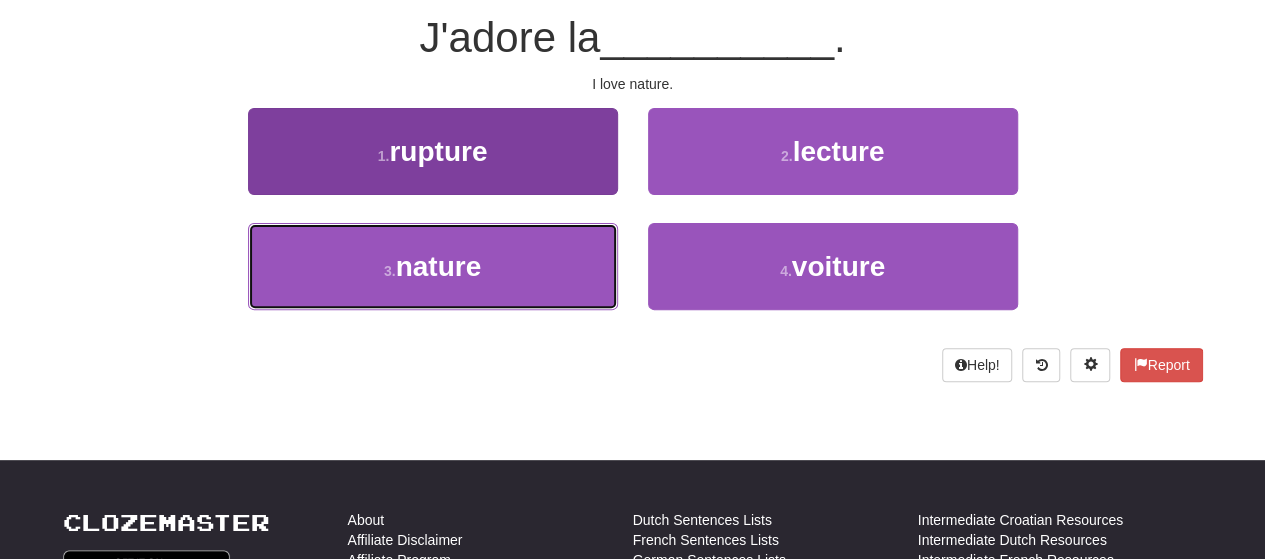 drag, startPoint x: 468, startPoint y: 269, endPoint x: 526, endPoint y: 243, distance: 63.560993 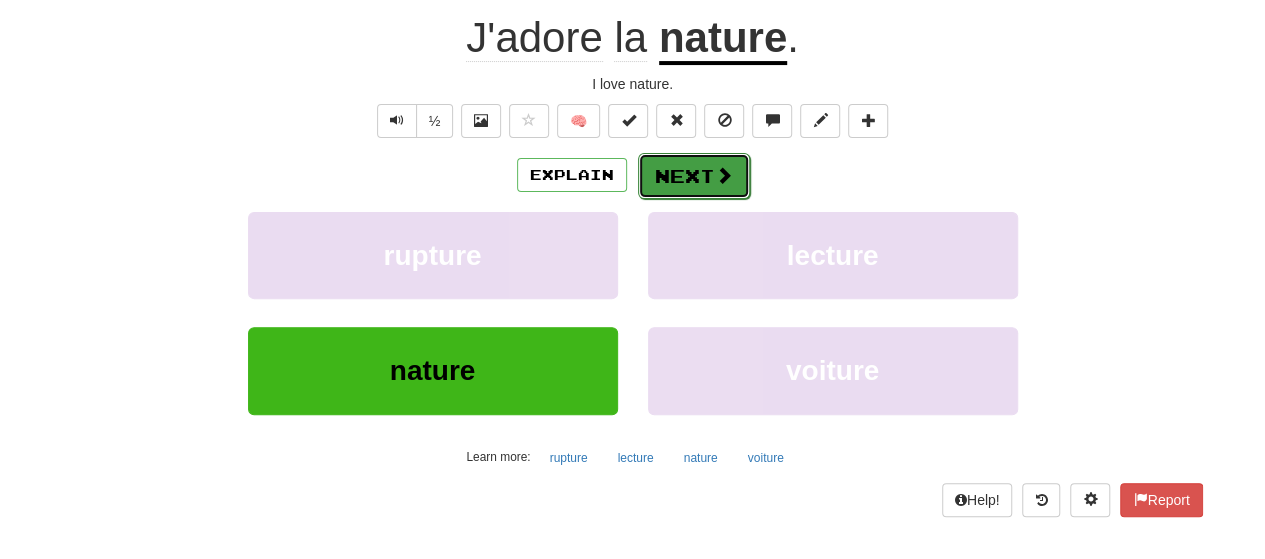 click on "Next" at bounding box center [694, 176] 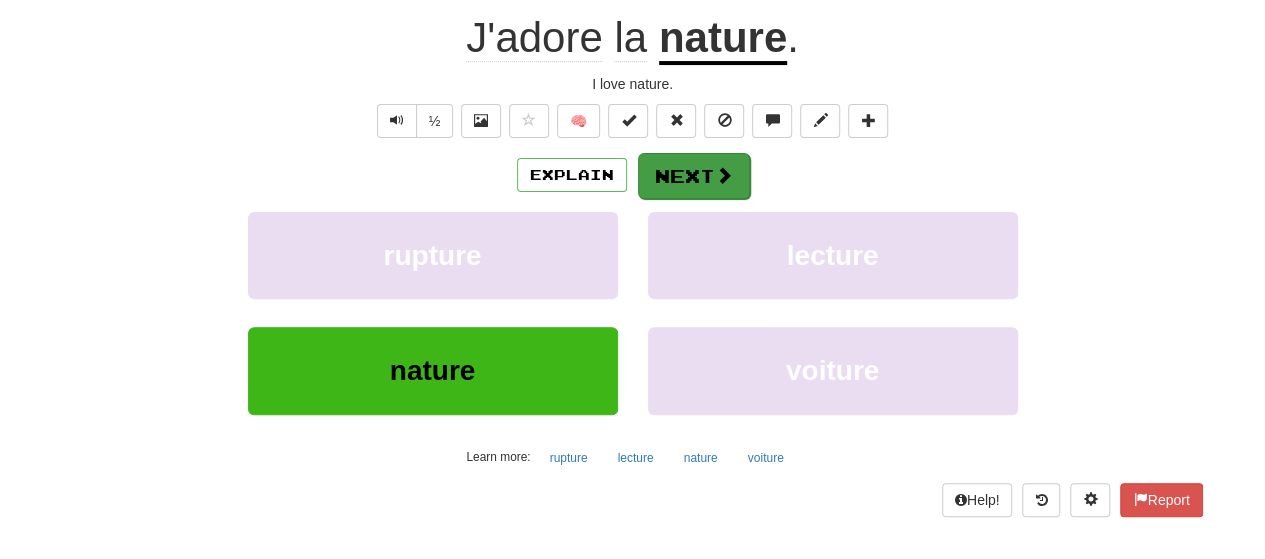 scroll, scrollTop: 187, scrollLeft: 0, axis: vertical 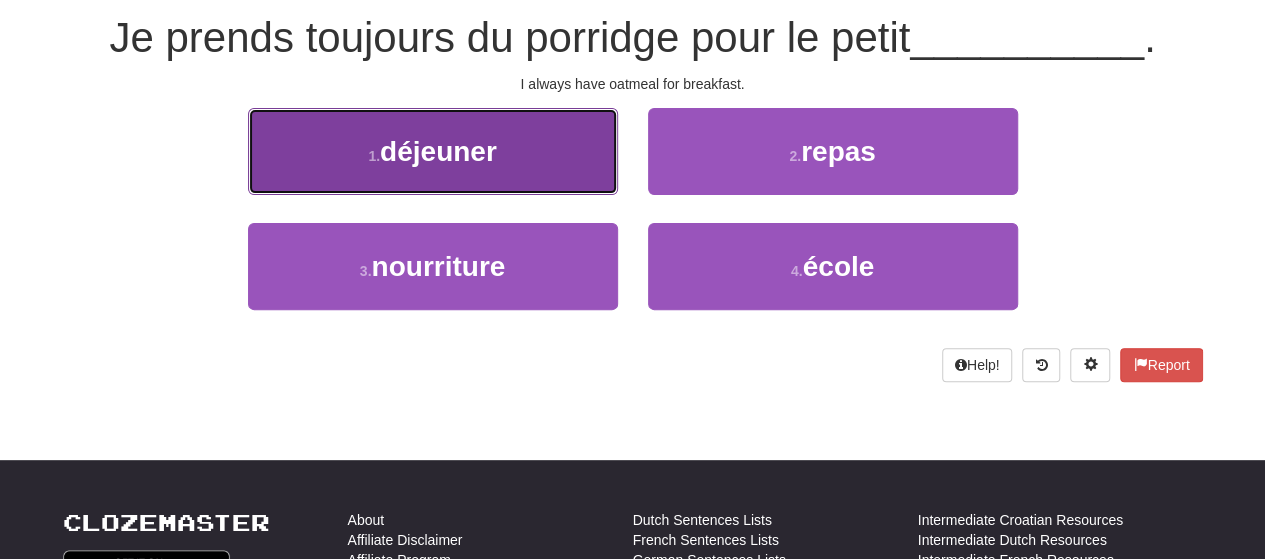 click on "1 .  déjeuner" at bounding box center [433, 151] 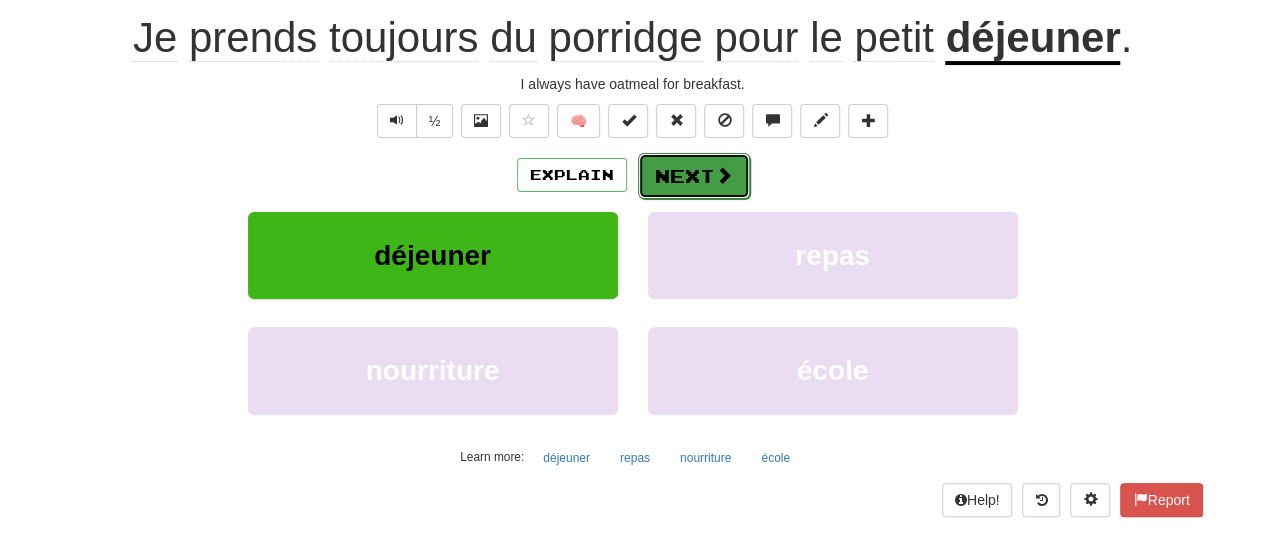 click on "Next" at bounding box center (694, 176) 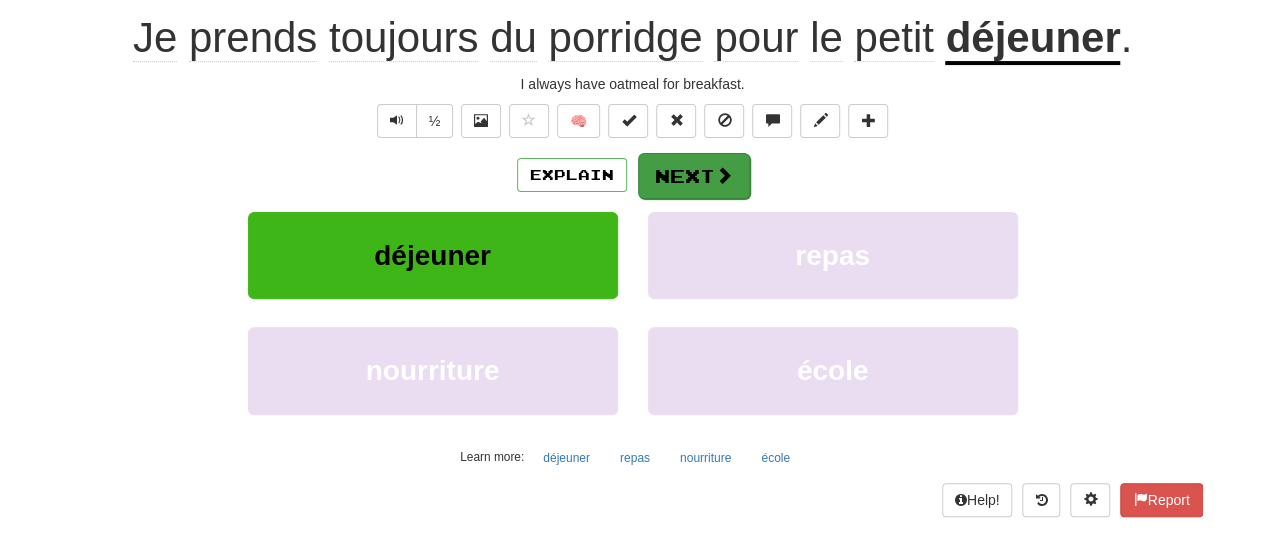 scroll, scrollTop: 187, scrollLeft: 0, axis: vertical 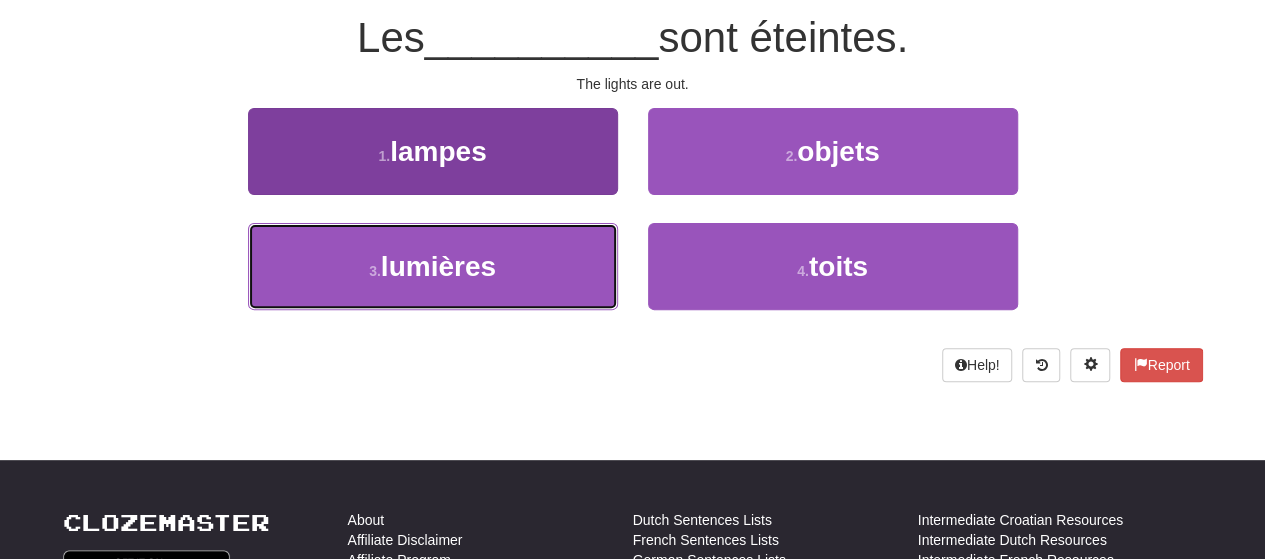 click on "3 .  lumières" at bounding box center [433, 266] 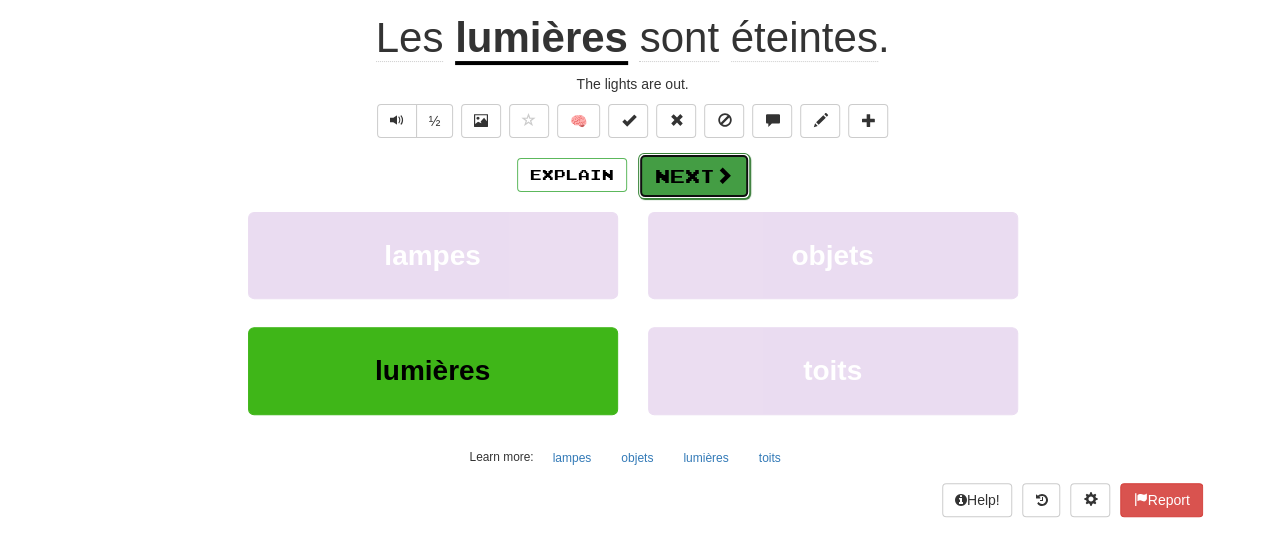 click on "Next" at bounding box center [694, 176] 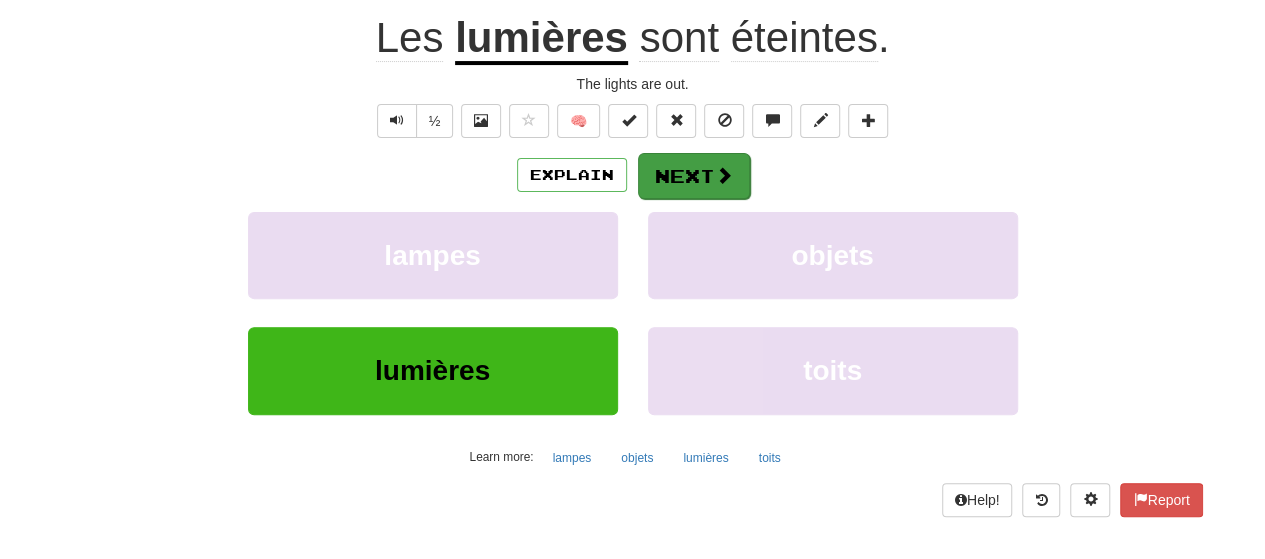 scroll, scrollTop: 187, scrollLeft: 0, axis: vertical 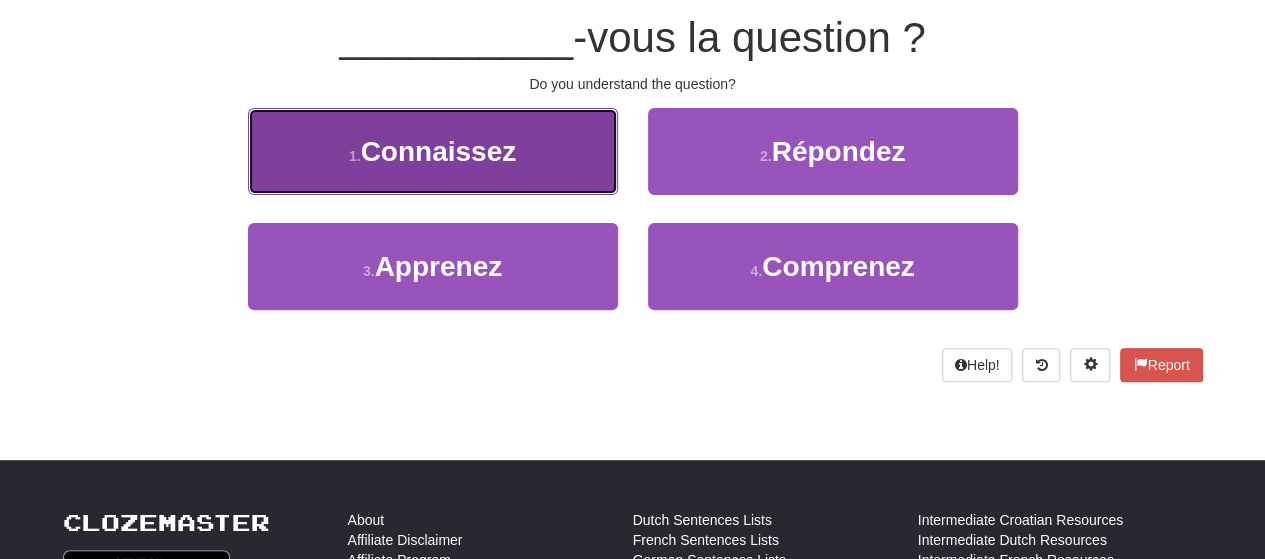 click on "1 .  Connaissez" at bounding box center [433, 151] 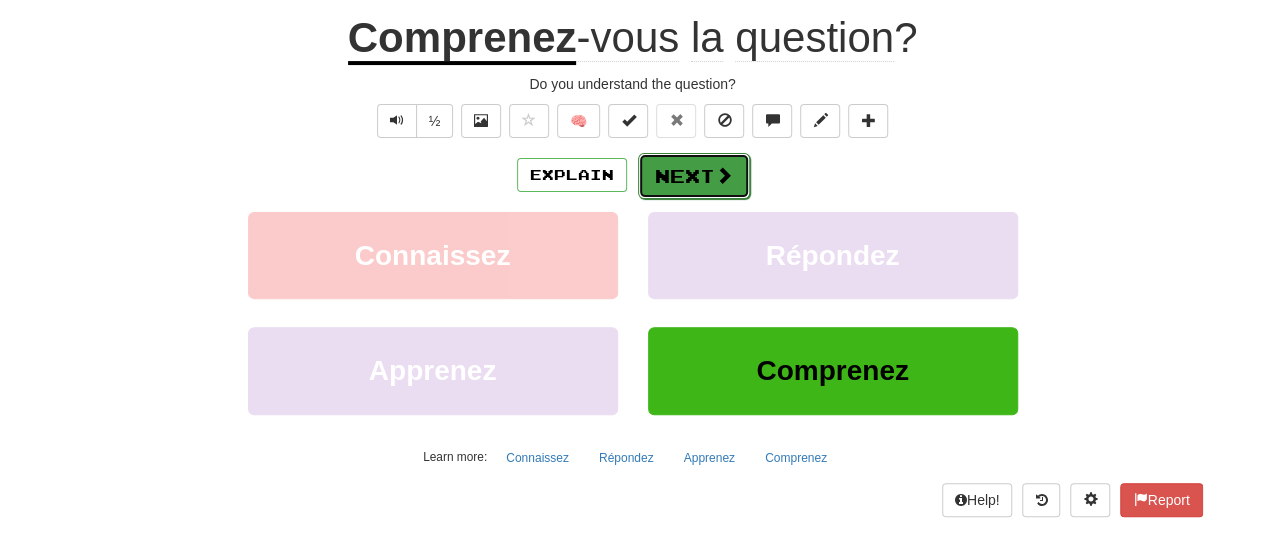 click on "Next" at bounding box center (694, 176) 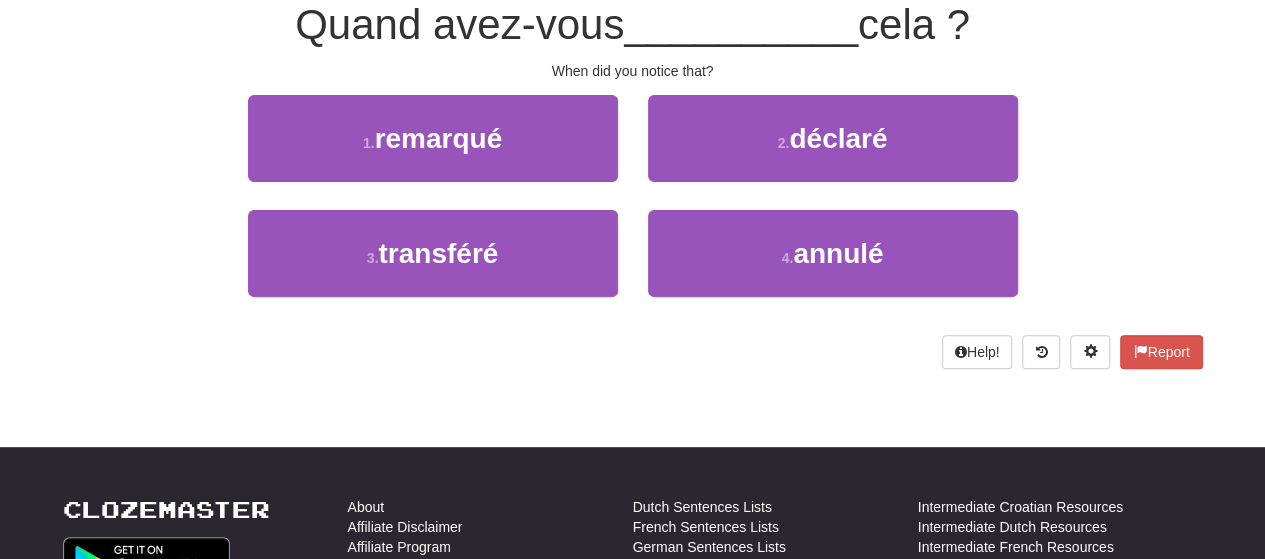 scroll, scrollTop: 187, scrollLeft: 0, axis: vertical 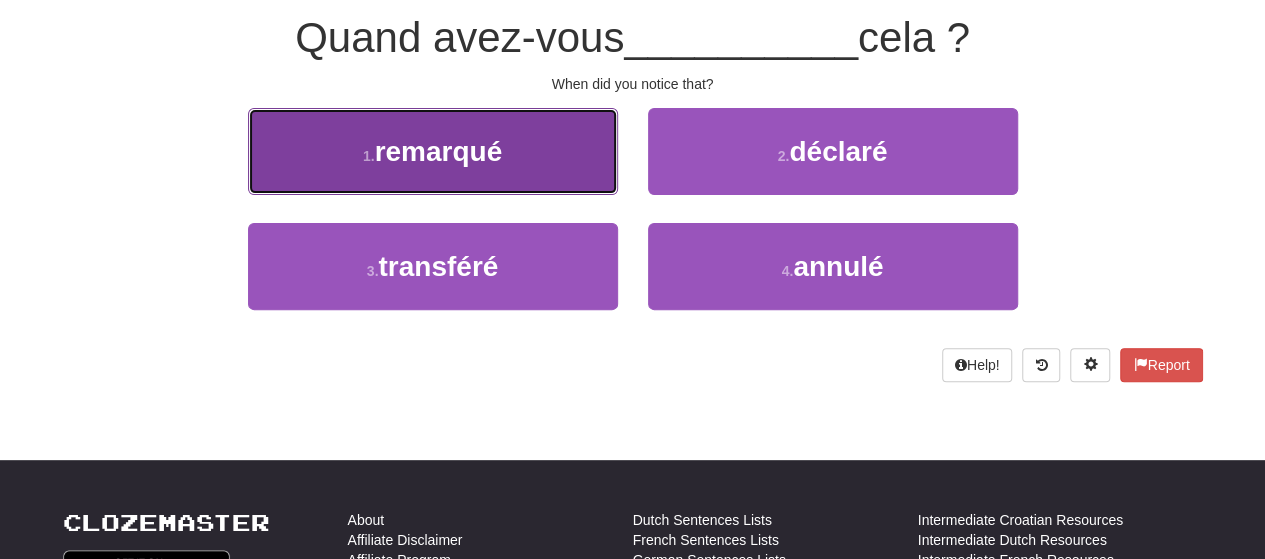 click on "1 .  remarqué" at bounding box center [433, 151] 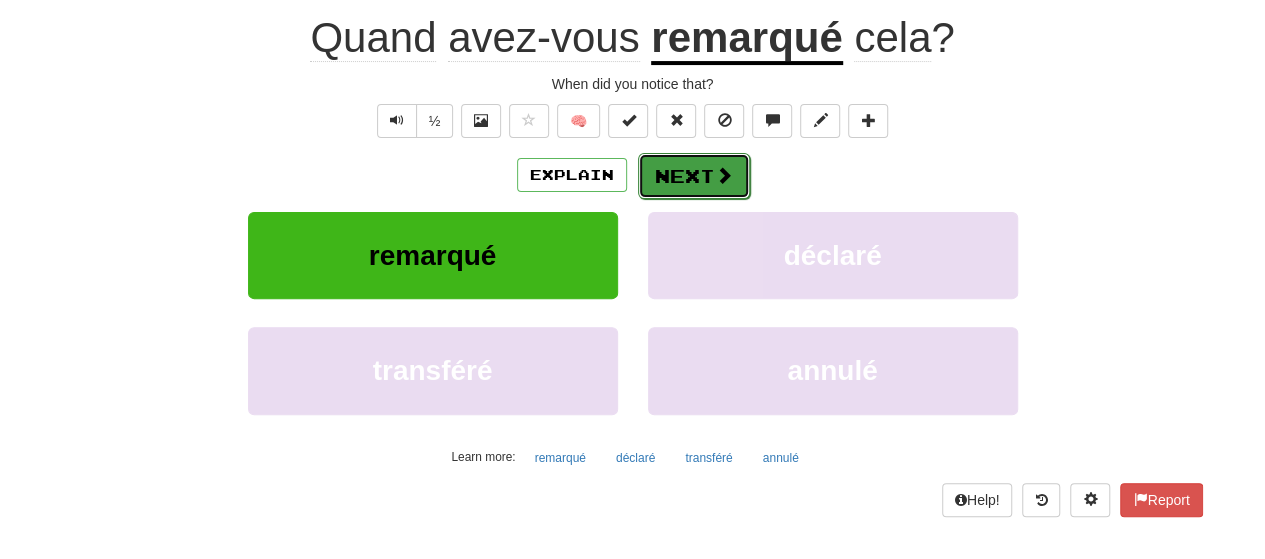 click on "Next" at bounding box center [694, 176] 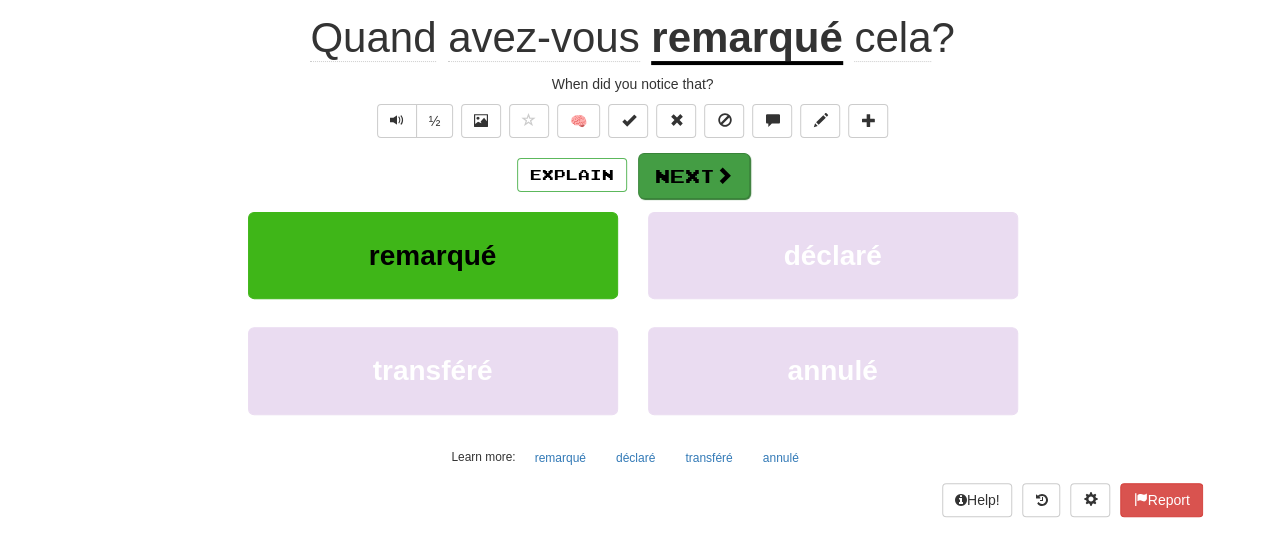 scroll, scrollTop: 187, scrollLeft: 0, axis: vertical 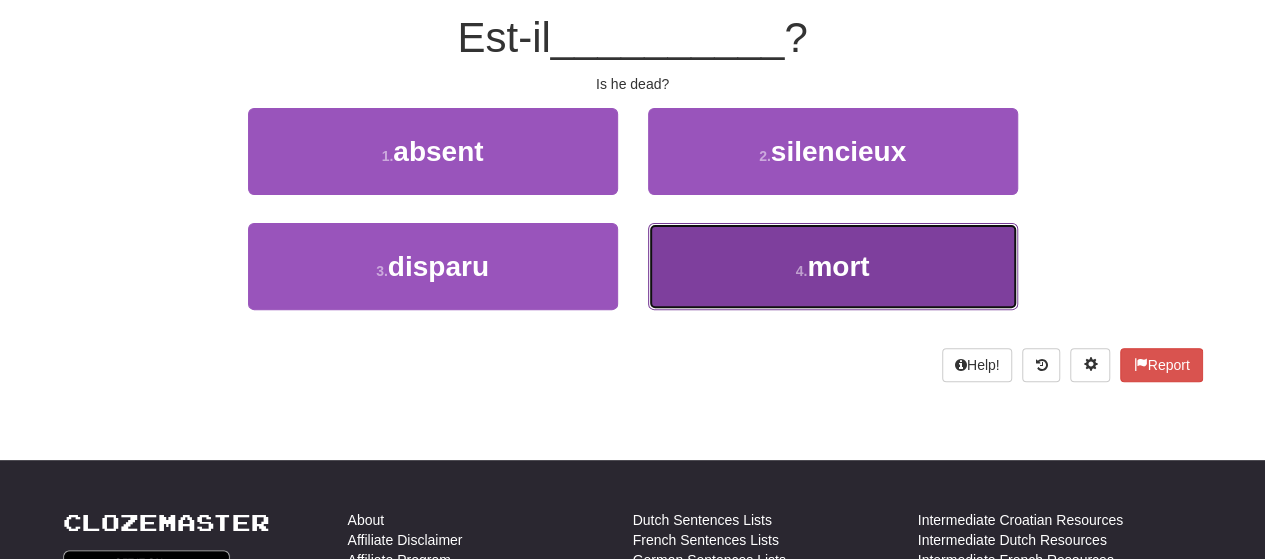 click on "4 .  mort" at bounding box center (833, 266) 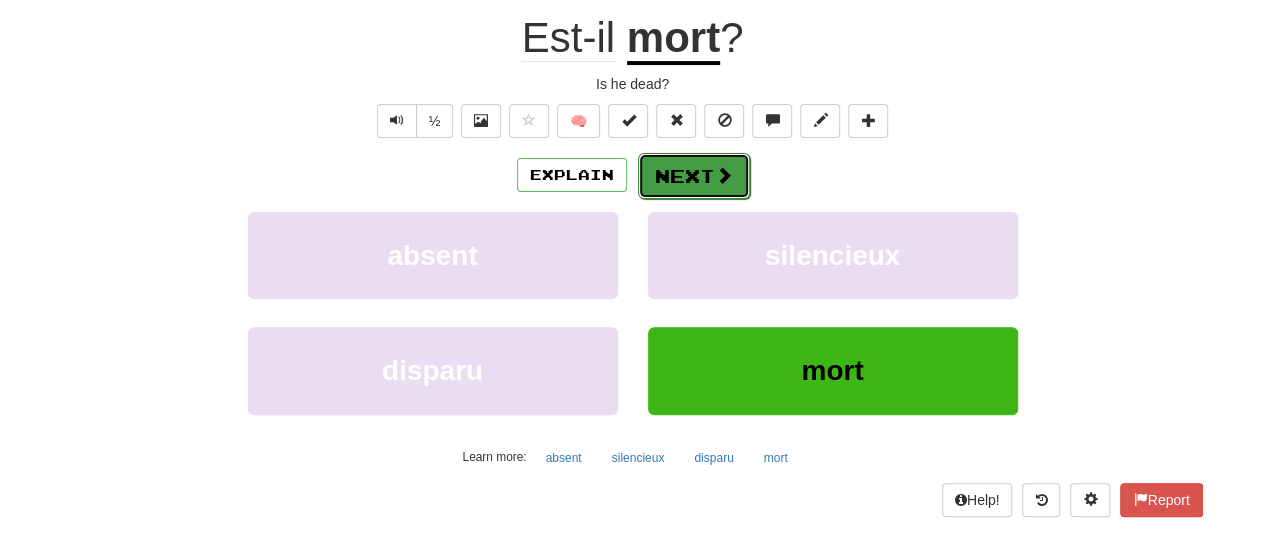 click on "Next" at bounding box center [694, 176] 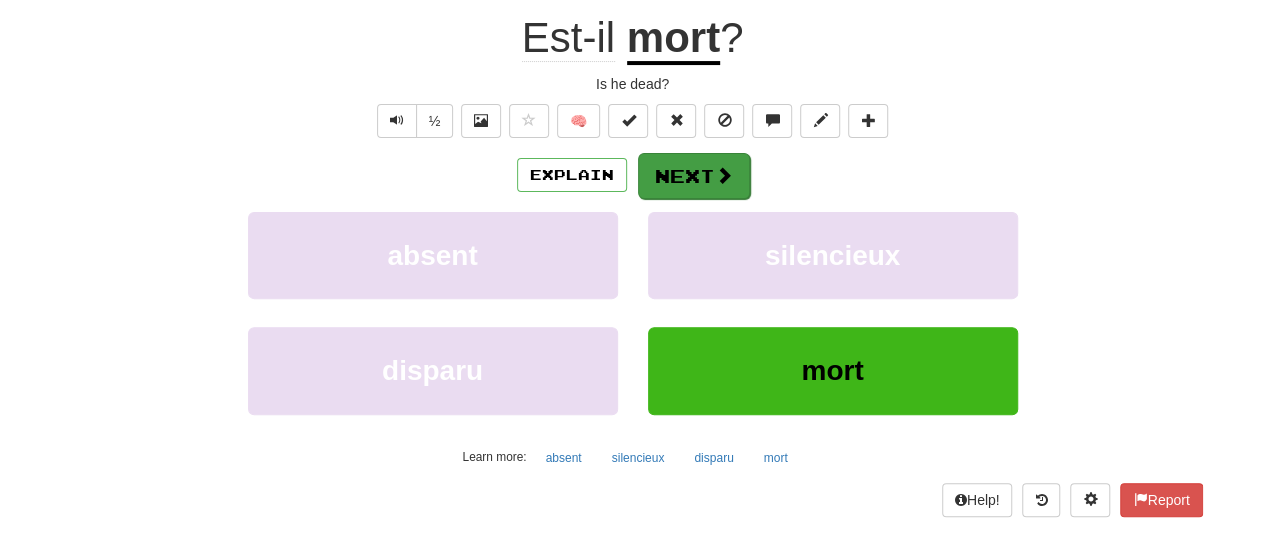 scroll, scrollTop: 187, scrollLeft: 0, axis: vertical 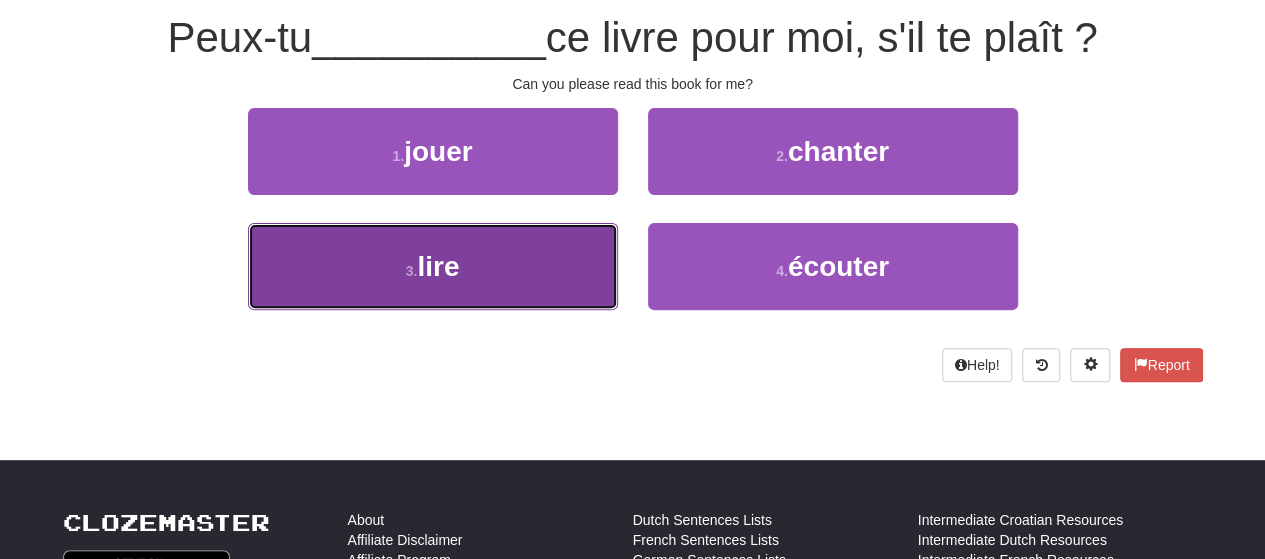 click on "3 .  lire" at bounding box center (433, 266) 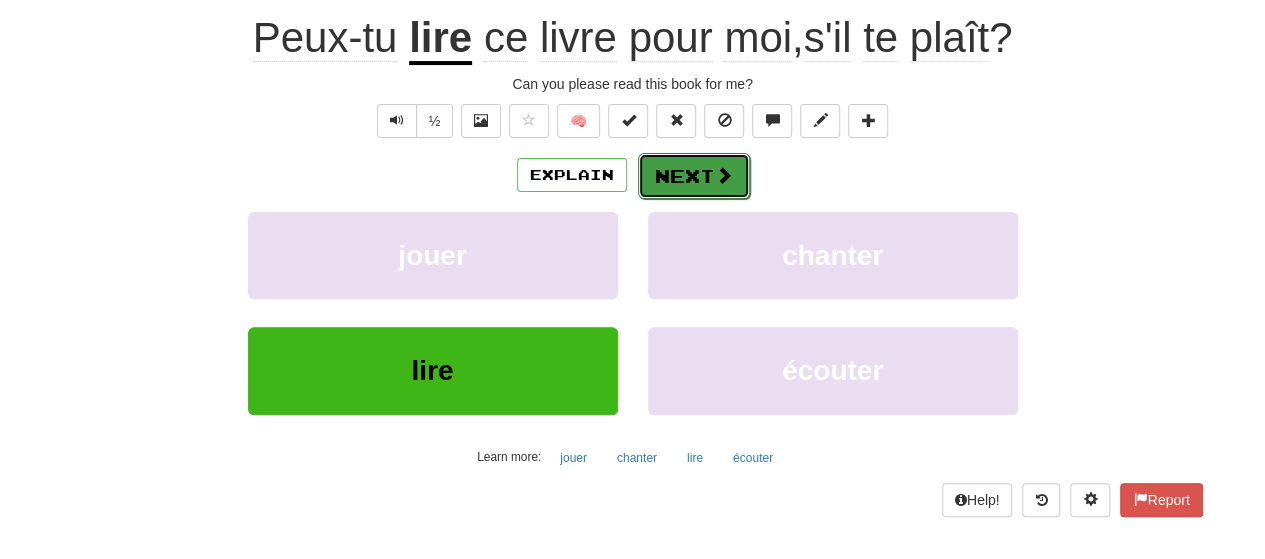 click on "Next" at bounding box center [694, 176] 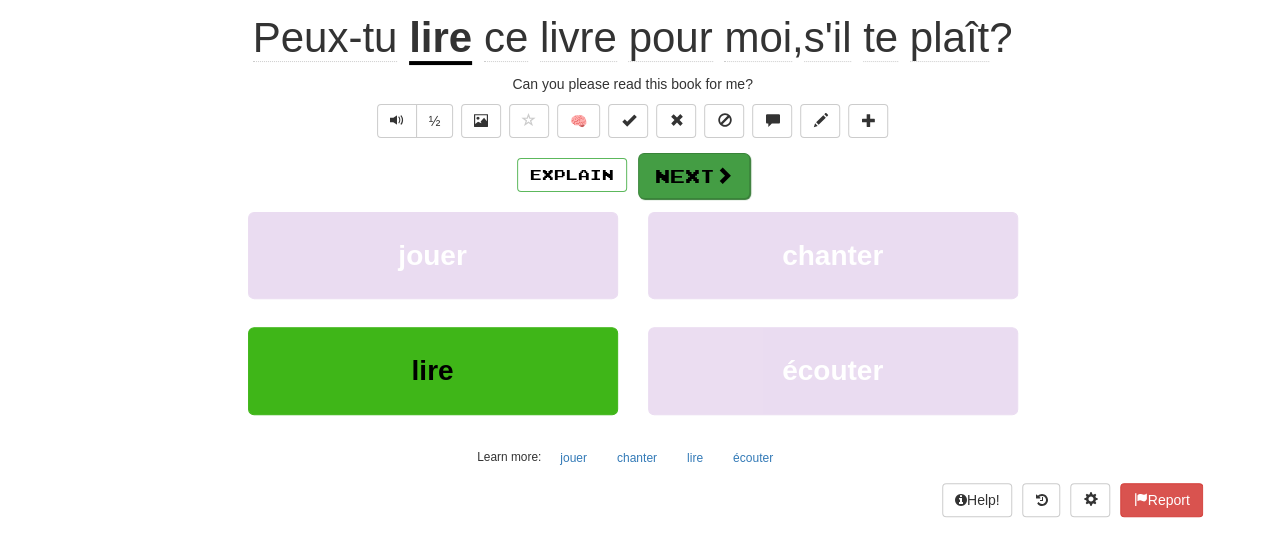 scroll, scrollTop: 187, scrollLeft: 0, axis: vertical 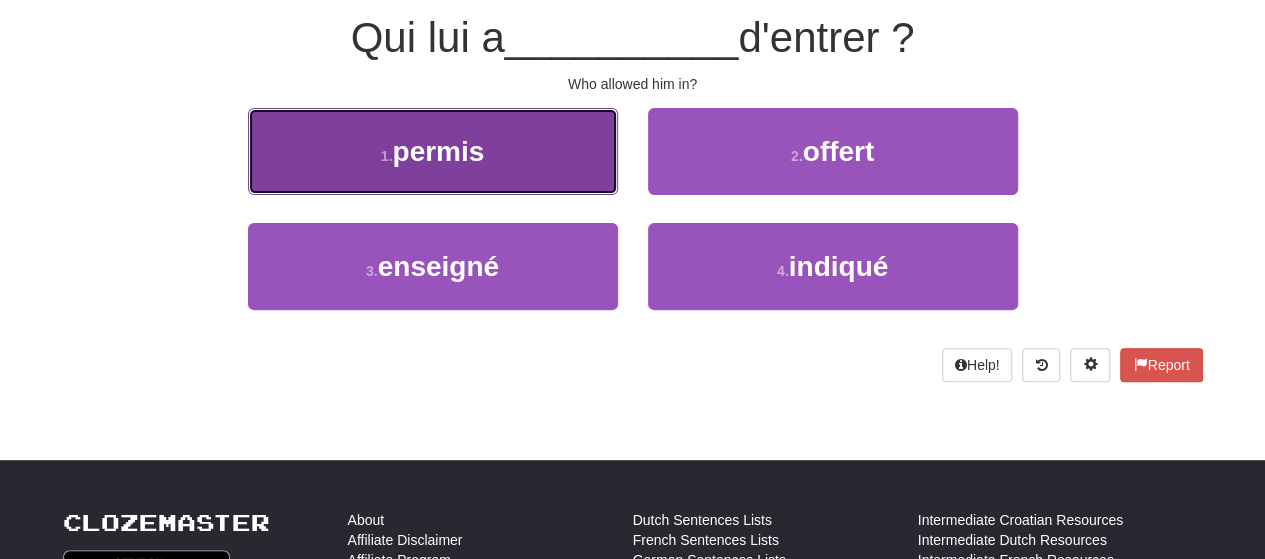 click on "1 .  permis" at bounding box center [433, 151] 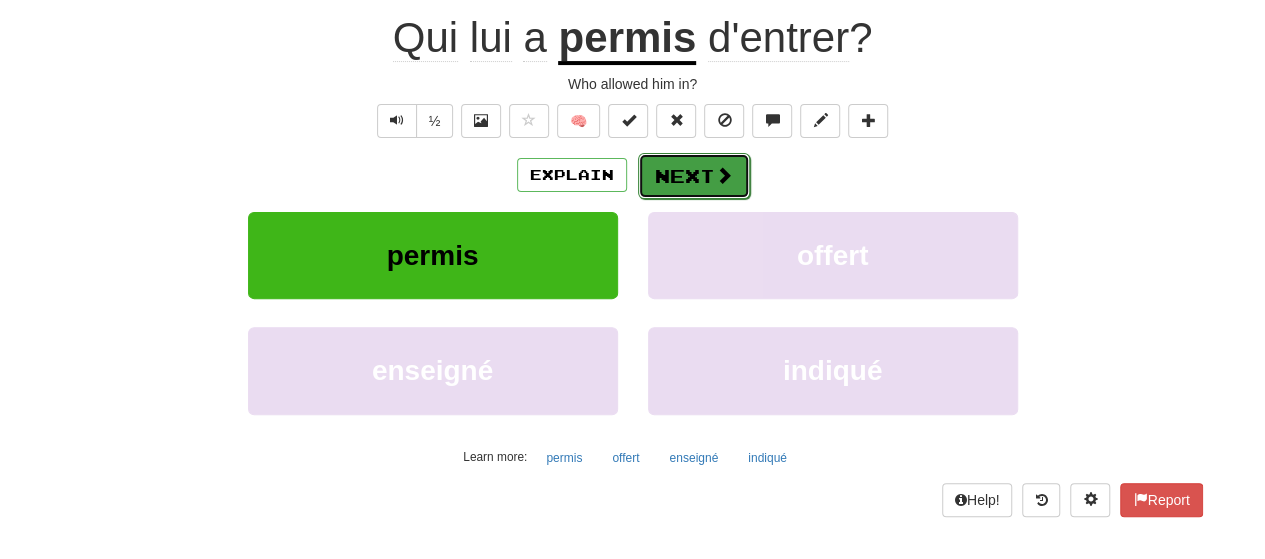 click on "Next" at bounding box center [694, 176] 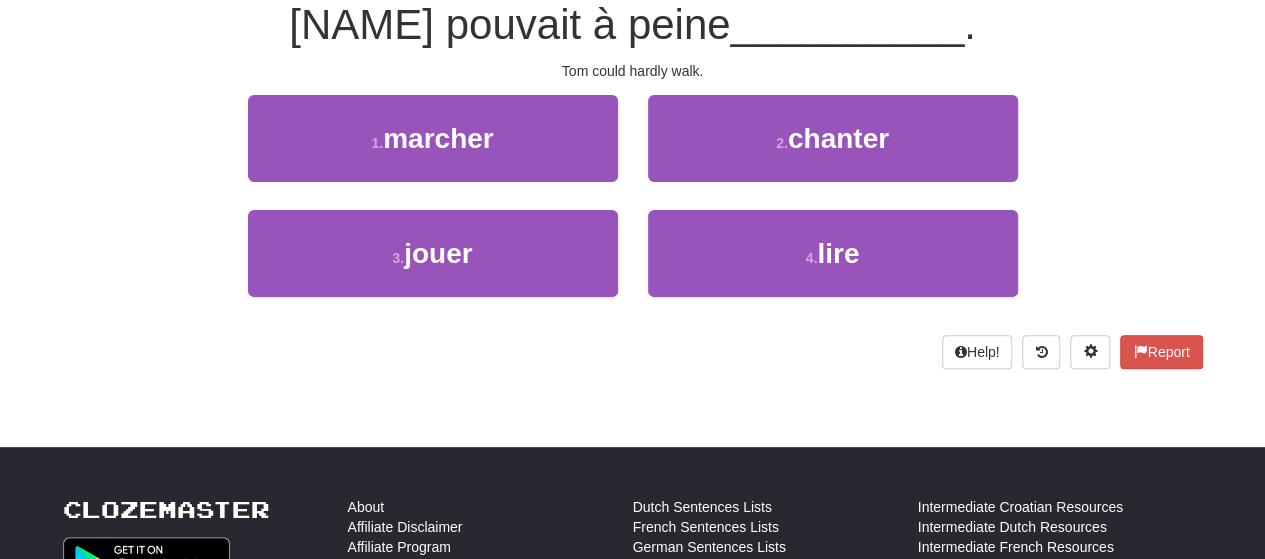 scroll, scrollTop: 187, scrollLeft: 0, axis: vertical 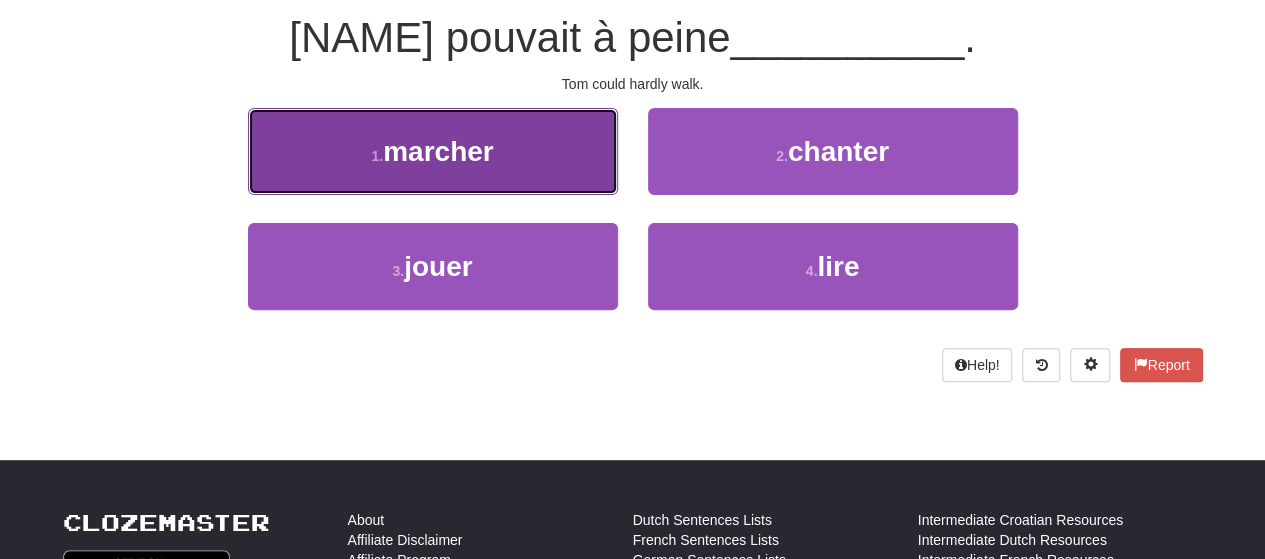 click on "marcher" at bounding box center (438, 151) 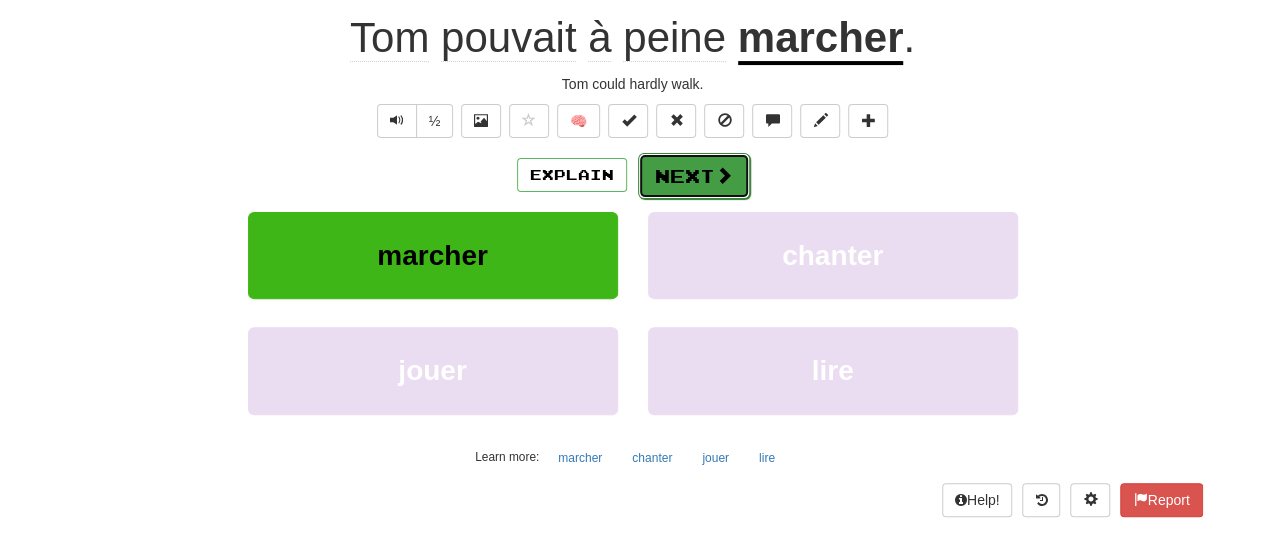 click on "Next" at bounding box center (694, 176) 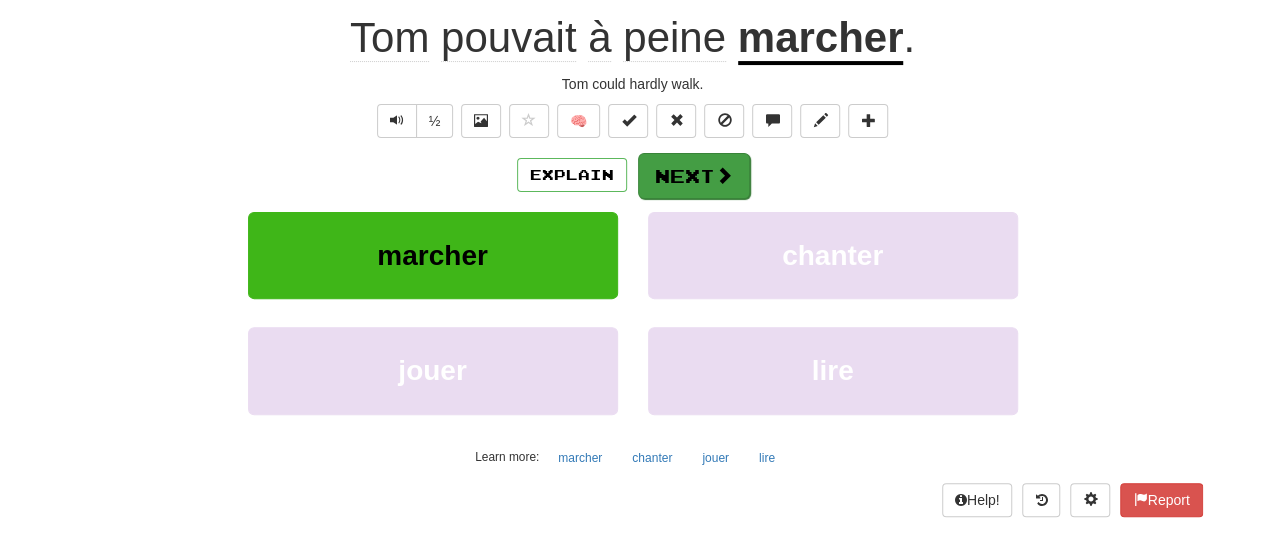 scroll, scrollTop: 187, scrollLeft: 0, axis: vertical 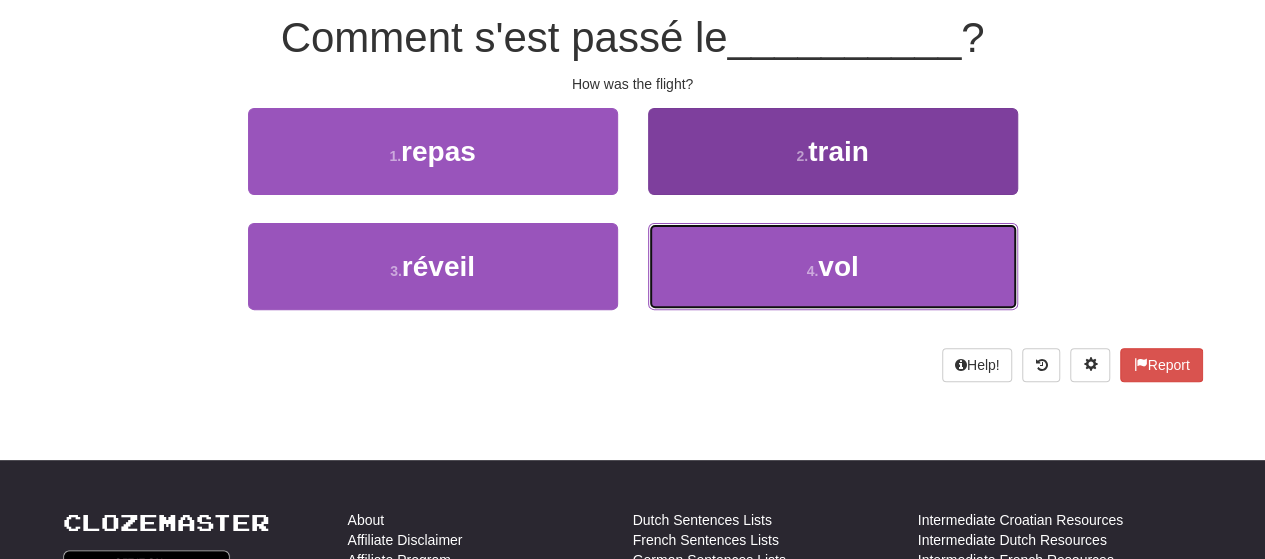 drag, startPoint x: 701, startPoint y: 275, endPoint x: 689, endPoint y: 227, distance: 49.47727 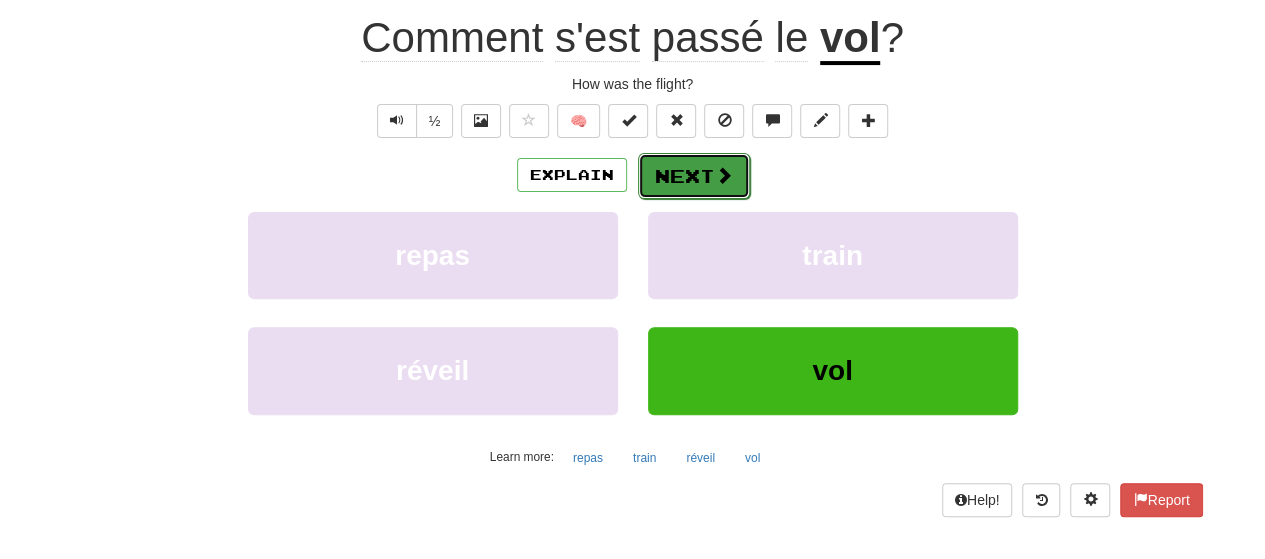 click on "Next" at bounding box center (694, 176) 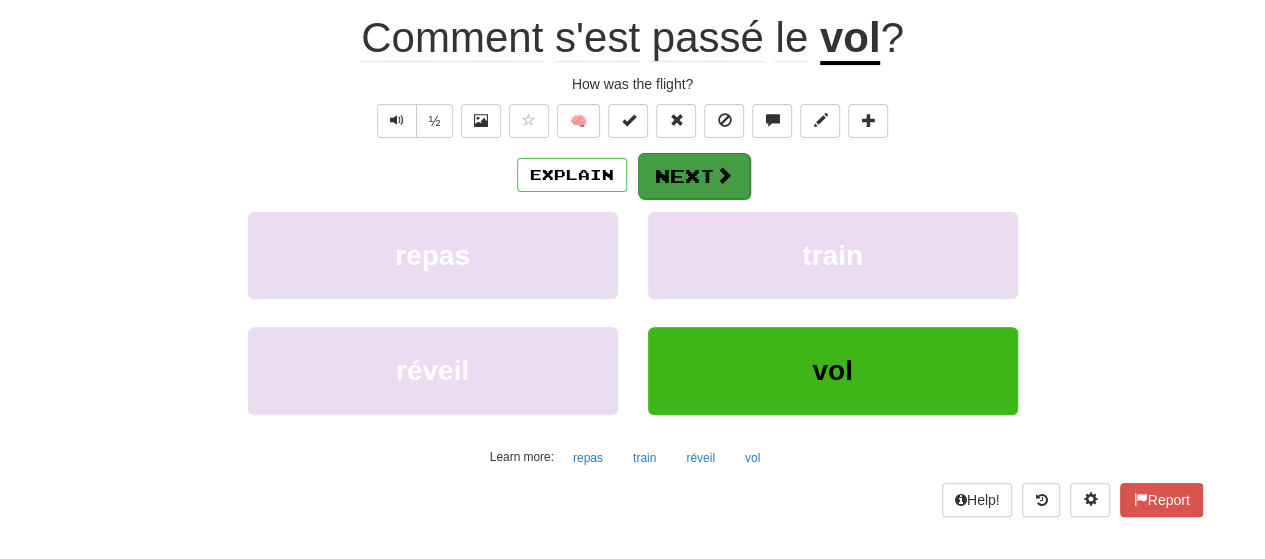 scroll, scrollTop: 187, scrollLeft: 0, axis: vertical 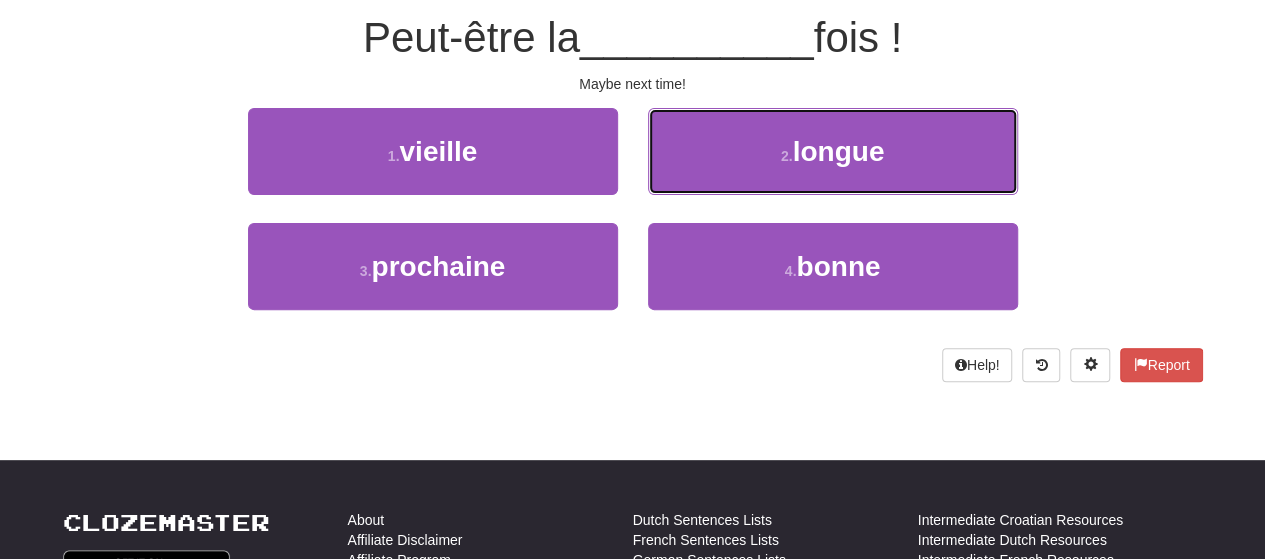 click on "2 .  longue" at bounding box center [833, 151] 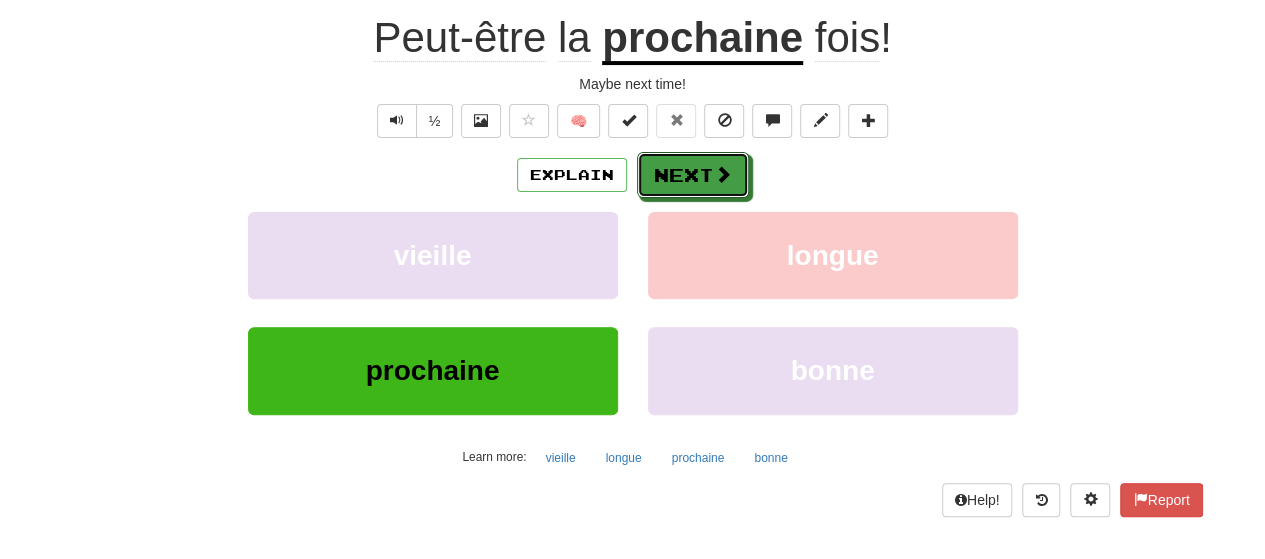 click on "Next" at bounding box center [693, 175] 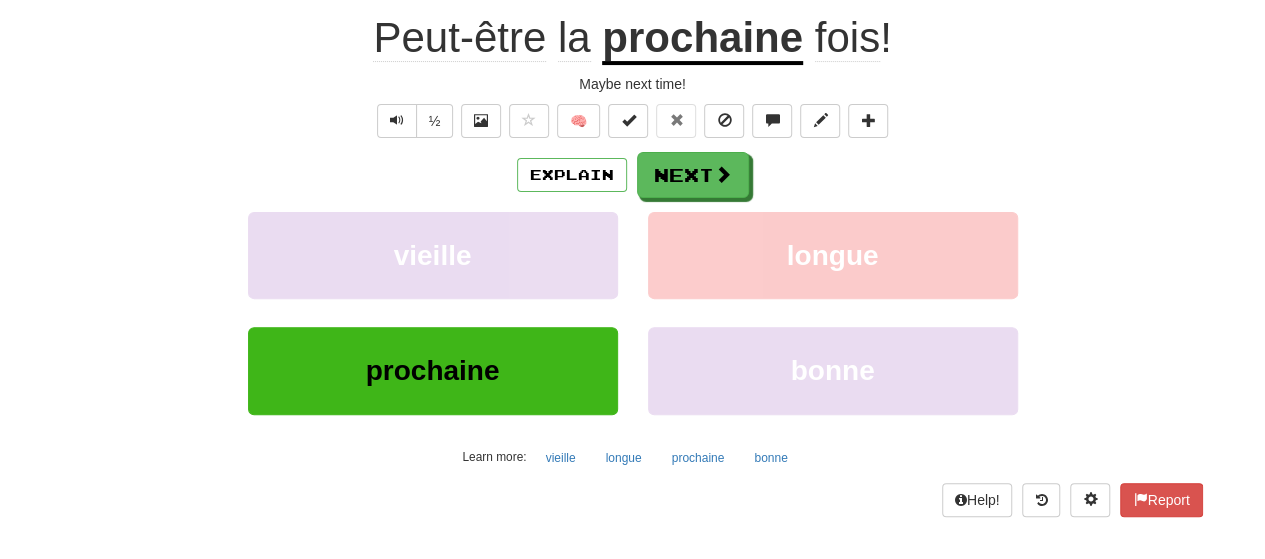 scroll, scrollTop: 187, scrollLeft: 0, axis: vertical 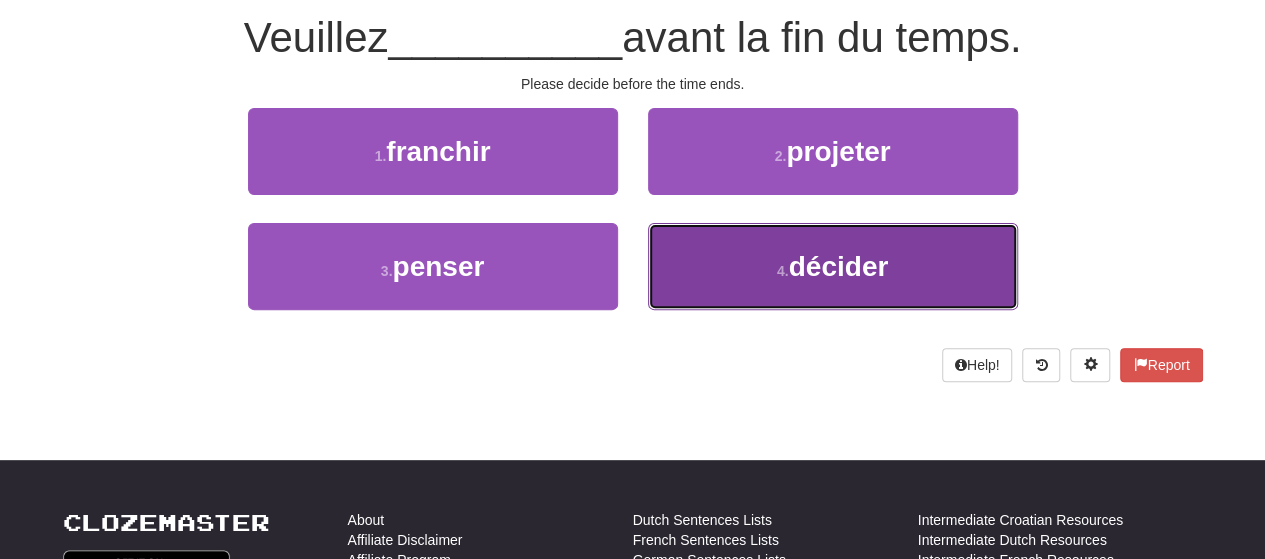 click on "4 .  décider" at bounding box center [833, 266] 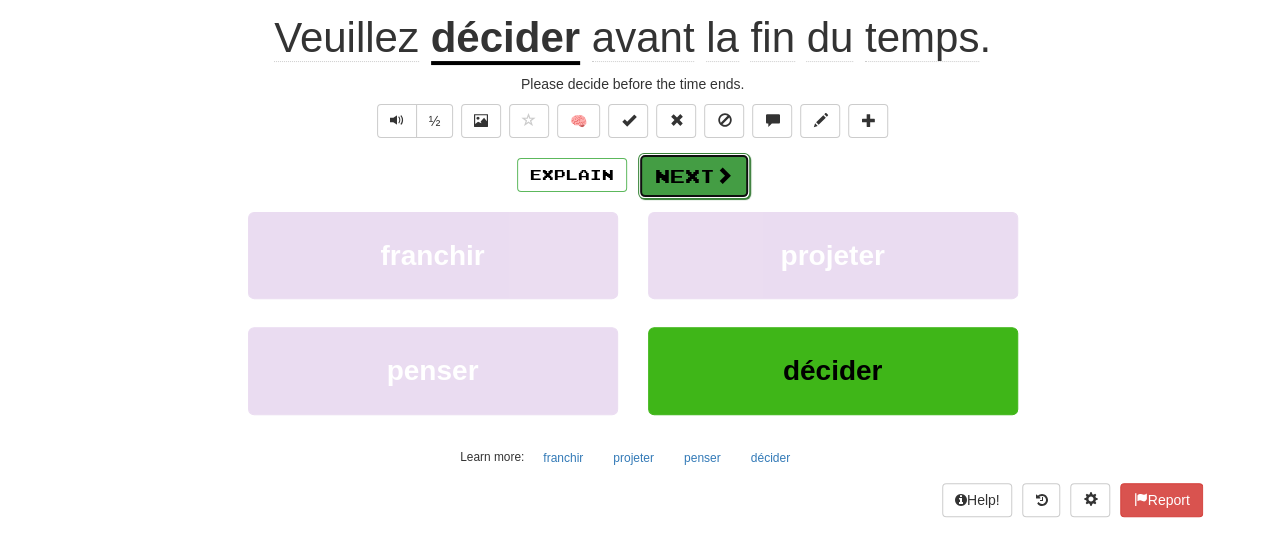 drag, startPoint x: 672, startPoint y: 179, endPoint x: 672, endPoint y: 167, distance: 12 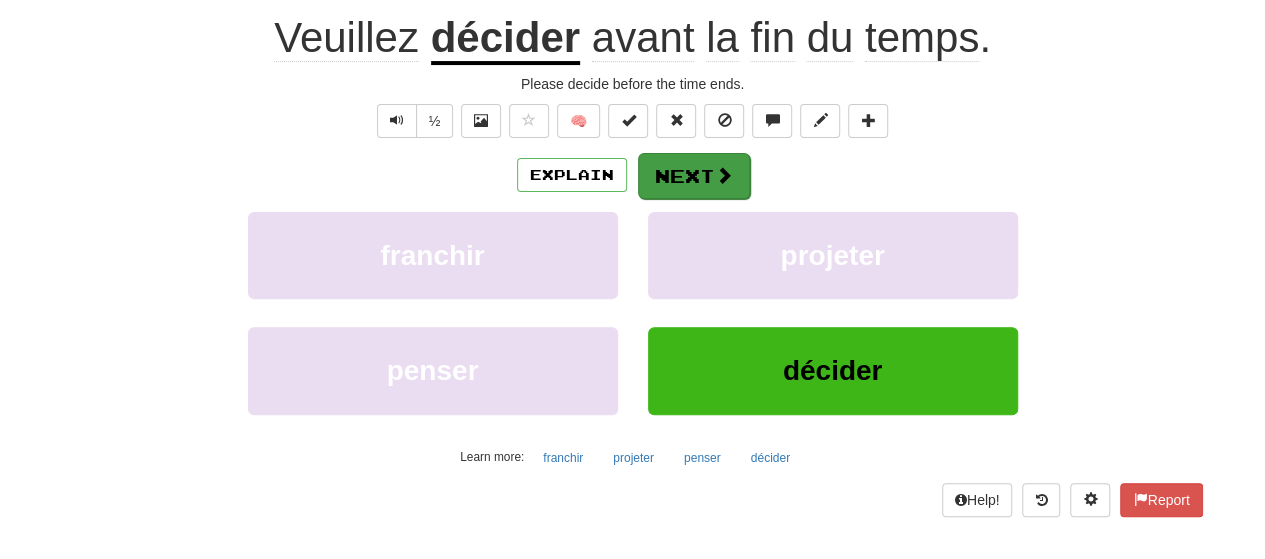 scroll, scrollTop: 187, scrollLeft: 0, axis: vertical 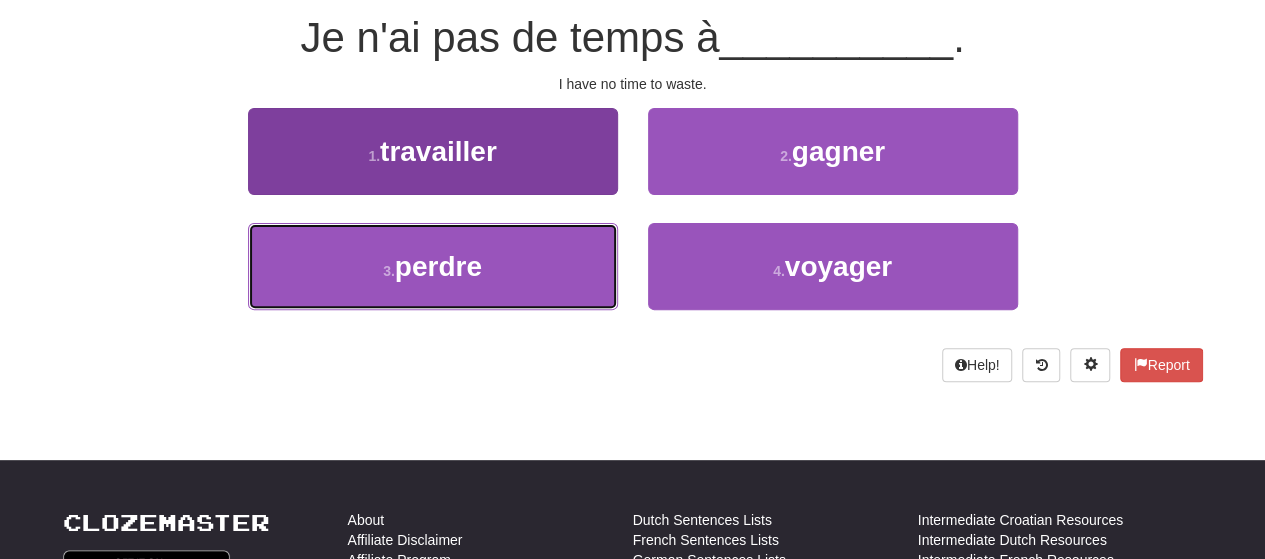 click on "3 .  perdre" at bounding box center (433, 266) 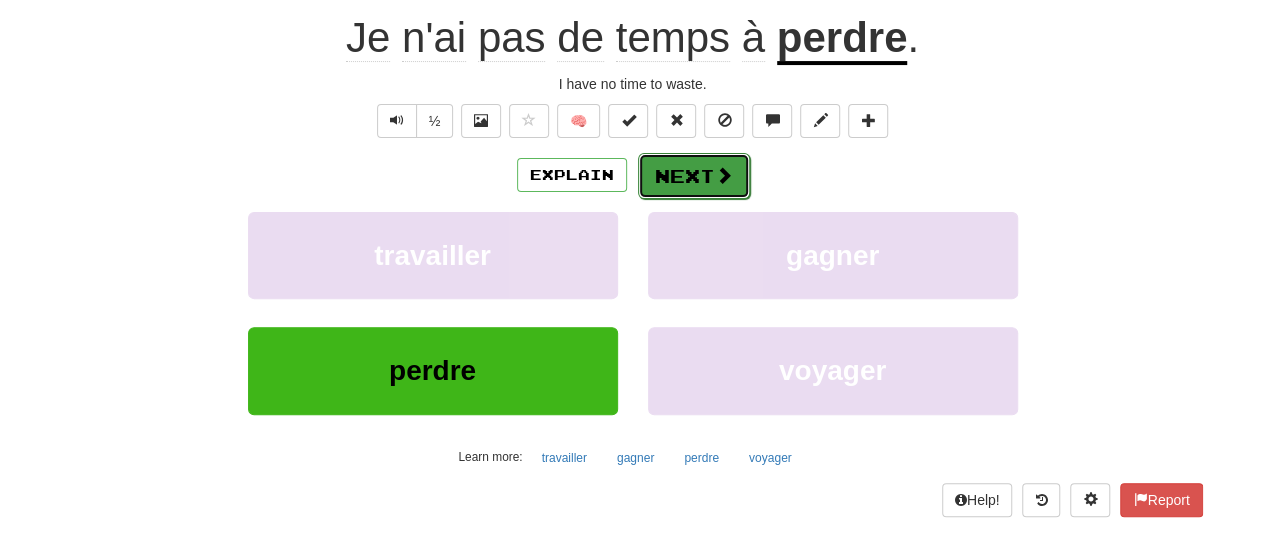 click on "Next" at bounding box center (694, 176) 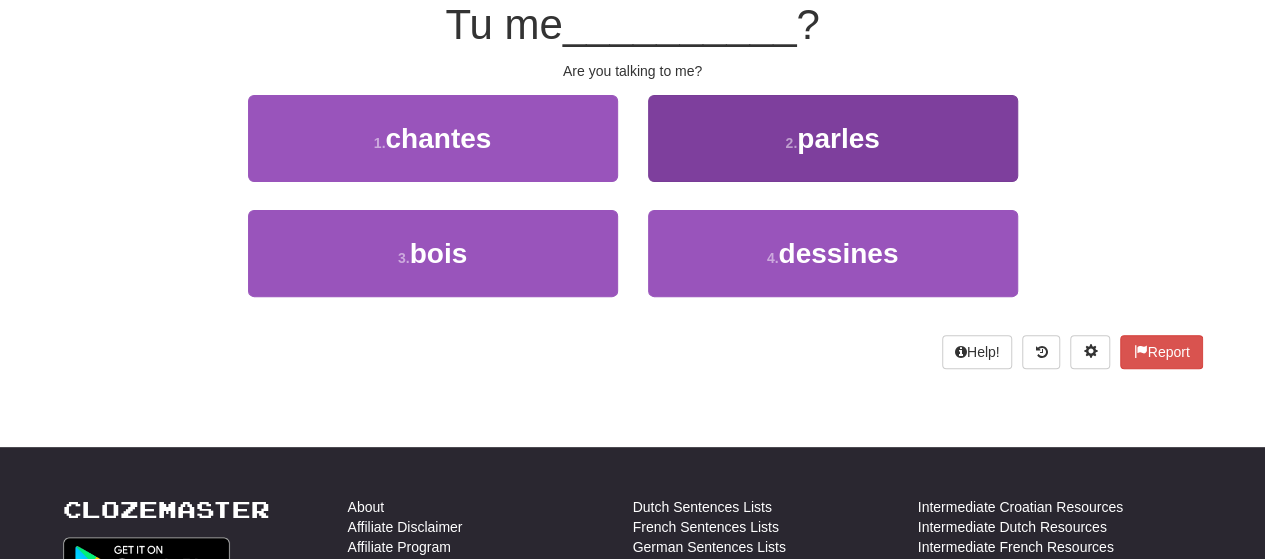 scroll, scrollTop: 187, scrollLeft: 0, axis: vertical 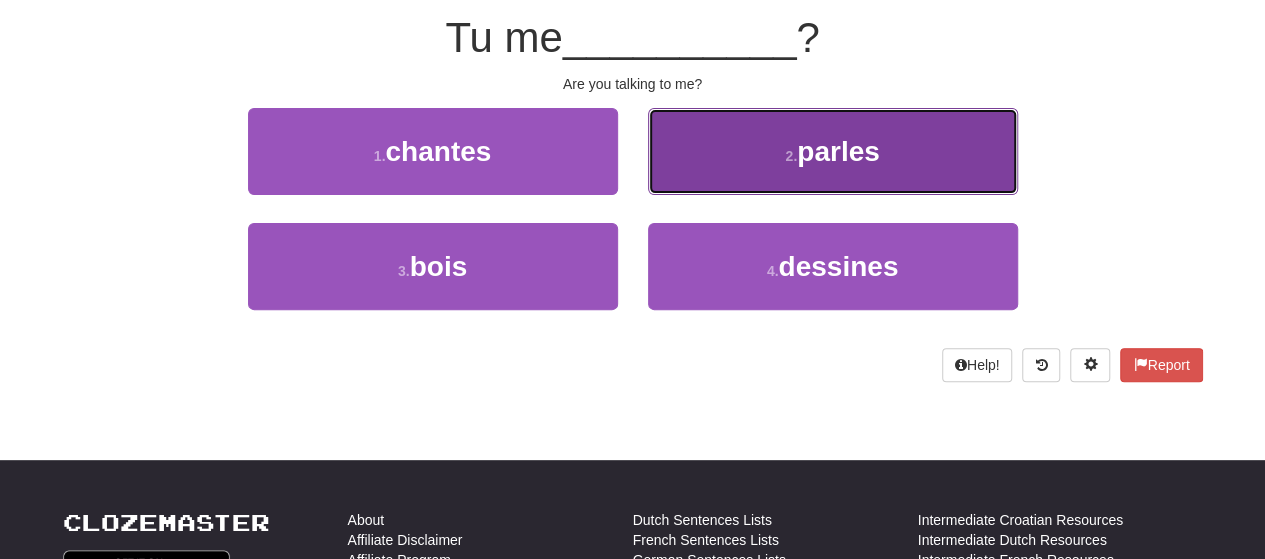 click on "2 .  parles" at bounding box center (833, 151) 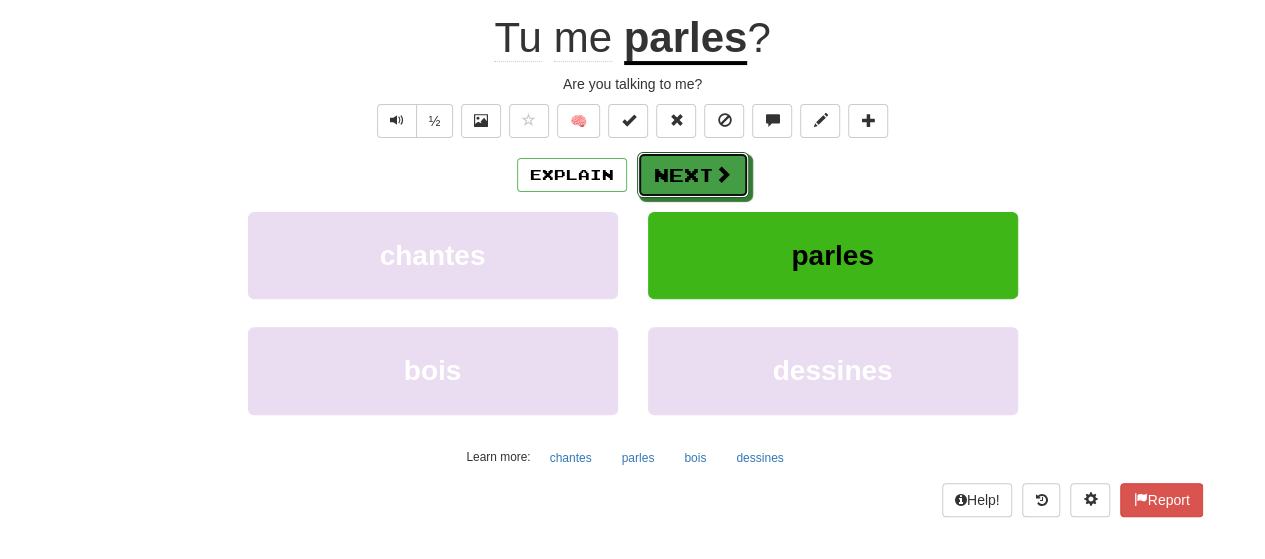 click on "Next" at bounding box center (693, 175) 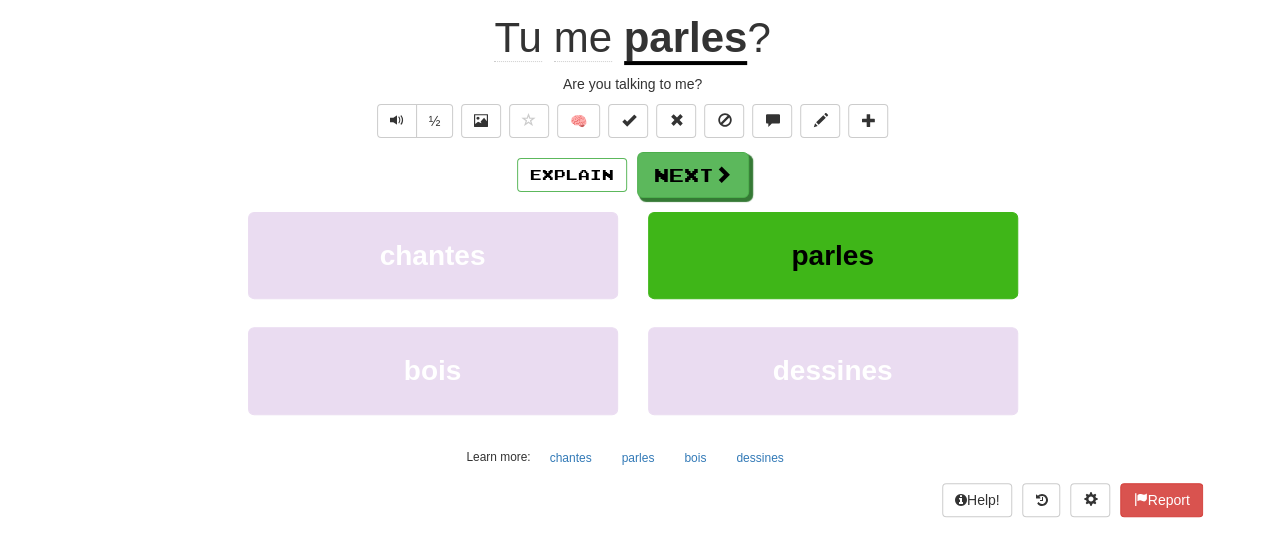 scroll, scrollTop: 187, scrollLeft: 0, axis: vertical 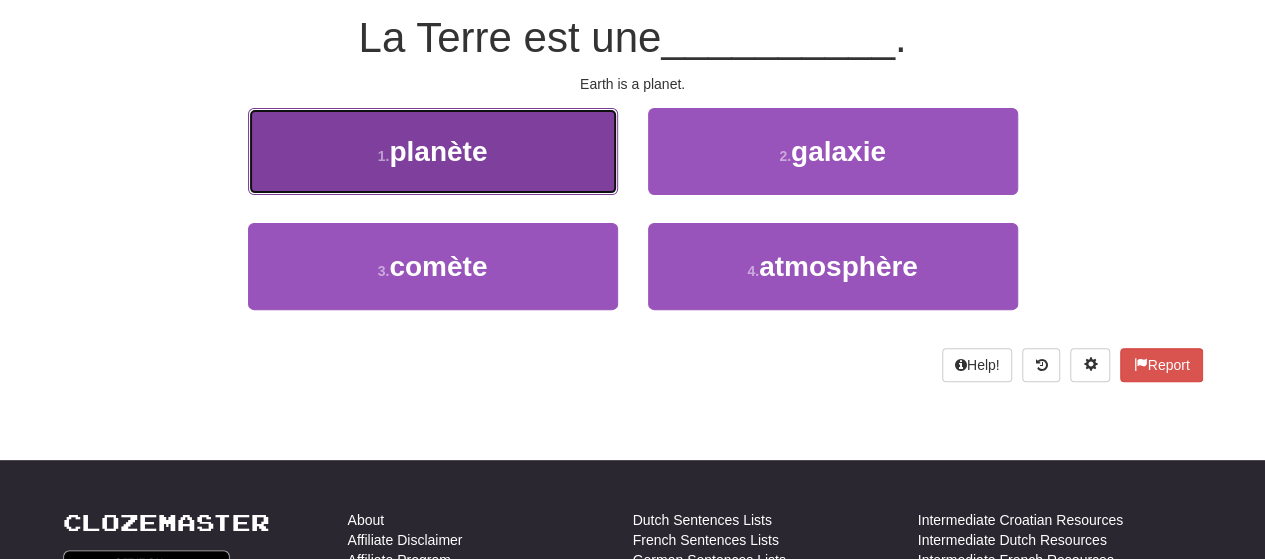 click on "1 .  planète" at bounding box center (433, 151) 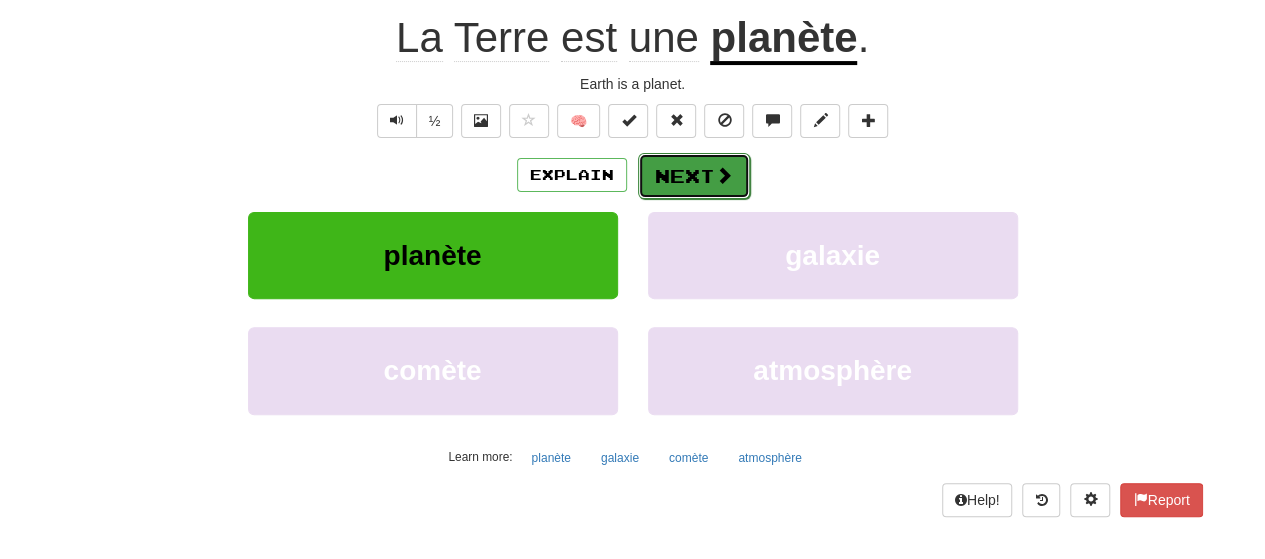 click on "Next" at bounding box center (694, 176) 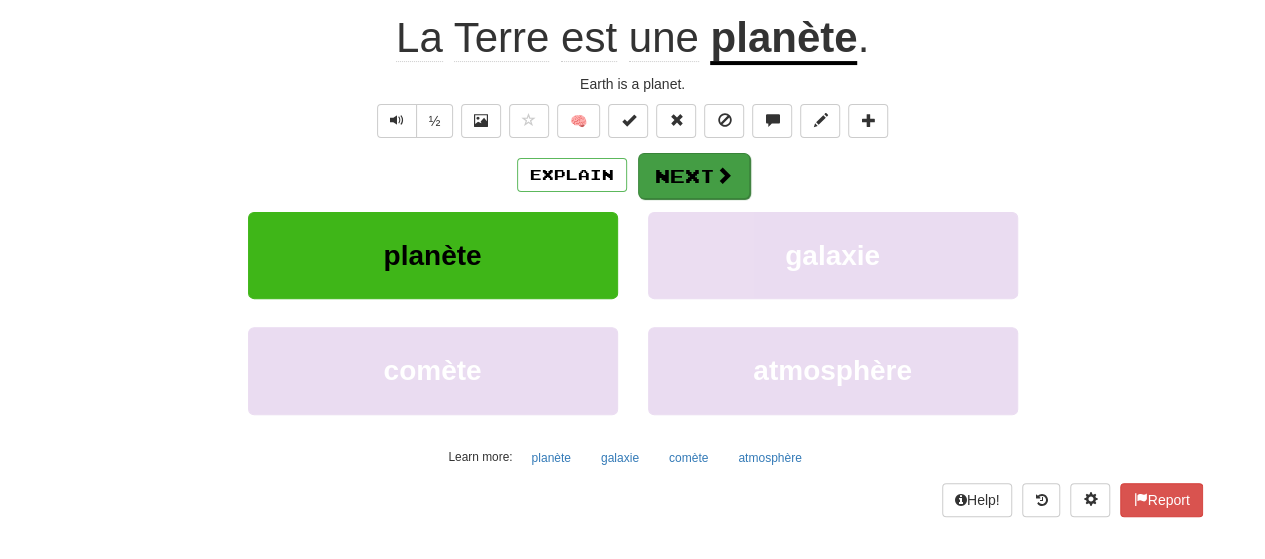 scroll, scrollTop: 187, scrollLeft: 0, axis: vertical 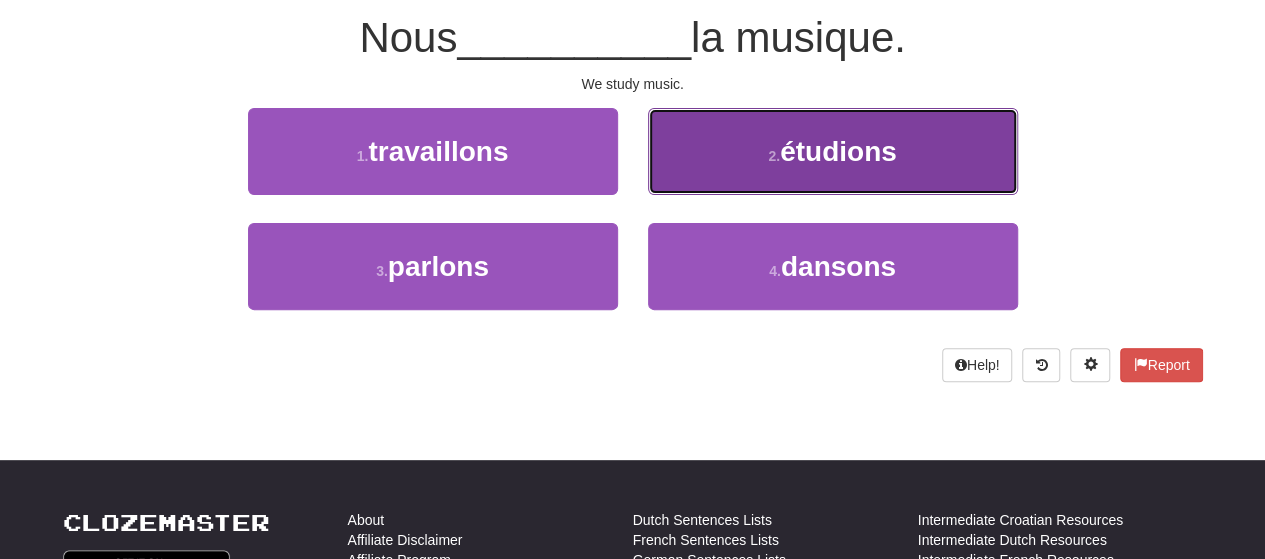 click on "2 .  étudions" at bounding box center (833, 151) 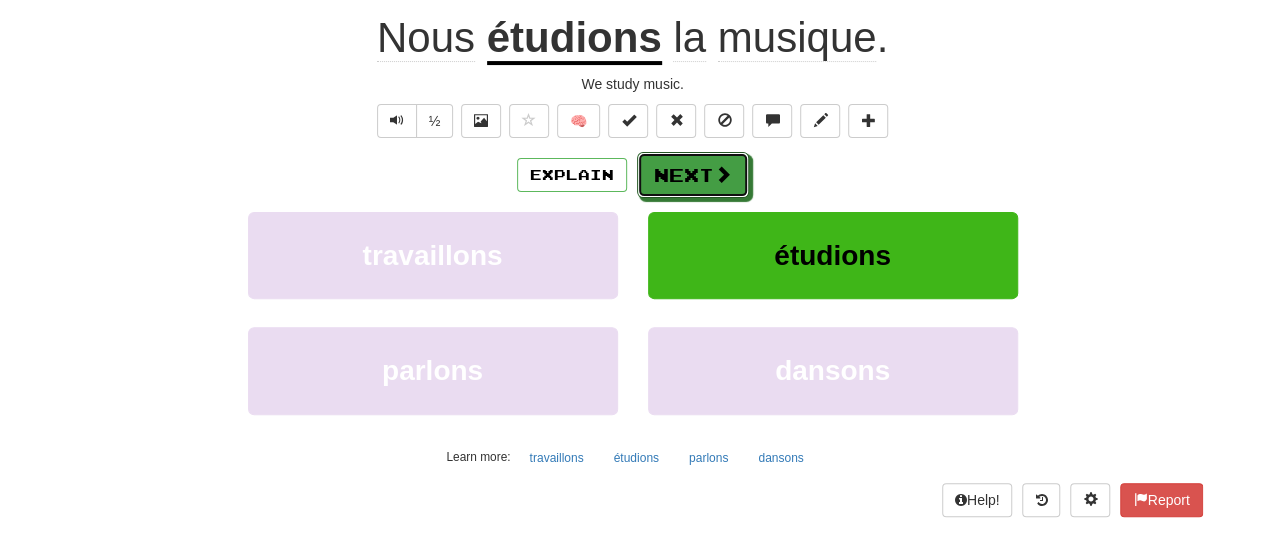click on "Next" at bounding box center (693, 175) 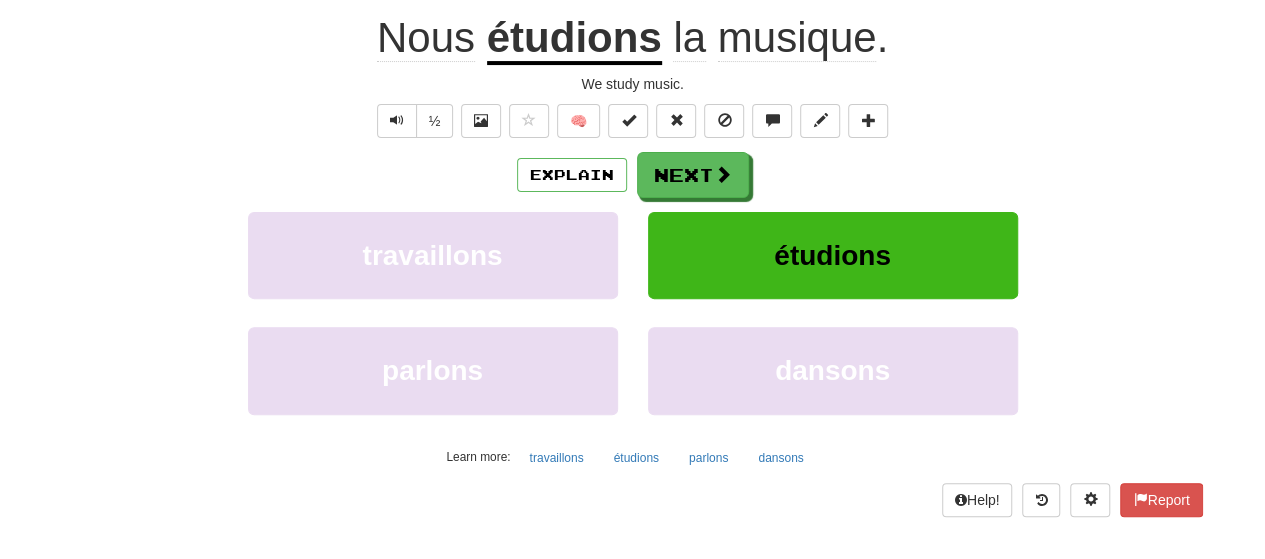 scroll, scrollTop: 187, scrollLeft: 0, axis: vertical 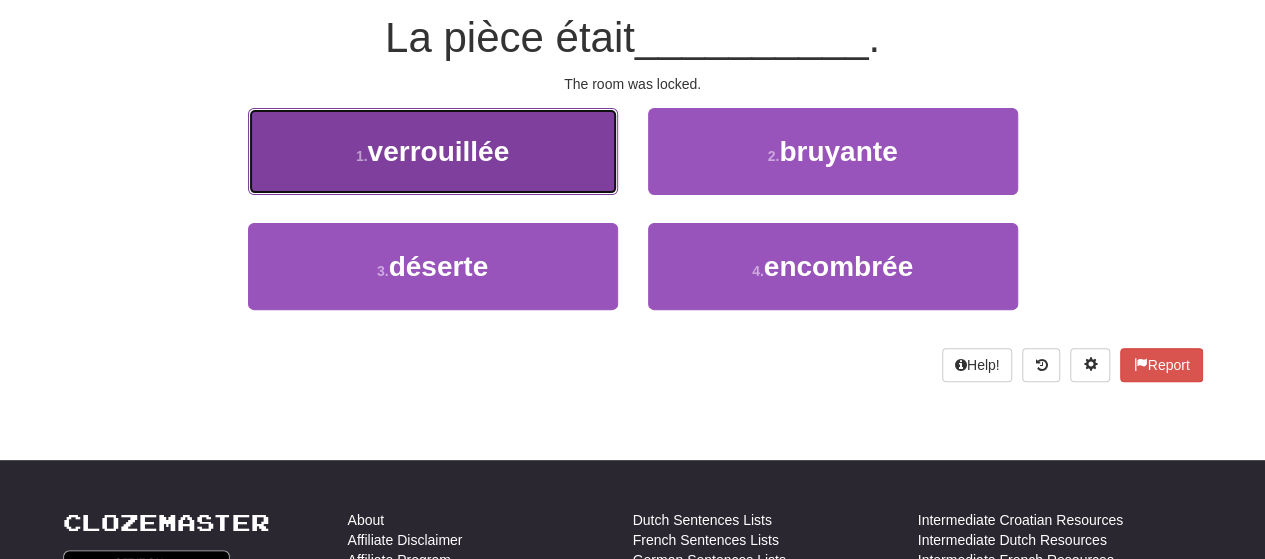 click on "verrouillée" at bounding box center [439, 151] 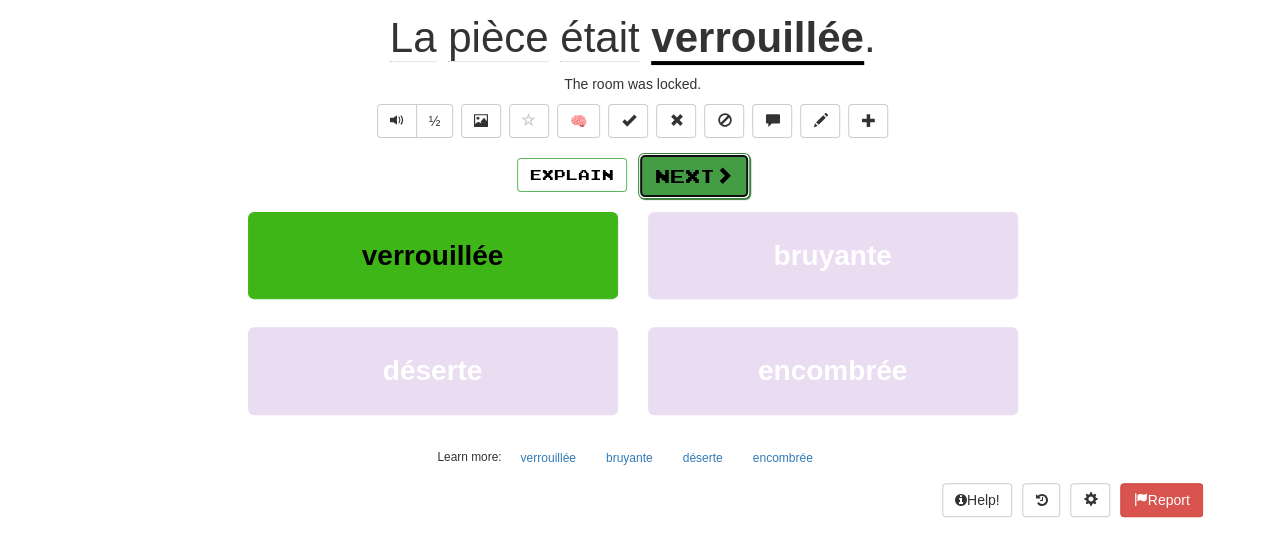click on "Next" at bounding box center [694, 176] 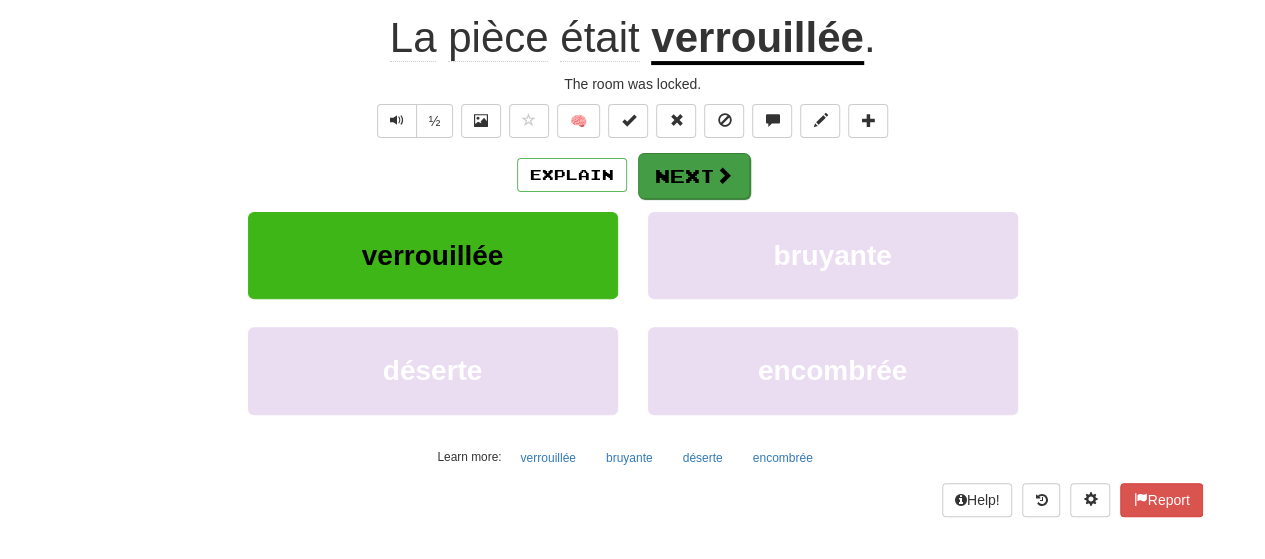 scroll, scrollTop: 187, scrollLeft: 0, axis: vertical 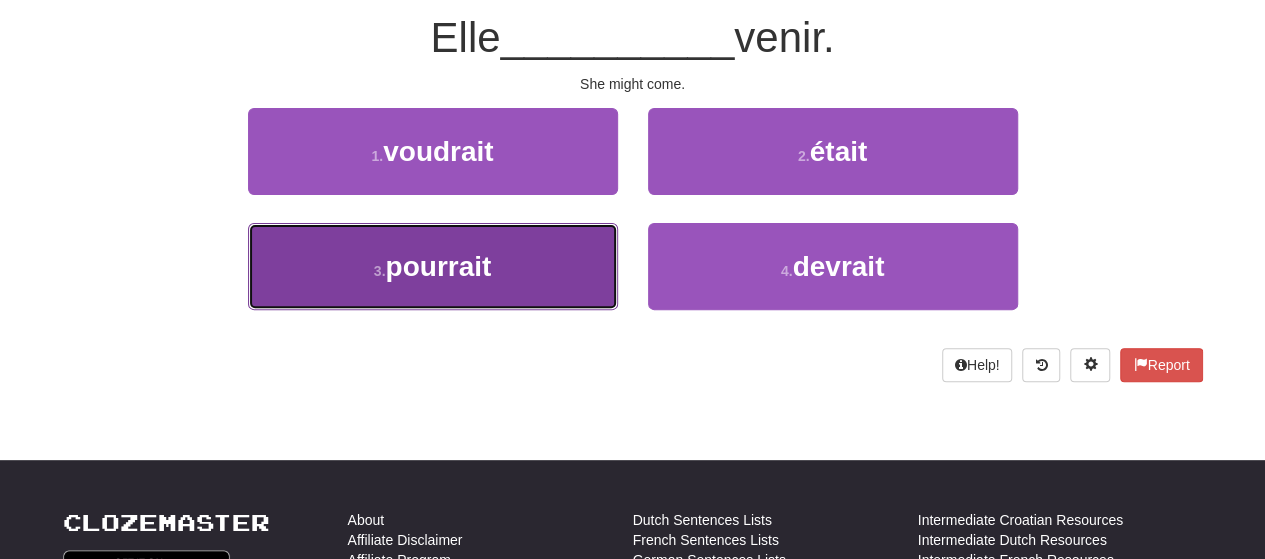 click on "3 .  pourrait" at bounding box center (433, 266) 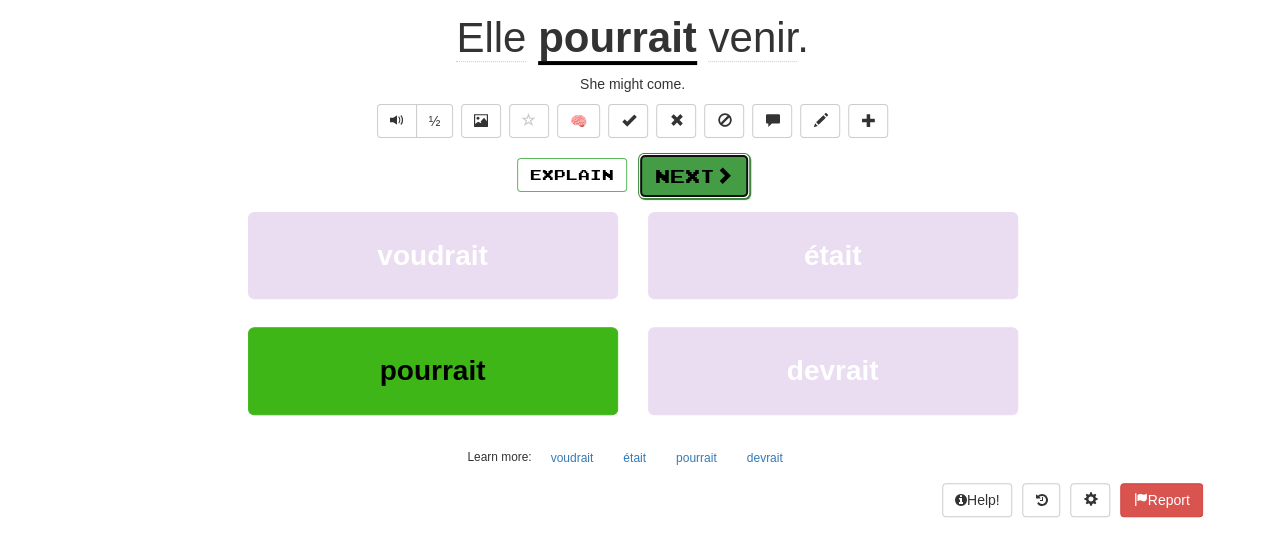 click on "Next" at bounding box center [694, 176] 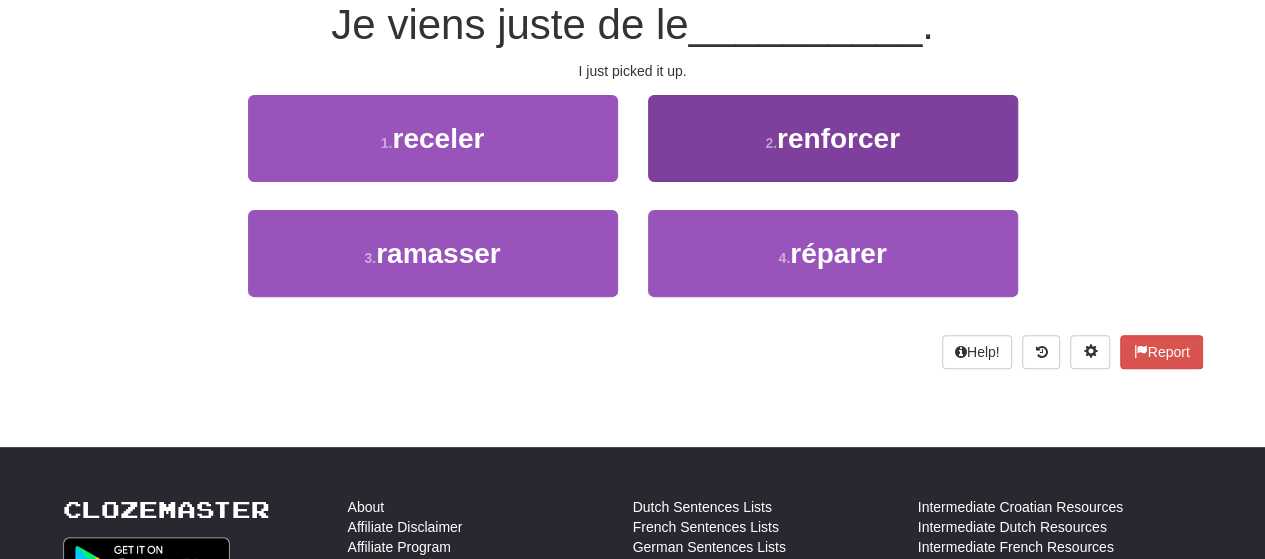 scroll, scrollTop: 187, scrollLeft: 0, axis: vertical 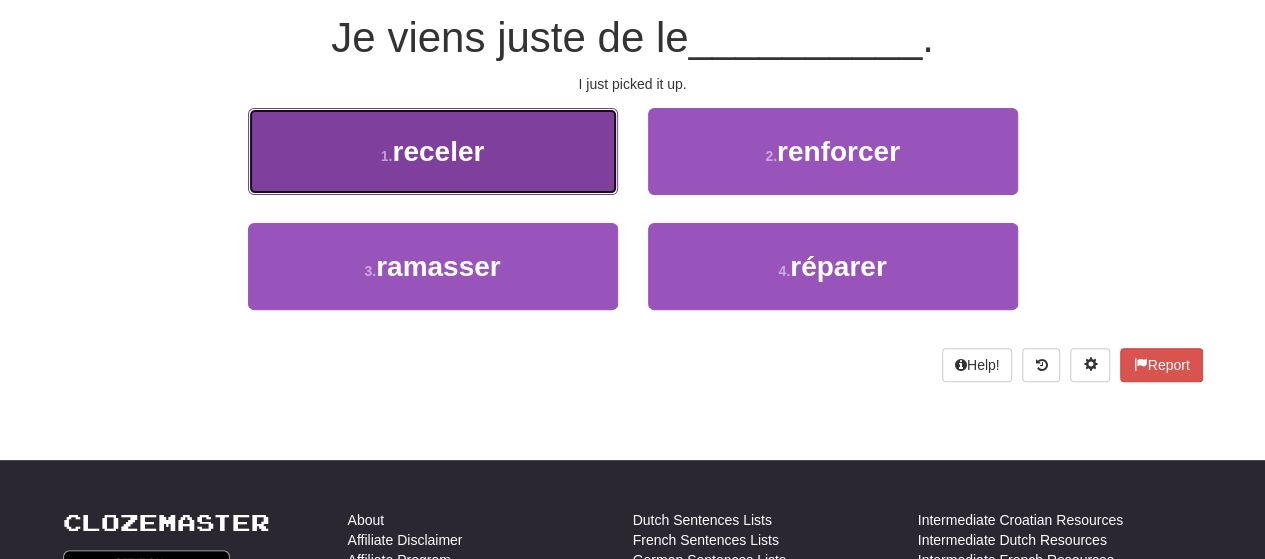 click on "1 .  receler" at bounding box center [433, 151] 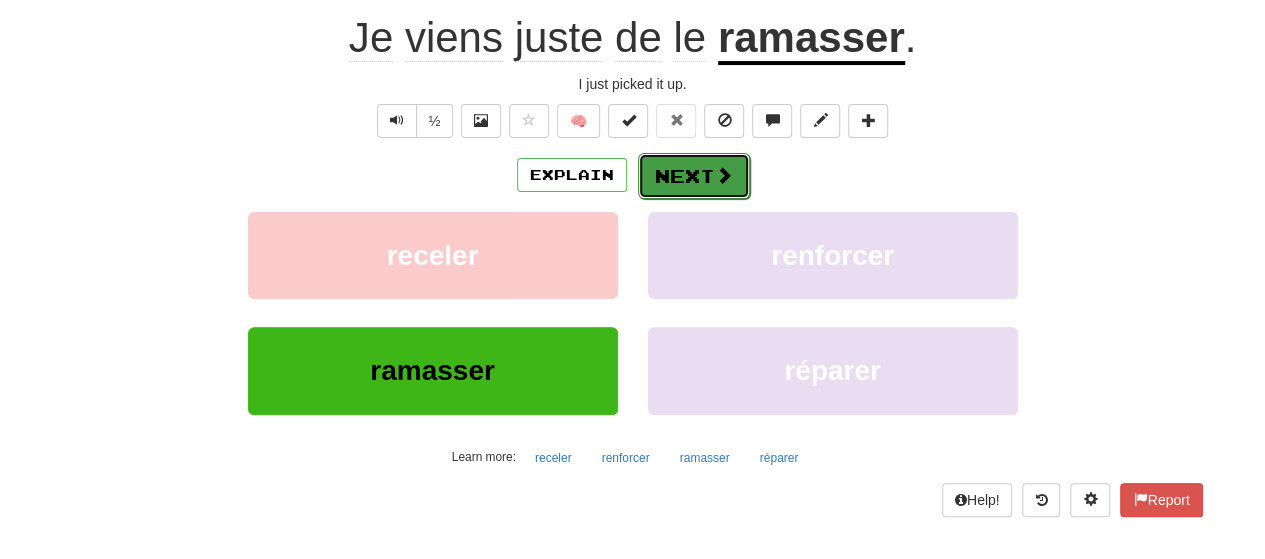 click on "Next" at bounding box center (694, 176) 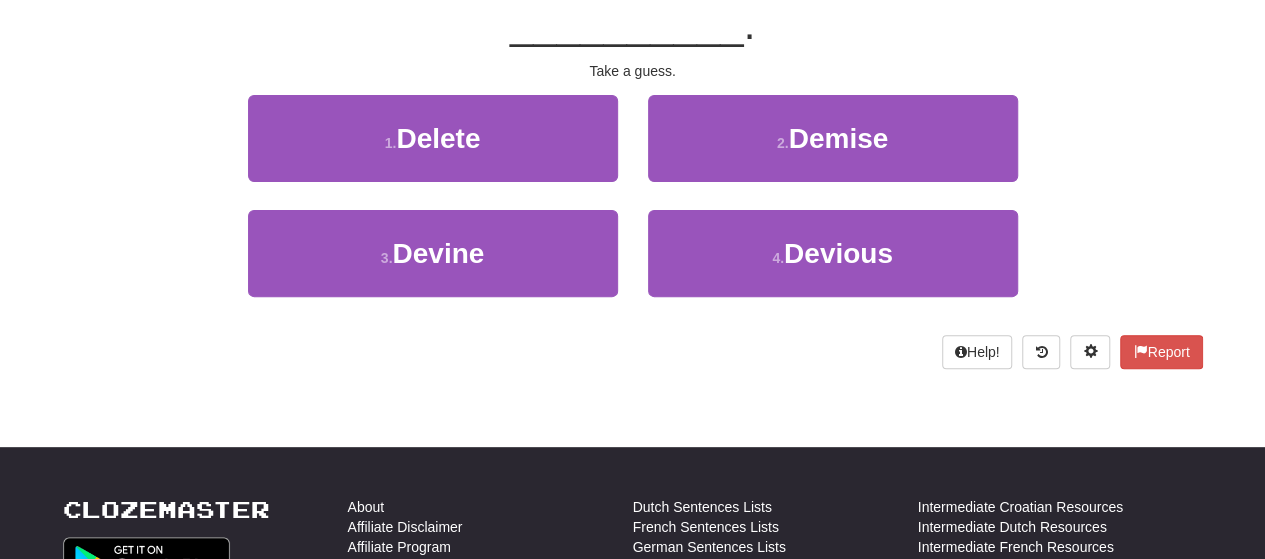 scroll, scrollTop: 187, scrollLeft: 0, axis: vertical 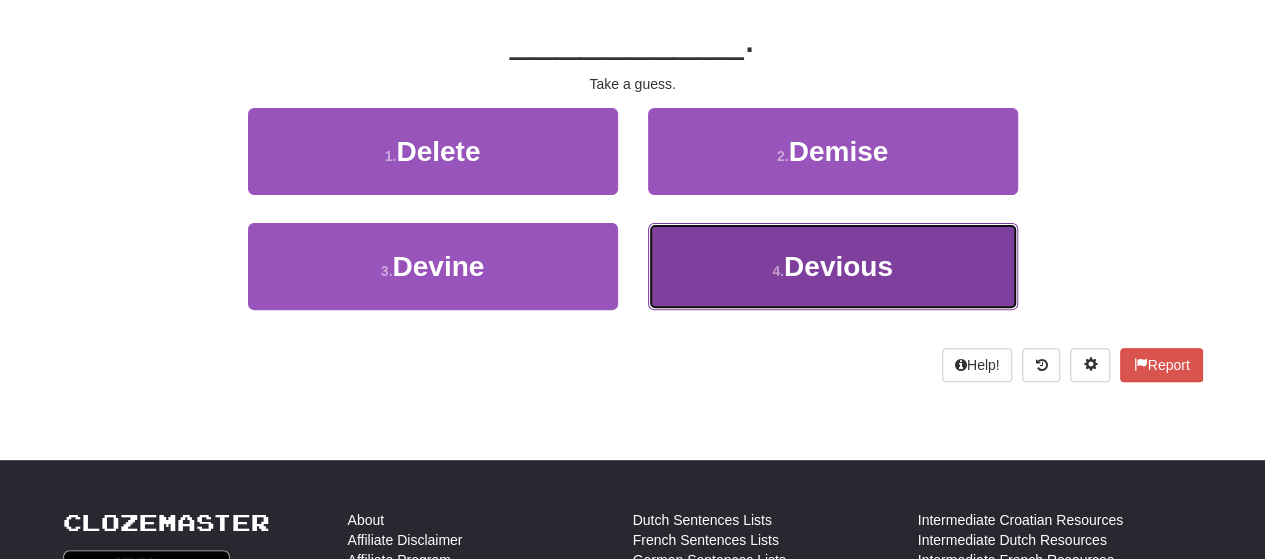 click on "4 .  Devious" at bounding box center (833, 266) 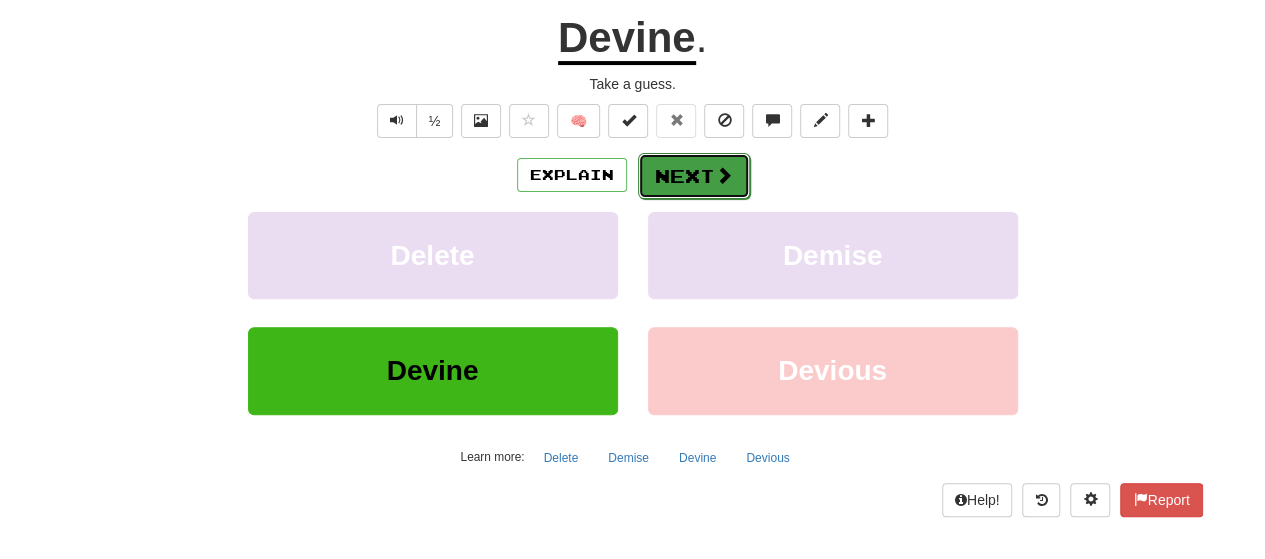 click at bounding box center (724, 175) 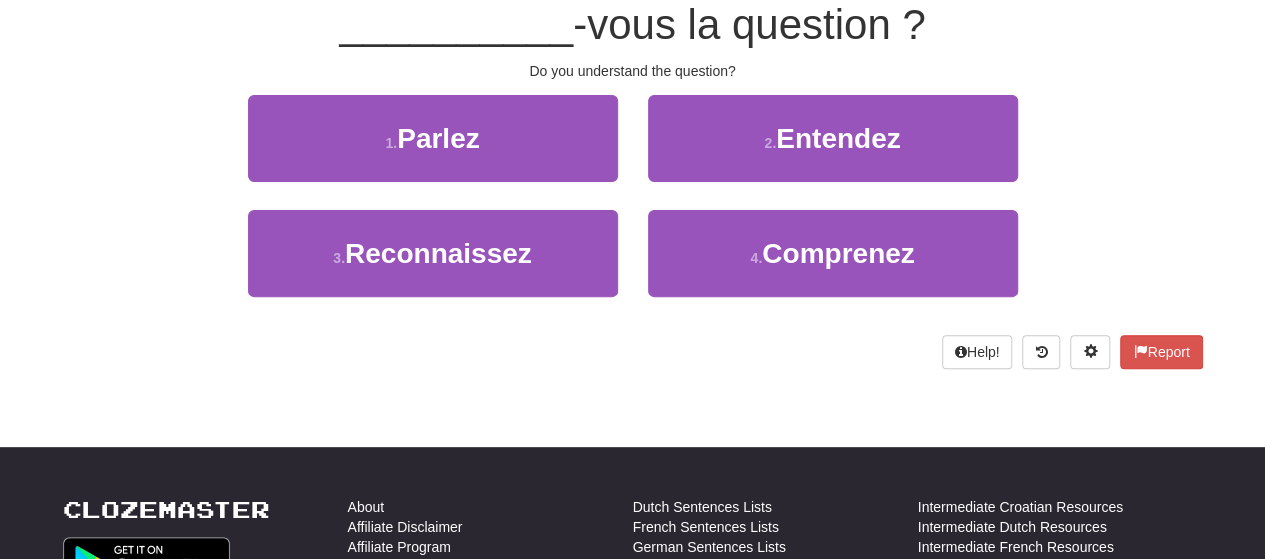 scroll, scrollTop: 187, scrollLeft: 0, axis: vertical 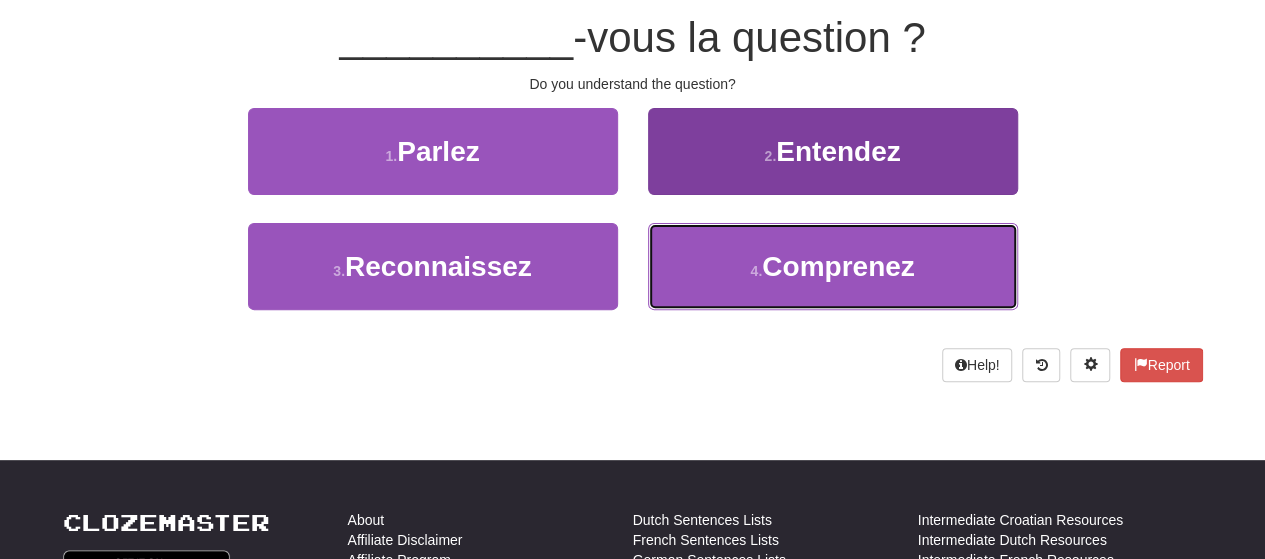 drag, startPoint x: 728, startPoint y: 263, endPoint x: 719, endPoint y: 224, distance: 40.024994 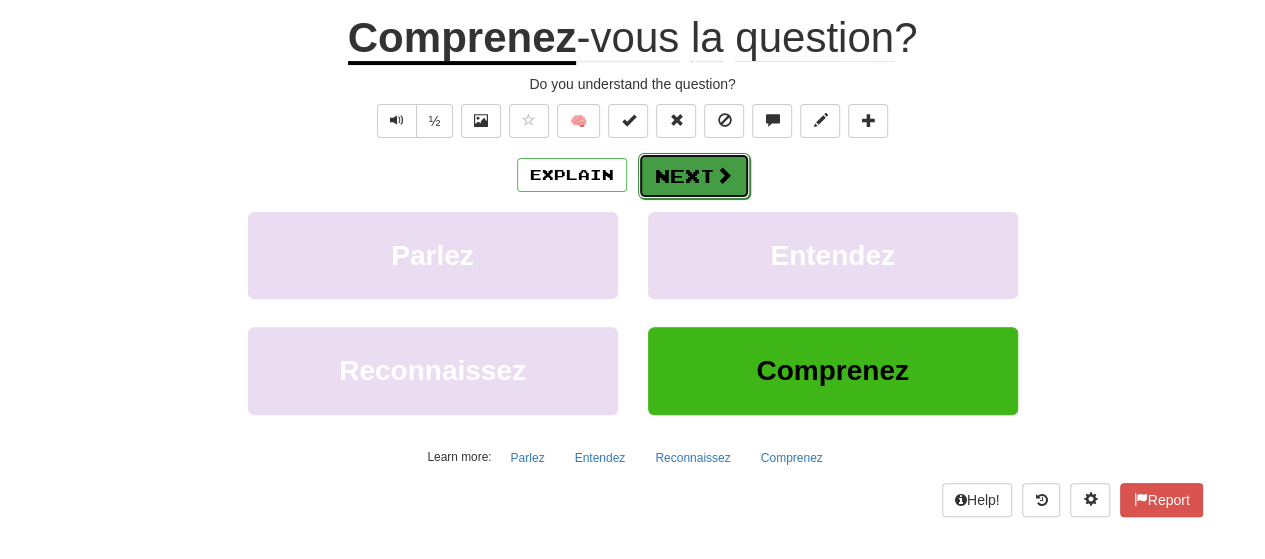 click on "Next" at bounding box center (694, 176) 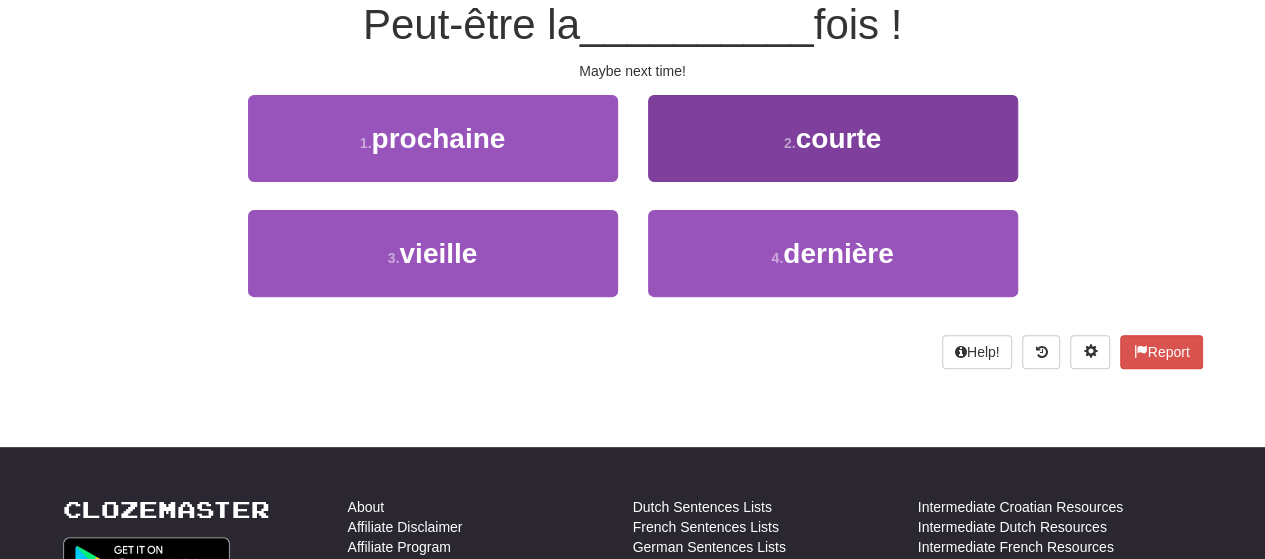 scroll, scrollTop: 187, scrollLeft: 0, axis: vertical 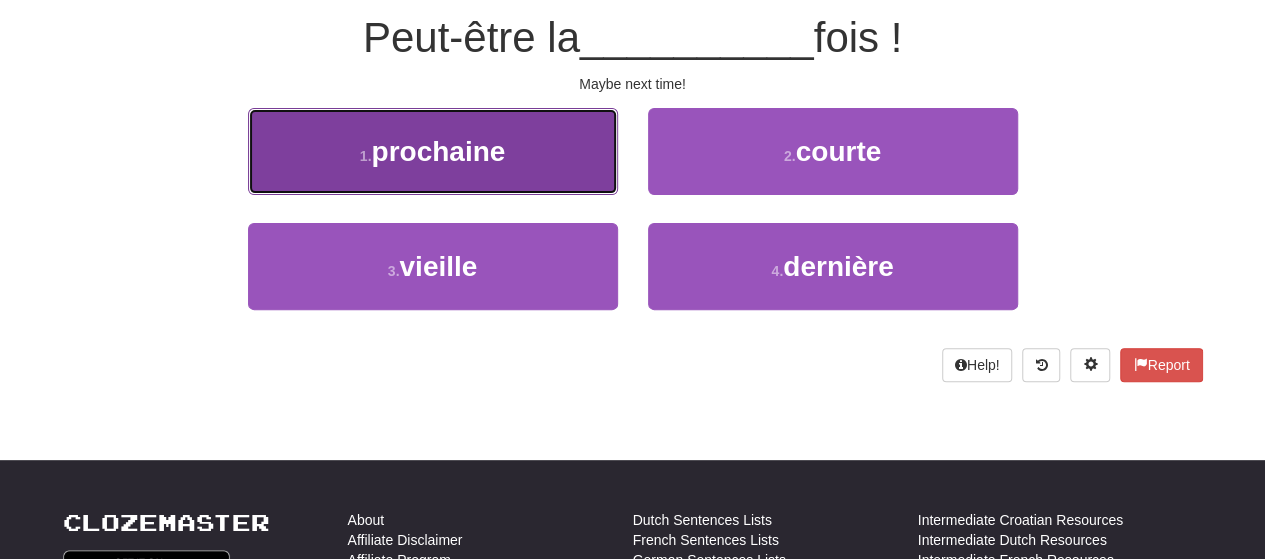 click on "1 .  prochaine" at bounding box center [433, 151] 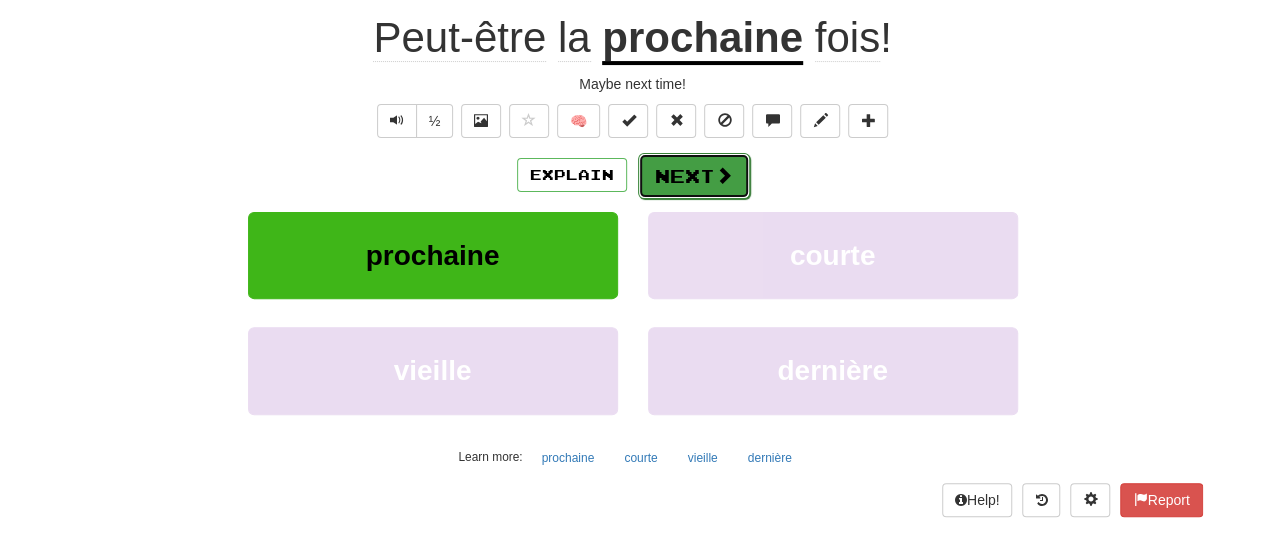 click on "Next" at bounding box center (694, 176) 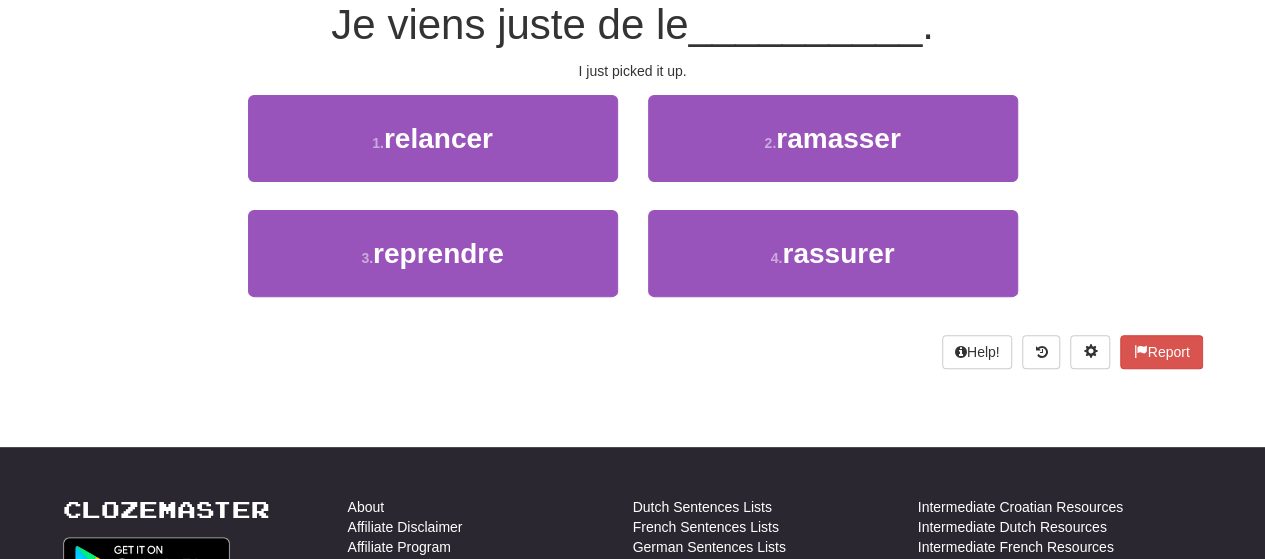 scroll, scrollTop: 187, scrollLeft: 0, axis: vertical 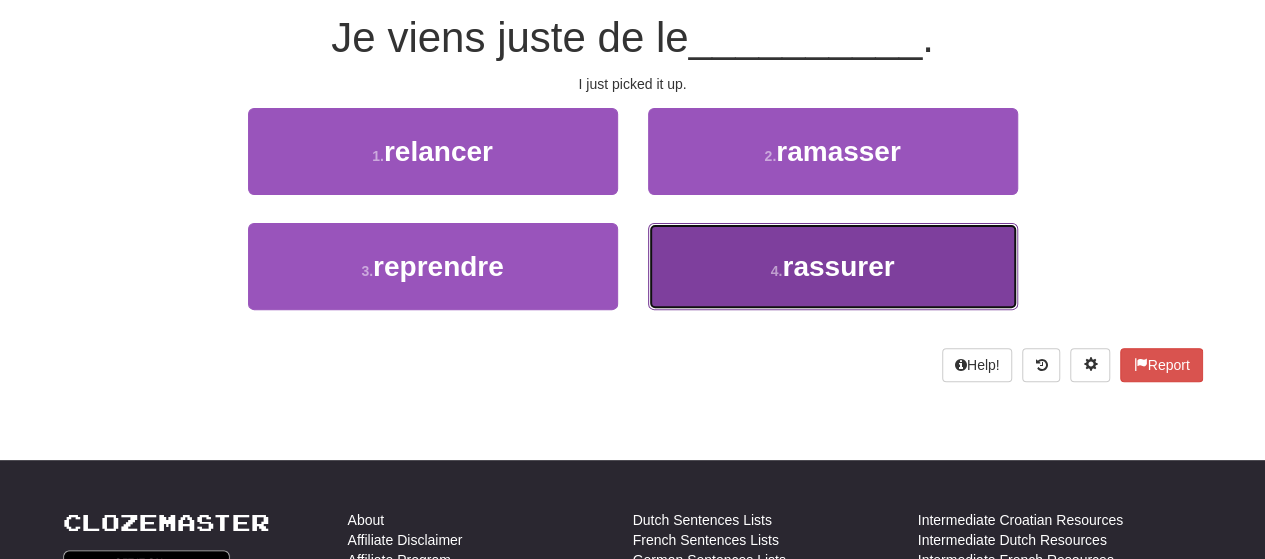 click on "4 .  rassurer" at bounding box center (833, 266) 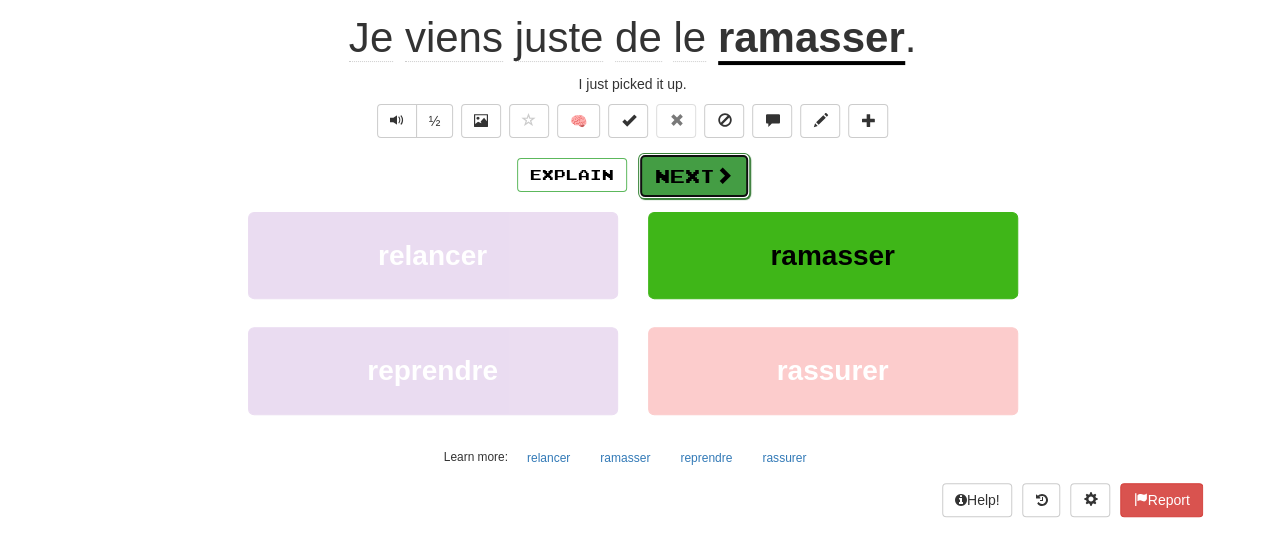 click on "Next" at bounding box center (694, 176) 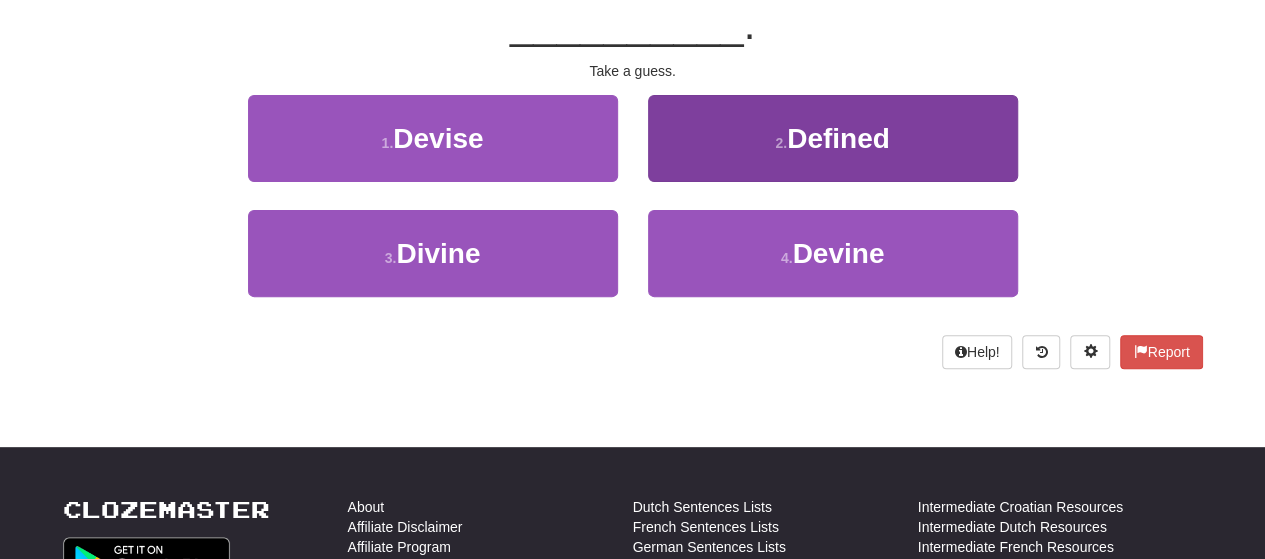 scroll, scrollTop: 187, scrollLeft: 0, axis: vertical 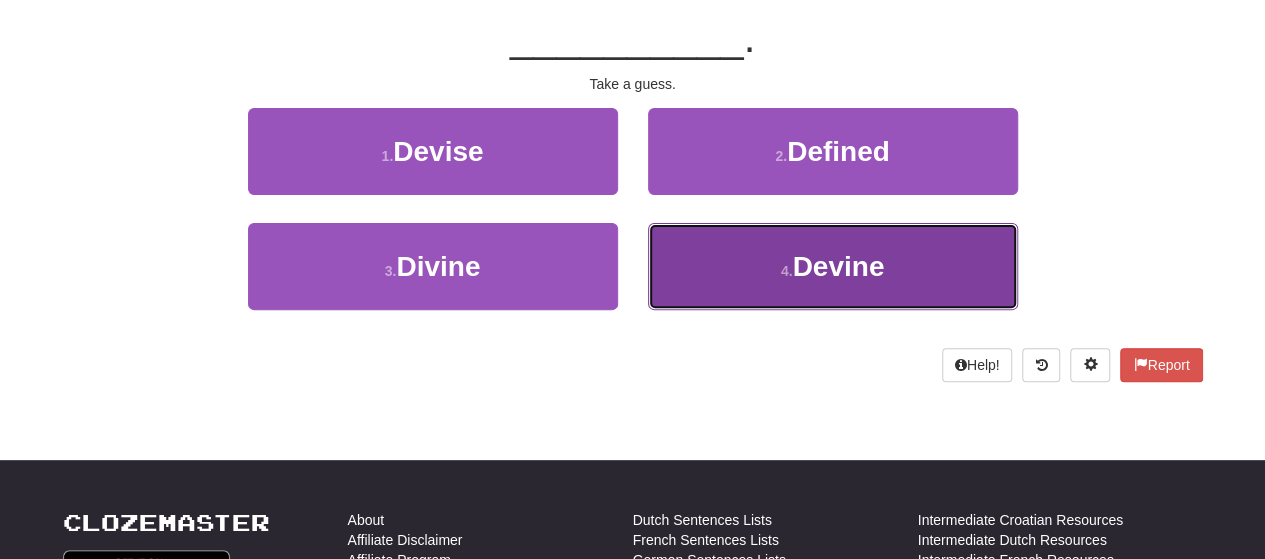 click on "4 .  Devine" at bounding box center [833, 266] 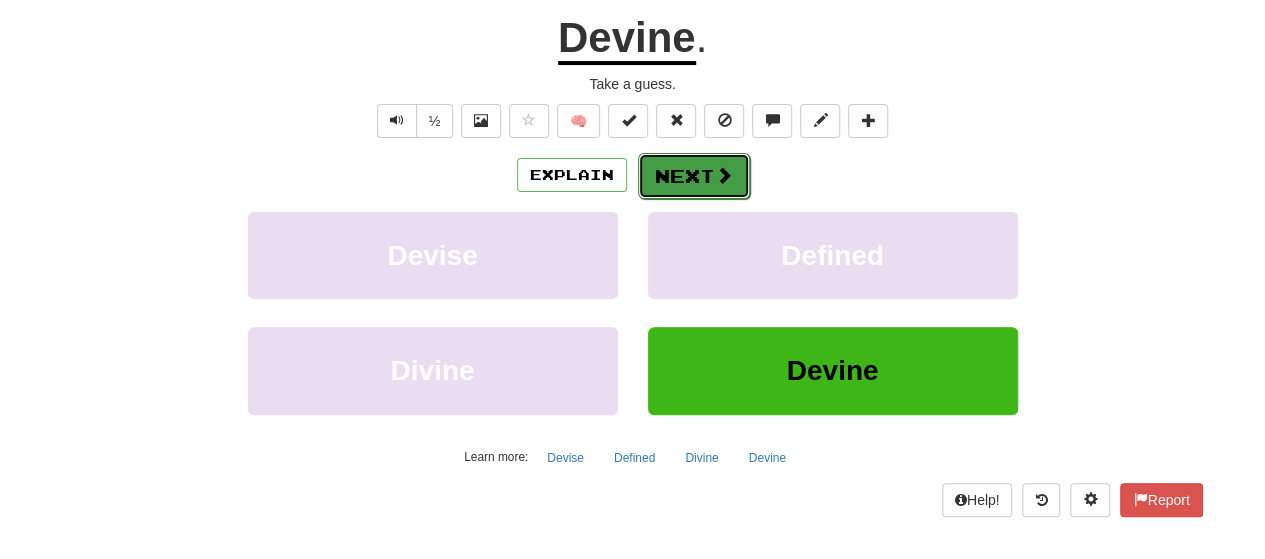click on "Next" at bounding box center [694, 176] 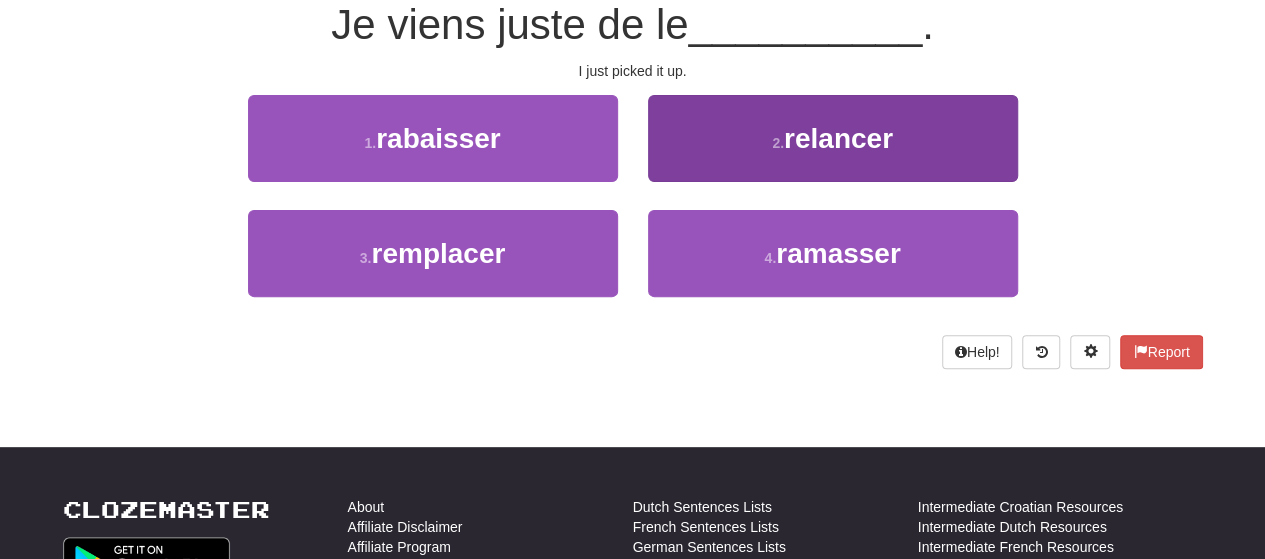 scroll, scrollTop: 187, scrollLeft: 0, axis: vertical 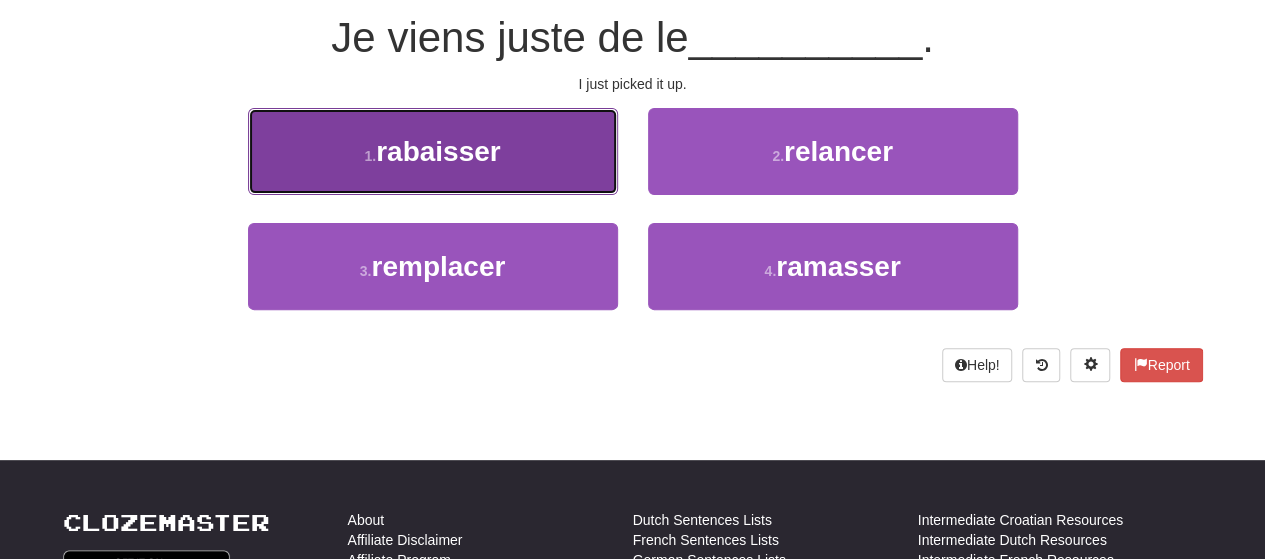 click on "1 .  rabaisser" at bounding box center [433, 151] 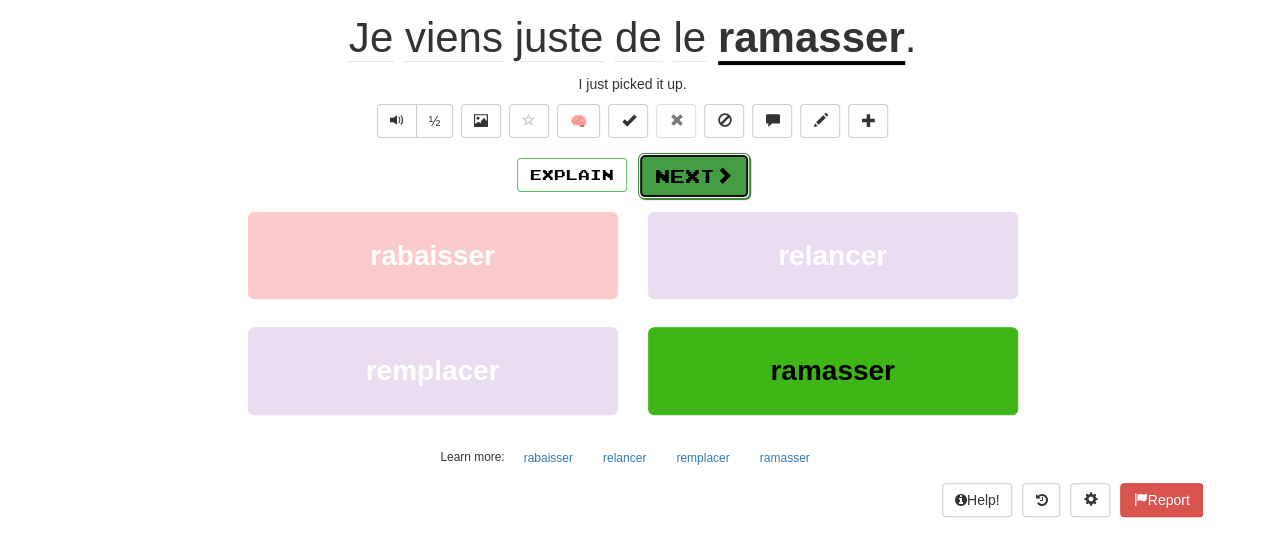 click on "Next" at bounding box center [694, 176] 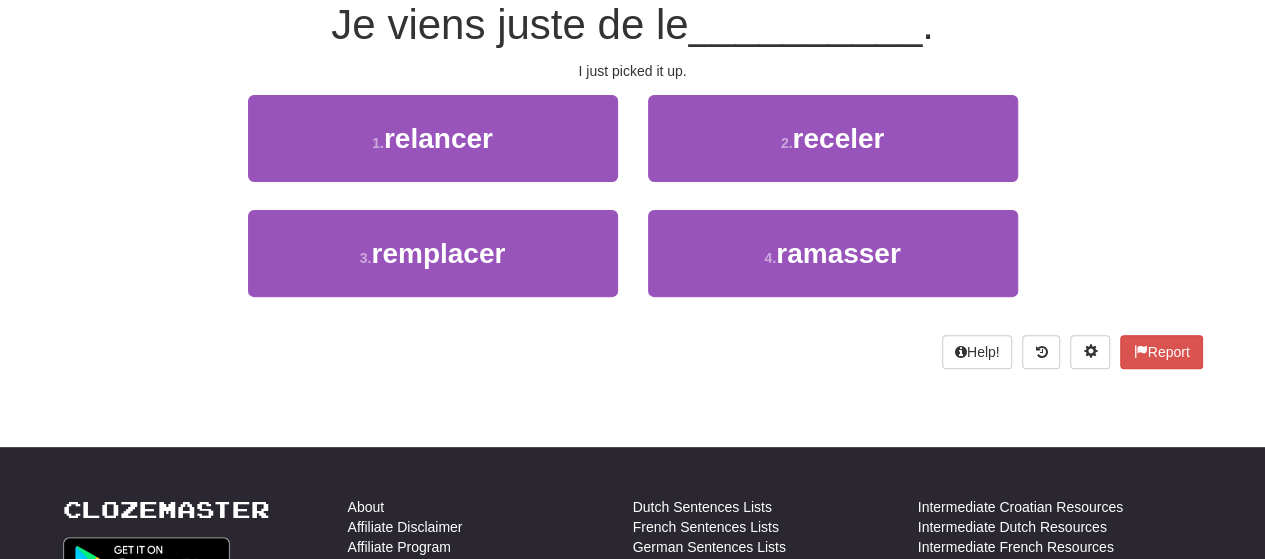 scroll, scrollTop: 187, scrollLeft: 0, axis: vertical 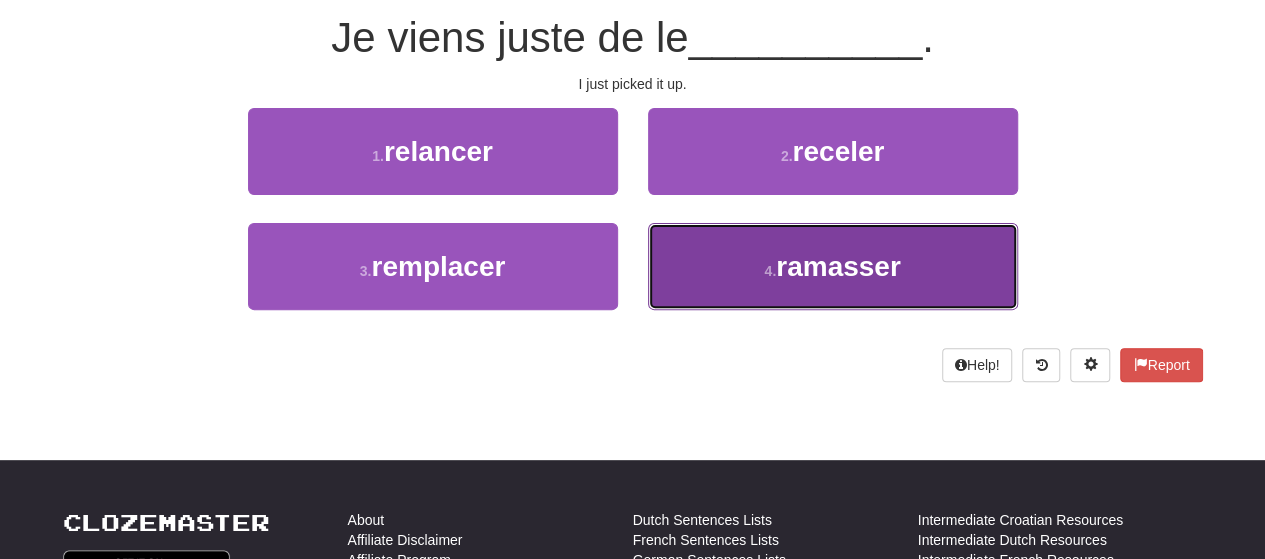 click on "4 .  ramasser" at bounding box center [833, 266] 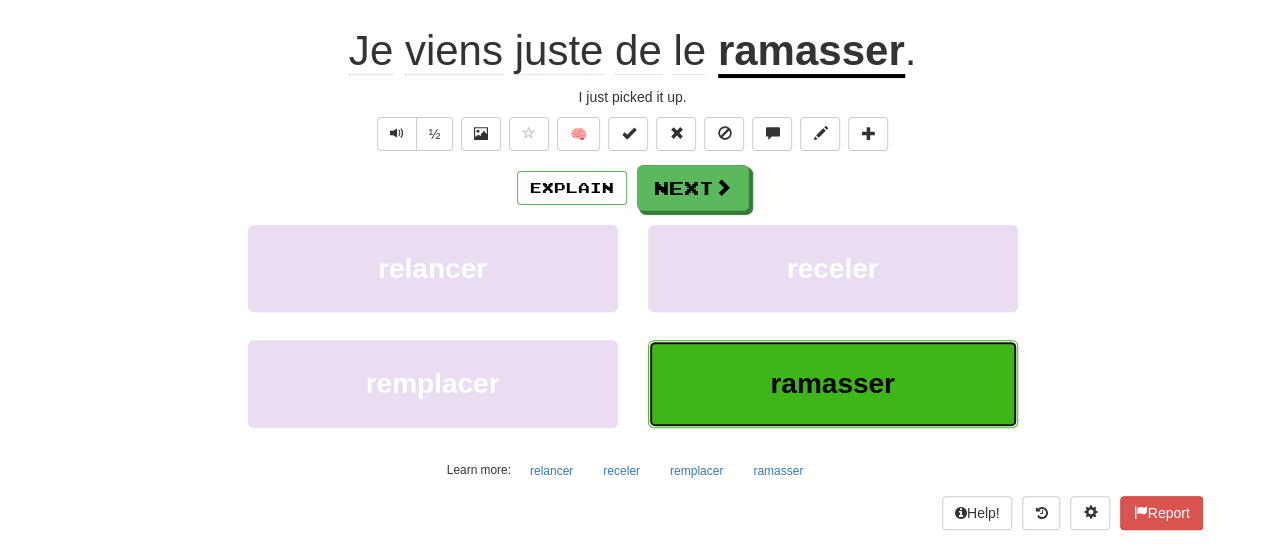 scroll, scrollTop: 200, scrollLeft: 0, axis: vertical 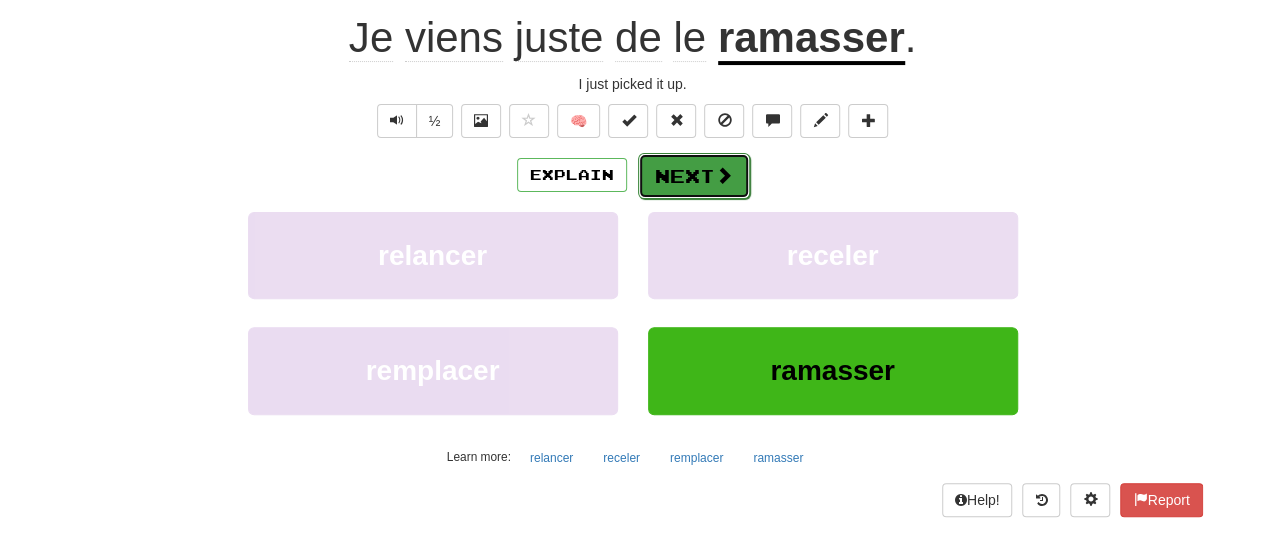 click on "Next" at bounding box center (694, 176) 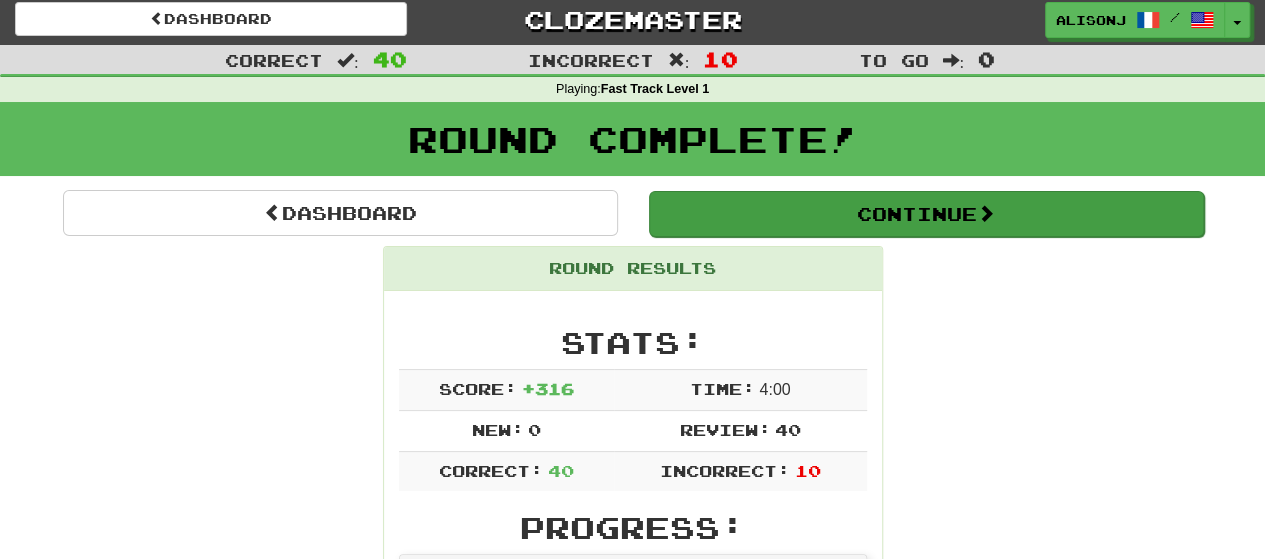 scroll, scrollTop: 0, scrollLeft: 0, axis: both 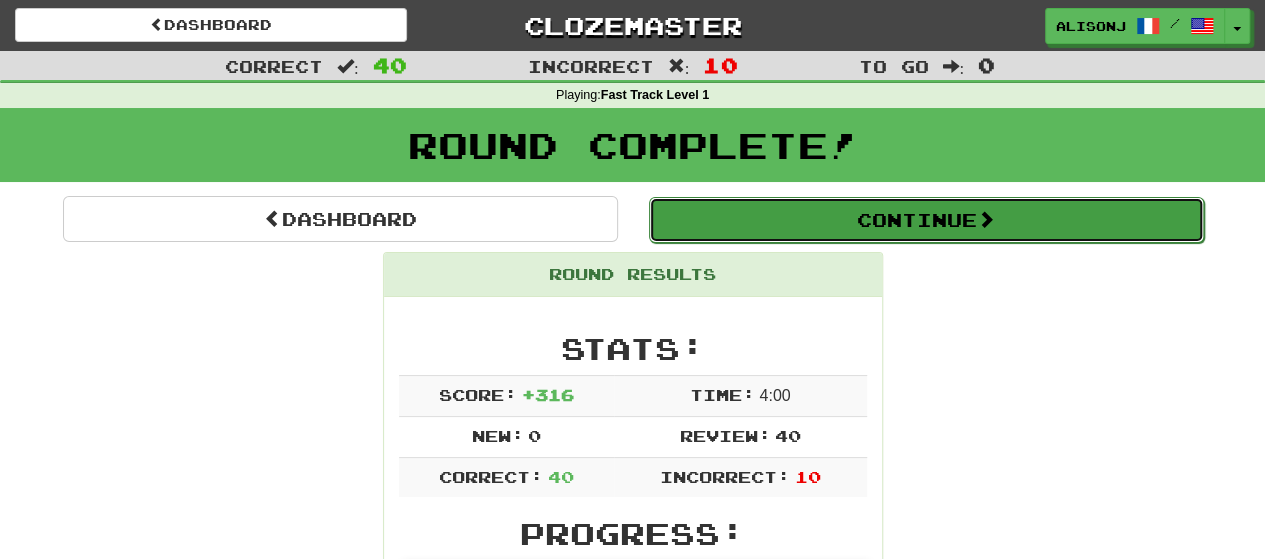 click on "Continue" at bounding box center (926, 220) 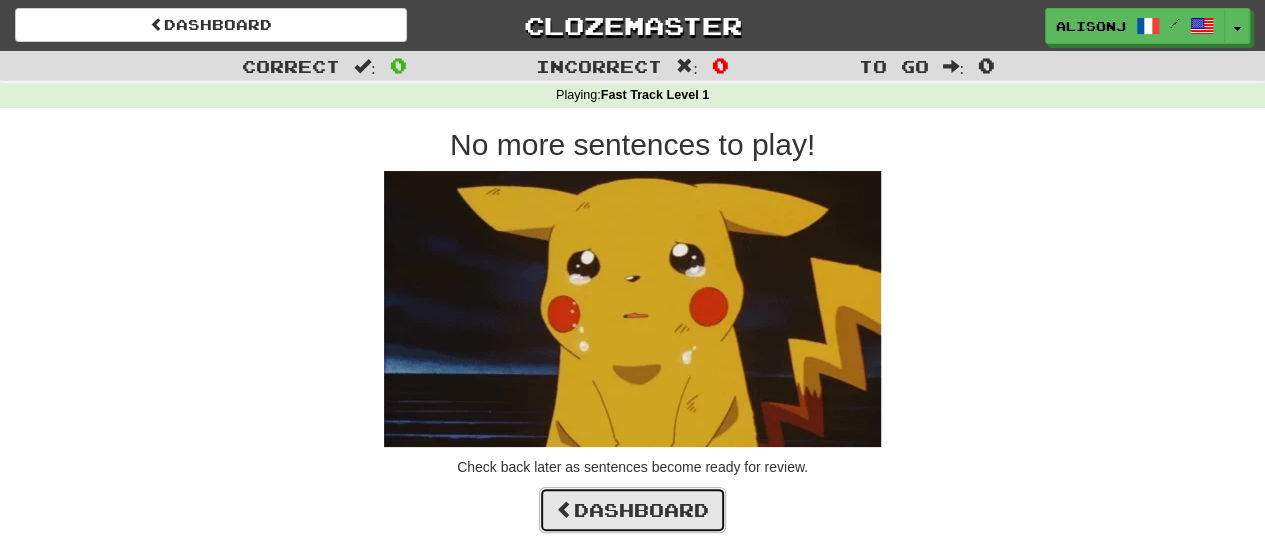 click on "Dashboard" at bounding box center [632, 510] 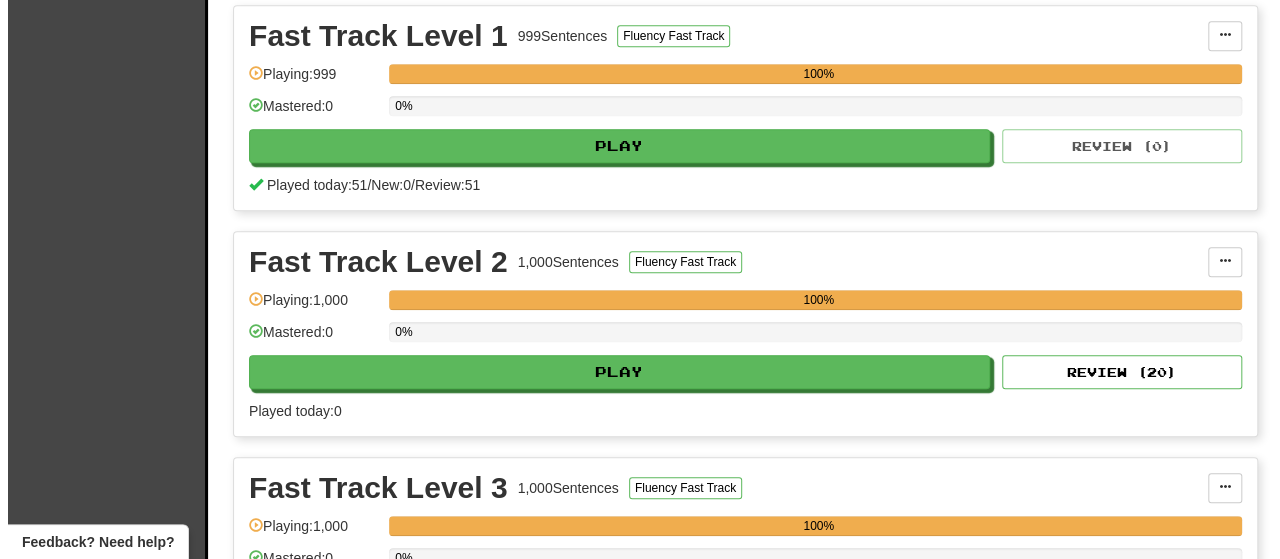 scroll, scrollTop: 800, scrollLeft: 0, axis: vertical 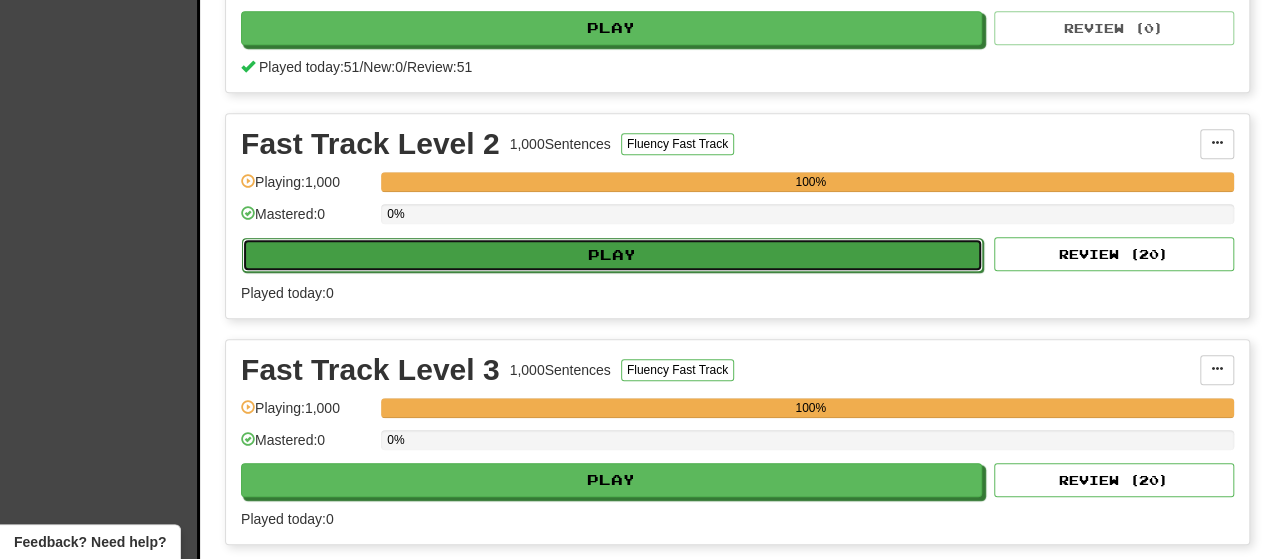 click on "Play" at bounding box center [612, 255] 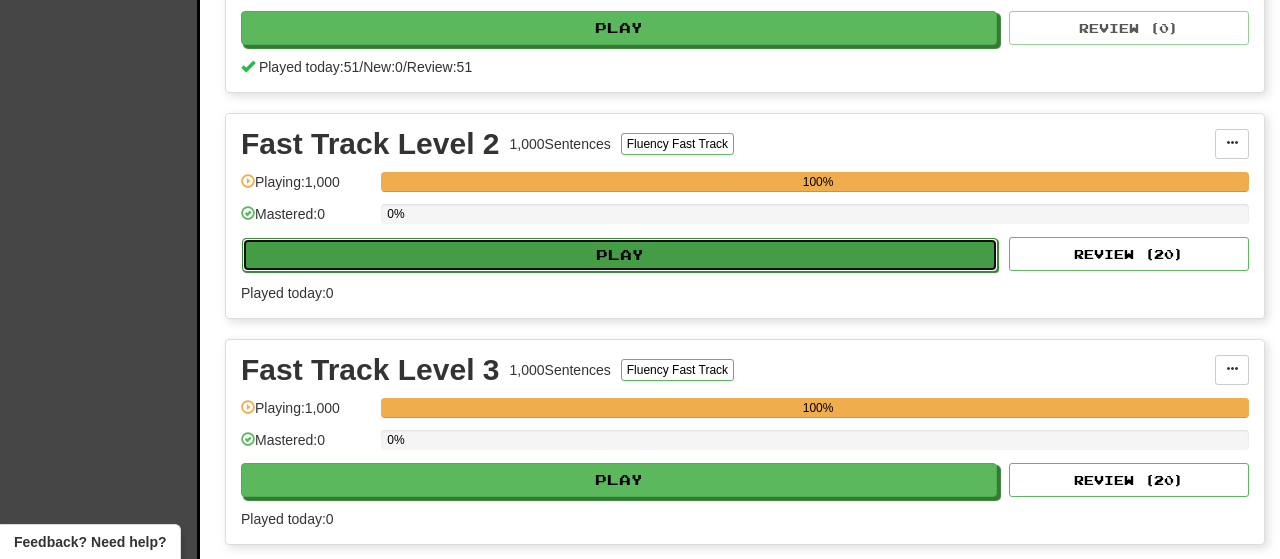 select on "**" 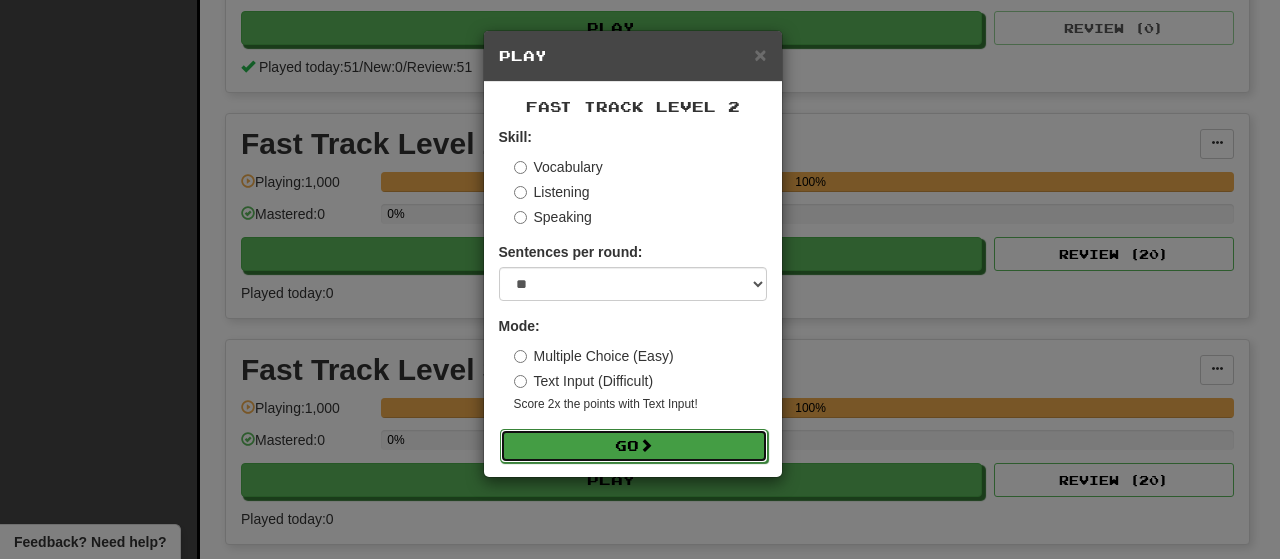click on "Go" at bounding box center [634, 446] 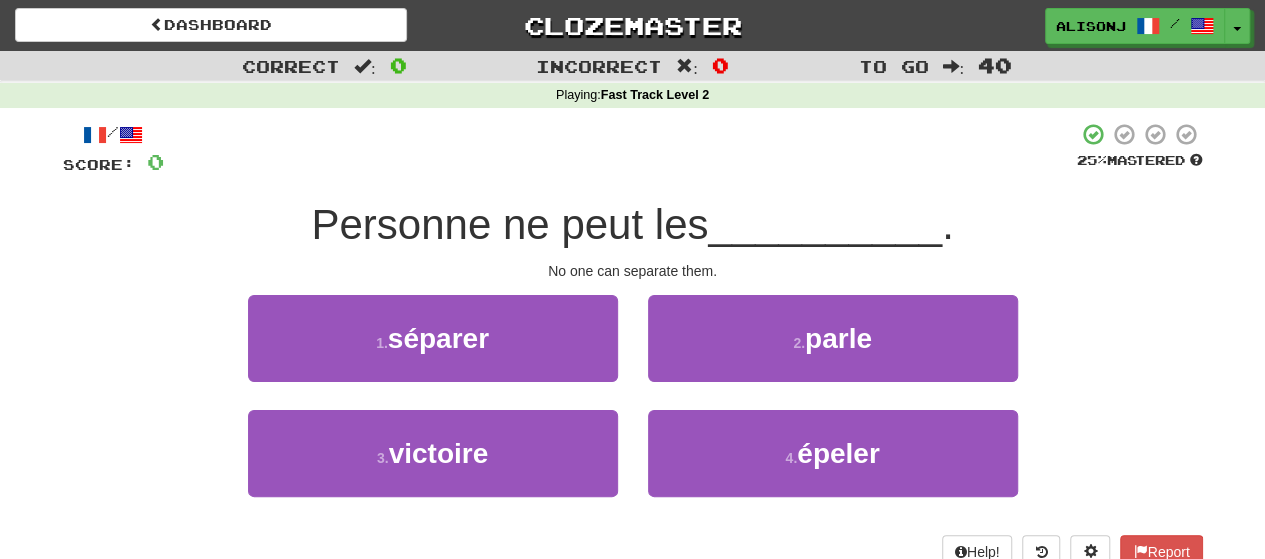 scroll, scrollTop: 100, scrollLeft: 0, axis: vertical 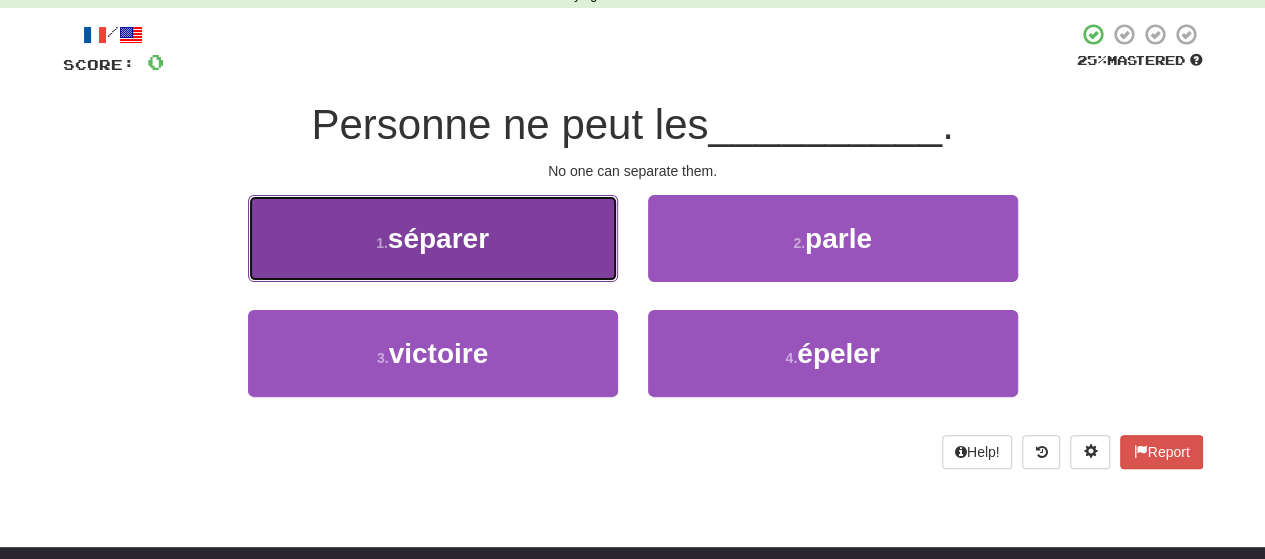 click on "1 .  séparer" at bounding box center [433, 238] 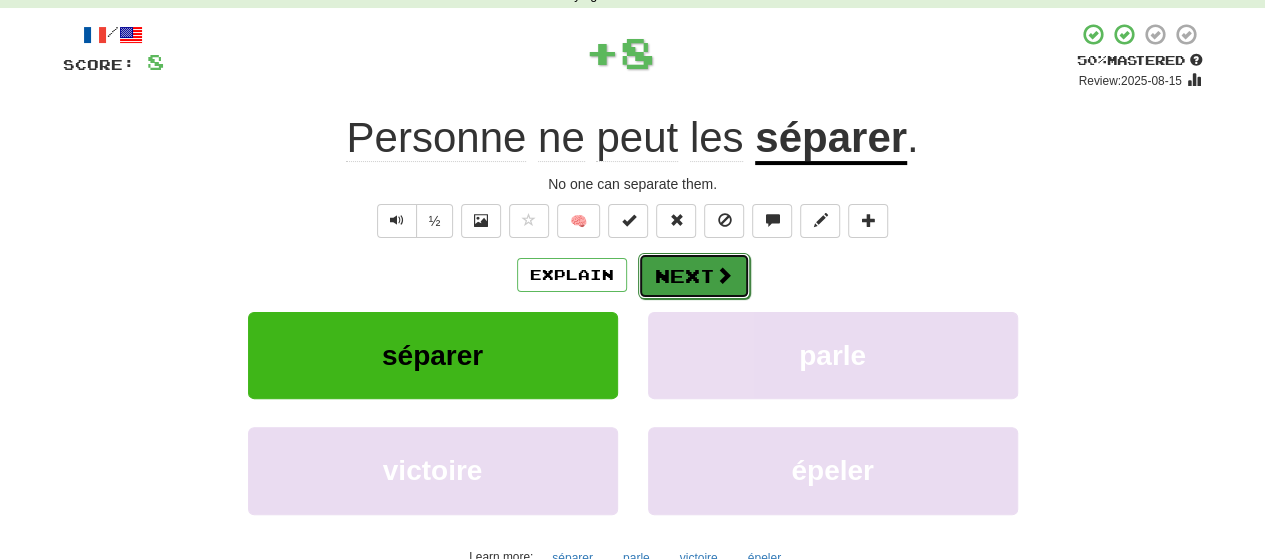 click on "Next" at bounding box center (694, 276) 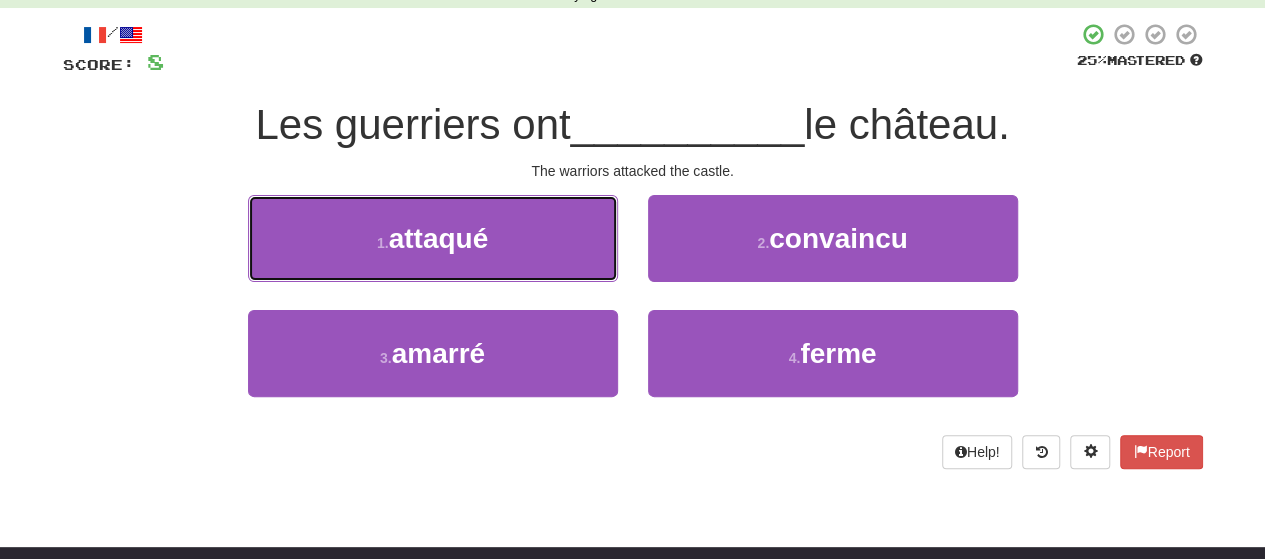 click on "attaqué" at bounding box center (439, 238) 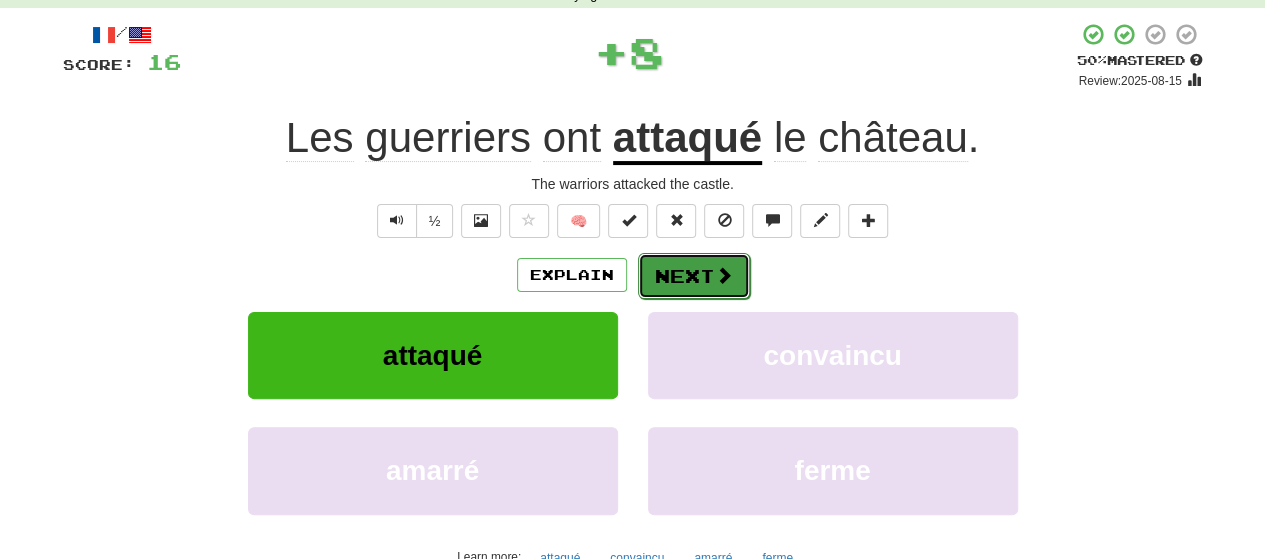 click on "Next" at bounding box center (694, 276) 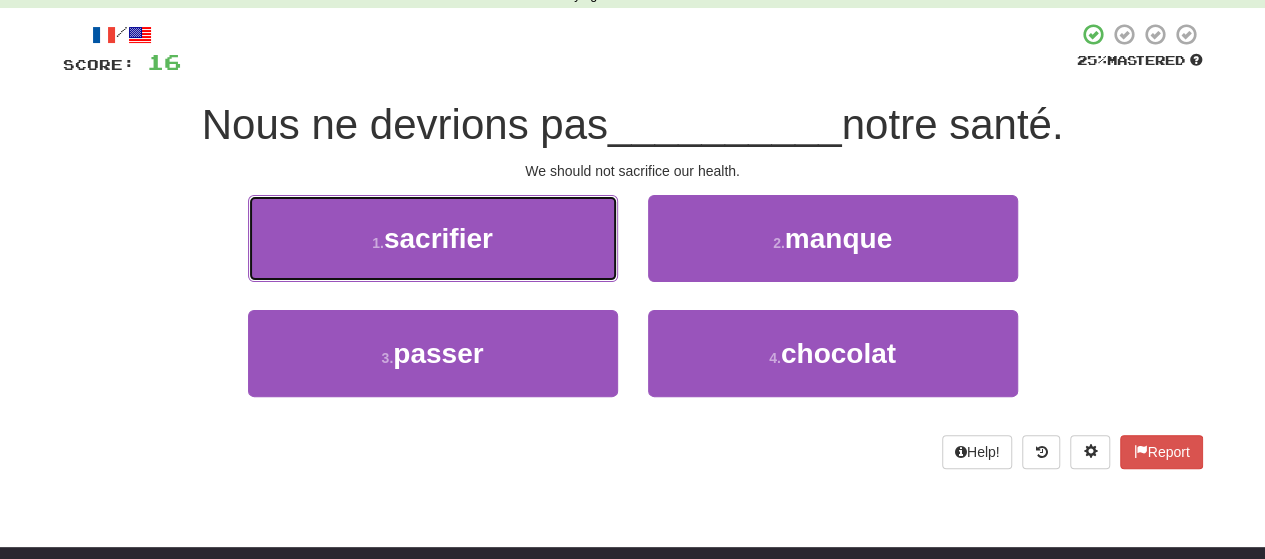 click on "sacrifier" at bounding box center [438, 238] 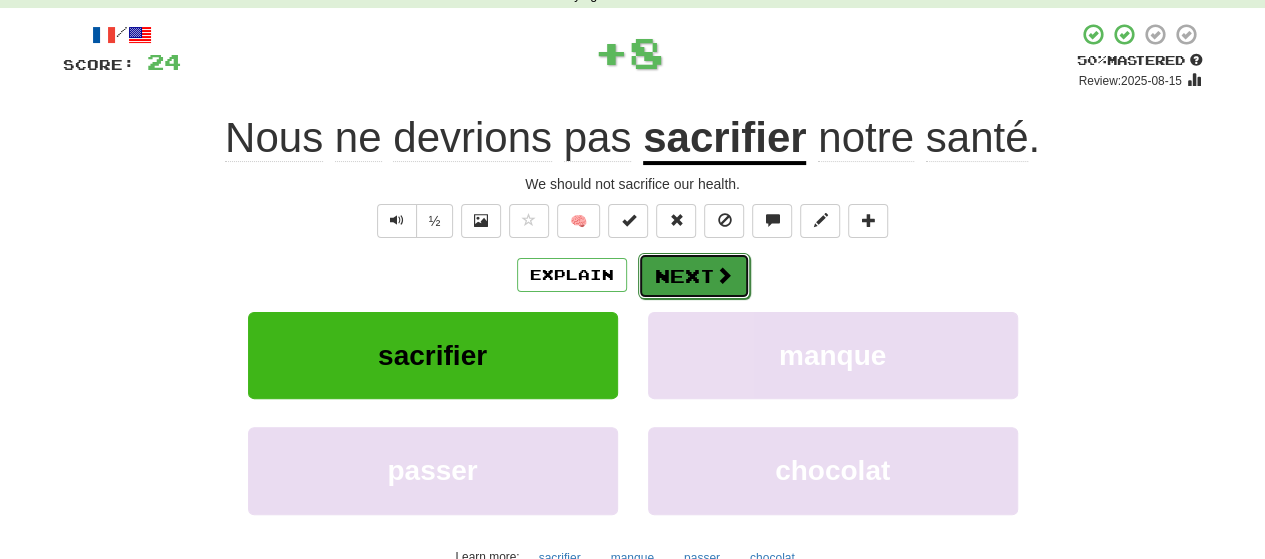click on "Next" at bounding box center [694, 276] 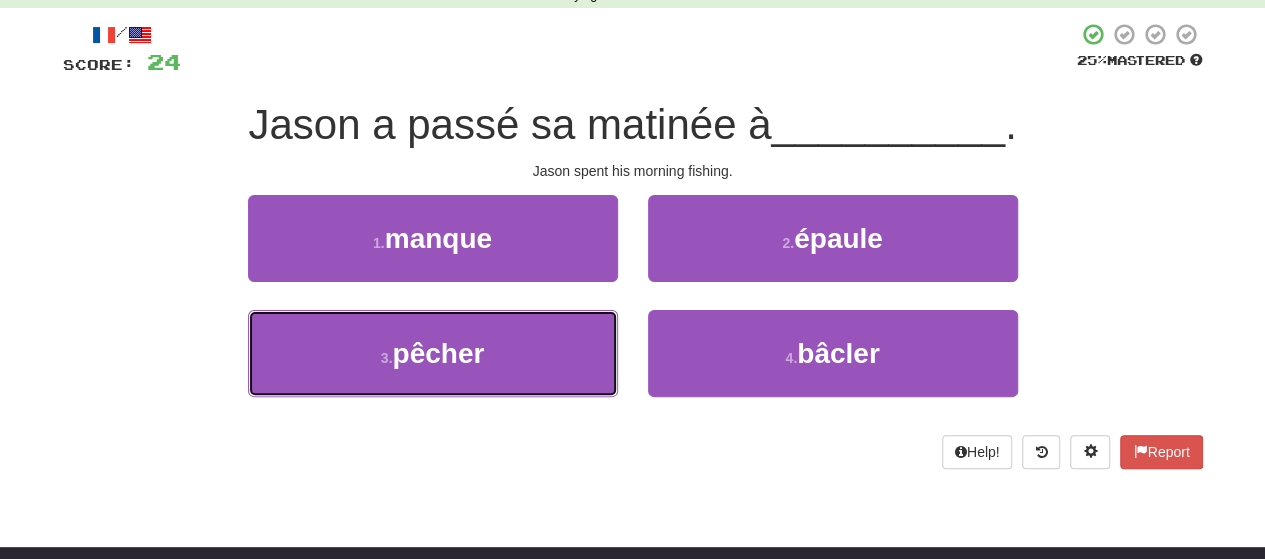 drag, startPoint x: 555, startPoint y: 363, endPoint x: 659, endPoint y: 304, distance: 119.57006 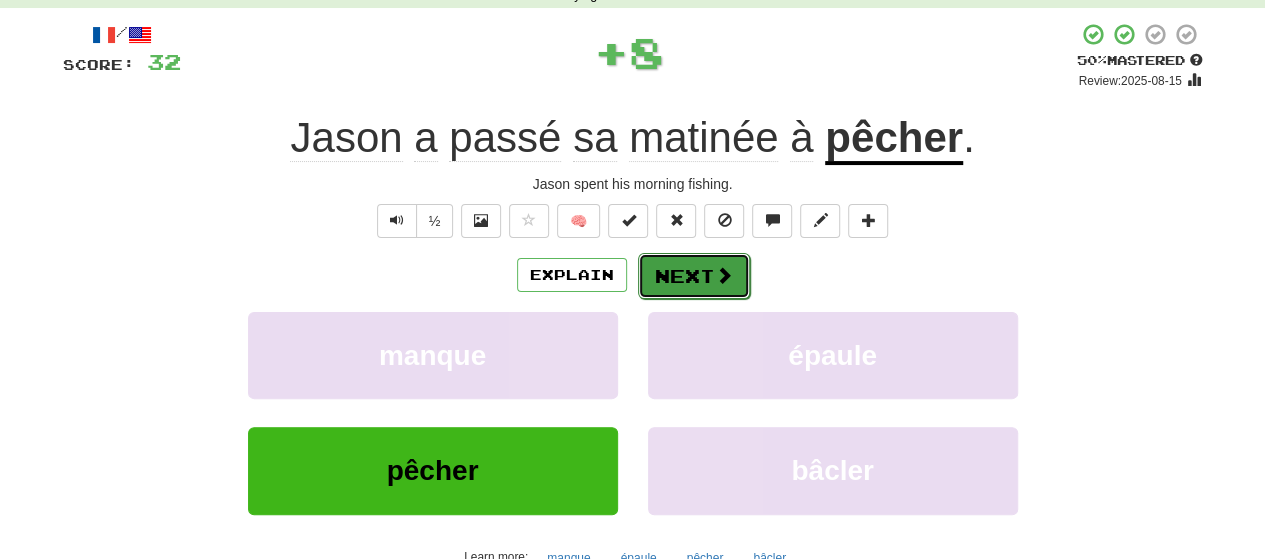 click on "Next" at bounding box center [694, 276] 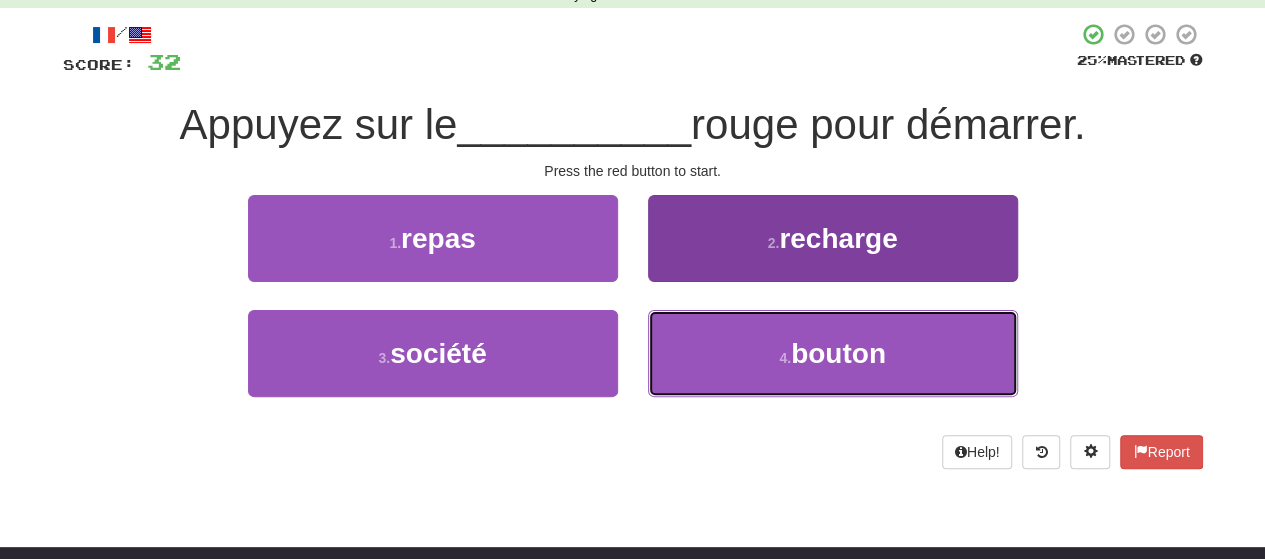 drag, startPoint x: 721, startPoint y: 364, endPoint x: 670, endPoint y: 310, distance: 74.27651 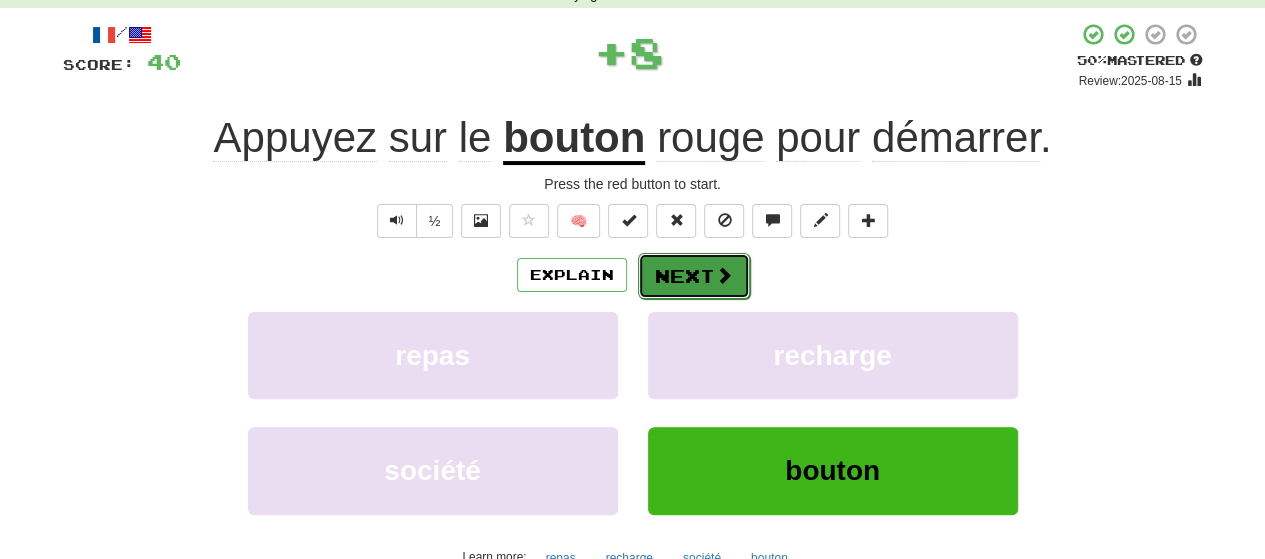 click on "Next" at bounding box center (694, 276) 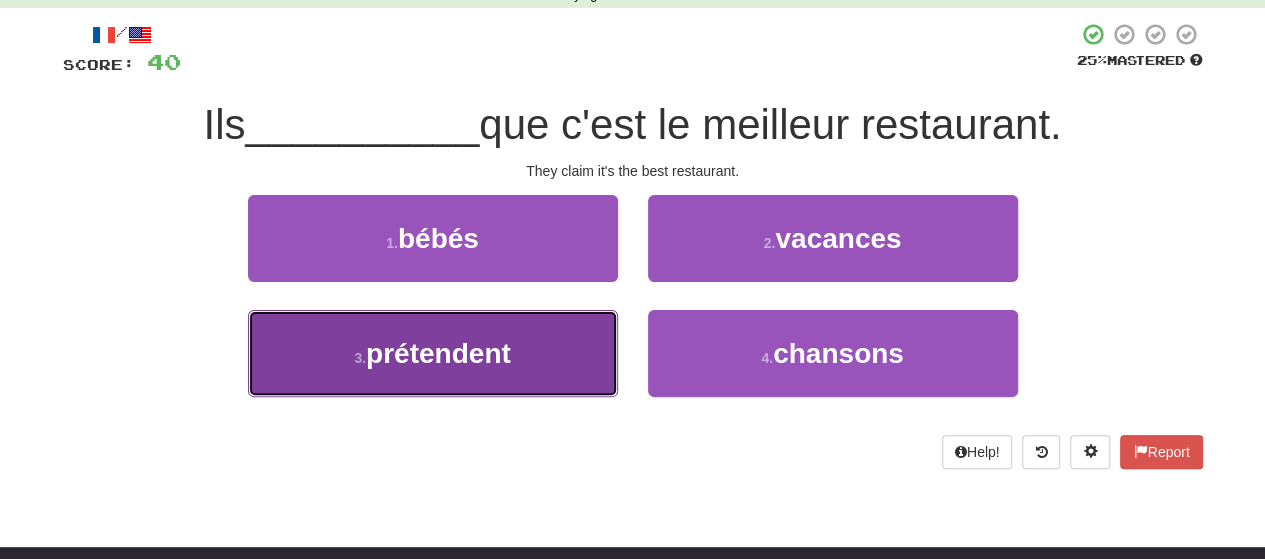 click on "3 .  prétendent" at bounding box center [433, 353] 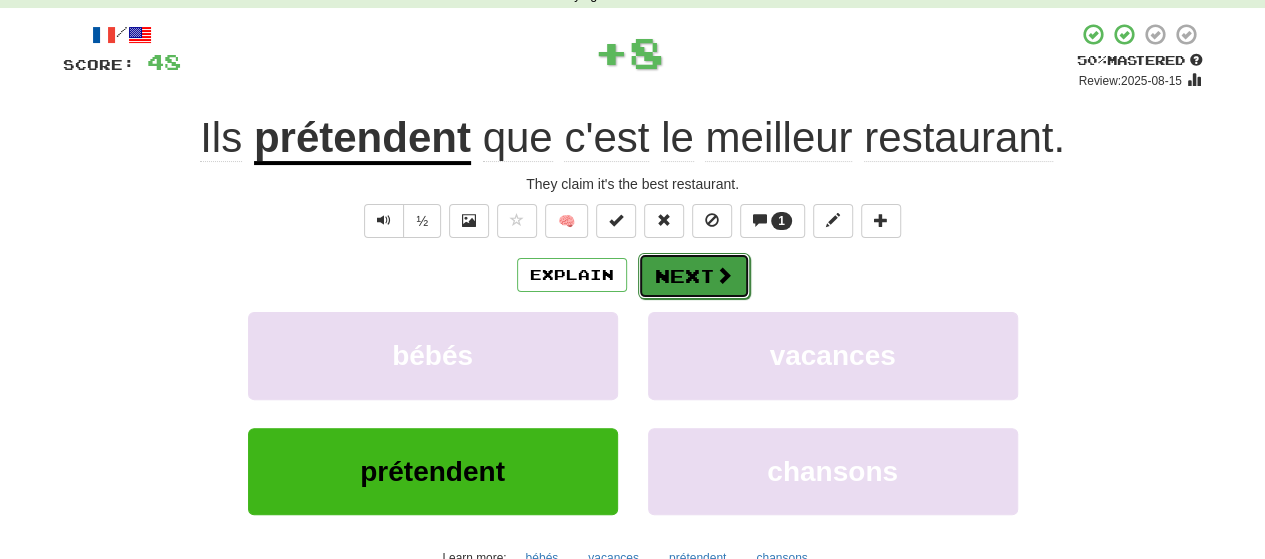 click on "Next" at bounding box center [694, 276] 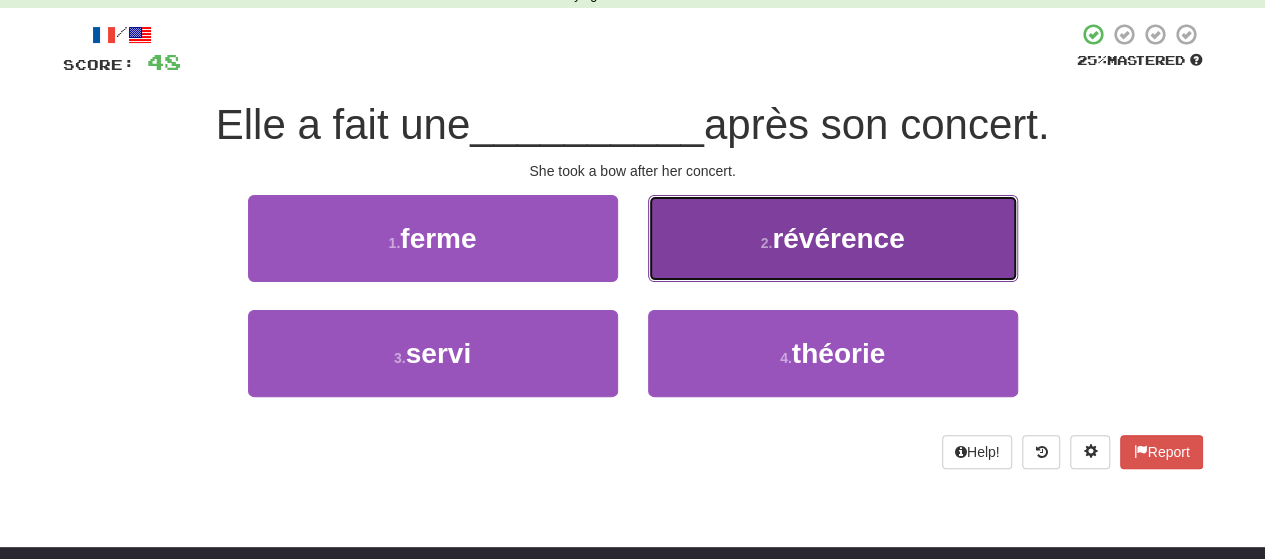 click on "2 .  révérence" at bounding box center [833, 238] 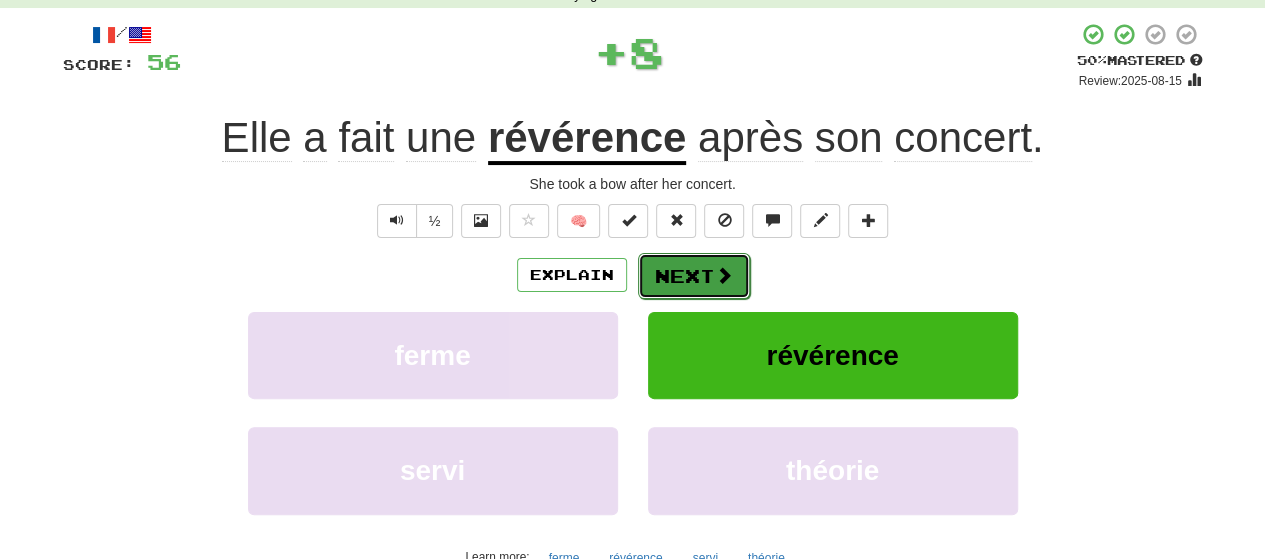 click on "Next" at bounding box center (694, 276) 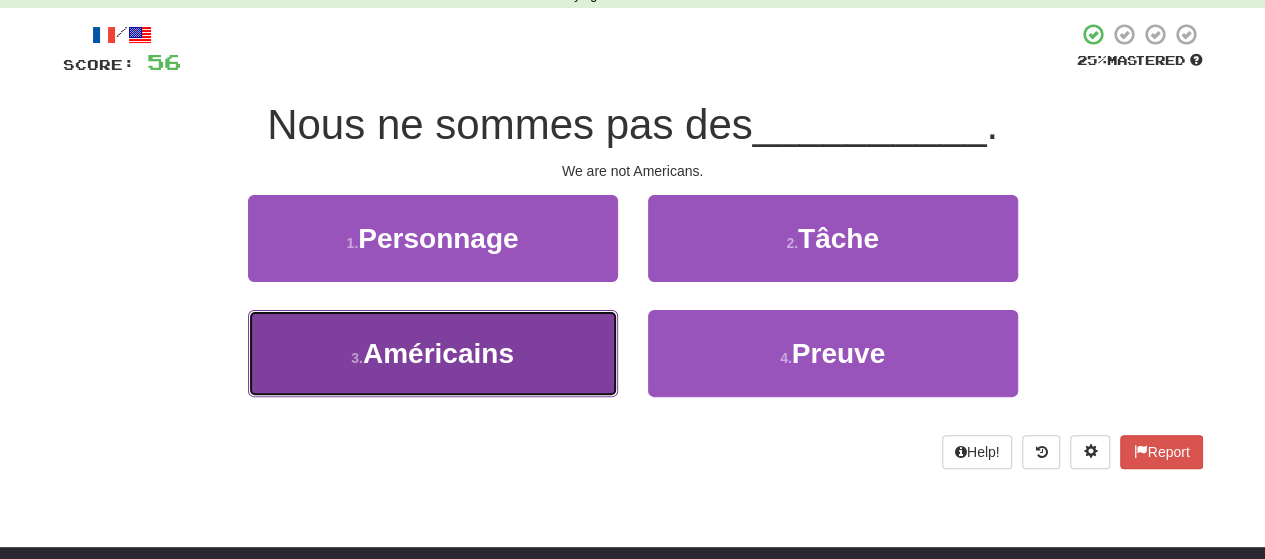 click on "3 .  Américains" at bounding box center [433, 353] 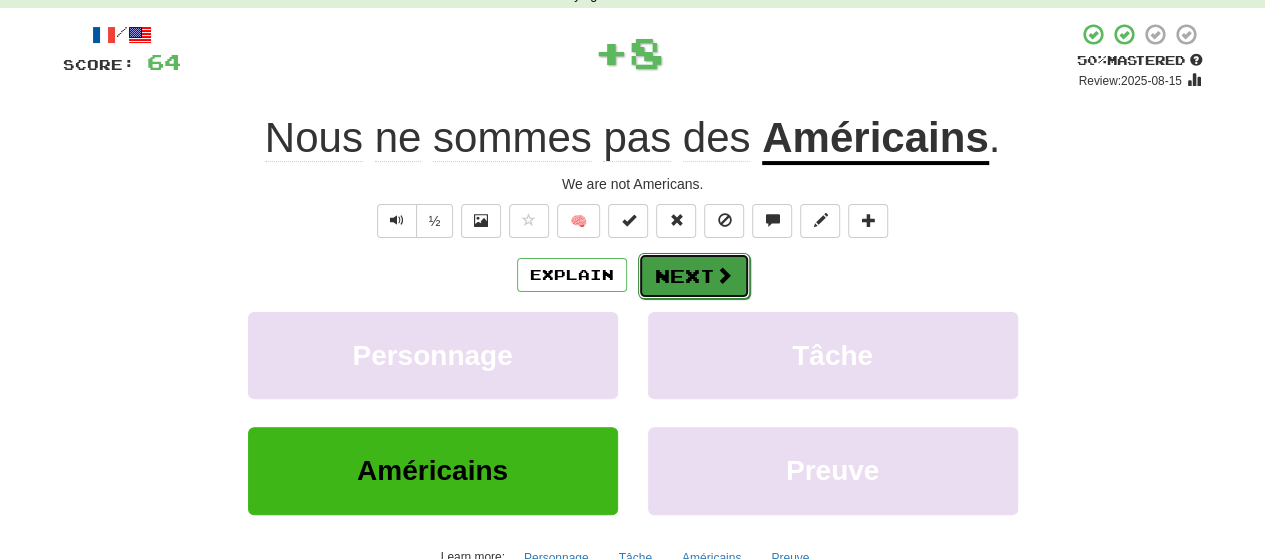 click on "Next" at bounding box center [694, 276] 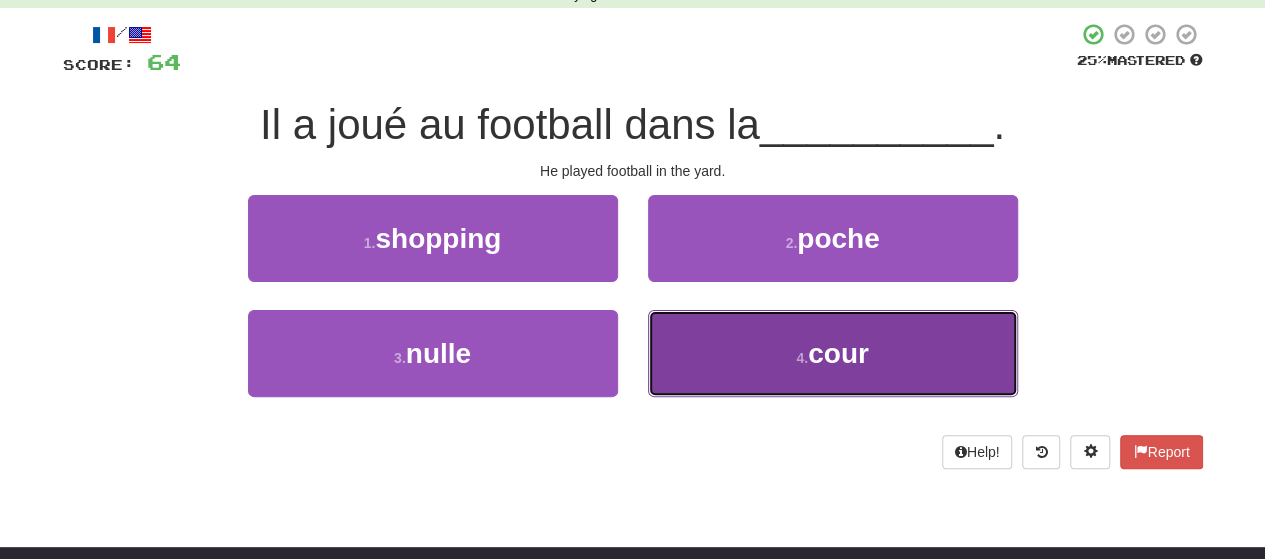 click on "4 .  cour" at bounding box center (833, 353) 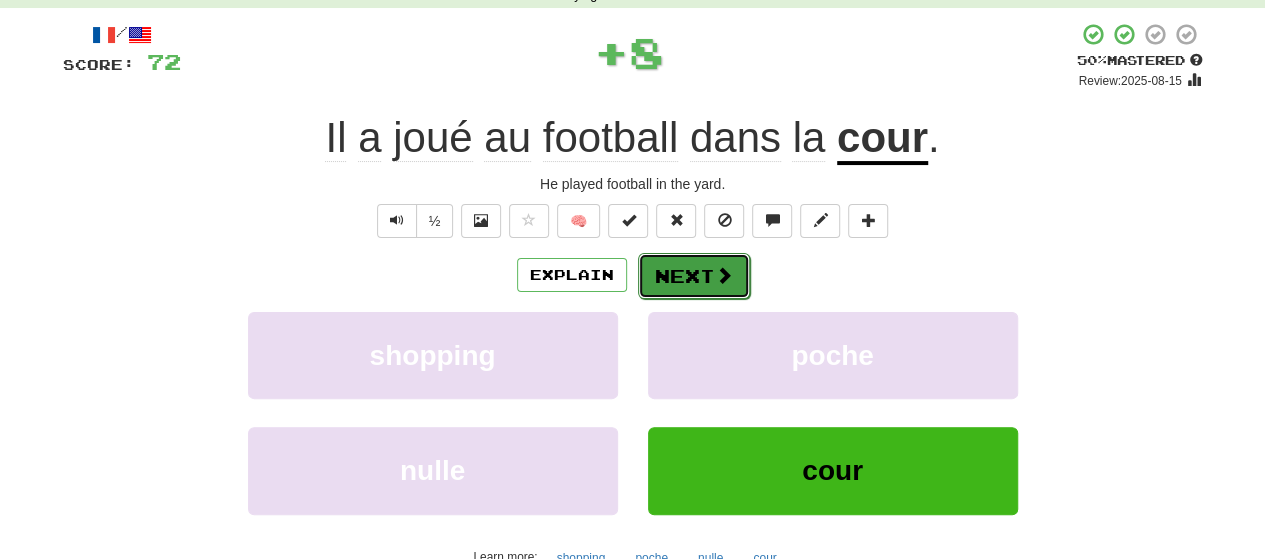 click on "Next" at bounding box center [694, 276] 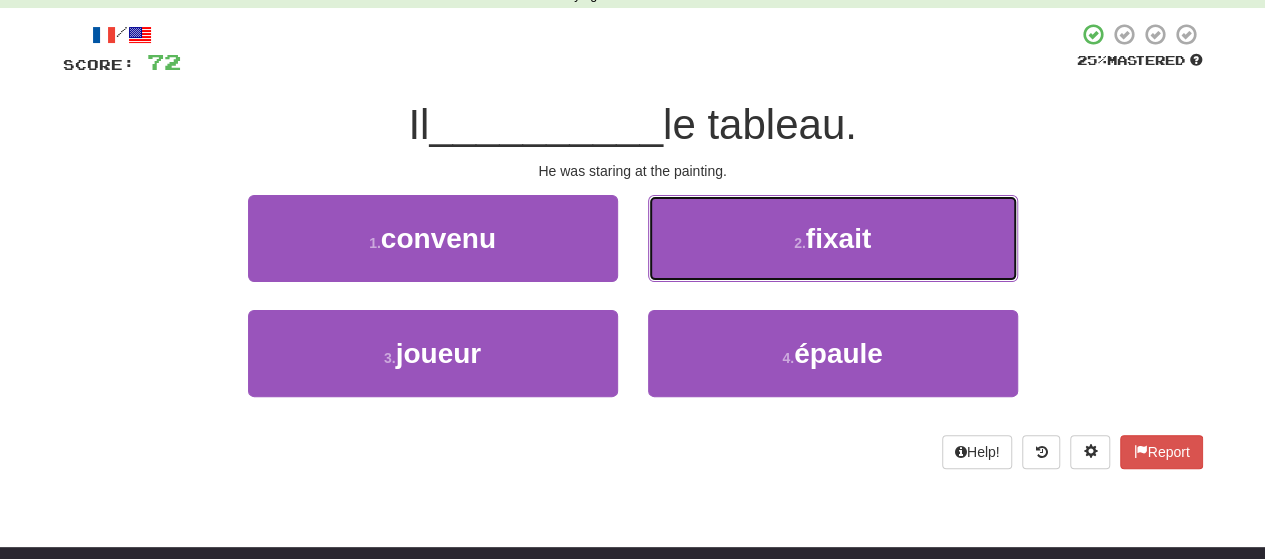 click on "2 .  fixait" at bounding box center [833, 238] 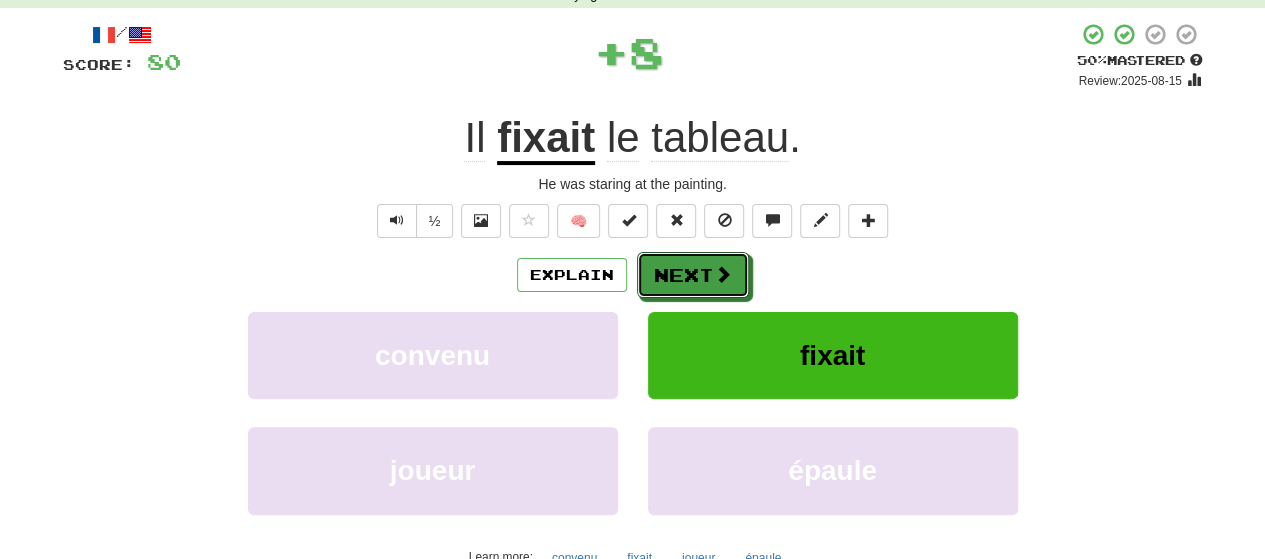click on "Next" at bounding box center (693, 275) 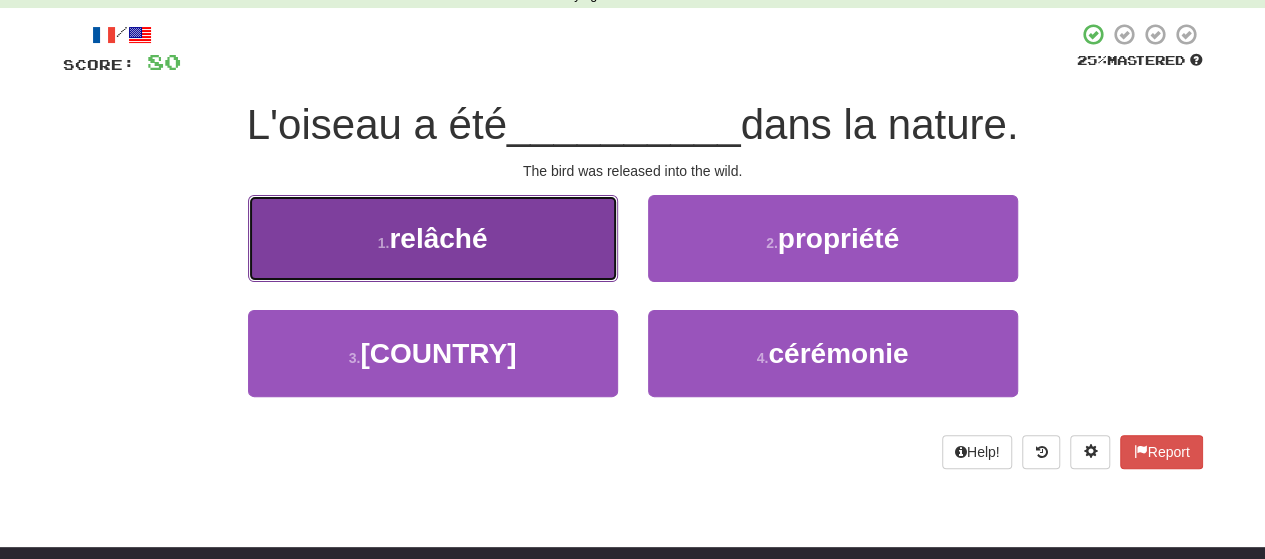 click on "1 .  relâché" at bounding box center (433, 238) 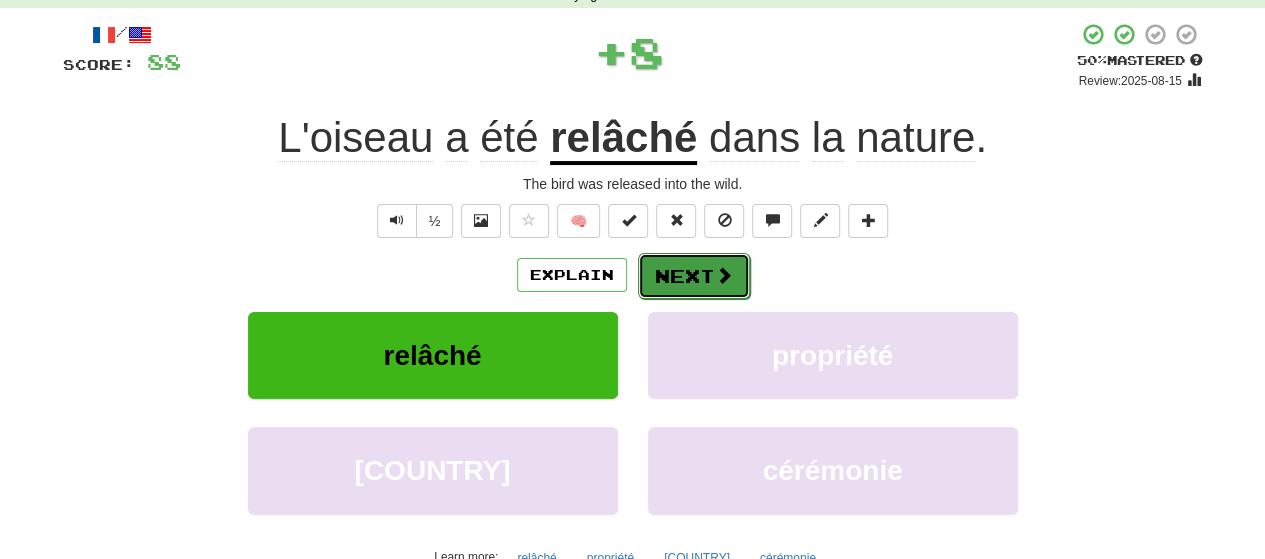click on "Next" at bounding box center [694, 276] 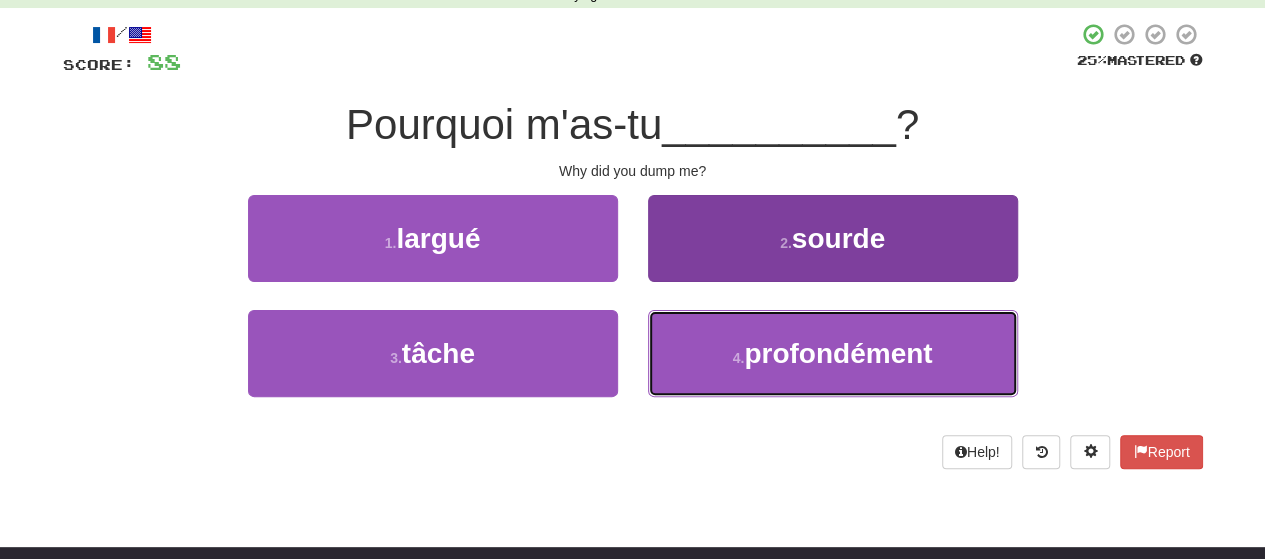 click on "4 .  profondément" at bounding box center [833, 353] 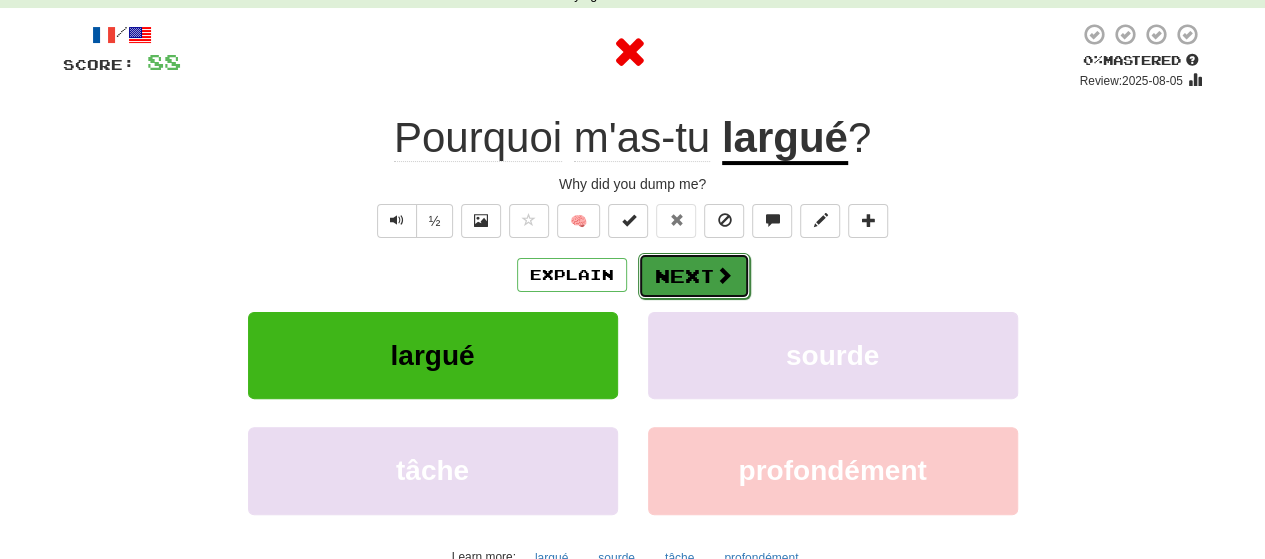 click on "Next" at bounding box center [694, 276] 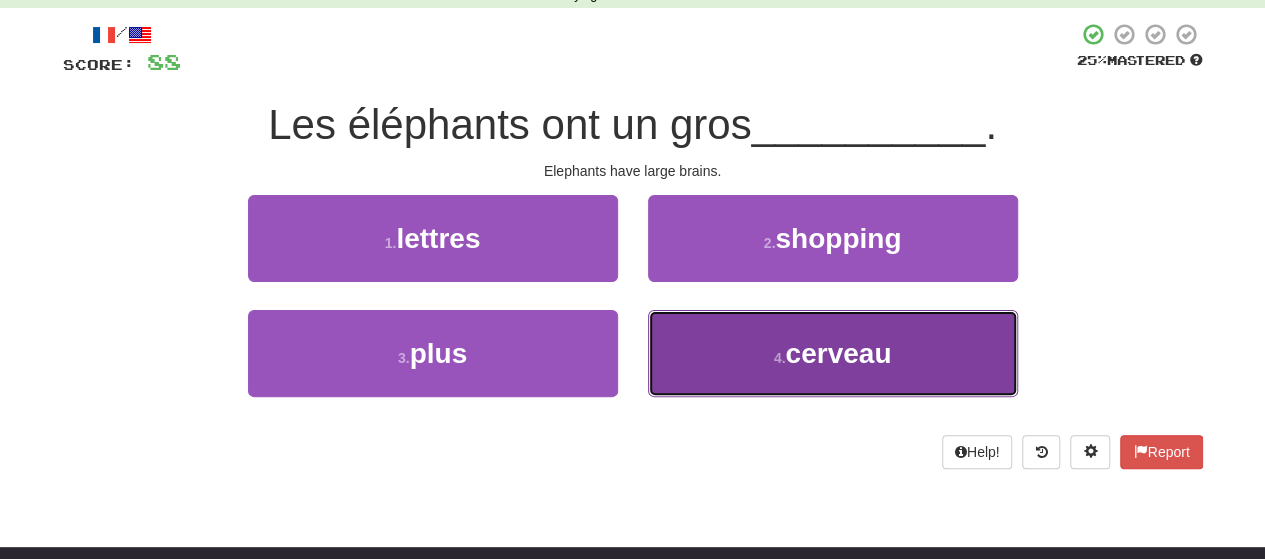 click on "4 .  cerveau" at bounding box center [833, 353] 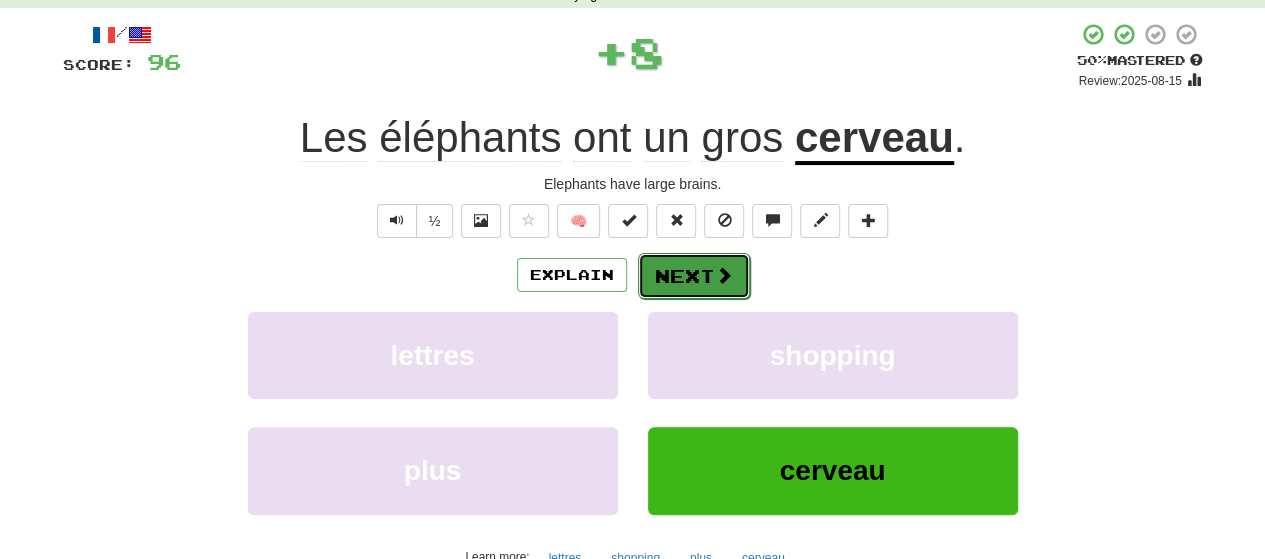 click on "Next" at bounding box center [694, 276] 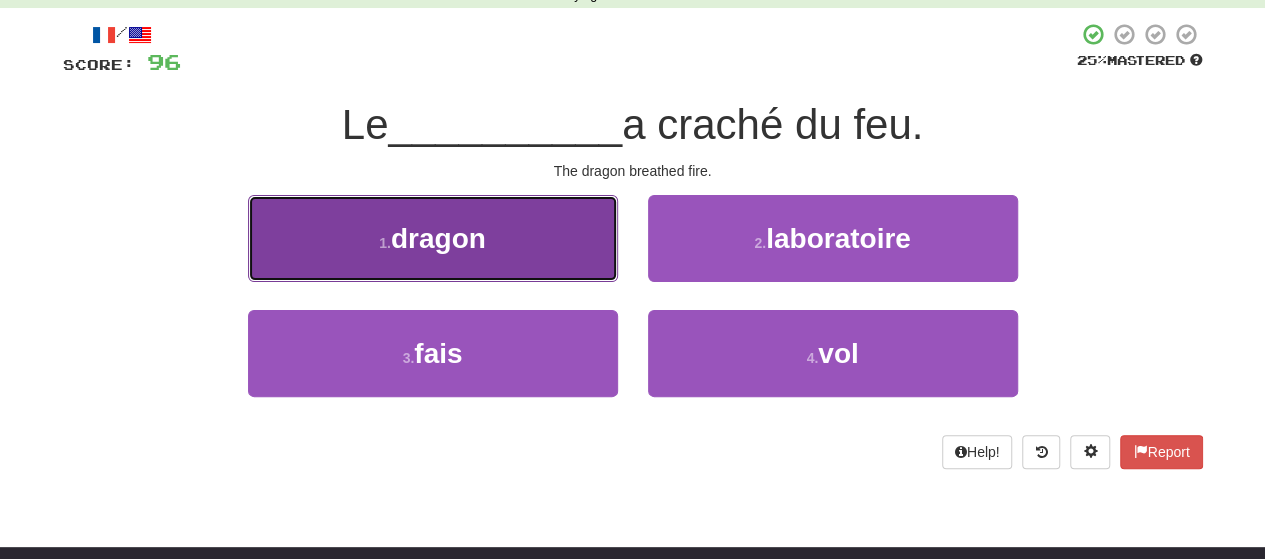 click on "1 .  dragon" at bounding box center [433, 238] 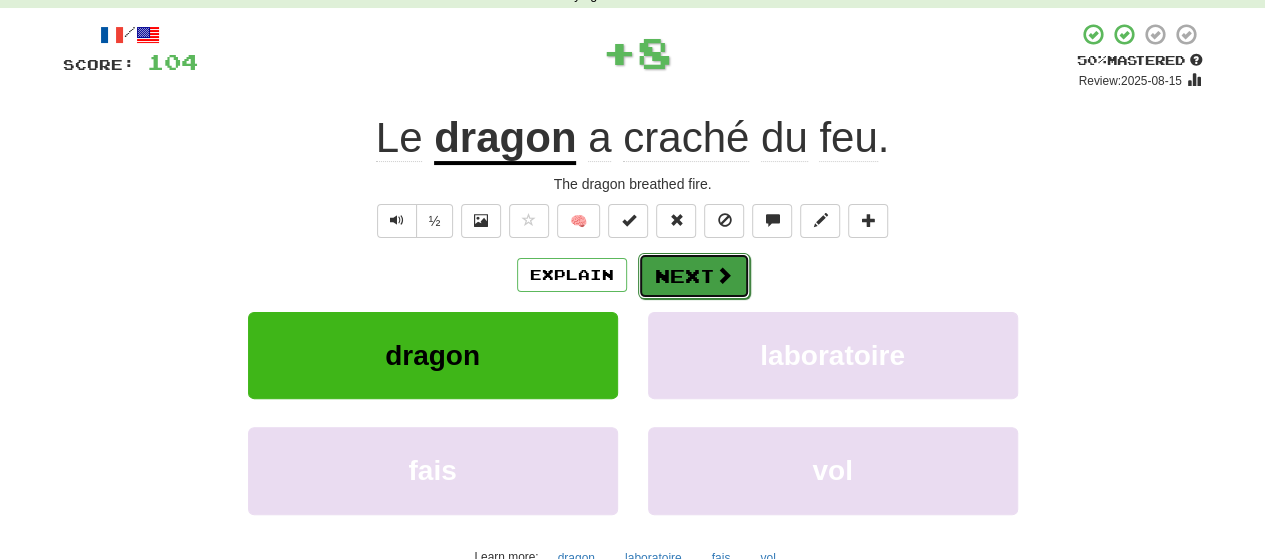 click on "Next" at bounding box center (694, 276) 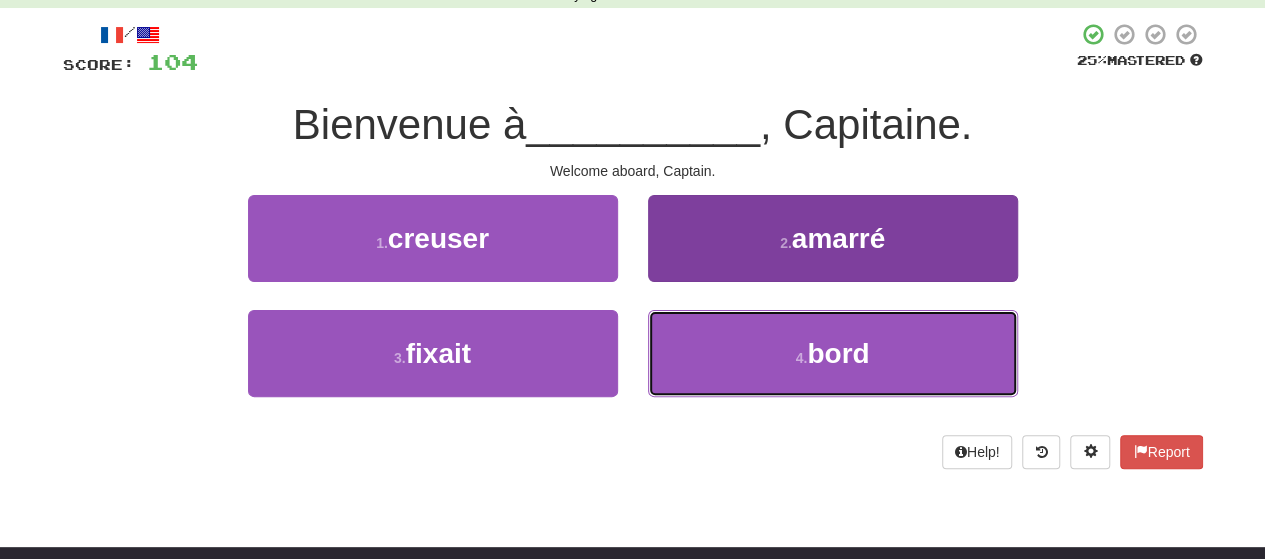 drag, startPoint x: 698, startPoint y: 345, endPoint x: 684, endPoint y: 315, distance: 33.105892 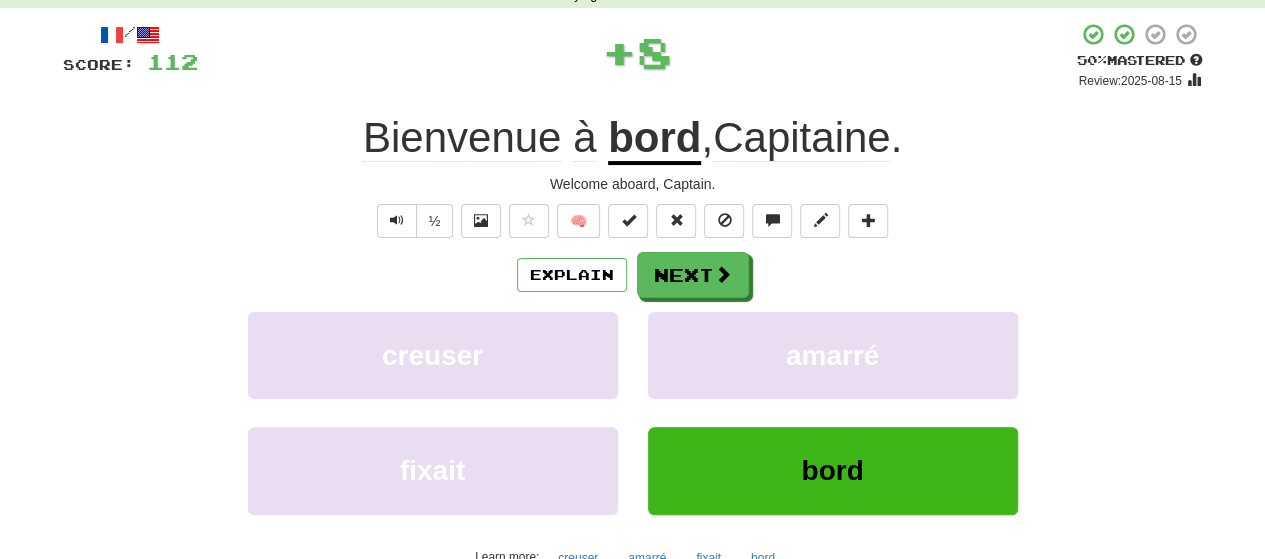 click on "/  Score:   112 + 8 50 %  Mastered Review:  2025-08-15 Bienvenue   à   bord ,  Capitaine . Welcome aboard, Captain. ½ 🧠 Explain Next creuser amarré fixait bord Learn more: creuser amarré fixait bord  Help!  Report" at bounding box center (633, 319) 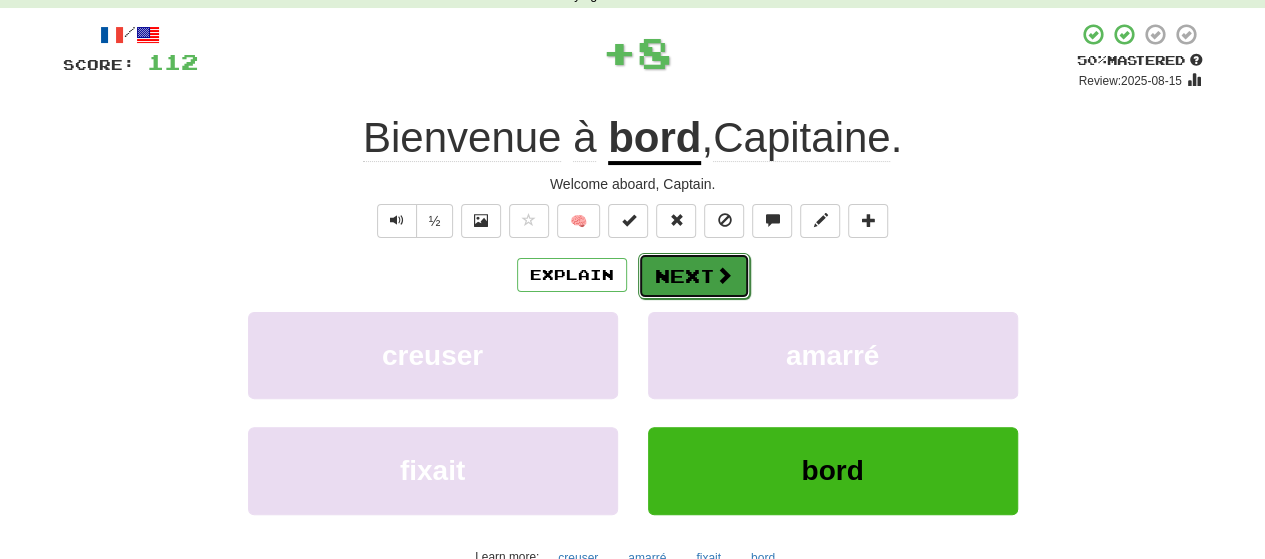 click on "Next" at bounding box center (694, 276) 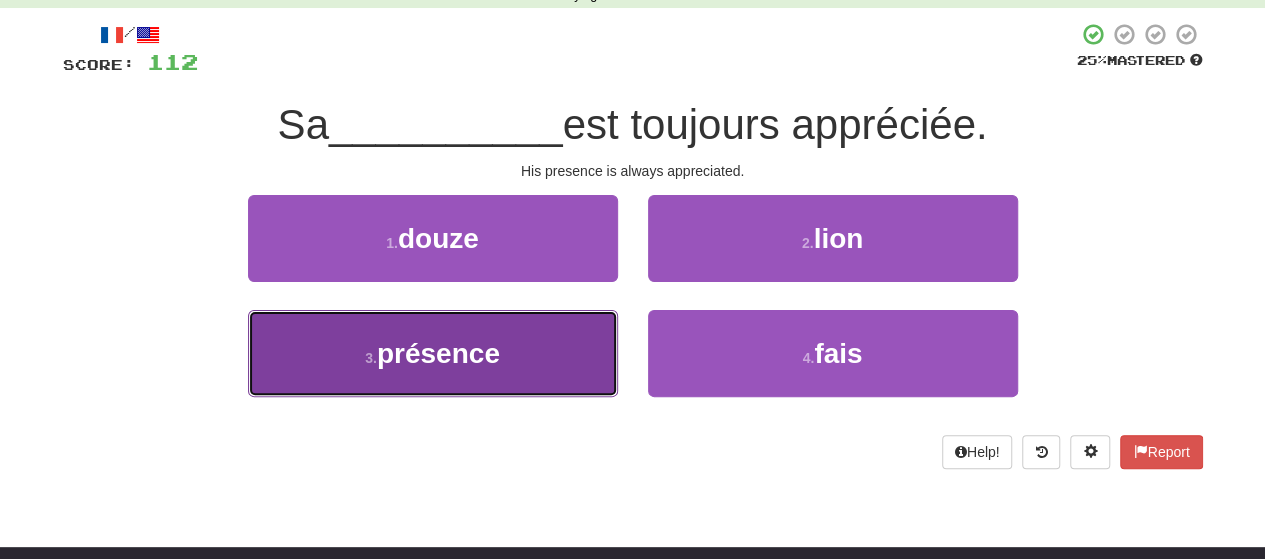 click on "3 .  présence" at bounding box center [433, 353] 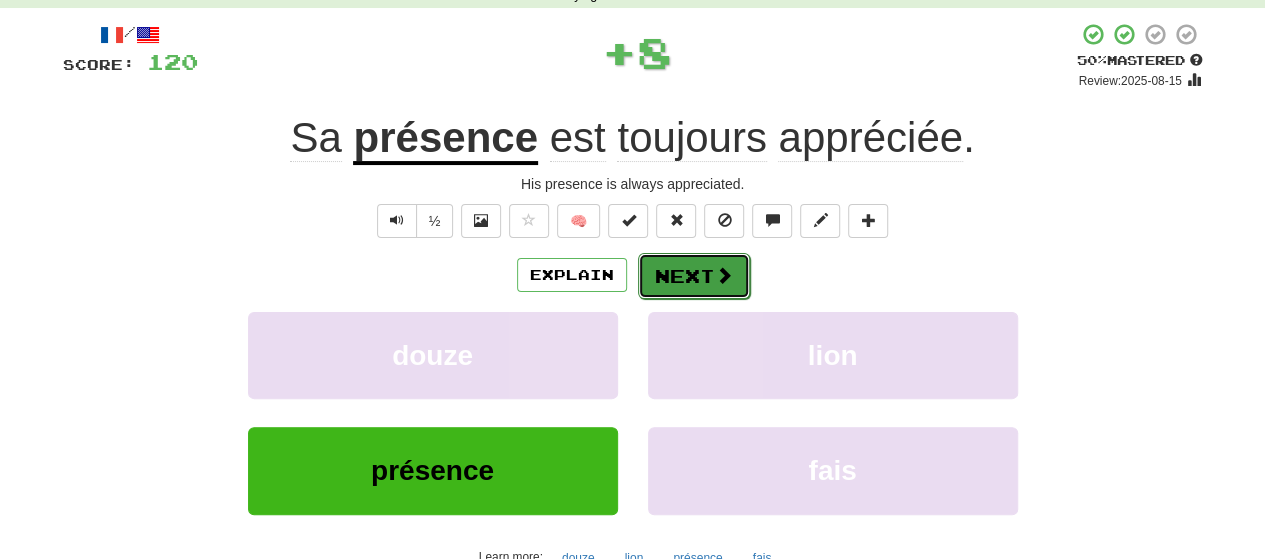 click at bounding box center [724, 275] 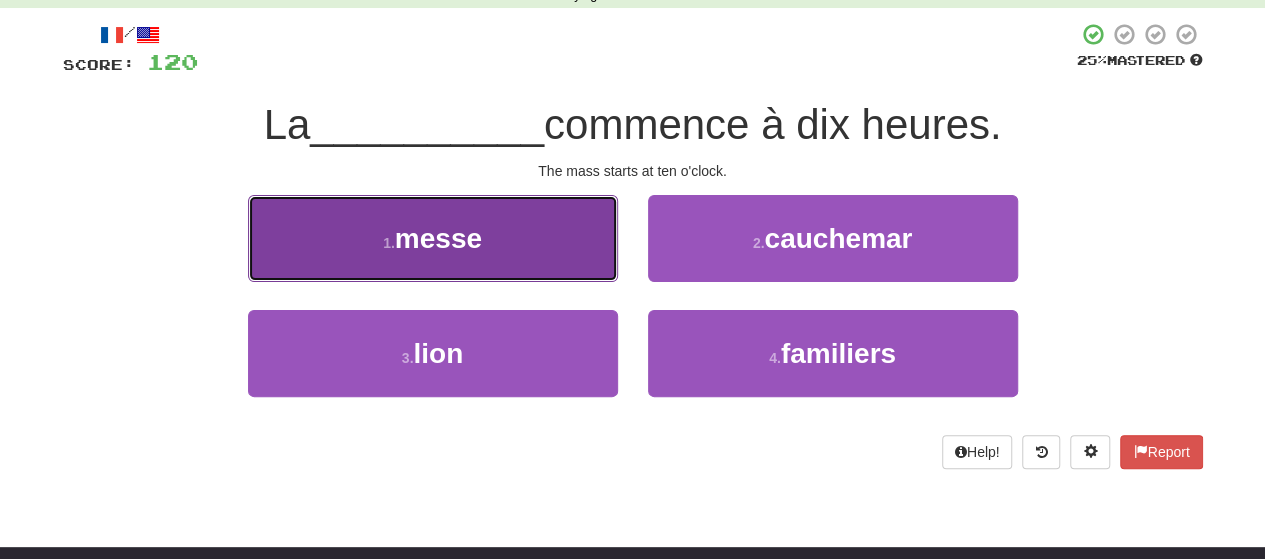 click on "1 .  messe" at bounding box center [433, 238] 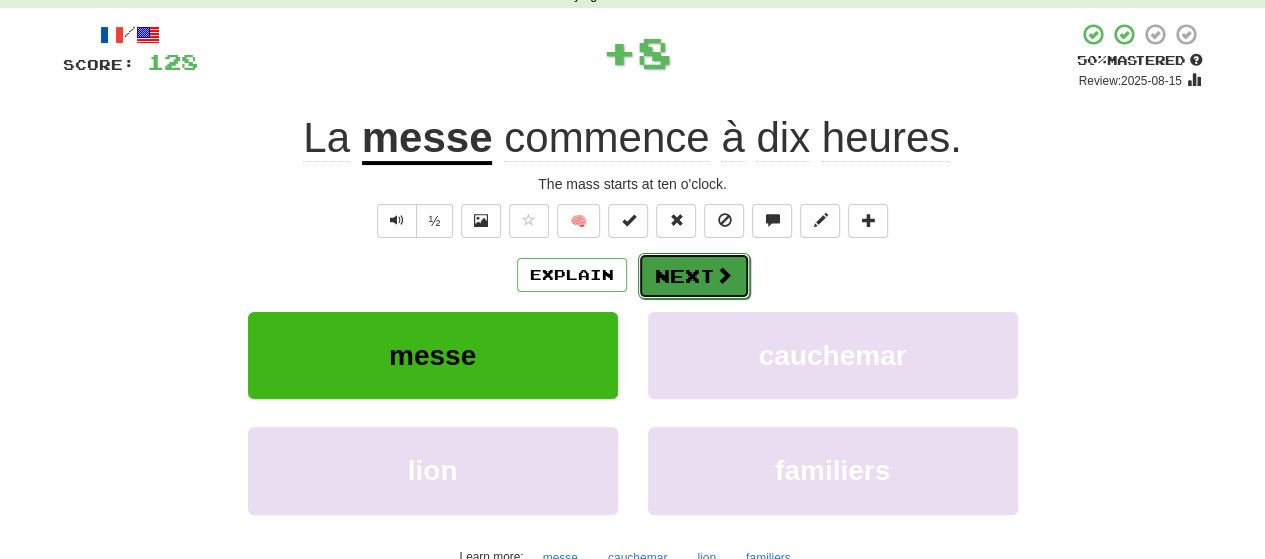 click on "Next" at bounding box center [694, 276] 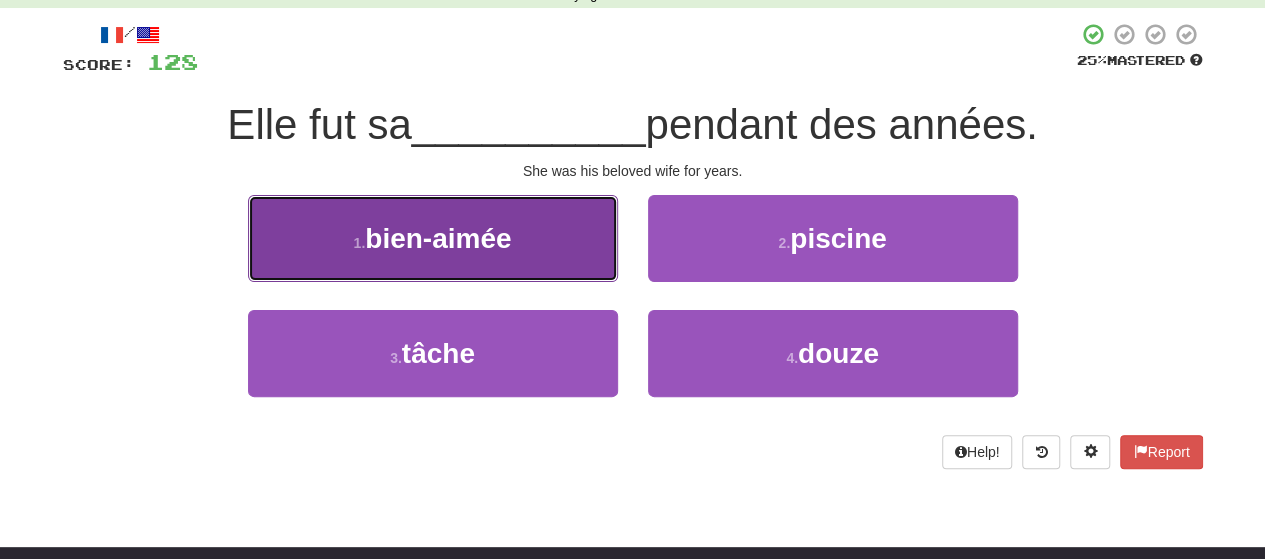 click on "1 .  bien-aimée" at bounding box center (433, 238) 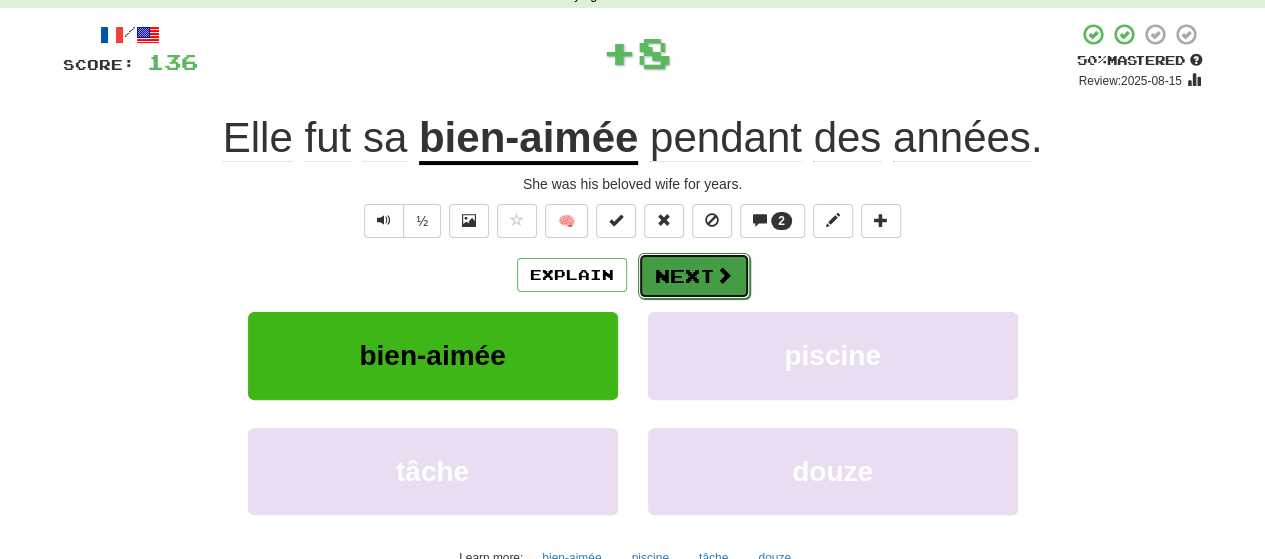 click on "Next" at bounding box center (694, 276) 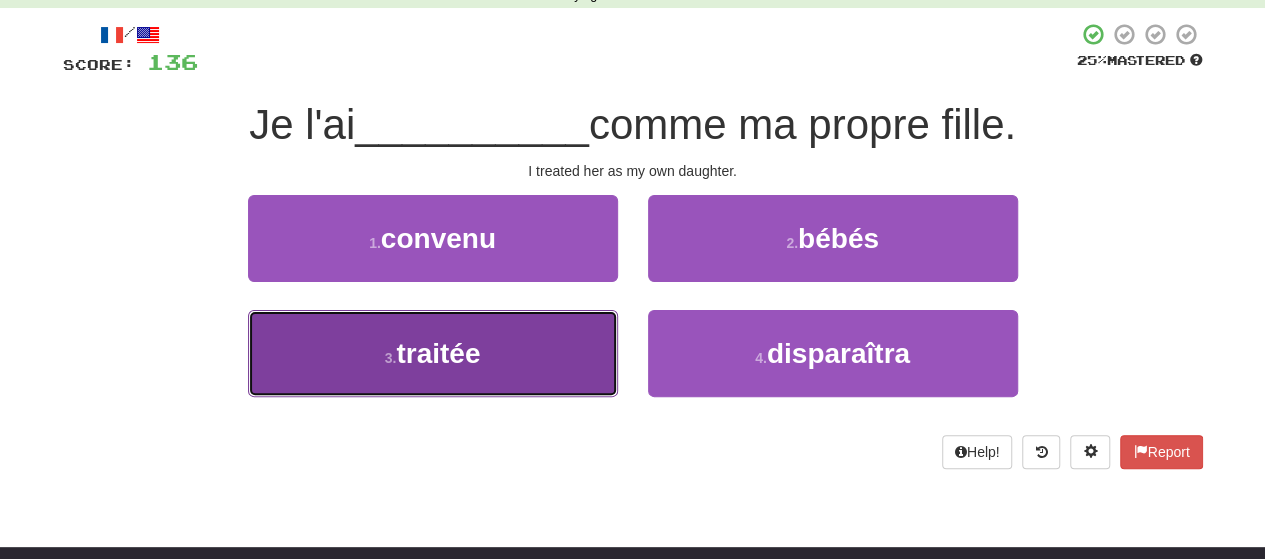click on "3 .  traitée" at bounding box center (433, 353) 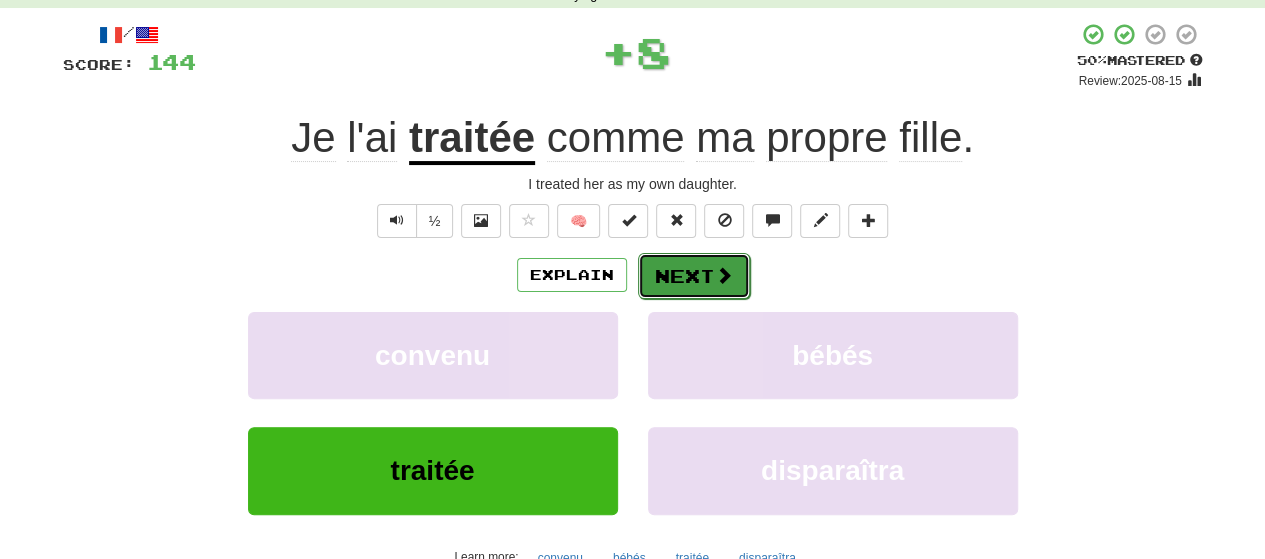 click on "Next" at bounding box center [694, 276] 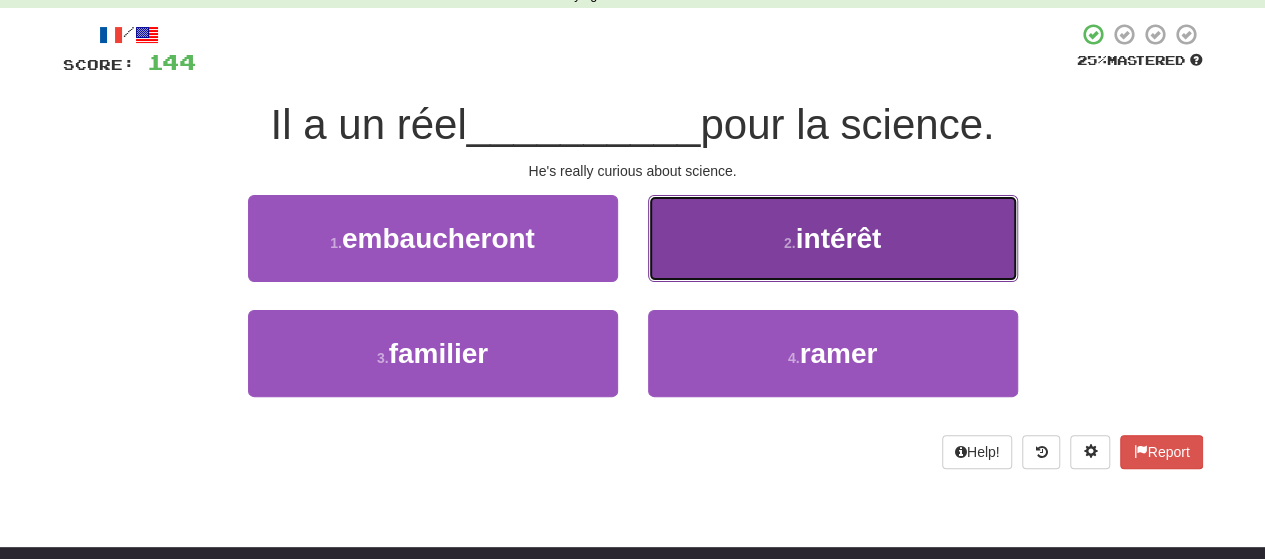 click on "2 .  intérêt" at bounding box center [833, 238] 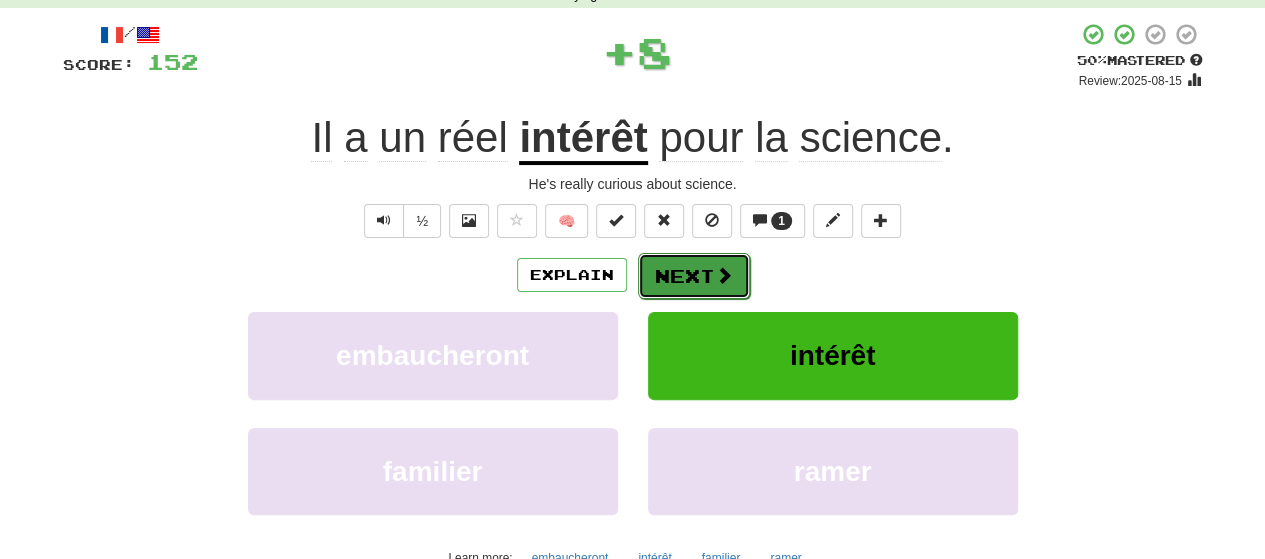 click on "Next" at bounding box center (694, 276) 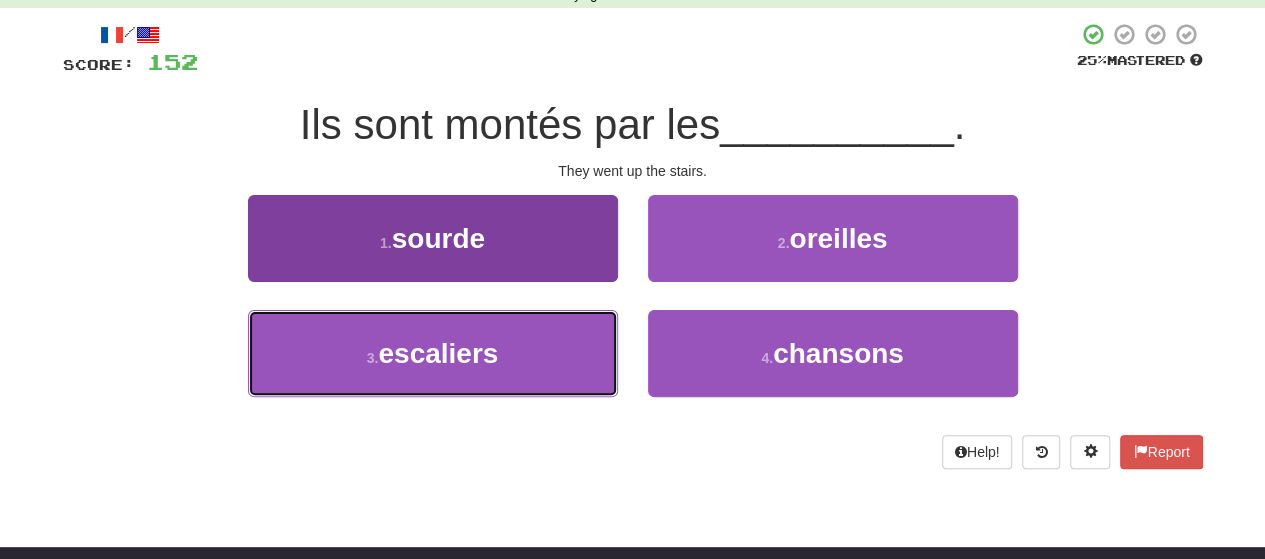 drag, startPoint x: 586, startPoint y: 325, endPoint x: 577, endPoint y: 337, distance: 15 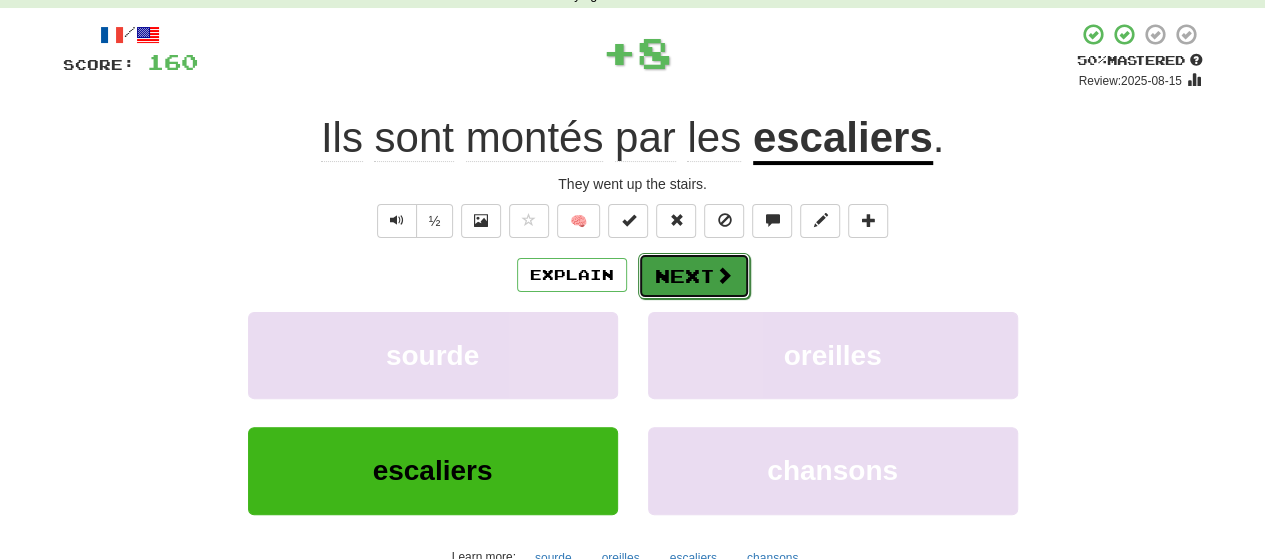click on "Next" at bounding box center (694, 276) 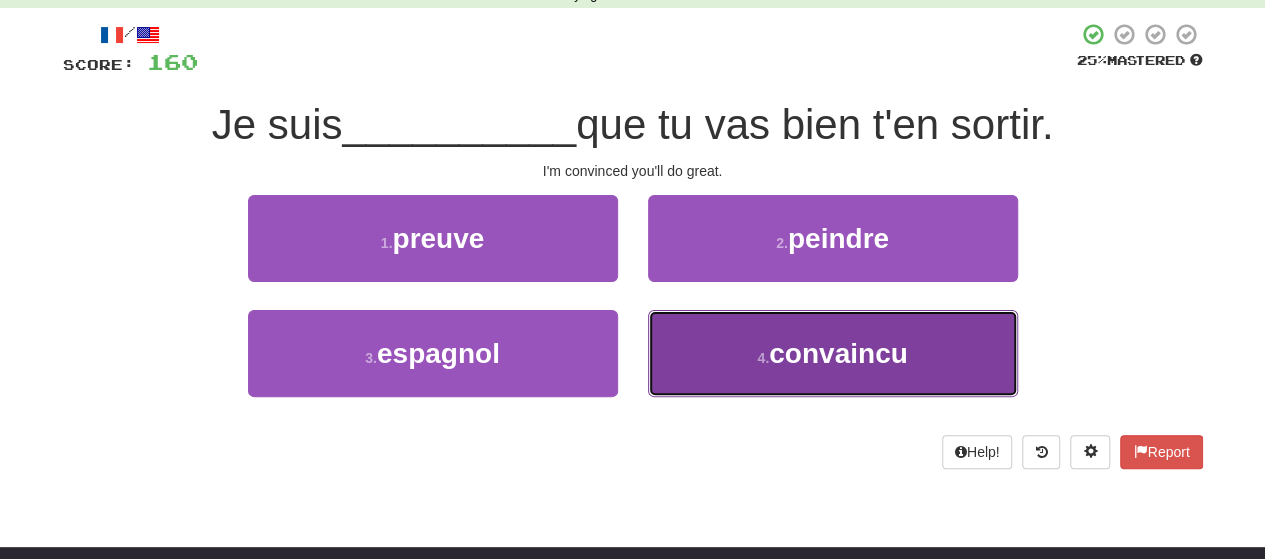 click on "4 .  convaincu" at bounding box center [833, 353] 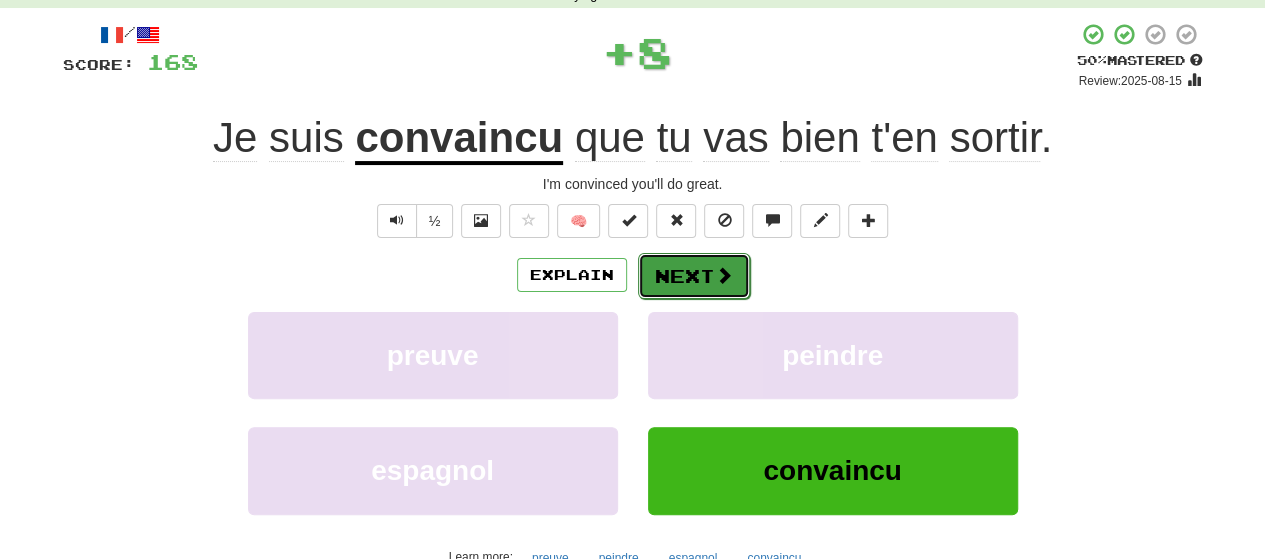 click on "Next" at bounding box center [694, 276] 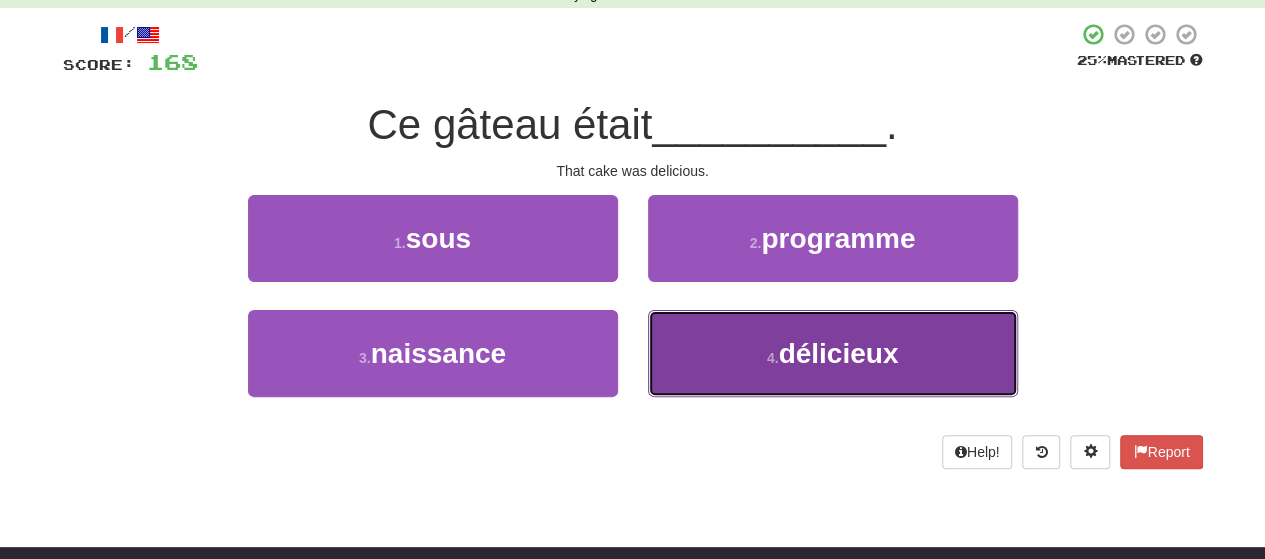 click on "4 .  délicieux" at bounding box center [833, 353] 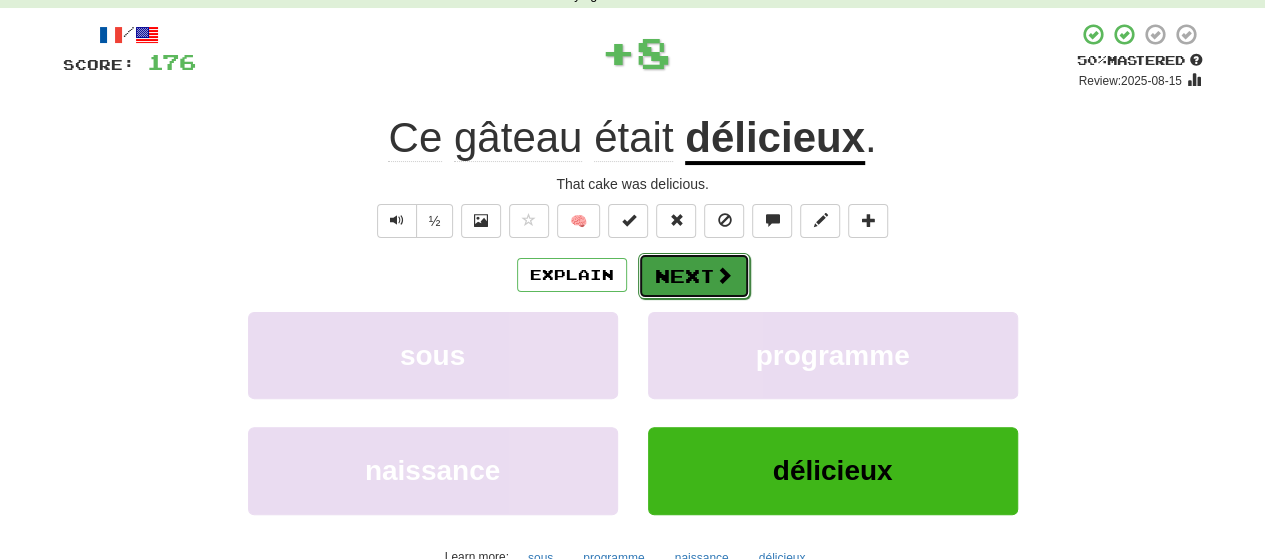 click on "Next" at bounding box center (694, 276) 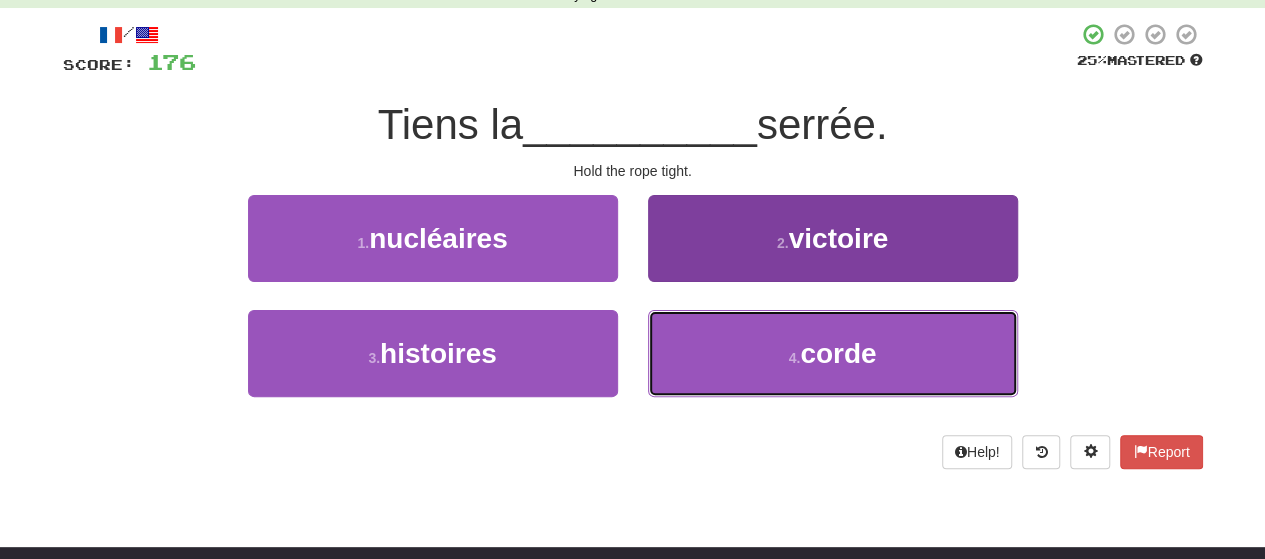 drag, startPoint x: 721, startPoint y: 357, endPoint x: 720, endPoint y: 332, distance: 25.019993 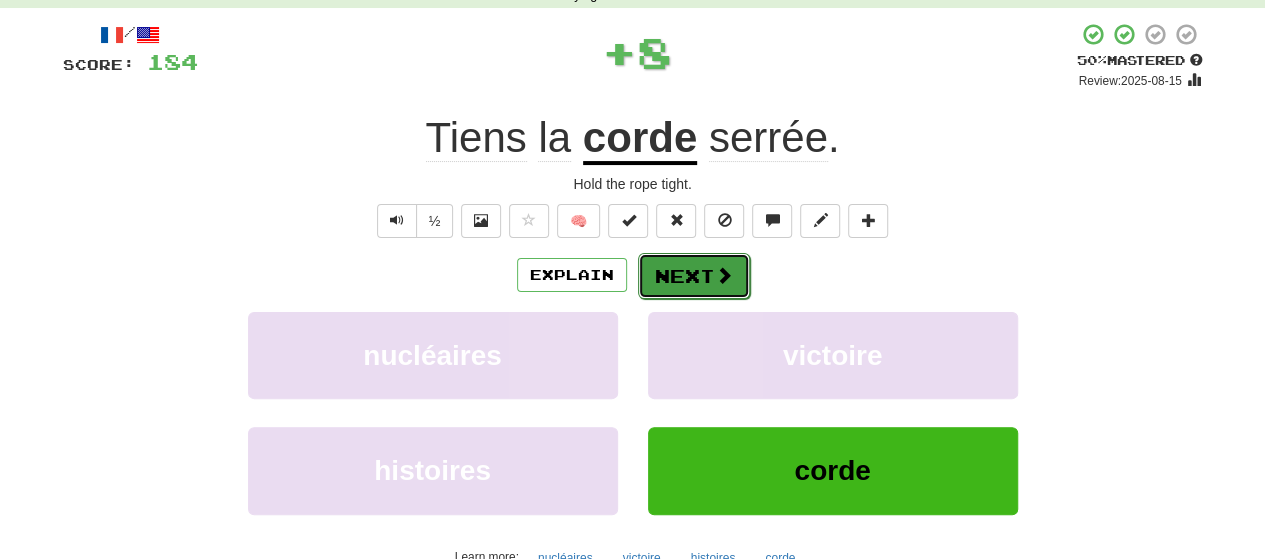 click on "Next" at bounding box center [694, 276] 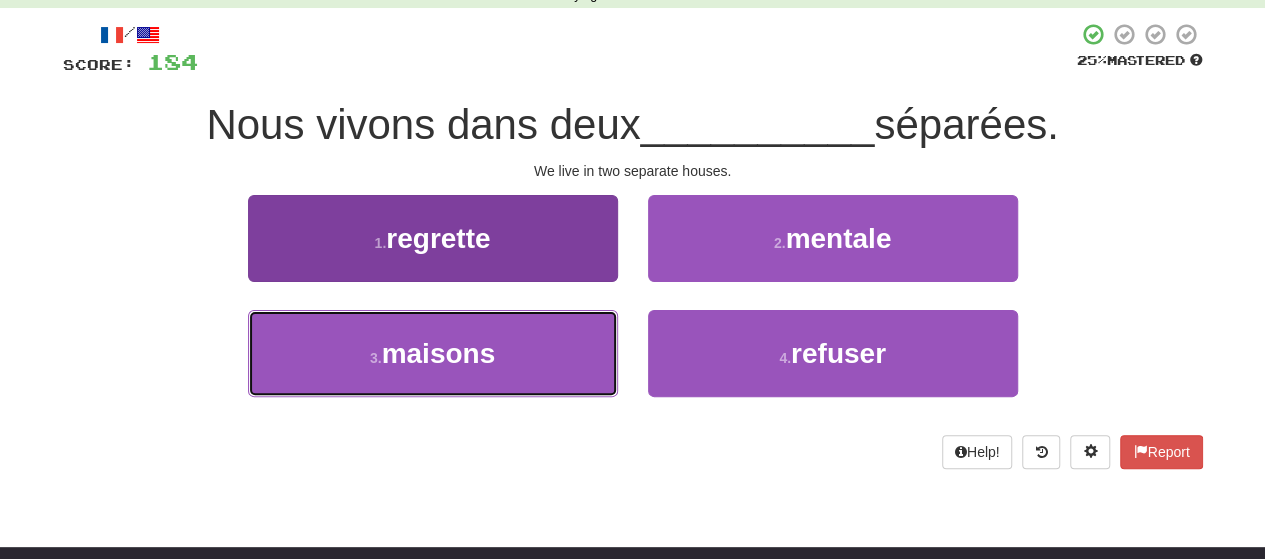 click on "3 .  maisons" at bounding box center (433, 353) 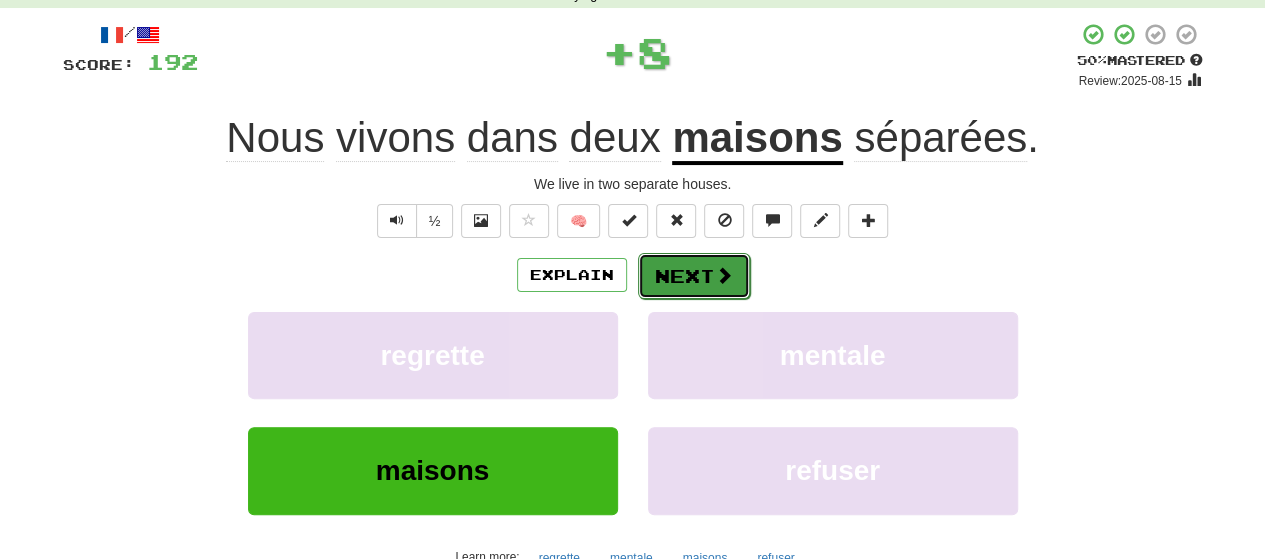 click on "Next" at bounding box center (694, 276) 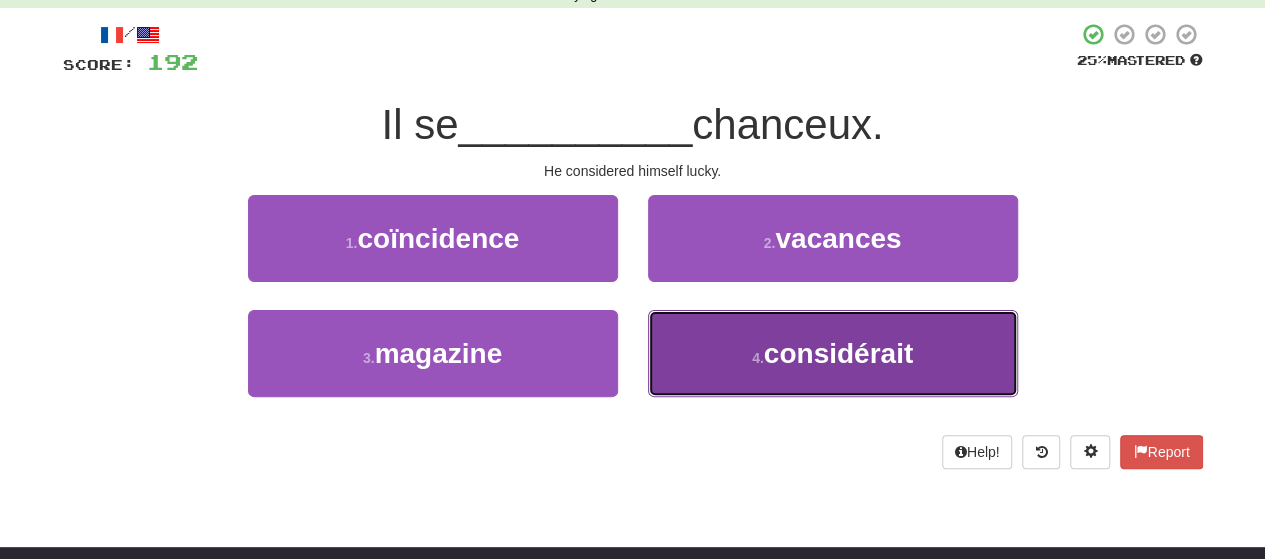click on "4 .  considérait" at bounding box center (833, 353) 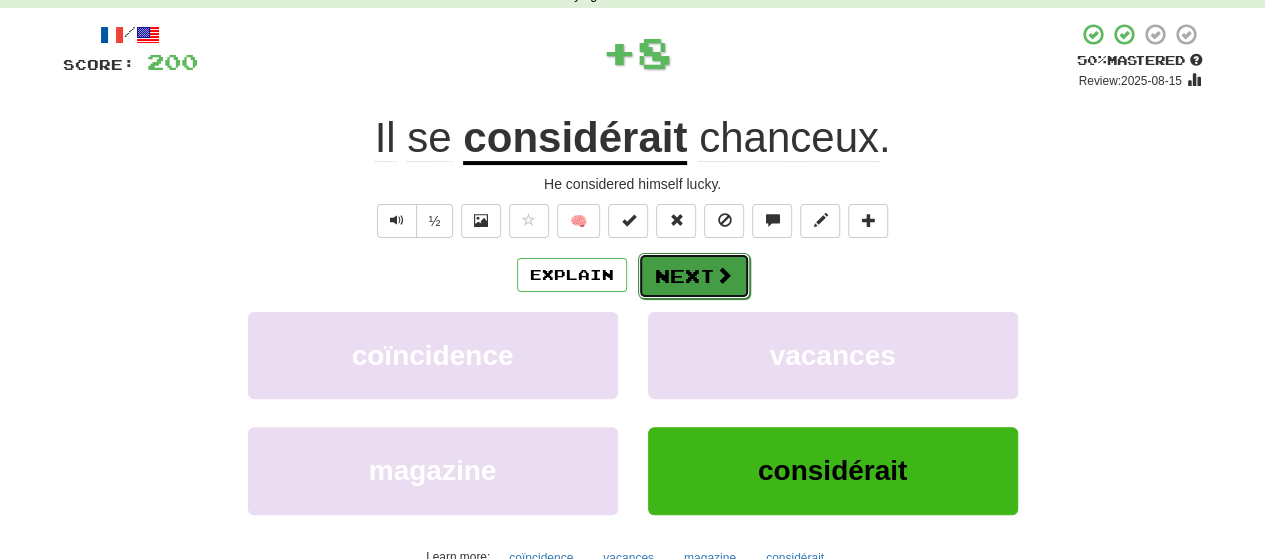 click on "Next" at bounding box center [694, 276] 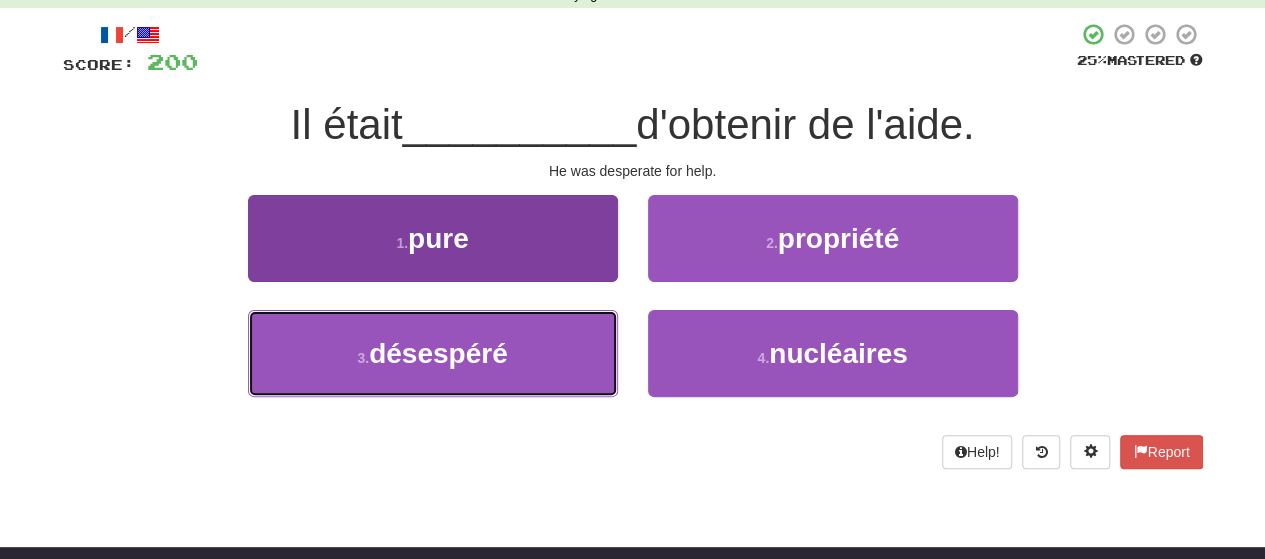 click on "3 .  désespéré" at bounding box center (433, 353) 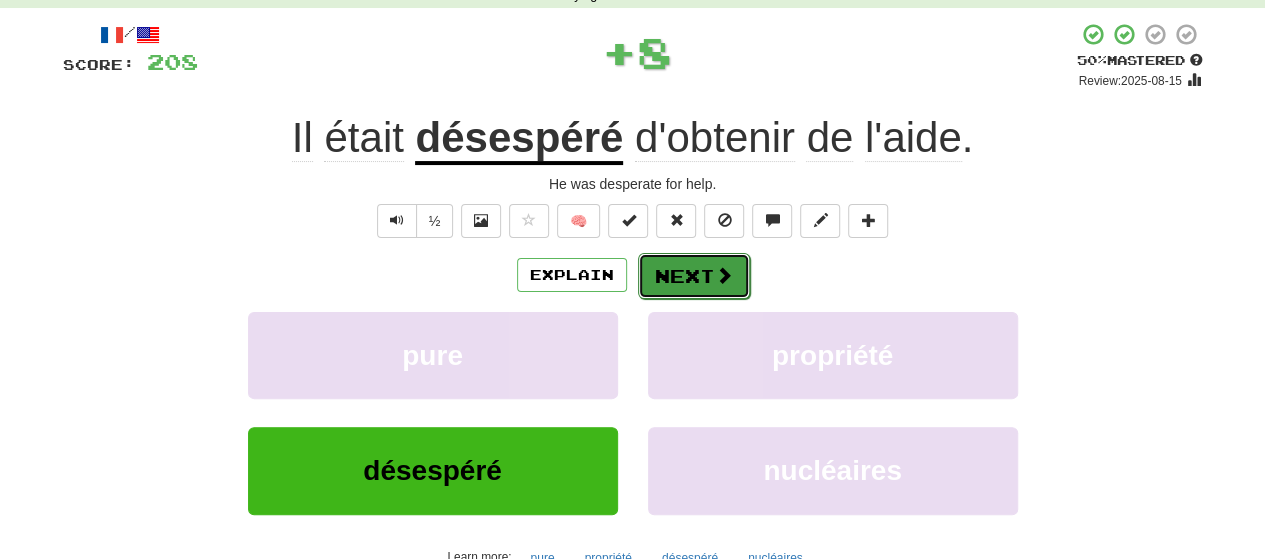 click on "Next" at bounding box center (694, 276) 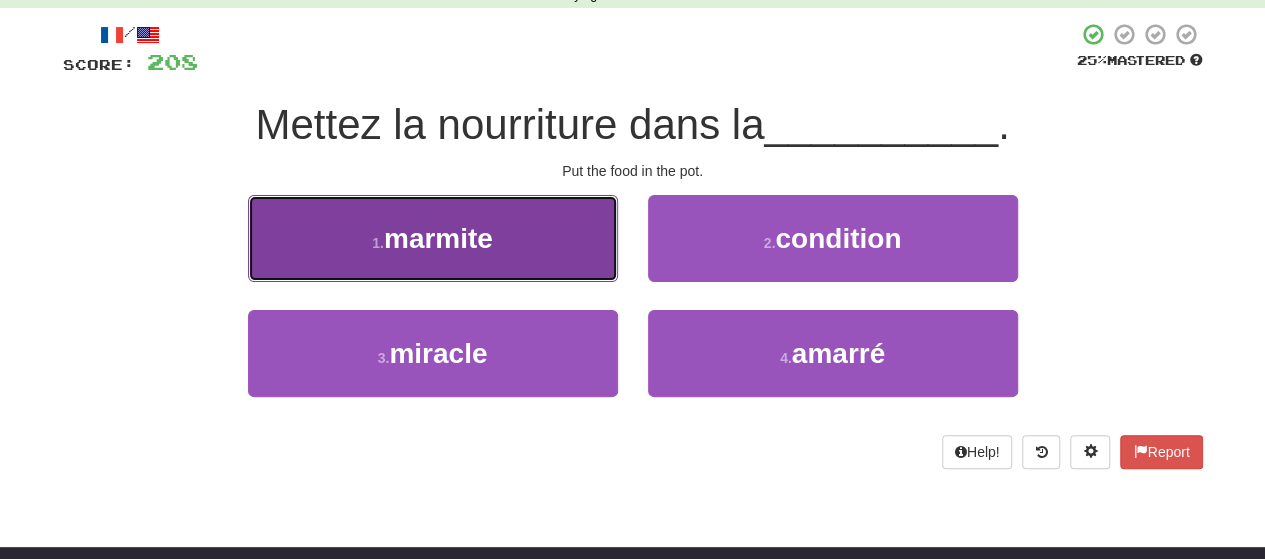click on "1 .  marmite" at bounding box center (433, 238) 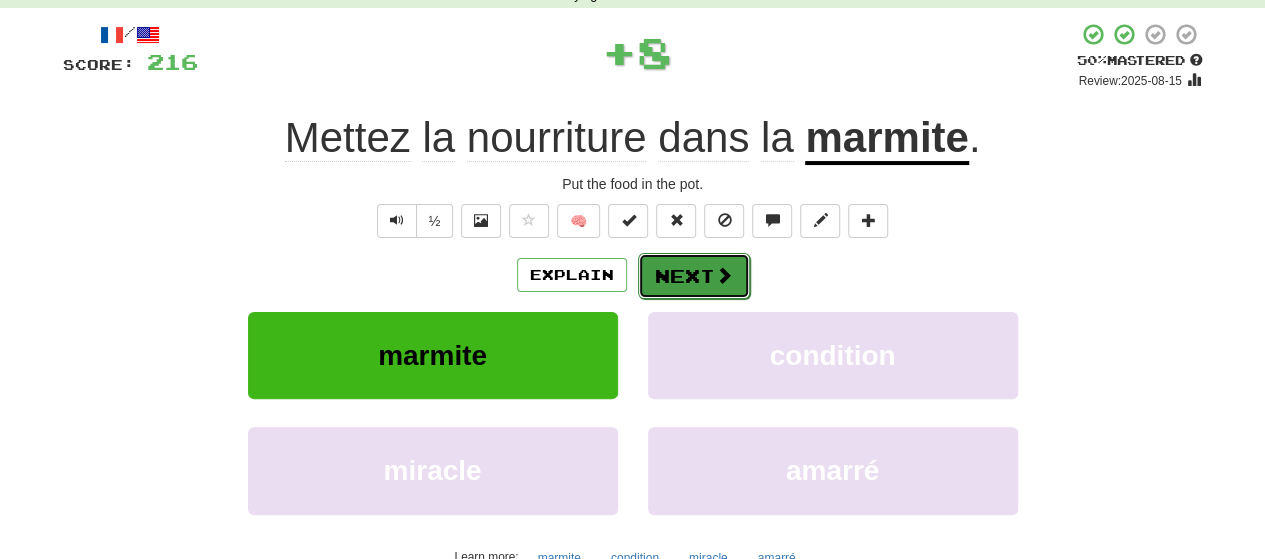 click on "Next" at bounding box center (694, 276) 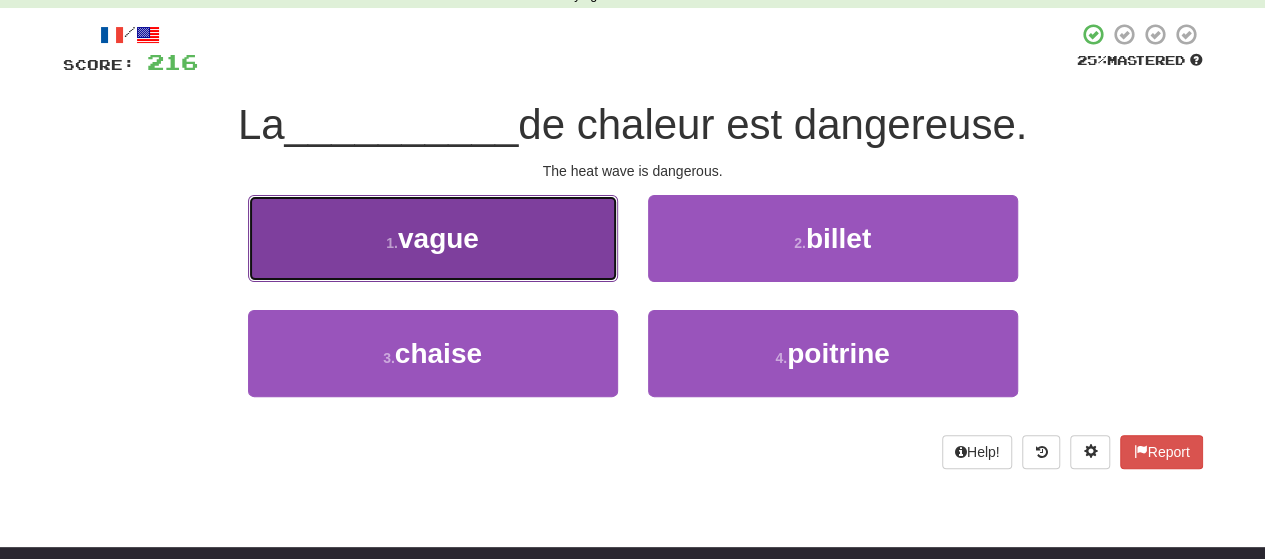 click on "1 .  vague" at bounding box center [433, 238] 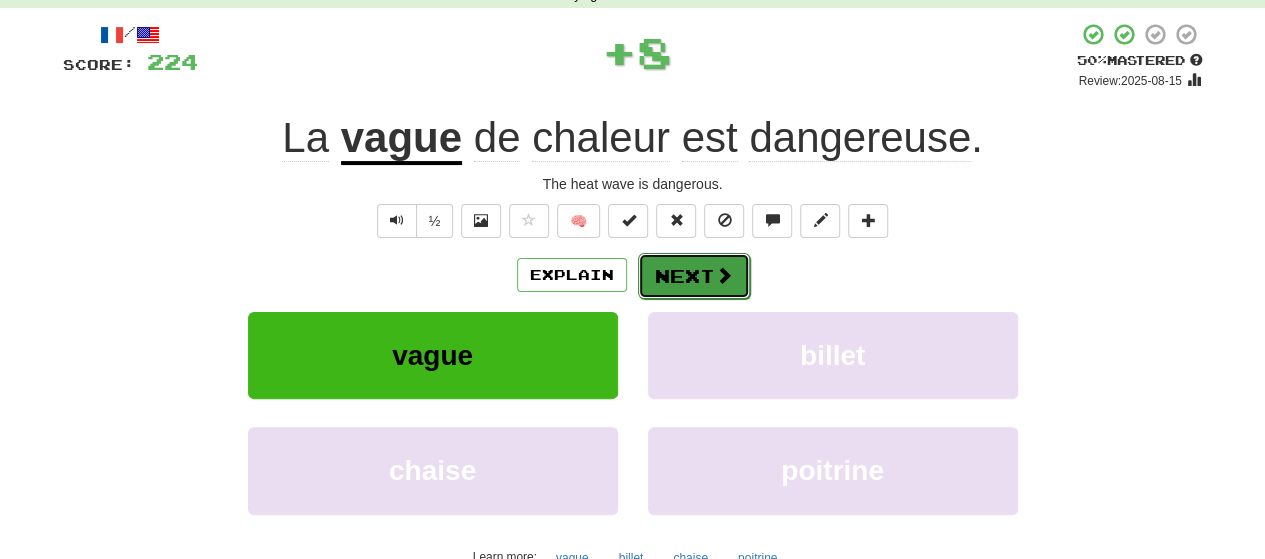 click on "Next" at bounding box center [694, 276] 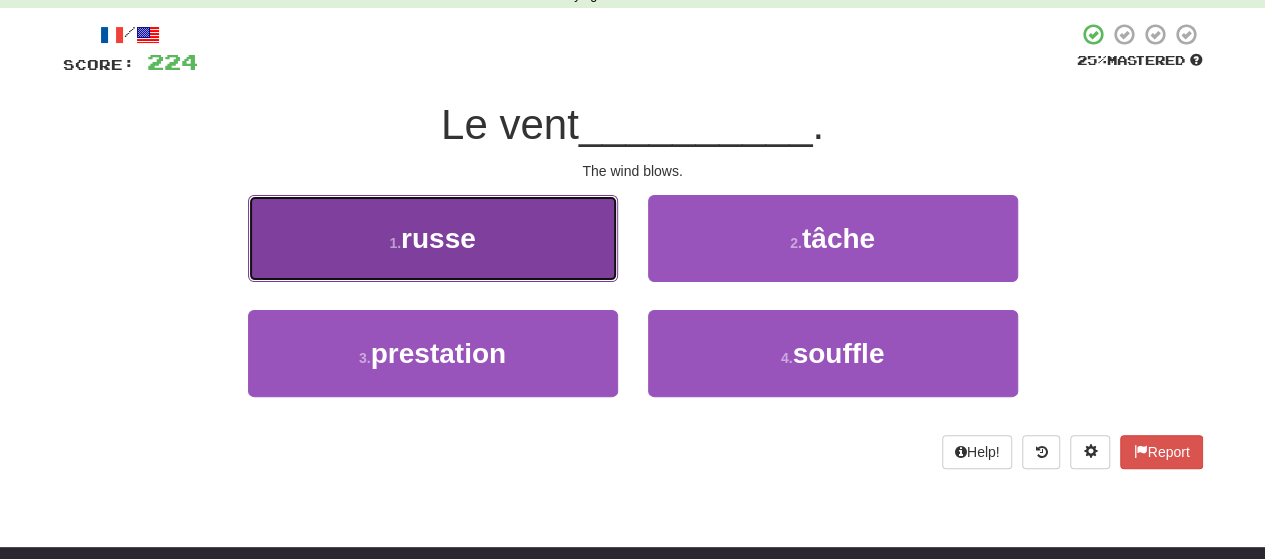click on "1 .  russe" at bounding box center [433, 238] 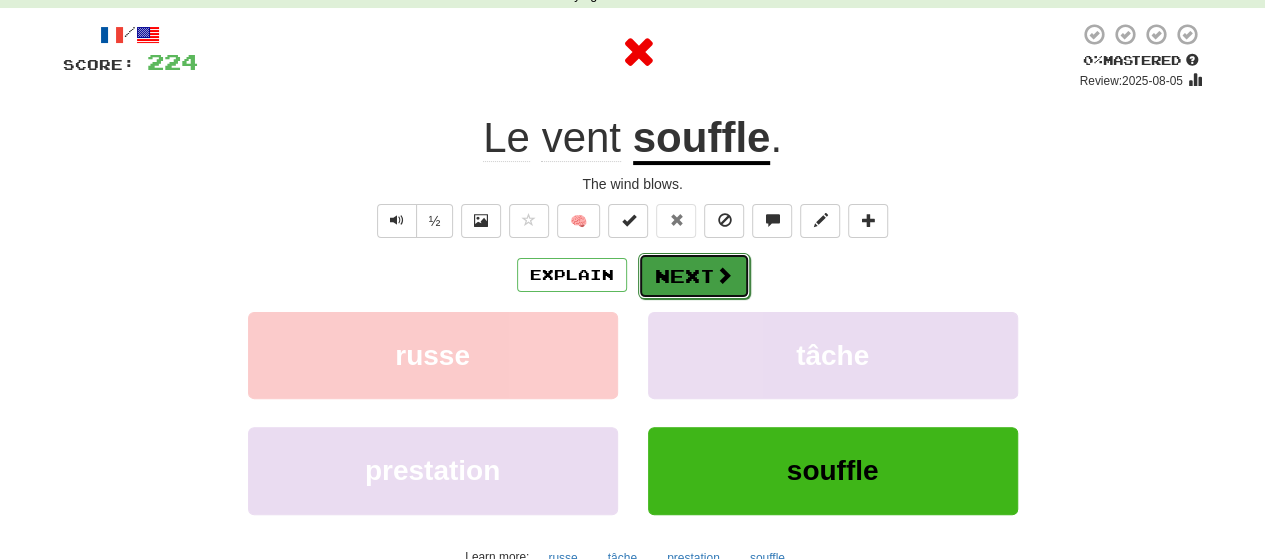 click on "Next" at bounding box center (694, 276) 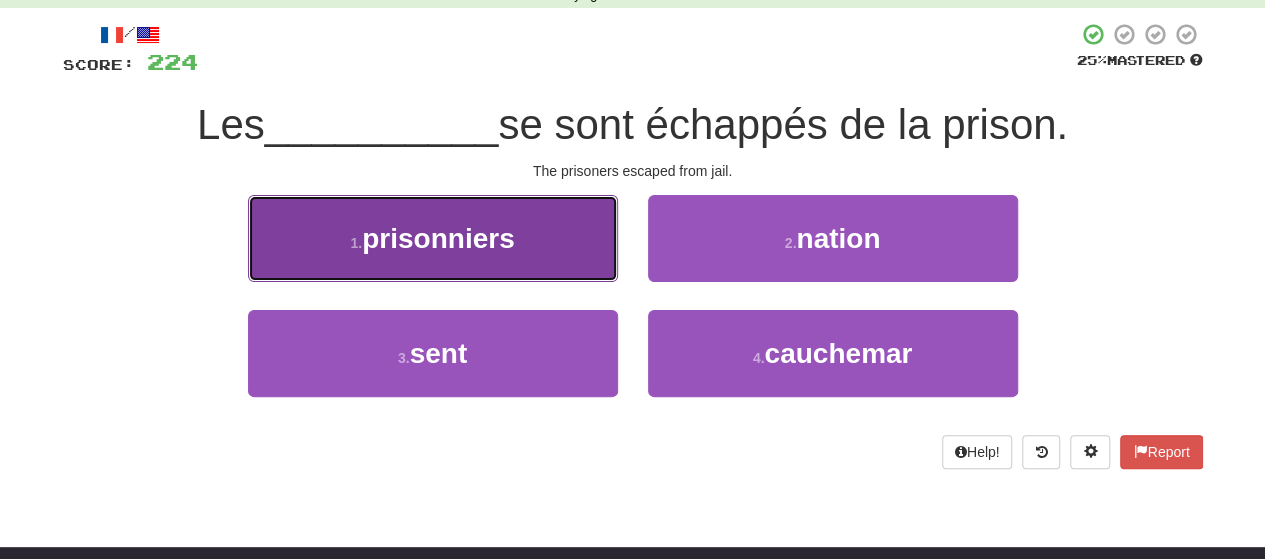 click on "1 .  prisonniers" at bounding box center (433, 238) 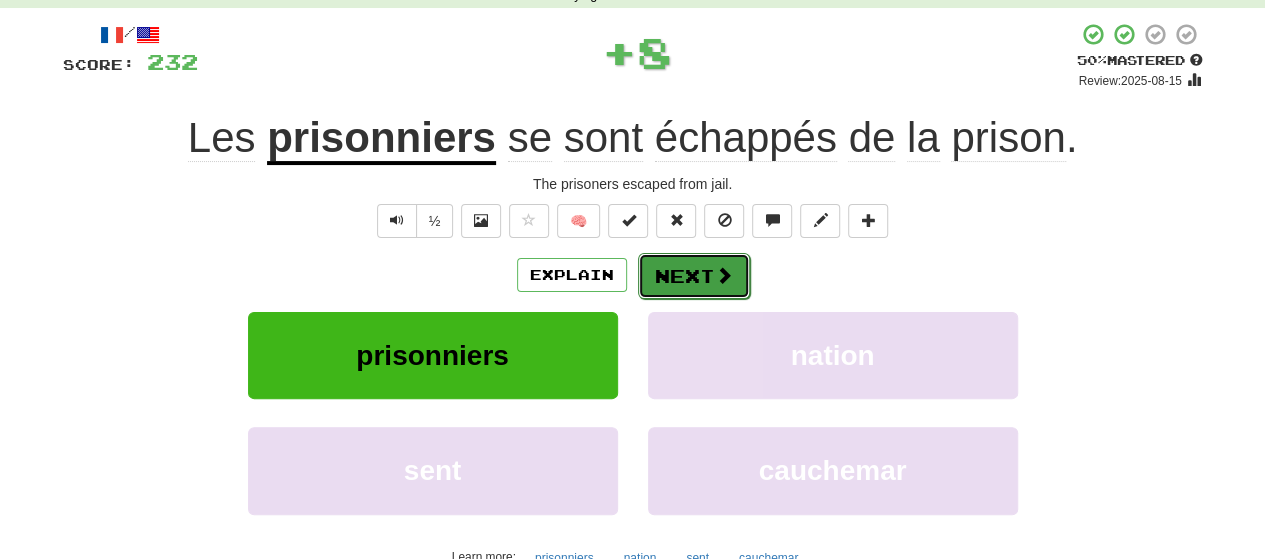click on "Next" at bounding box center [694, 276] 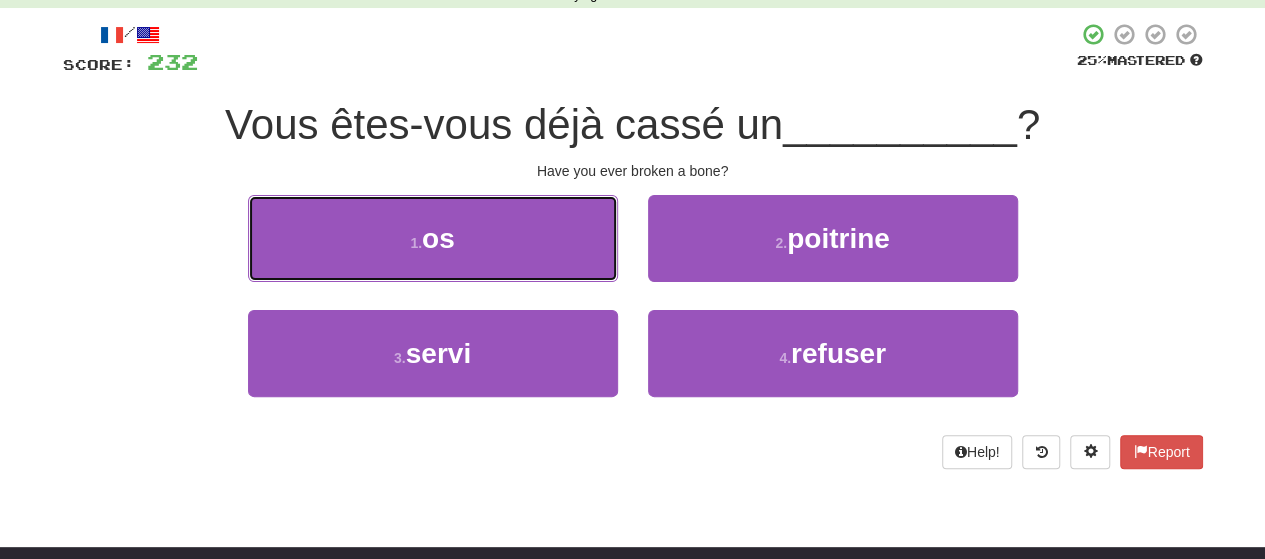 drag, startPoint x: 549, startPoint y: 247, endPoint x: 562, endPoint y: 250, distance: 13.341664 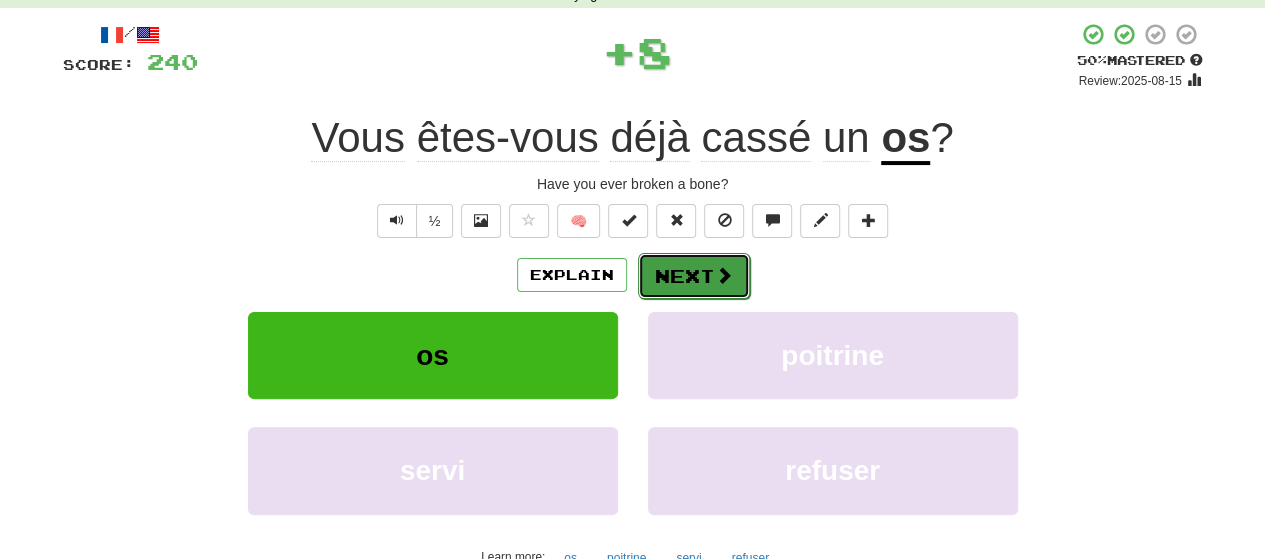 click on "Next" at bounding box center [694, 276] 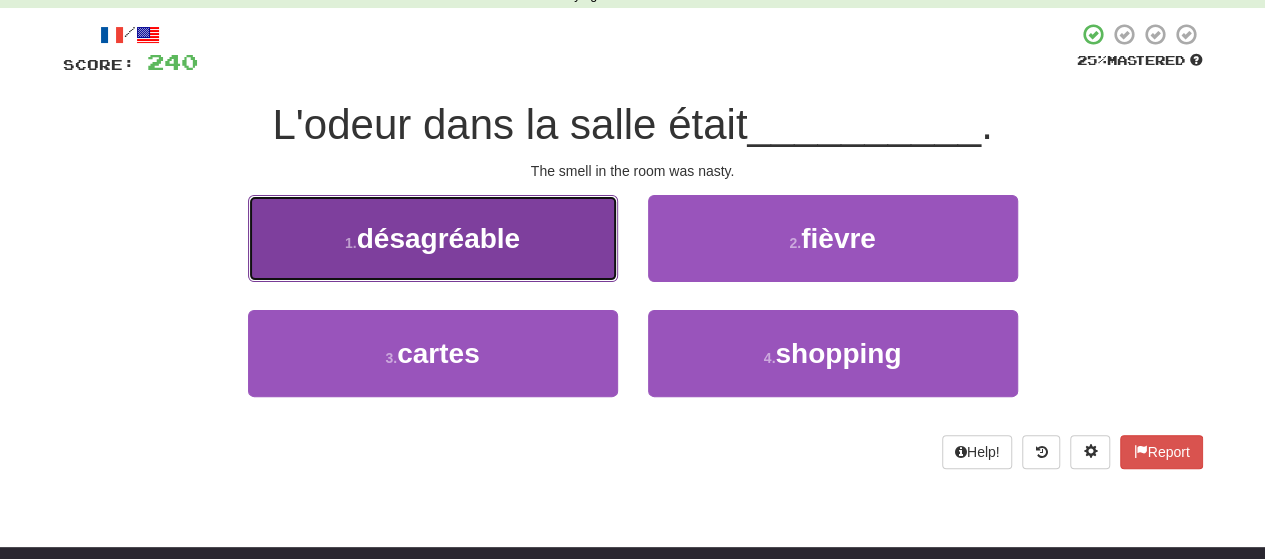 click on "désagréable" at bounding box center [438, 238] 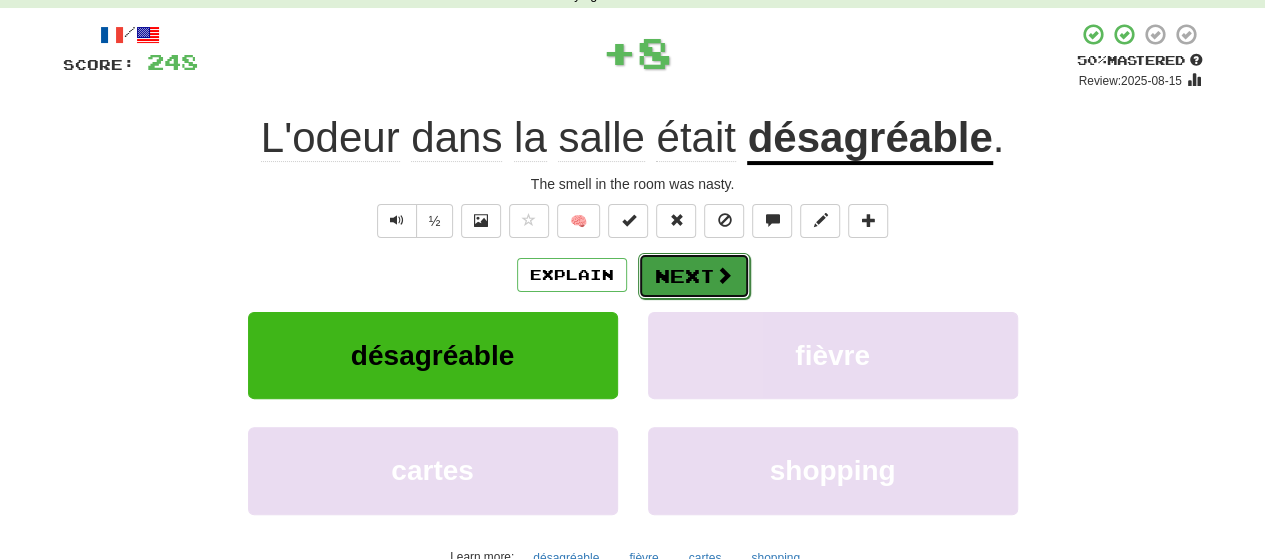 click on "Next" at bounding box center (694, 276) 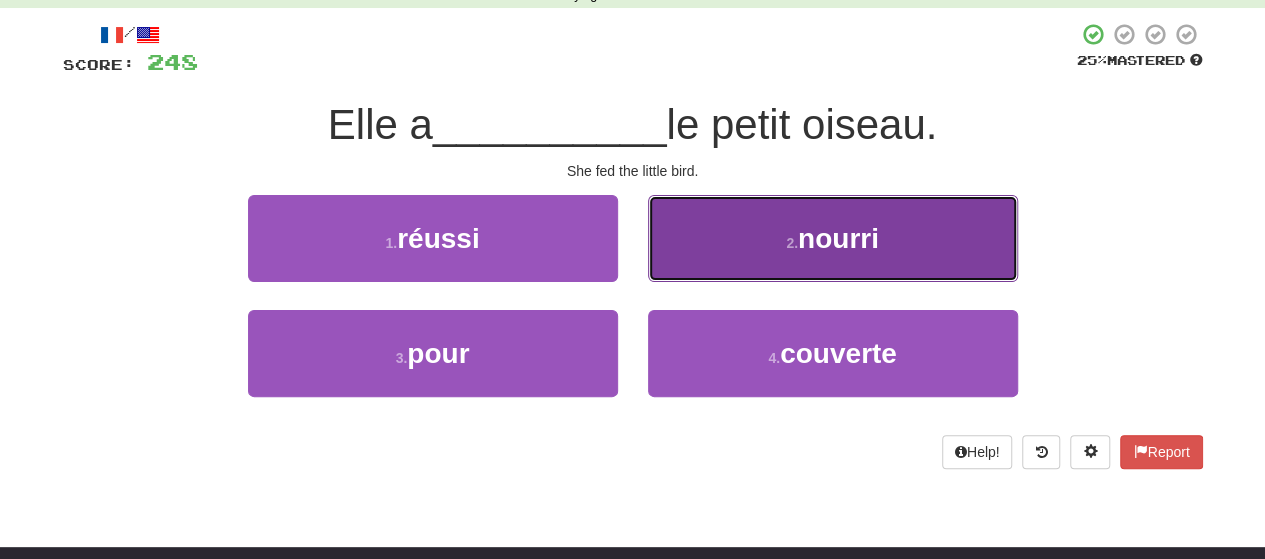 click on "2 .  nourri" at bounding box center (833, 238) 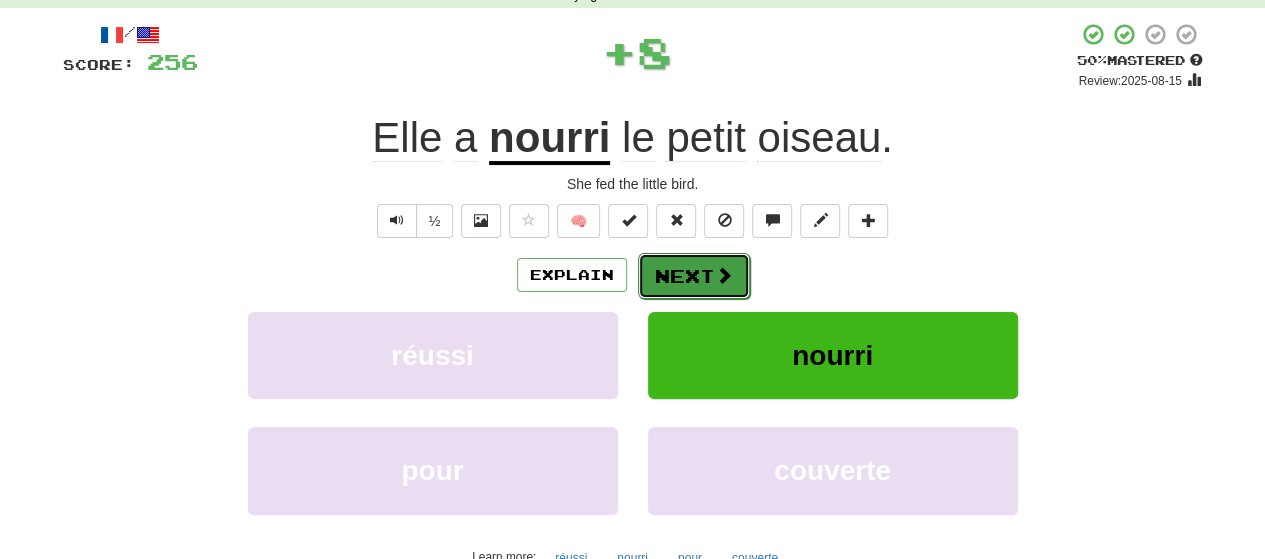 click on "Next" at bounding box center [694, 276] 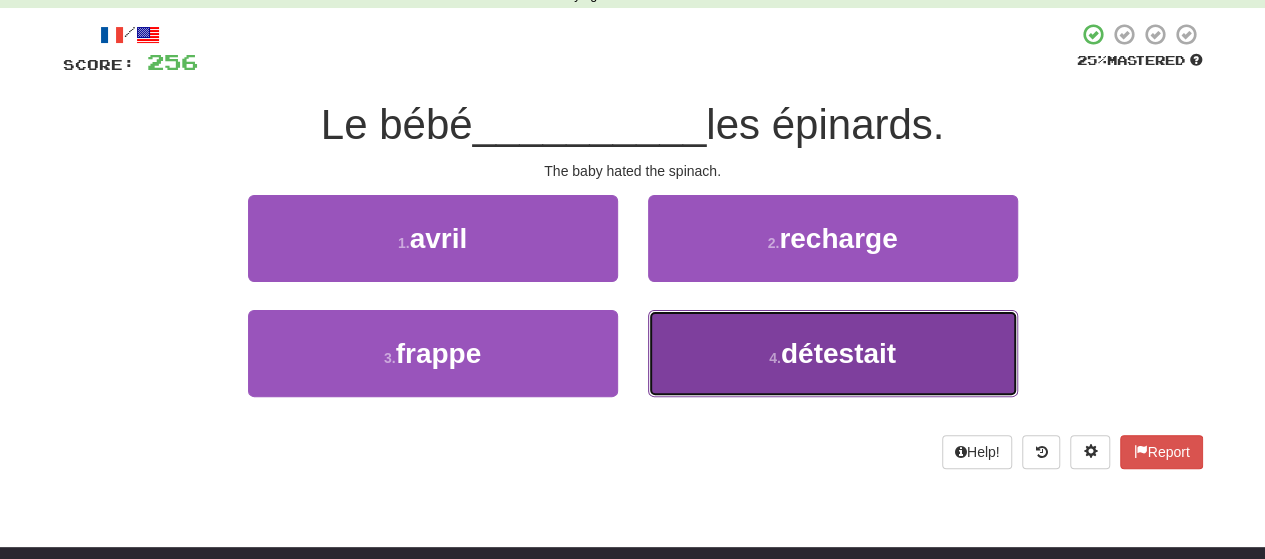 click on "4 .  détestait" at bounding box center (833, 353) 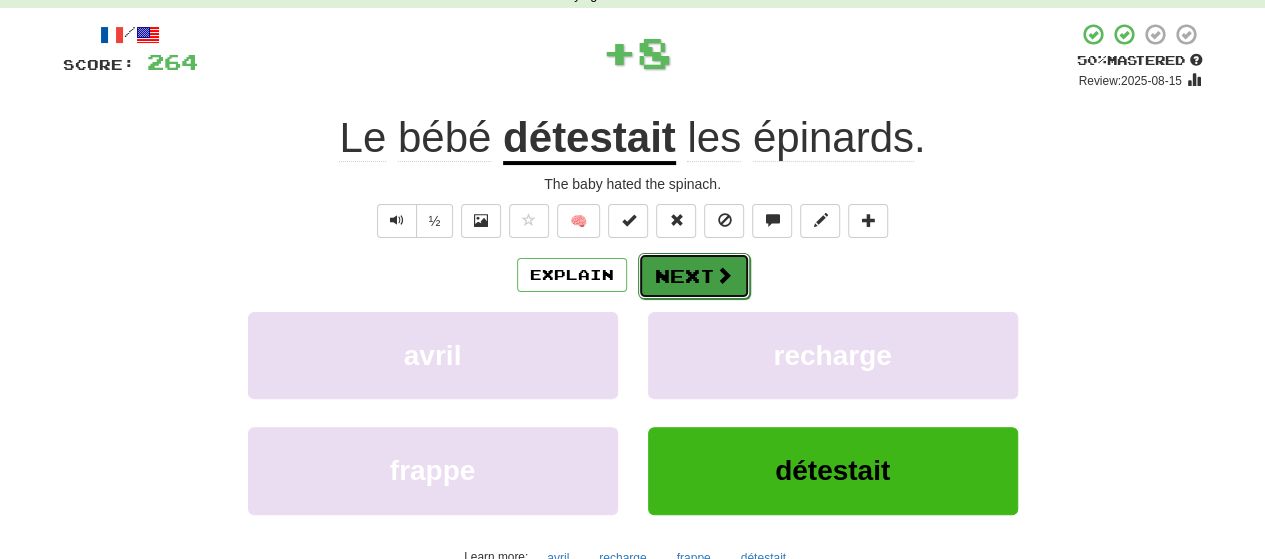 click on "Next" at bounding box center (694, 276) 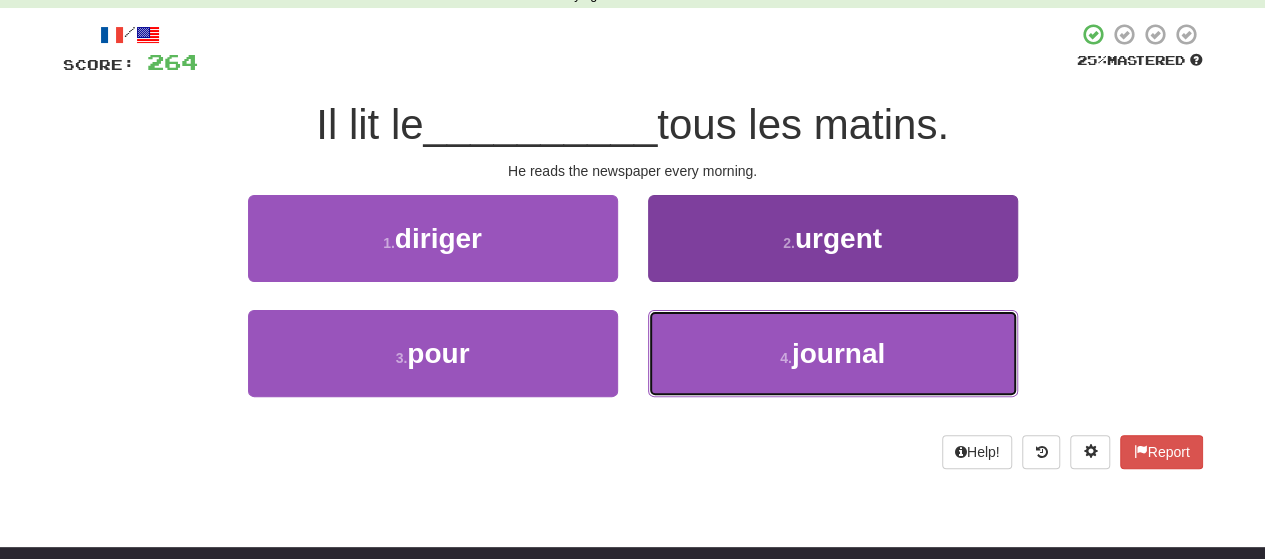 drag, startPoint x: 733, startPoint y: 349, endPoint x: 716, endPoint y: 313, distance: 39.812057 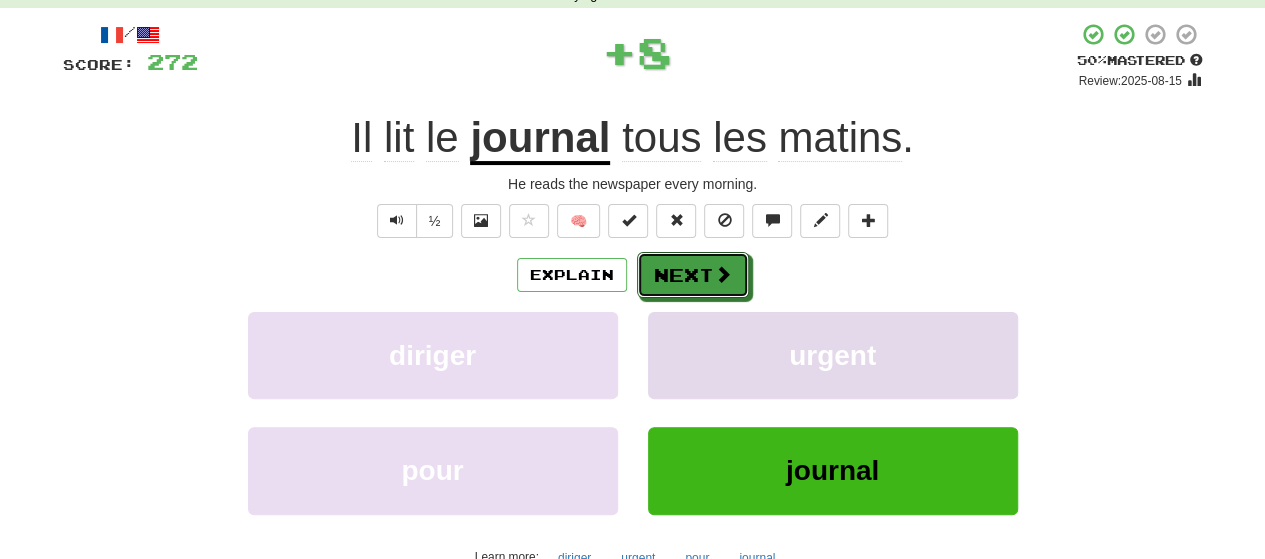 click on "Next" at bounding box center [693, 275] 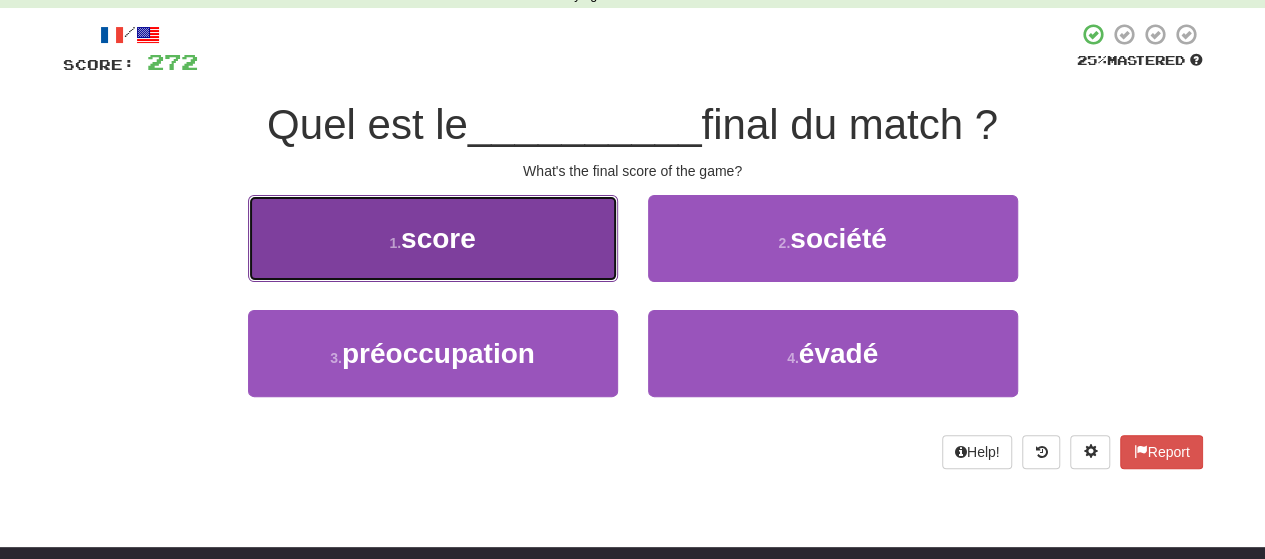 click on "1 .  score" at bounding box center [433, 238] 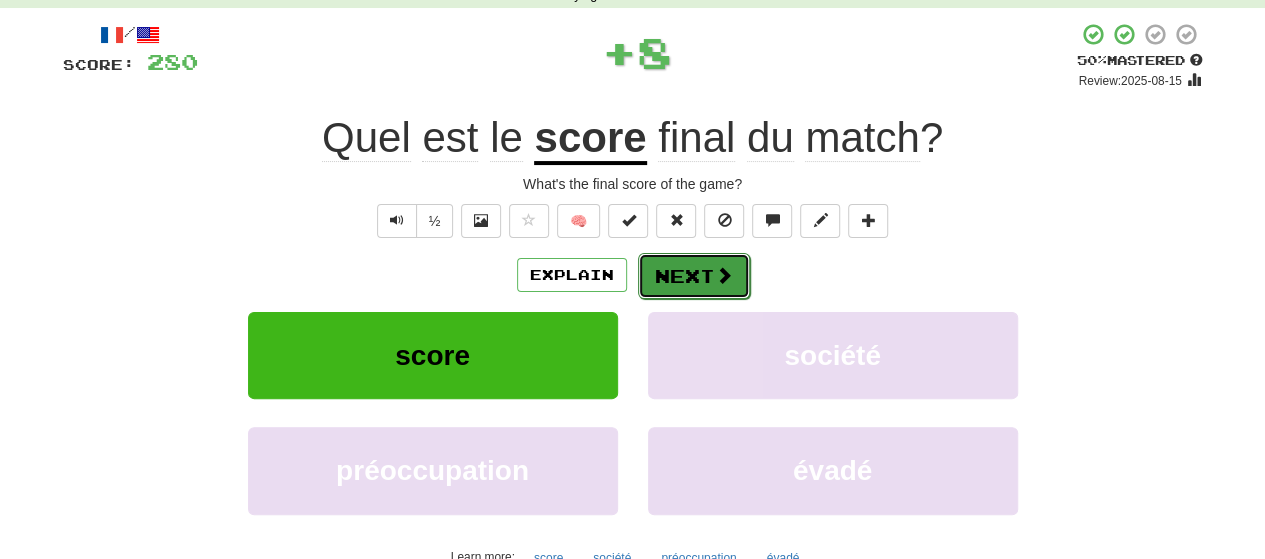 click on "Next" at bounding box center [694, 276] 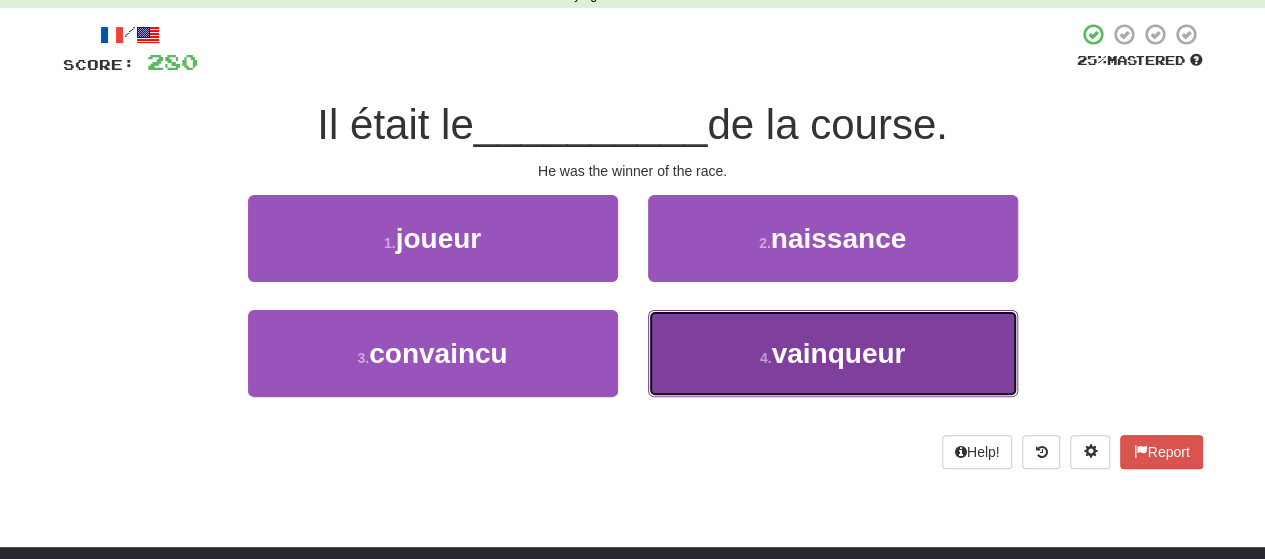click on "4 .  vainqueur" at bounding box center [833, 353] 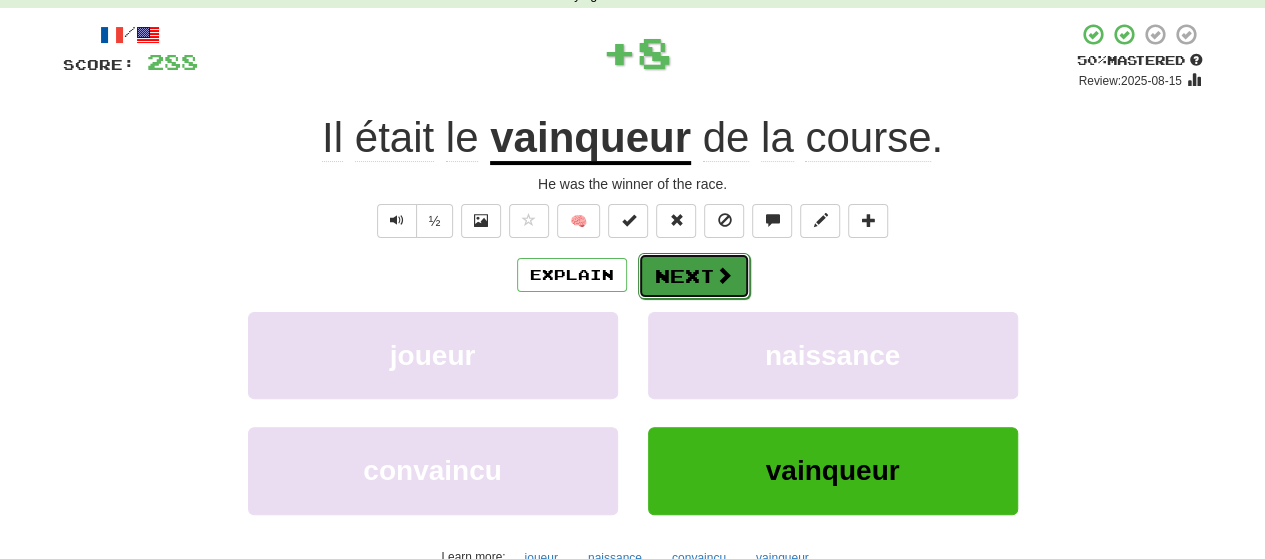 click on "Next" at bounding box center (694, 276) 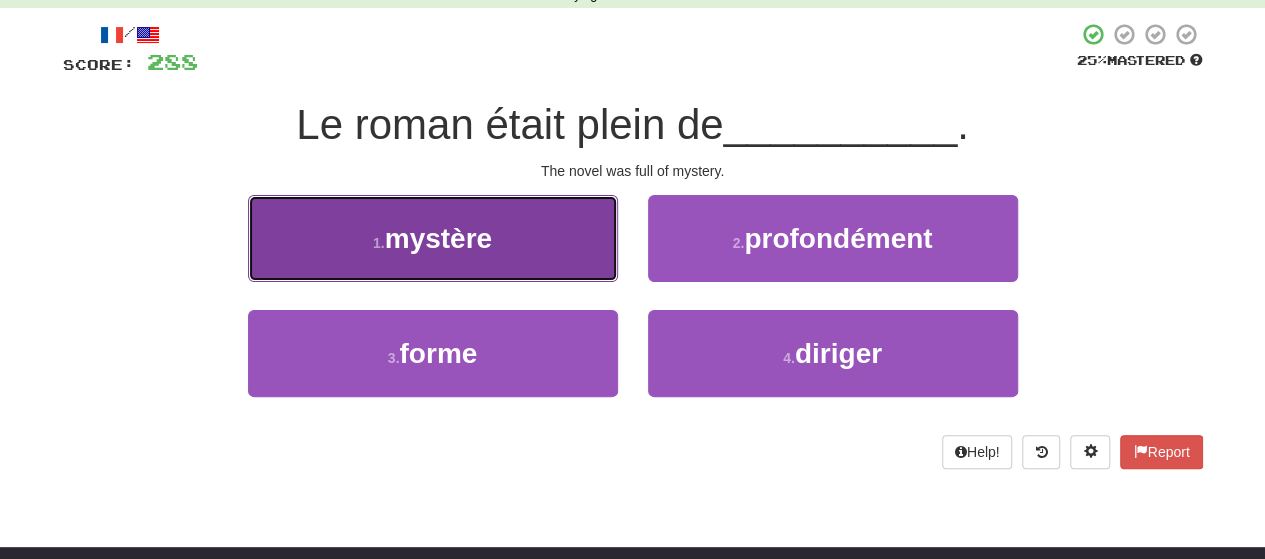 click on "1 .  mystère" at bounding box center [433, 238] 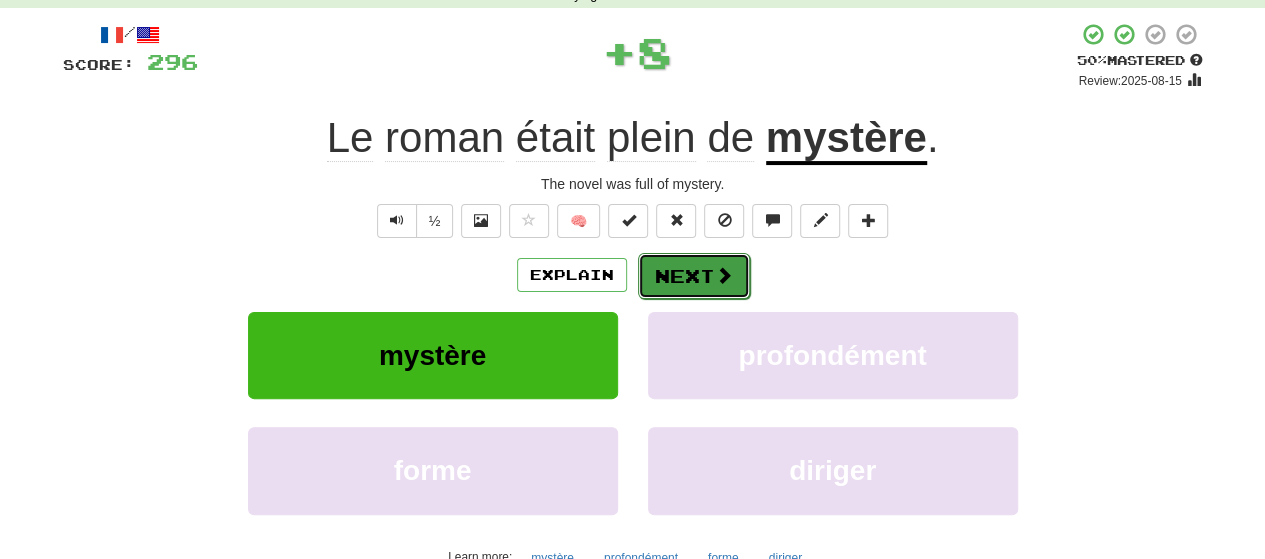 click on "Next" at bounding box center [694, 276] 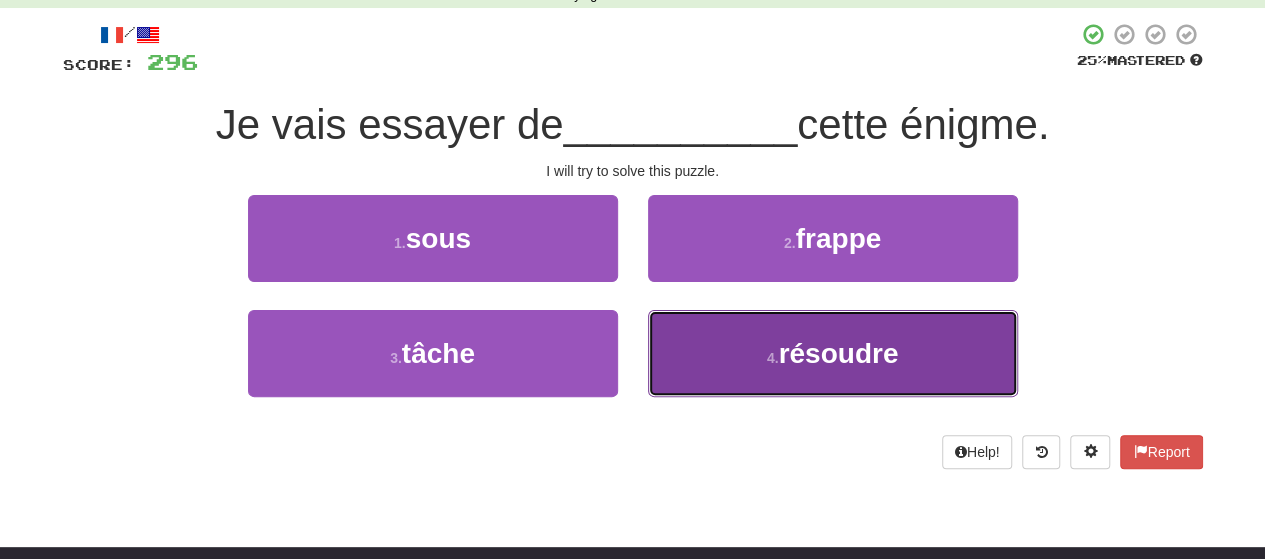 click on "4 .  résoudre" at bounding box center [833, 353] 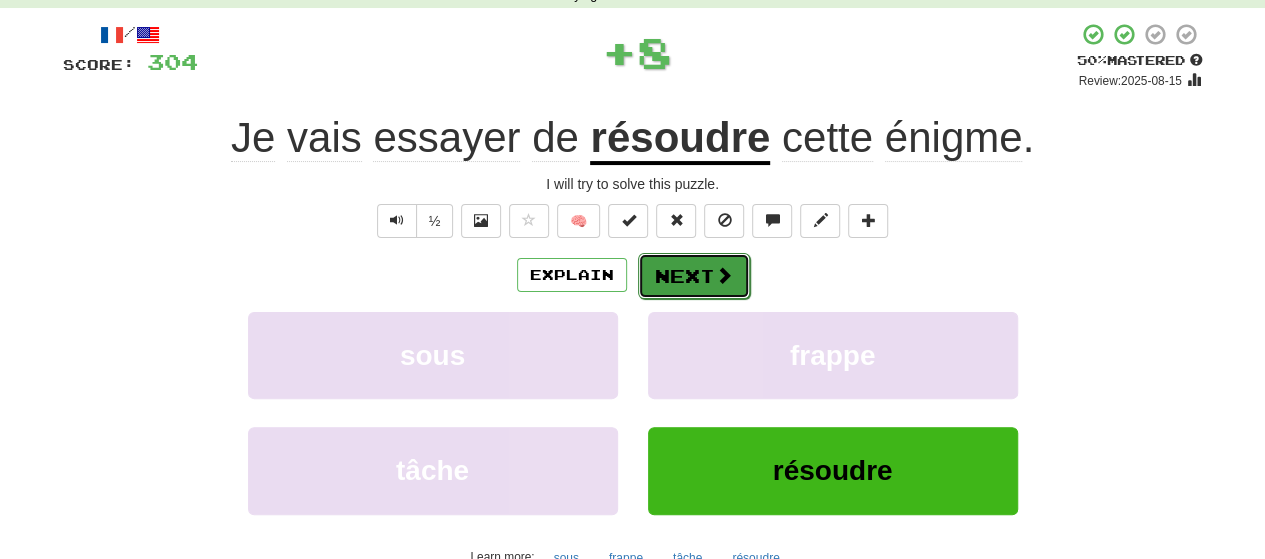 click on "Next" at bounding box center [694, 276] 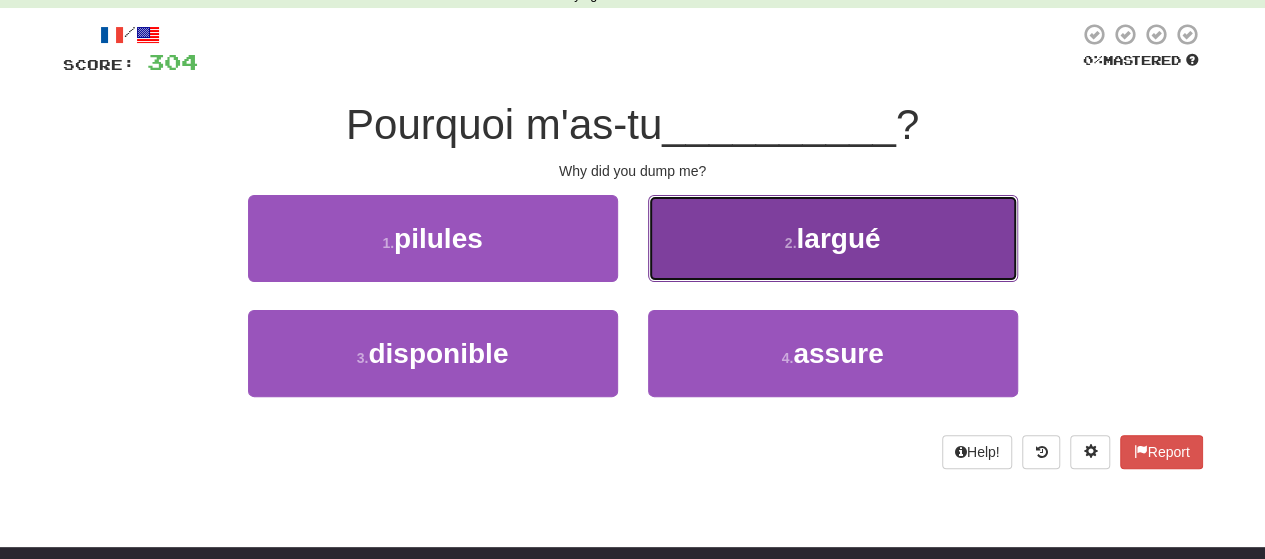 click on "2 .  largué" at bounding box center (833, 238) 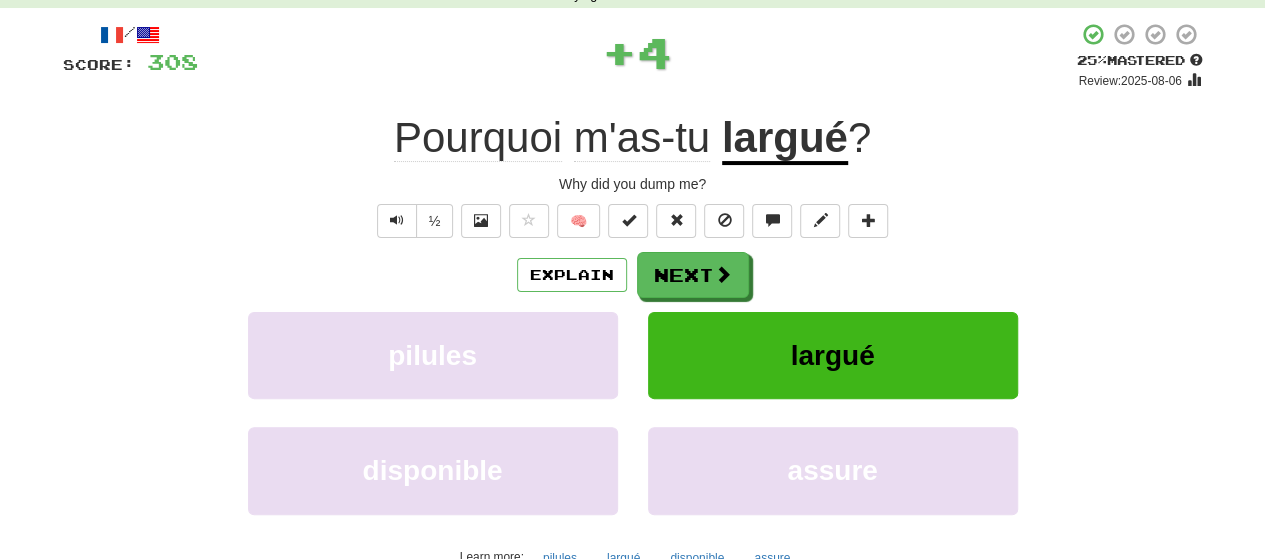click on "/  Score:   308 + 4 25 %  Mastered Review:  2025-08-06 Pourquoi   m'as-tu   largué  ? Why did you dump me? ½ 🧠 Explain Next pilules largué disponible assure Learn more: pilules largué disponible assure  Help!  Report" at bounding box center (633, 319) 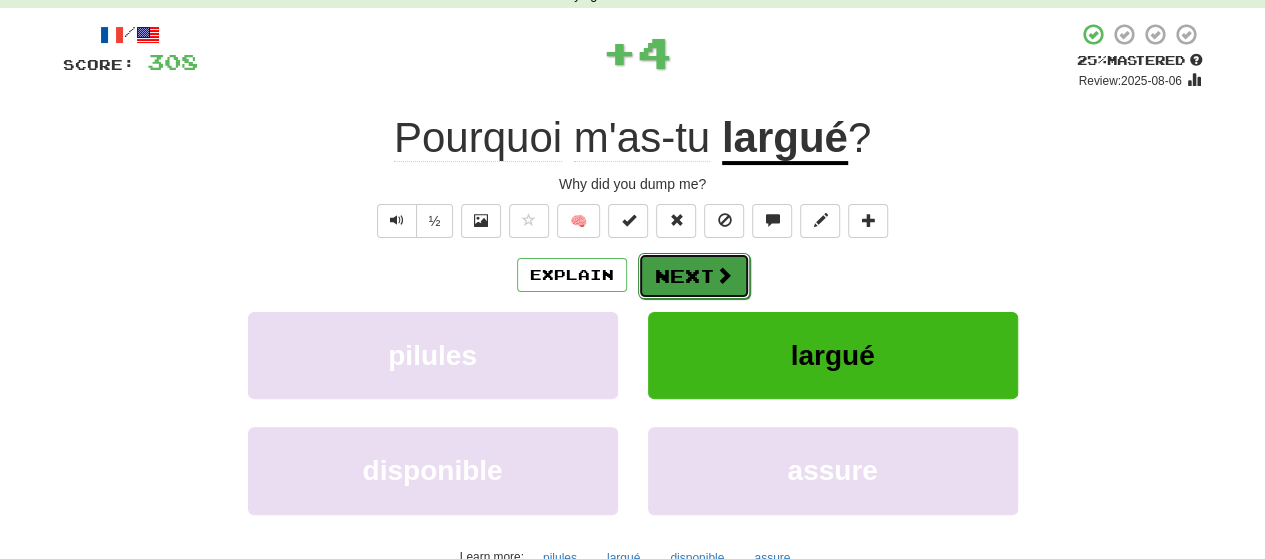 click on "Next" at bounding box center [694, 276] 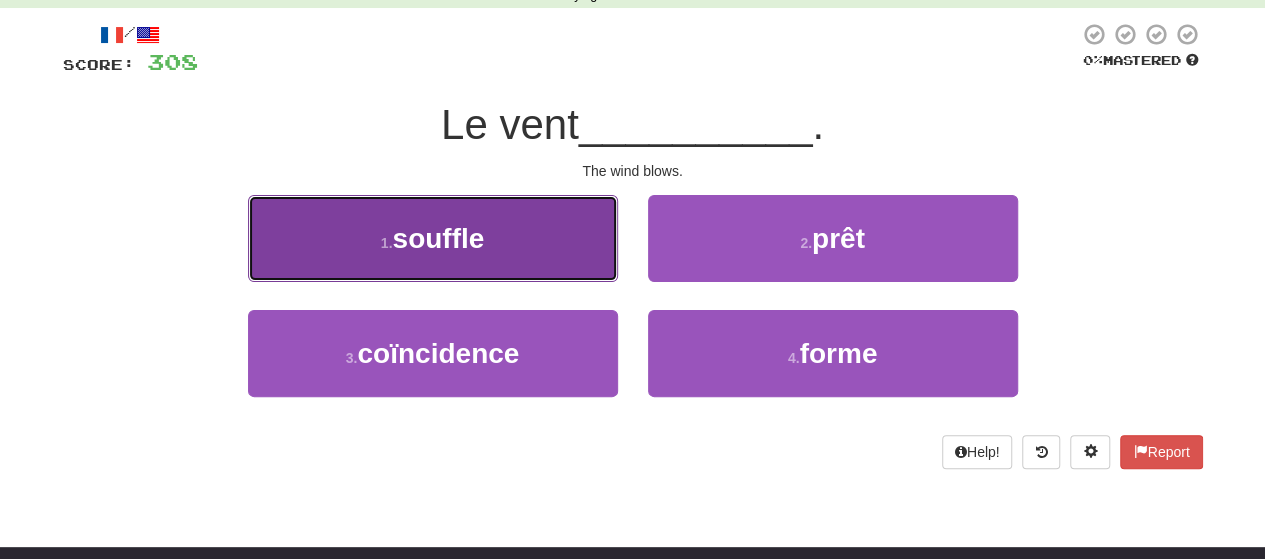 click on "1 .  souffle" at bounding box center (433, 238) 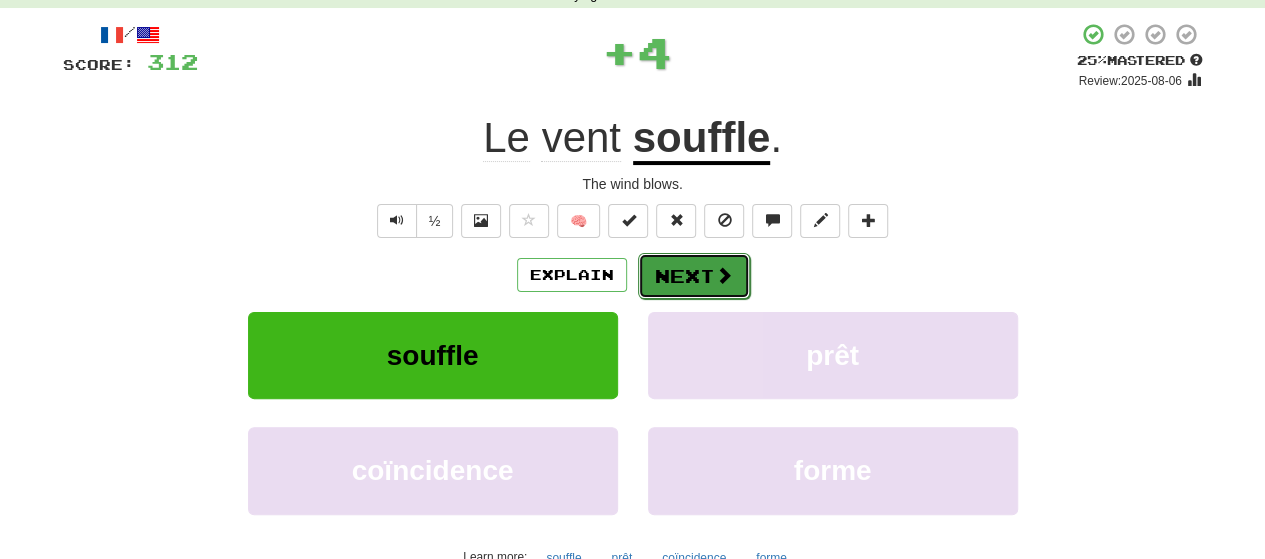 click at bounding box center [724, 275] 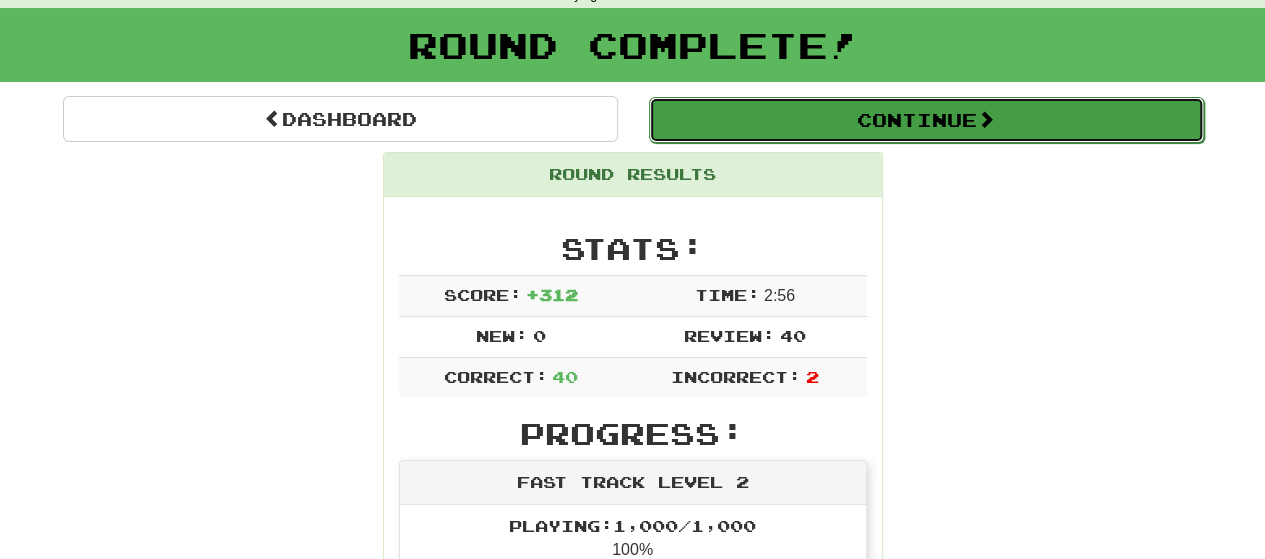 click on "Continue" at bounding box center (926, 120) 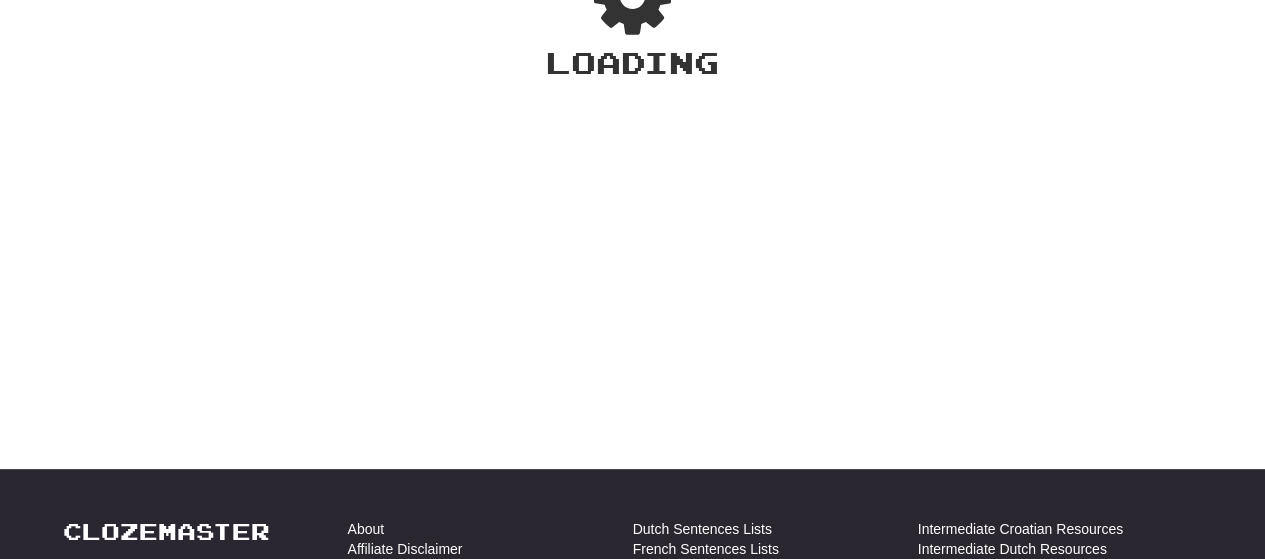 scroll, scrollTop: 100, scrollLeft: 0, axis: vertical 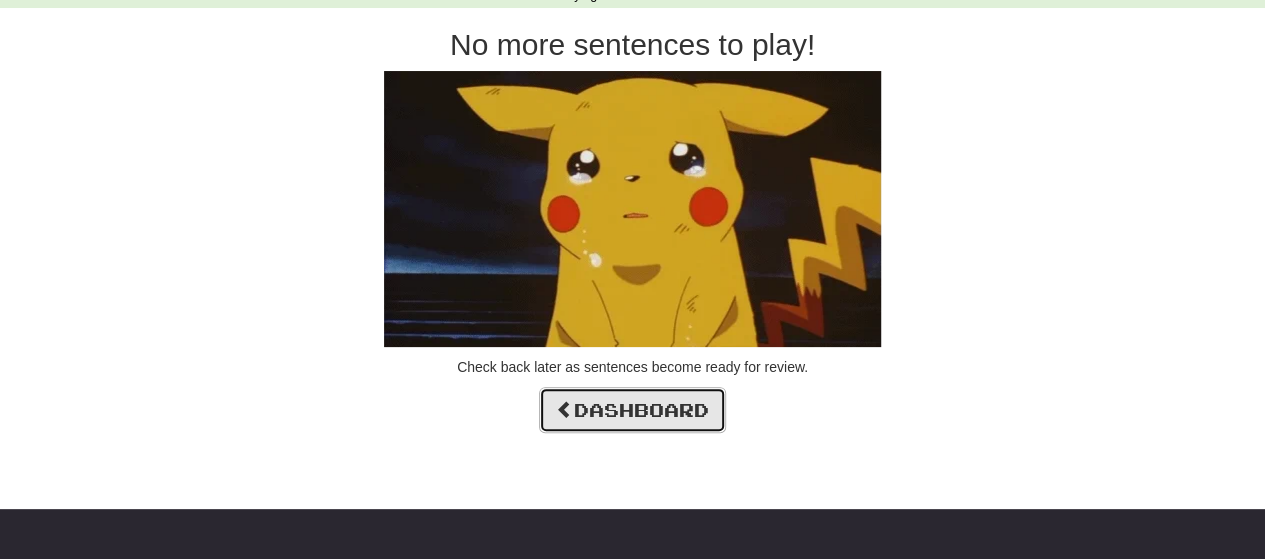 click on "Dashboard" at bounding box center [632, 410] 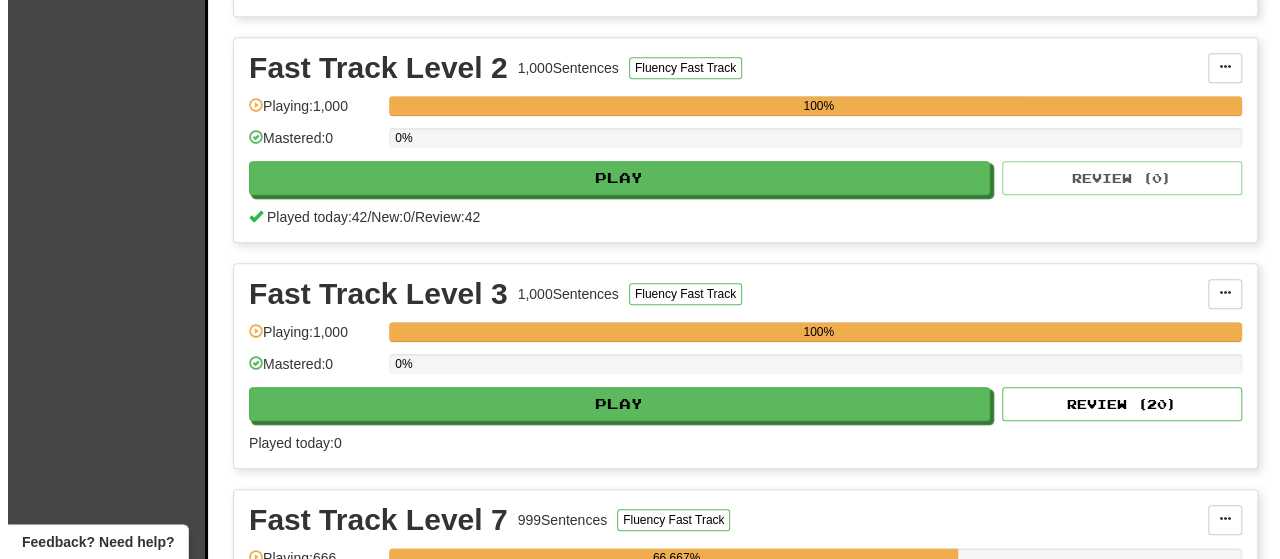 scroll, scrollTop: 900, scrollLeft: 0, axis: vertical 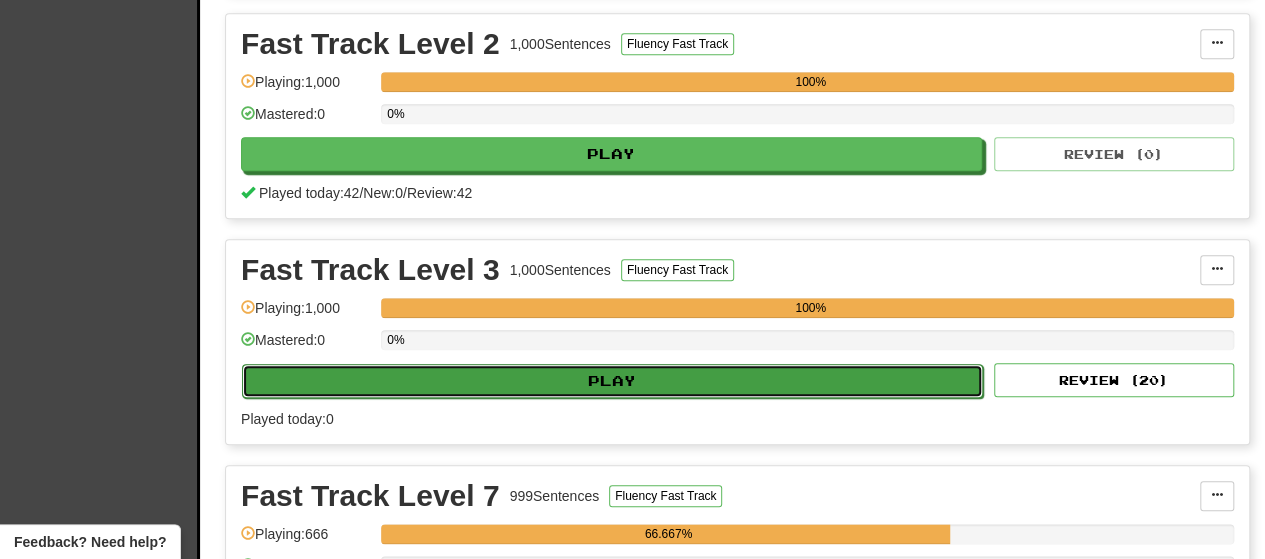 click on "Play" at bounding box center [612, 381] 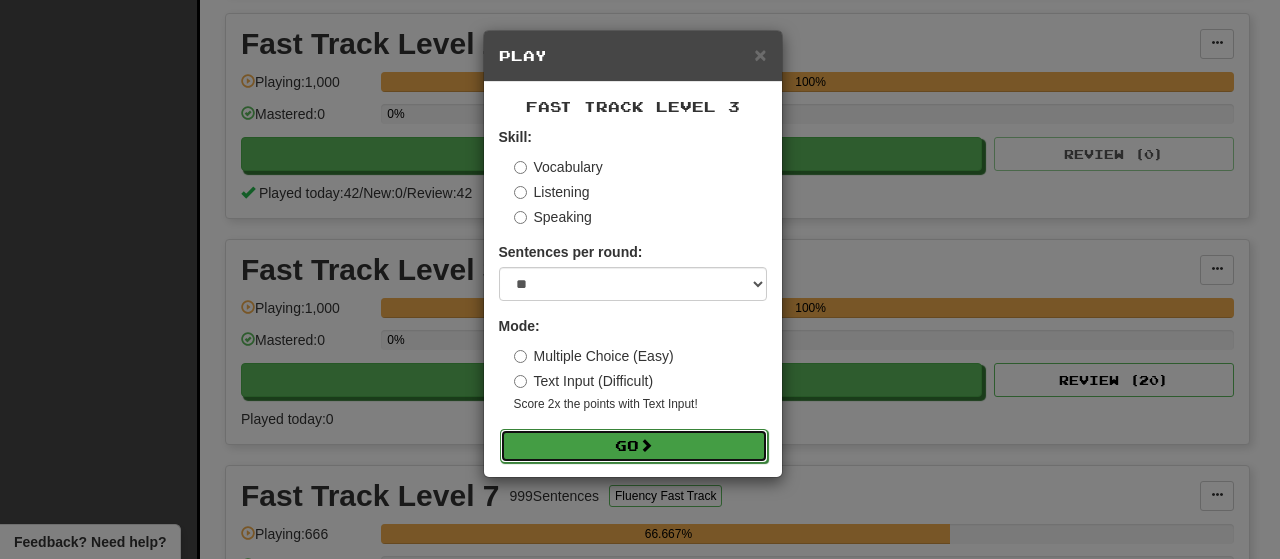 click on "Go" at bounding box center [634, 446] 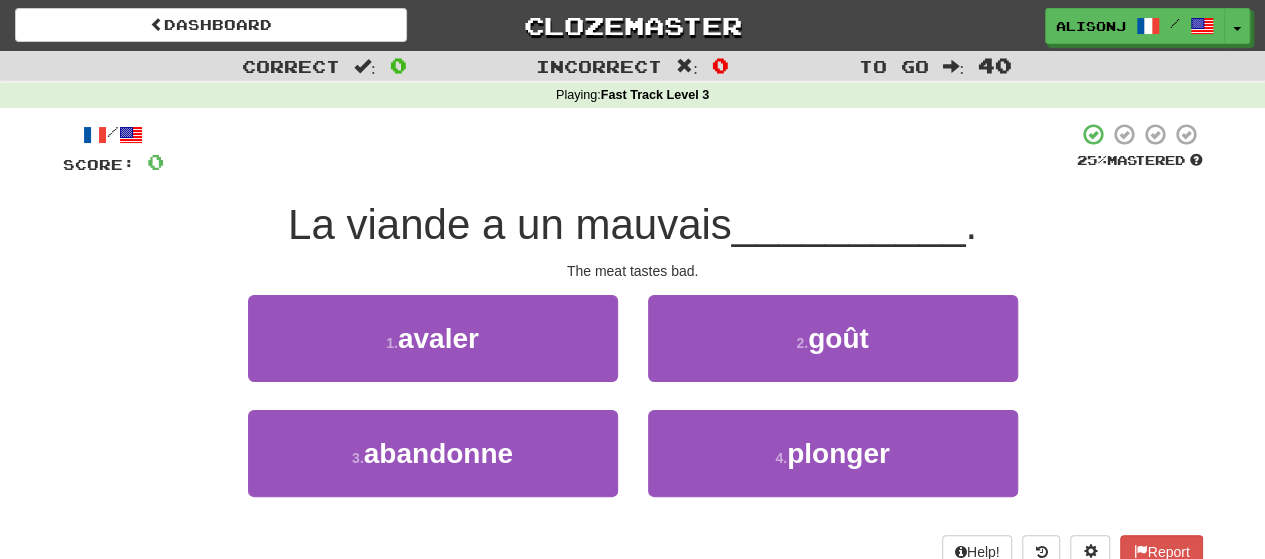 scroll, scrollTop: 100, scrollLeft: 0, axis: vertical 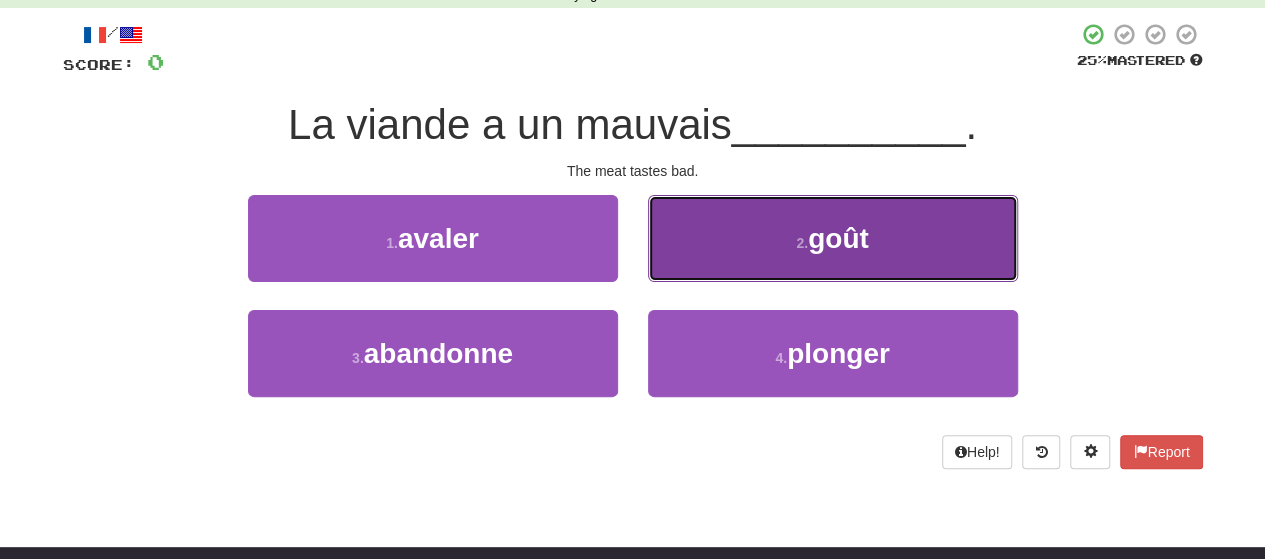 click on "2 .  goût" at bounding box center [833, 238] 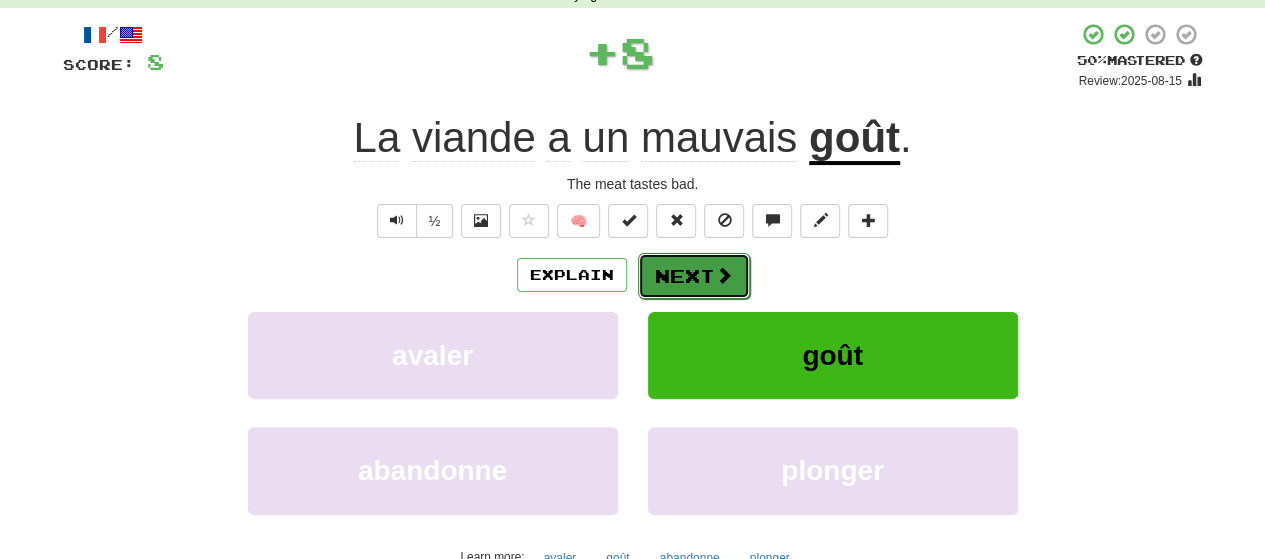 click at bounding box center [724, 275] 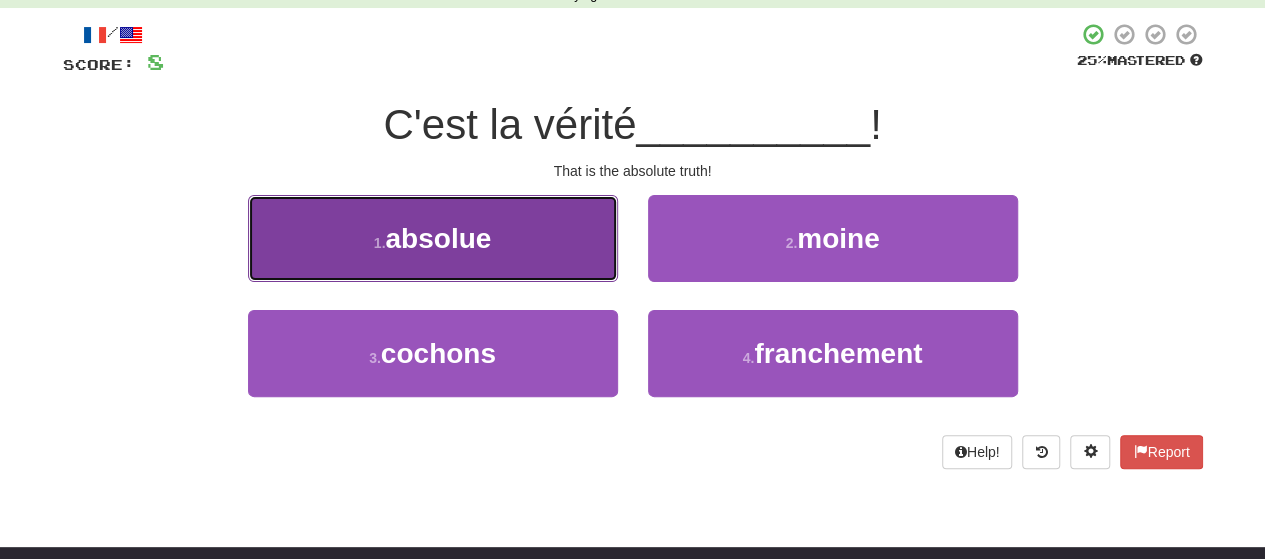 click on "1 .  absolue" at bounding box center (433, 238) 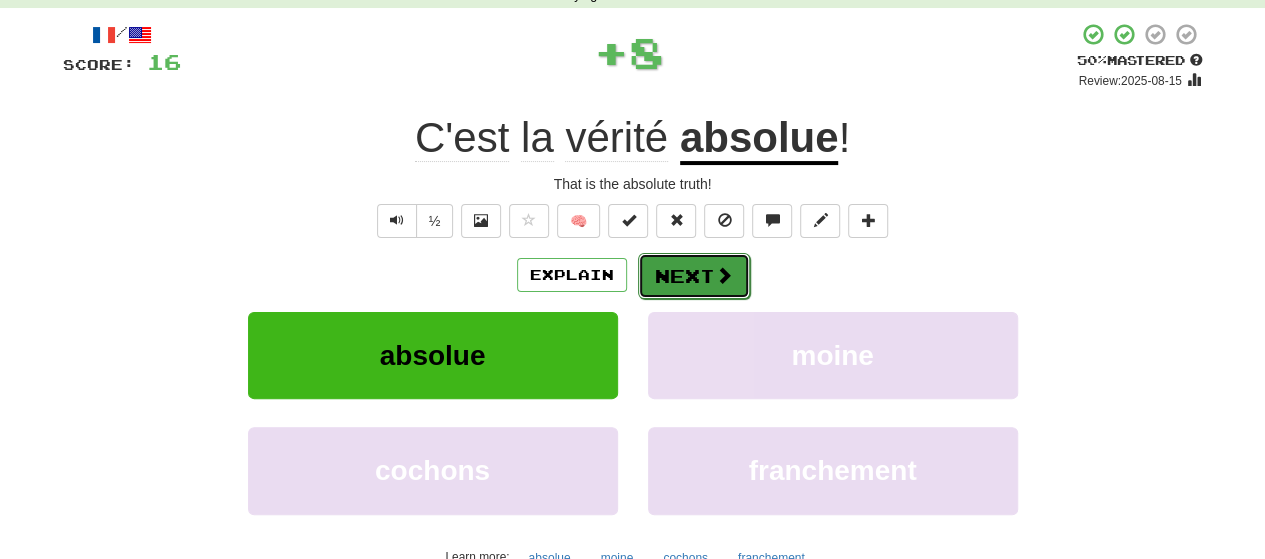 click on "Next" at bounding box center [694, 276] 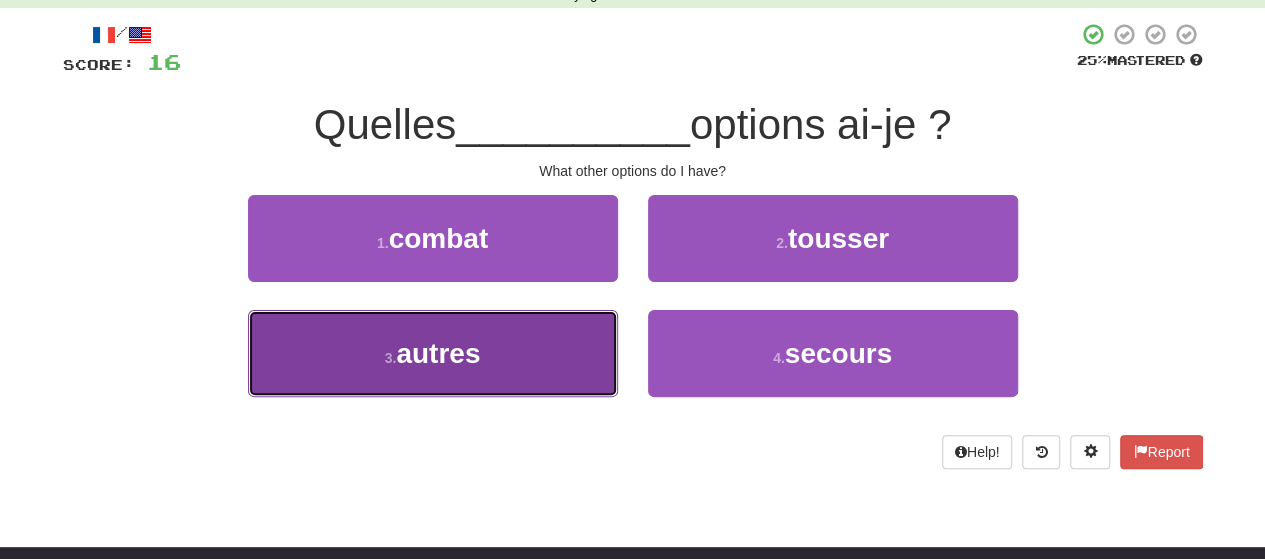 click on "3 .  autres" at bounding box center [433, 353] 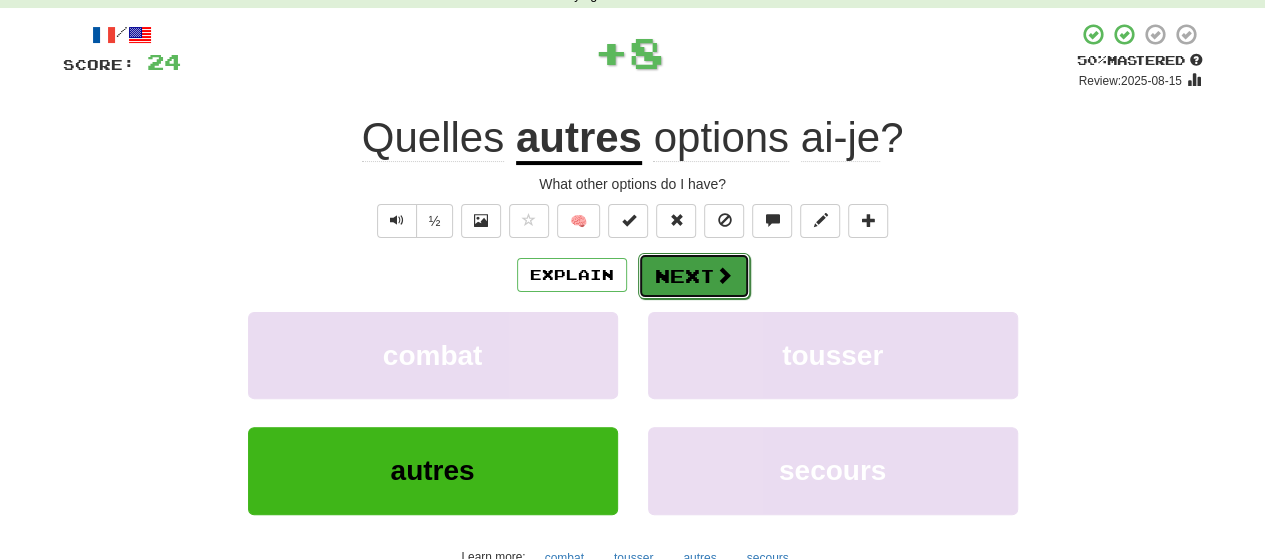 click on "Next" at bounding box center [694, 276] 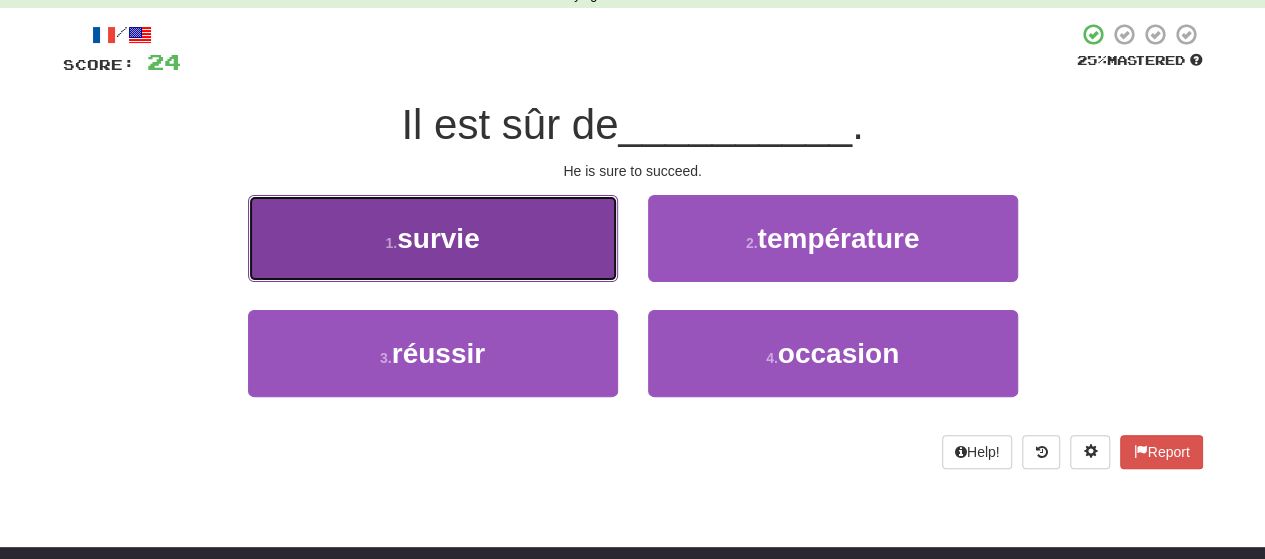 click on "1 .  survie" at bounding box center (433, 238) 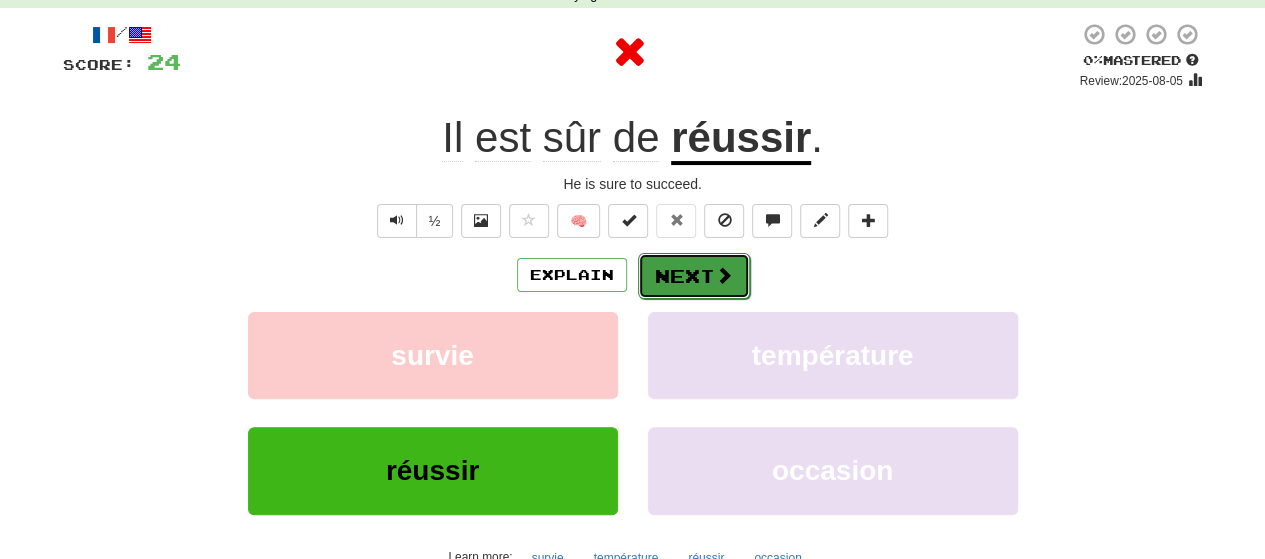 click on "Next" at bounding box center (694, 276) 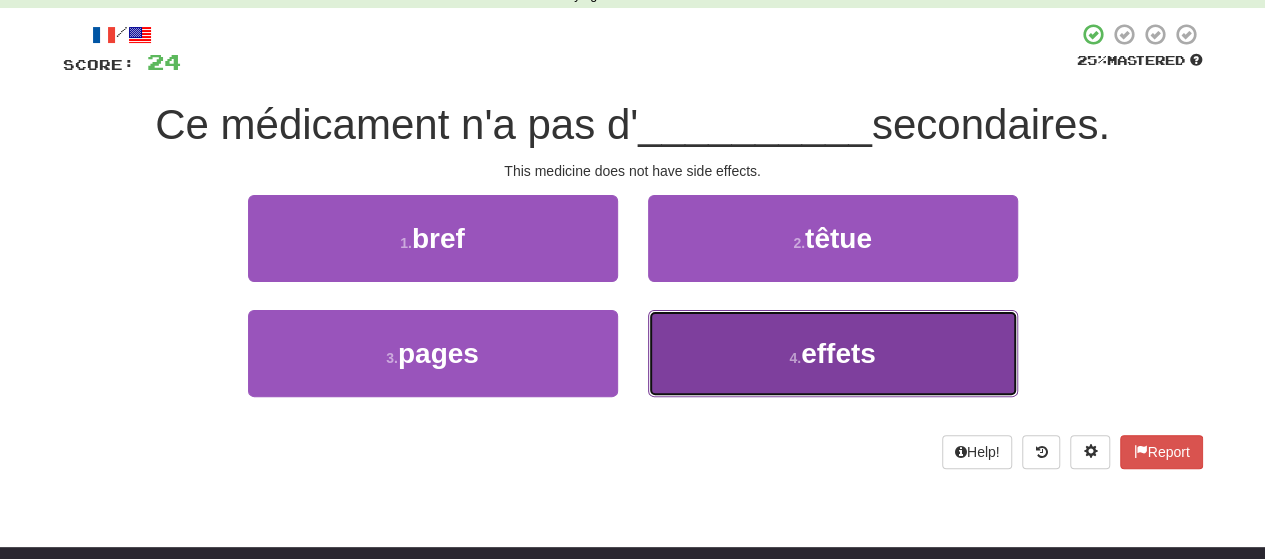 click on "4 .  effets" at bounding box center [833, 353] 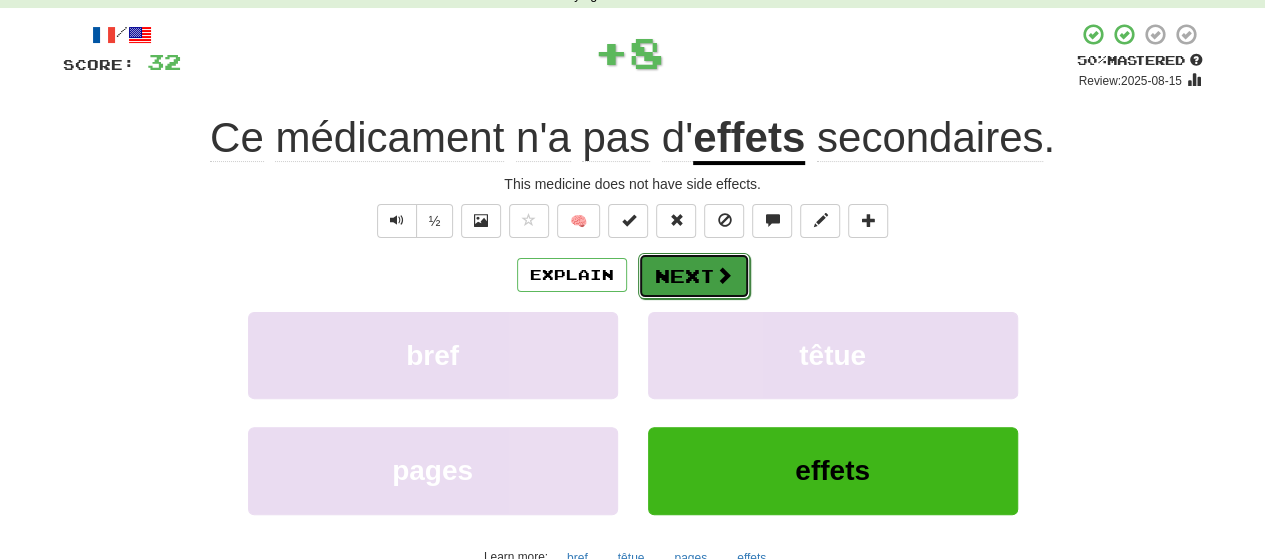 click on "Next" at bounding box center (694, 276) 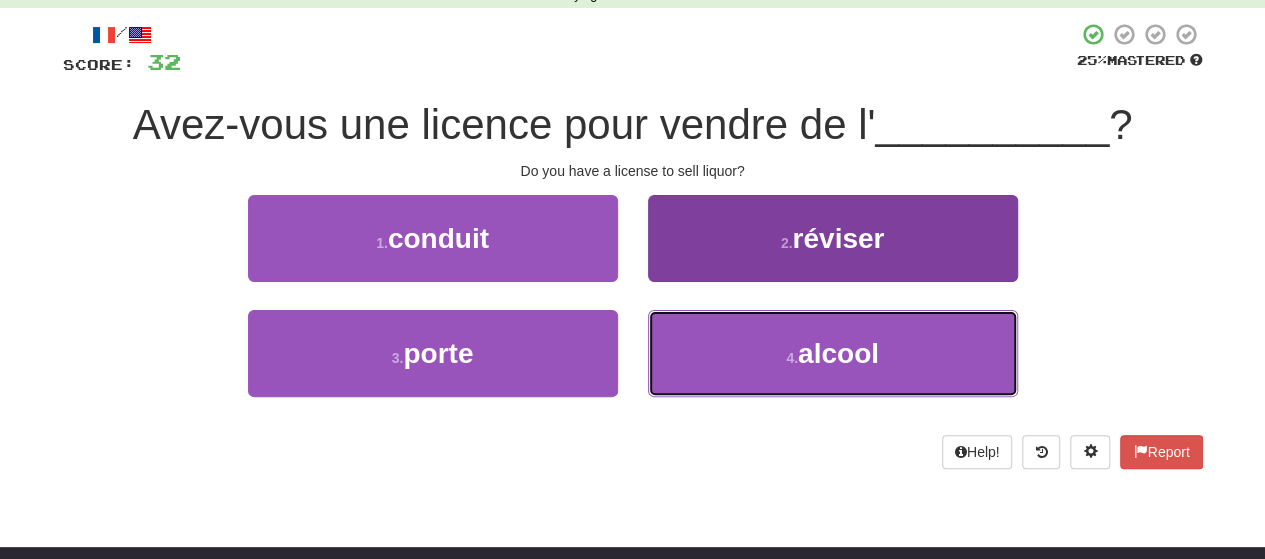 click on "4 .  alcool" at bounding box center [833, 353] 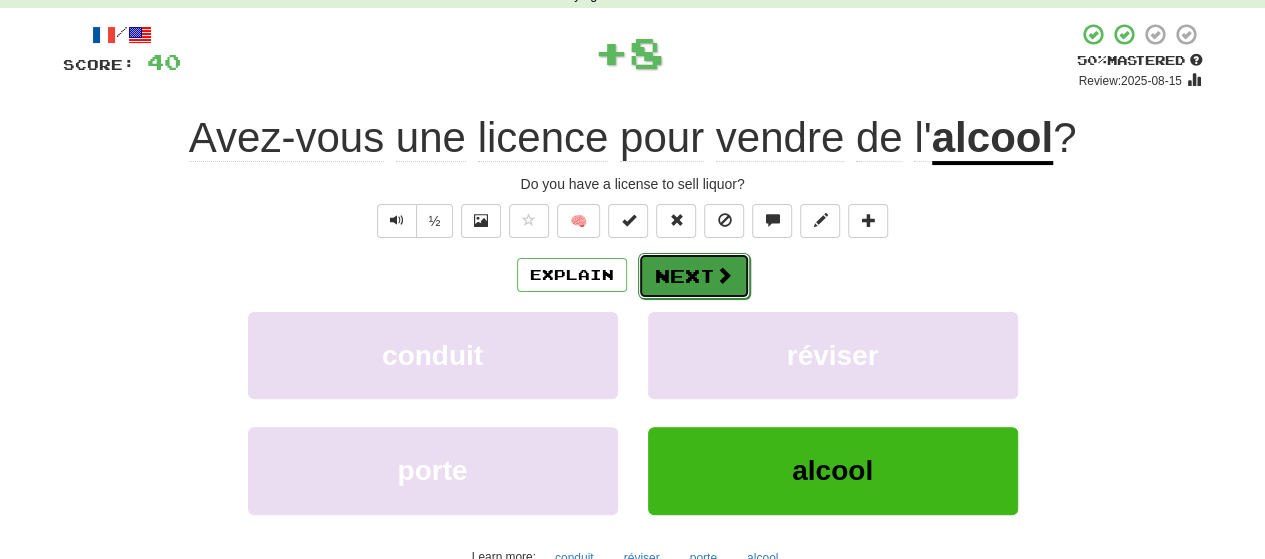 click at bounding box center (724, 275) 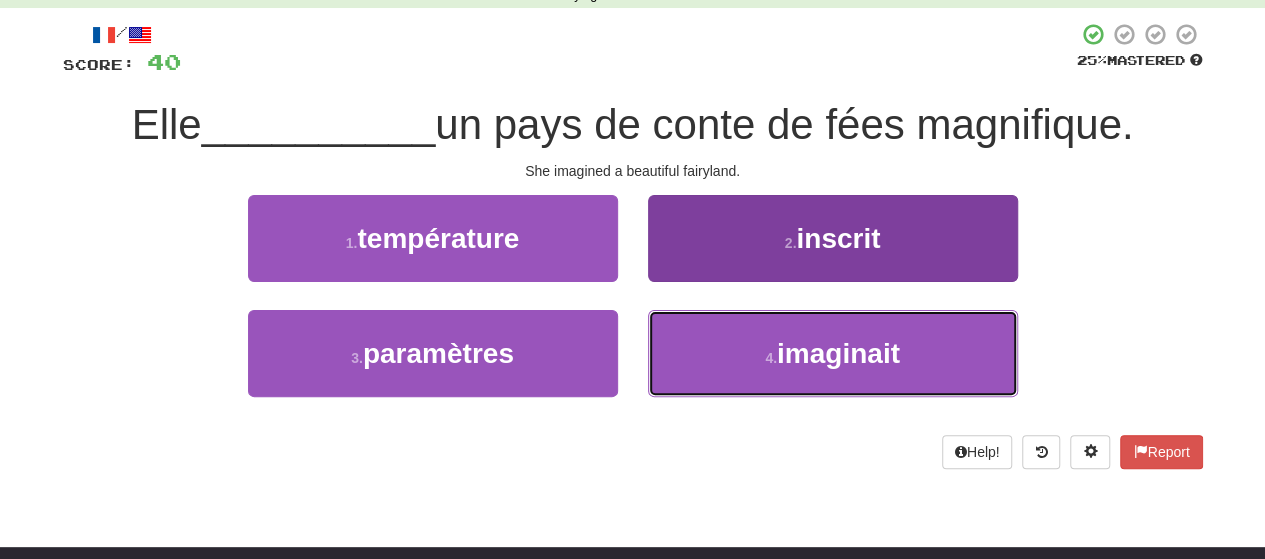 click on "4 .  imaginait" at bounding box center (833, 353) 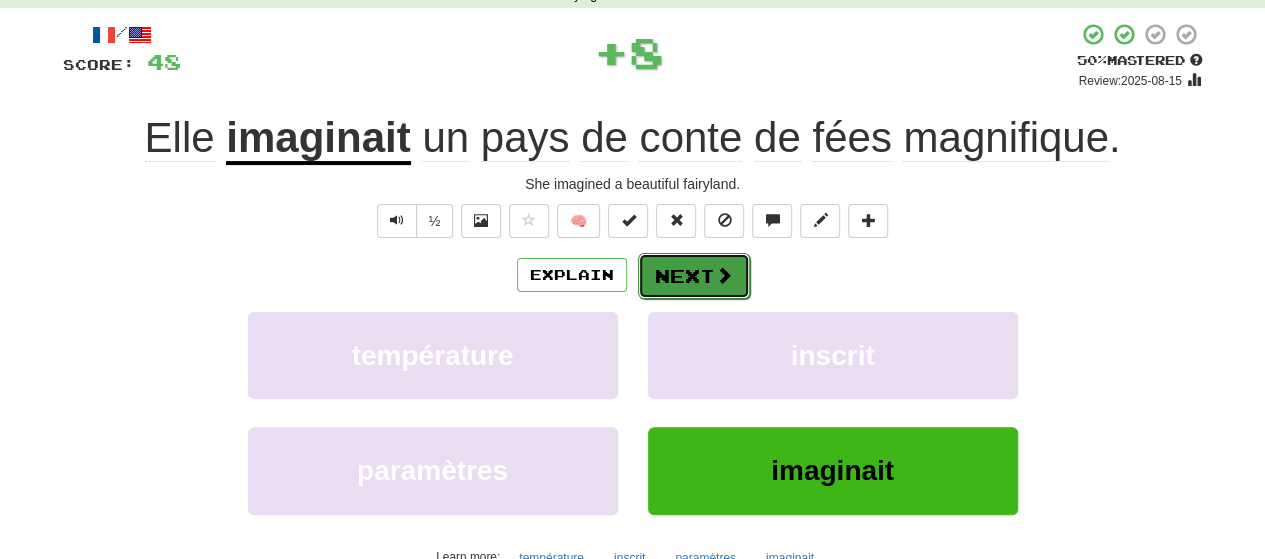 click on "Next" at bounding box center (694, 276) 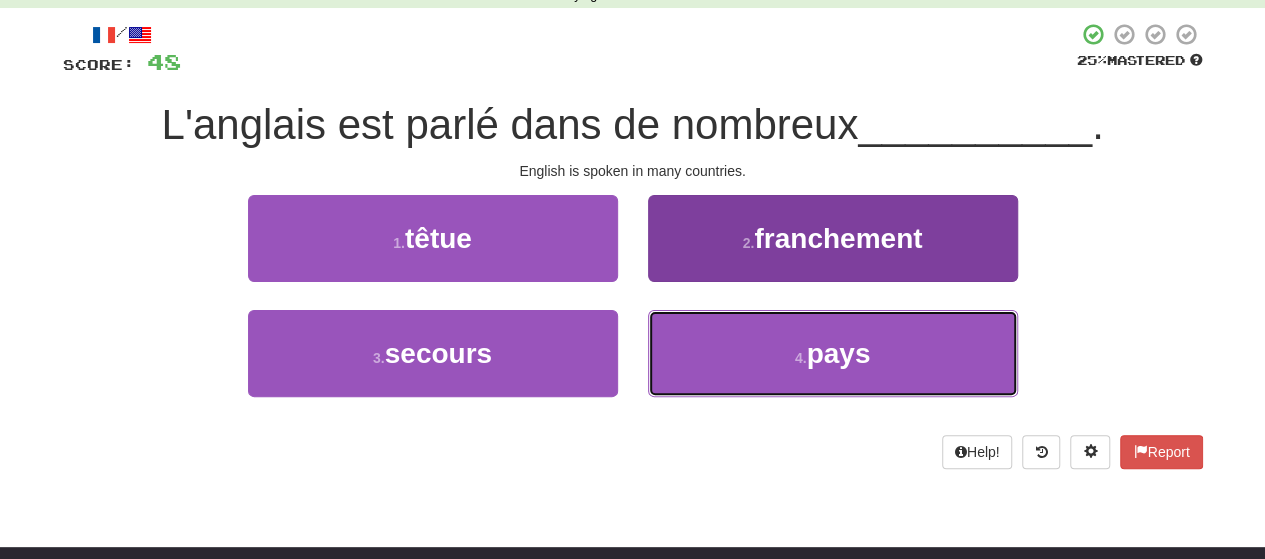drag, startPoint x: 716, startPoint y: 347, endPoint x: 710, endPoint y: 325, distance: 22.803509 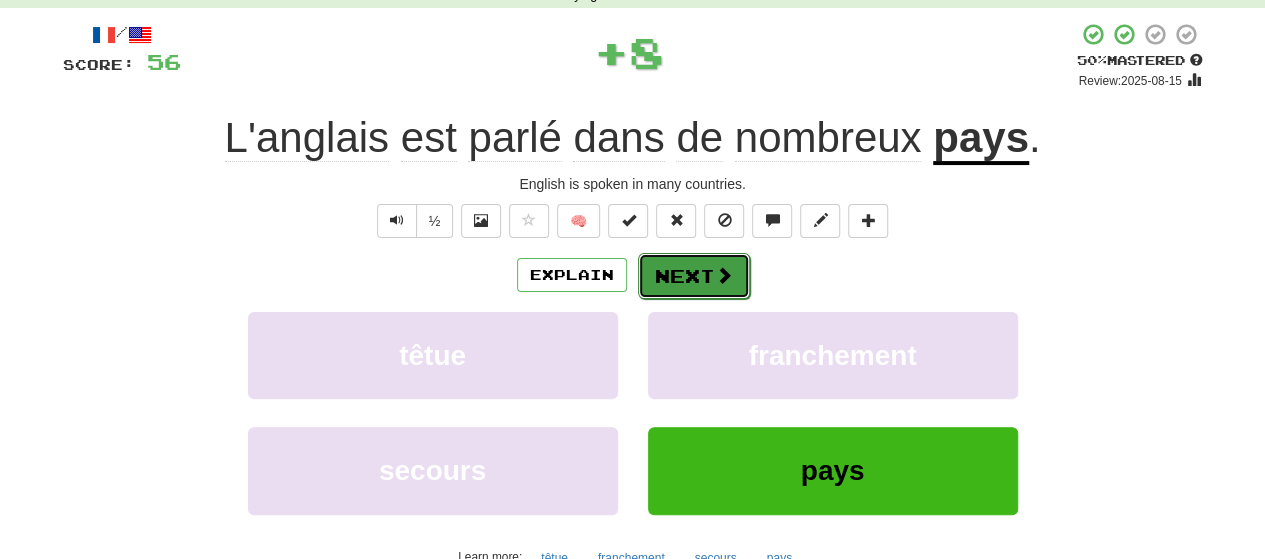 click on "Next" at bounding box center [694, 276] 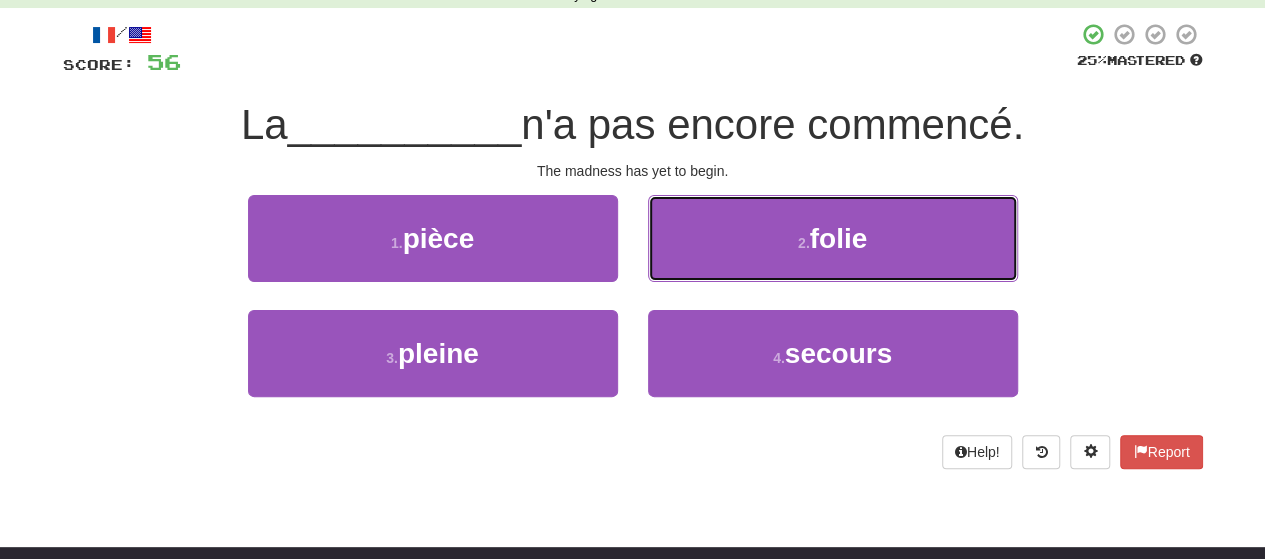 click on "2 .  folie" at bounding box center [833, 238] 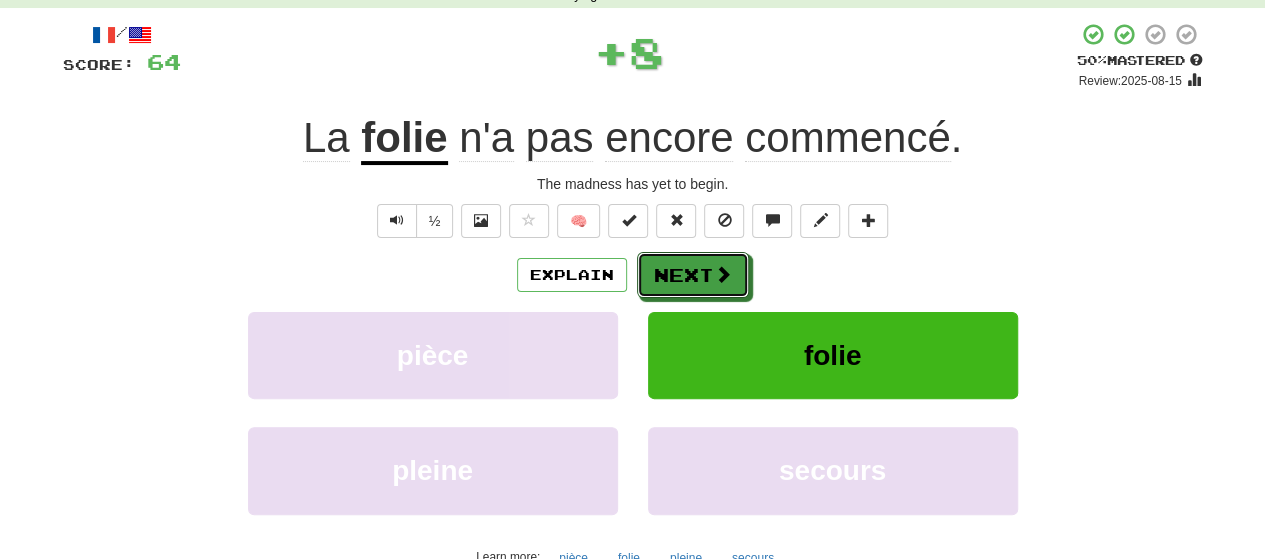 click on "Next" at bounding box center [693, 275] 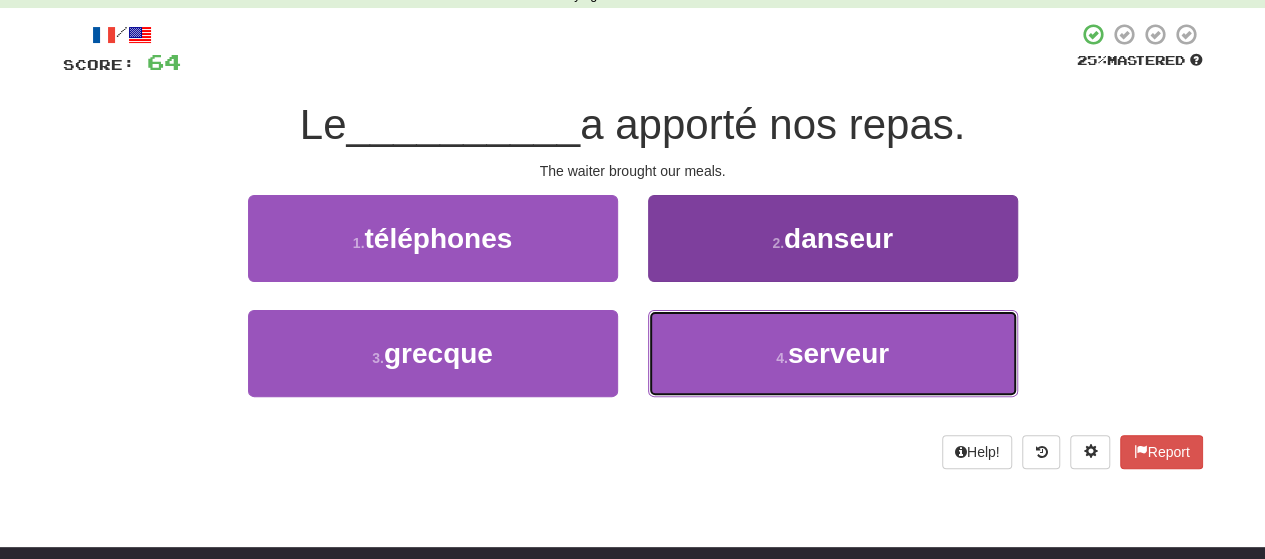 click on "4 .  serveur" at bounding box center (833, 353) 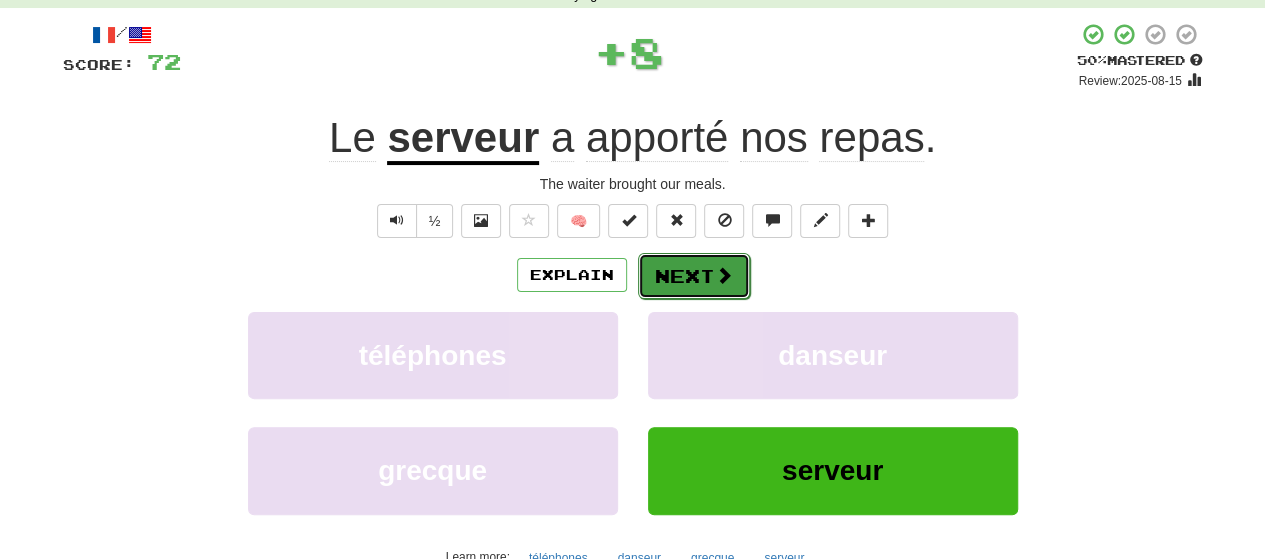 click on "Next" at bounding box center (694, 276) 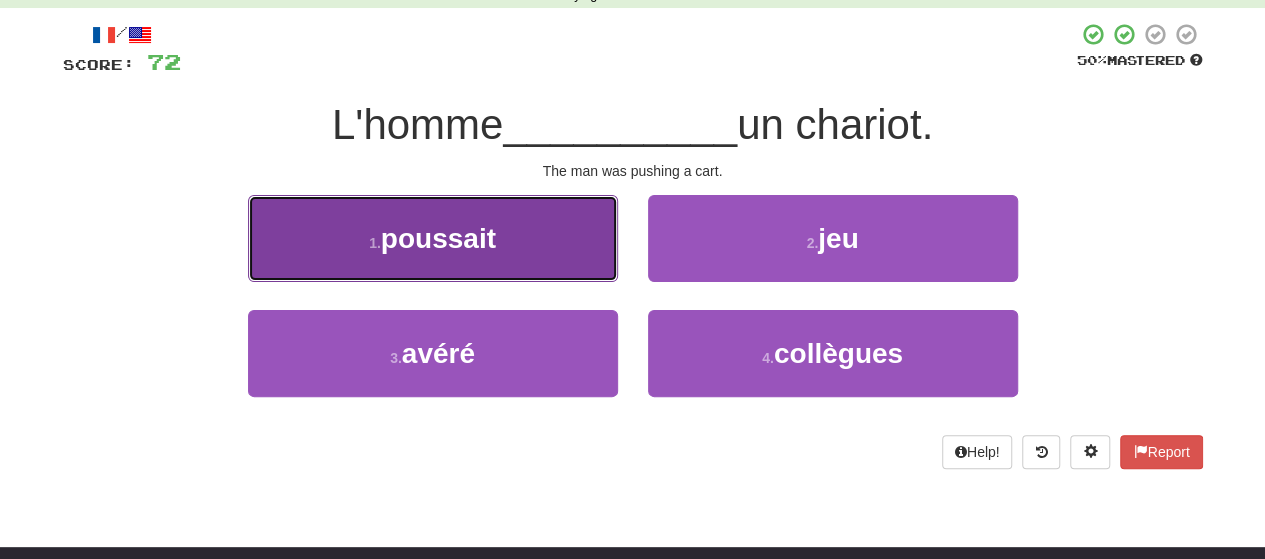 click on "1 .  poussait" at bounding box center (433, 238) 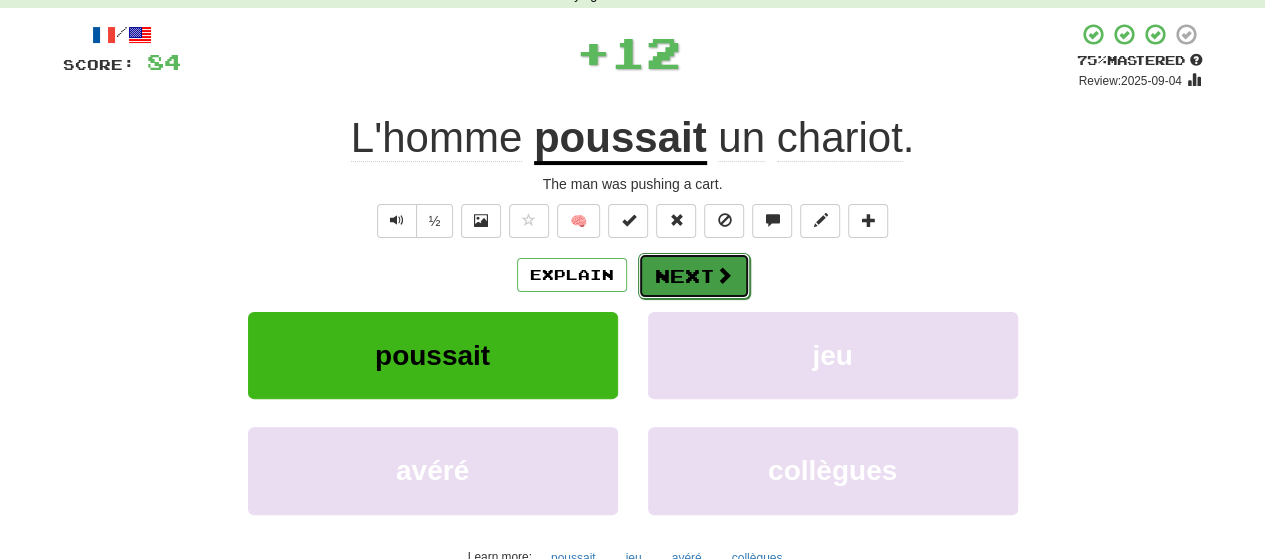 click on "Next" at bounding box center (694, 276) 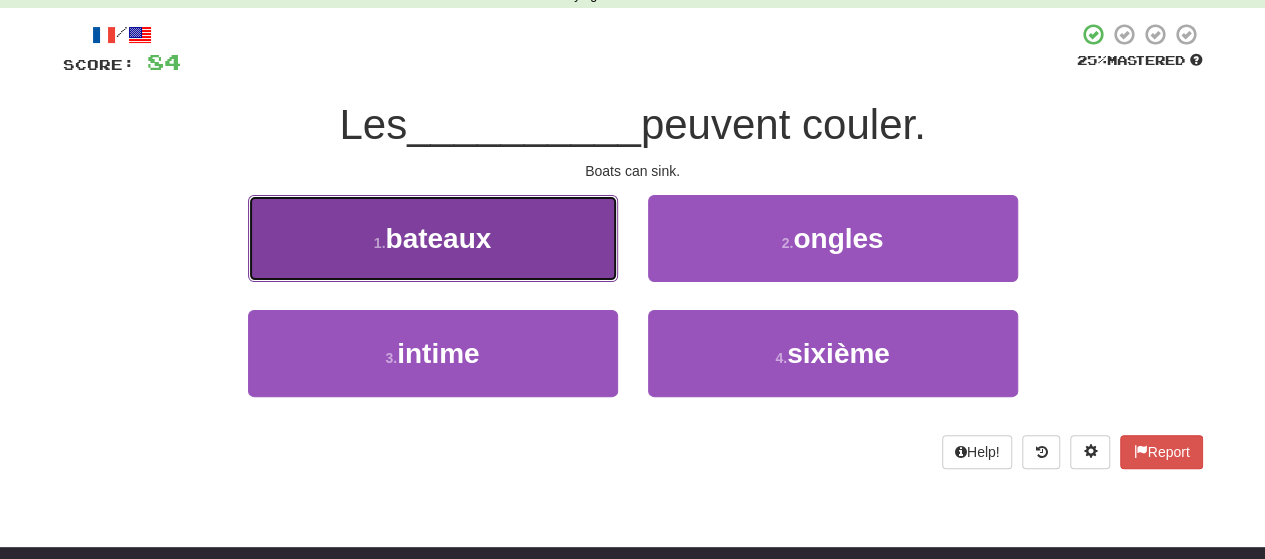 click on "1 .  bateaux" at bounding box center [433, 238] 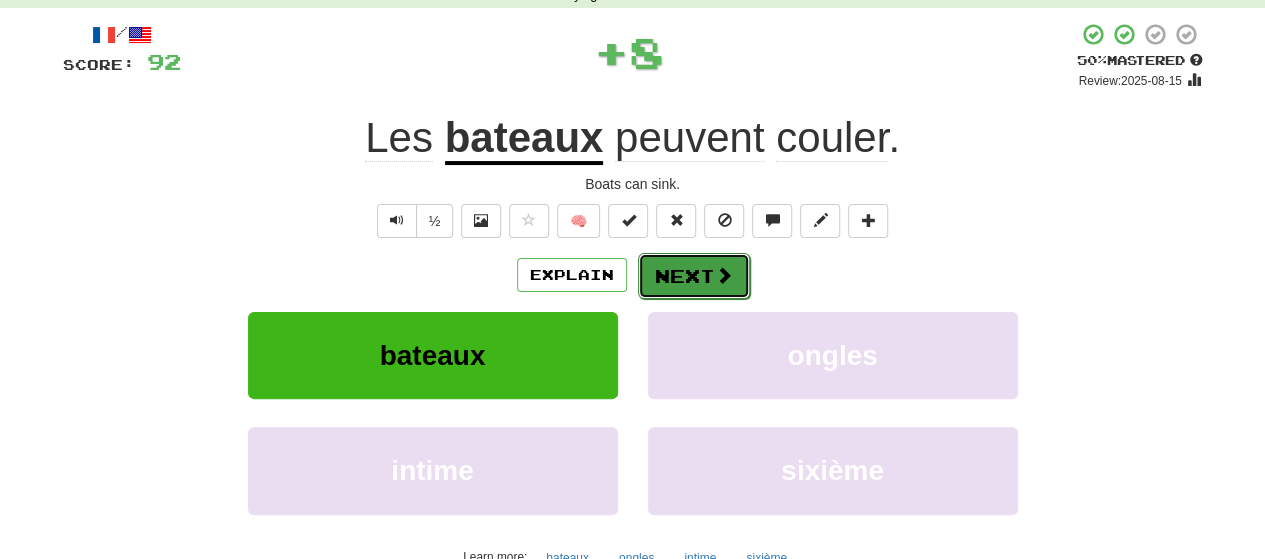 click on "Next" at bounding box center (694, 276) 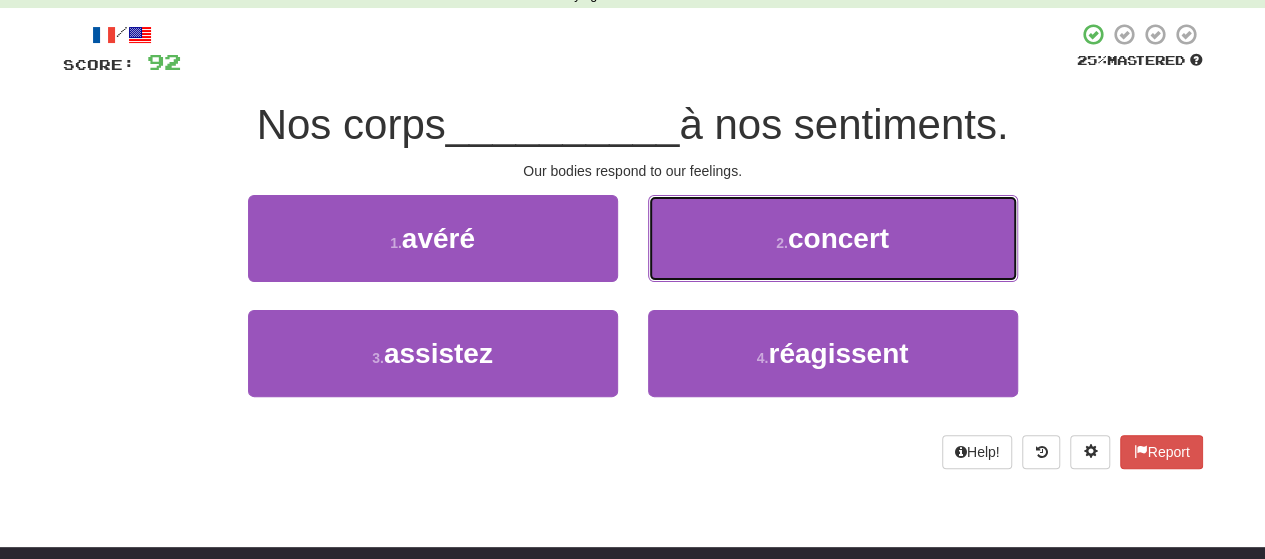 click on "2 .  concert" at bounding box center [833, 238] 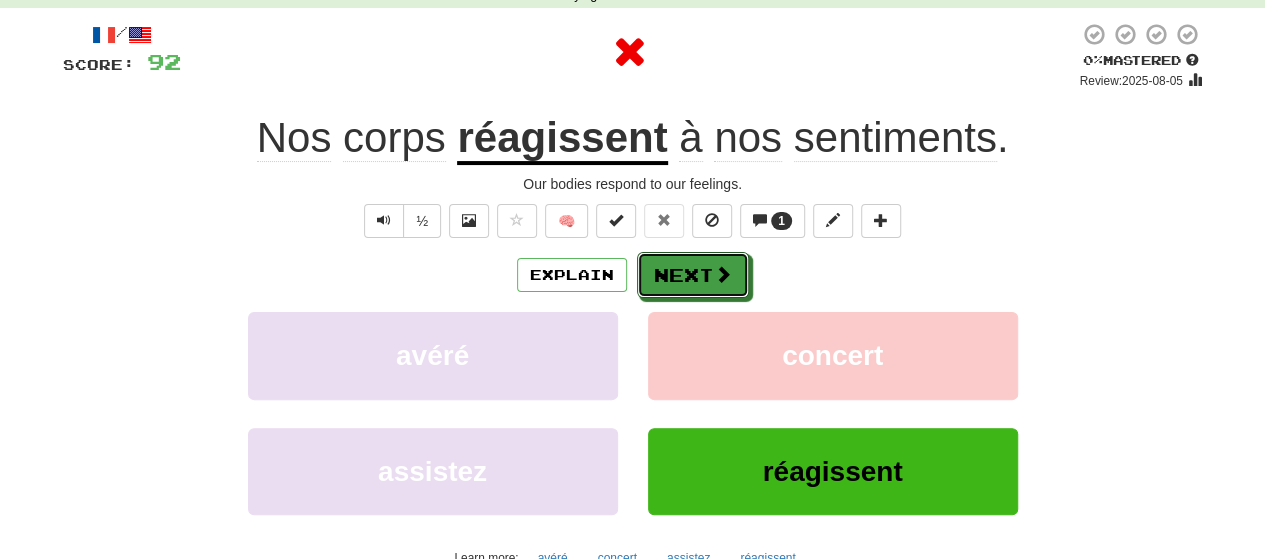 click on "Next" at bounding box center [693, 275] 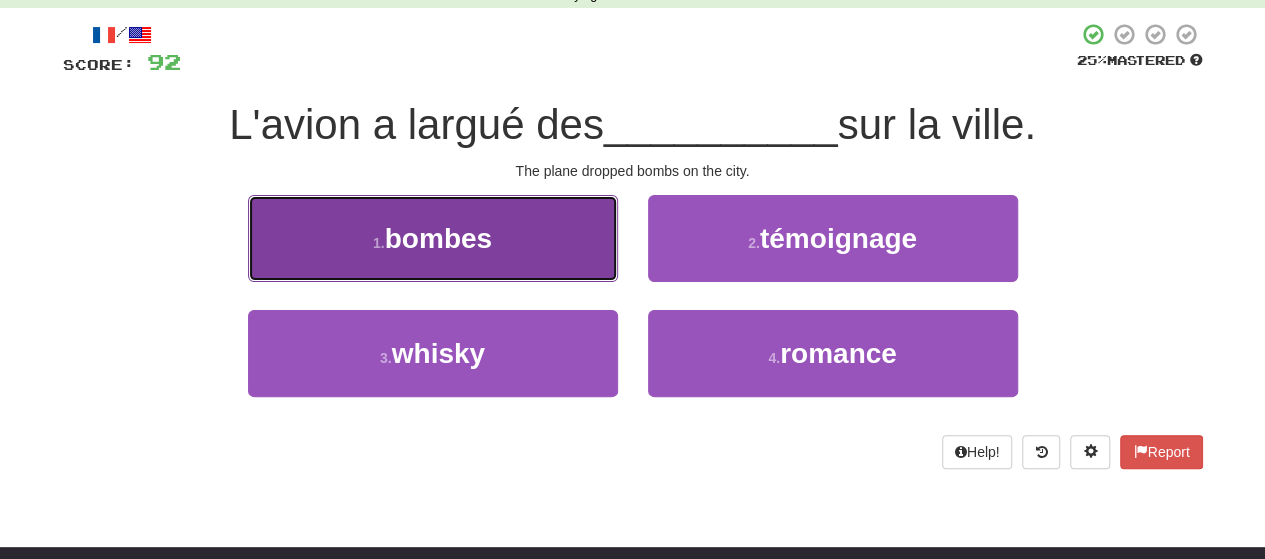 click on "1 .  bombes" at bounding box center [433, 238] 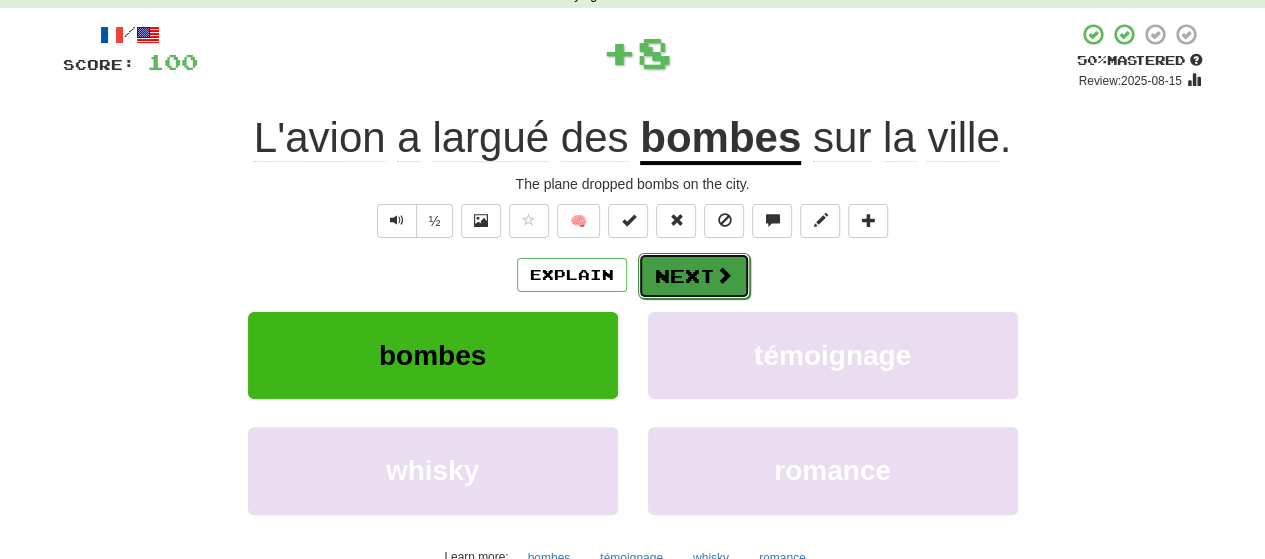 click on "Next" at bounding box center (694, 276) 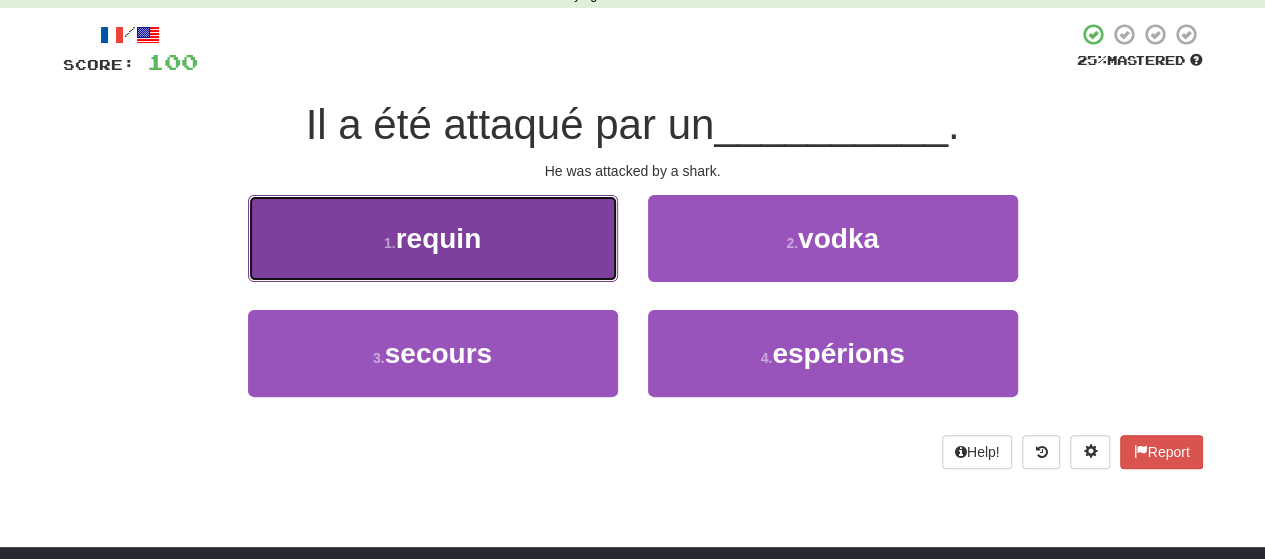 click on "1 .  requin" at bounding box center (433, 238) 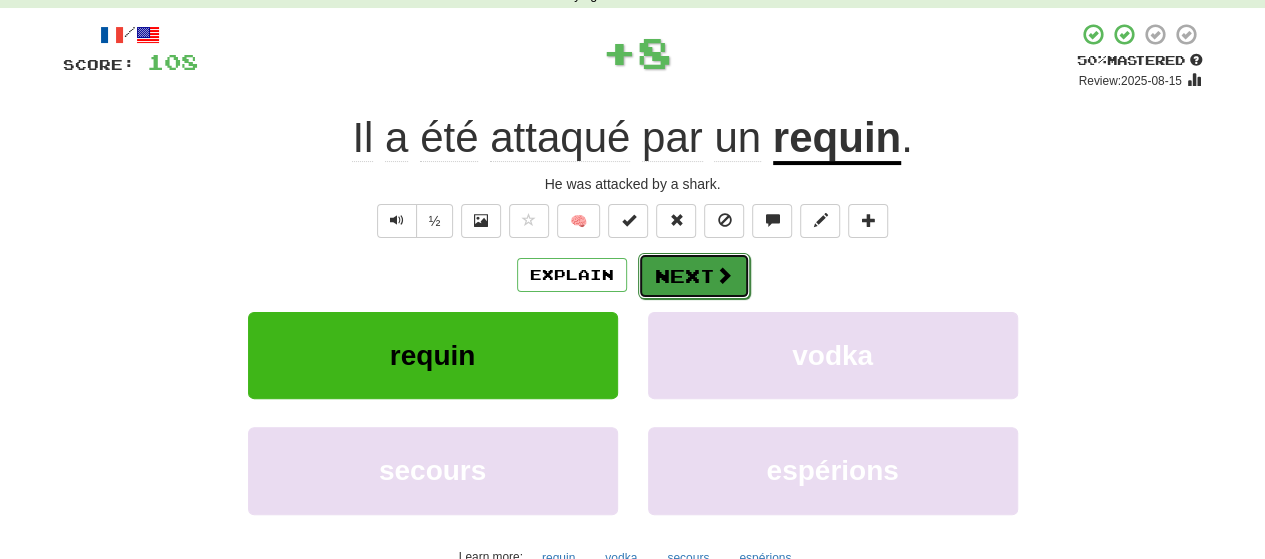click on "Next" at bounding box center (694, 276) 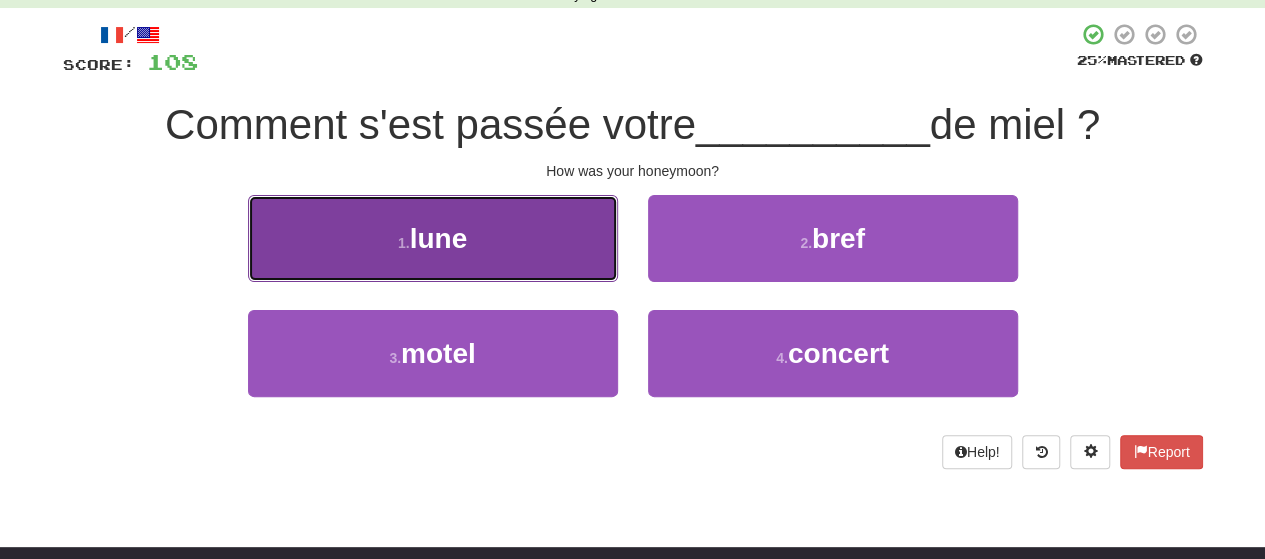 click on "1 .  lune" at bounding box center (433, 238) 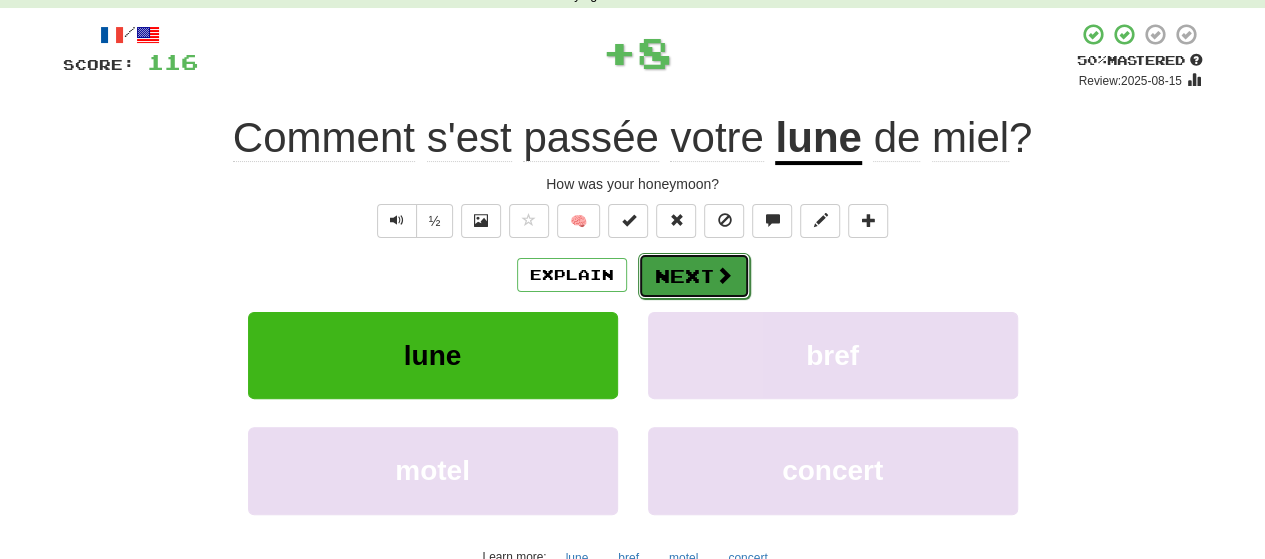 click on "Next" at bounding box center (694, 276) 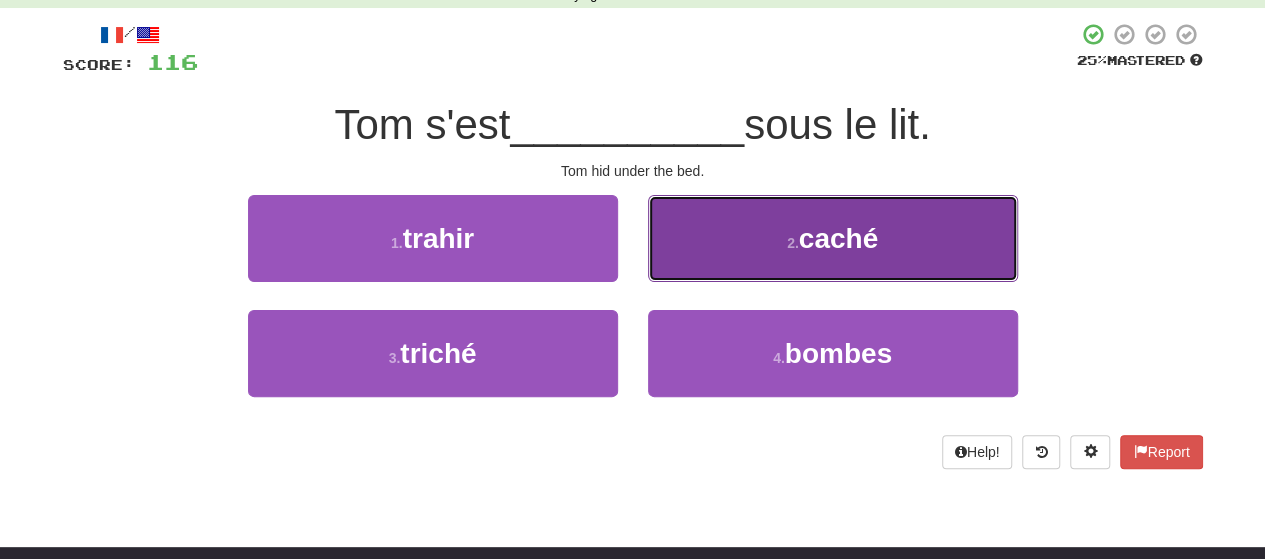 click on "2 .  caché" at bounding box center [833, 238] 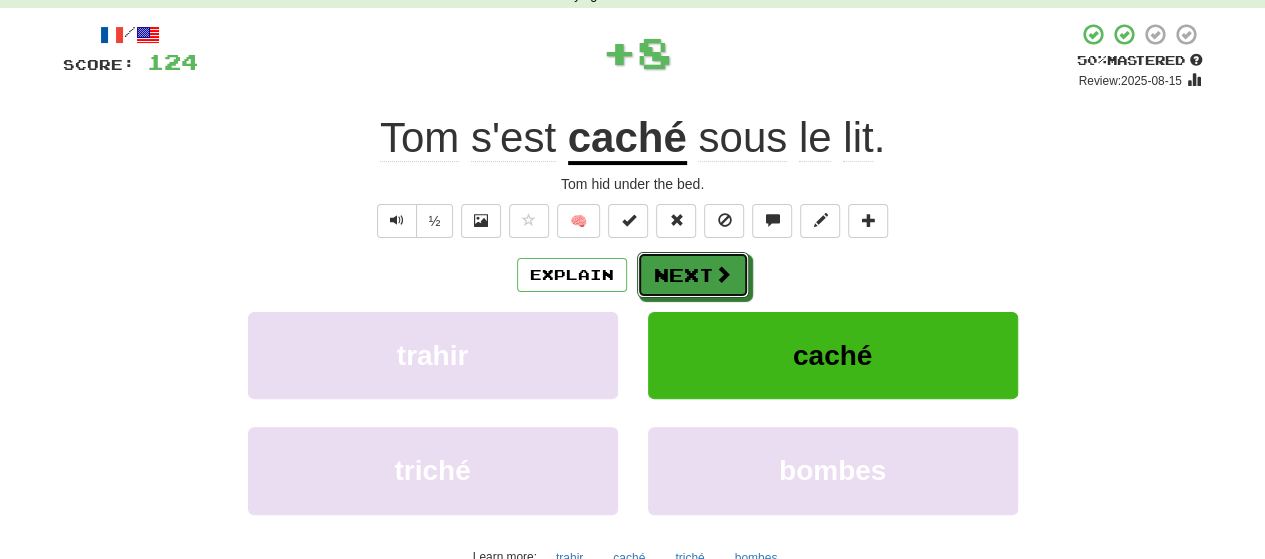 click on "Next" at bounding box center [693, 275] 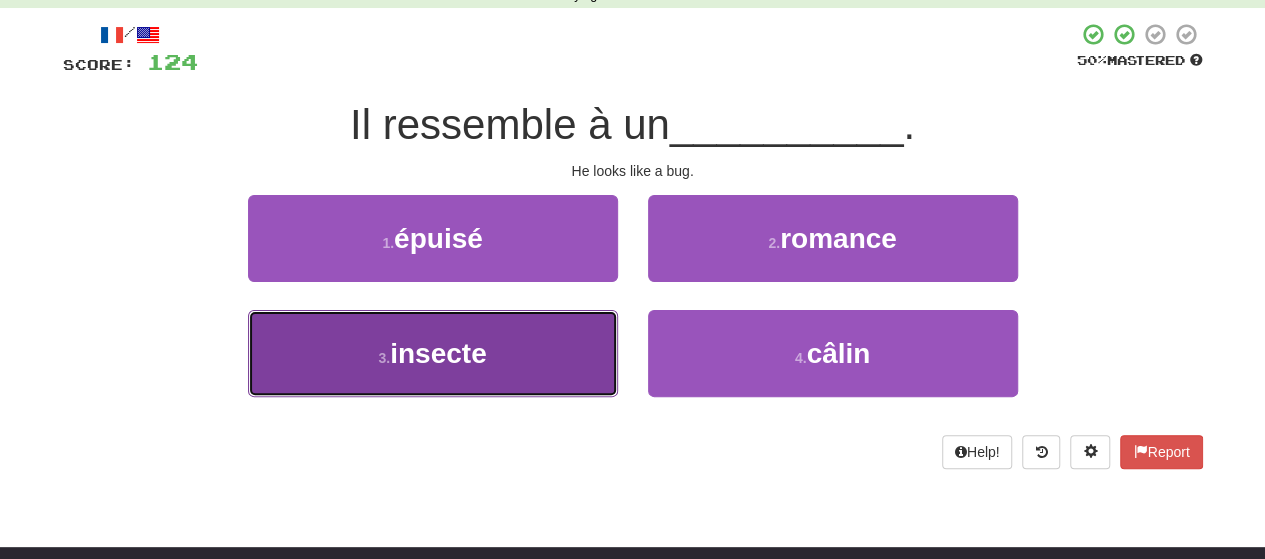 drag, startPoint x: 515, startPoint y: 346, endPoint x: 548, endPoint y: 335, distance: 34.785053 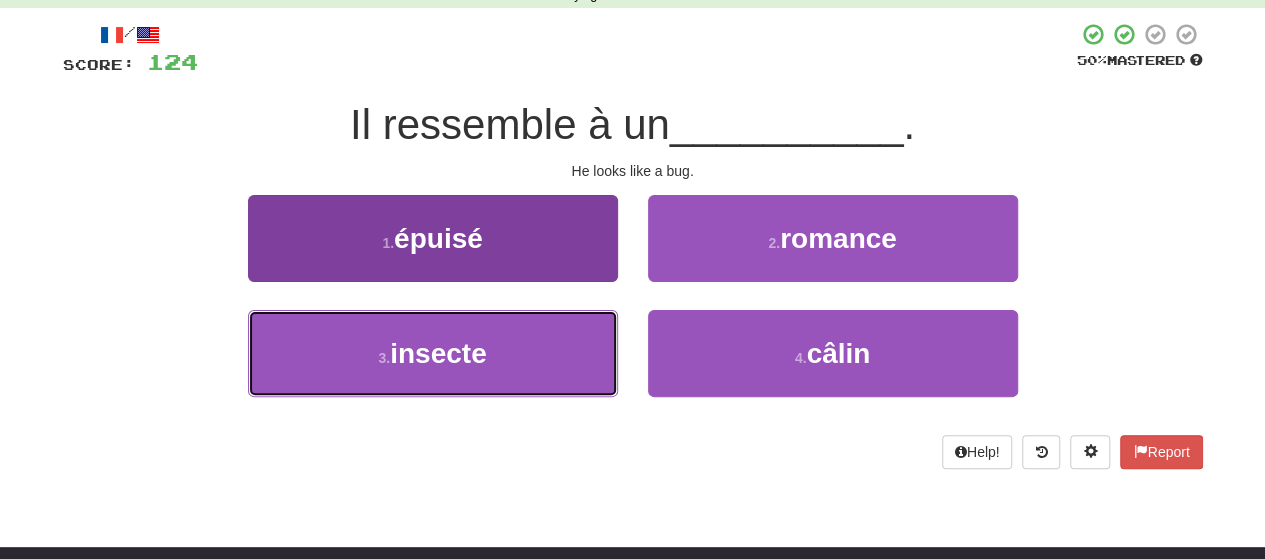 click on "3 .  insecte" at bounding box center (433, 353) 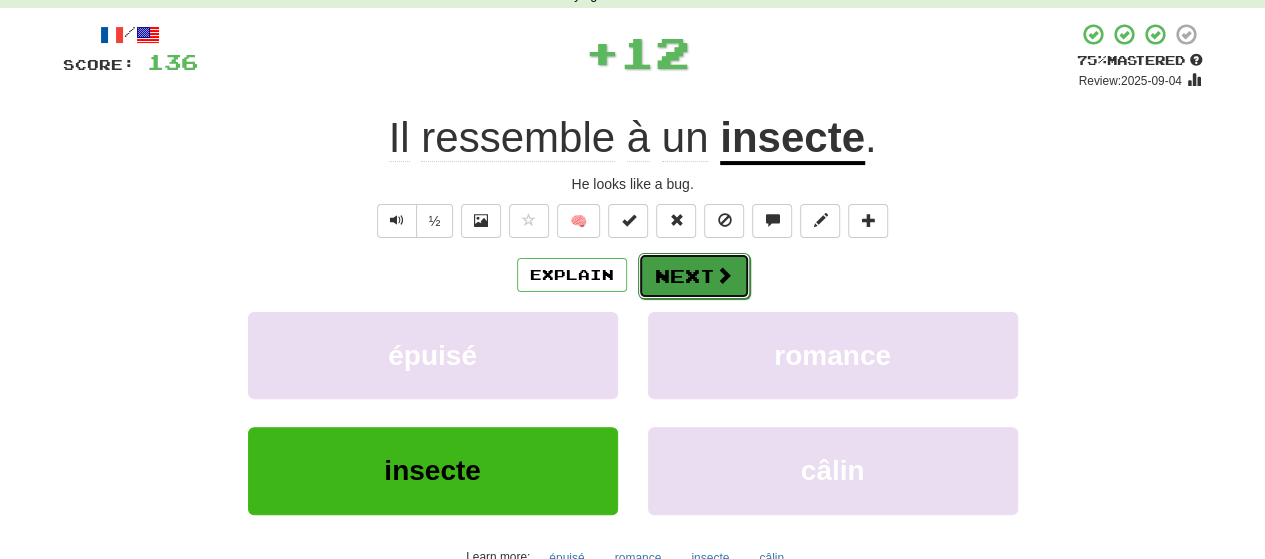 click on "Next" at bounding box center (694, 276) 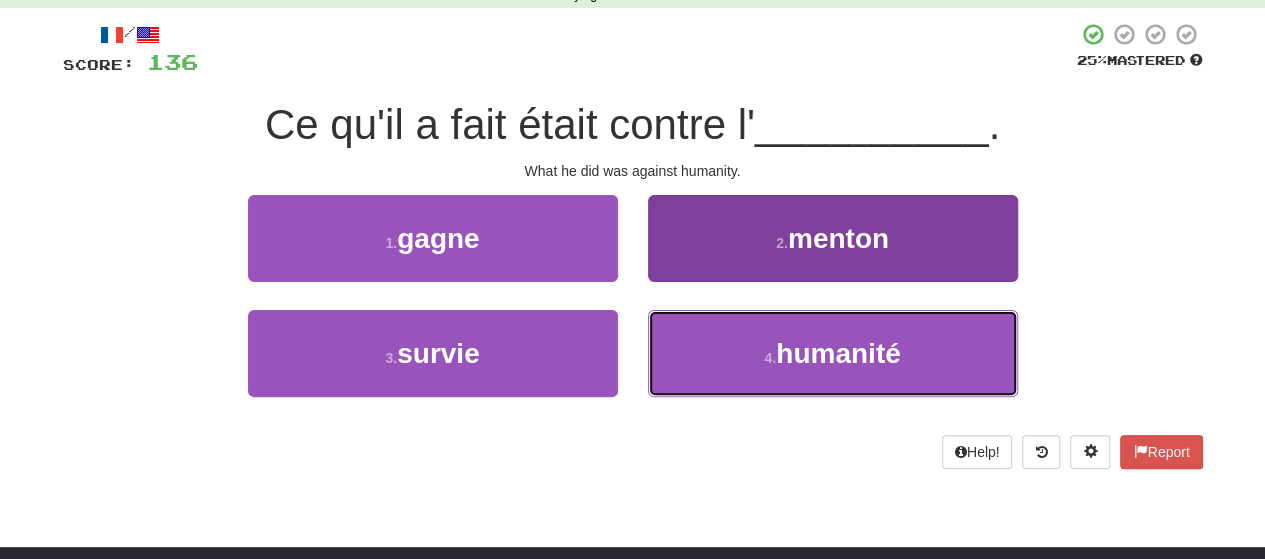 drag, startPoint x: 670, startPoint y: 345, endPoint x: 668, endPoint y: 333, distance: 12.165525 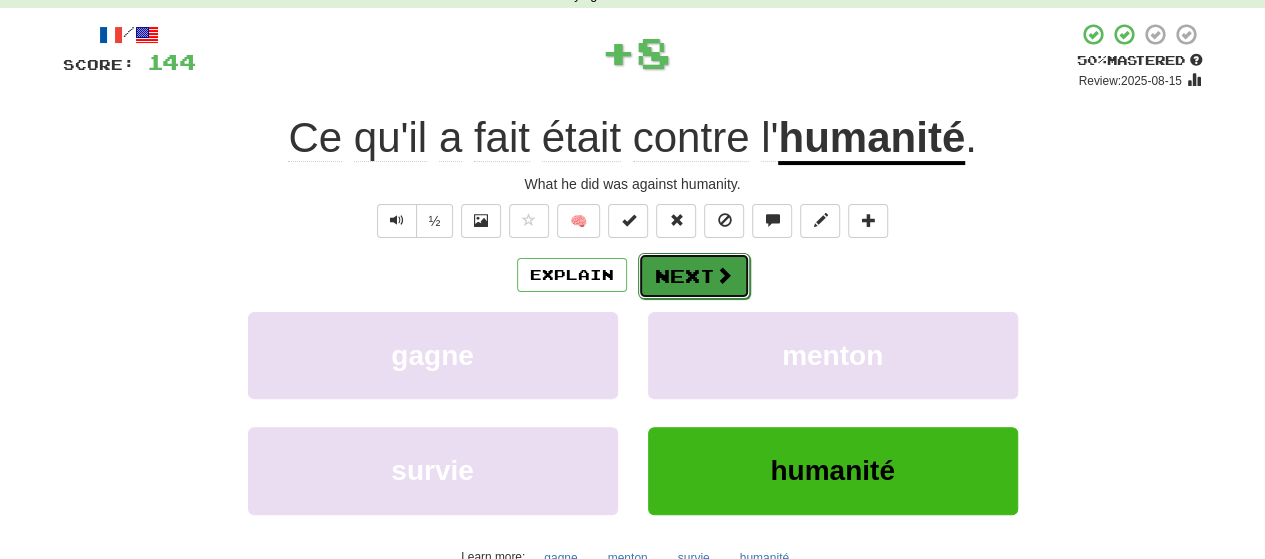click on "Next" at bounding box center (694, 276) 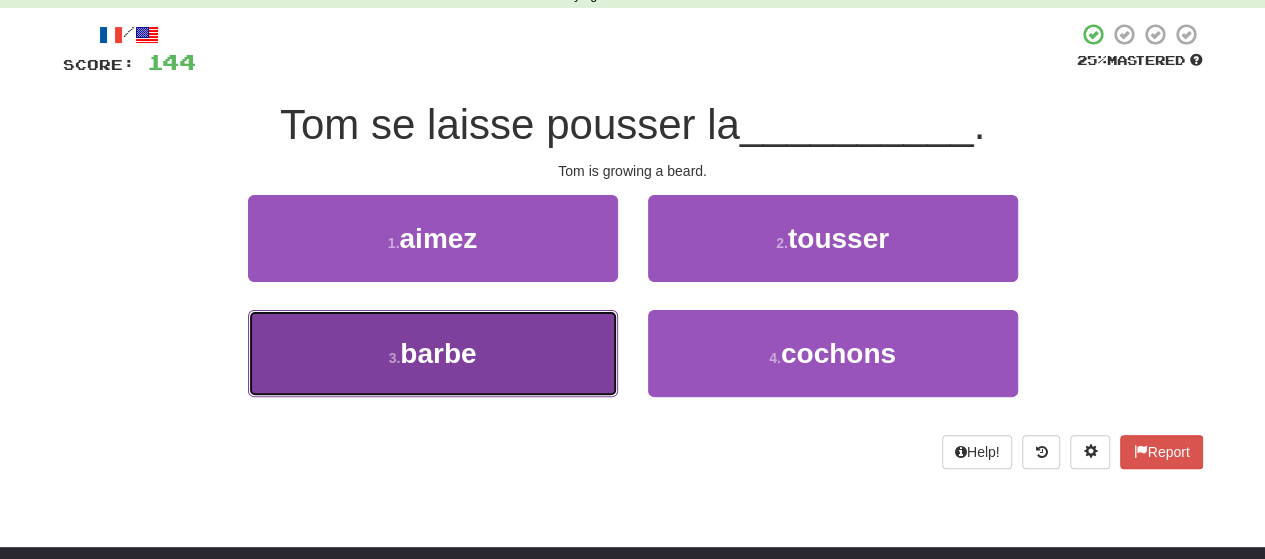 click on "3 .  barbe" at bounding box center (433, 353) 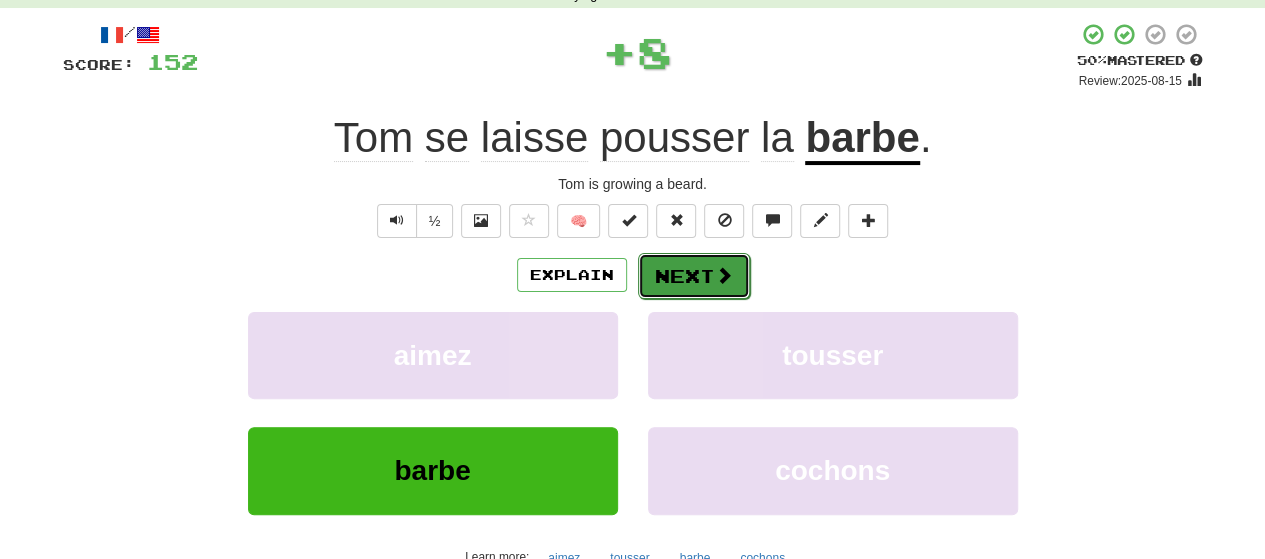 click on "Next" at bounding box center (694, 276) 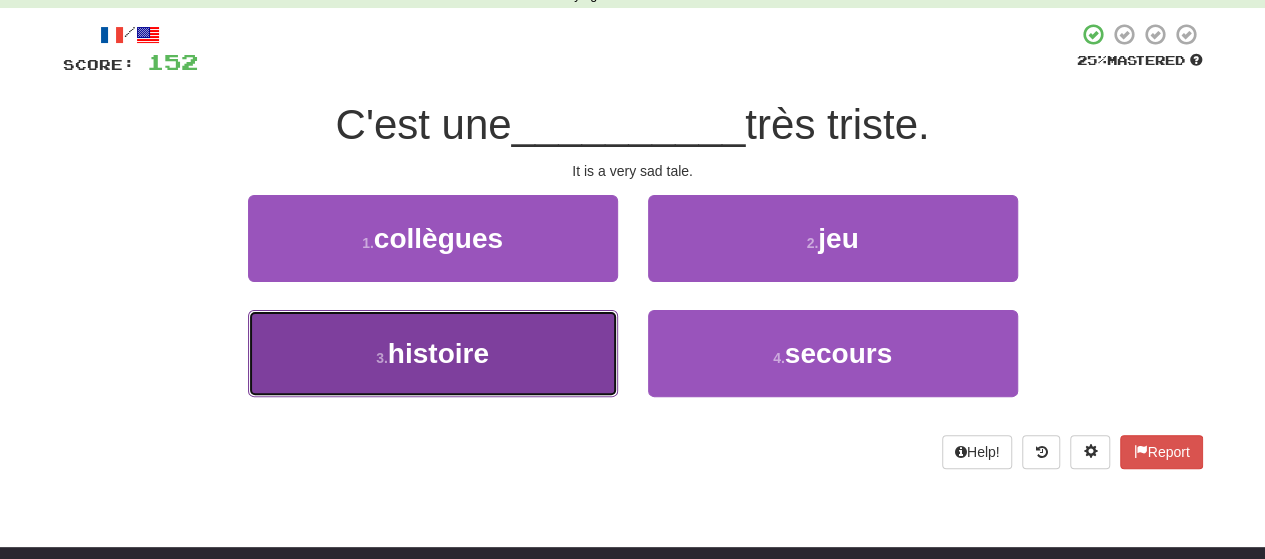 click on "3 .  histoire" at bounding box center (433, 353) 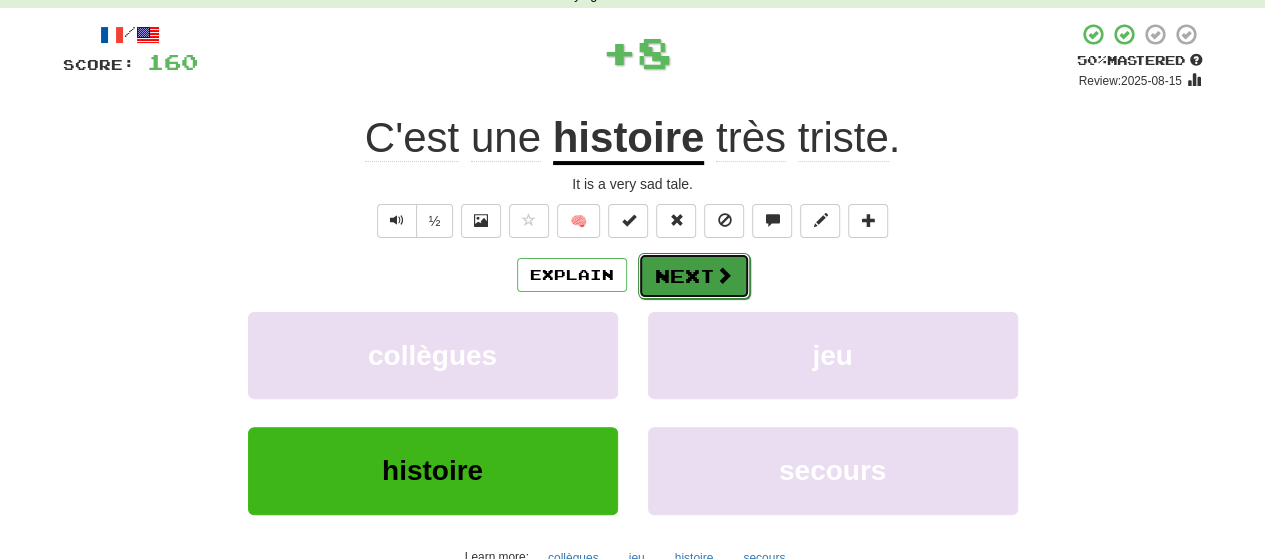 click on "Next" at bounding box center (694, 276) 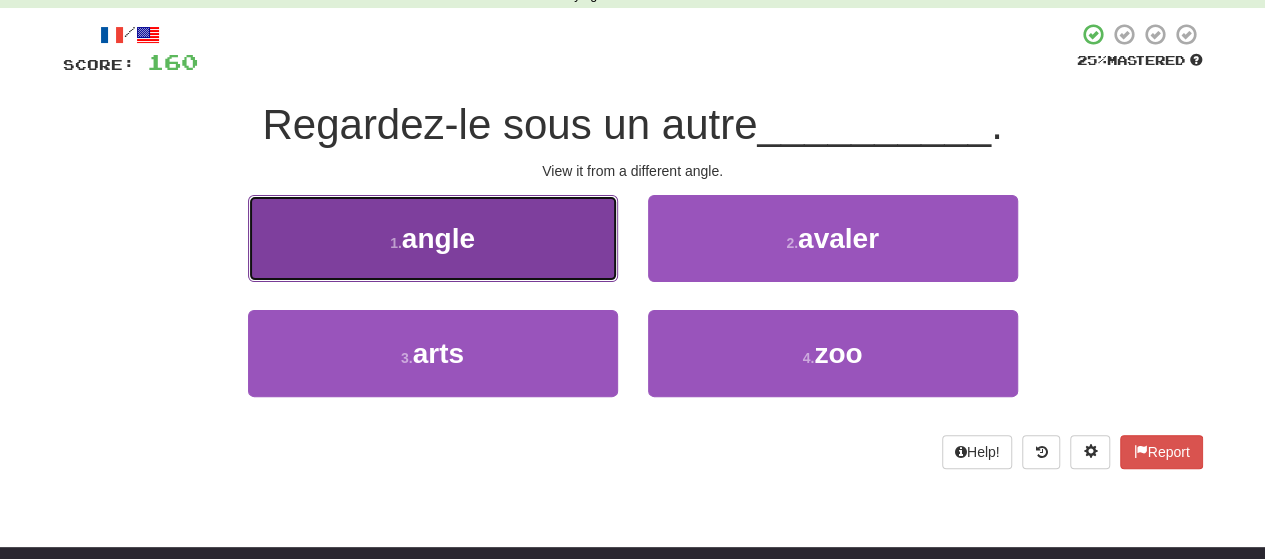 click on "1 .  angle" at bounding box center [433, 238] 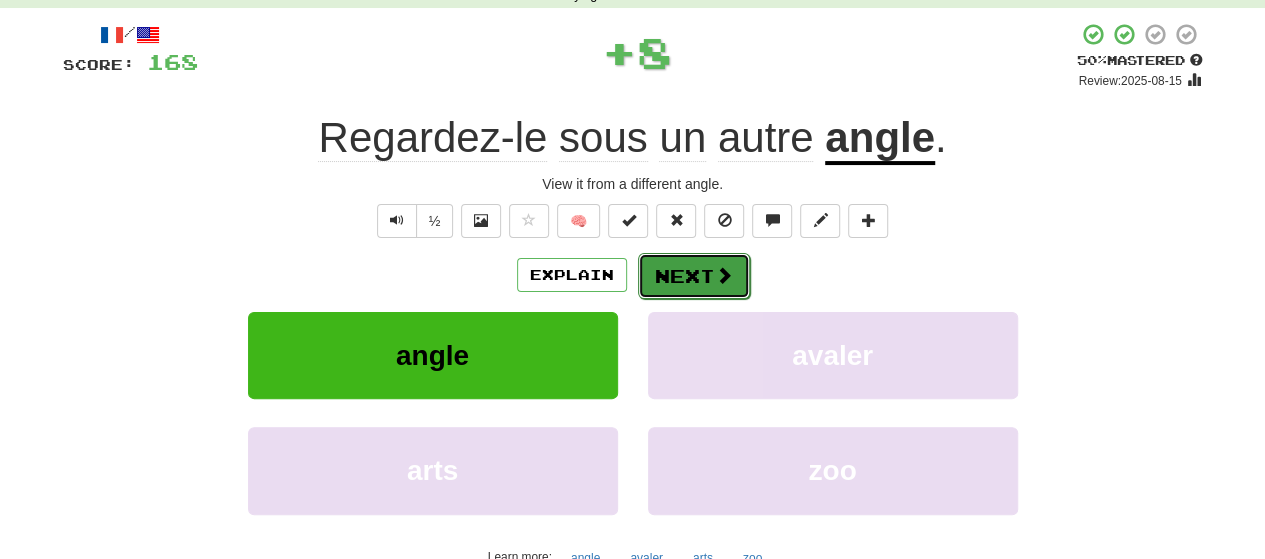 click on "Next" at bounding box center [694, 276] 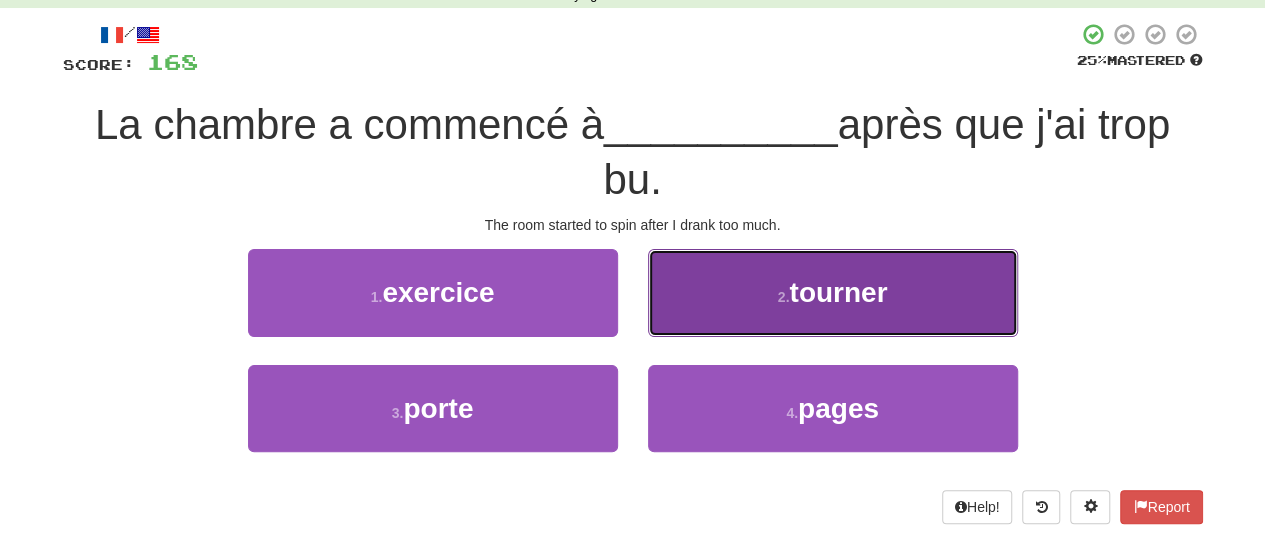 click on "2 .  tourner" at bounding box center [833, 292] 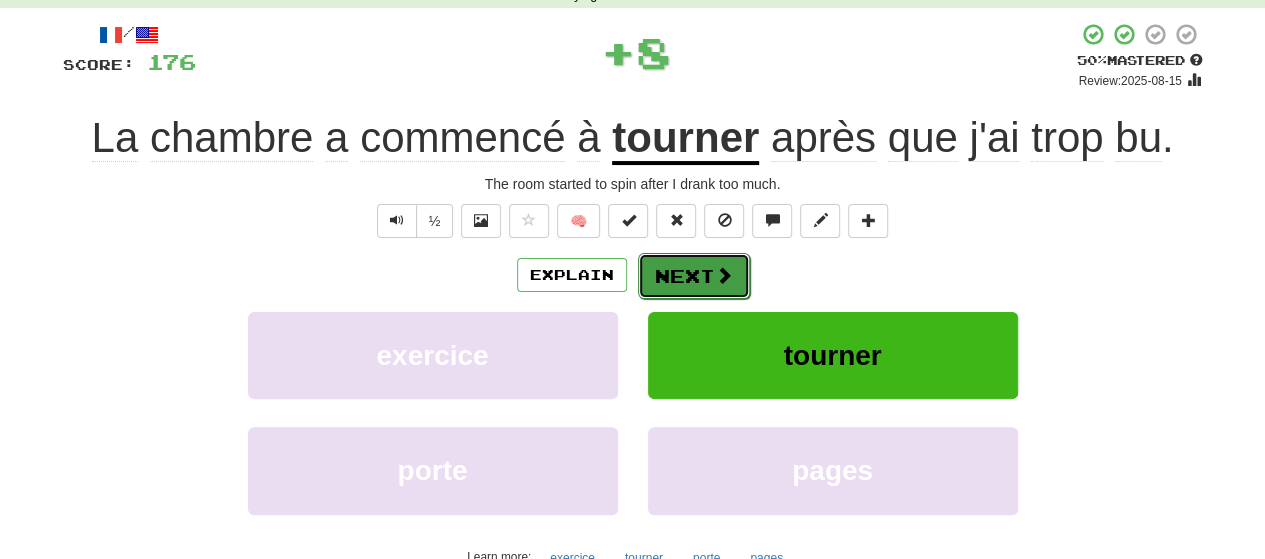 click on "Next" at bounding box center (694, 276) 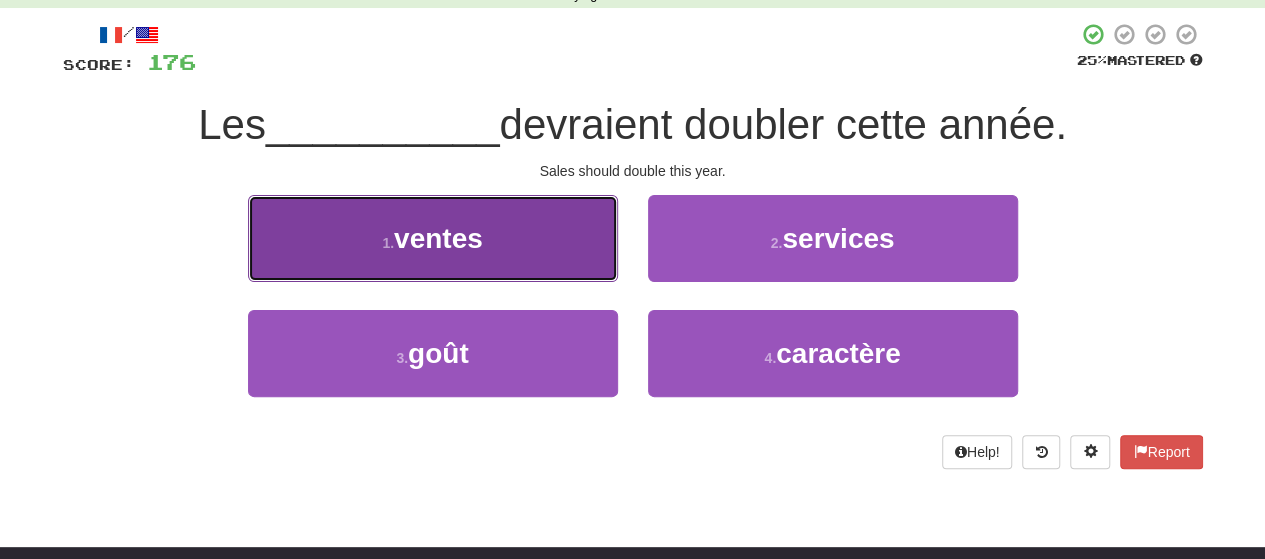 click on "1 .  ventes" at bounding box center [433, 238] 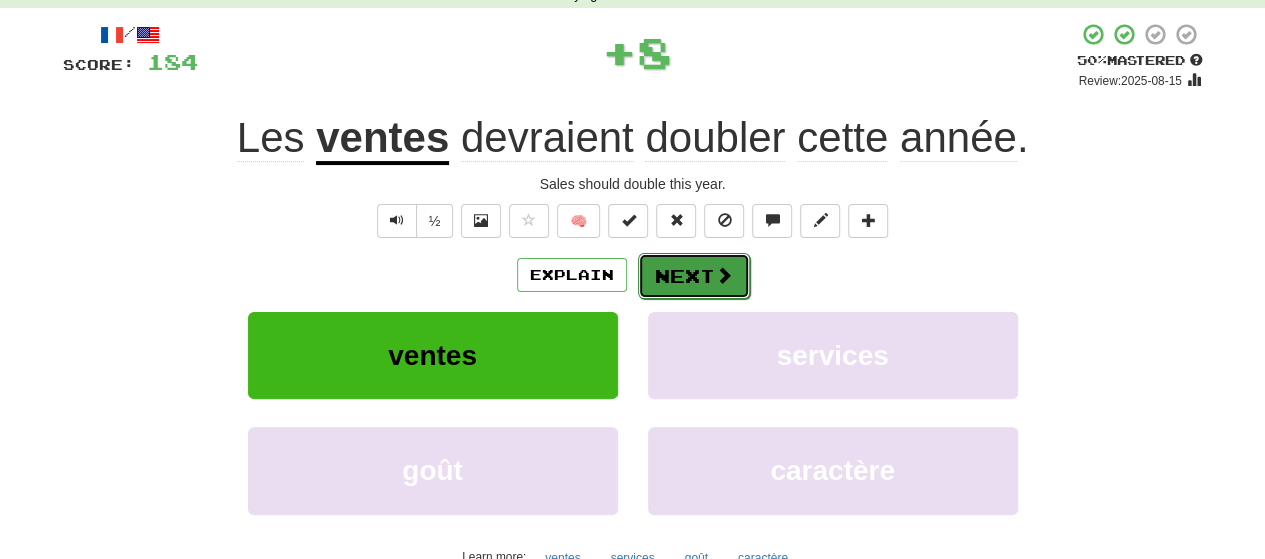 click on "Next" at bounding box center (694, 276) 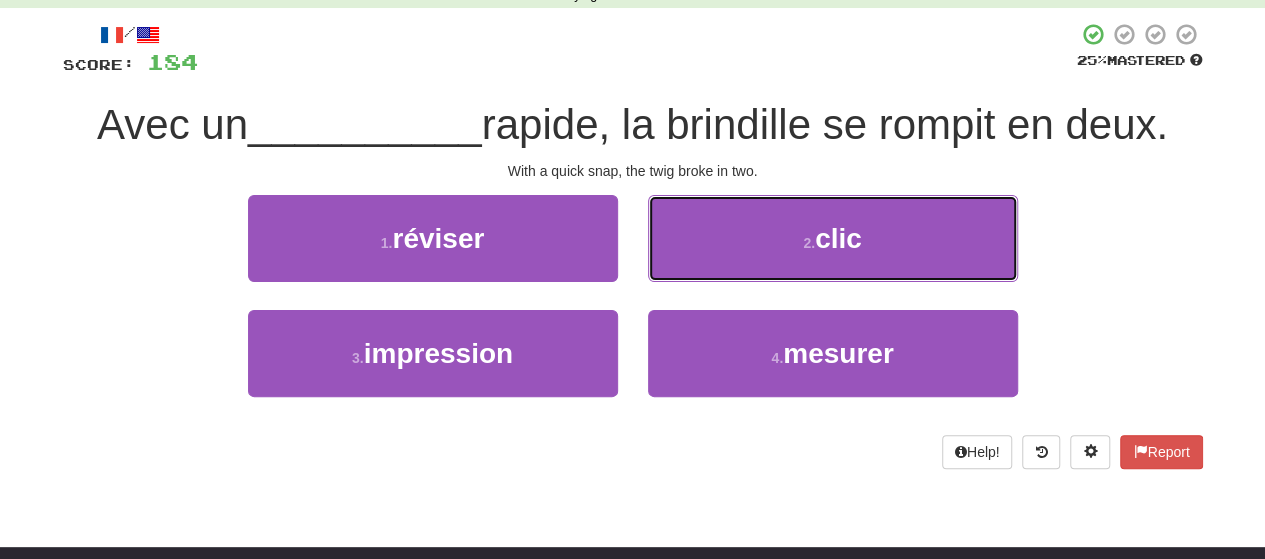 click on "2 .  clic" at bounding box center [833, 238] 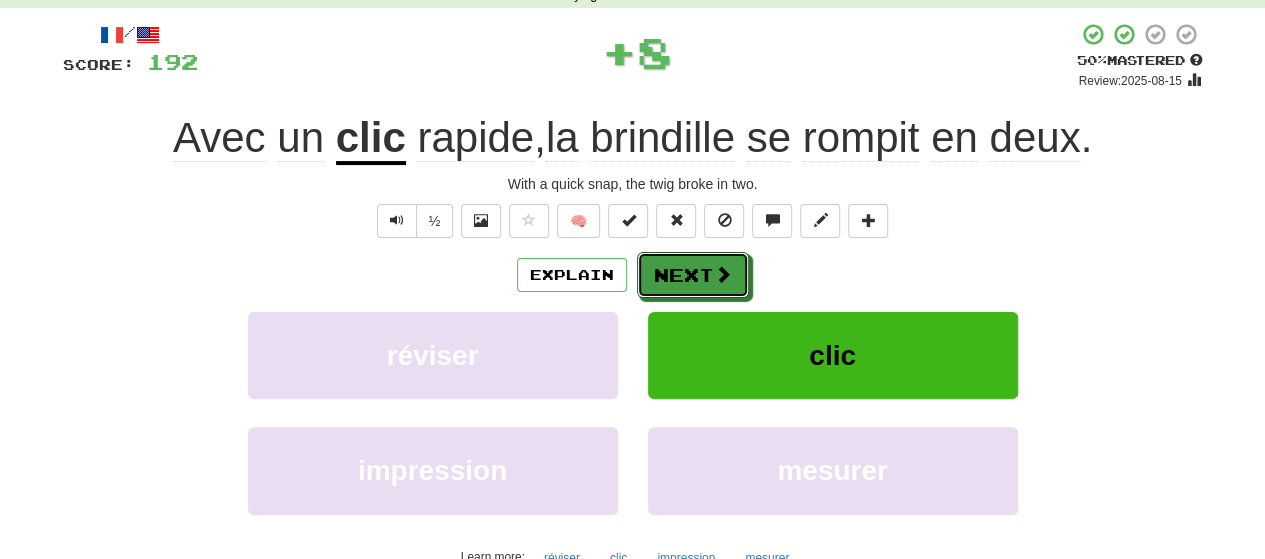 click on "Next" at bounding box center [693, 275] 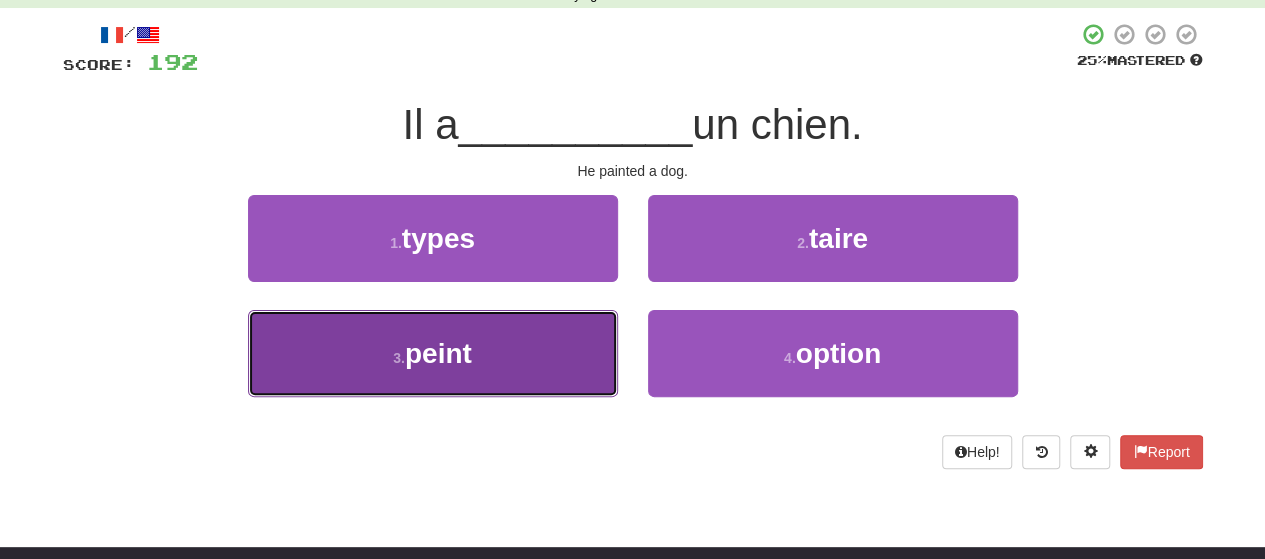 click on "3 .  peint" at bounding box center (433, 353) 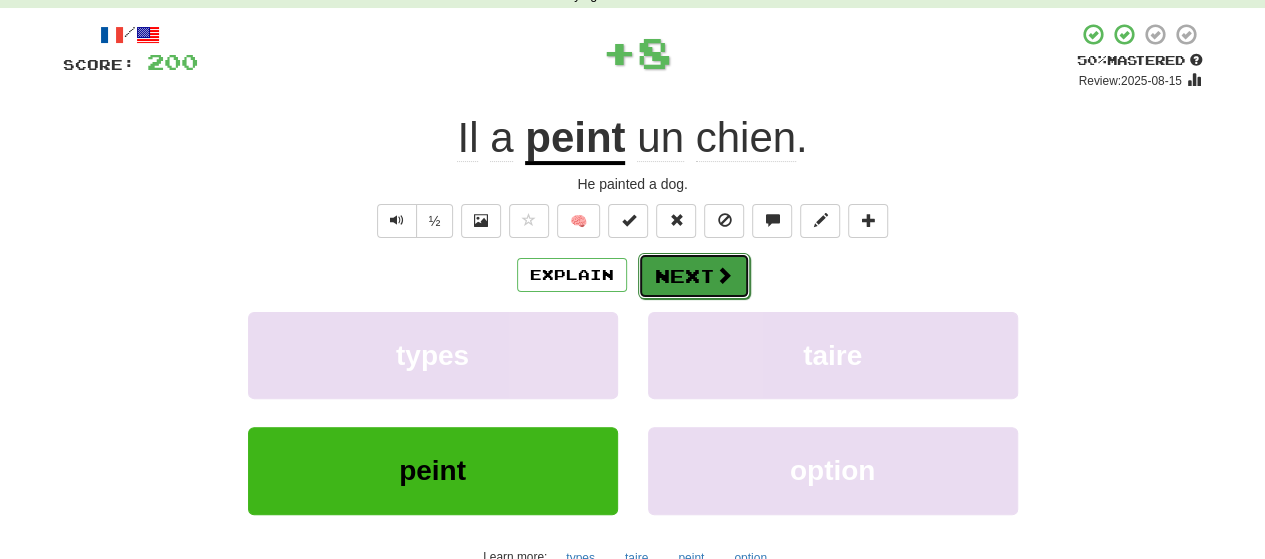 click on "Next" at bounding box center [694, 276] 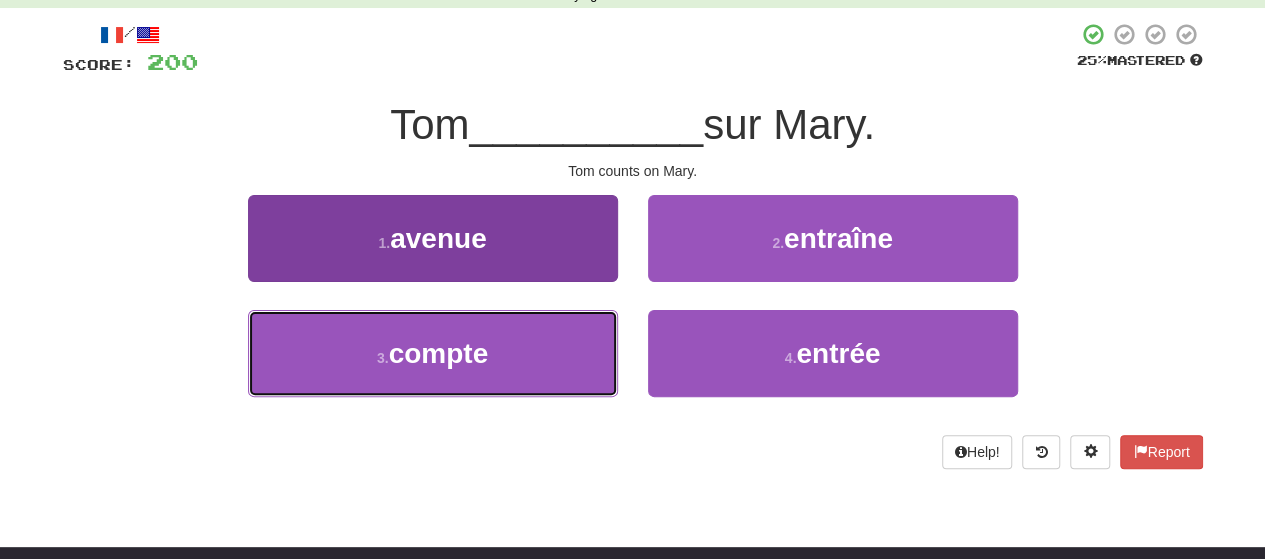click on "3 .  compte" at bounding box center (433, 353) 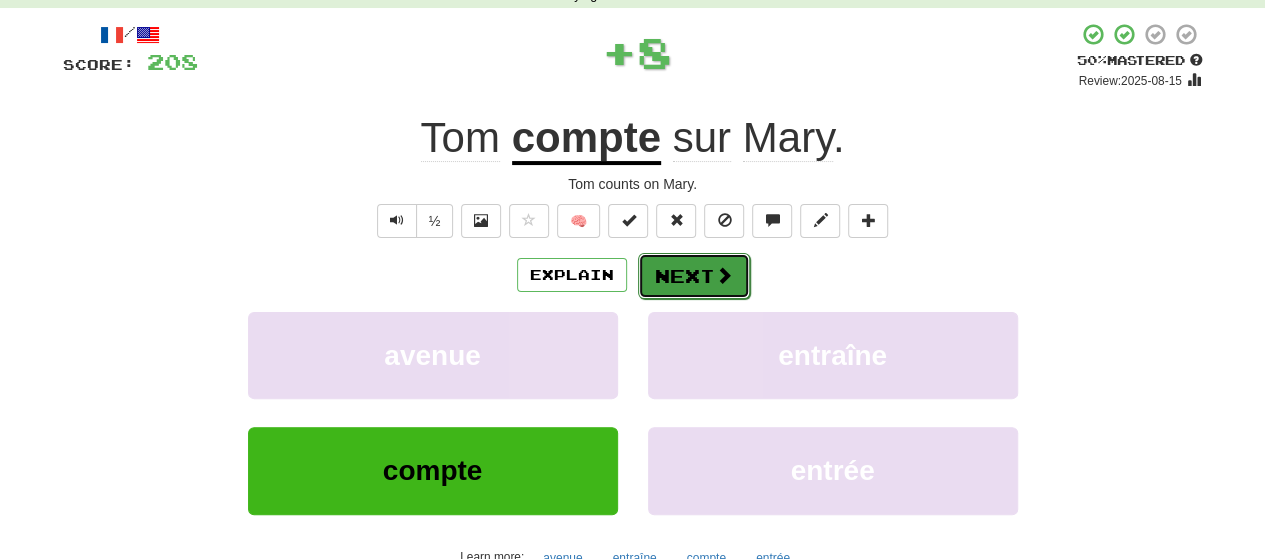 click on "Next" at bounding box center (694, 276) 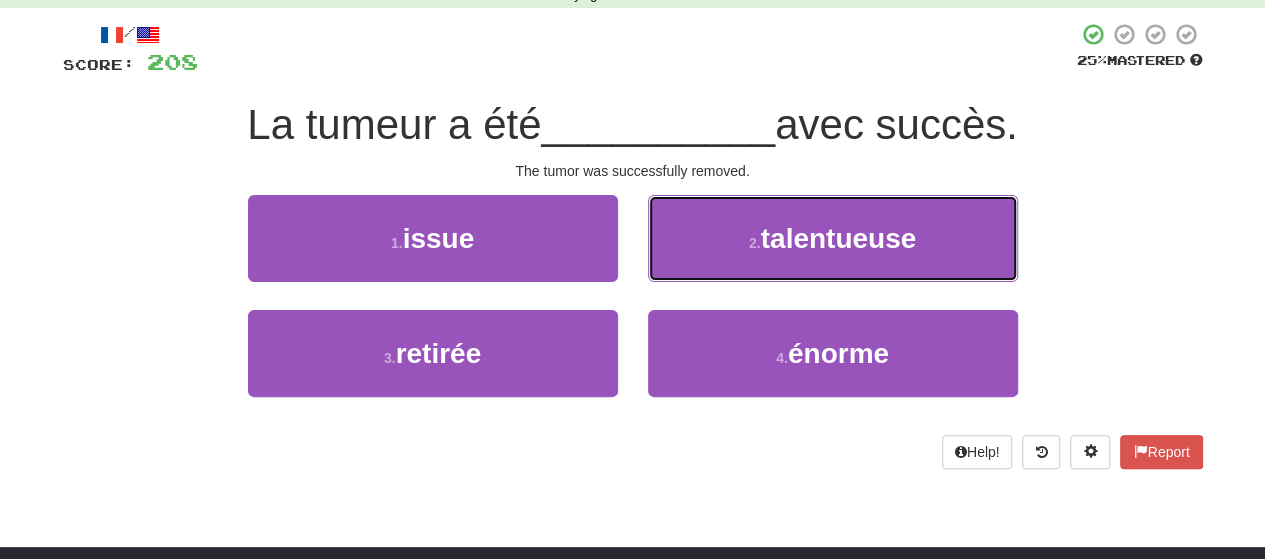 click on "2 .  talentueuse" at bounding box center (833, 238) 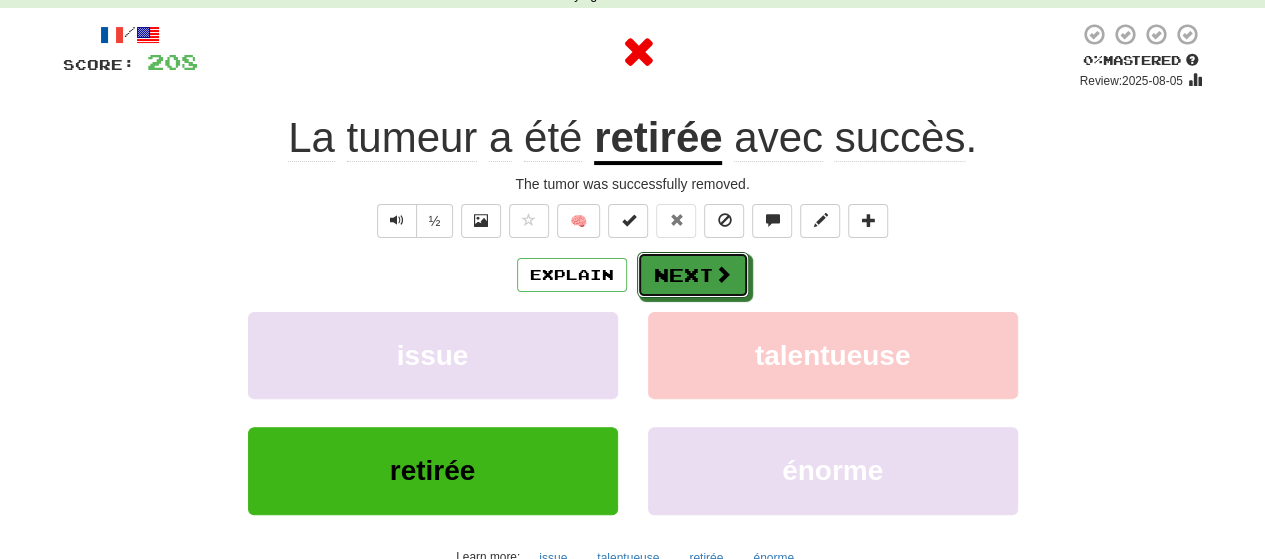 click on "Next" at bounding box center [693, 275] 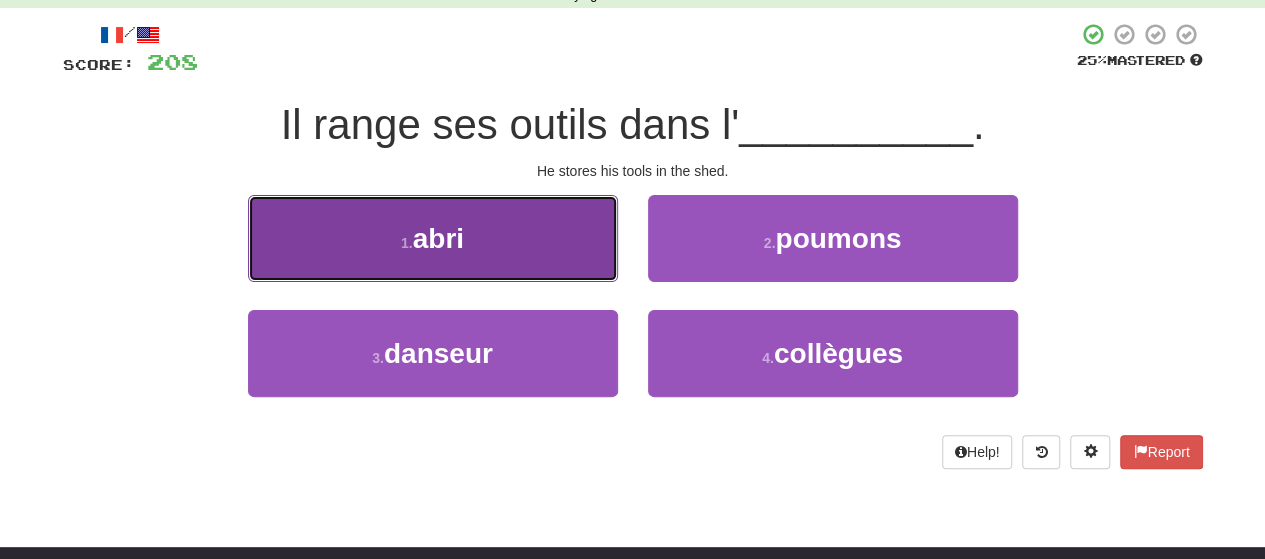 click on "1 .  abri" at bounding box center [433, 238] 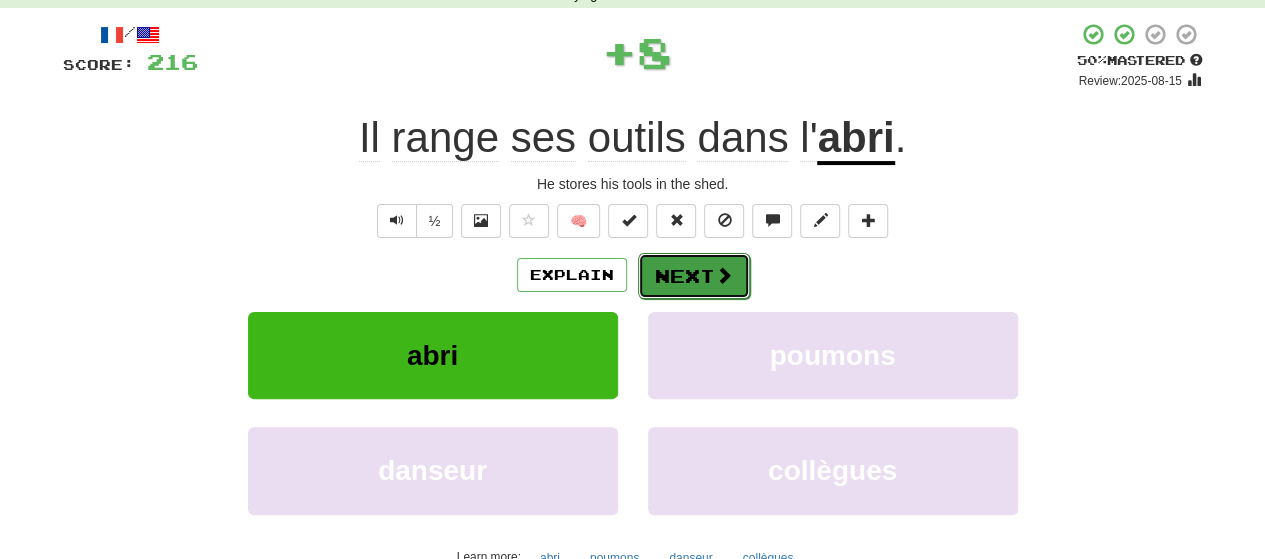 click on "Next" at bounding box center [694, 276] 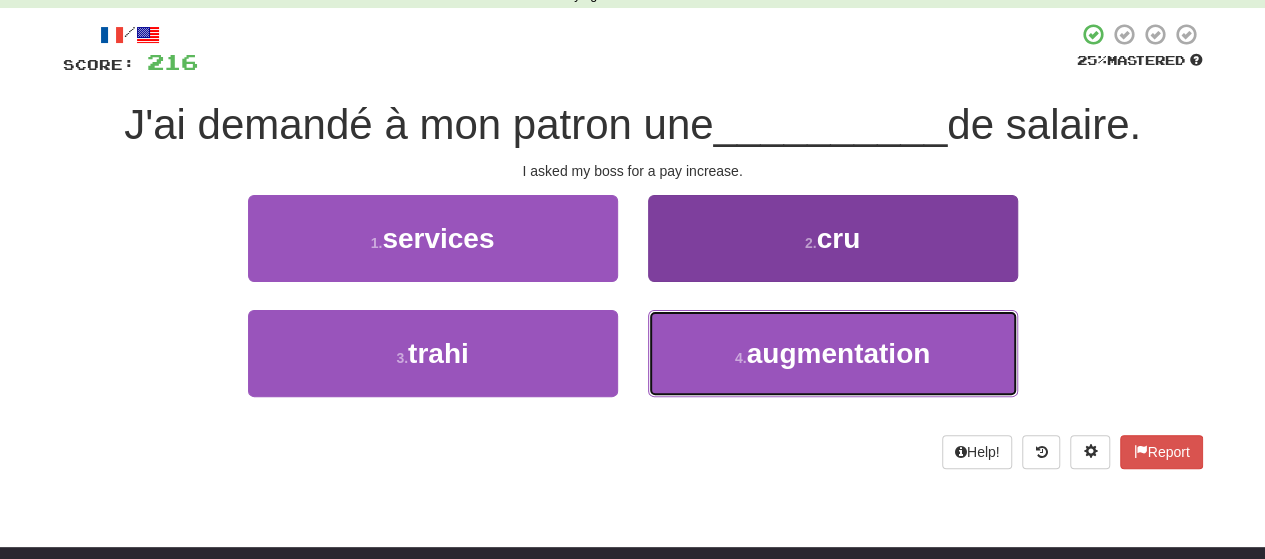 drag, startPoint x: 706, startPoint y: 360, endPoint x: 706, endPoint y: 341, distance: 19 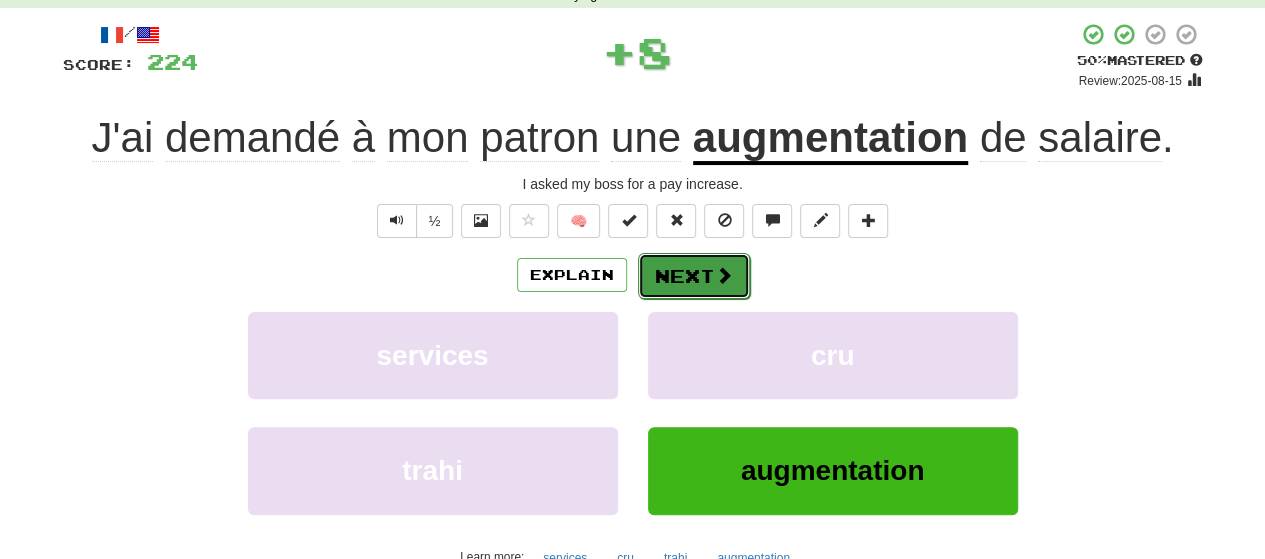 click on "Next" at bounding box center (694, 276) 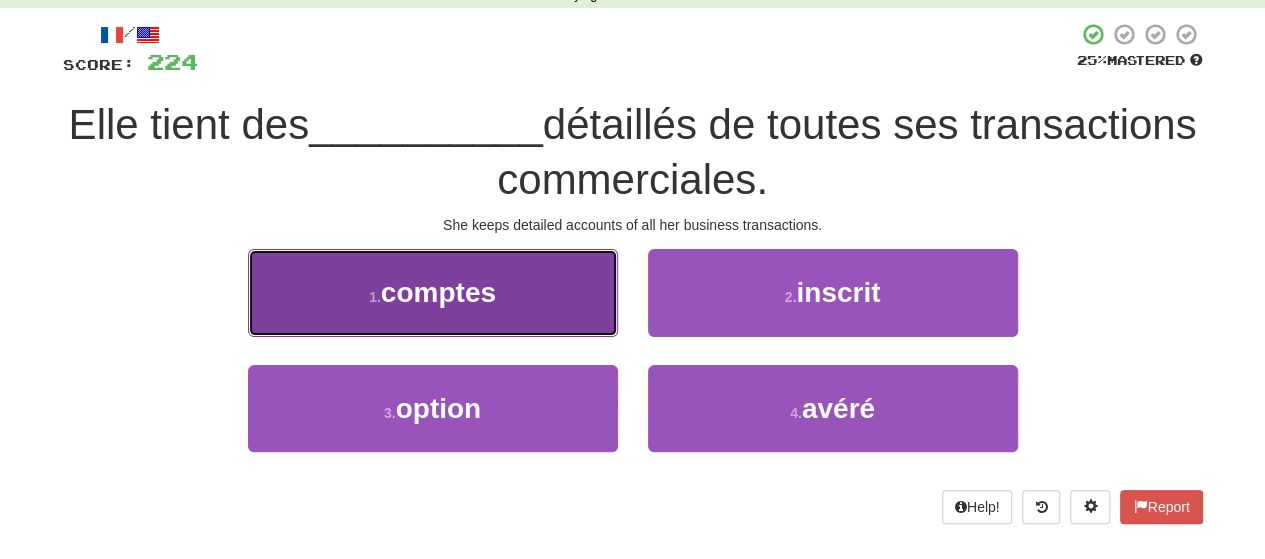 click on "1 .  comptes" at bounding box center (433, 292) 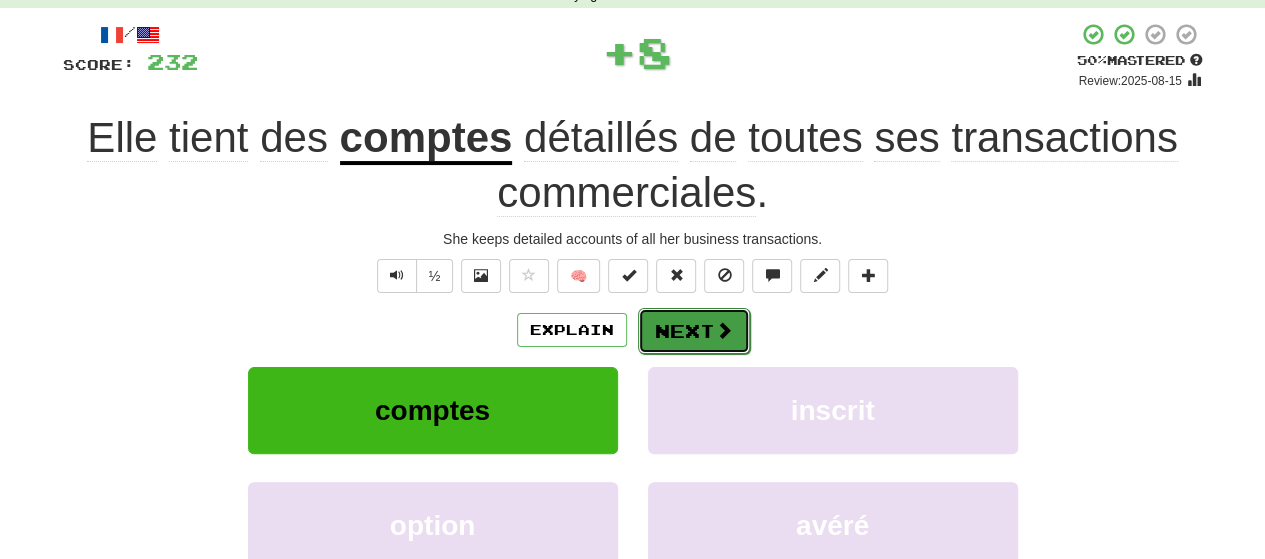 click on "Next" at bounding box center [694, 331] 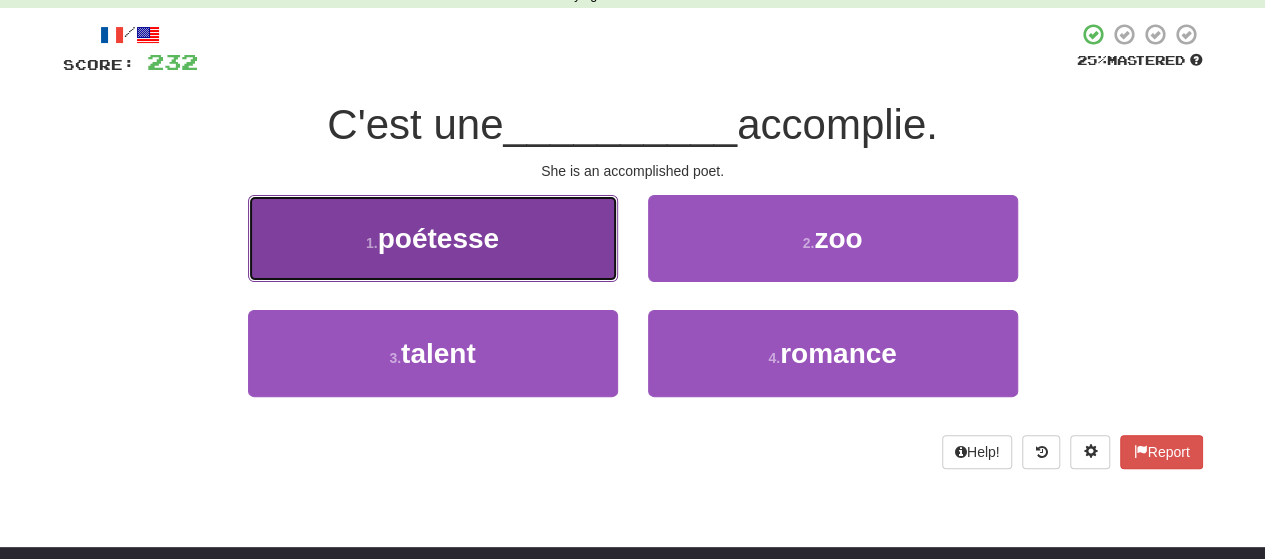 click on "1 .  poétesse" at bounding box center (433, 238) 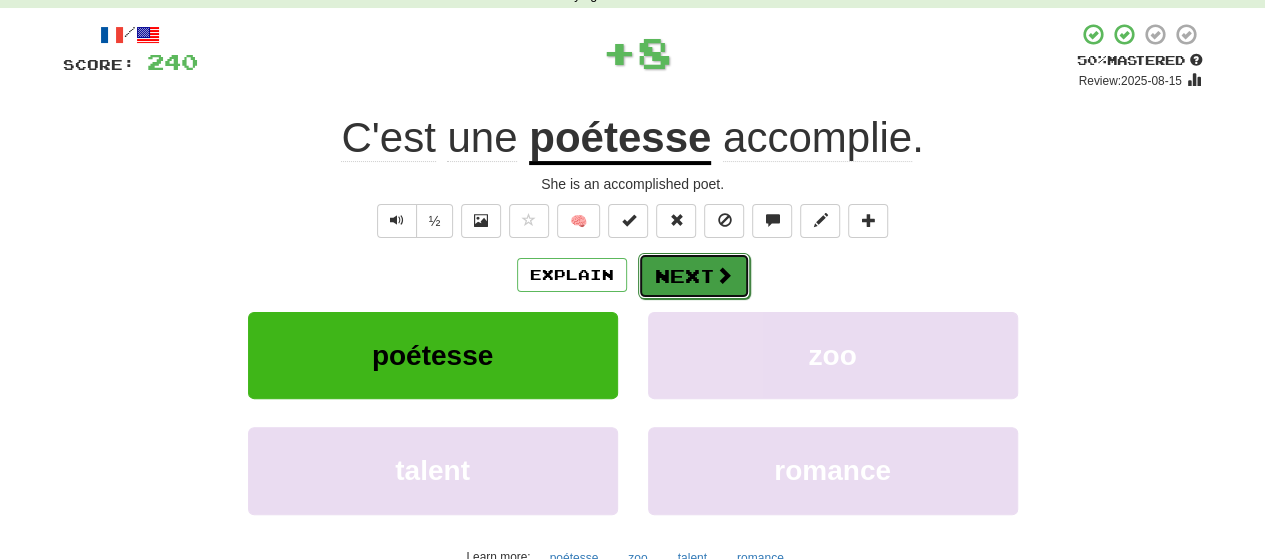 click on "Next" at bounding box center [694, 276] 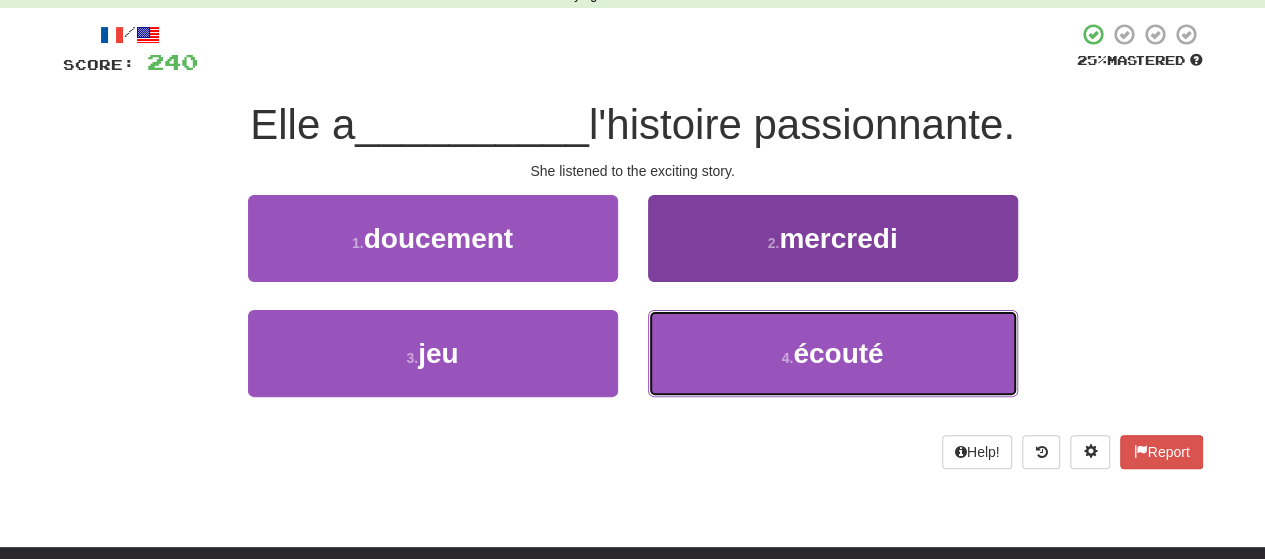 drag, startPoint x: 682, startPoint y: 353, endPoint x: 670, endPoint y: 331, distance: 25.059929 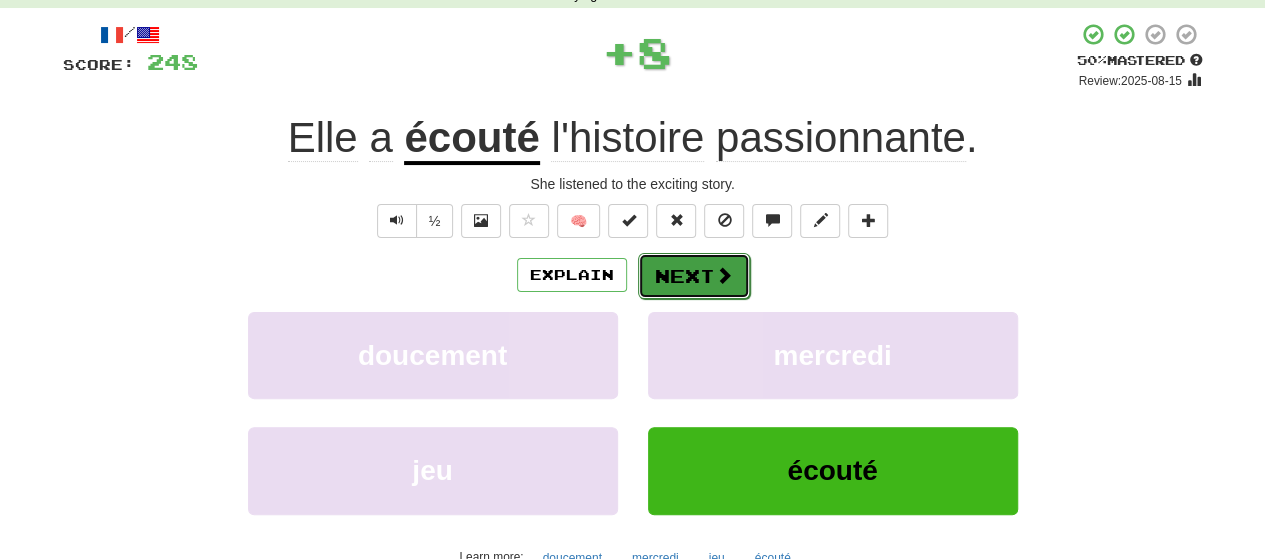 click on "Next" at bounding box center [694, 276] 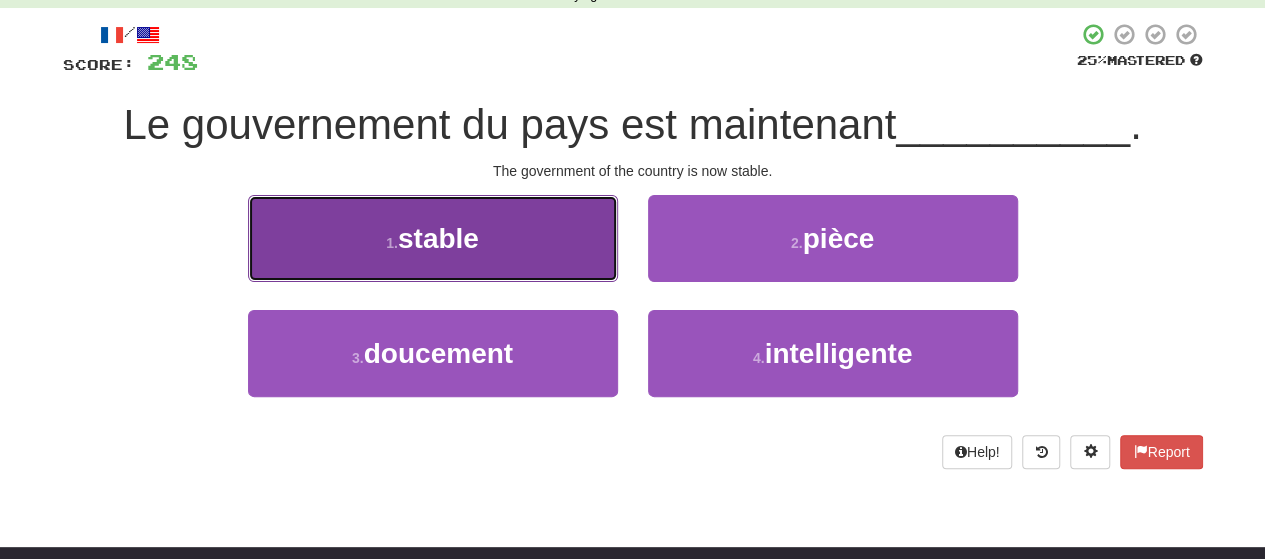 click on "1 .  stable" at bounding box center [433, 238] 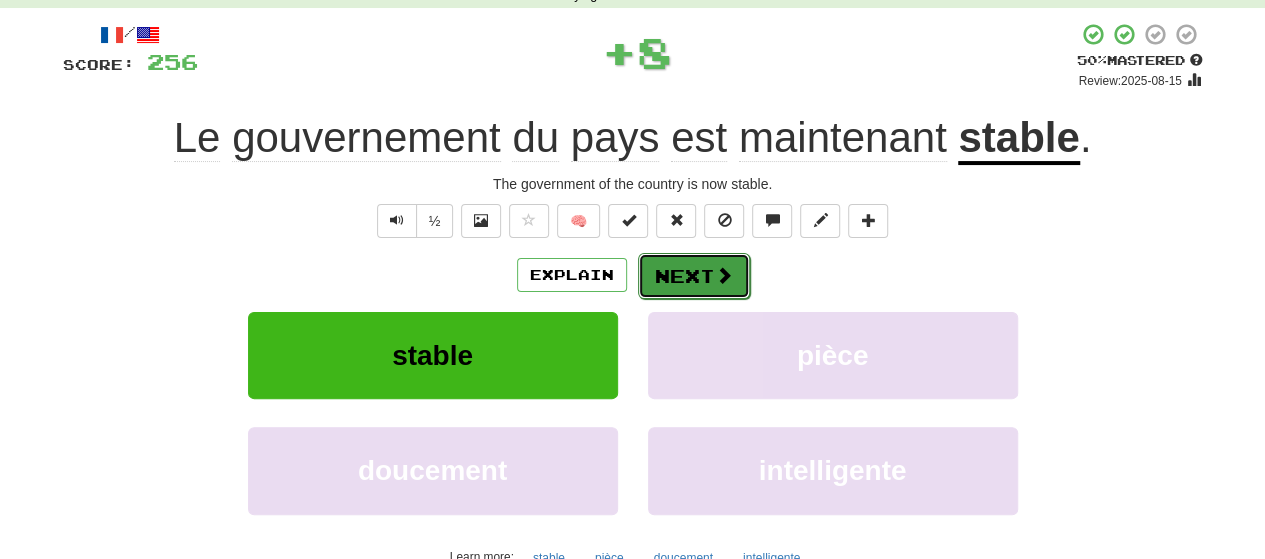 click on "Next" at bounding box center [694, 276] 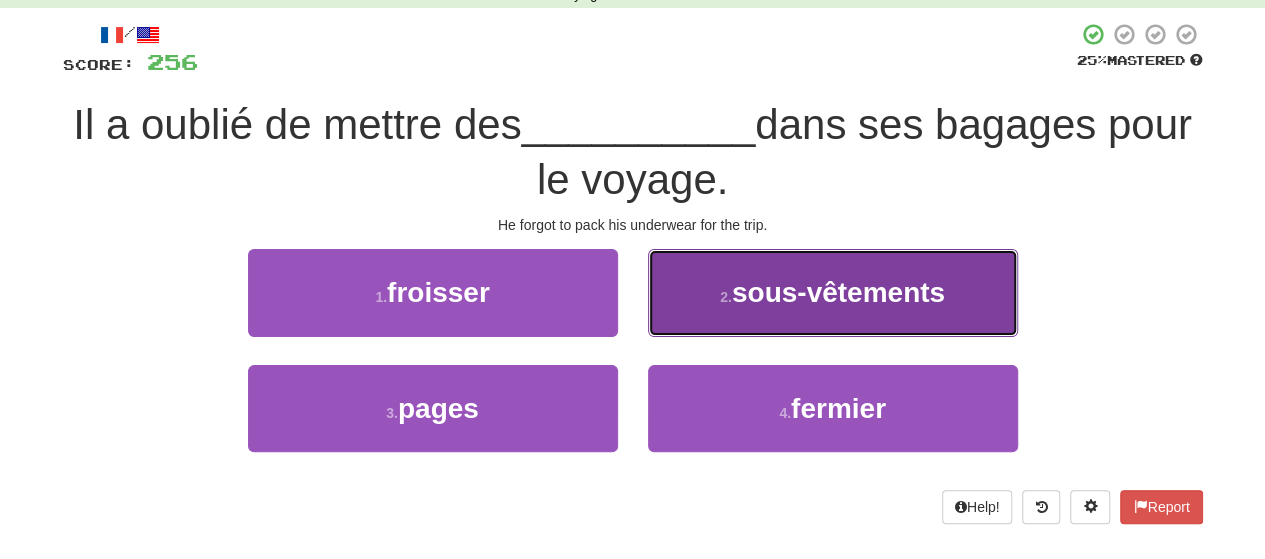 click on "2 .  sous-vêtements" at bounding box center (833, 292) 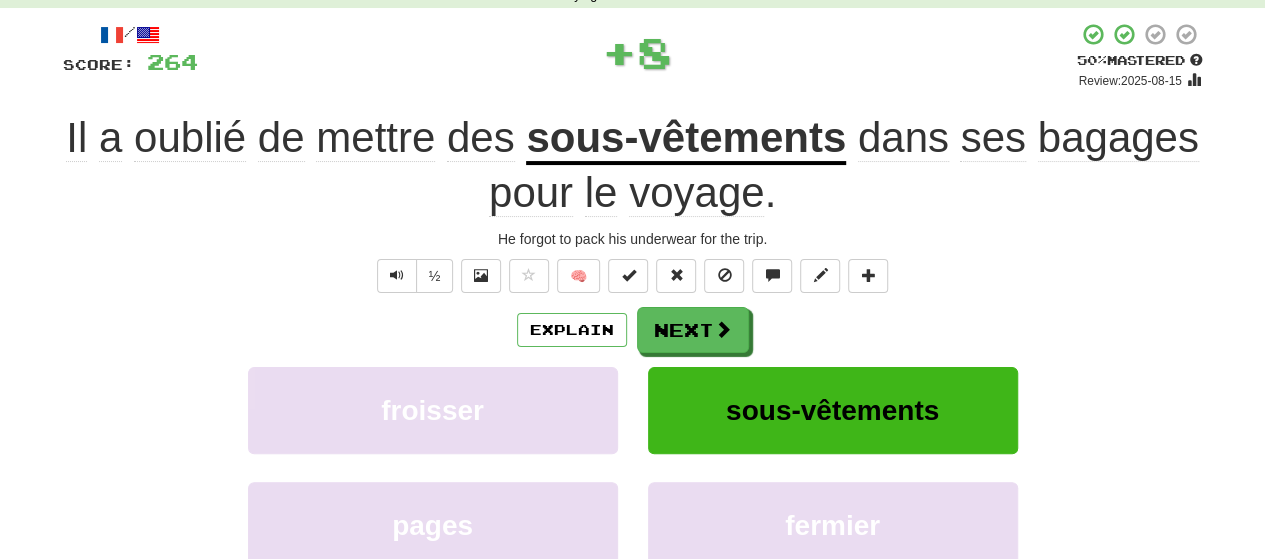 click on "/  Score:   264 + 8 50 %  Mastered Review:  2025-08-15 Il   a   oublié   de   mettre   des   sous-vêtements   dans   ses   bagages   pour   le   voyage . He forgot to pack his underwear for the trip. ½ 🧠 Explain Next froisser sous-vêtements pages fermier Learn more: froisser sous-vêtements pages fermier  Help!  Report" at bounding box center [633, 346] 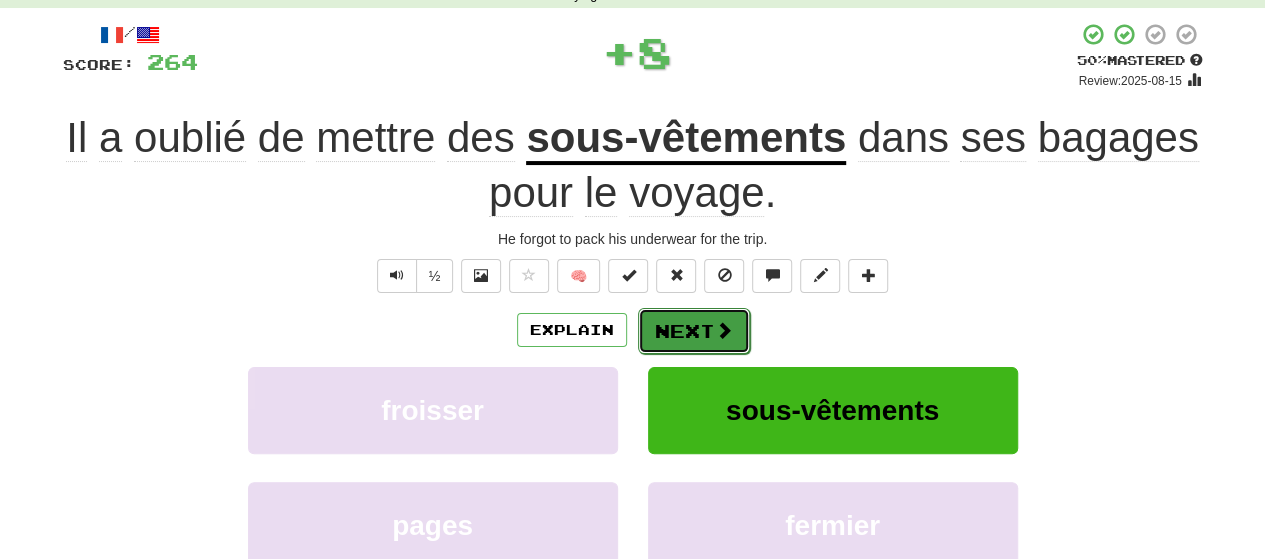 click on "Next" at bounding box center (694, 331) 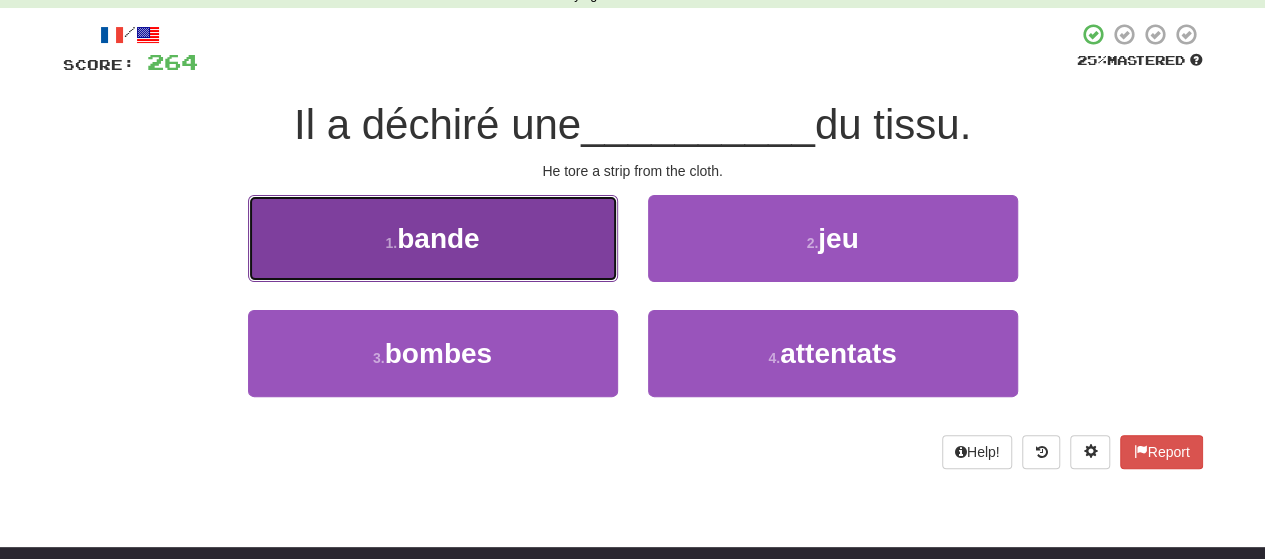 click on "1 .  bande" at bounding box center [433, 238] 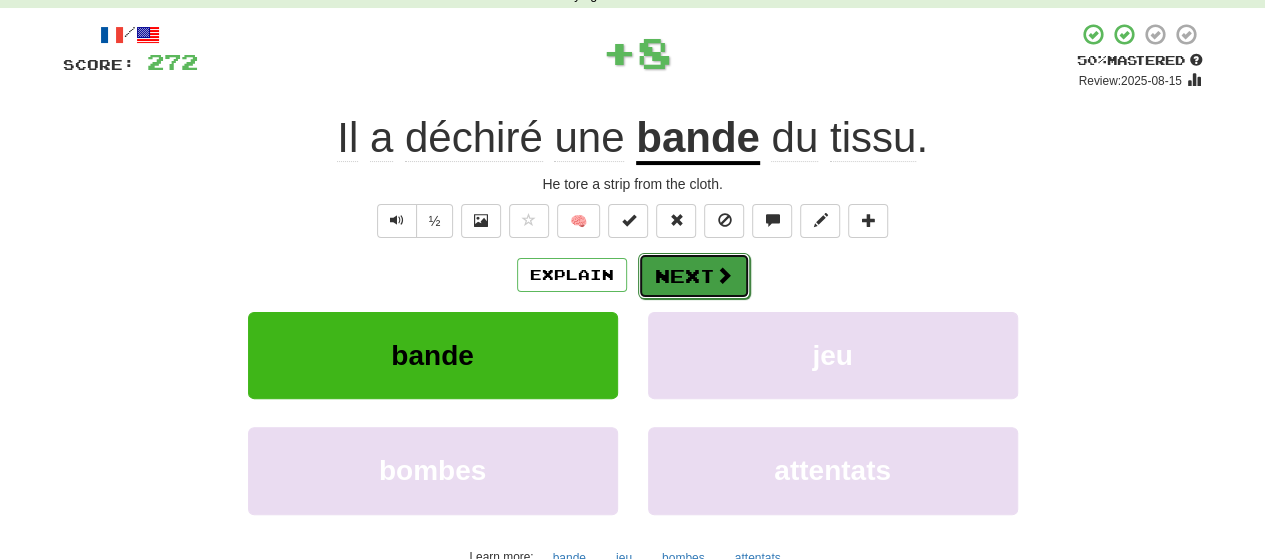 click on "Next" at bounding box center (694, 276) 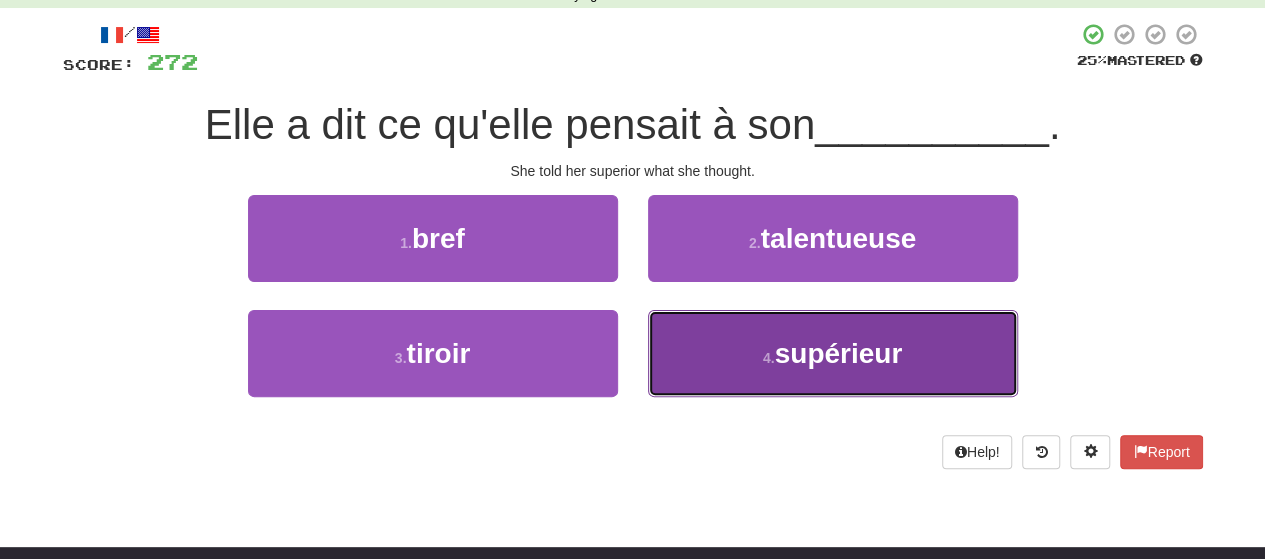 click on "4 .  supérieur" at bounding box center [833, 353] 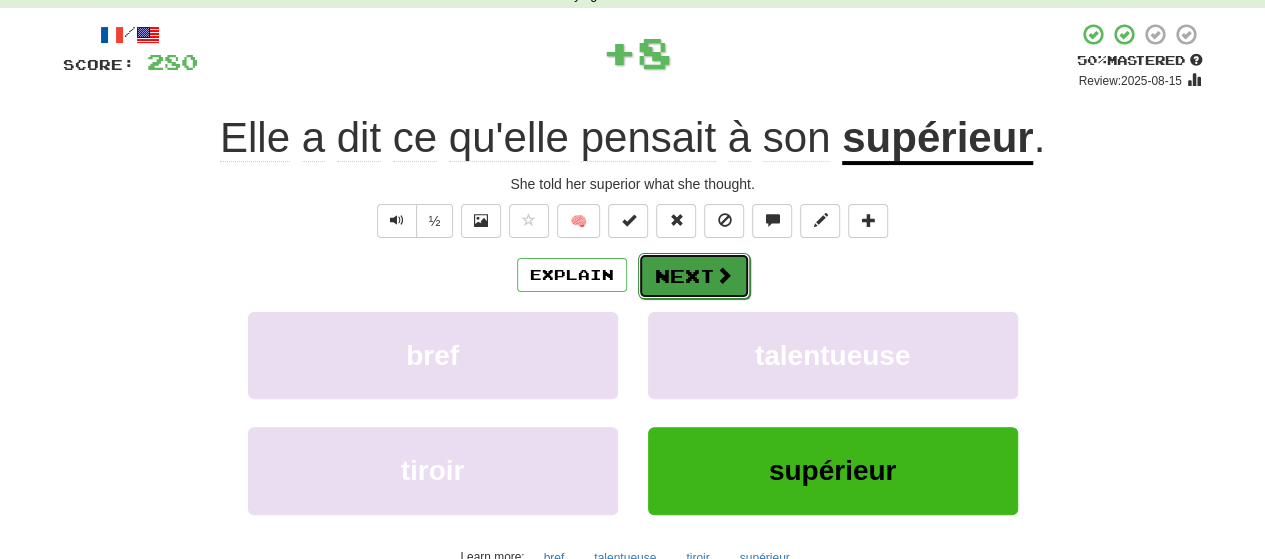 click on "Next" at bounding box center (694, 276) 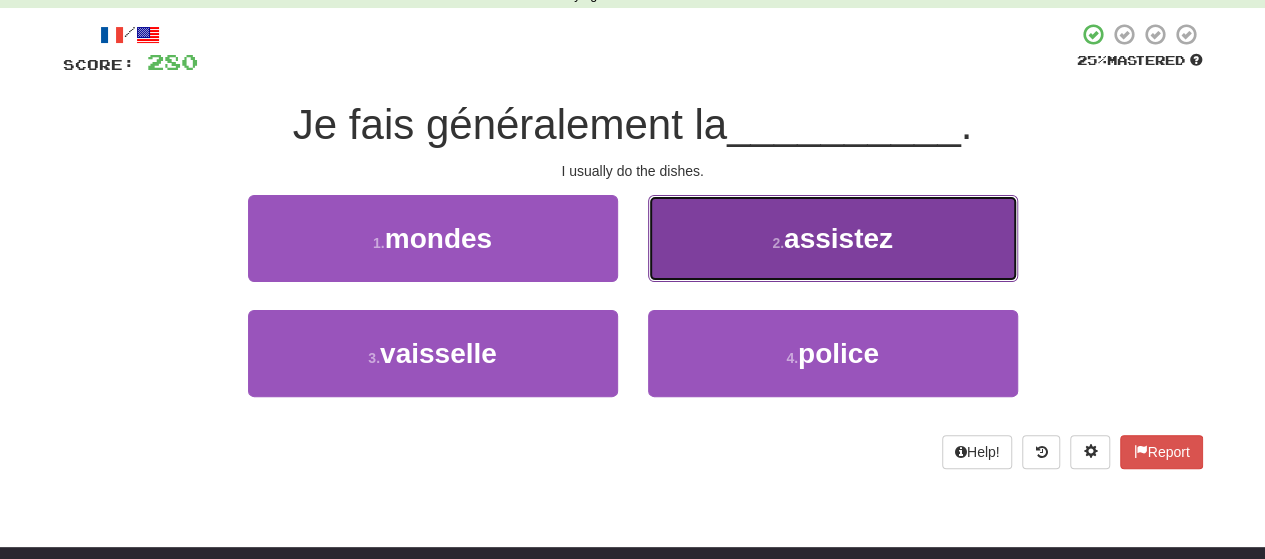 click on "2 .  assistez" at bounding box center [833, 238] 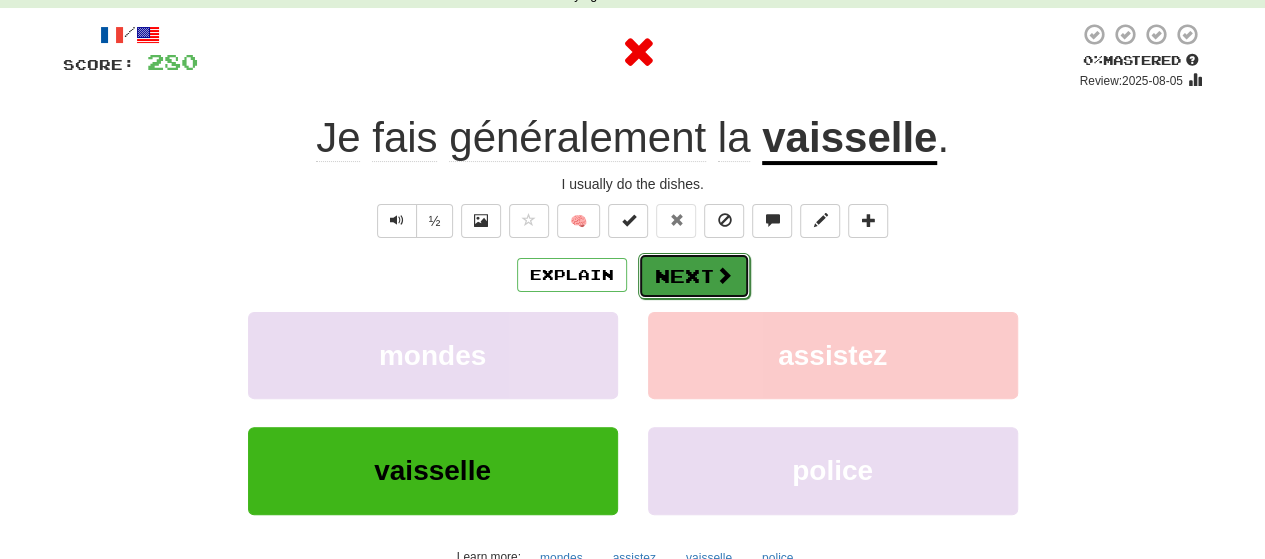 click at bounding box center (724, 275) 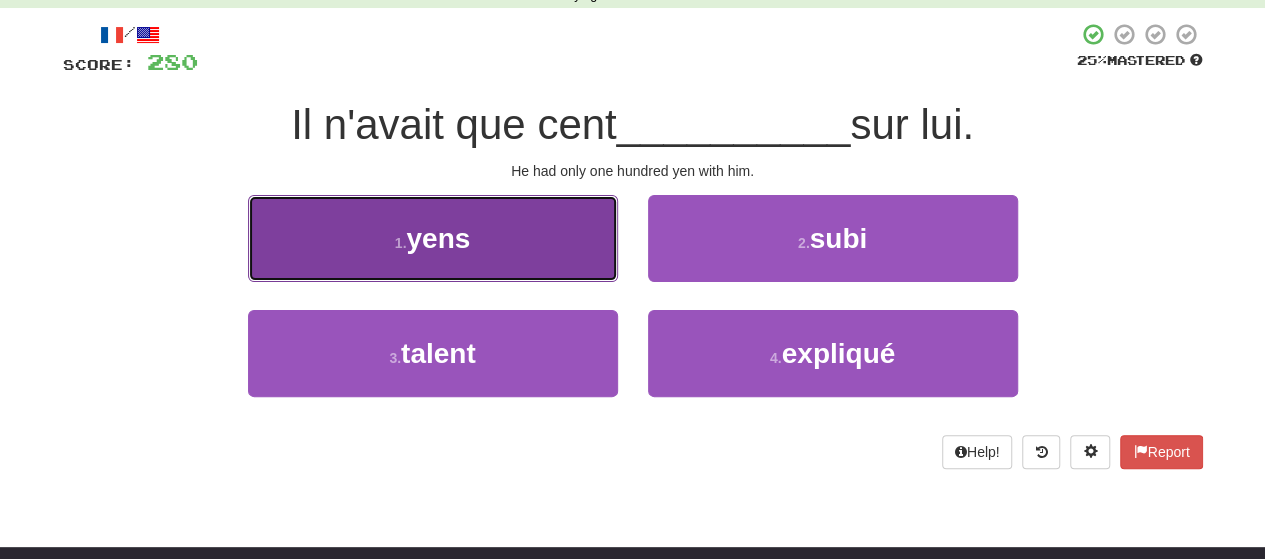 click on "1 .  yens" at bounding box center (433, 238) 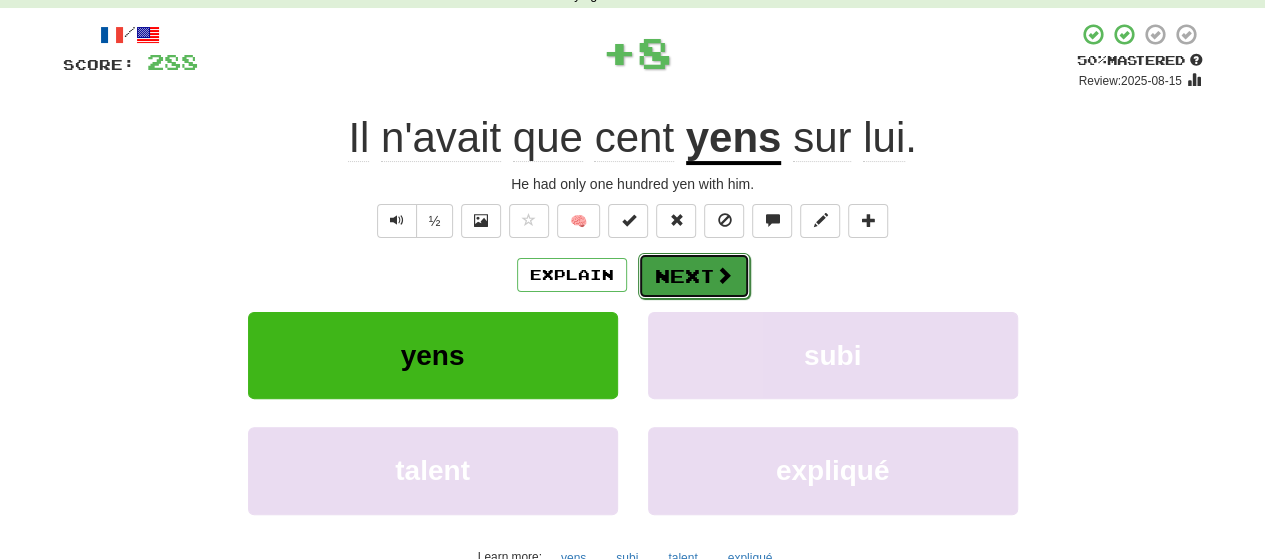 click on "Next" at bounding box center [694, 276] 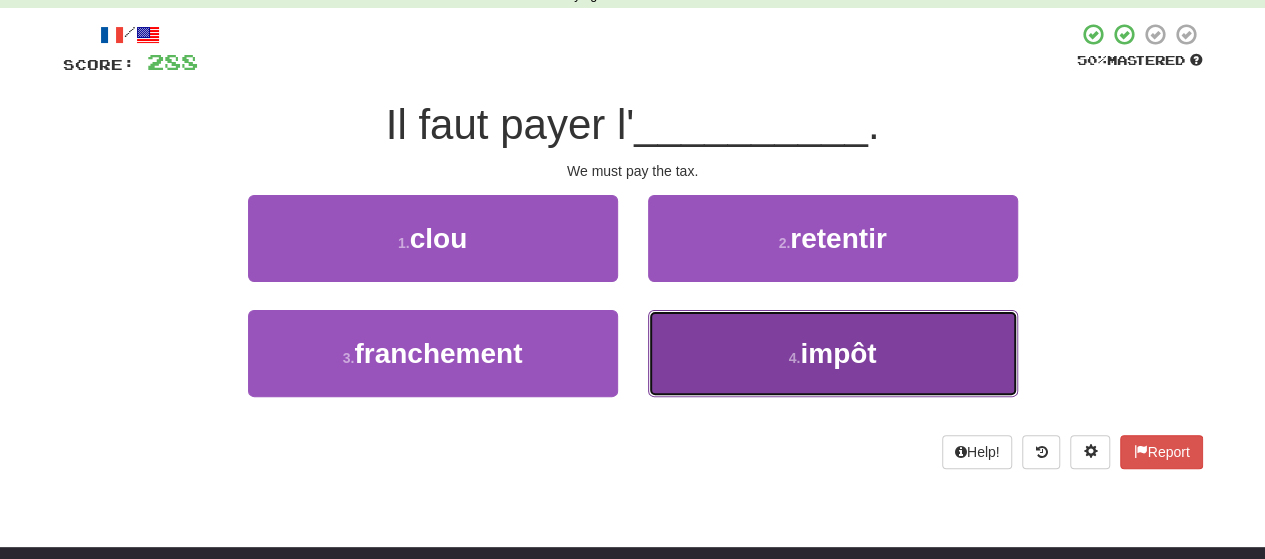 click on "4 .  impôt" at bounding box center (833, 353) 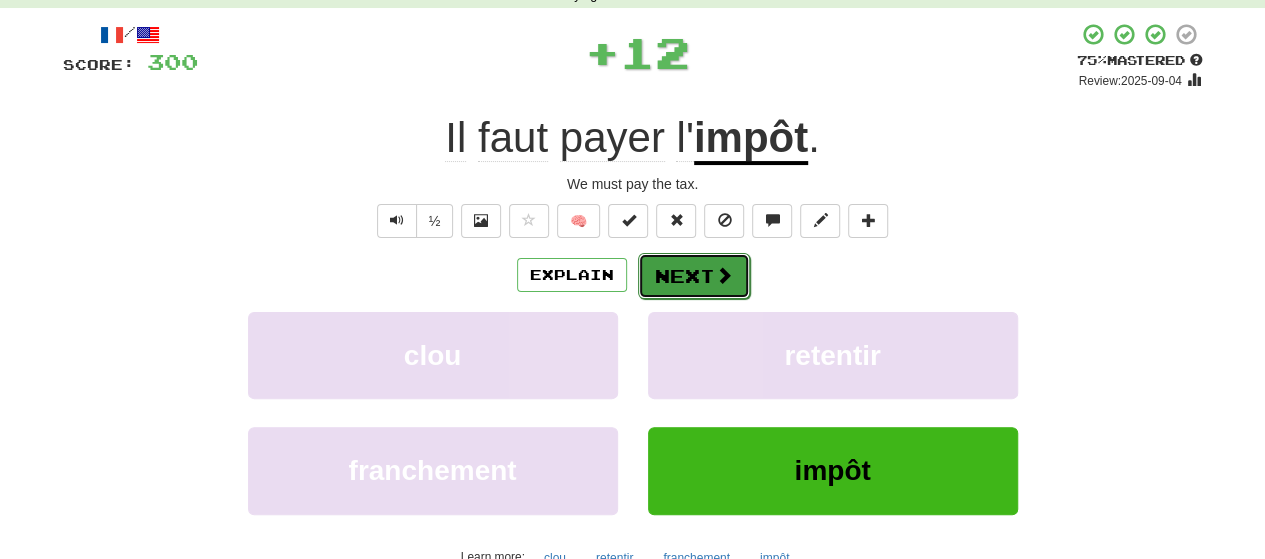 click on "Next" at bounding box center [694, 276] 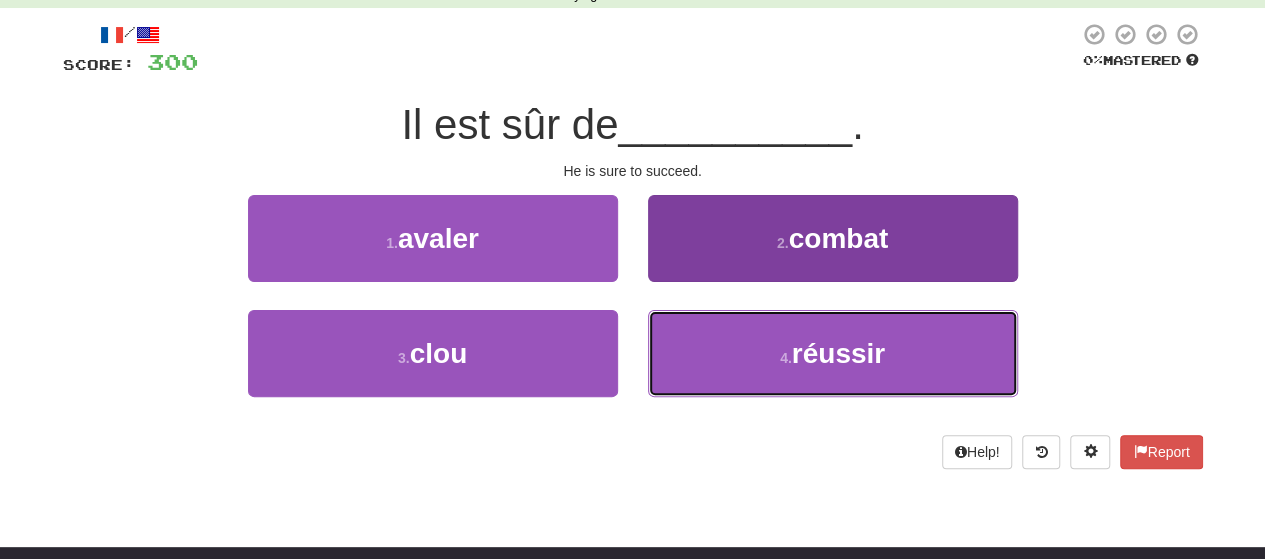 click on "4 .  réussir" at bounding box center (833, 353) 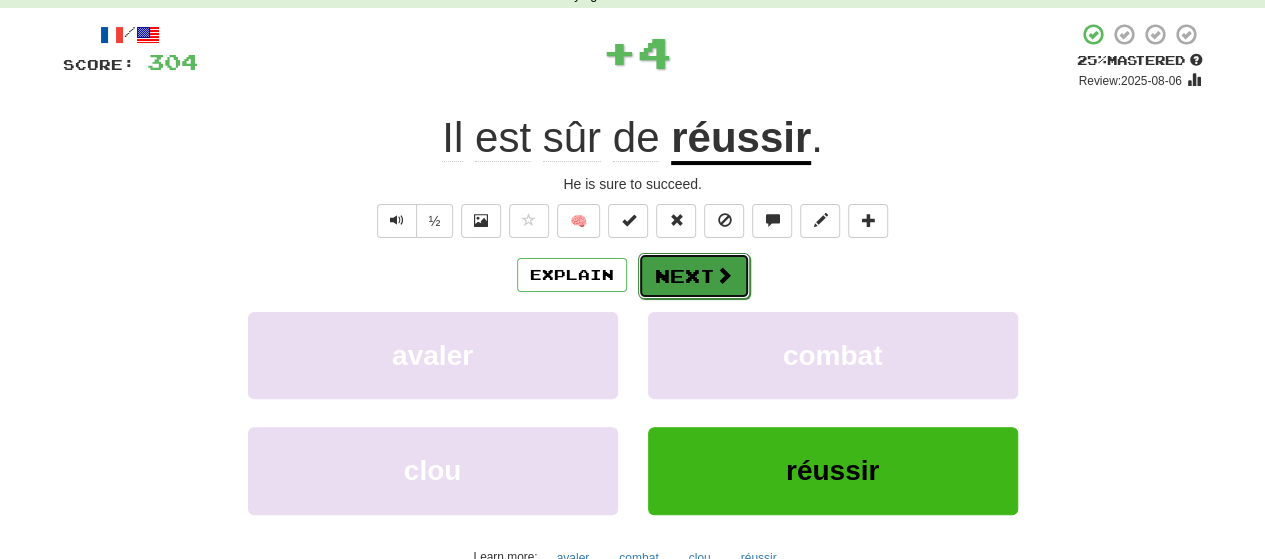 click on "Next" at bounding box center [694, 276] 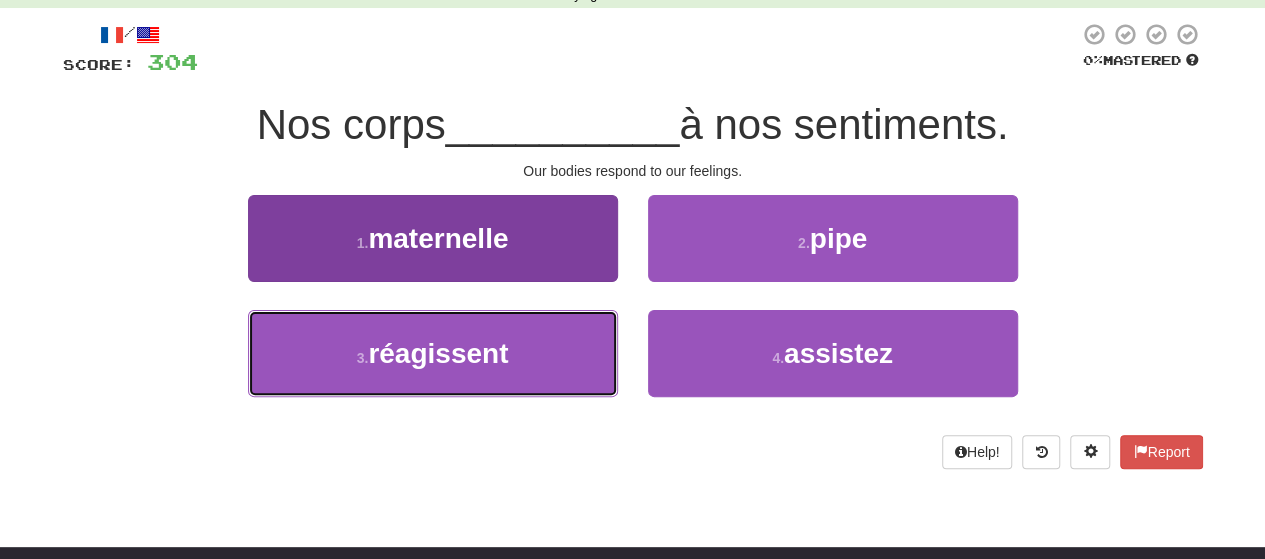 drag, startPoint x: 512, startPoint y: 370, endPoint x: 514, endPoint y: 359, distance: 11.18034 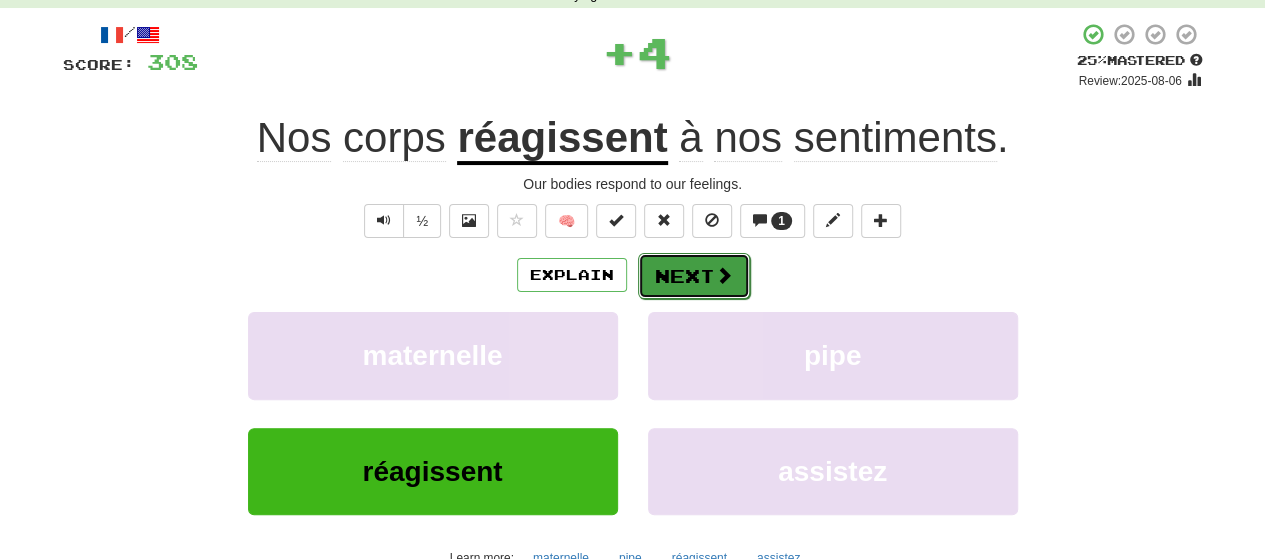 click on "Next" at bounding box center (694, 276) 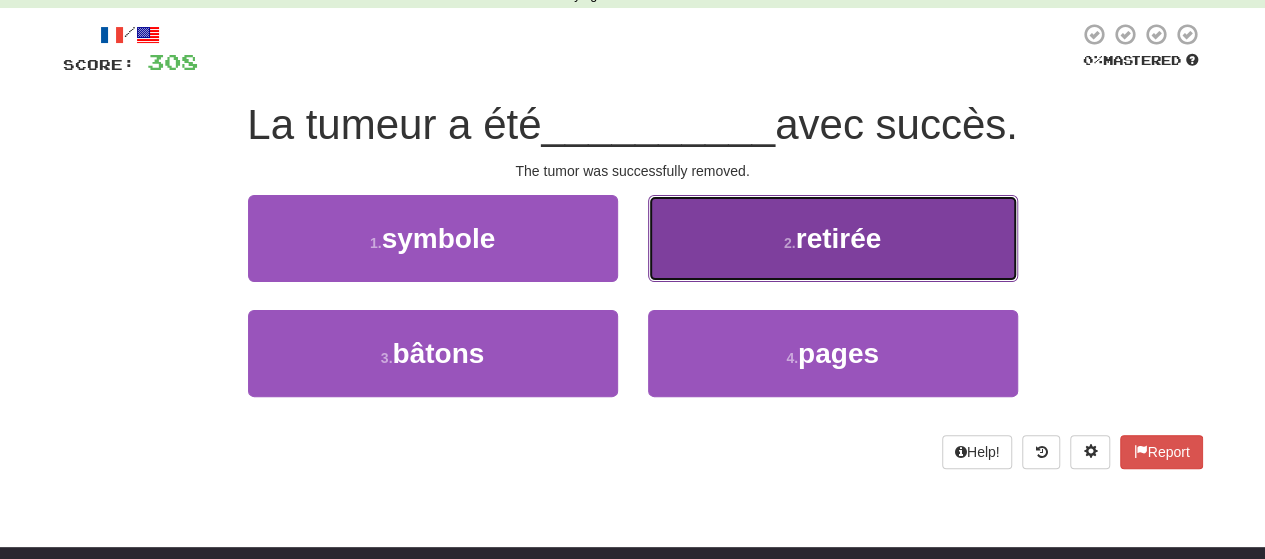 click on "2 .  retirée" at bounding box center (833, 238) 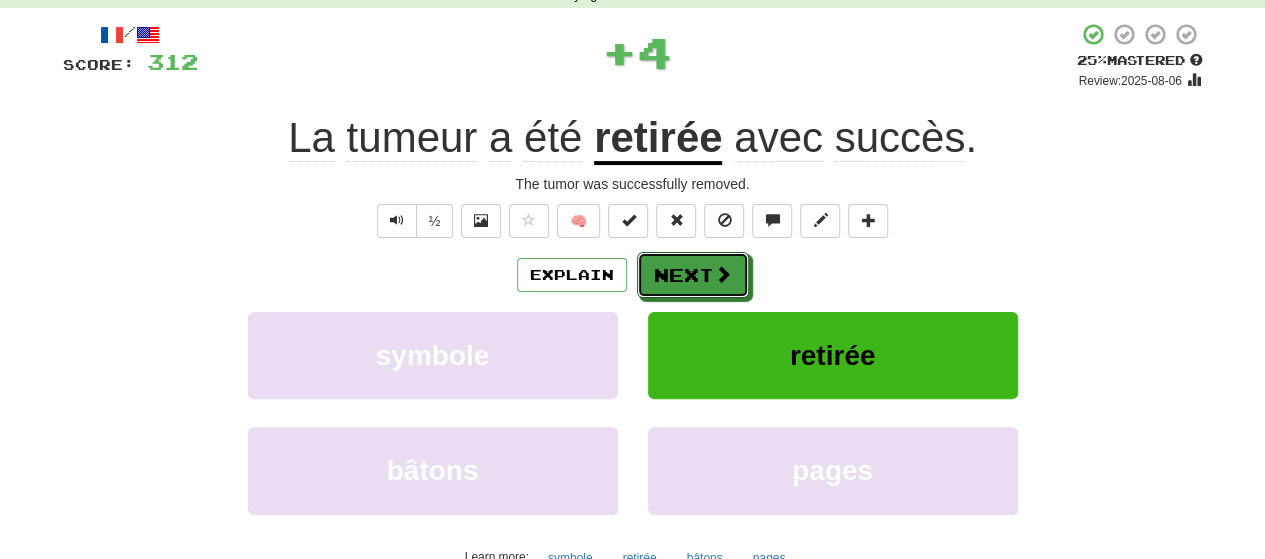 click at bounding box center [723, 274] 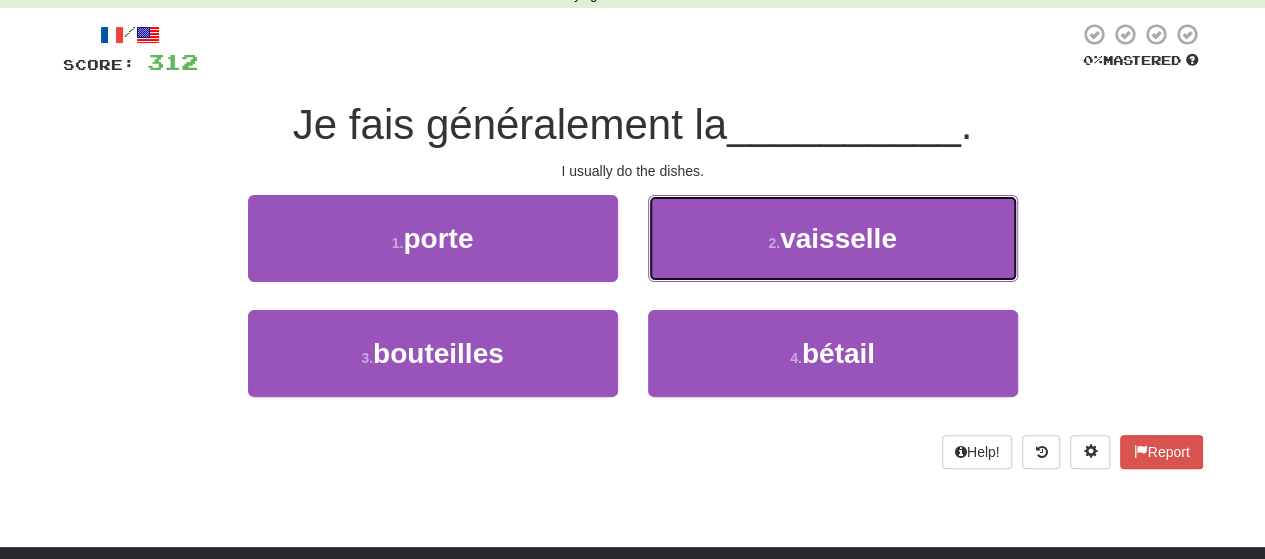 click on "2 .  vaisselle" at bounding box center (833, 238) 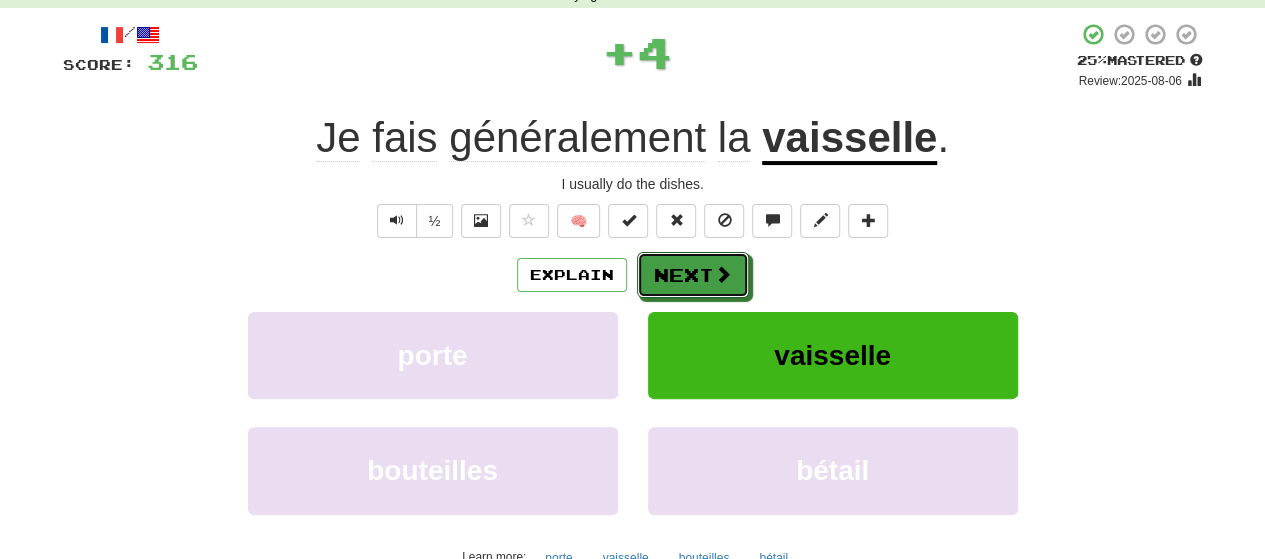 click at bounding box center (723, 274) 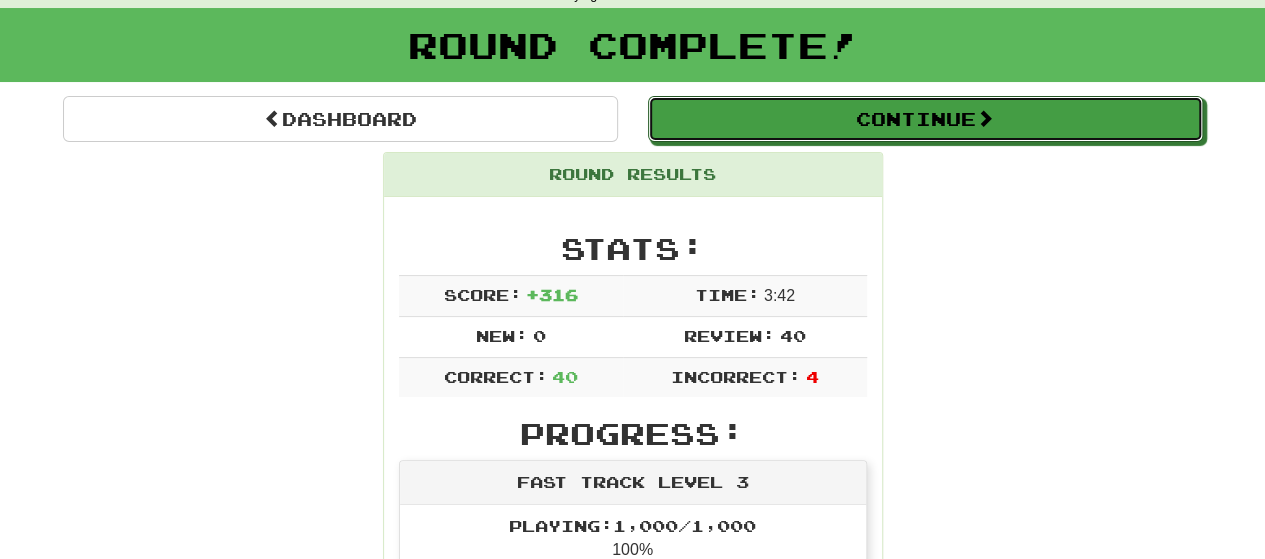 click on "Continue" at bounding box center [925, 119] 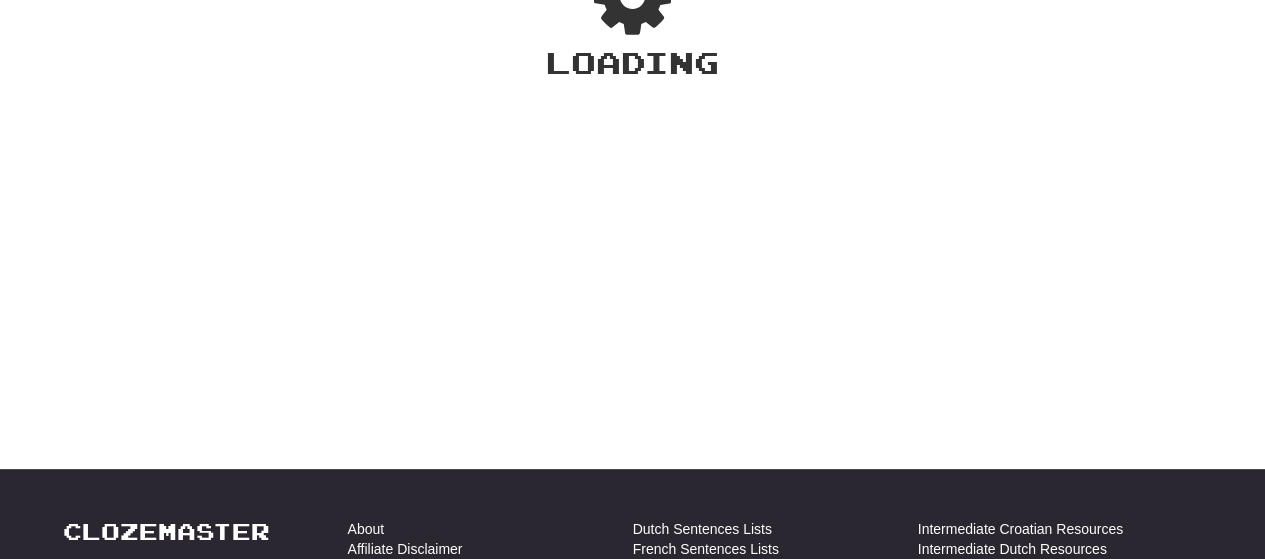 scroll, scrollTop: 100, scrollLeft: 0, axis: vertical 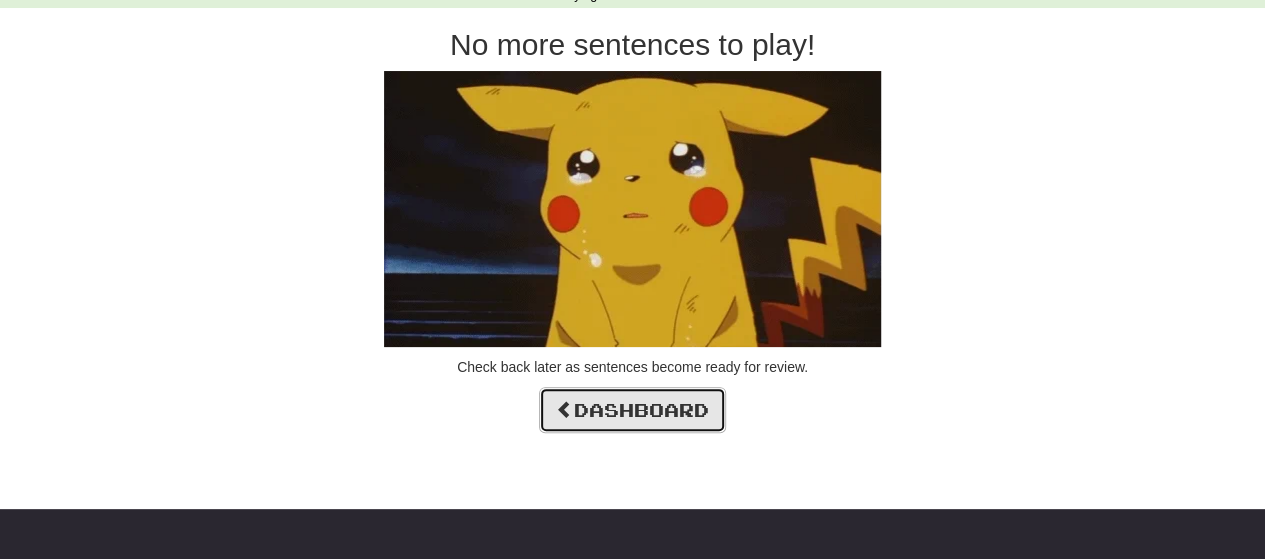 click on "Dashboard" at bounding box center (632, 410) 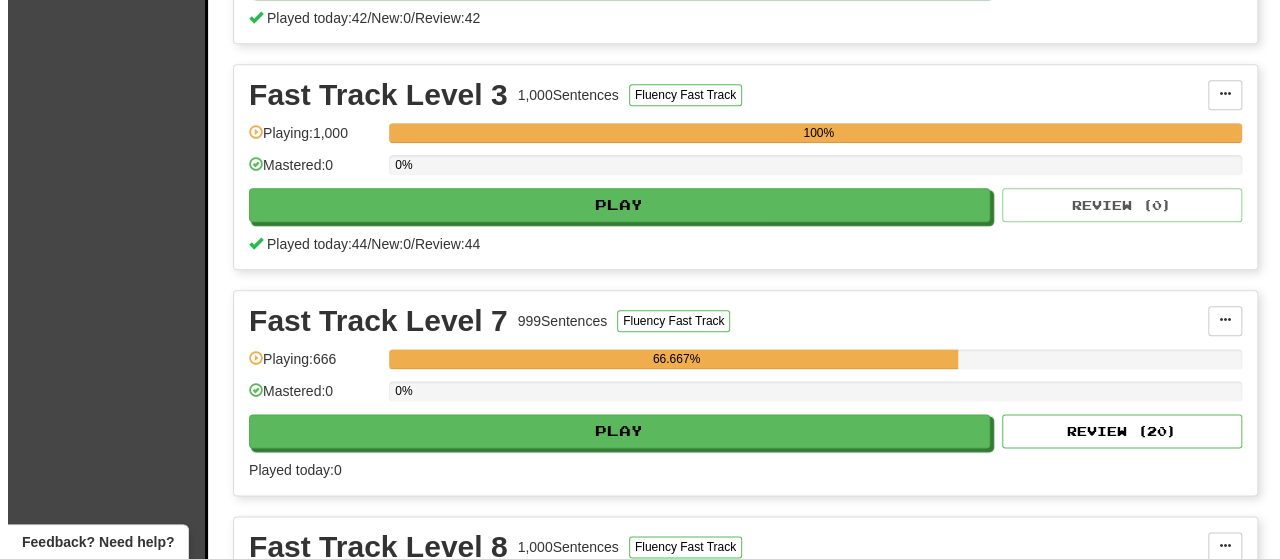 scroll, scrollTop: 1100, scrollLeft: 0, axis: vertical 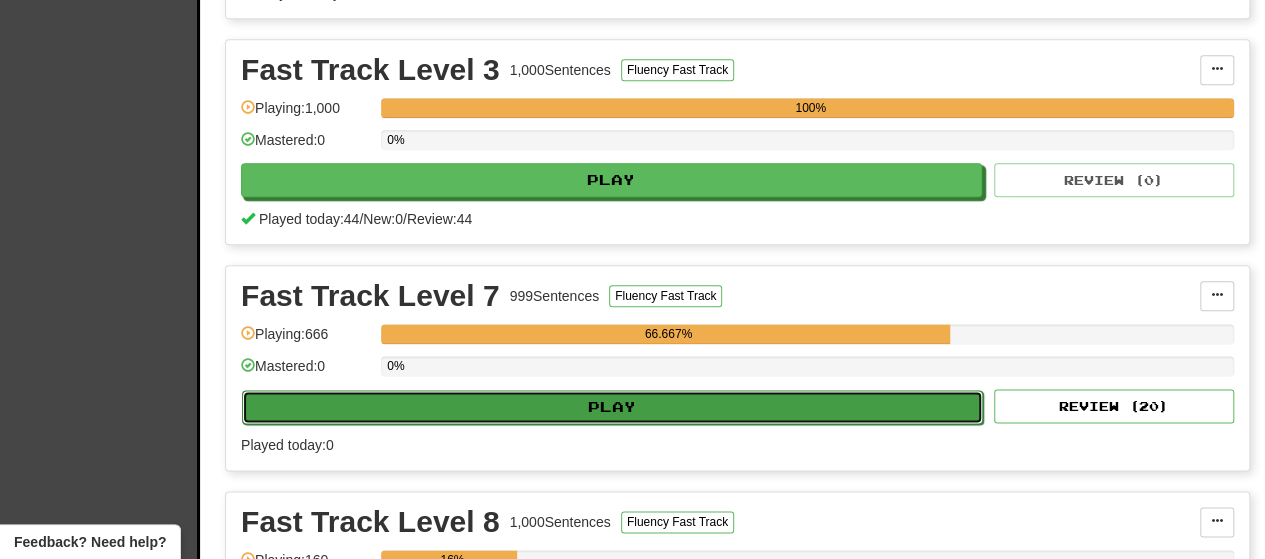click on "Play" at bounding box center [612, 407] 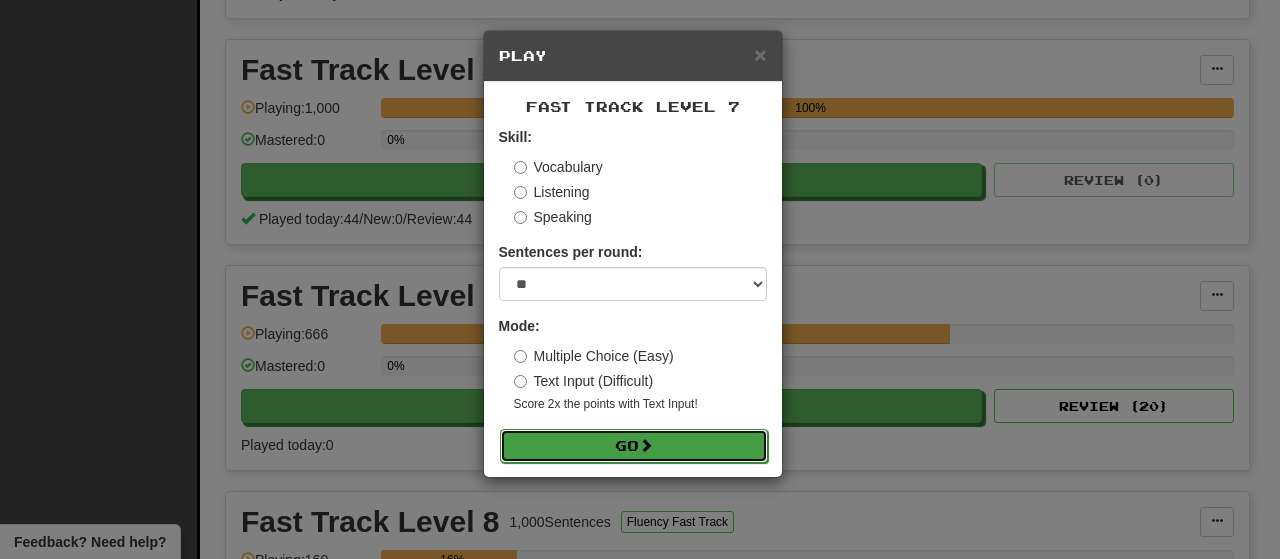 click on "Go" at bounding box center [634, 446] 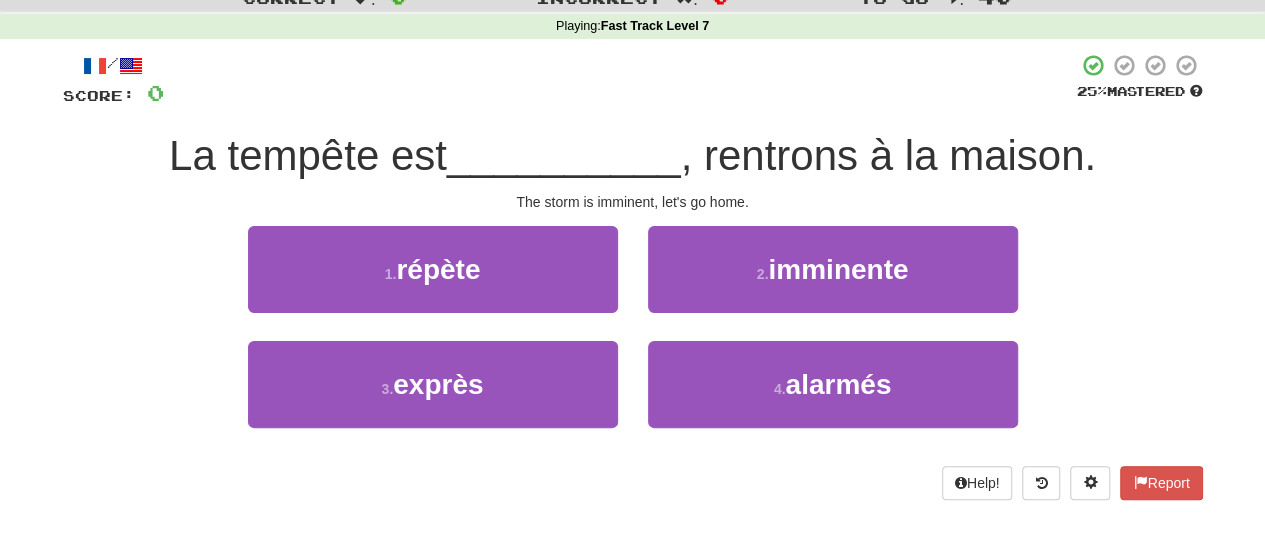 scroll, scrollTop: 100, scrollLeft: 0, axis: vertical 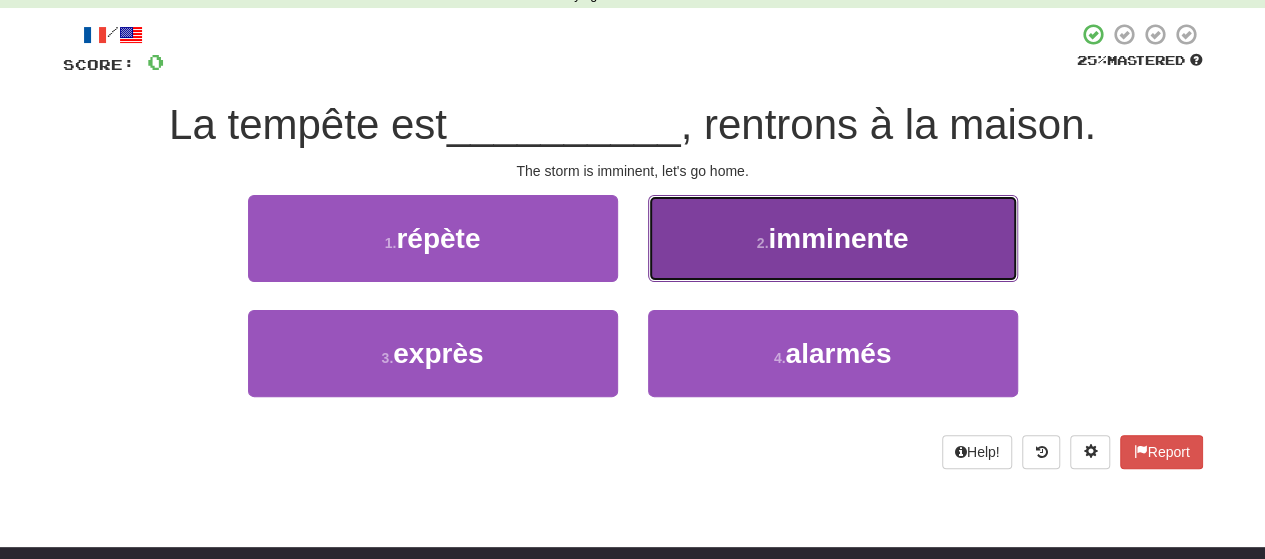 click on "imminente" at bounding box center (838, 238) 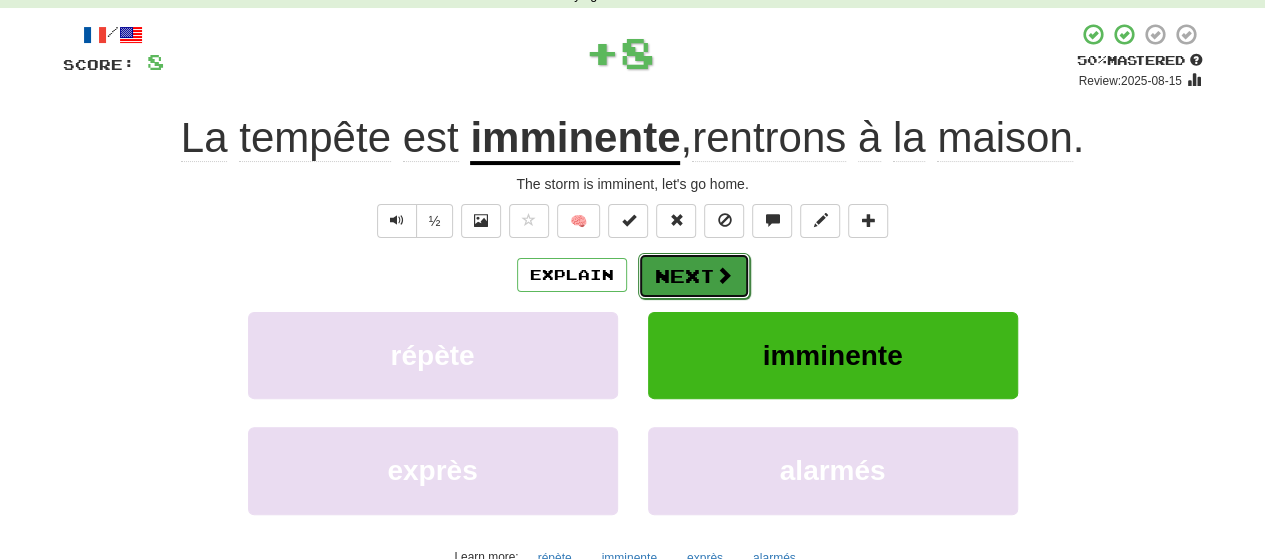 click at bounding box center [724, 275] 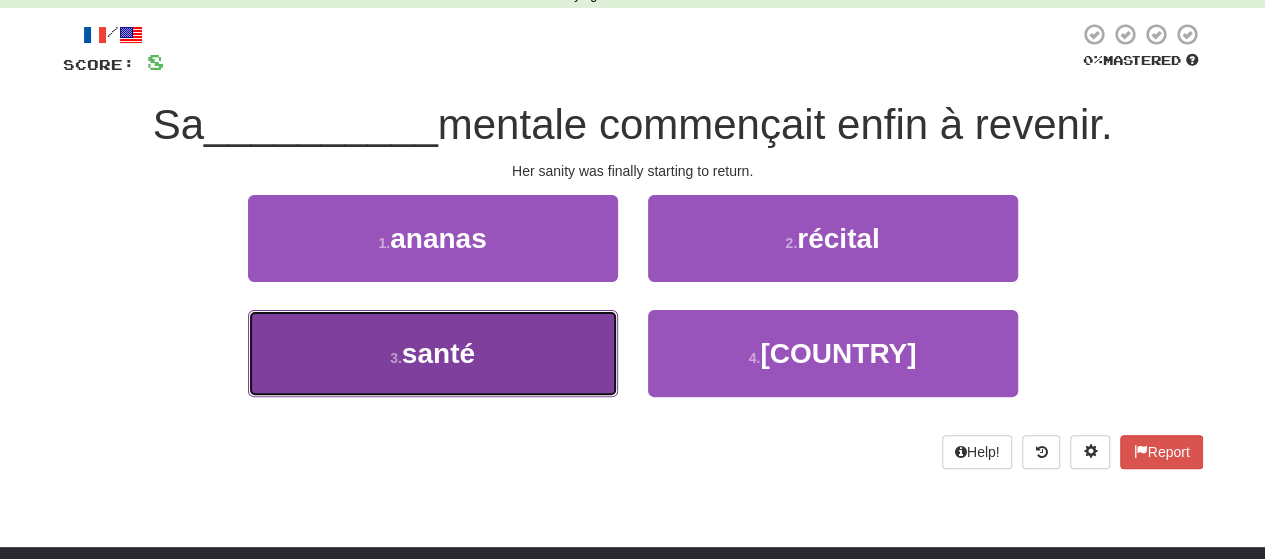 click on "3 .  santé" at bounding box center [433, 353] 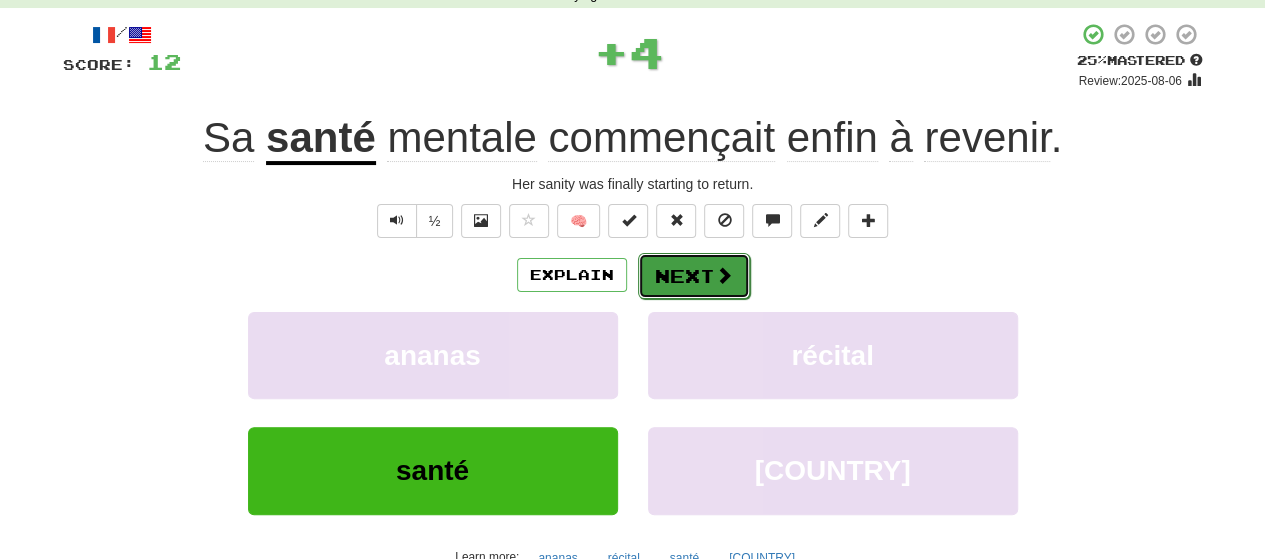 click on "Next" at bounding box center [694, 276] 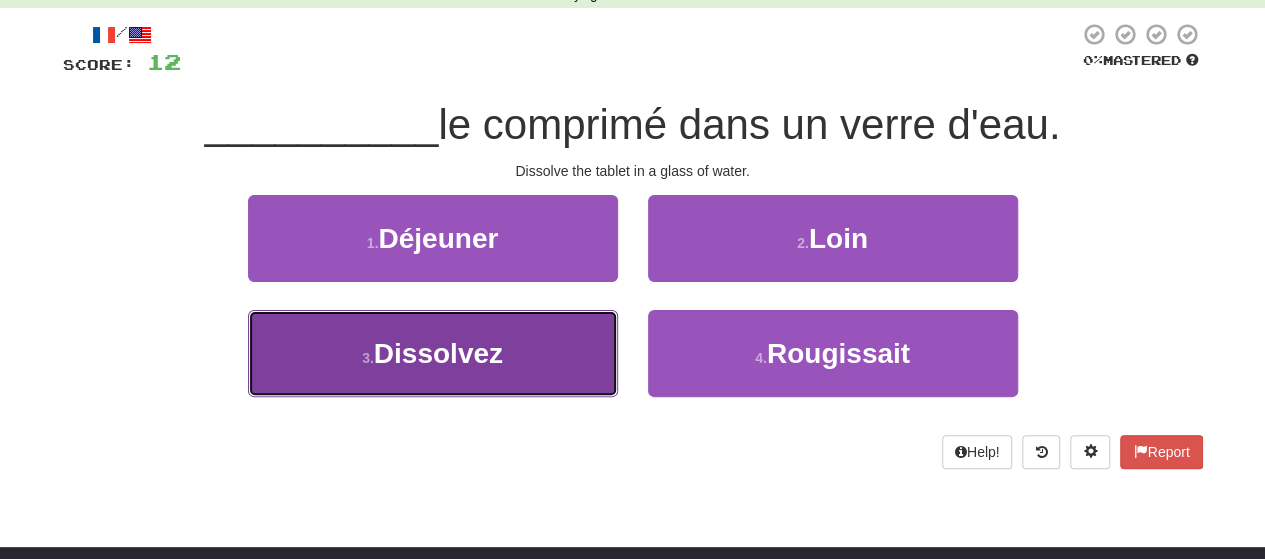 click on "3 .  Dissolvez" at bounding box center (433, 353) 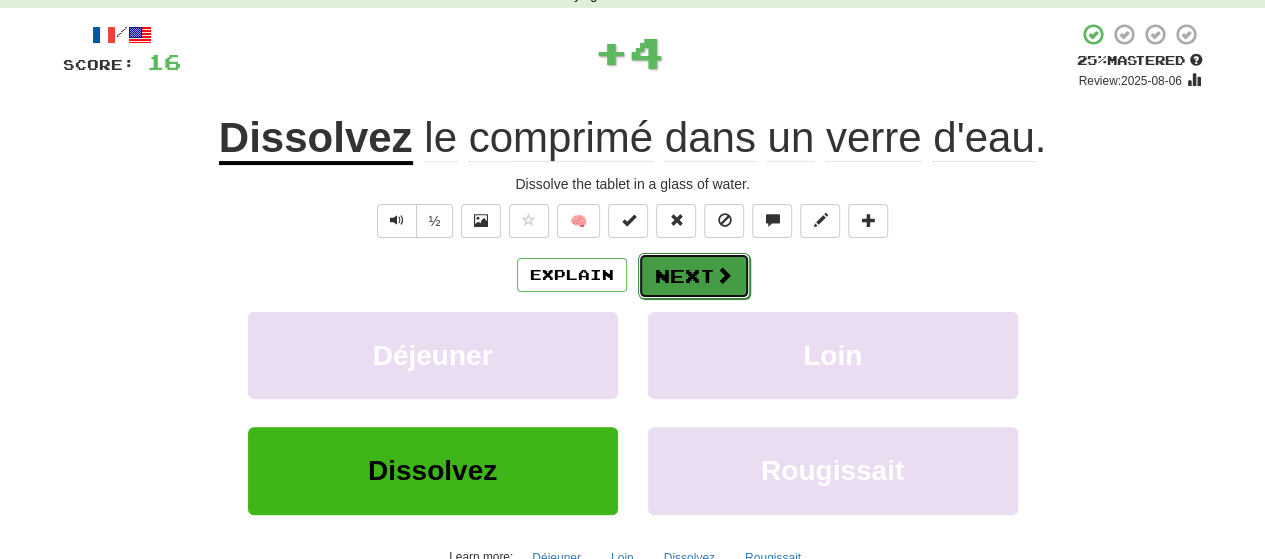 click at bounding box center [724, 275] 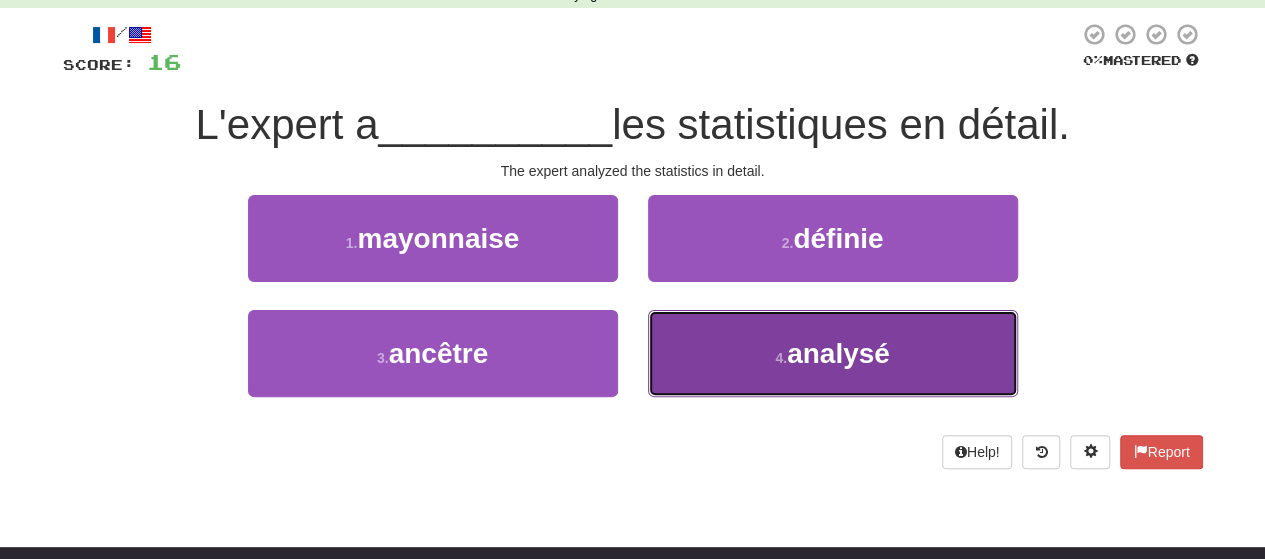 click on "4 .  analysé" at bounding box center [833, 353] 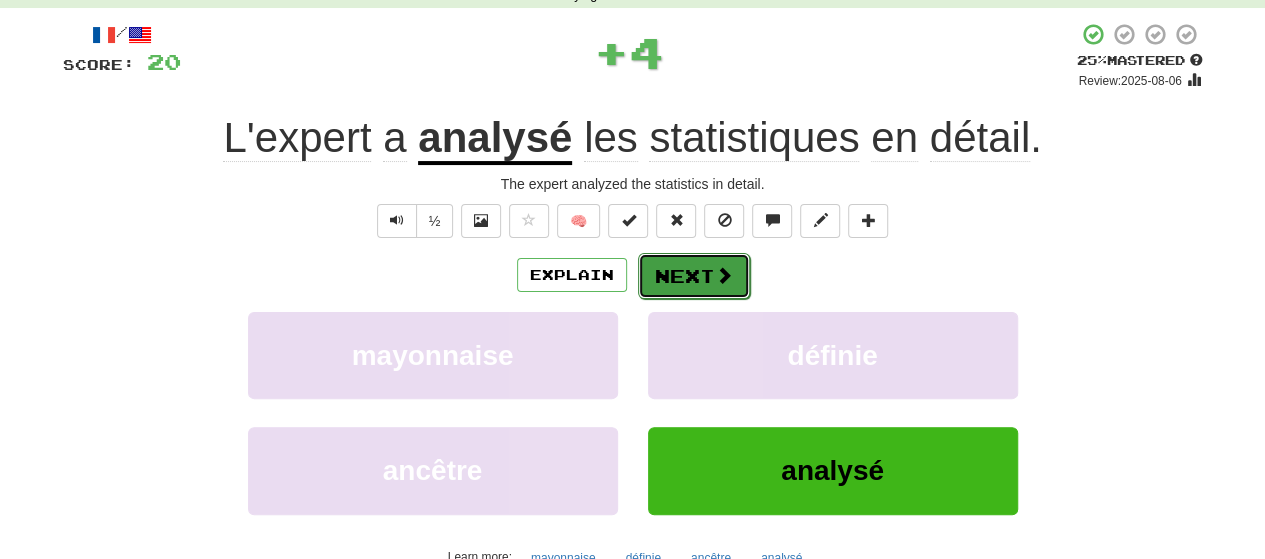 click on "Next" at bounding box center (694, 276) 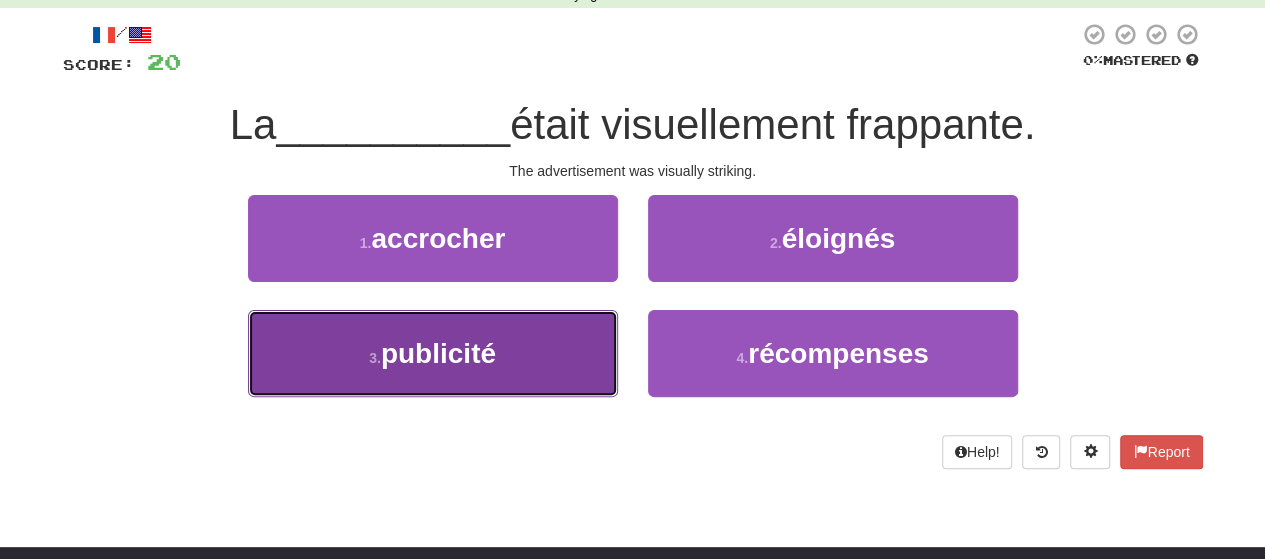 click on "3 .  publicité" at bounding box center [433, 353] 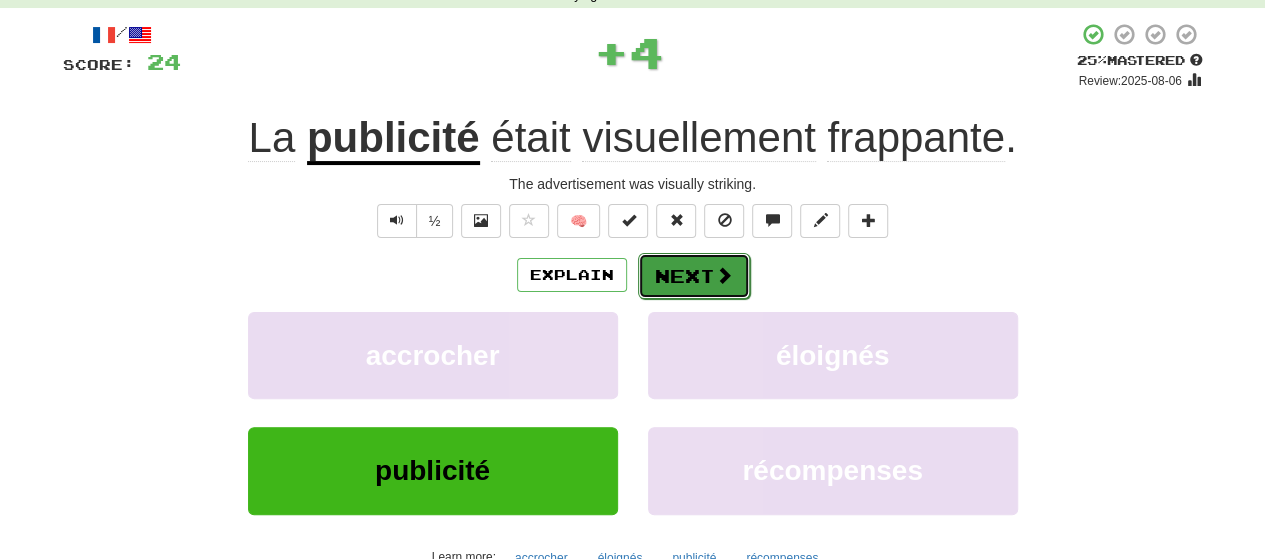 click on "Next" at bounding box center (694, 276) 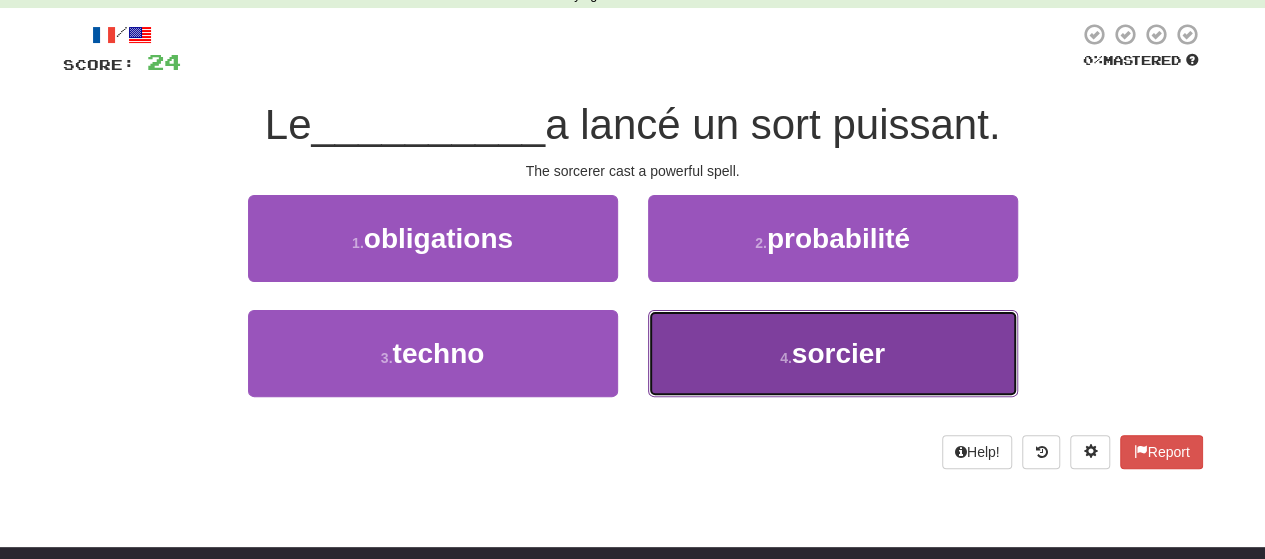 click on "4 .  sorcier" at bounding box center [833, 353] 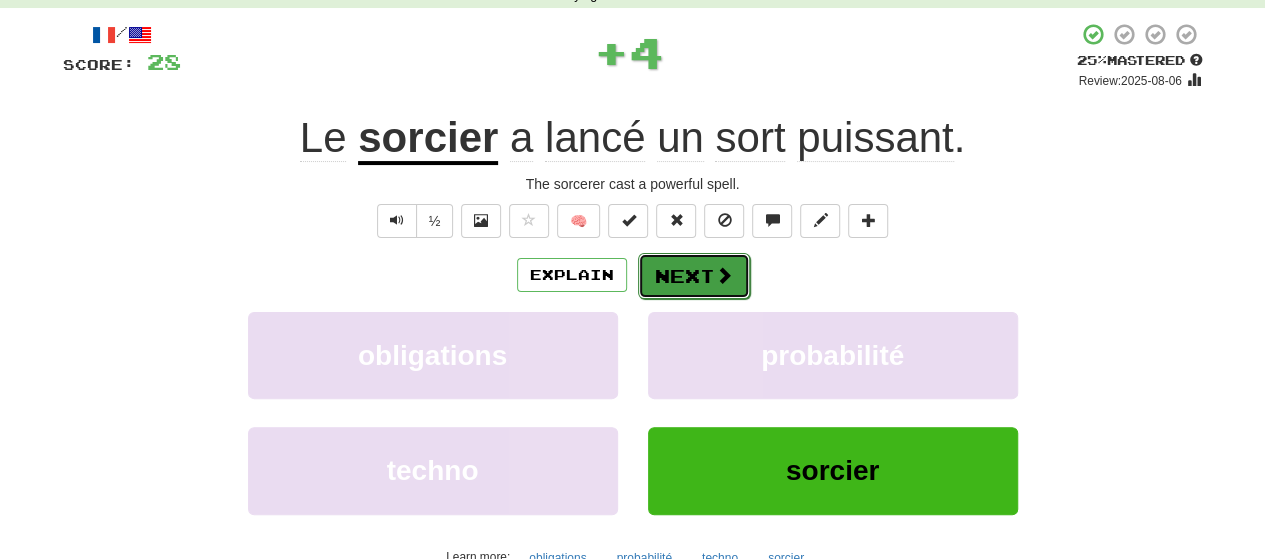 click on "Next" at bounding box center [694, 276] 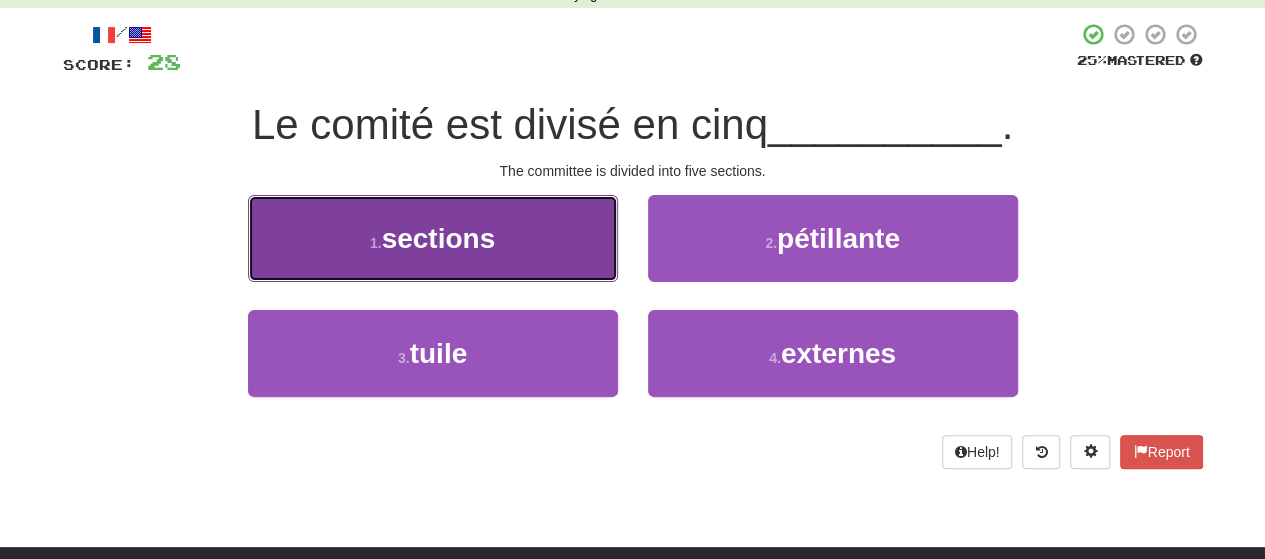 click on "1 .  sections" at bounding box center (433, 238) 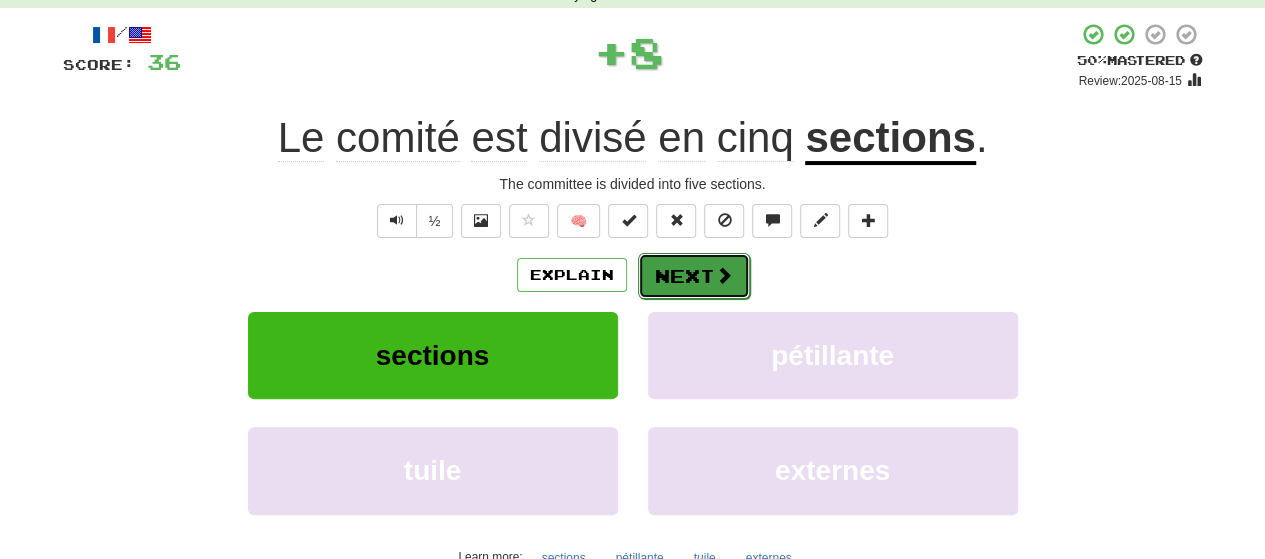 click on "Next" at bounding box center [694, 276] 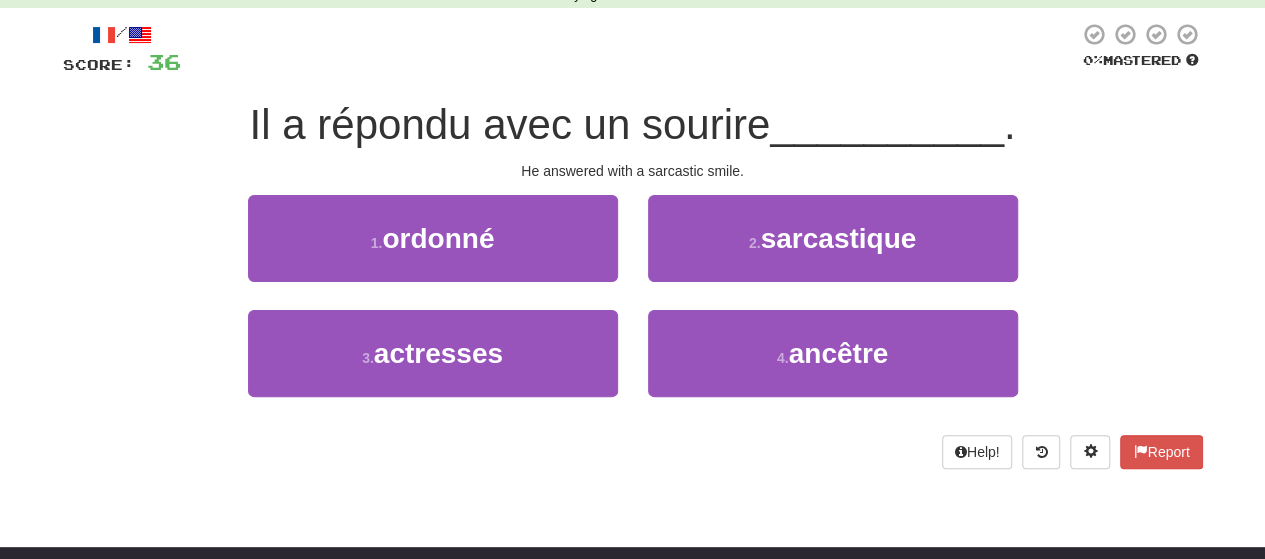 click on "2 .  sarcastique" at bounding box center [833, 252] 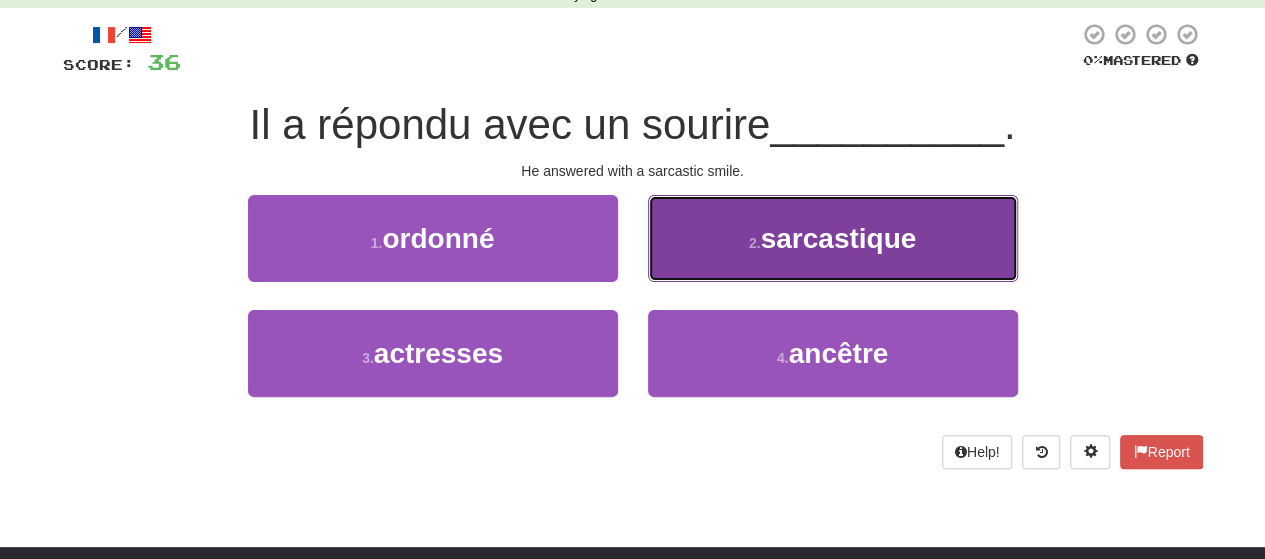 click on "2 .  sarcastique" at bounding box center (833, 238) 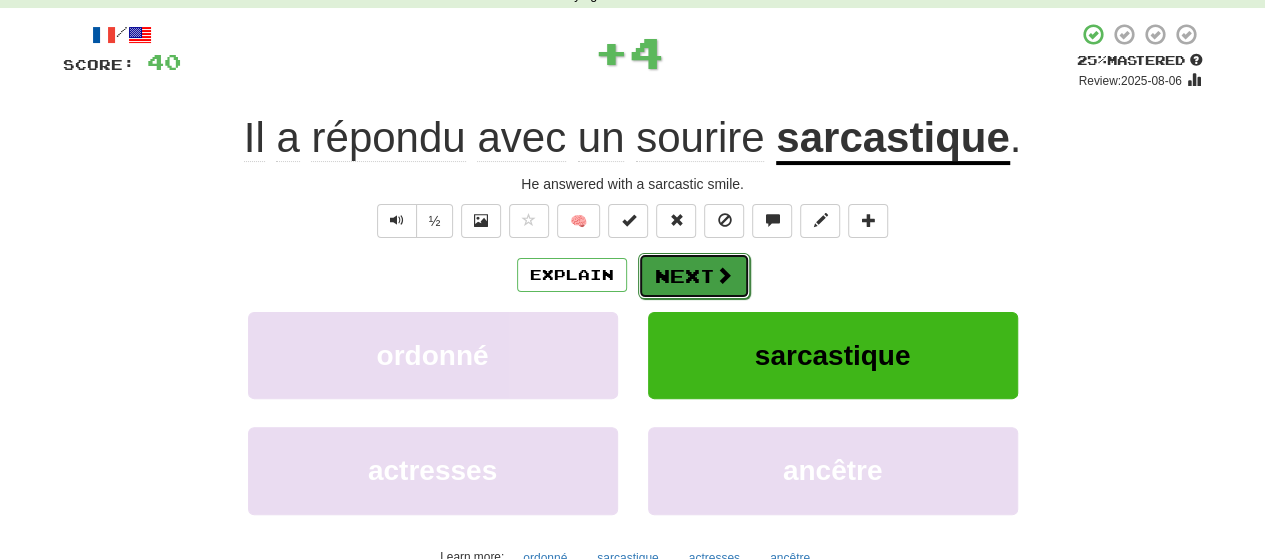click on "Next" at bounding box center (694, 276) 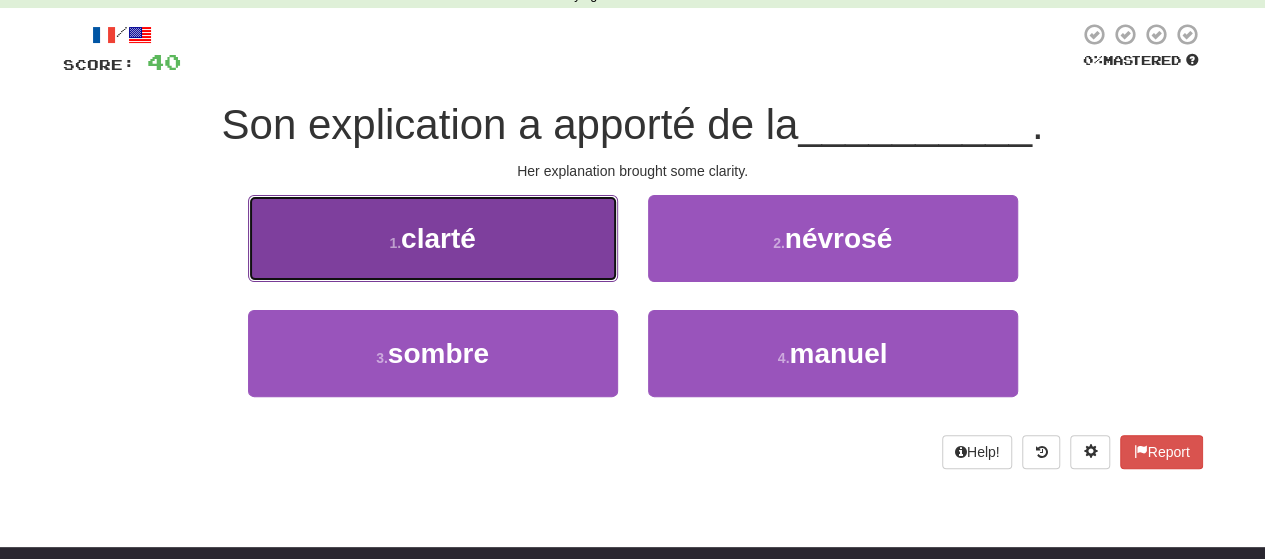 click on "1 .  clarté" at bounding box center [433, 238] 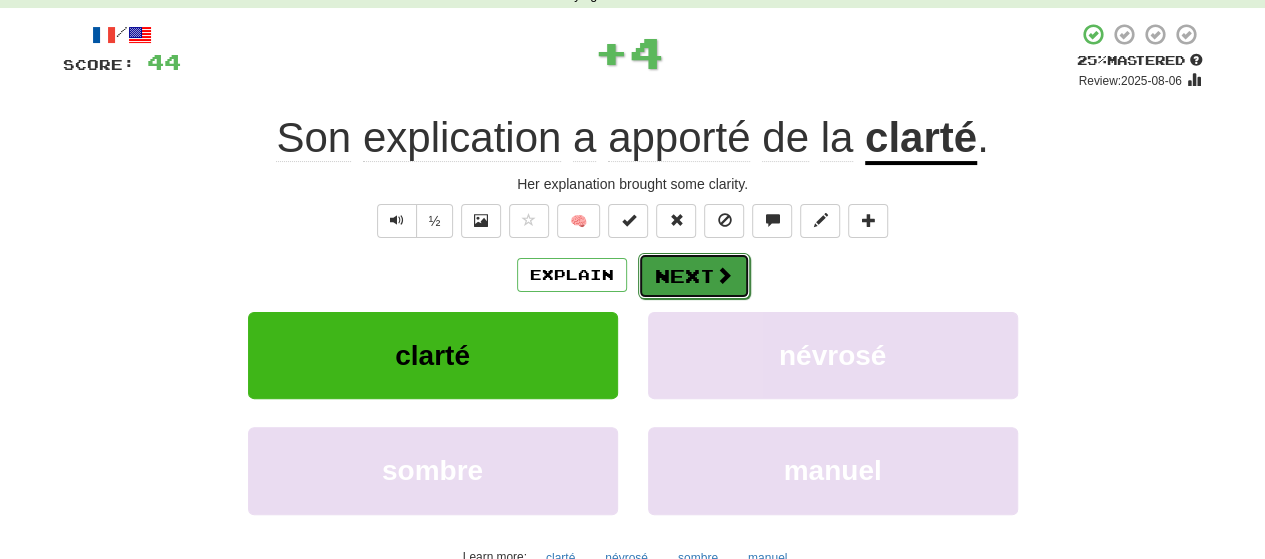 click on "Next" at bounding box center (694, 276) 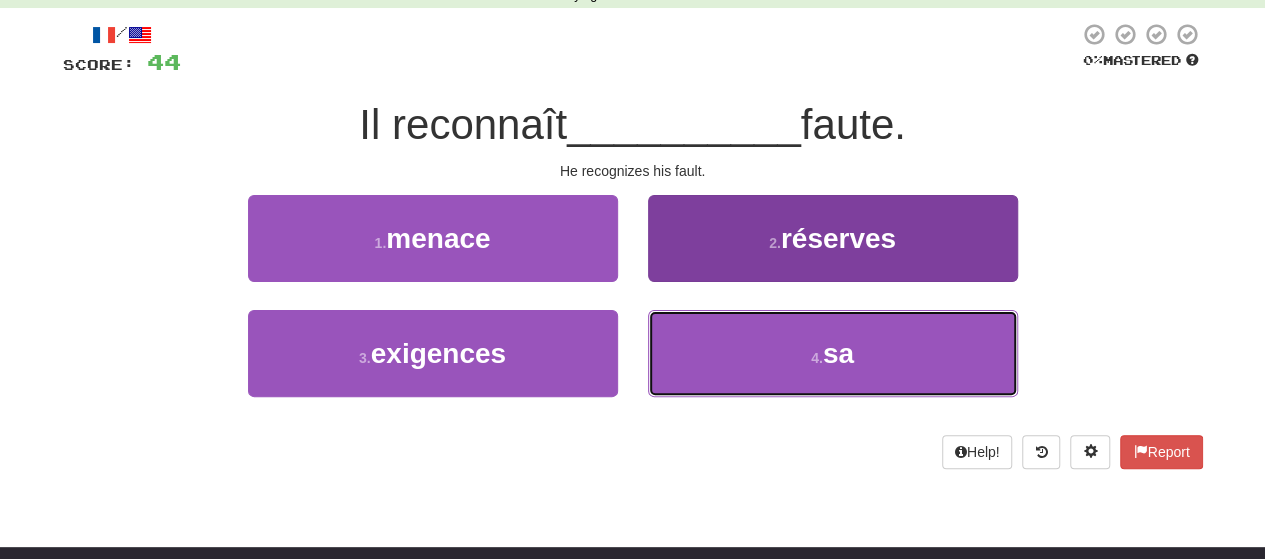 drag, startPoint x: 681, startPoint y: 355, endPoint x: 674, endPoint y: 333, distance: 23.086792 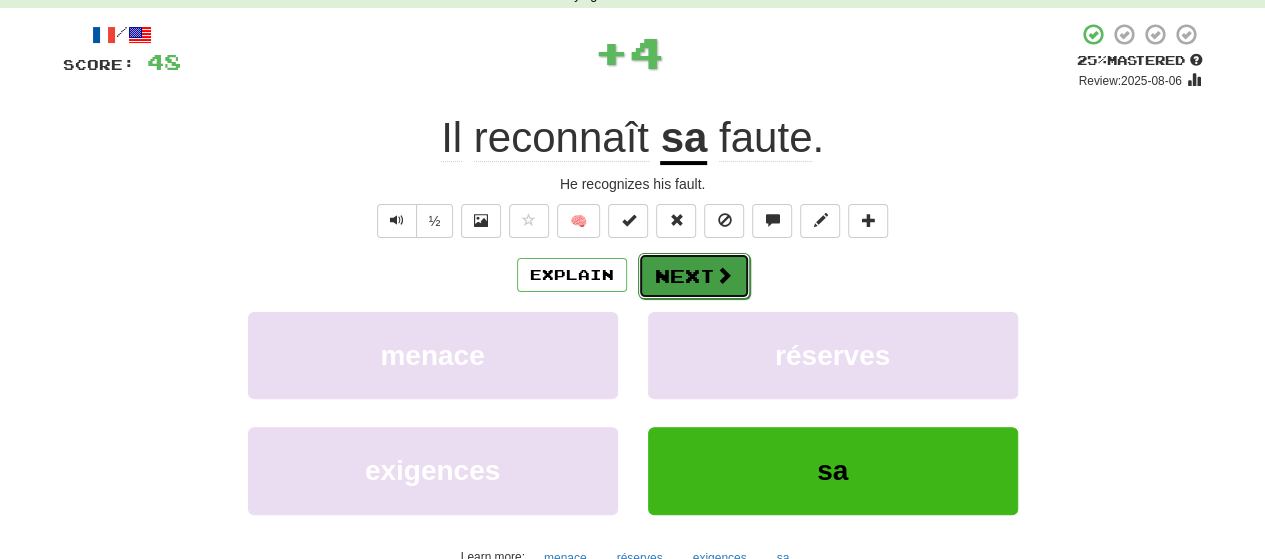 click on "Next" at bounding box center (694, 276) 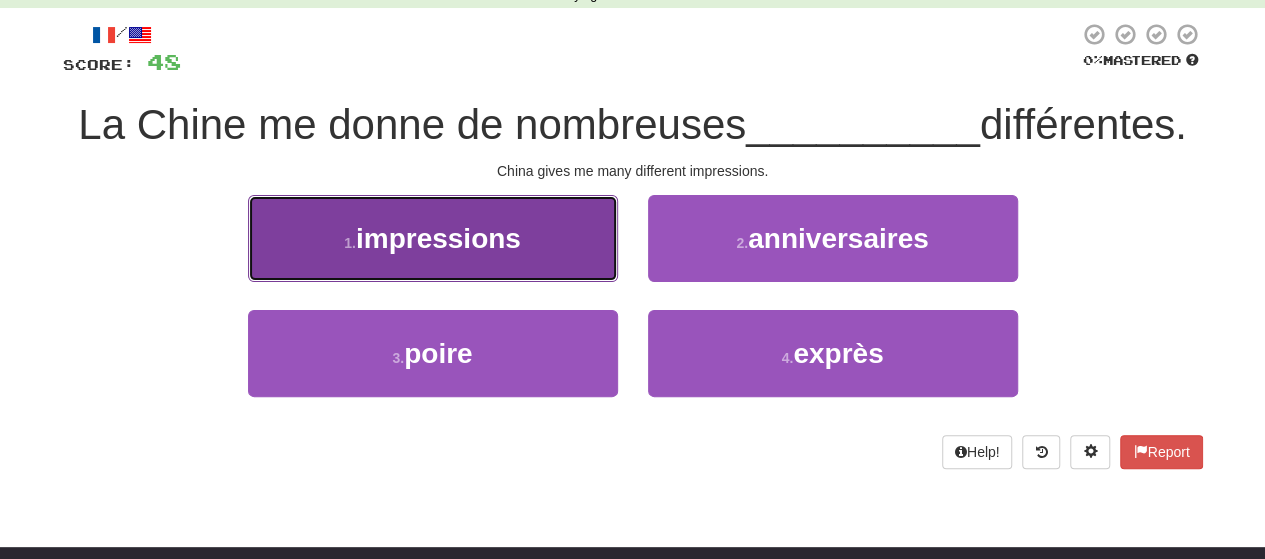 click on "1 .  impressions" at bounding box center [433, 238] 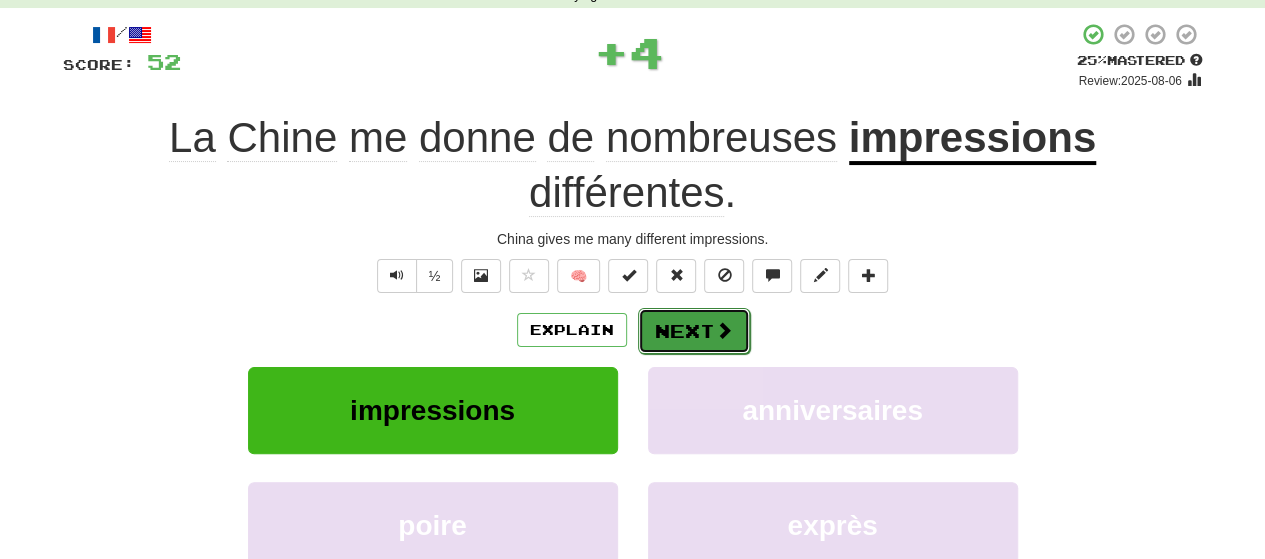 click on "Next" at bounding box center [694, 331] 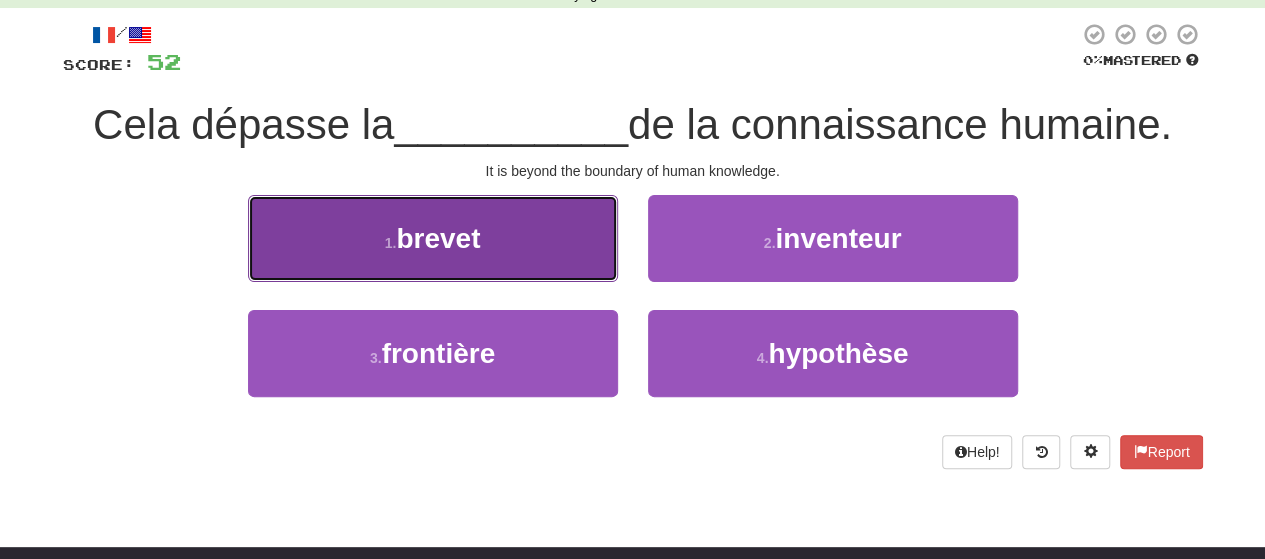 click on "1 .  brevet" at bounding box center (433, 238) 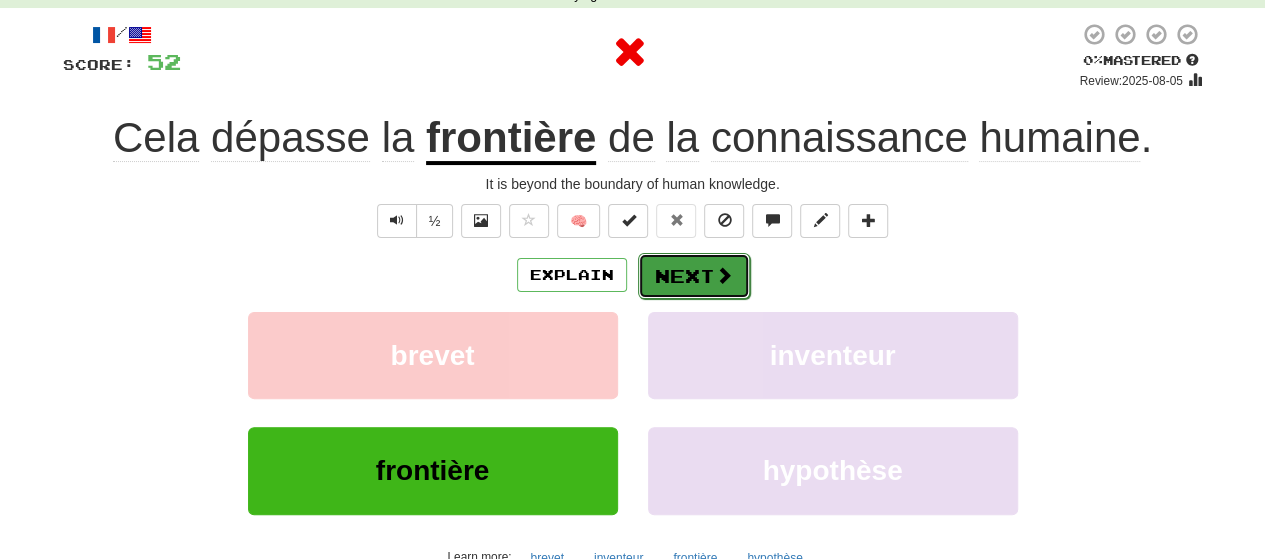 click on "Next" at bounding box center (694, 276) 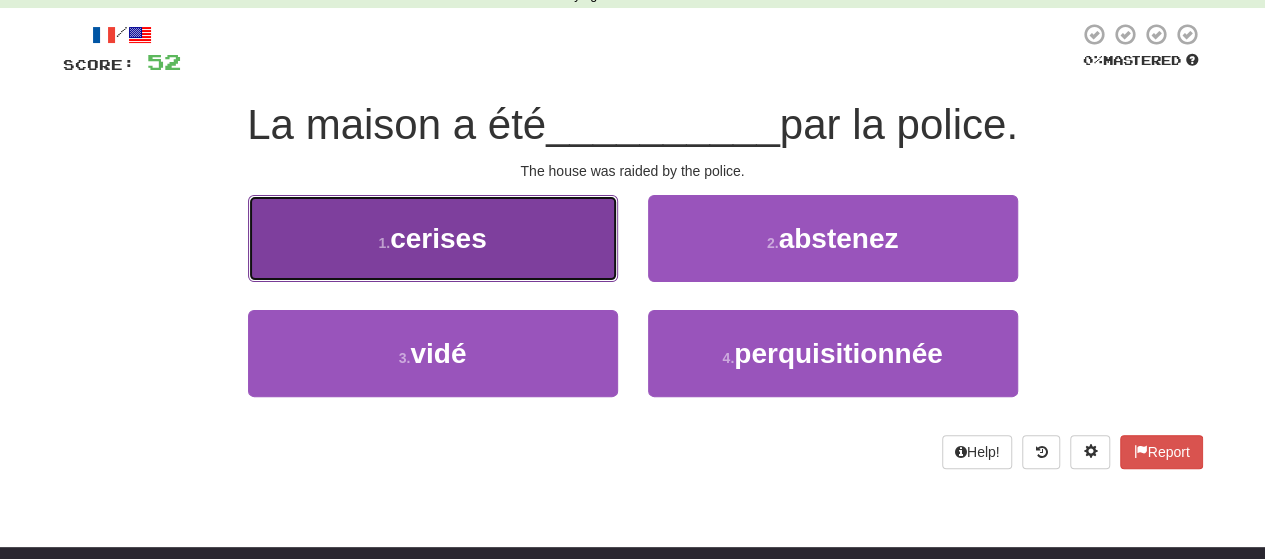 click on "1 . cerises" at bounding box center (433, 238) 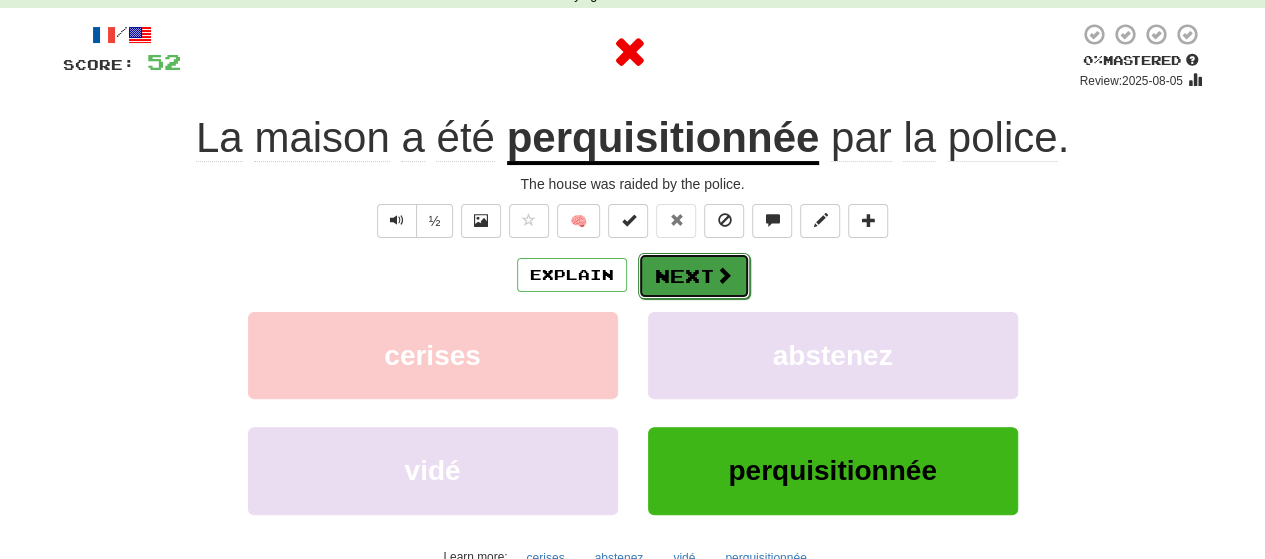 click on "Next" at bounding box center [694, 276] 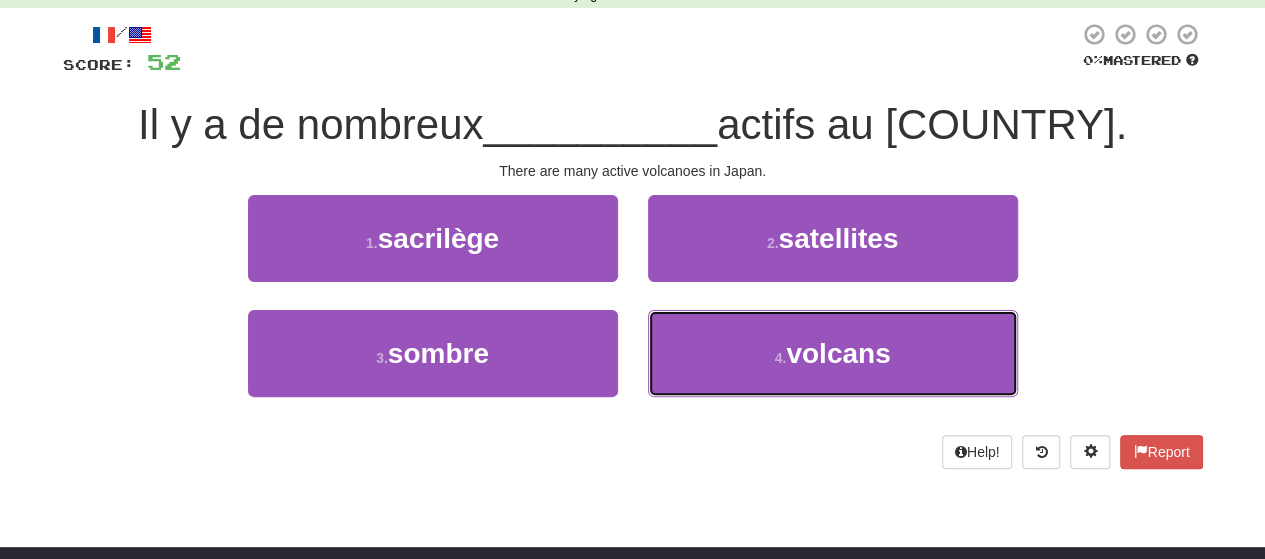 drag, startPoint x: 690, startPoint y: 349, endPoint x: 666, endPoint y: 298, distance: 56.364883 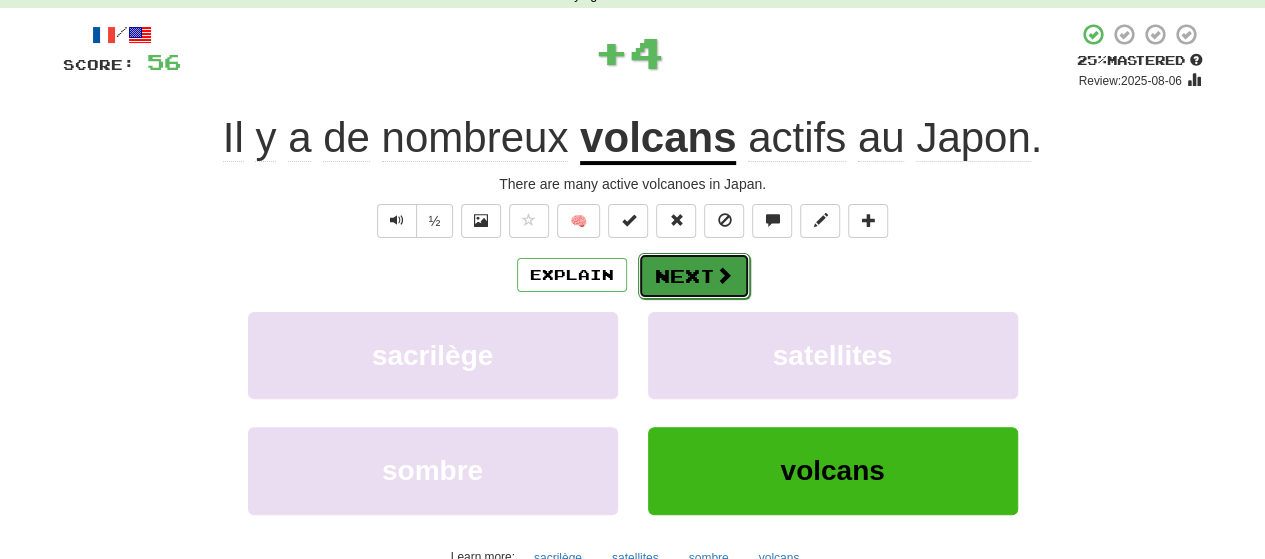 click on "Next" at bounding box center [694, 276] 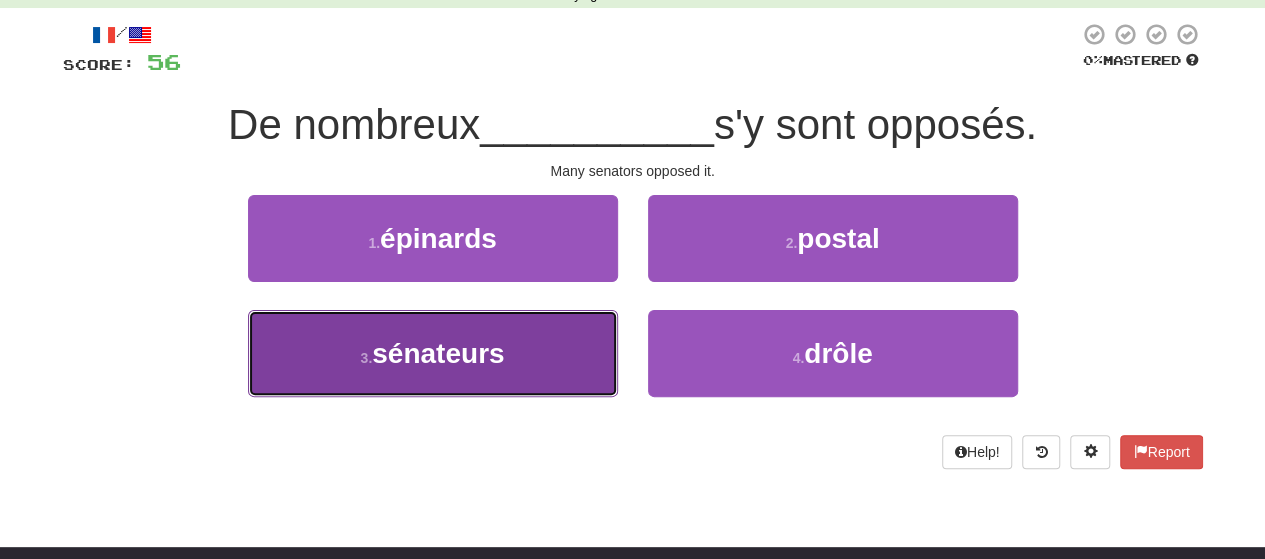 click on "3 .  sénateurs" at bounding box center [433, 353] 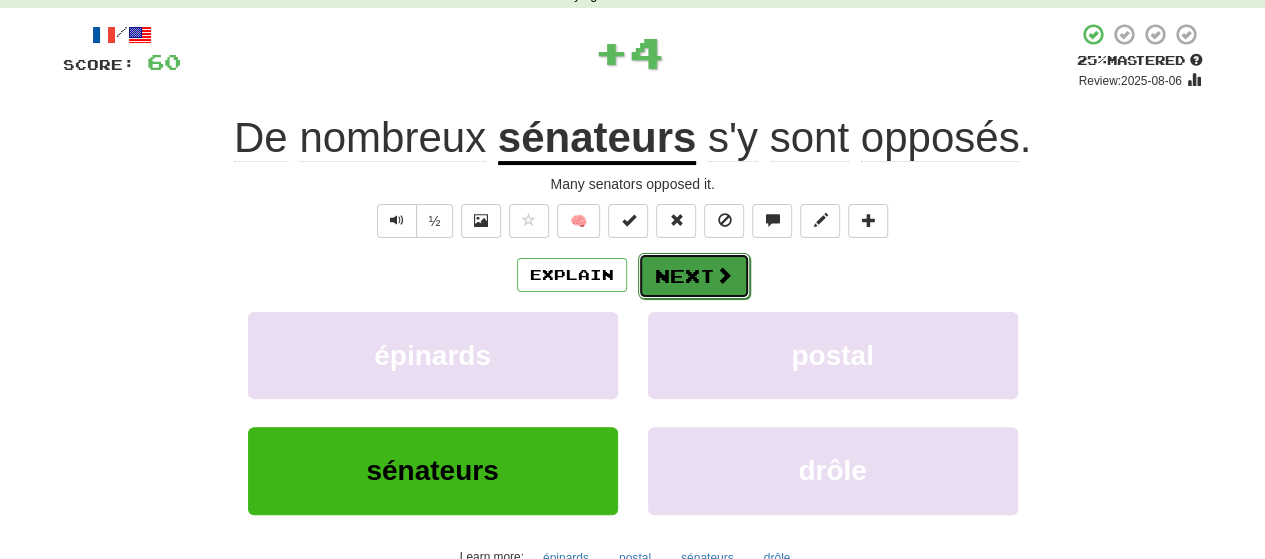 click on "Next" at bounding box center (694, 276) 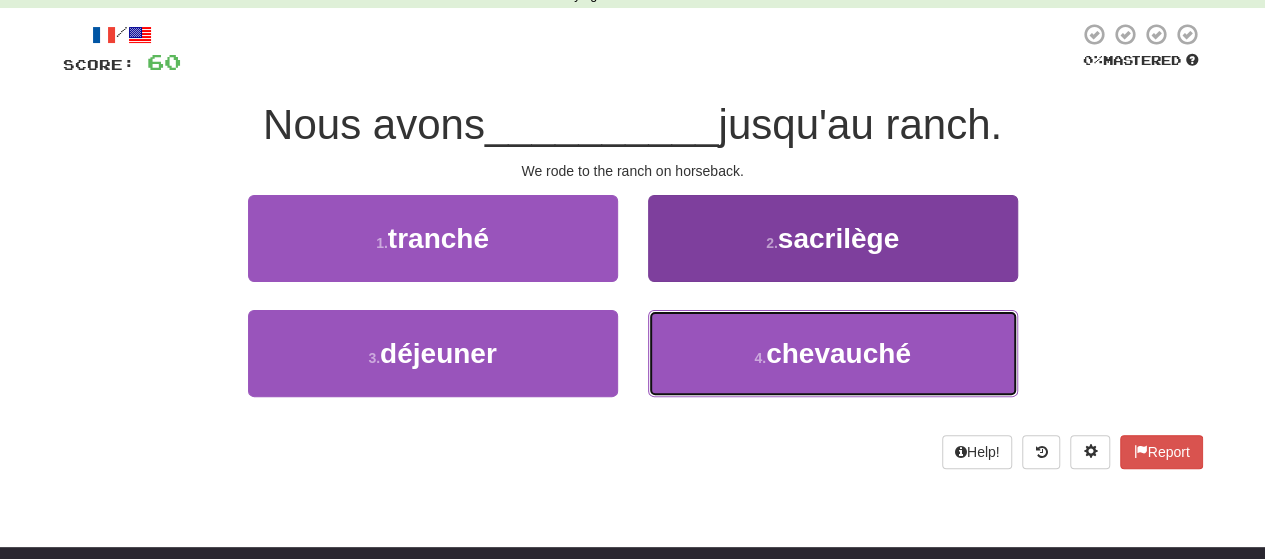 drag, startPoint x: 725, startPoint y: 358, endPoint x: 716, endPoint y: 340, distance: 20.12461 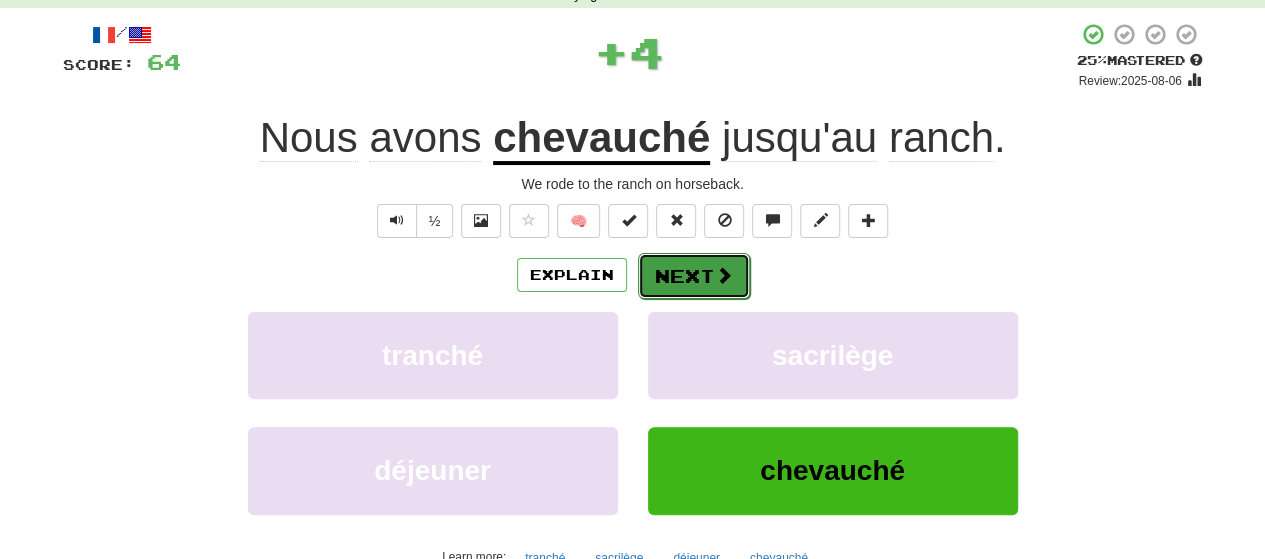 click on "Next" at bounding box center [694, 276] 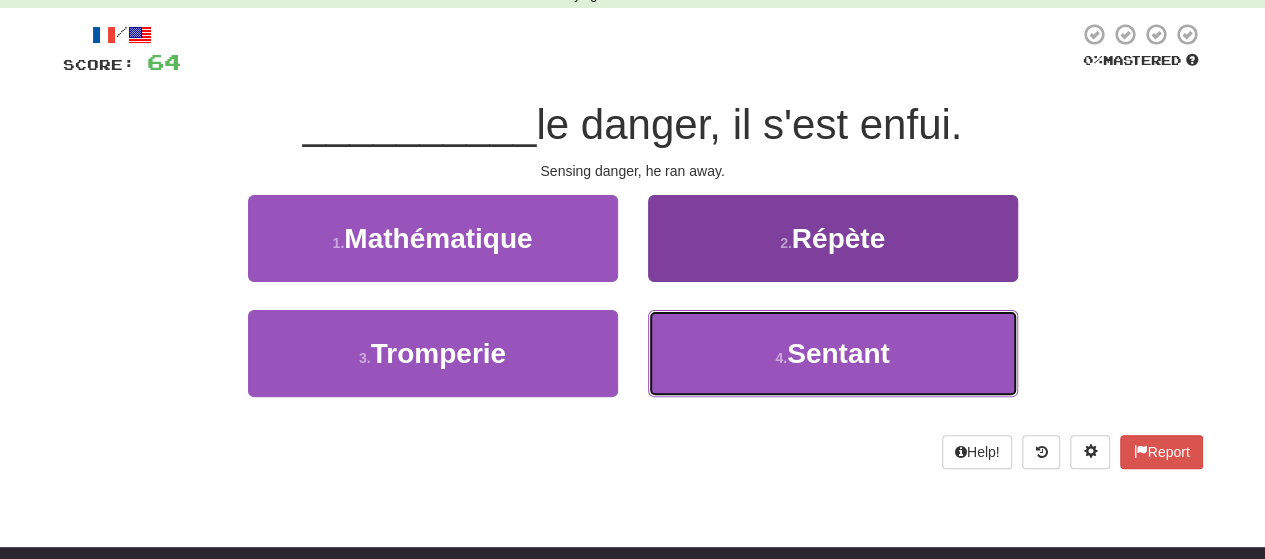drag, startPoint x: 698, startPoint y: 342, endPoint x: 688, endPoint y: 329, distance: 16.40122 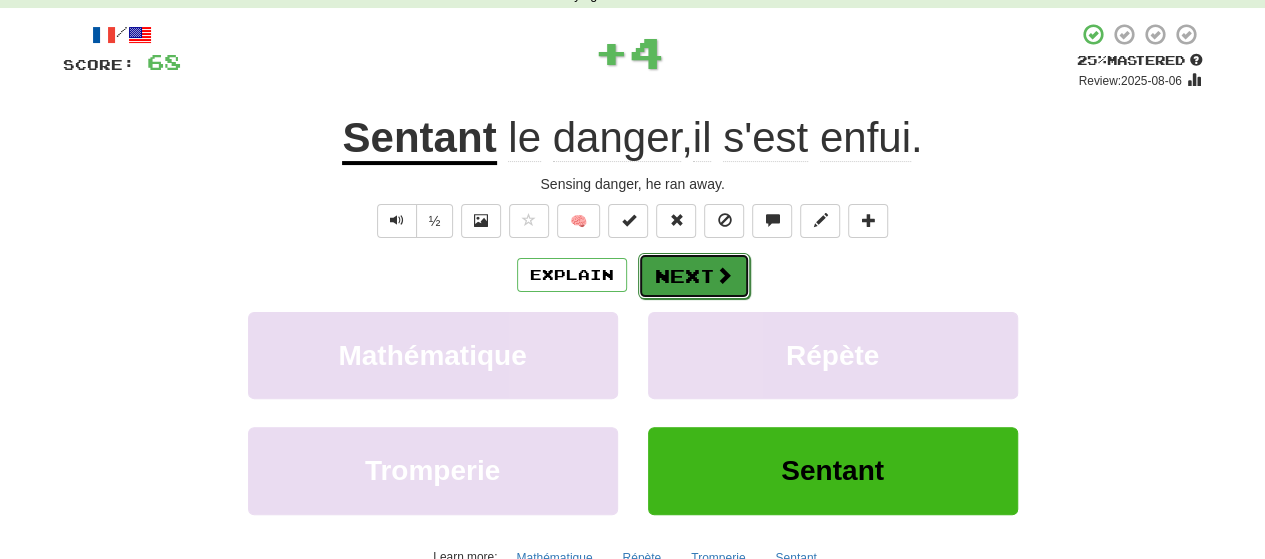 click on "Next" at bounding box center [694, 276] 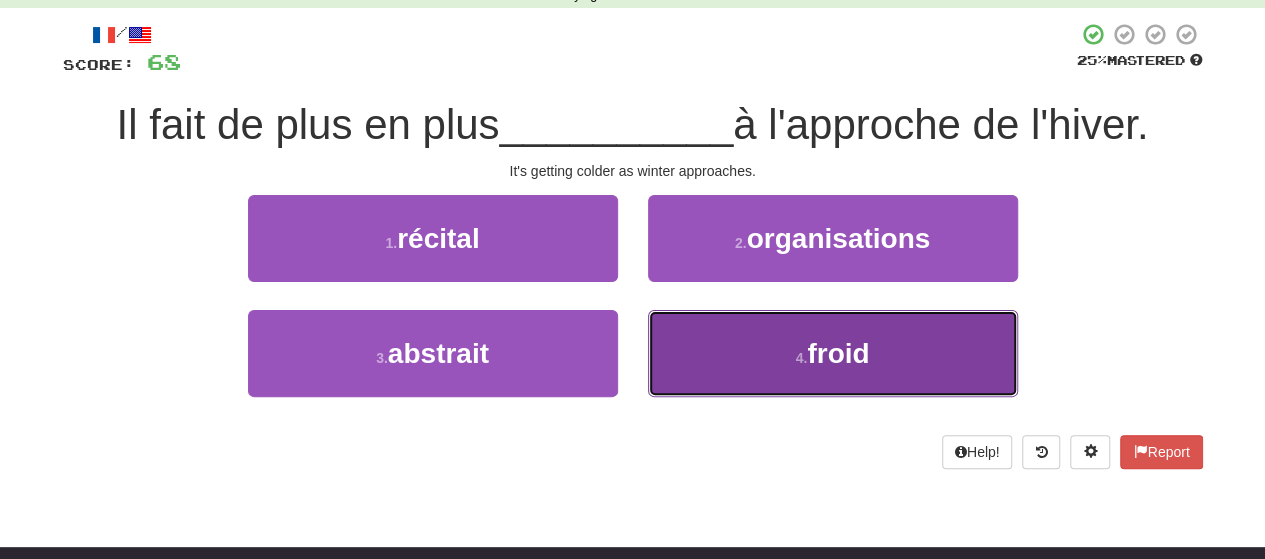 click on "4 .  froid" at bounding box center [833, 353] 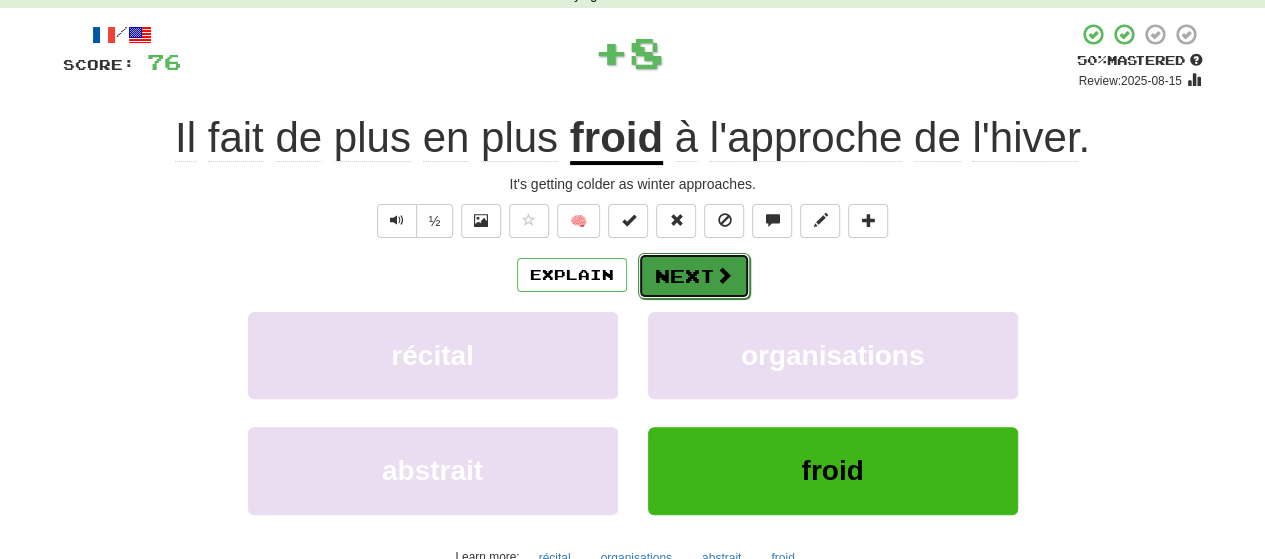 click on "Next" at bounding box center (694, 276) 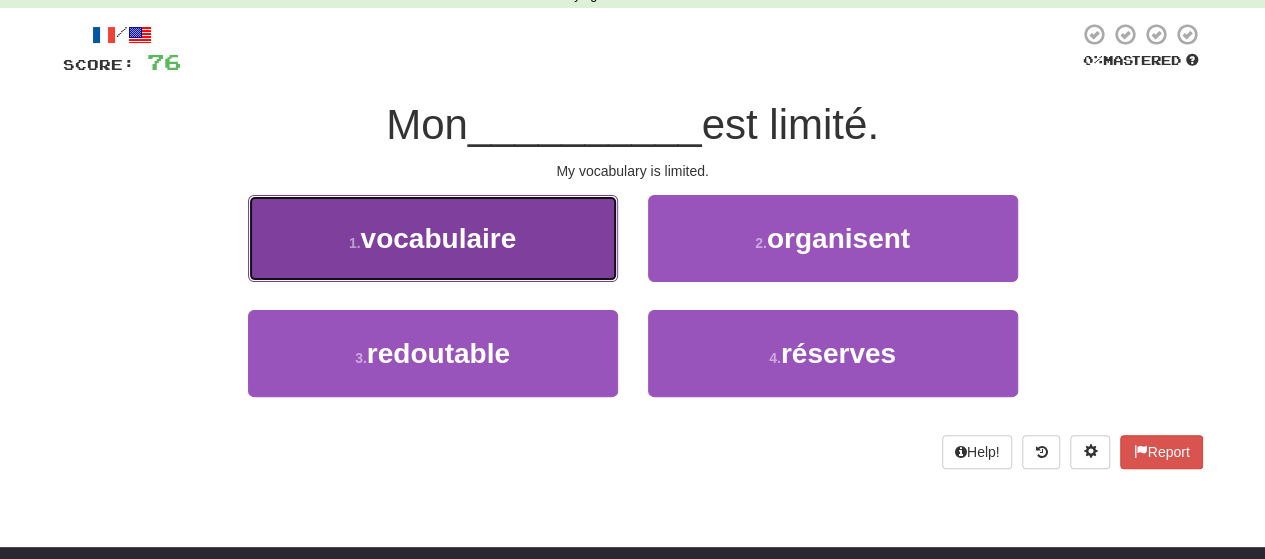 click on "1 .  vocabulaire" at bounding box center [433, 238] 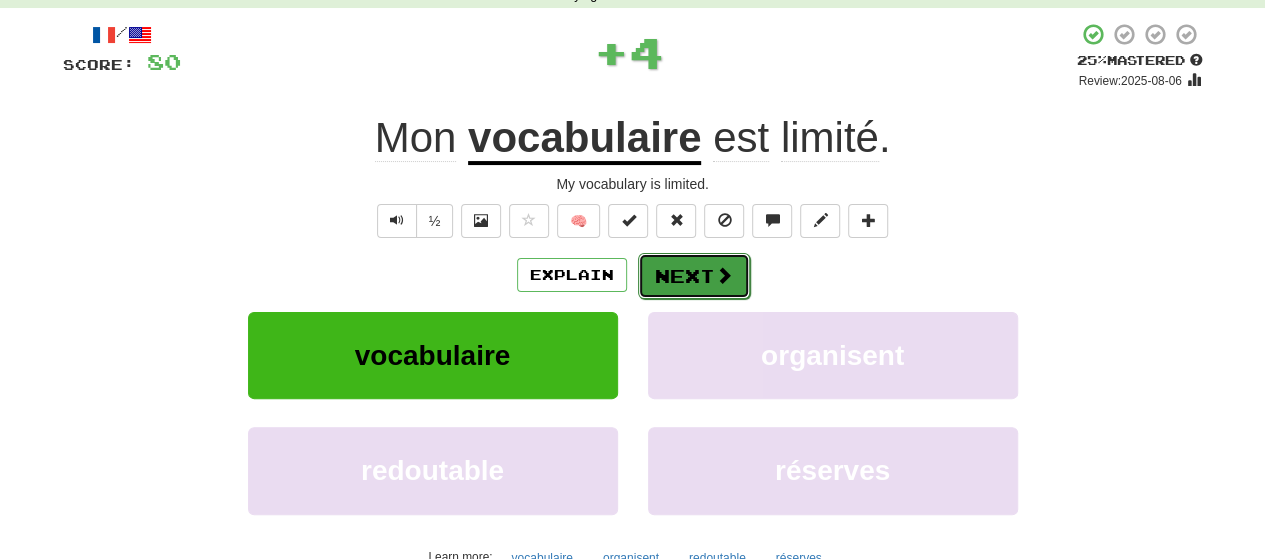 click on "Next" at bounding box center (694, 276) 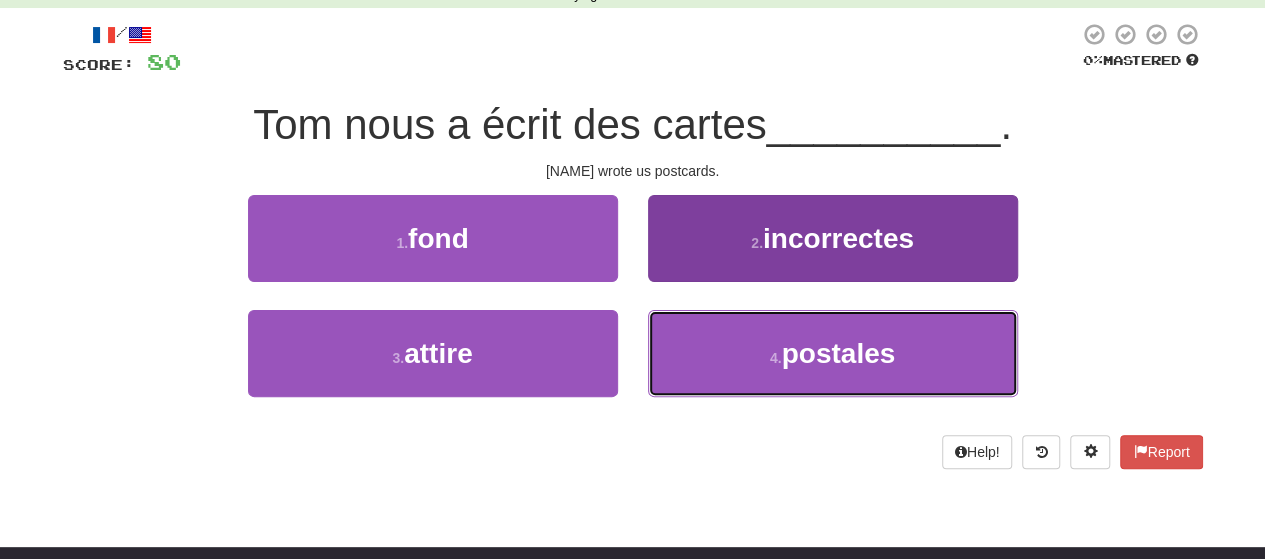 drag, startPoint x: 702, startPoint y: 345, endPoint x: 696, endPoint y: 325, distance: 20.880613 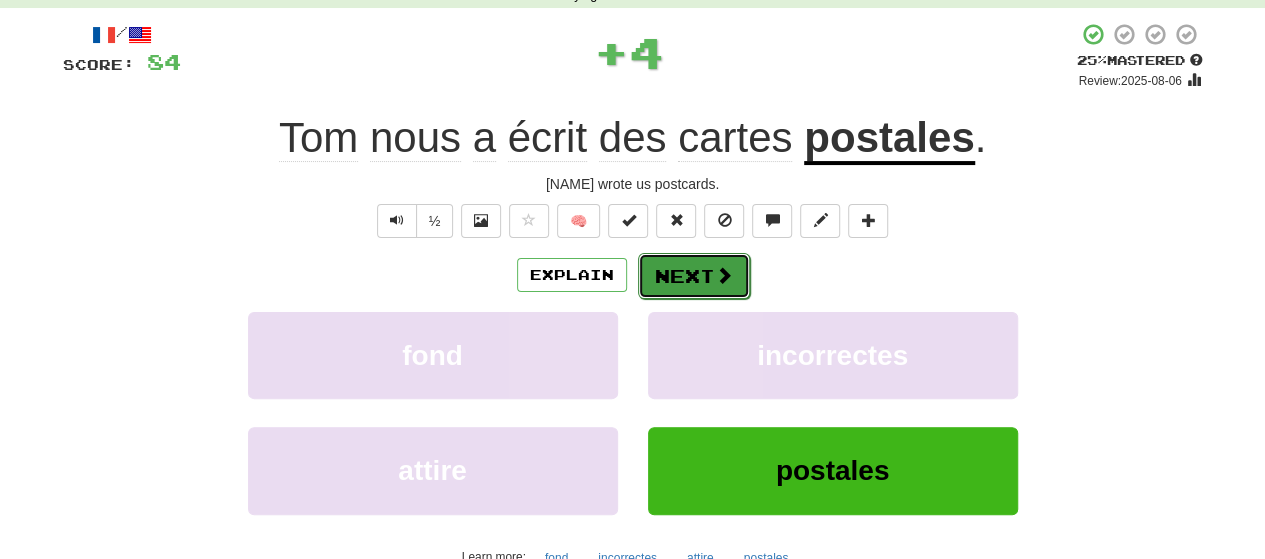 click on "Next" at bounding box center (694, 276) 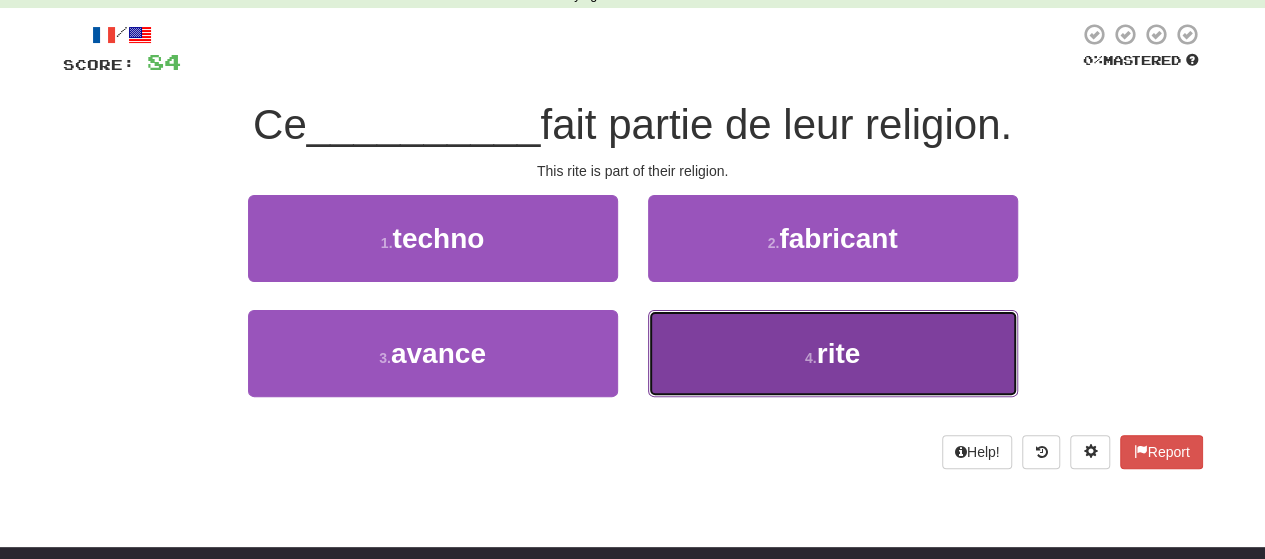 click on "4 .  rite" at bounding box center (833, 353) 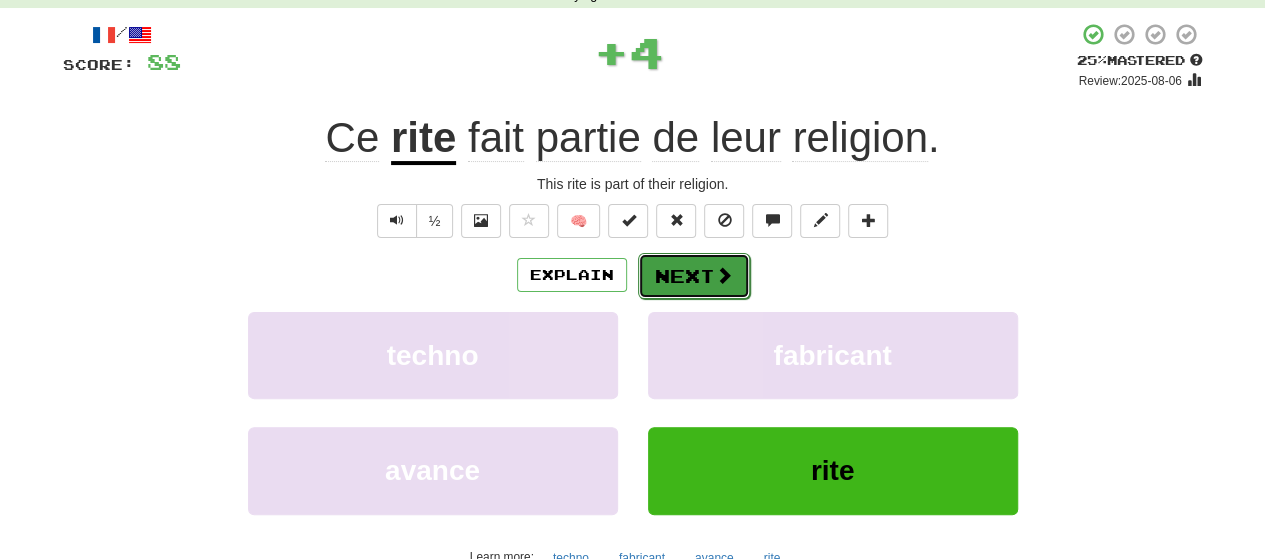 click on "Next" at bounding box center [694, 276] 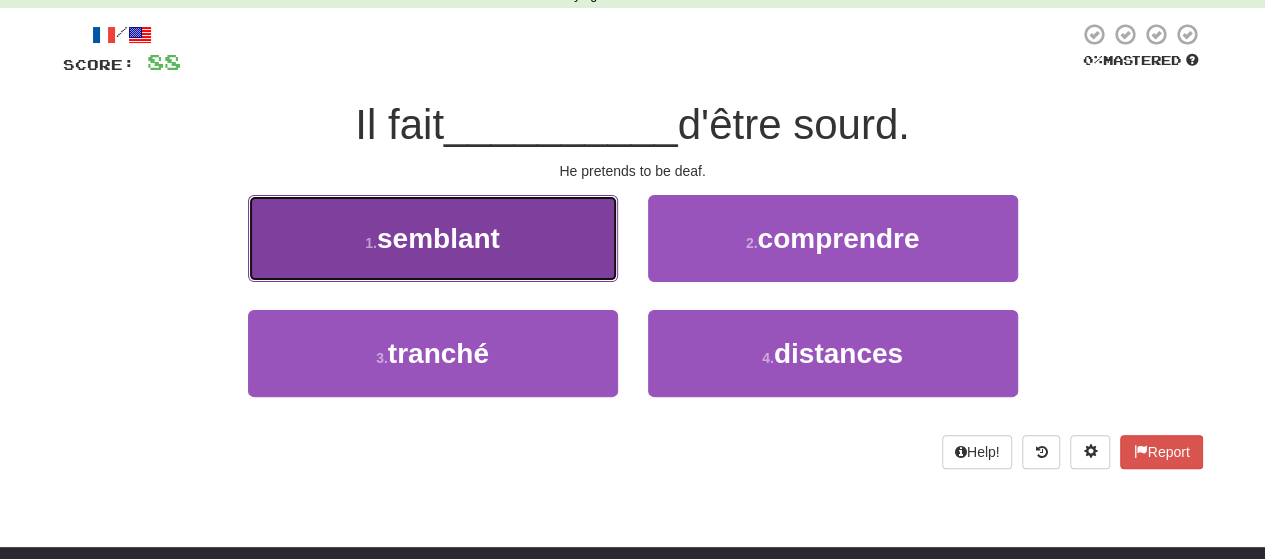 click on "1 .  semblant" at bounding box center (433, 238) 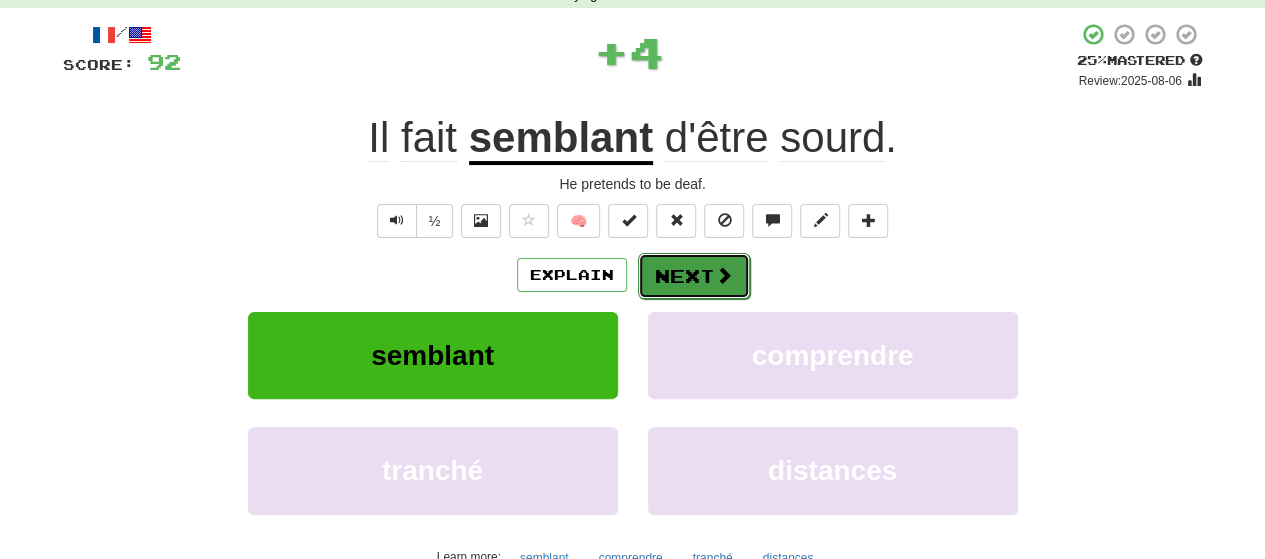 click on "Next" at bounding box center [694, 276] 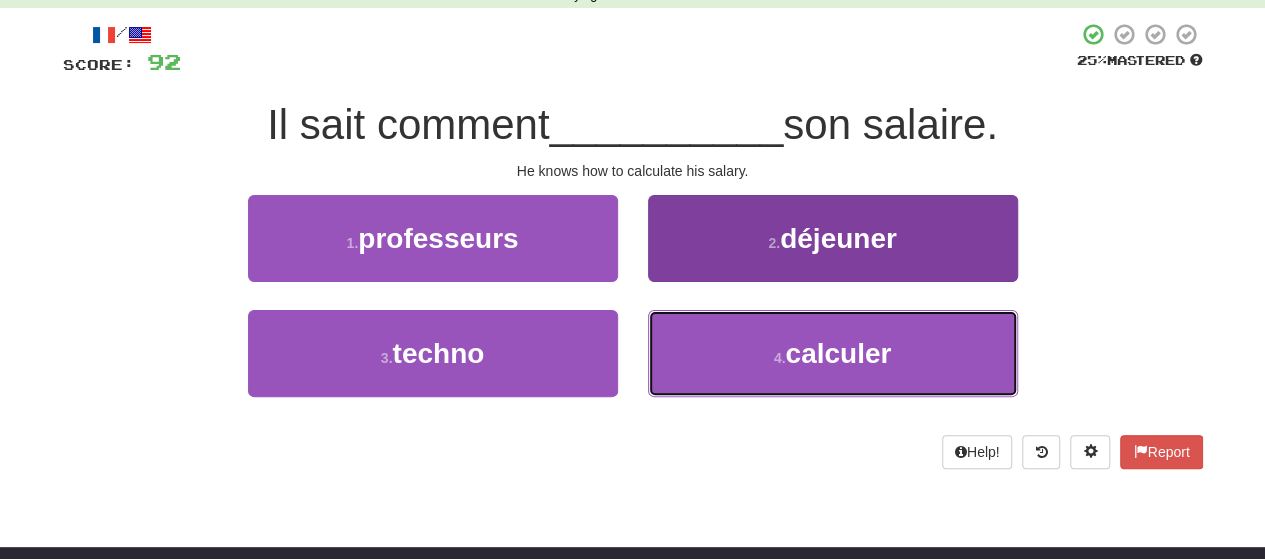 drag, startPoint x: 703, startPoint y: 347, endPoint x: 700, endPoint y: 337, distance: 10.440307 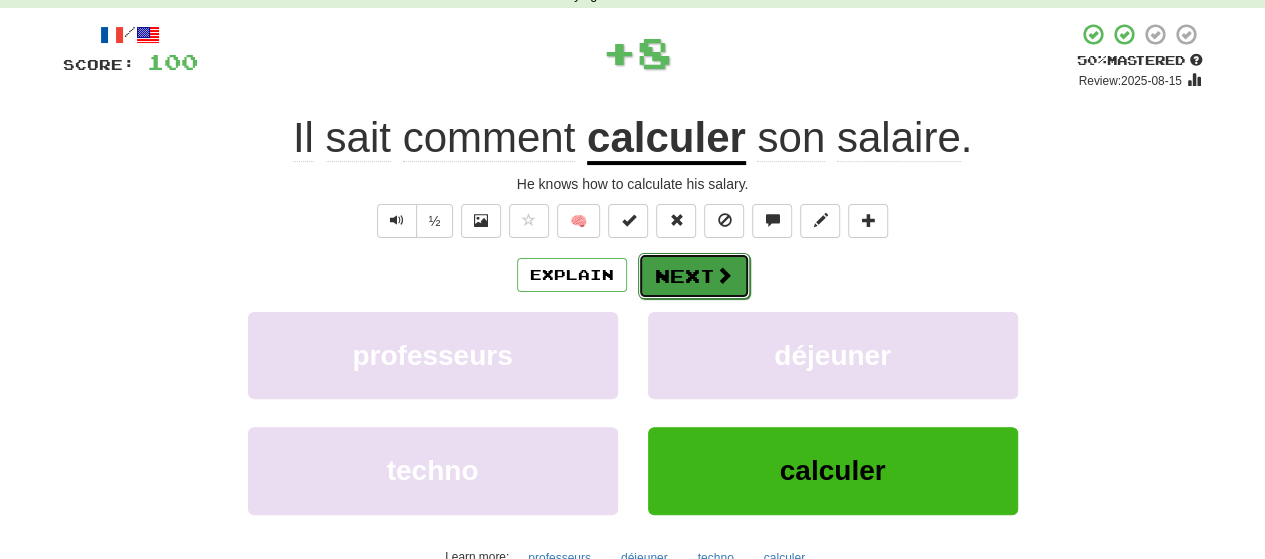 click on "Next" at bounding box center [694, 276] 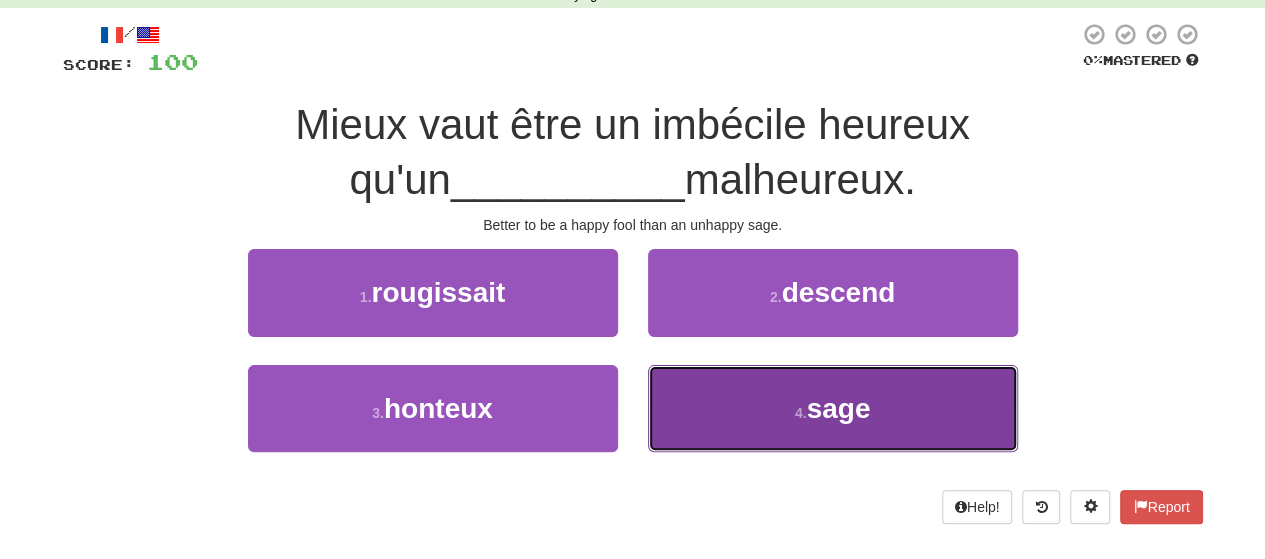 click on "4 .  sage" at bounding box center (833, 408) 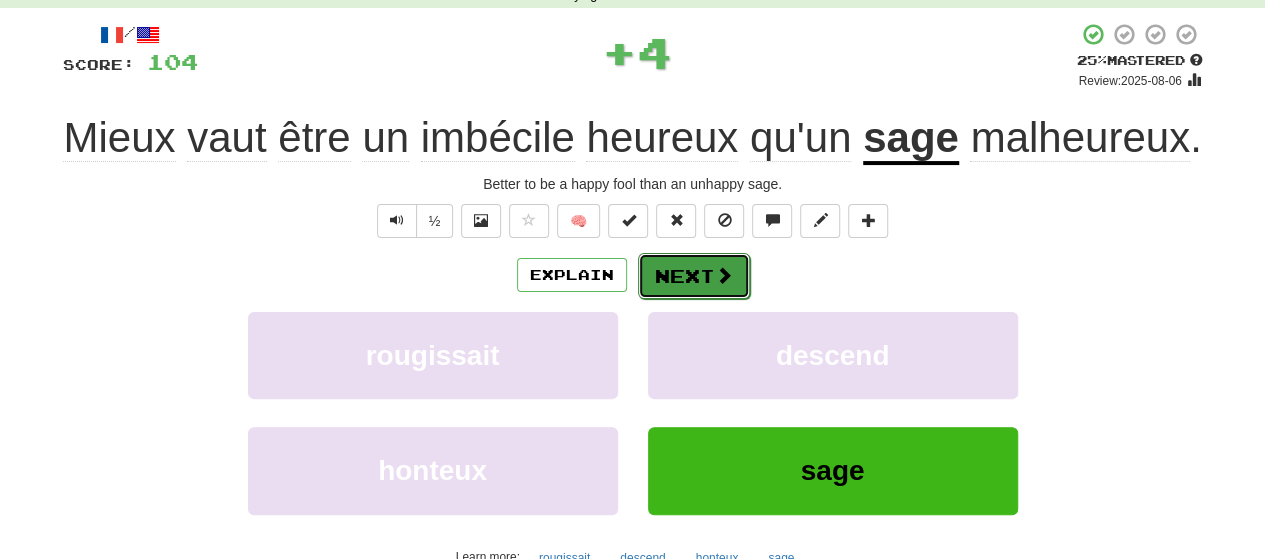 click on "Next" at bounding box center (694, 276) 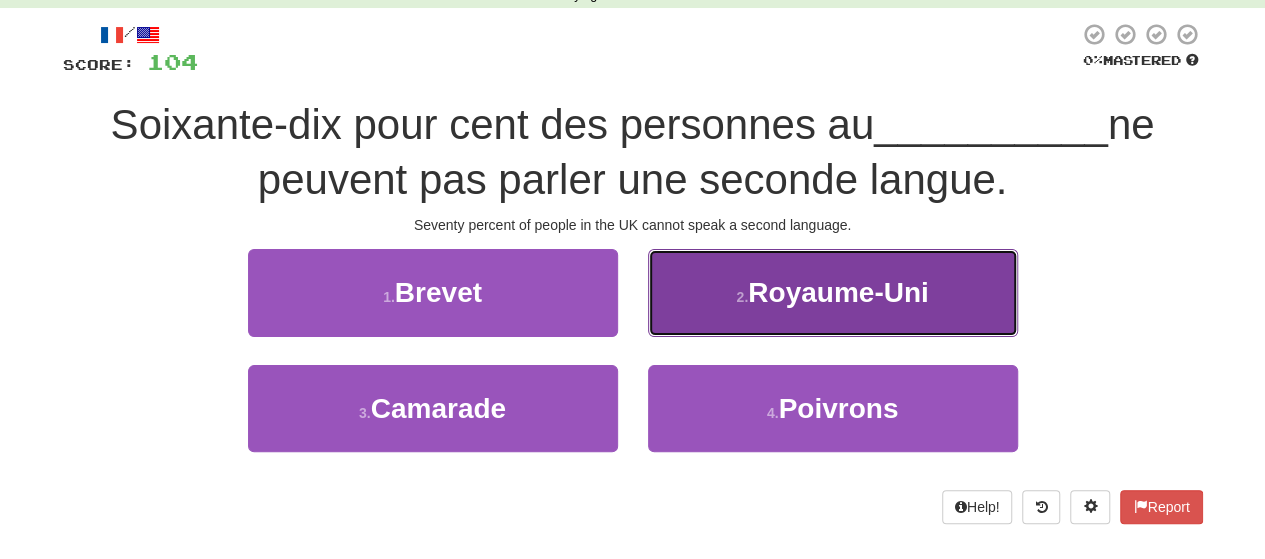 click on "2 .  Royaume-Uni" at bounding box center [833, 292] 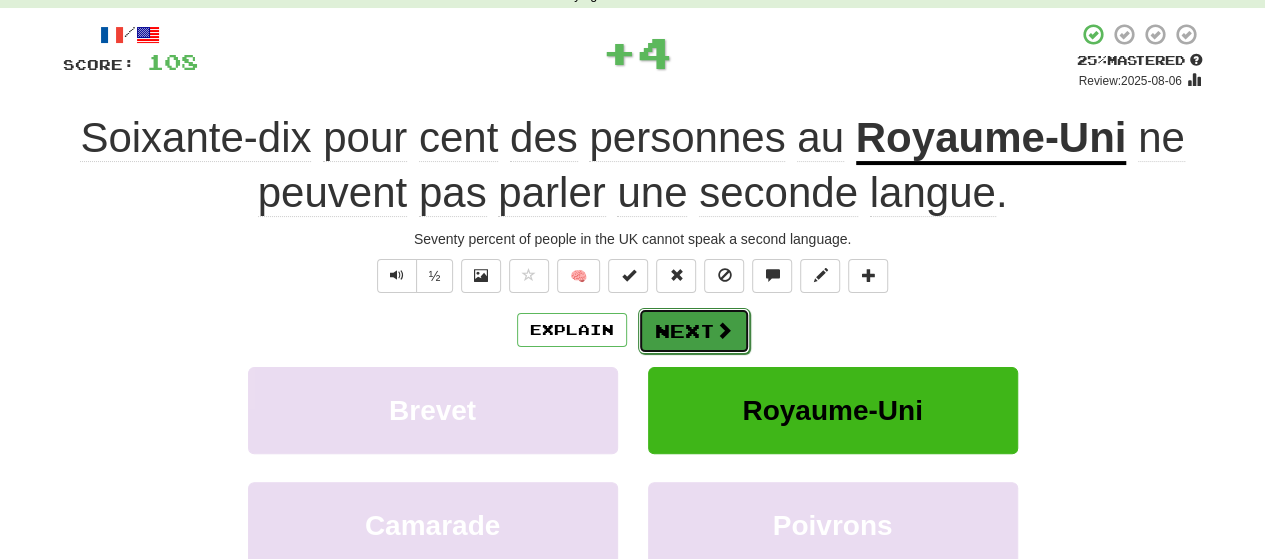 click on "Next" at bounding box center (694, 331) 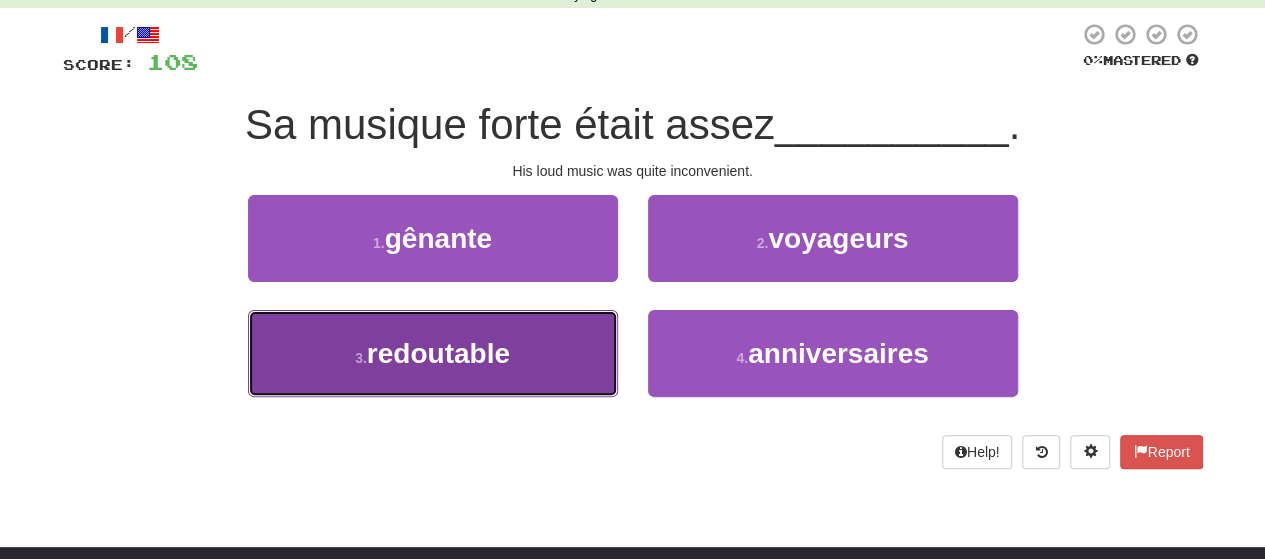 click on "3 .  redoutable" at bounding box center [433, 353] 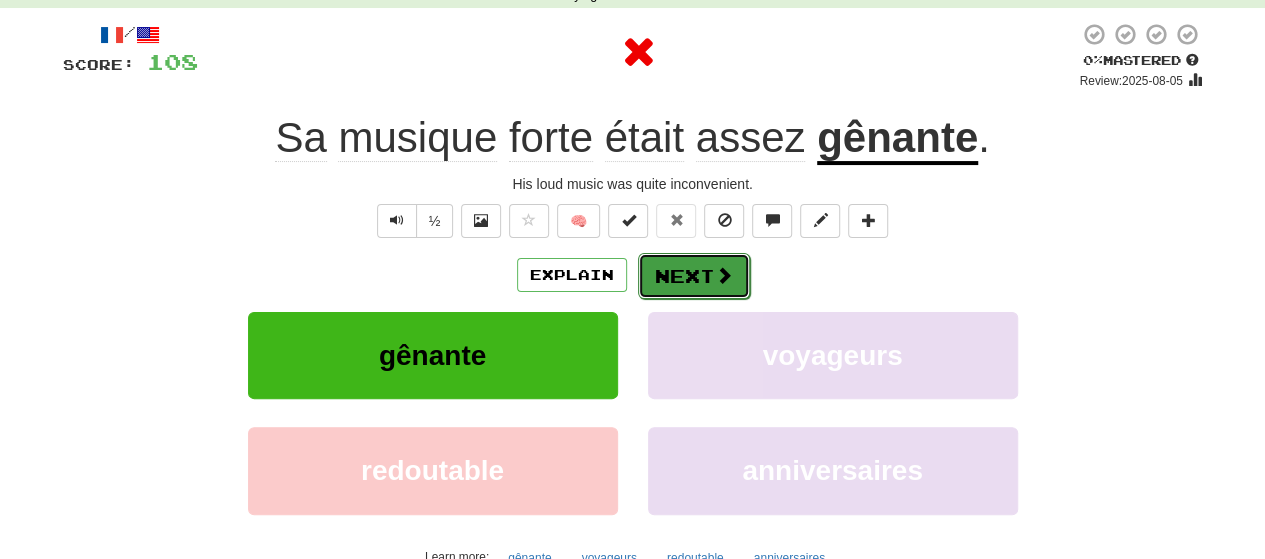 click on "Next" at bounding box center (694, 276) 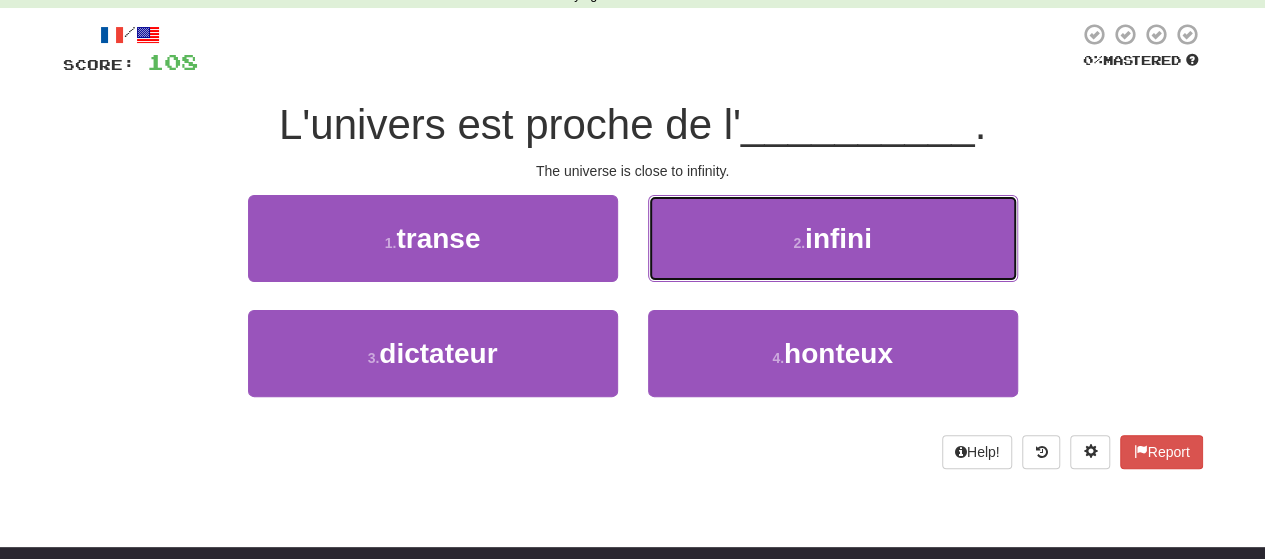 click on "2 .  infini" at bounding box center (833, 238) 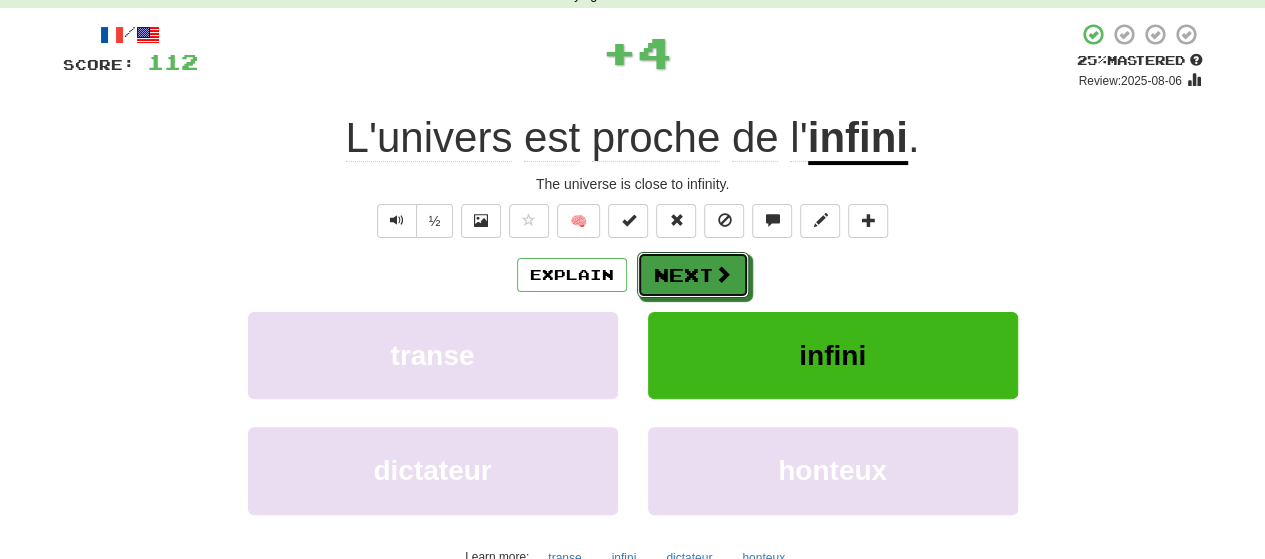 click on "Next" at bounding box center (693, 275) 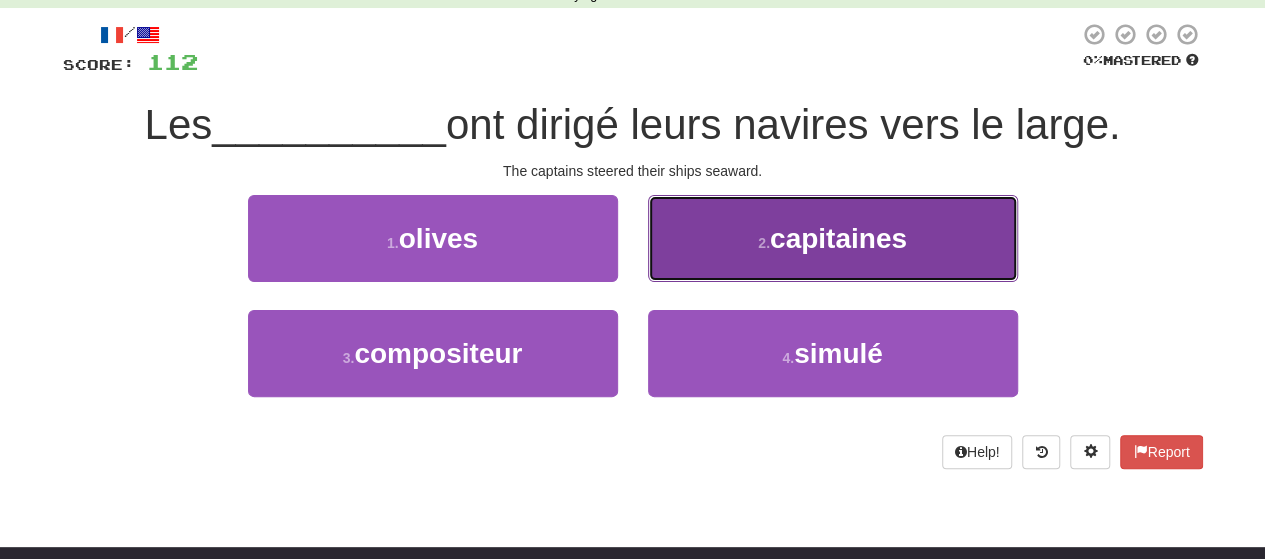 click on "2 .  capitaines" at bounding box center [833, 238] 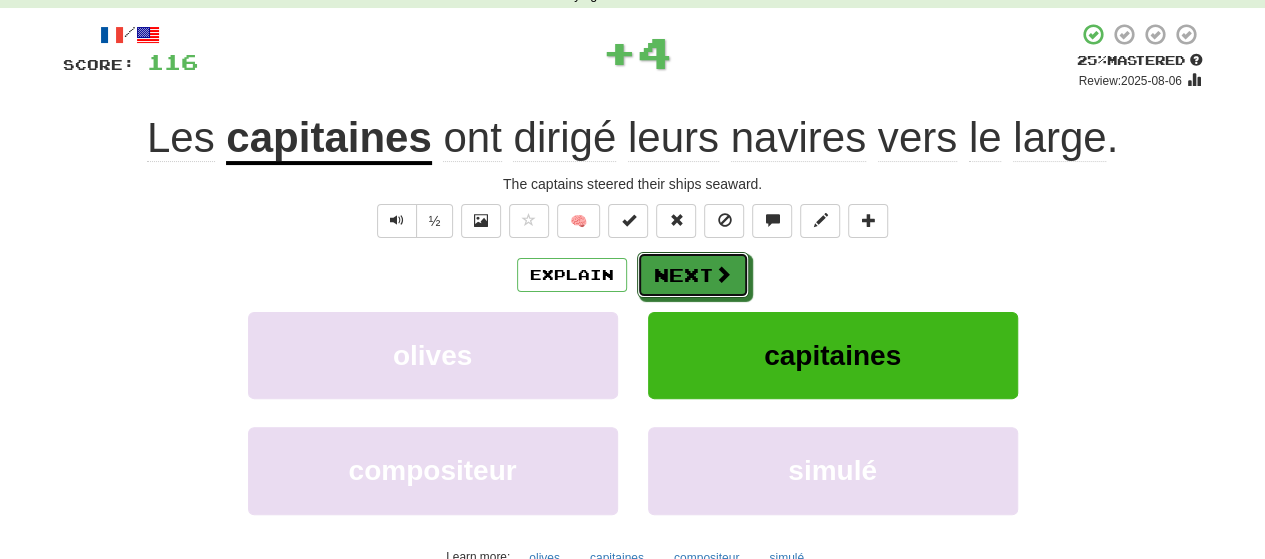 click at bounding box center (723, 274) 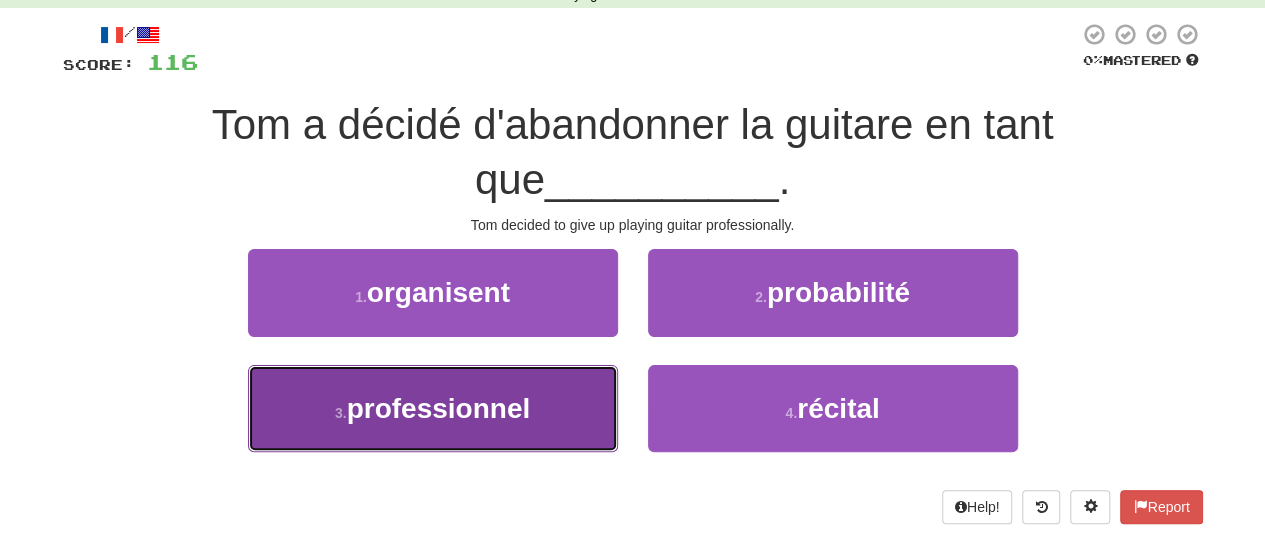 click on "3 .  professionnel" at bounding box center (433, 408) 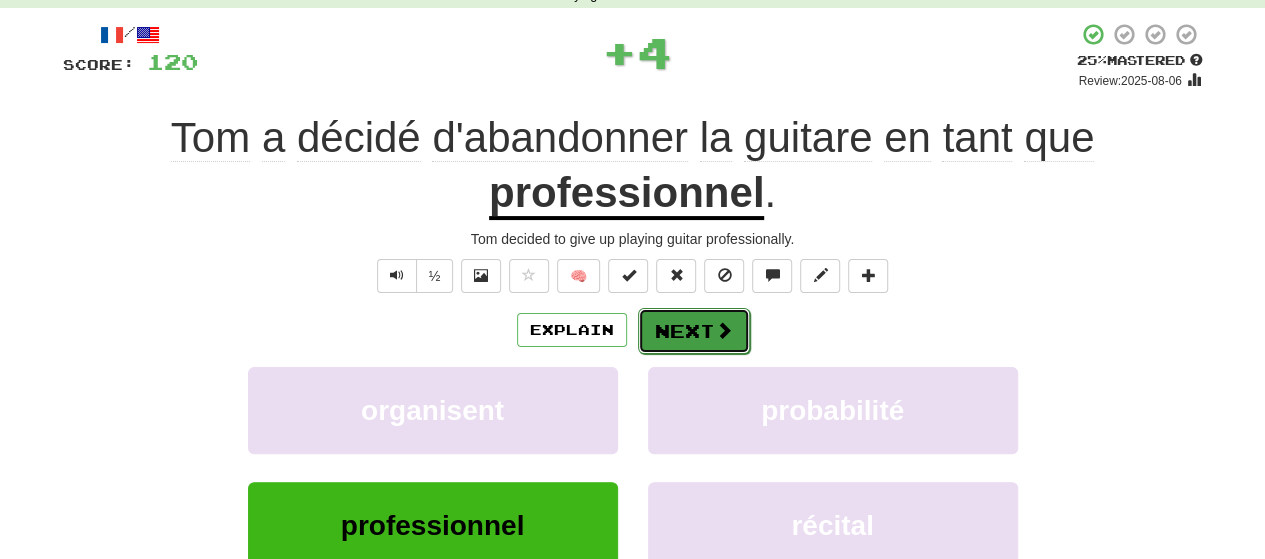 click on "Next" at bounding box center (694, 331) 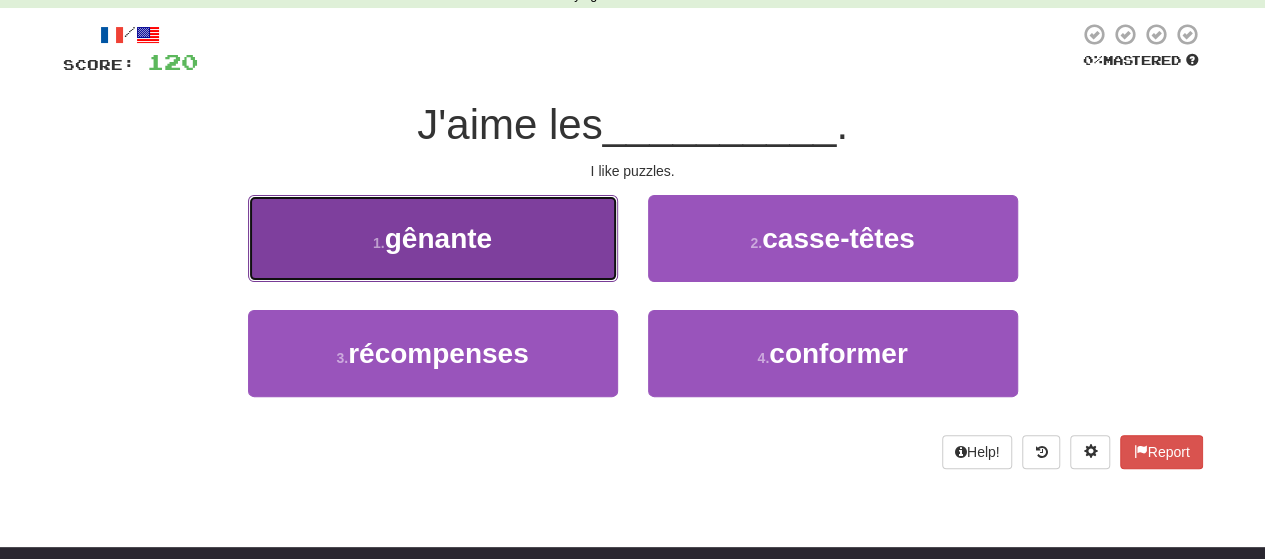 click on "1 .  gênante" at bounding box center (433, 238) 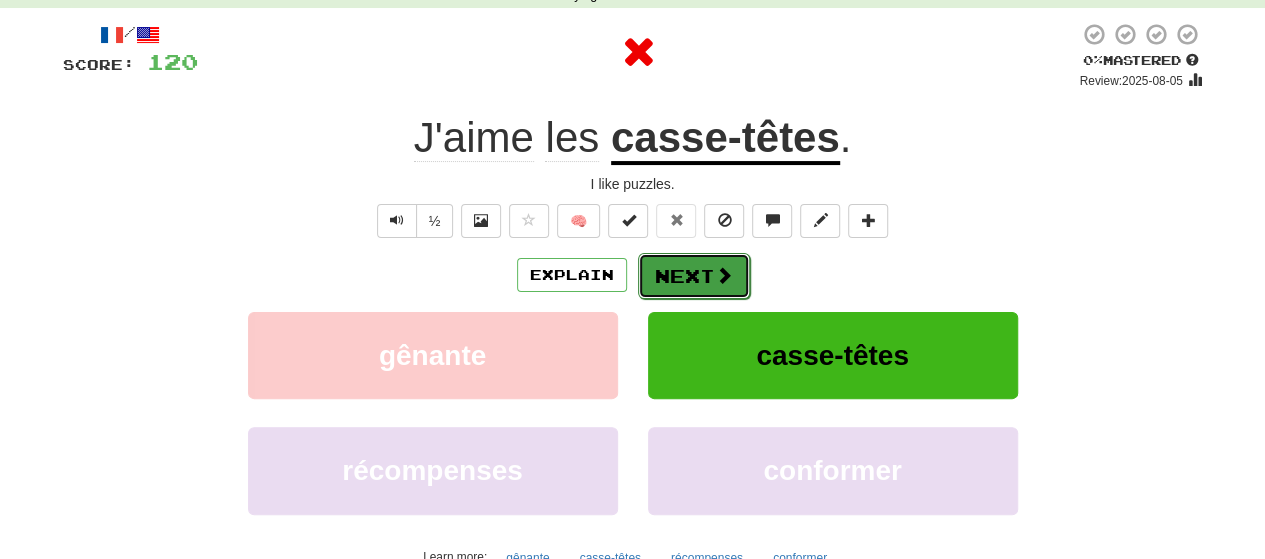 click on "Next" at bounding box center [694, 276] 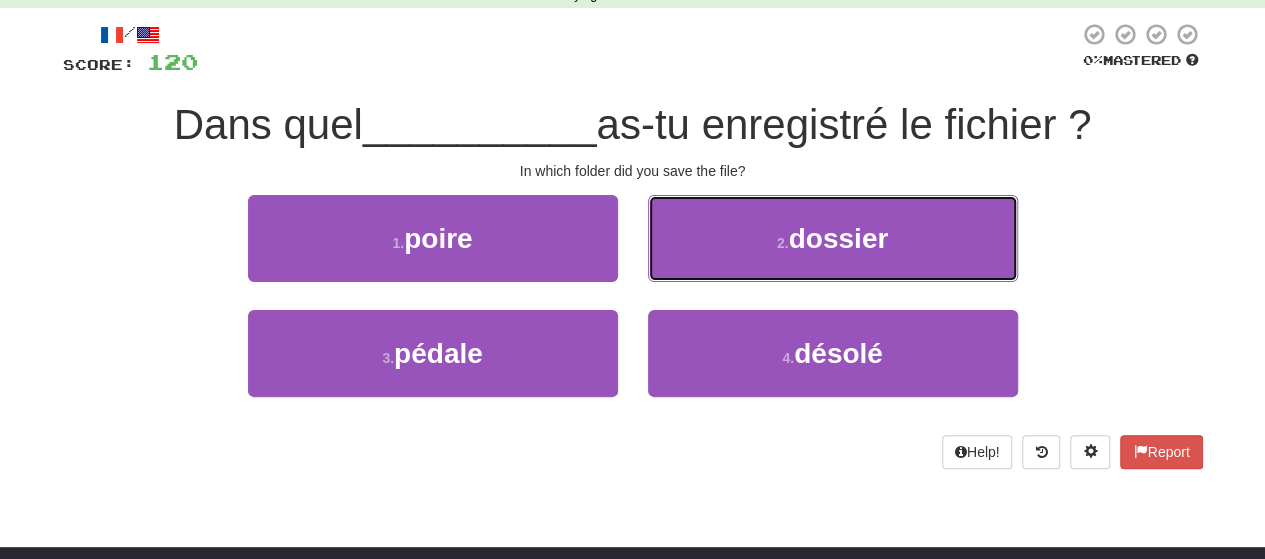 click on "2 .  dossier" at bounding box center (833, 238) 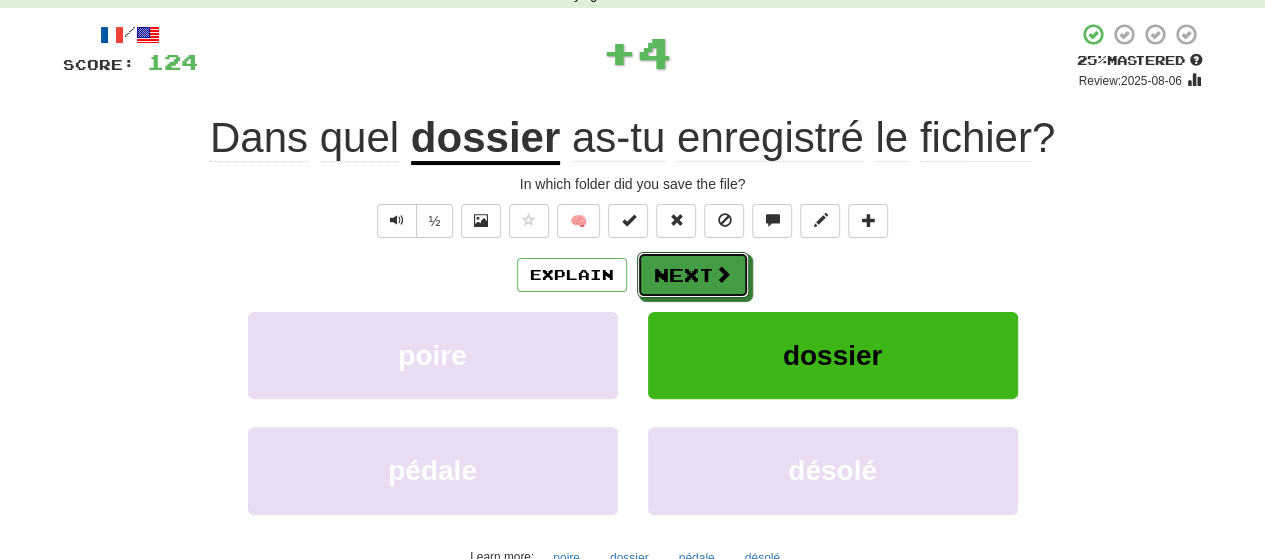 click on "Next" at bounding box center (693, 275) 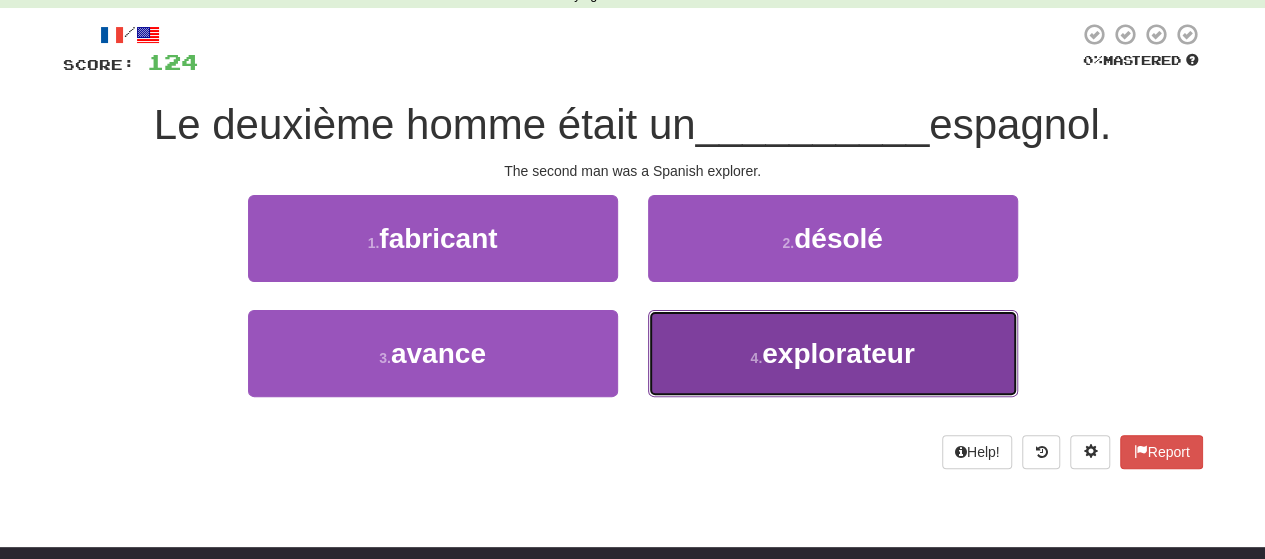 click on "4 .  explorateur" at bounding box center (833, 353) 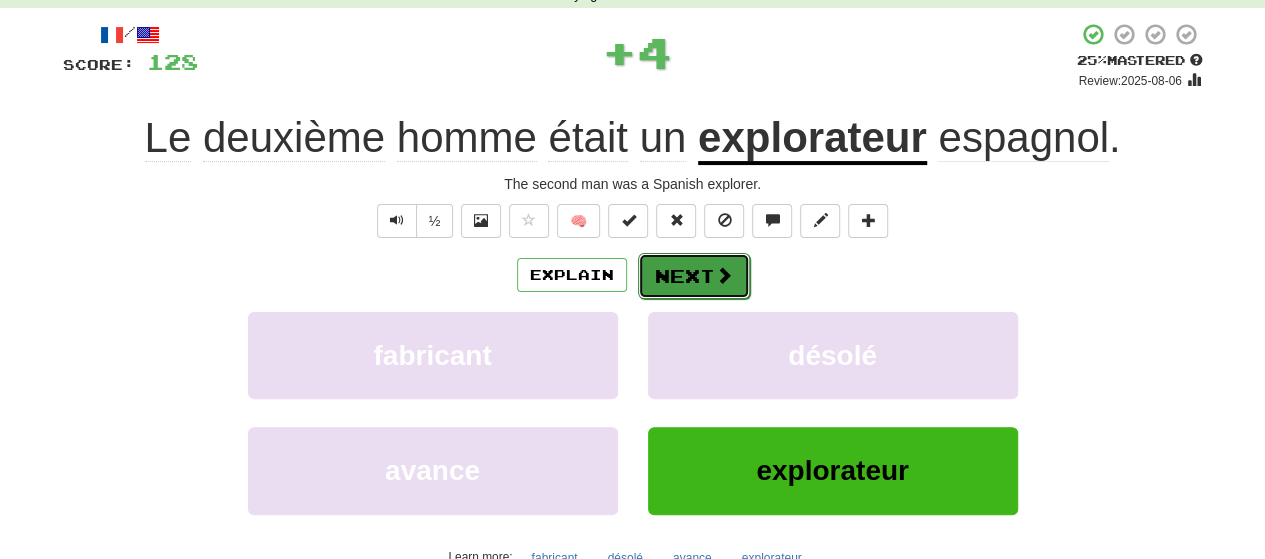 click on "Next" at bounding box center (694, 276) 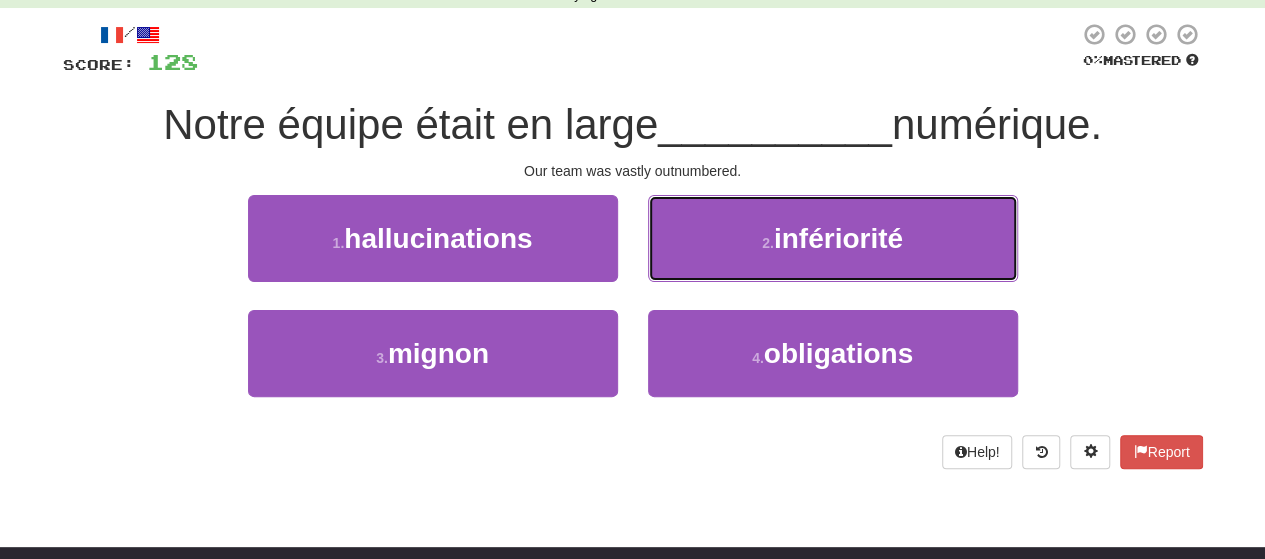 click on "2 .  infériorité" at bounding box center [833, 238] 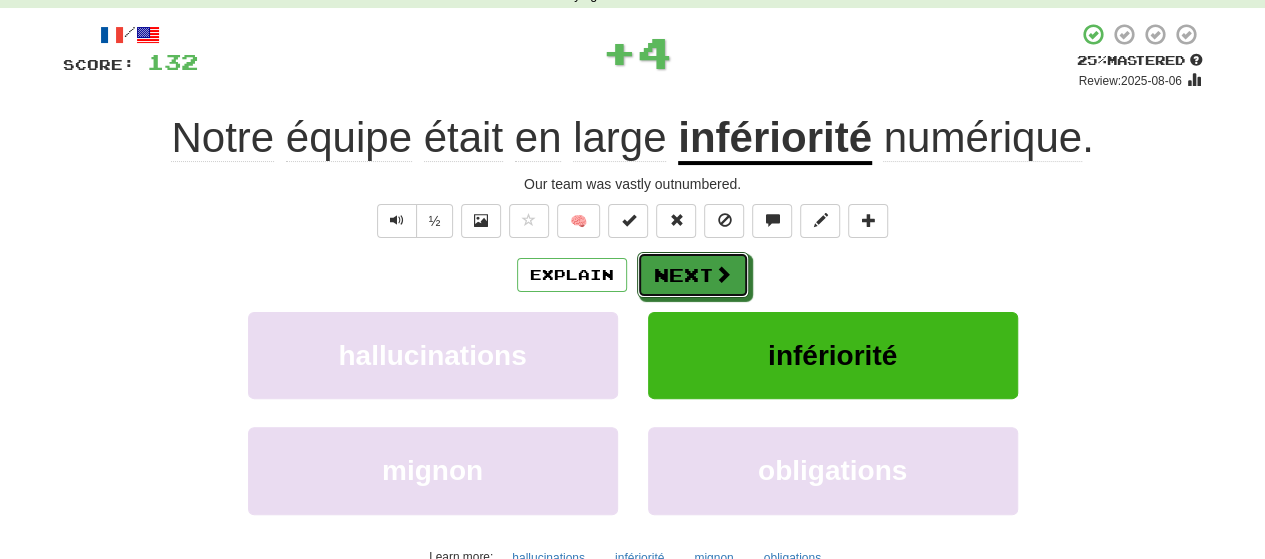 click on "Next" at bounding box center [693, 275] 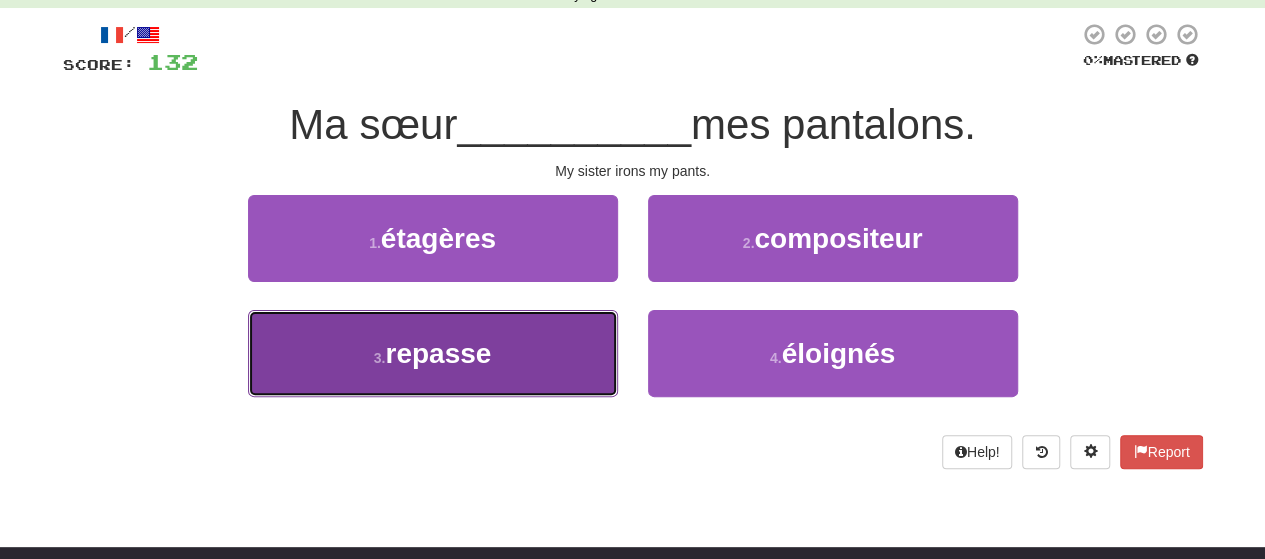 click on "3 .  repasse" at bounding box center [433, 353] 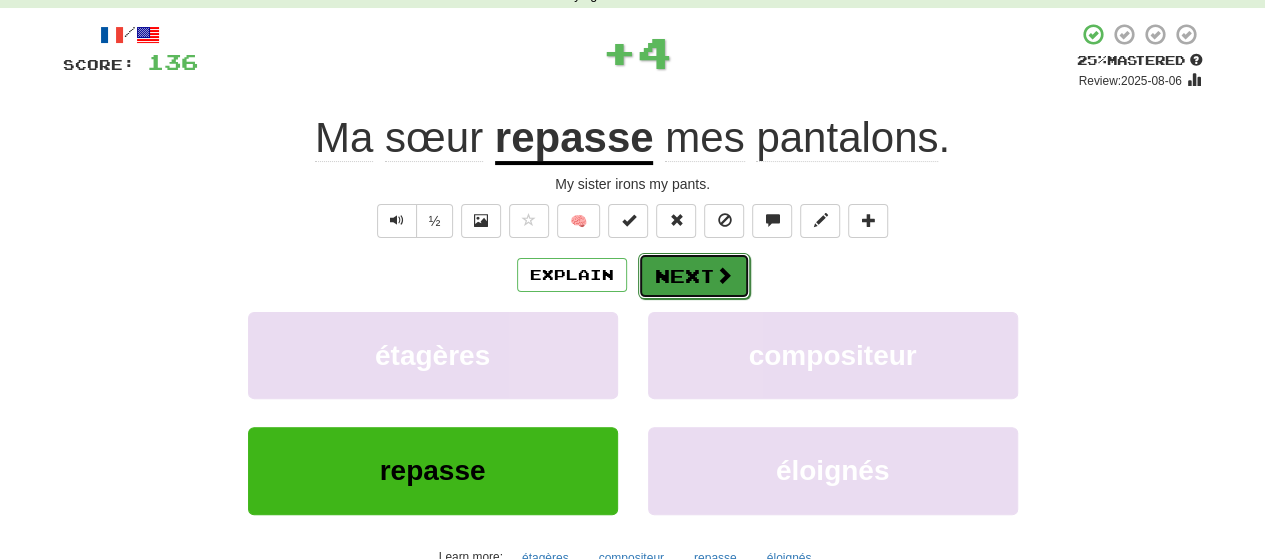 click on "Next" at bounding box center (694, 276) 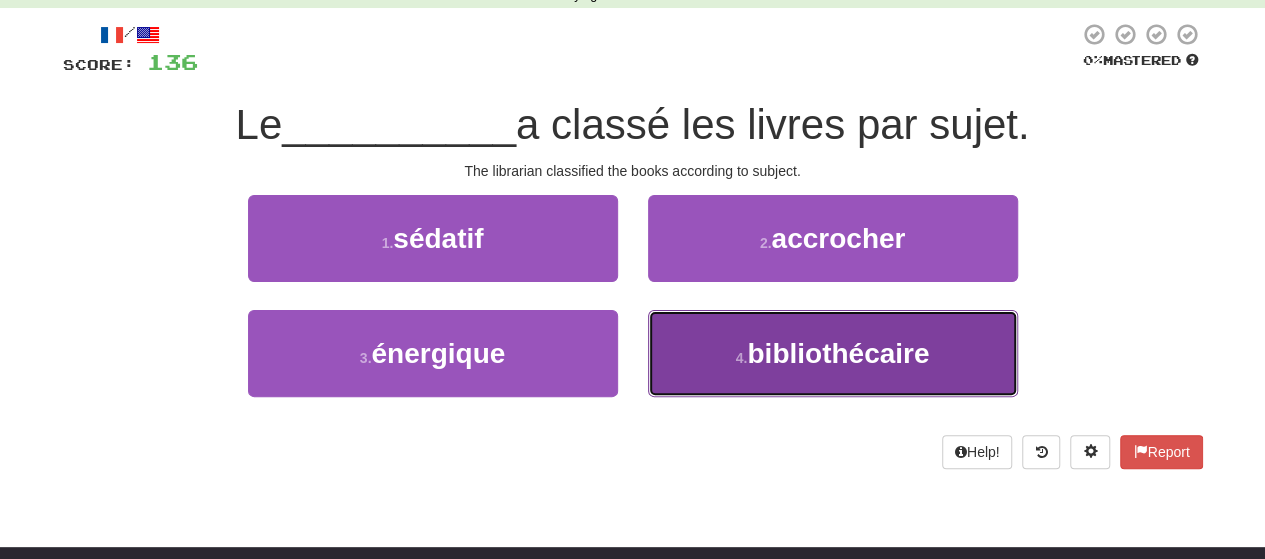 click on "4 .  bibliothécaire" at bounding box center (833, 353) 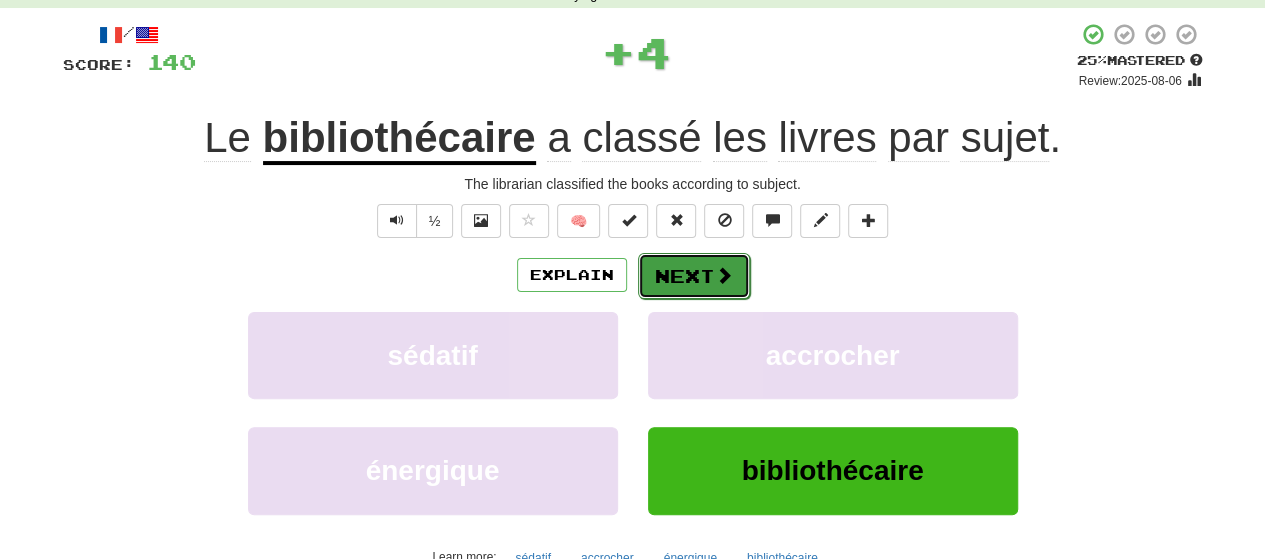click on "Next" at bounding box center (694, 276) 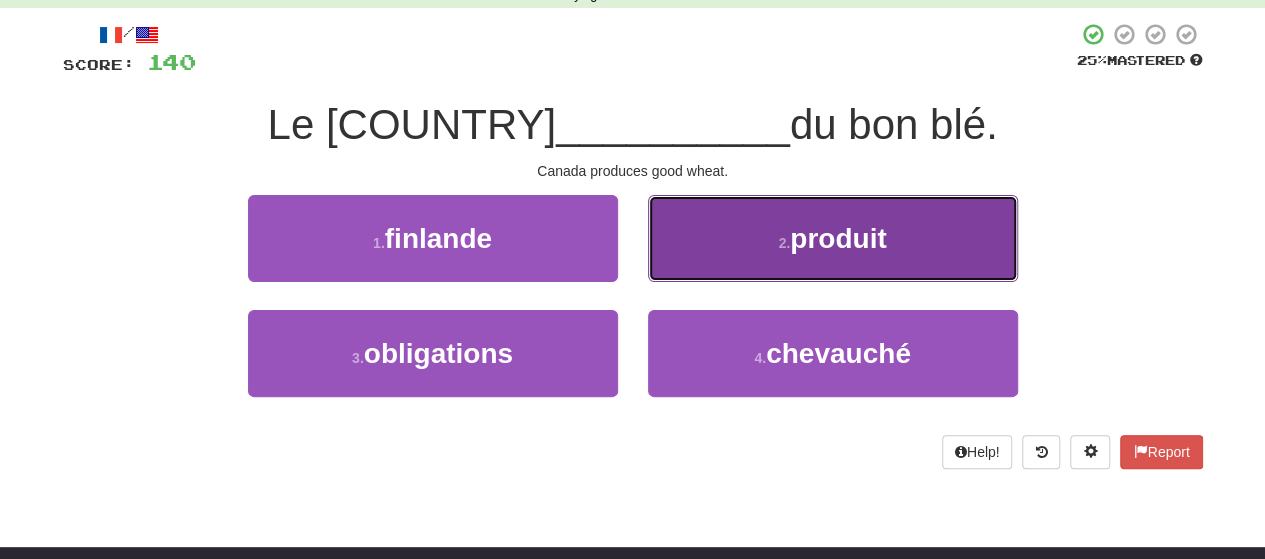 click on "2 .  produit" at bounding box center (833, 238) 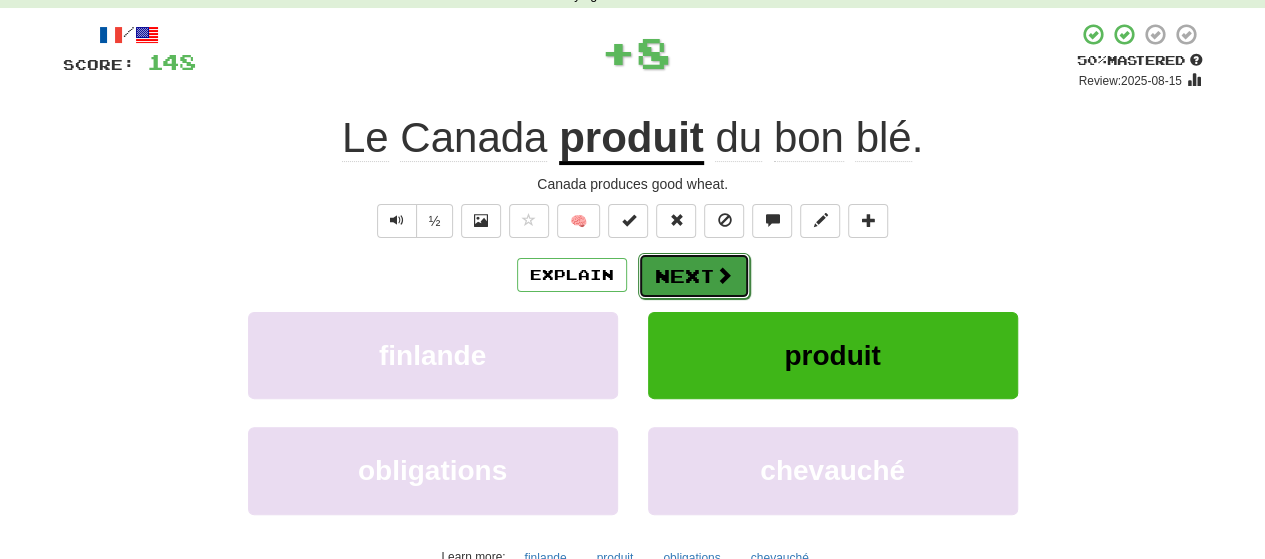 click on "Next" at bounding box center (694, 276) 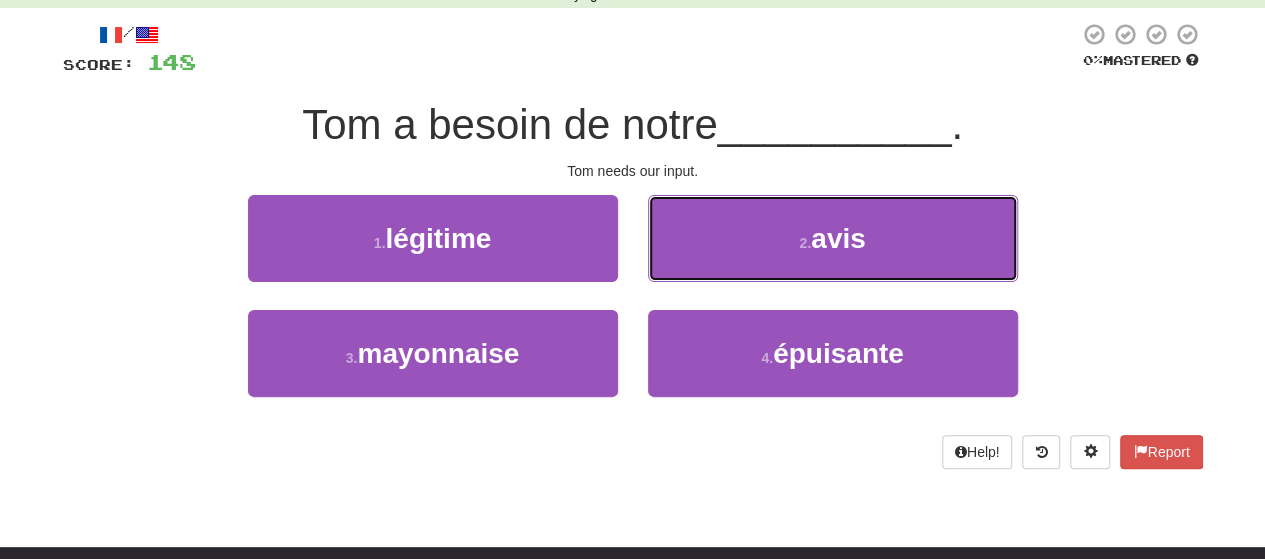 click on "2 .  avis" at bounding box center (833, 238) 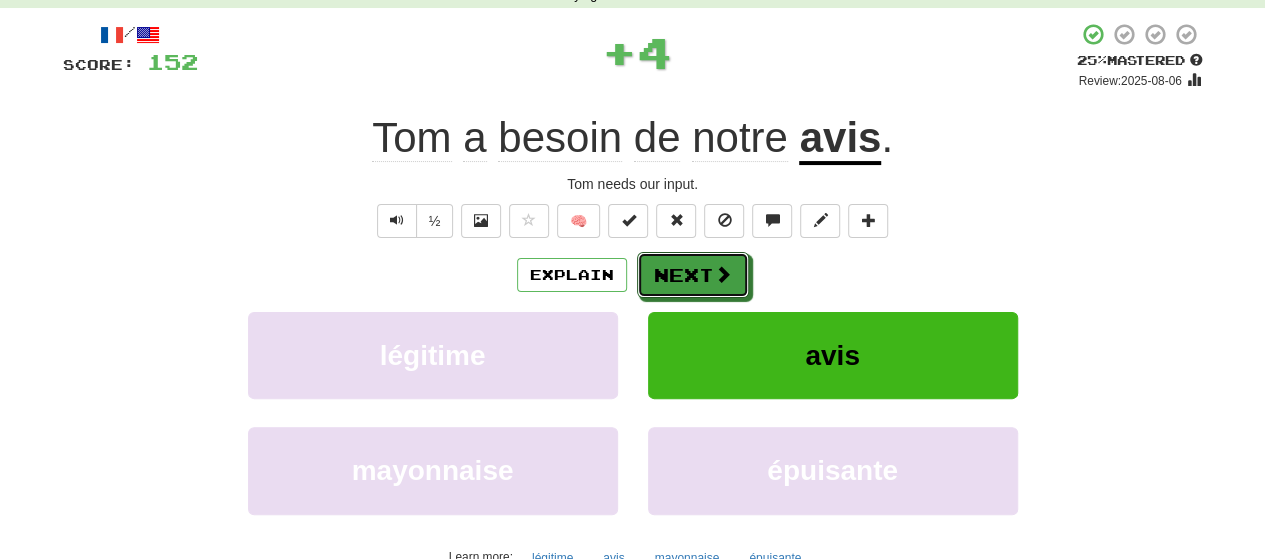 click on "Next" at bounding box center (693, 275) 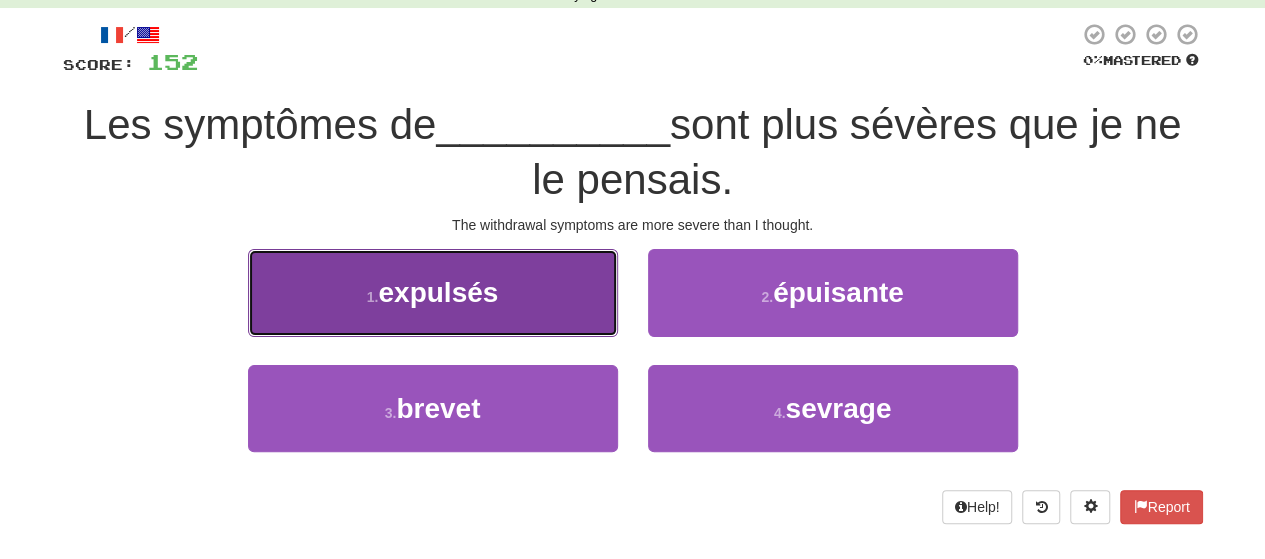 click on "1 .  expulsés" at bounding box center [433, 292] 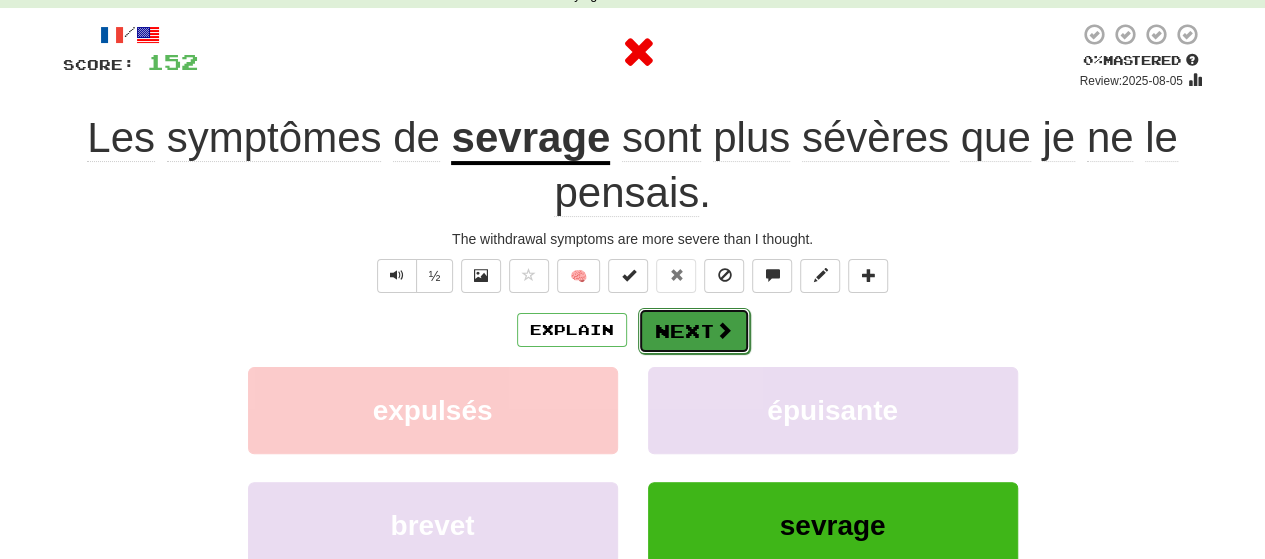 click on "Next" at bounding box center (694, 331) 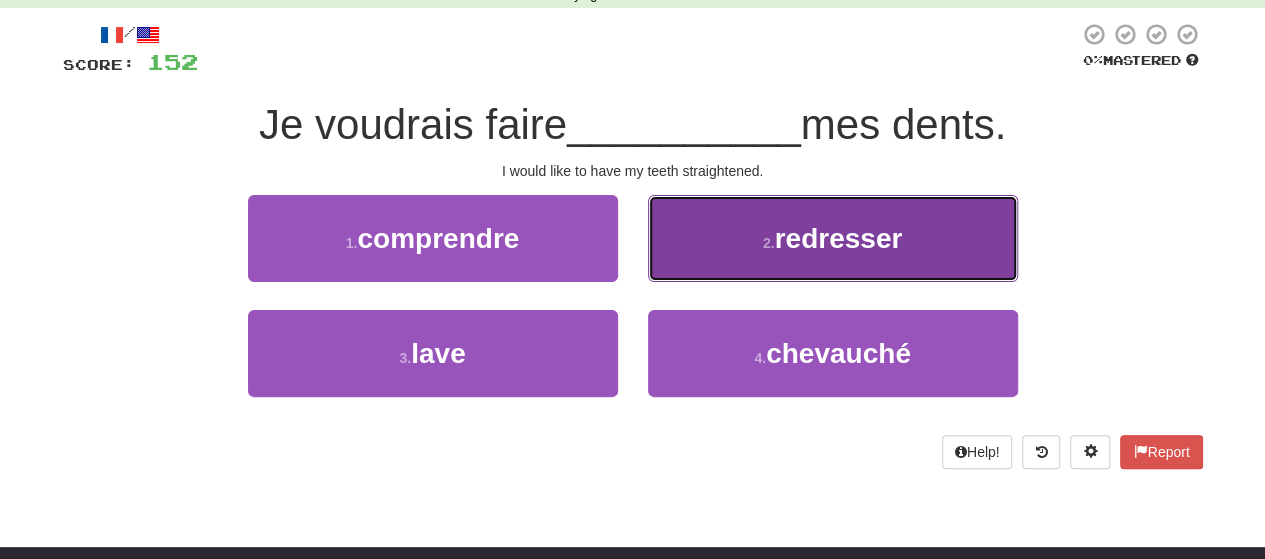 click on "2 .  redresser" at bounding box center [833, 238] 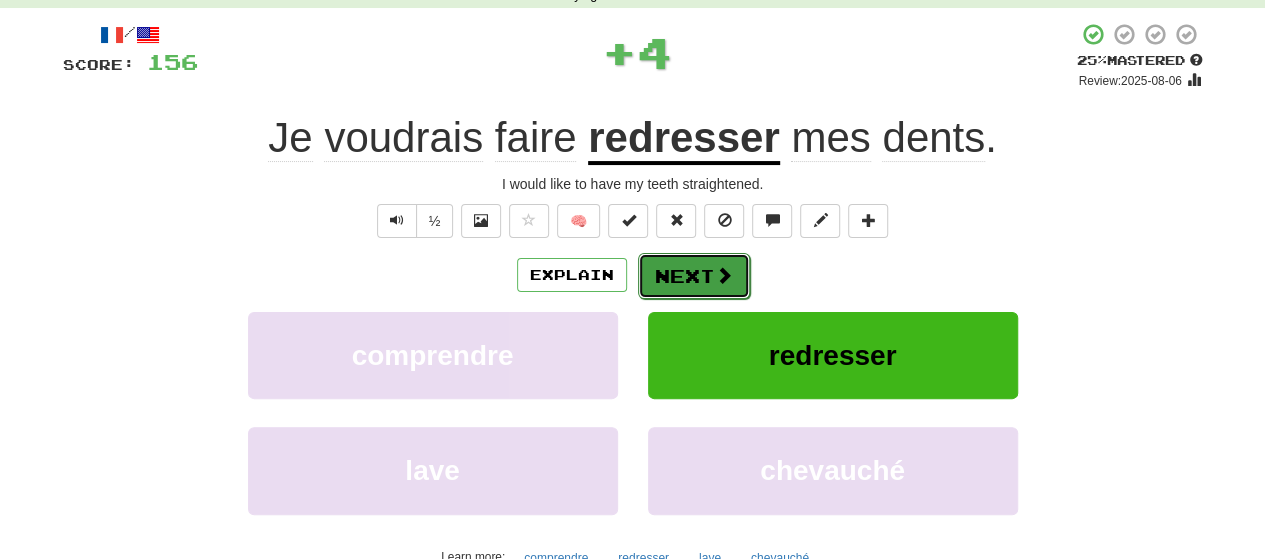 click on "Next" at bounding box center (694, 276) 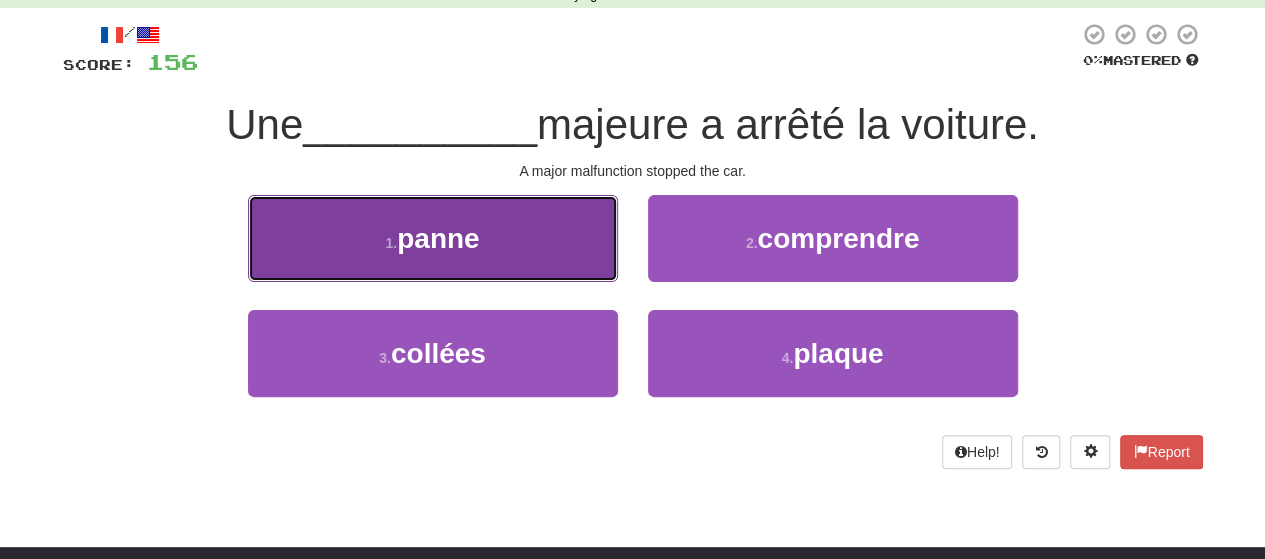 click on "1 .  panne" at bounding box center (433, 238) 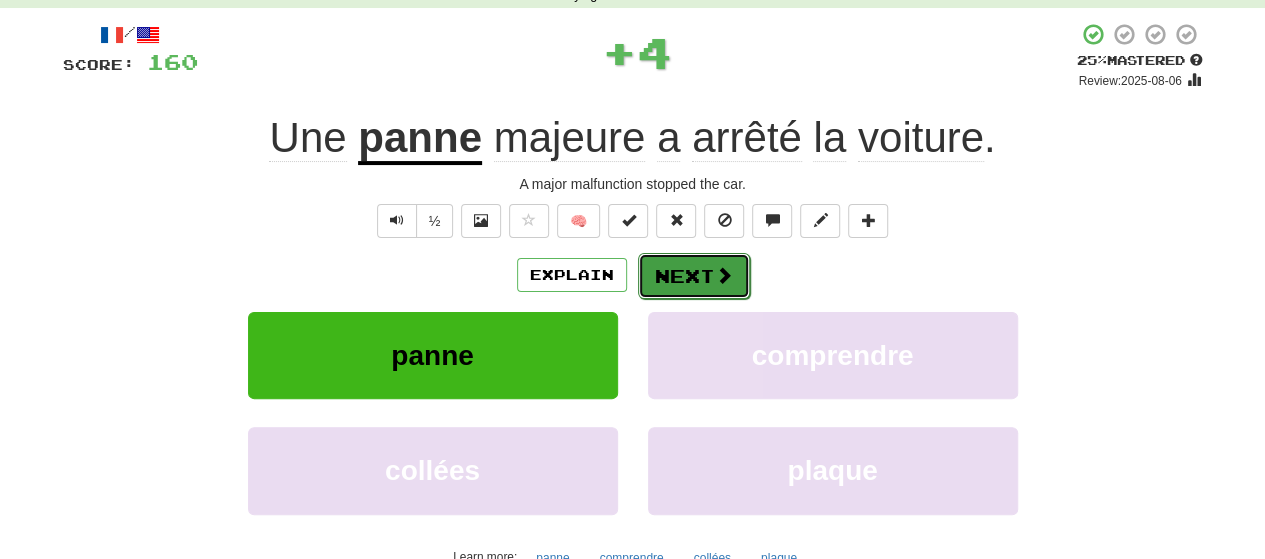 click on "Next" at bounding box center (694, 276) 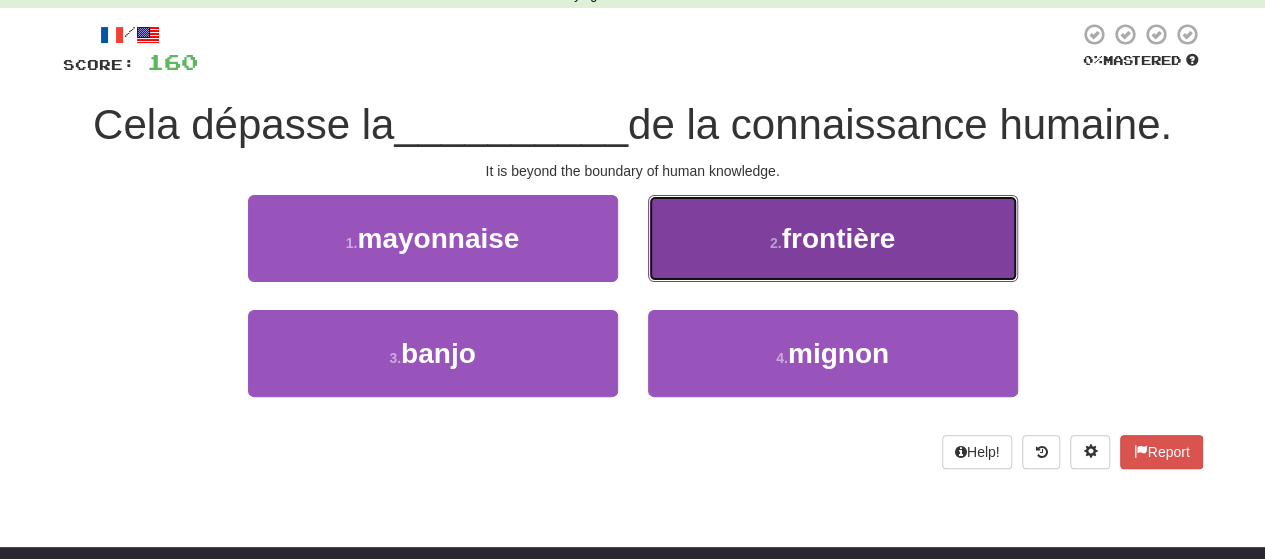 click on "2 .  frontière" at bounding box center (833, 238) 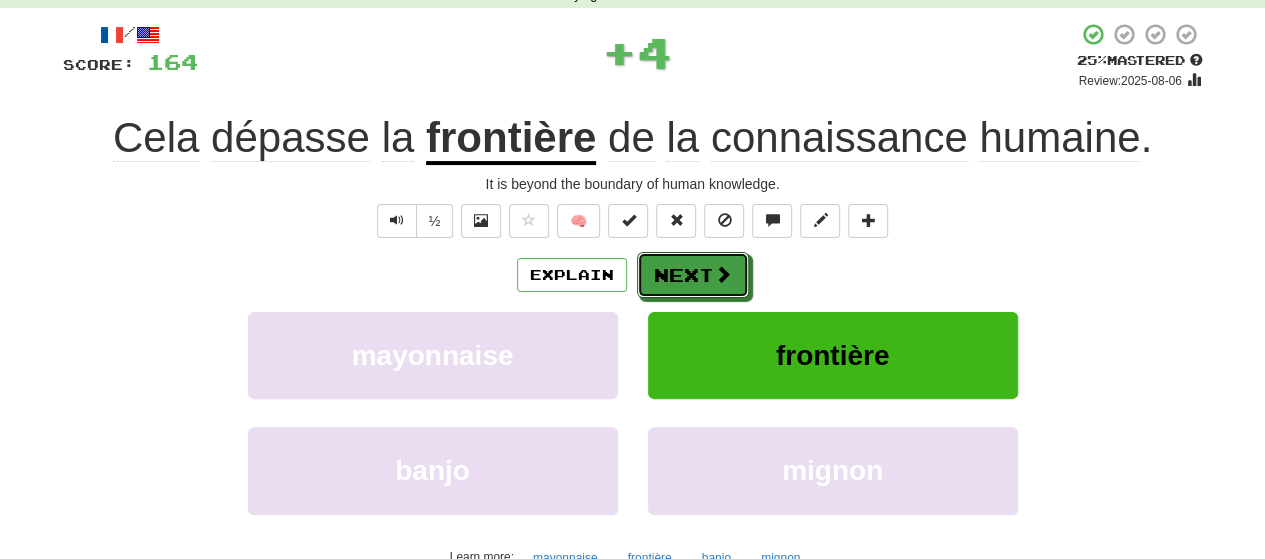 click on "Next" at bounding box center [693, 275] 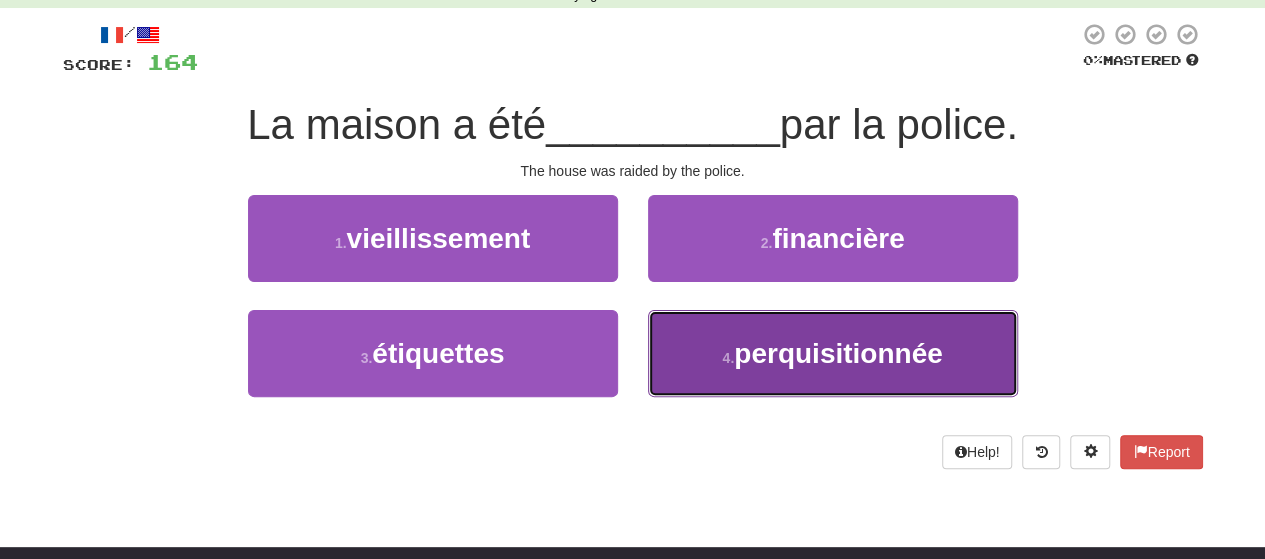 click on "4 .  perquisitionnée" at bounding box center (833, 353) 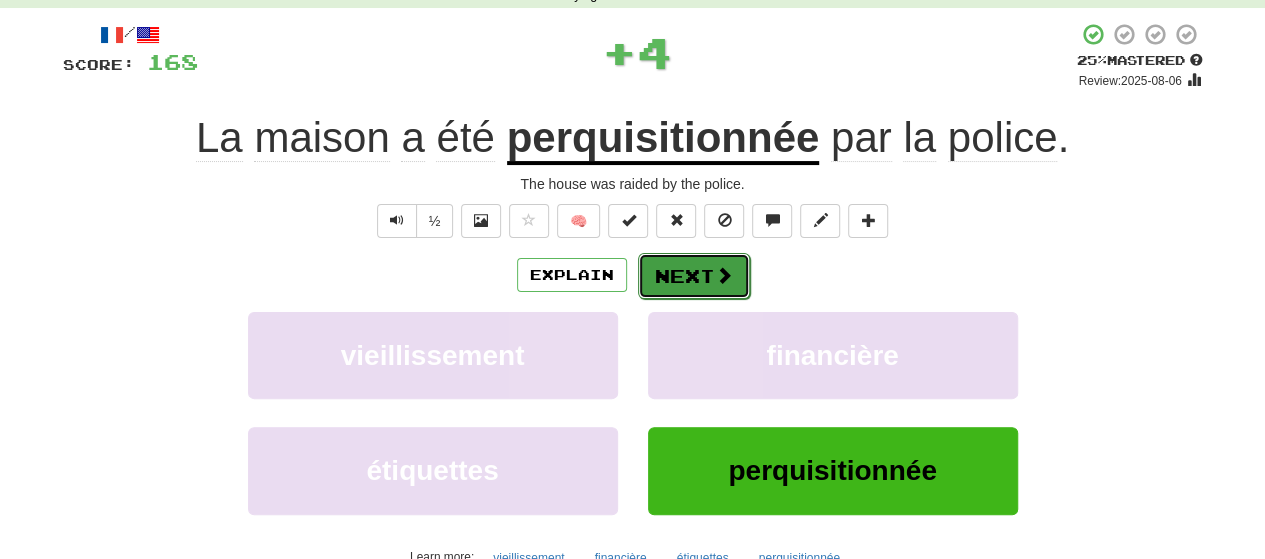 click on "Next" at bounding box center [694, 276] 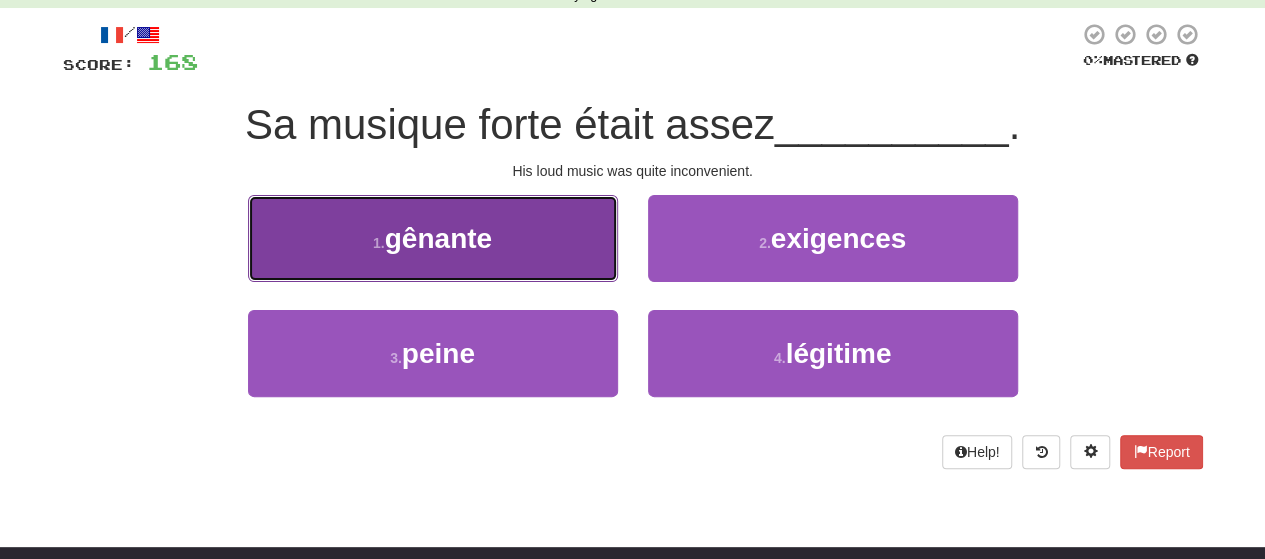 click on "1 .  gênante" at bounding box center (433, 238) 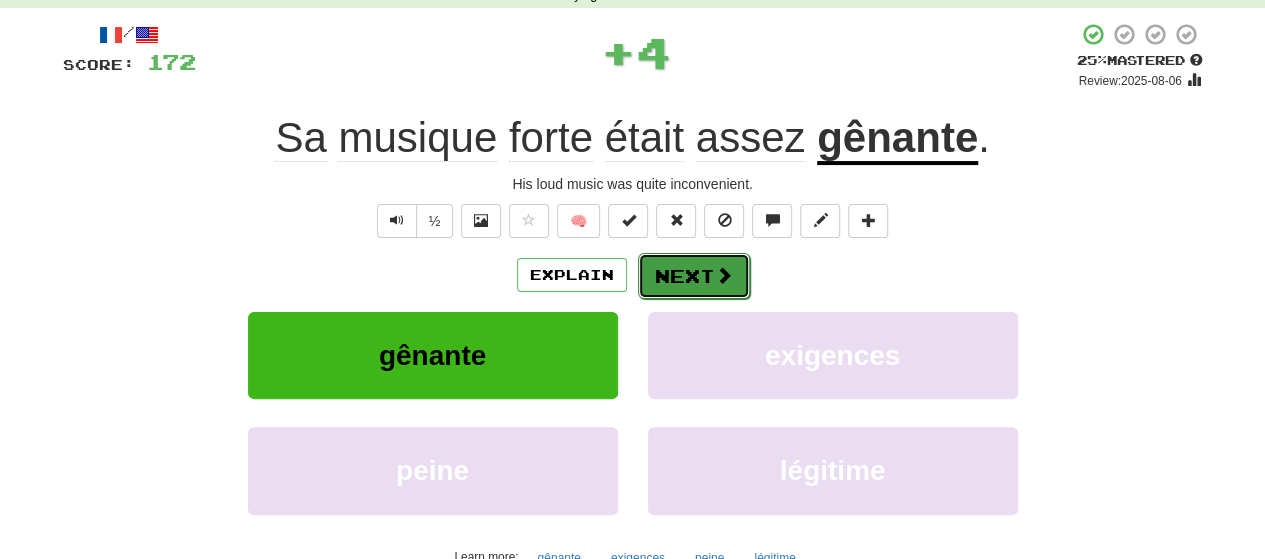 click on "Next" at bounding box center (694, 276) 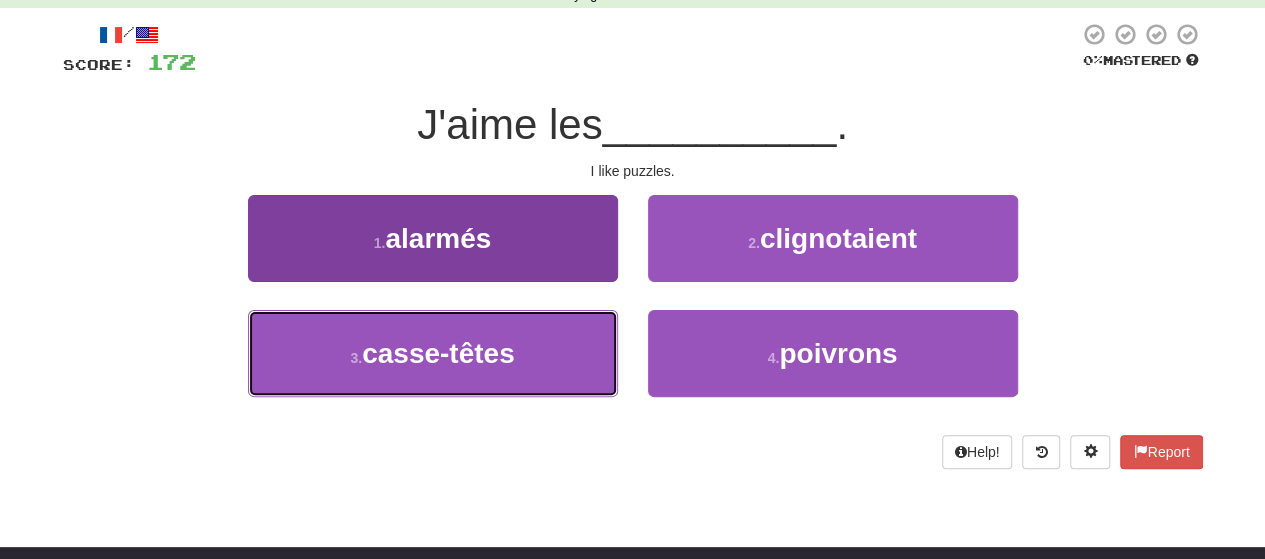 click on "3 .  casse-têtes" at bounding box center [433, 353] 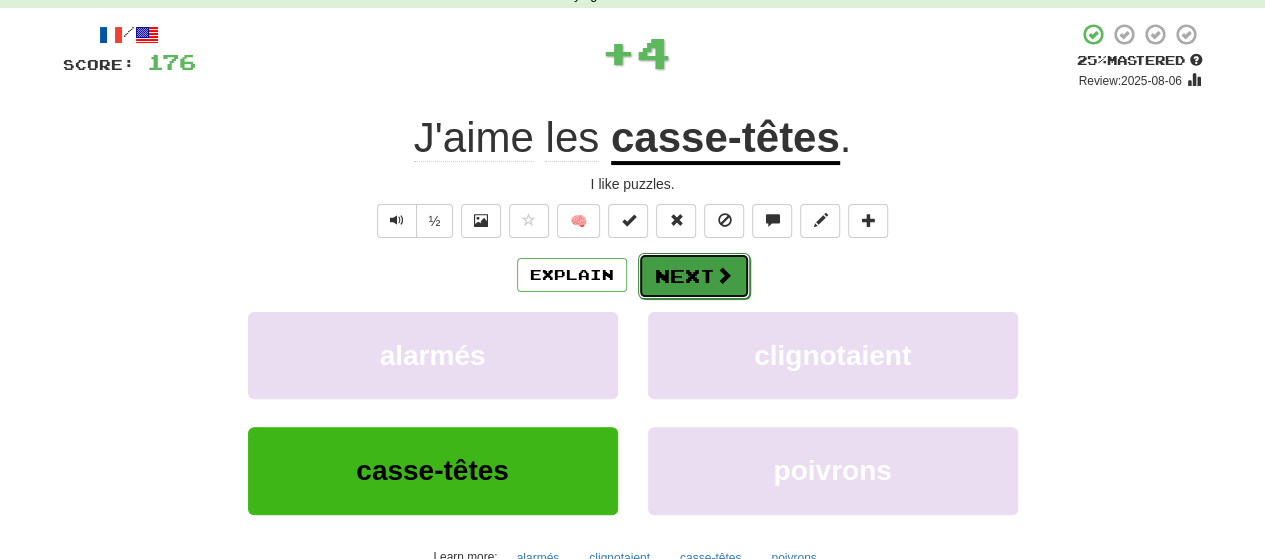 click on "Next" at bounding box center [694, 276] 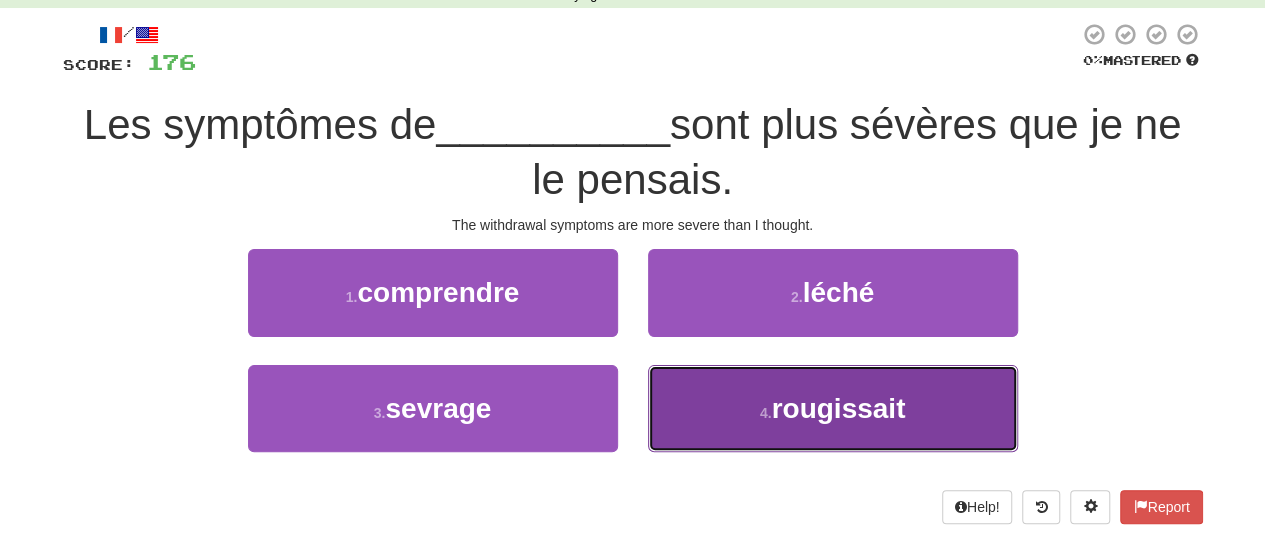 click on "4 .  rougissait" at bounding box center (833, 408) 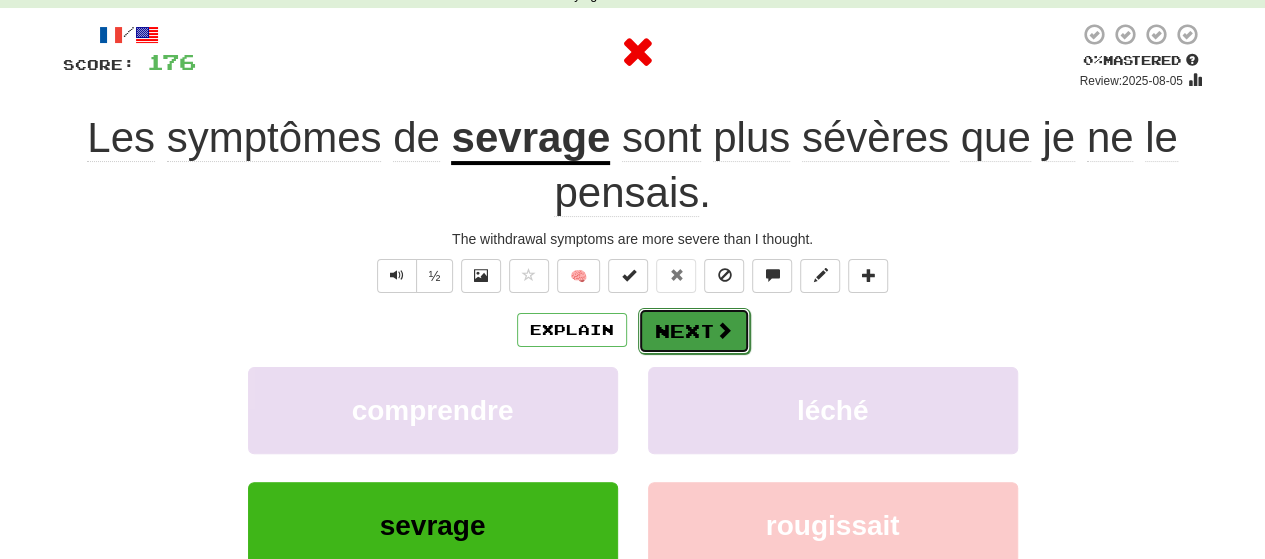 click at bounding box center [724, 330] 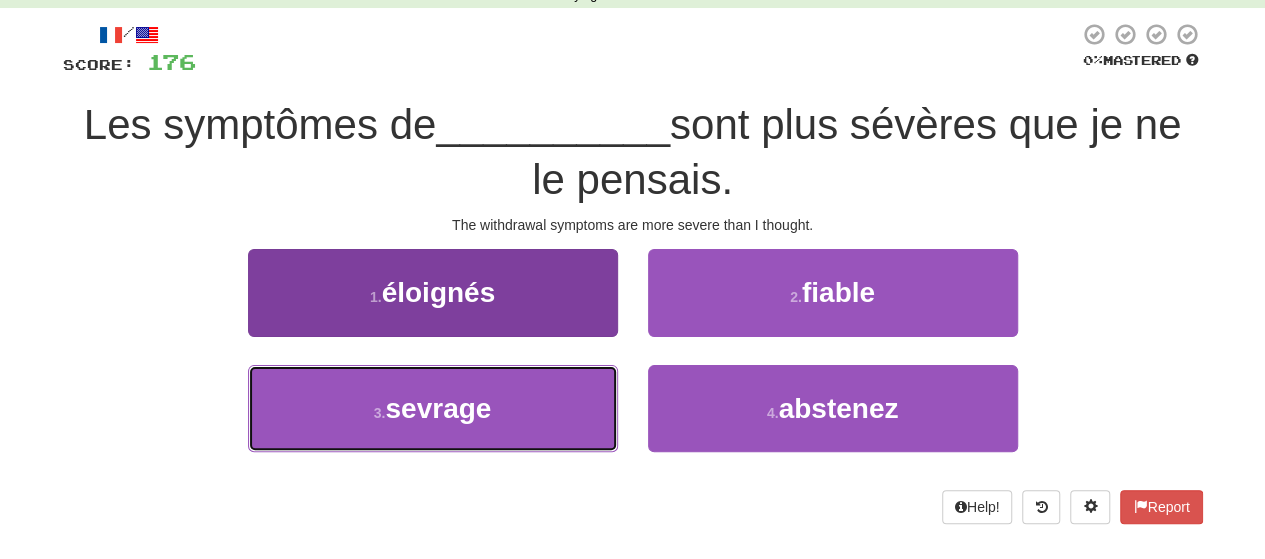 drag, startPoint x: 576, startPoint y: 439, endPoint x: 574, endPoint y: 415, distance: 24.083189 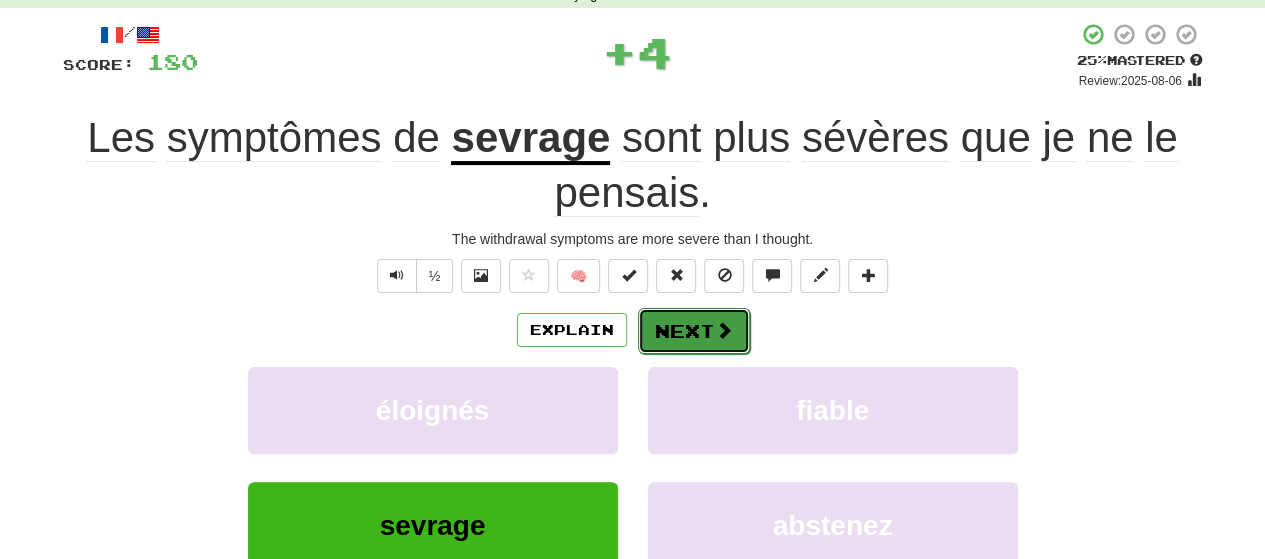 click on "Next" at bounding box center [694, 331] 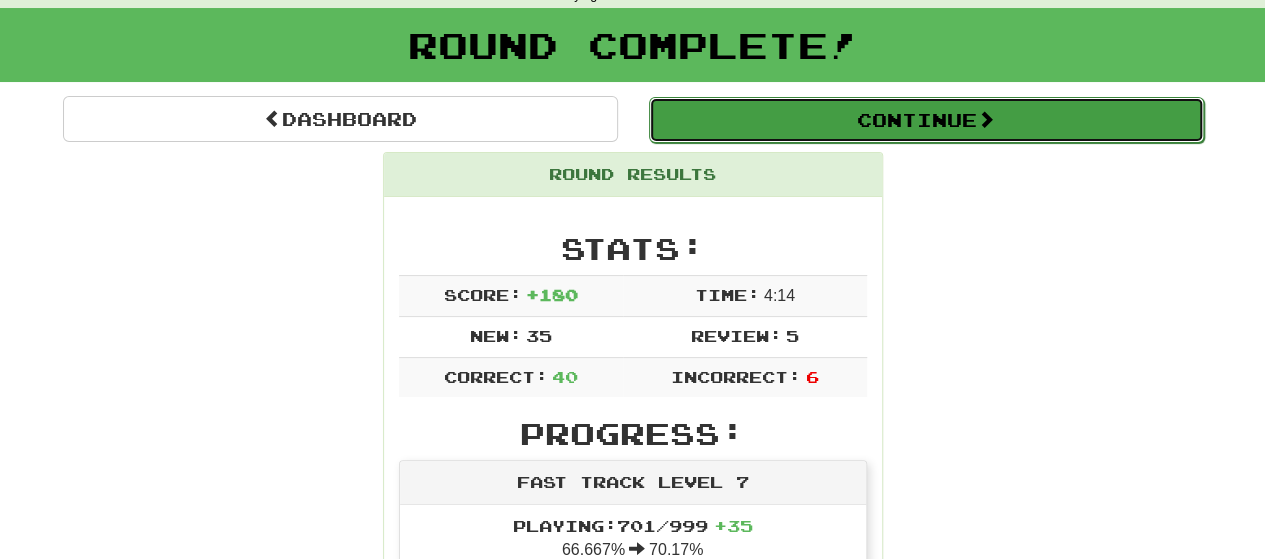 click on "Continue" at bounding box center [926, 120] 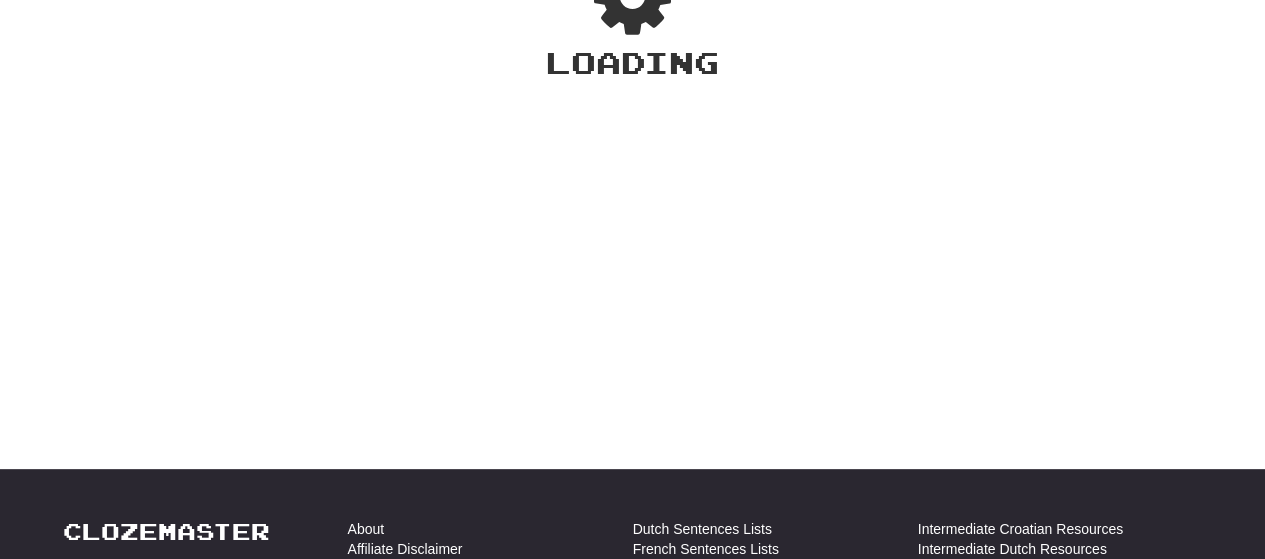 scroll, scrollTop: 100, scrollLeft: 0, axis: vertical 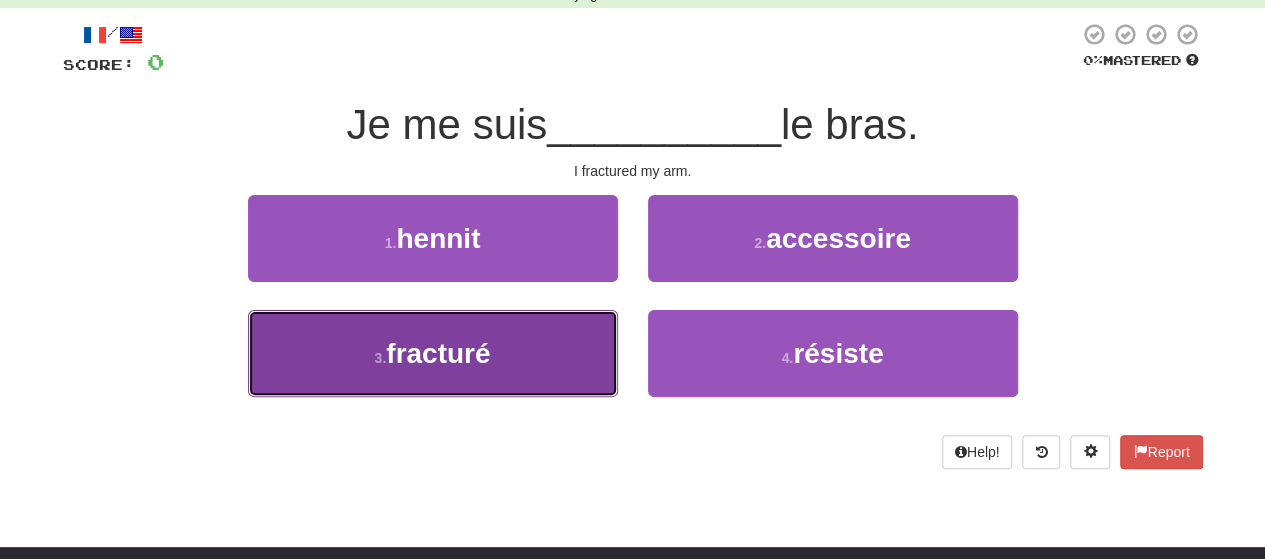 click on "3 .  fracturé" at bounding box center [433, 353] 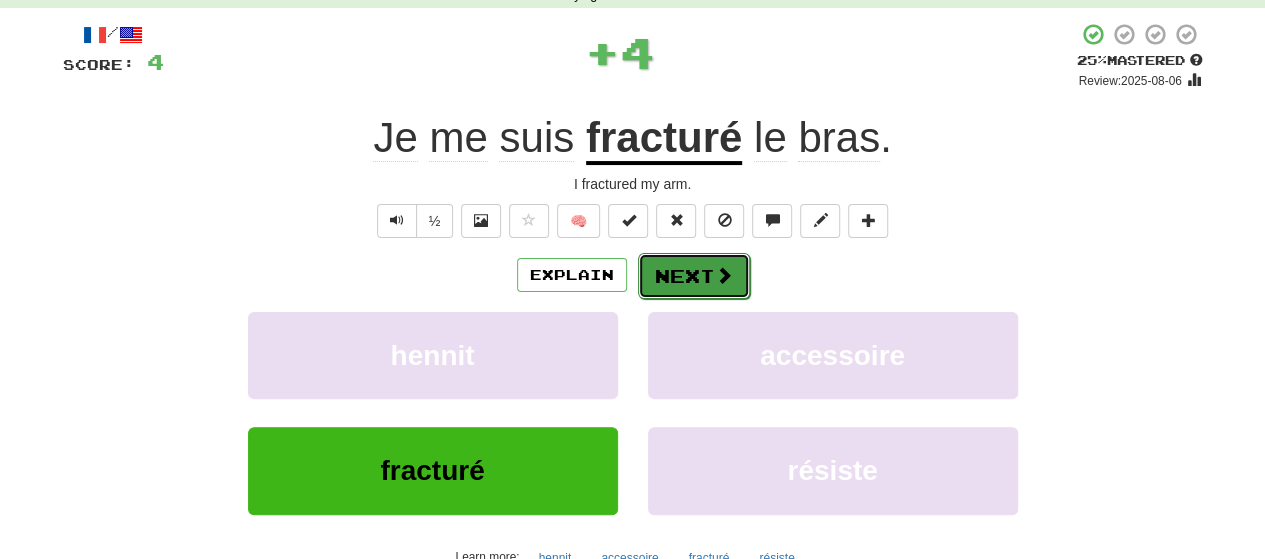 click on "Next" at bounding box center (694, 276) 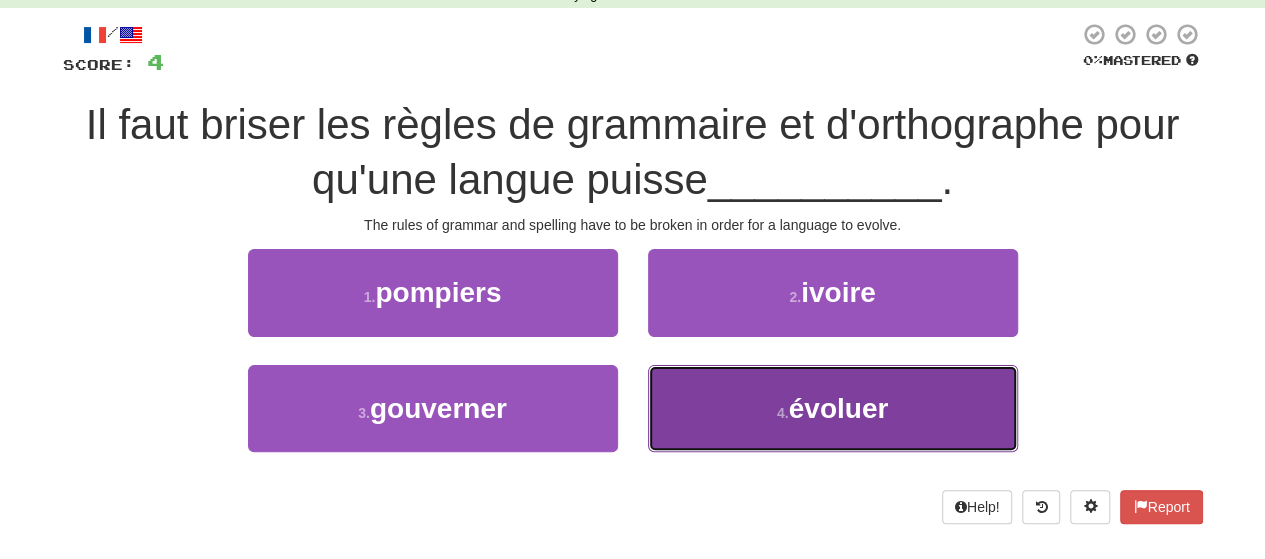 click on "4 .  évoluer" at bounding box center [833, 408] 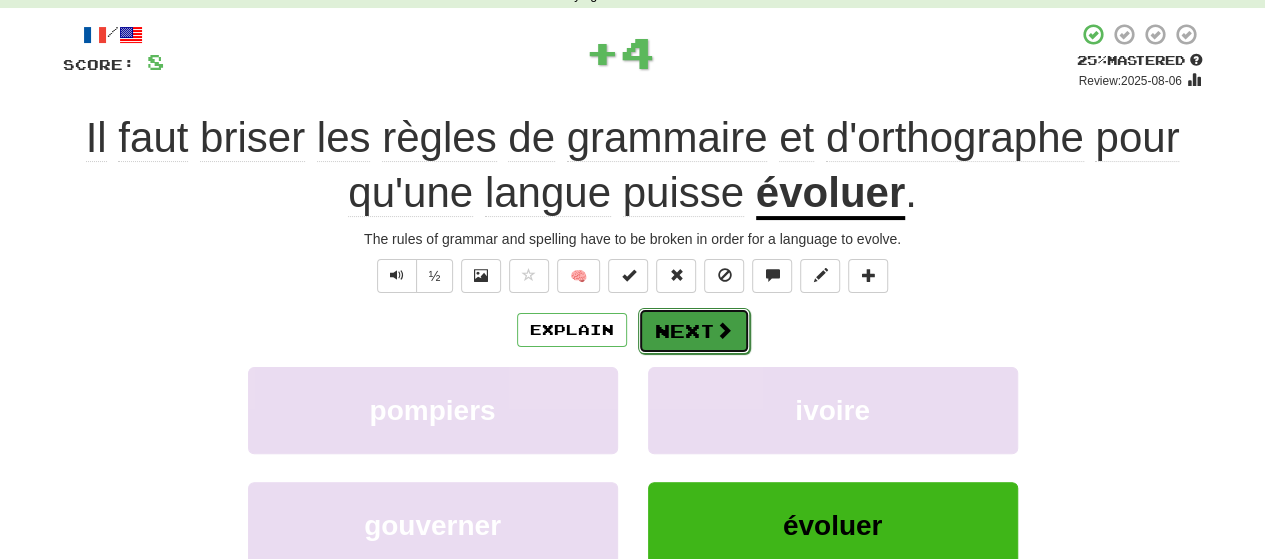 click on "Next" at bounding box center (694, 331) 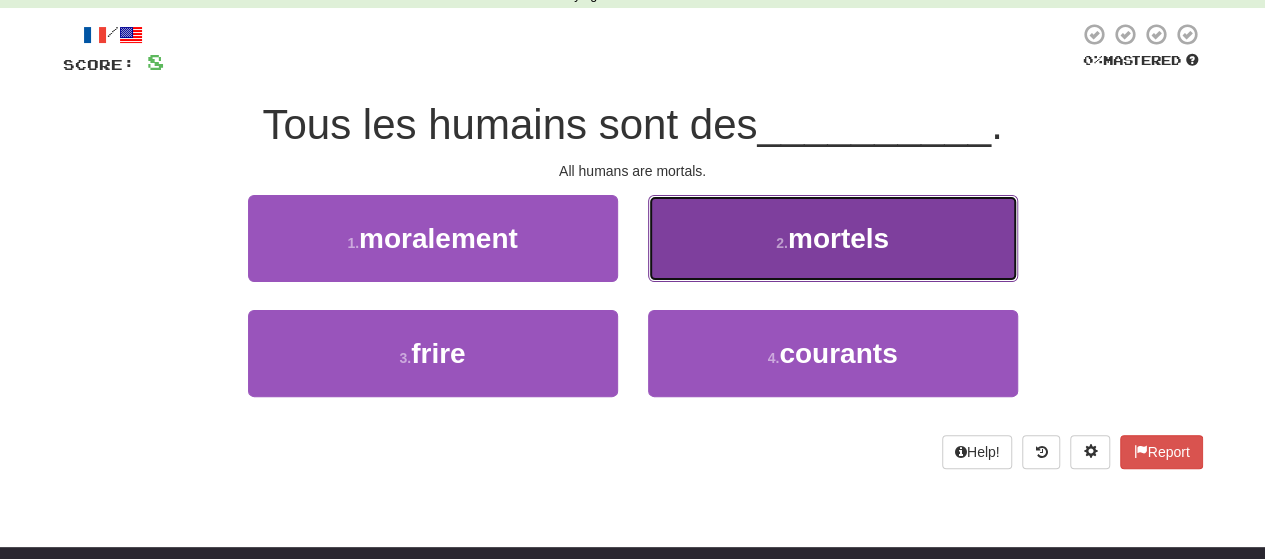 click on "2 .  mortels" at bounding box center [833, 238] 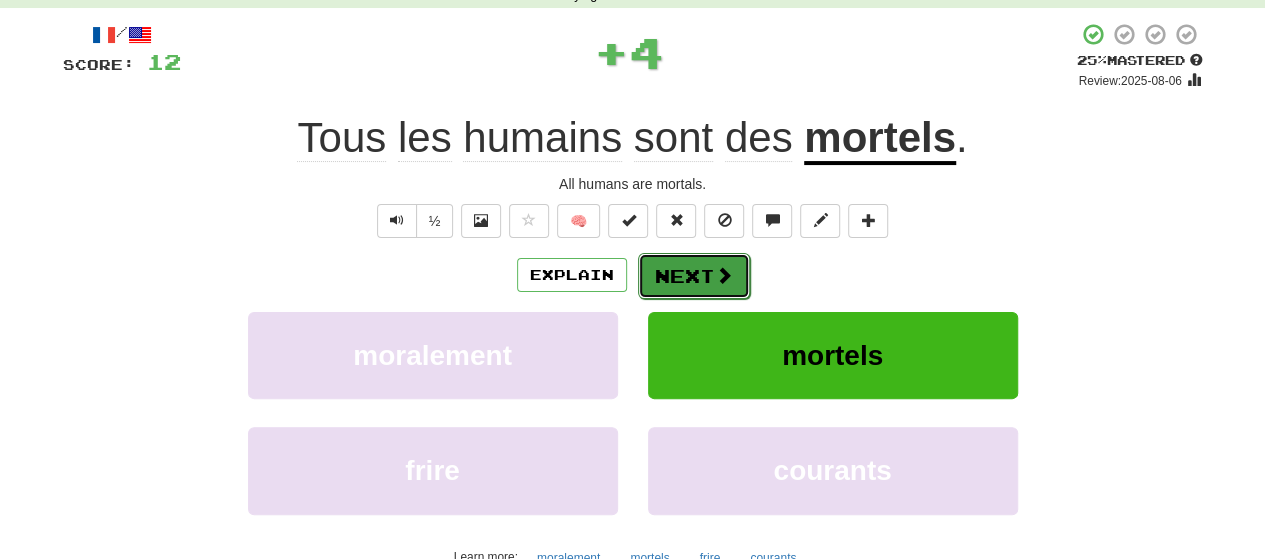 click on "Next" at bounding box center (694, 276) 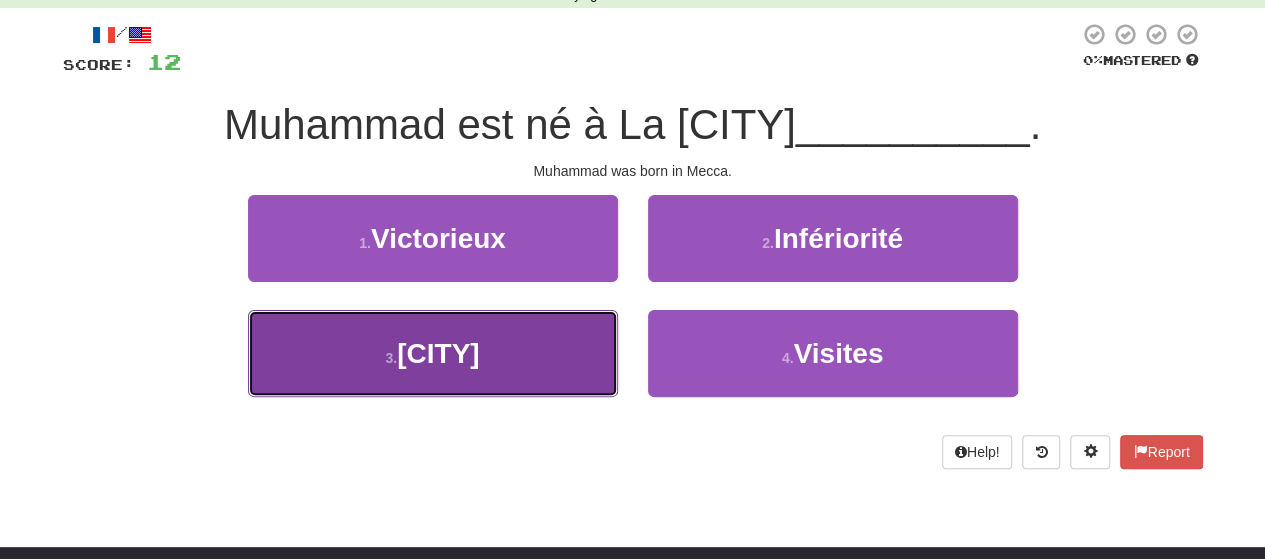 click on "3 .  Mecque" at bounding box center (433, 353) 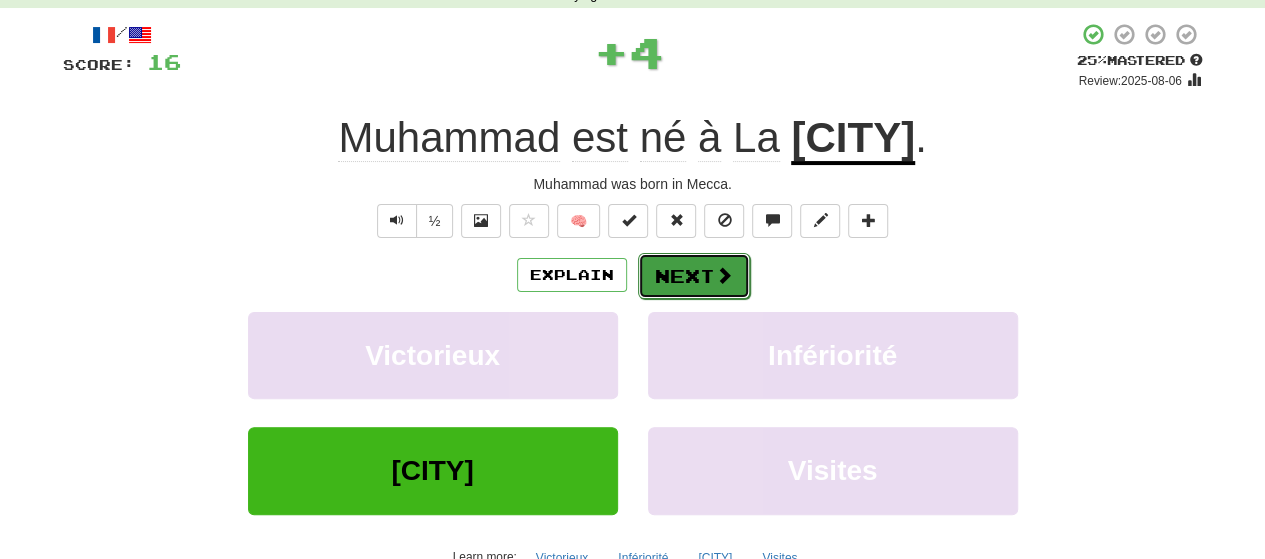 click on "Next" at bounding box center (694, 276) 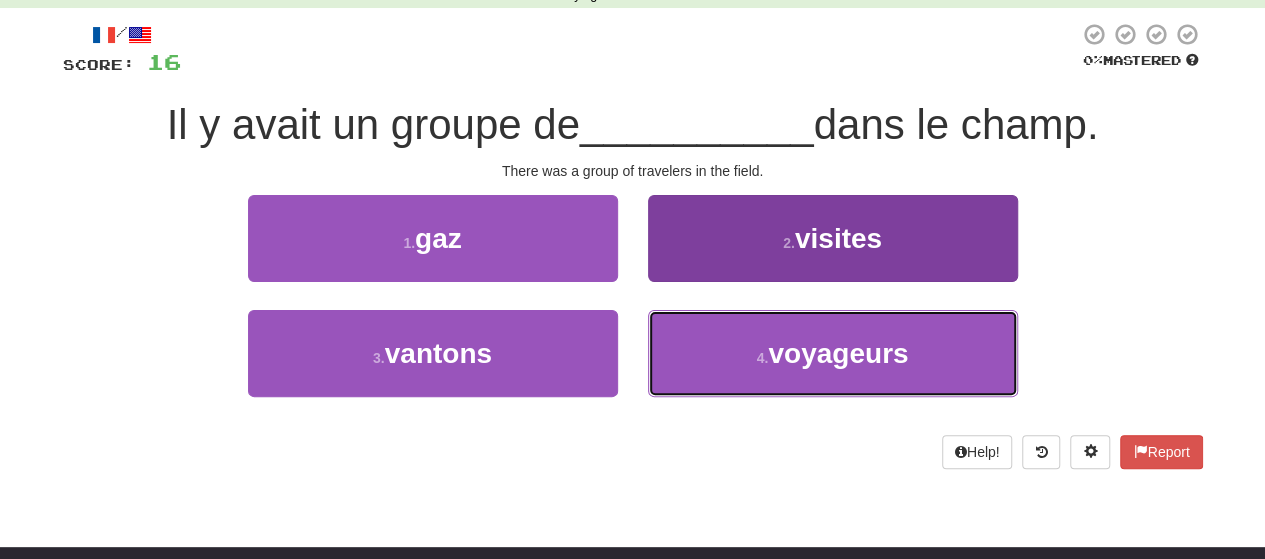 click on "4 .  voyageurs" at bounding box center [833, 353] 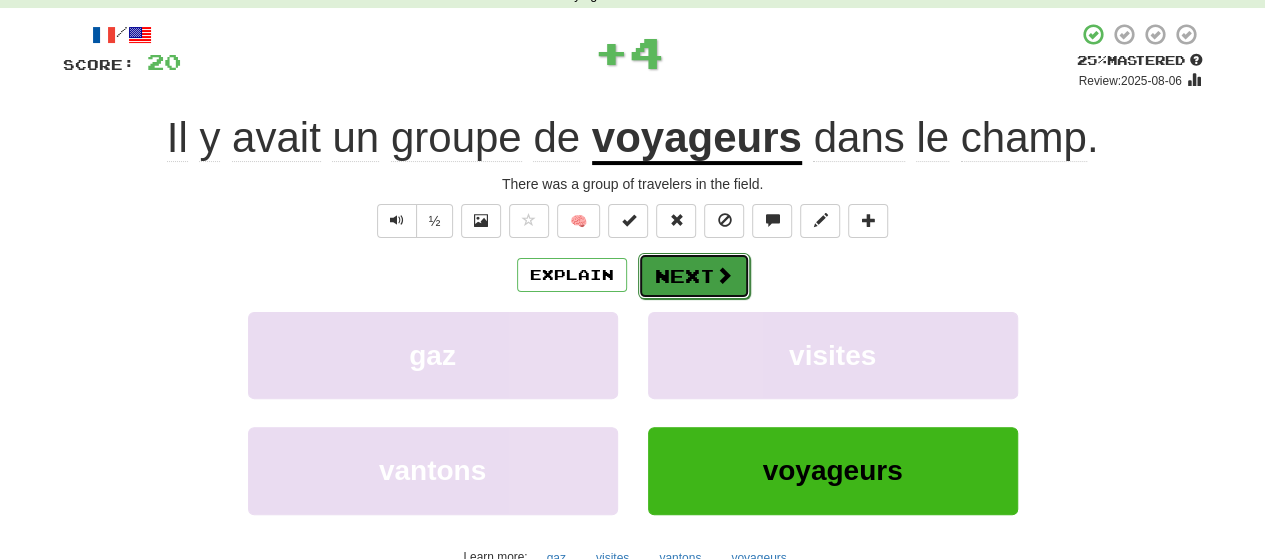 click on "Next" at bounding box center [694, 276] 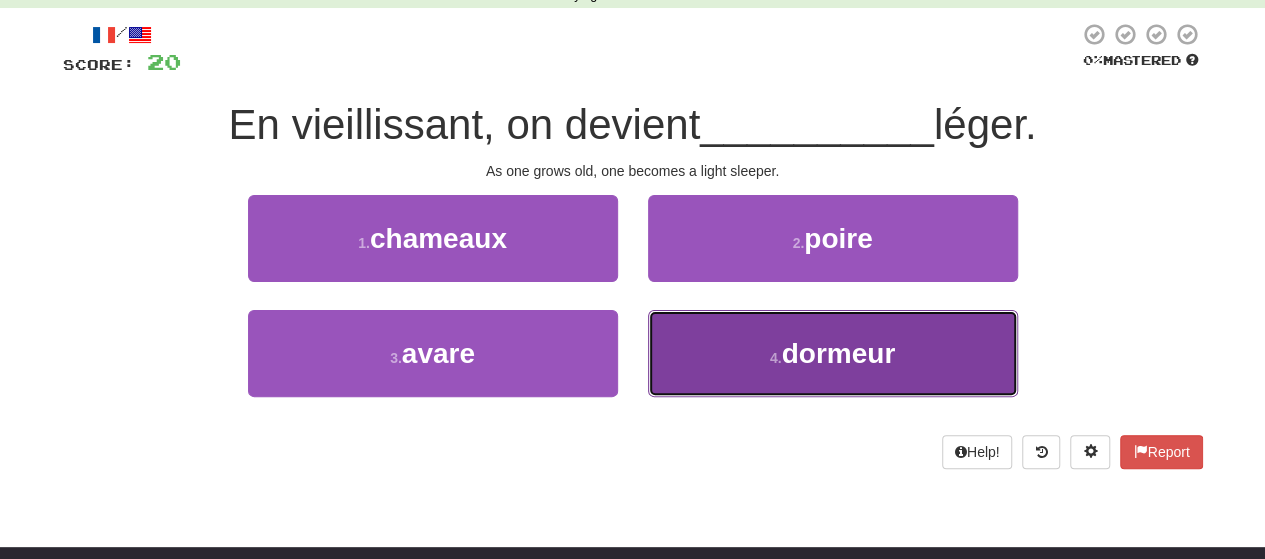 click on "4 .  dormeur" at bounding box center [833, 353] 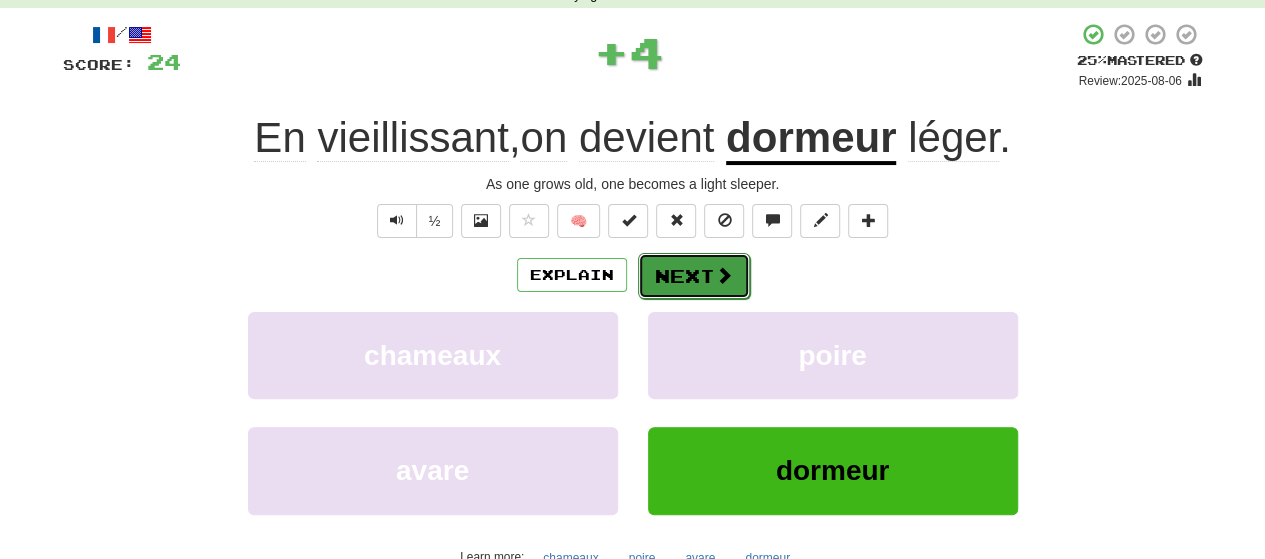 click on "Next" at bounding box center (694, 276) 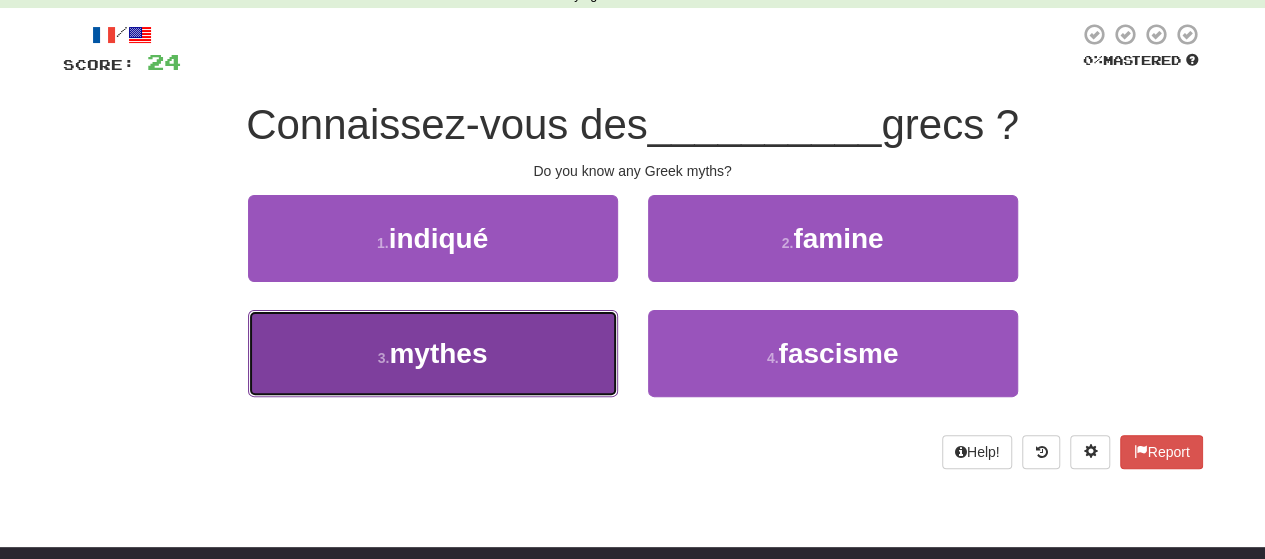 click on "3 .  mythes" at bounding box center (433, 353) 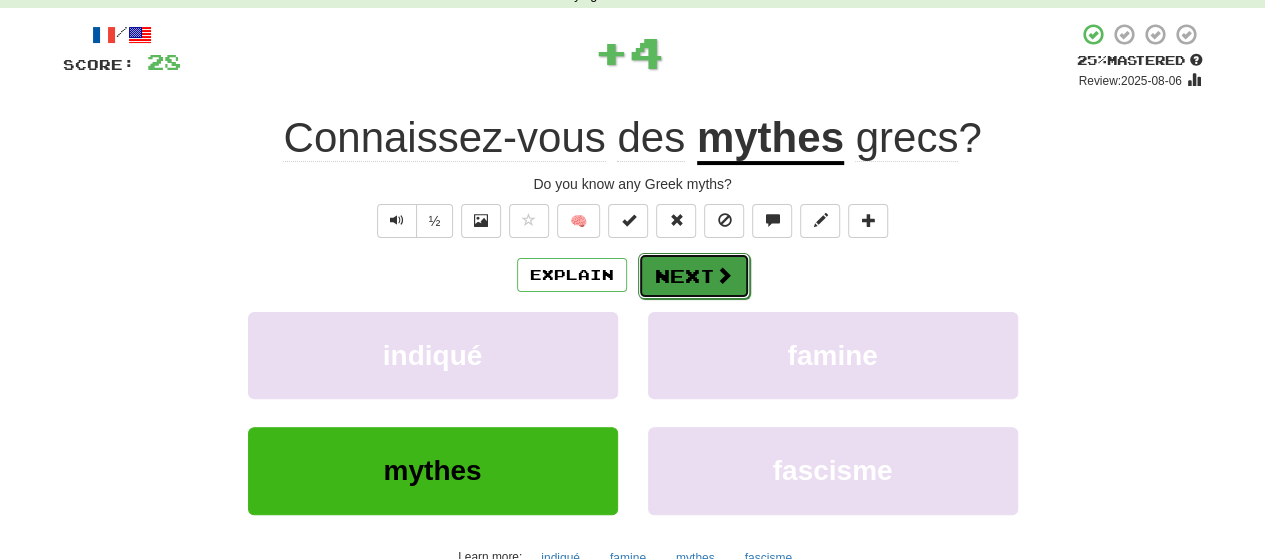 click at bounding box center [724, 275] 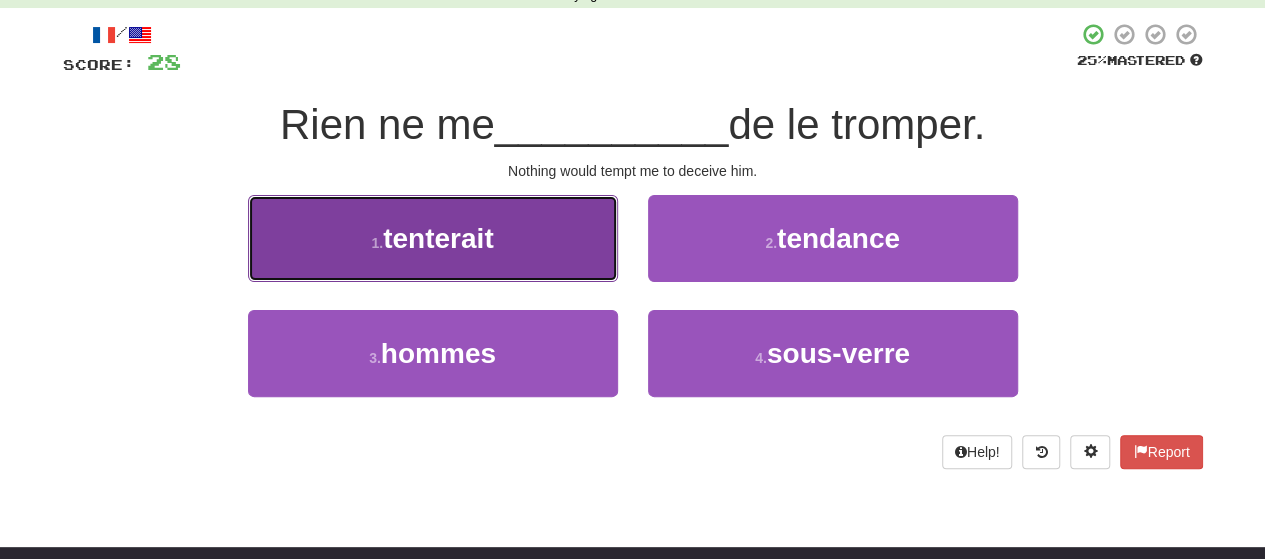 click on "1 .  tenterait" at bounding box center [433, 238] 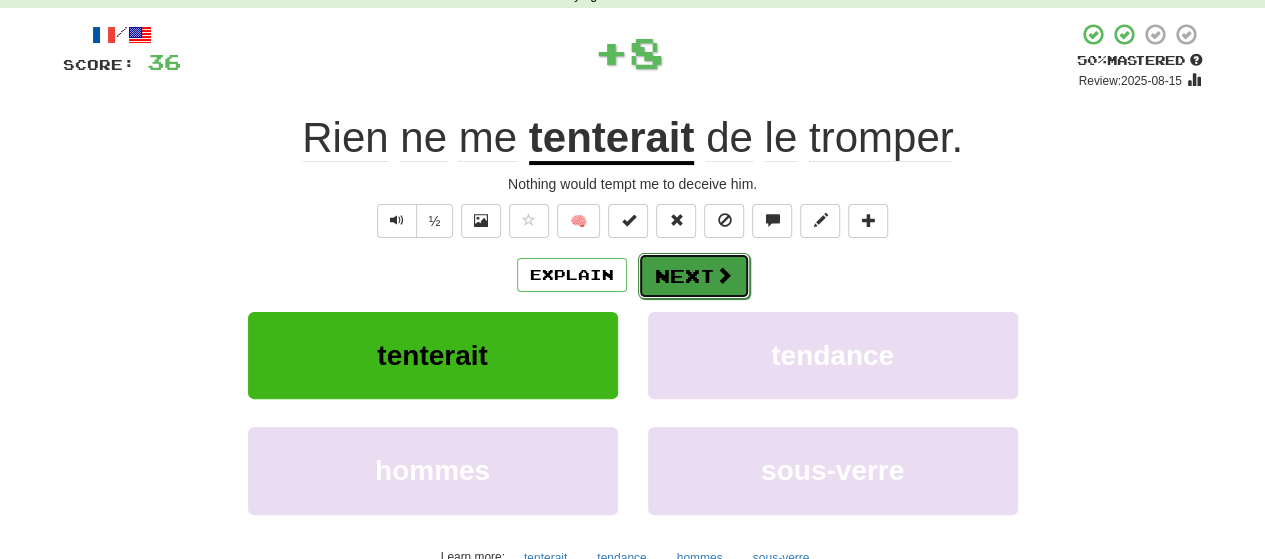 click on "Next" at bounding box center [694, 276] 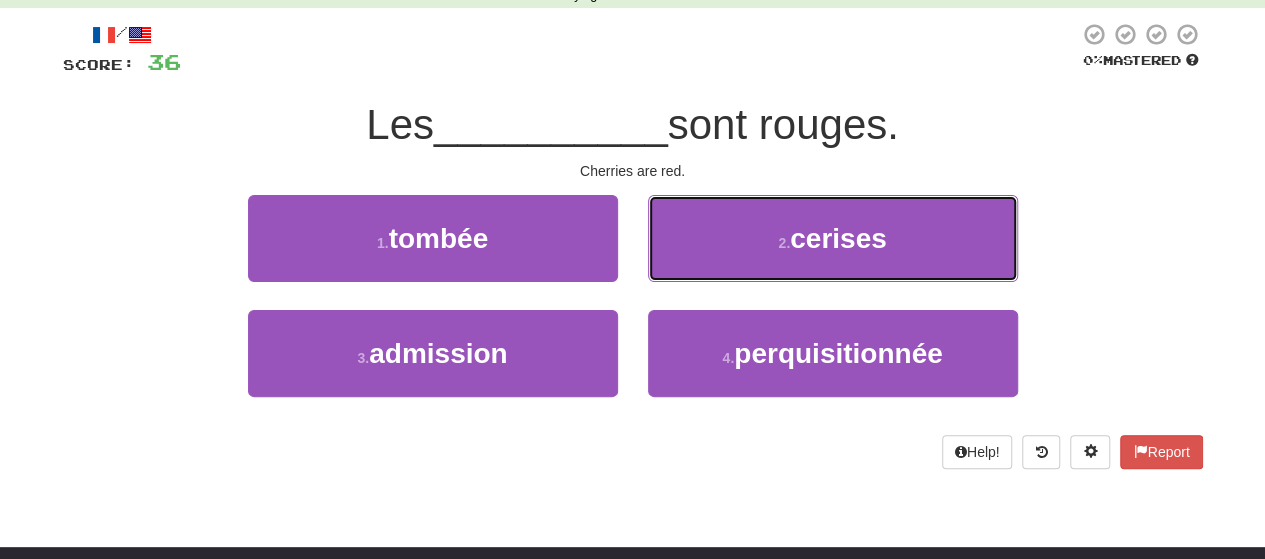 click on "2 .  cerises" at bounding box center (833, 238) 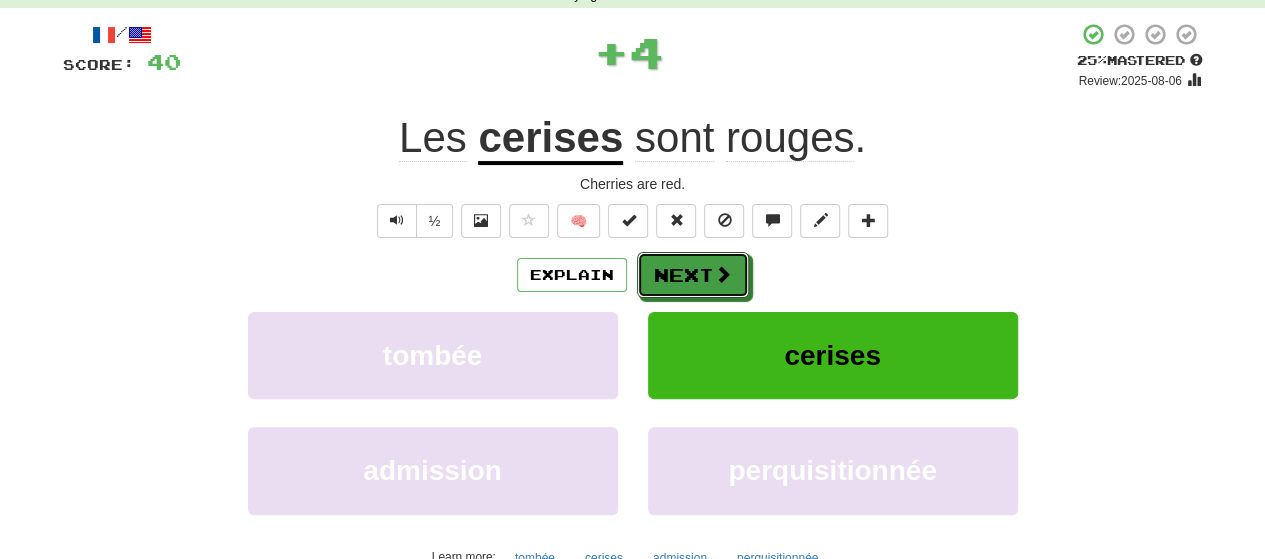 click on "Next" at bounding box center (693, 275) 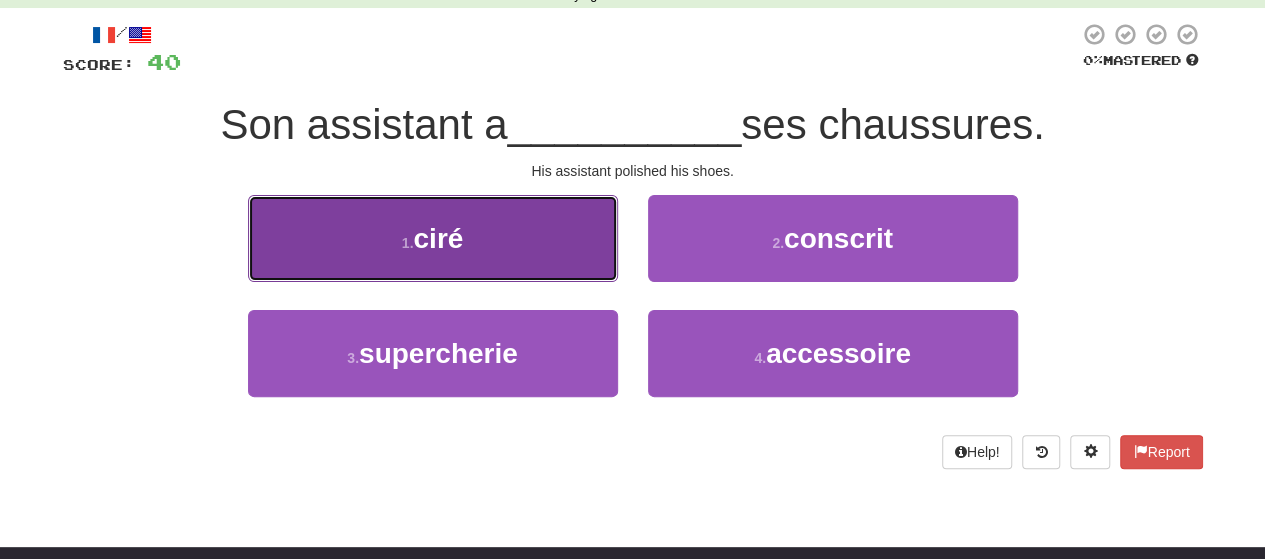 click on "1 .  ciré" at bounding box center (433, 238) 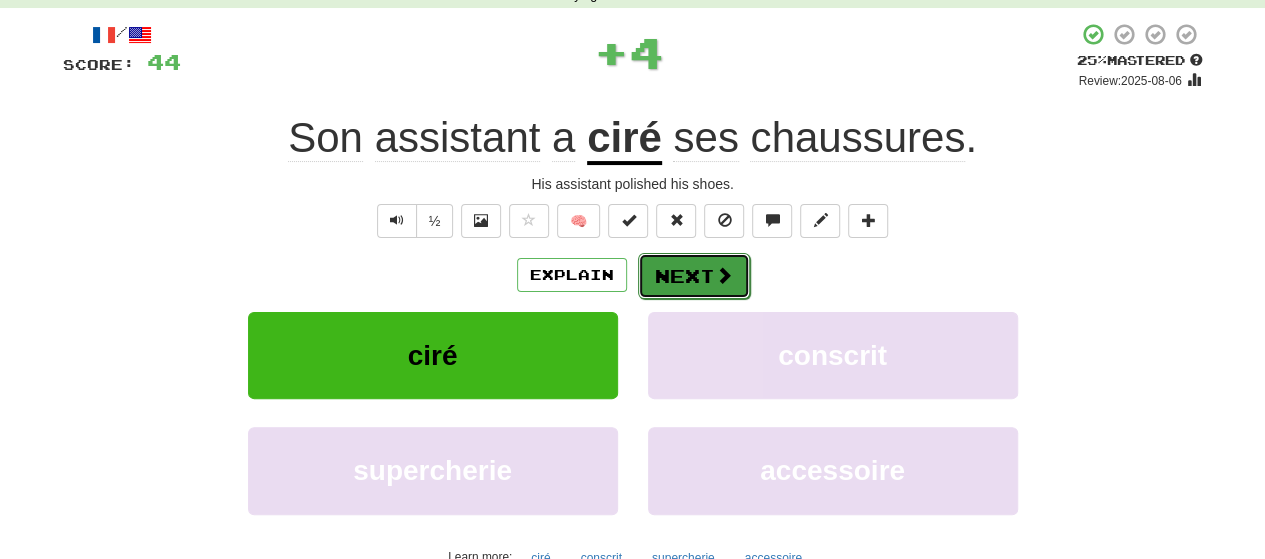 click on "Next" at bounding box center [694, 276] 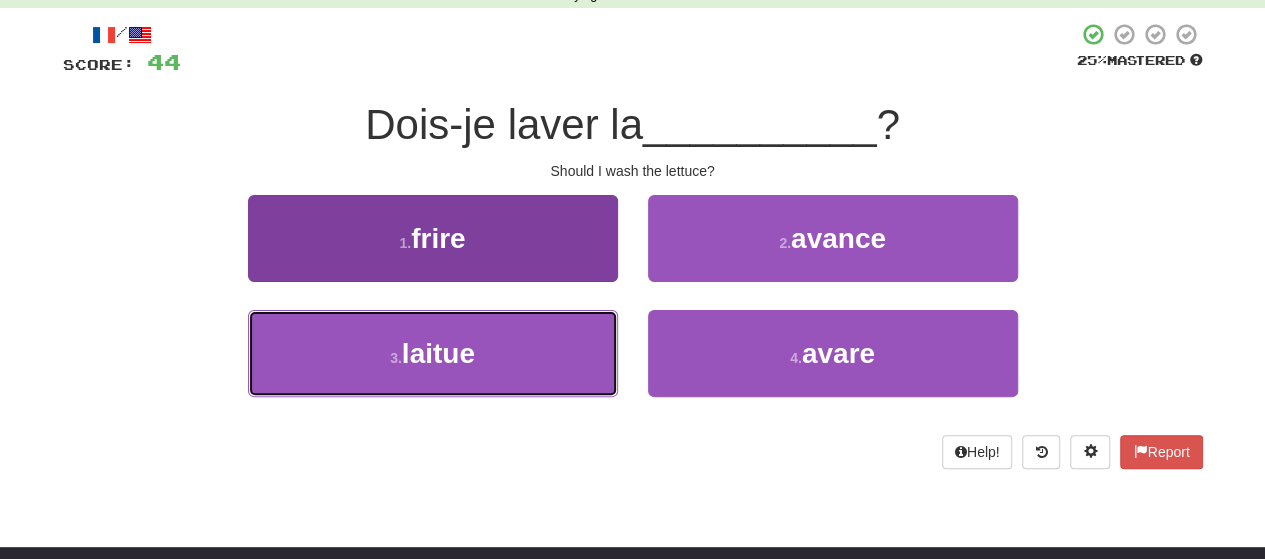click on "3 .  laitue" at bounding box center [433, 353] 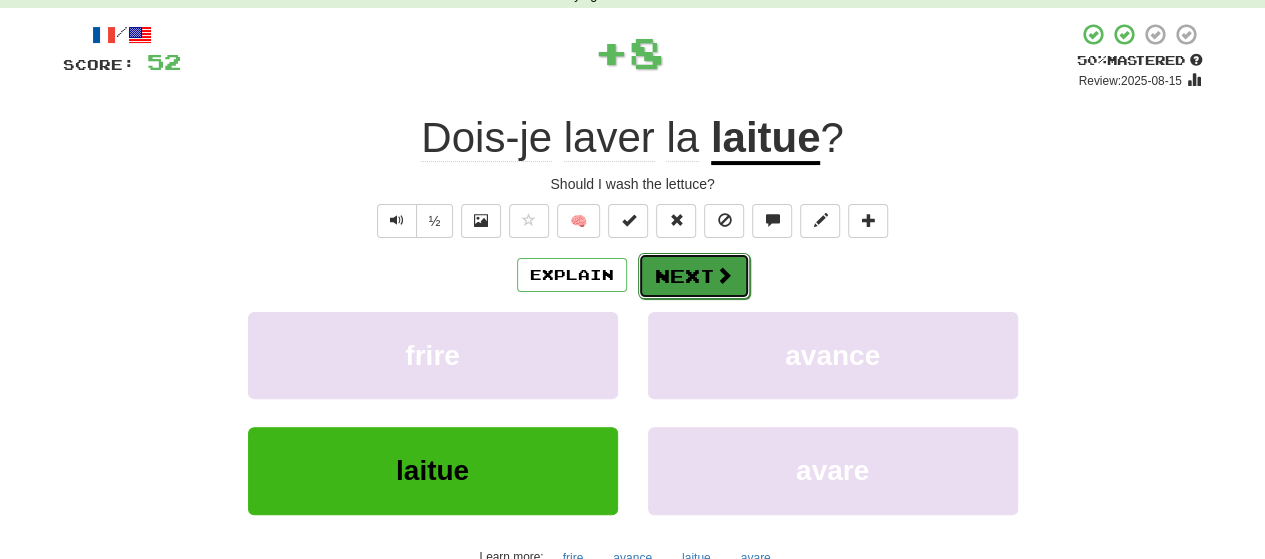 click on "Next" at bounding box center [694, 276] 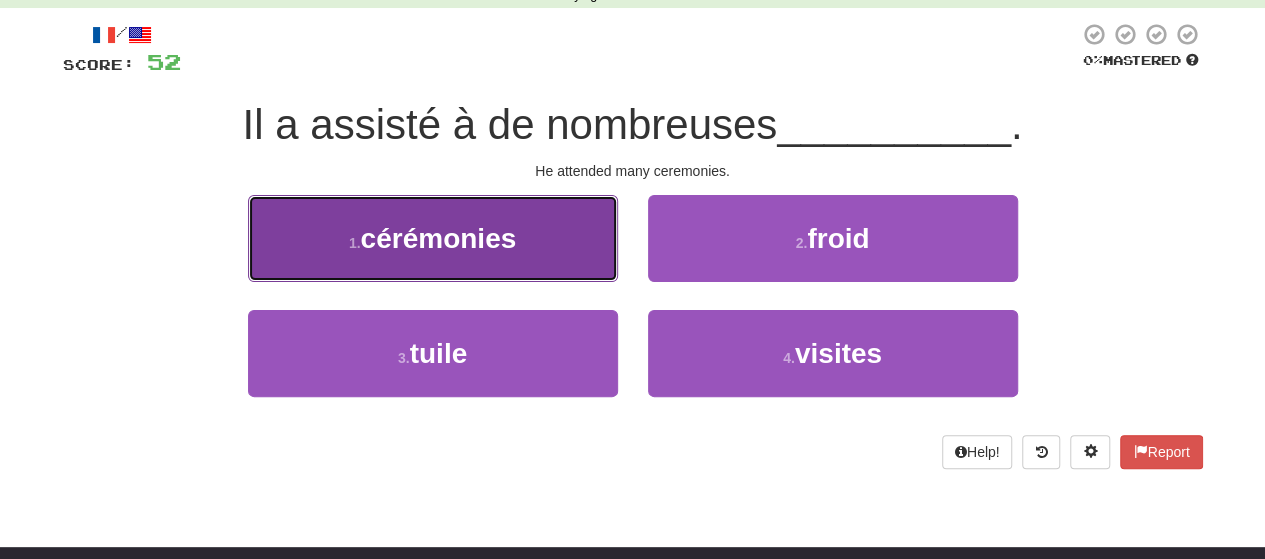 click on "1 .  cérémonies" at bounding box center [433, 238] 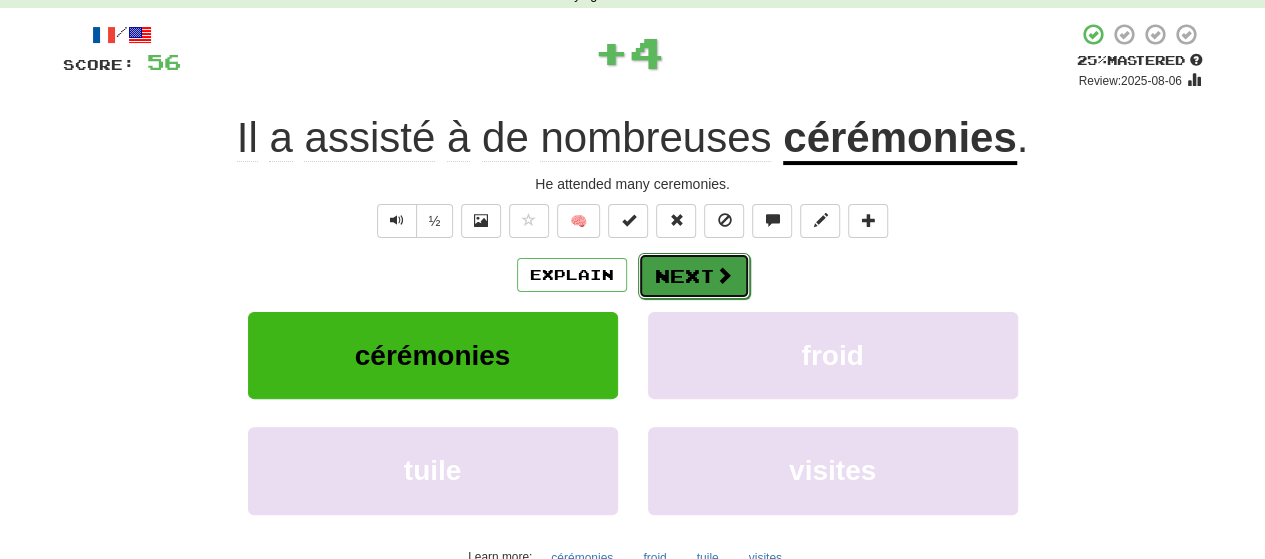 click on "Next" at bounding box center (694, 276) 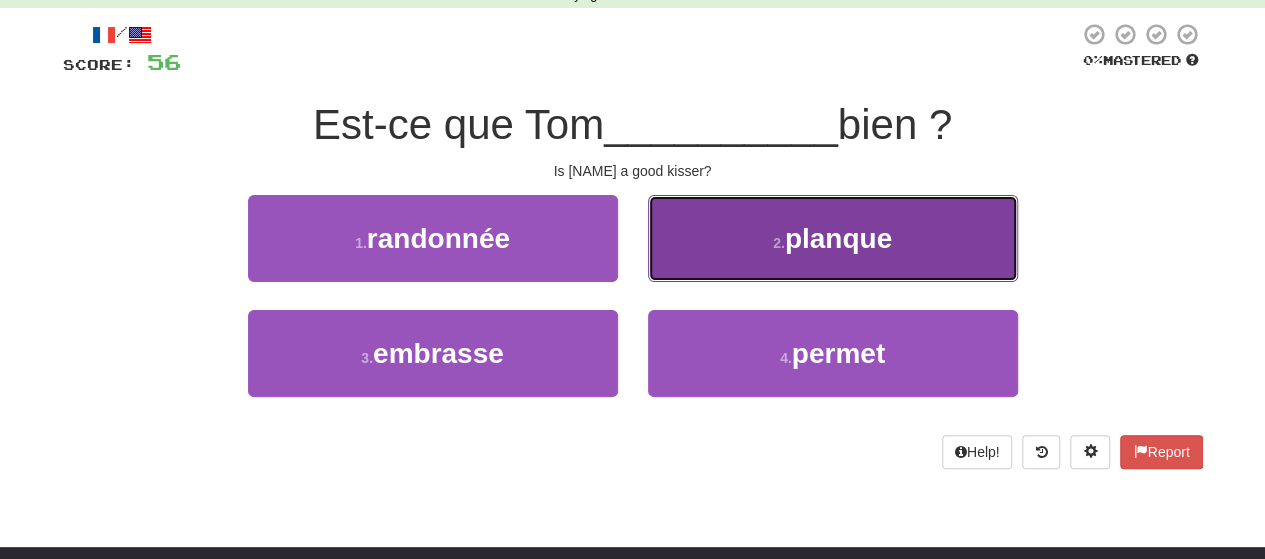 click on "2 .  planque" at bounding box center [833, 238] 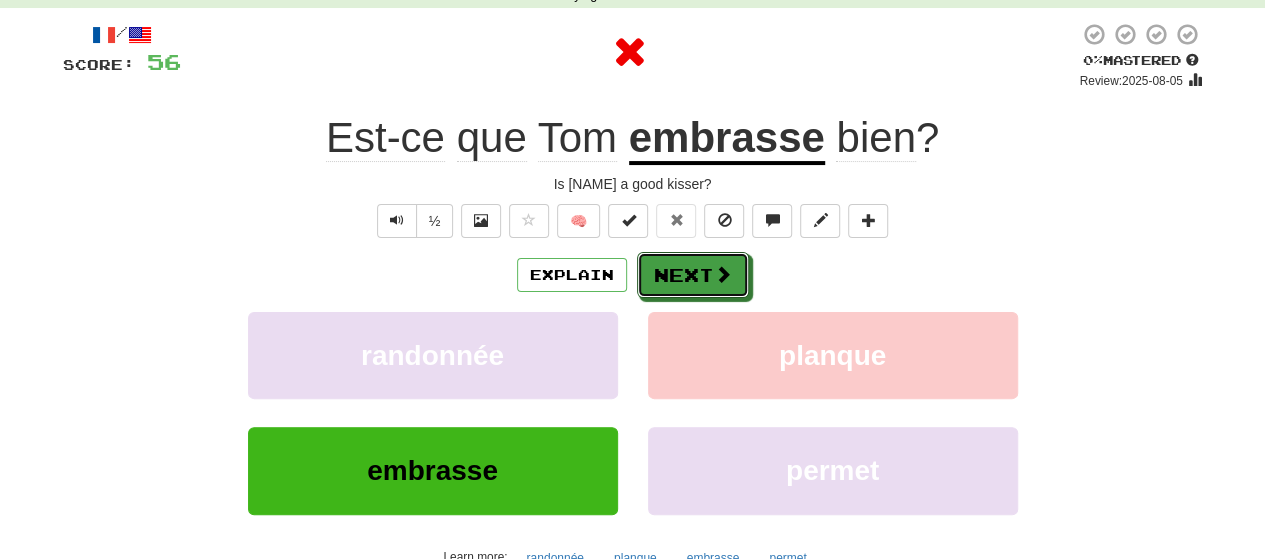 click on "Next" at bounding box center (693, 275) 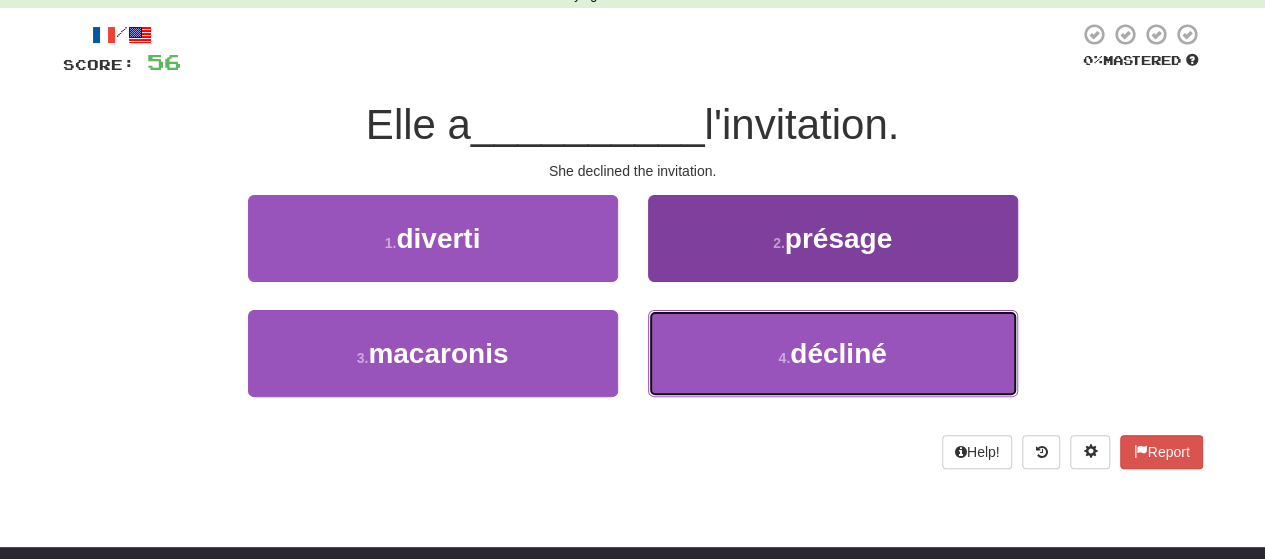 click on "4 .  décliné" at bounding box center [833, 353] 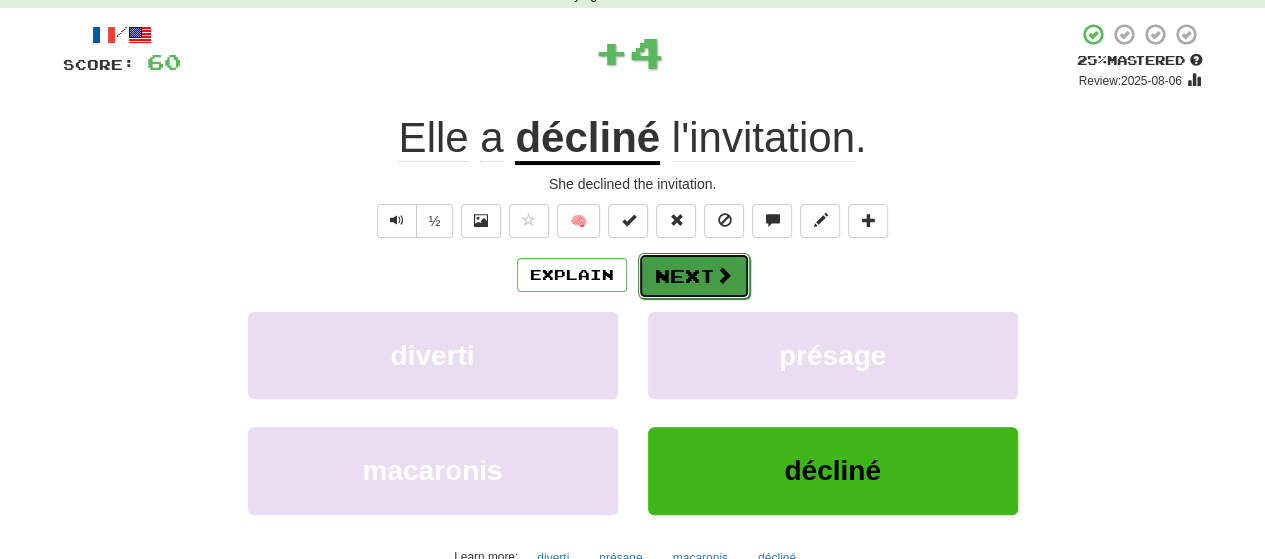 click on "Next" at bounding box center (694, 276) 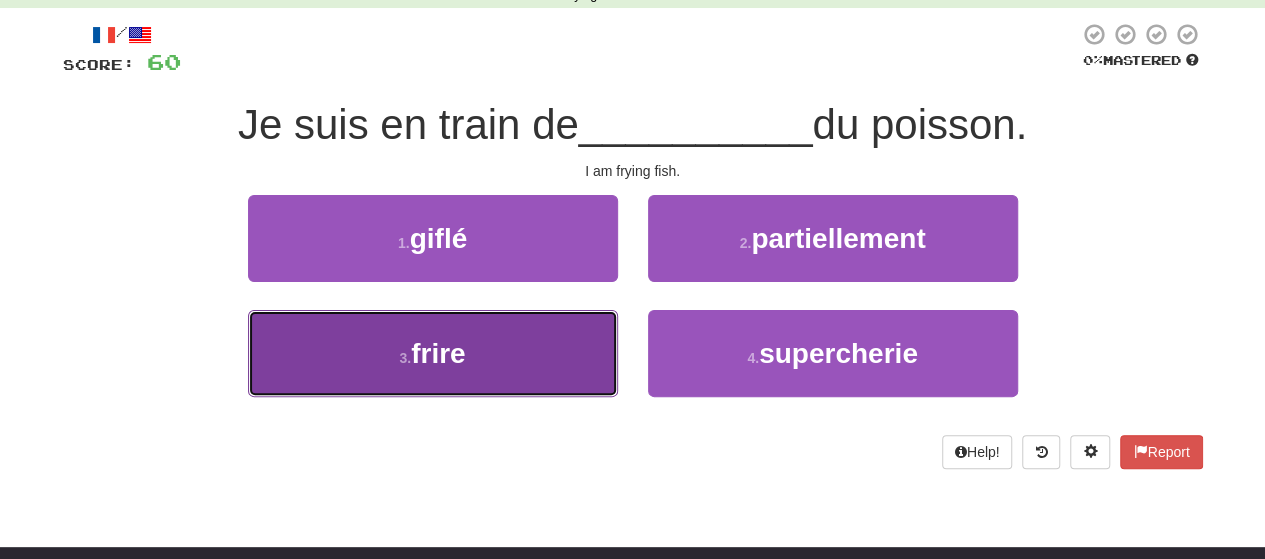 click on "3 .  frire" at bounding box center [433, 353] 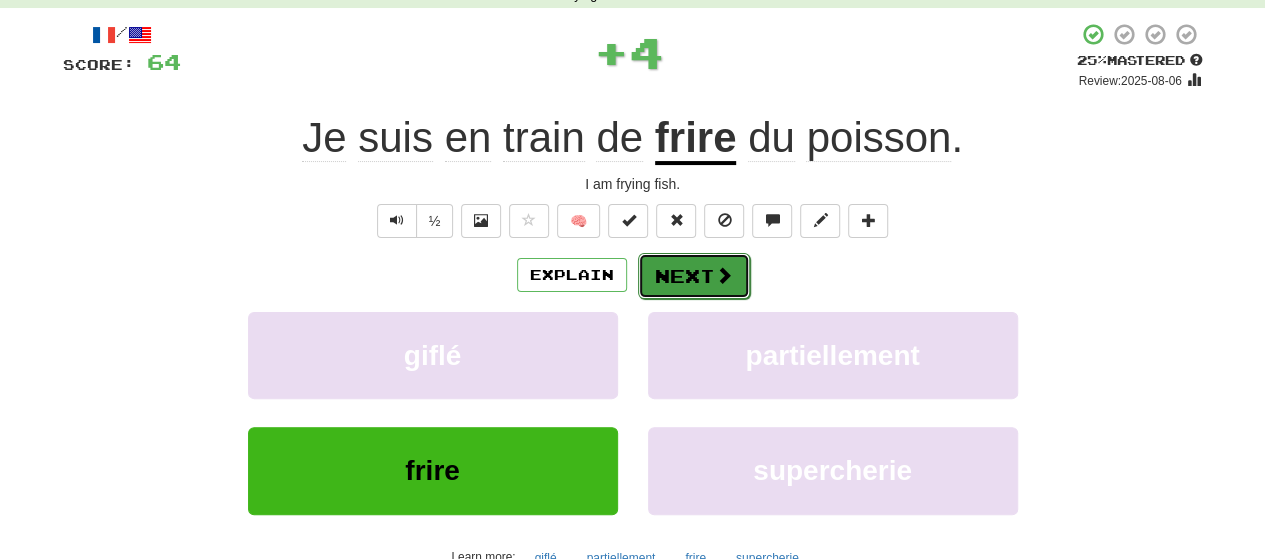 click at bounding box center (724, 275) 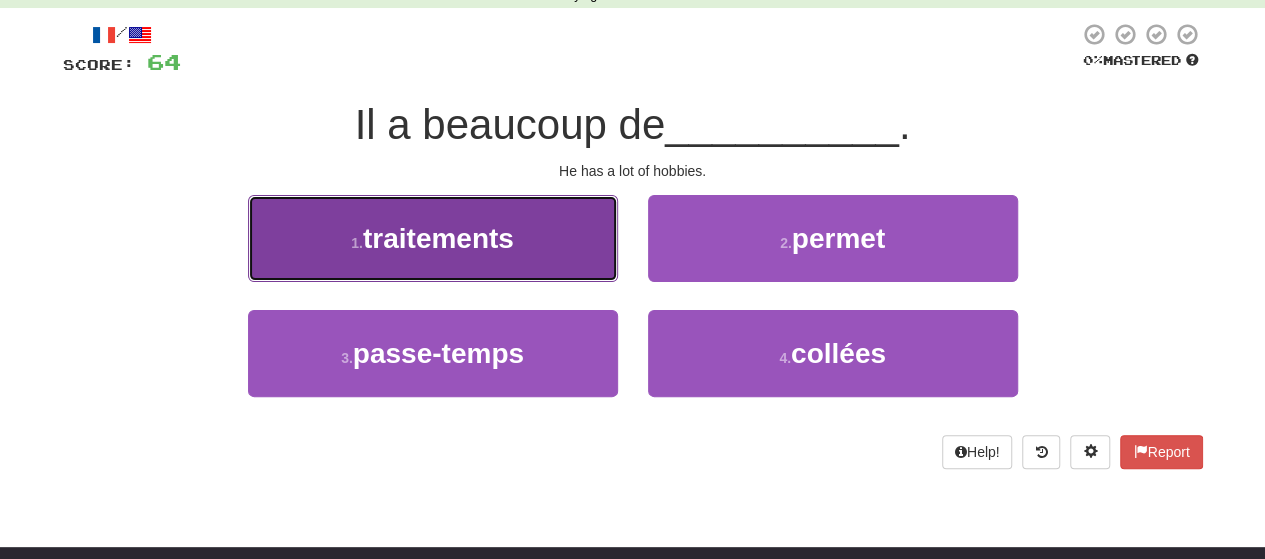 click on "1 .  traitements" at bounding box center [433, 238] 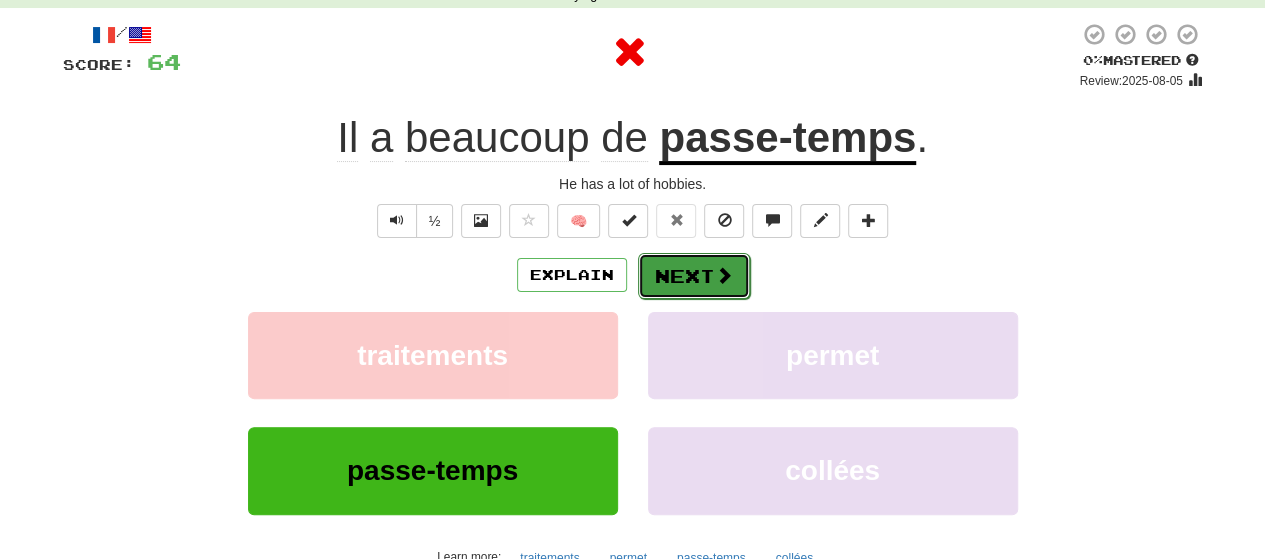 click on "Next" at bounding box center [694, 276] 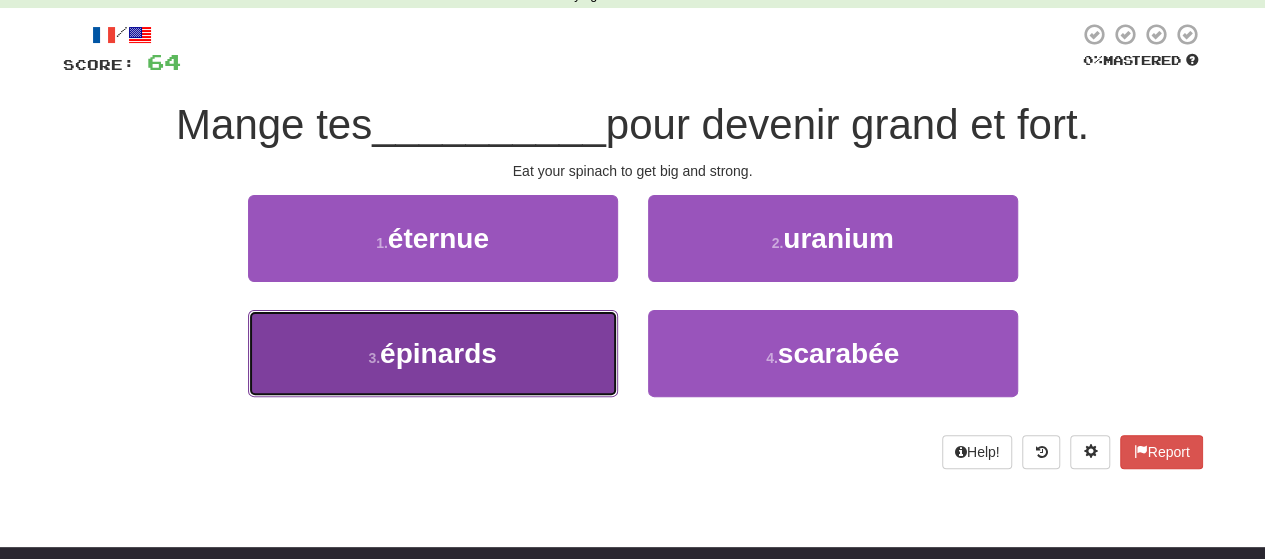 click on "3 .  épinards" at bounding box center (433, 353) 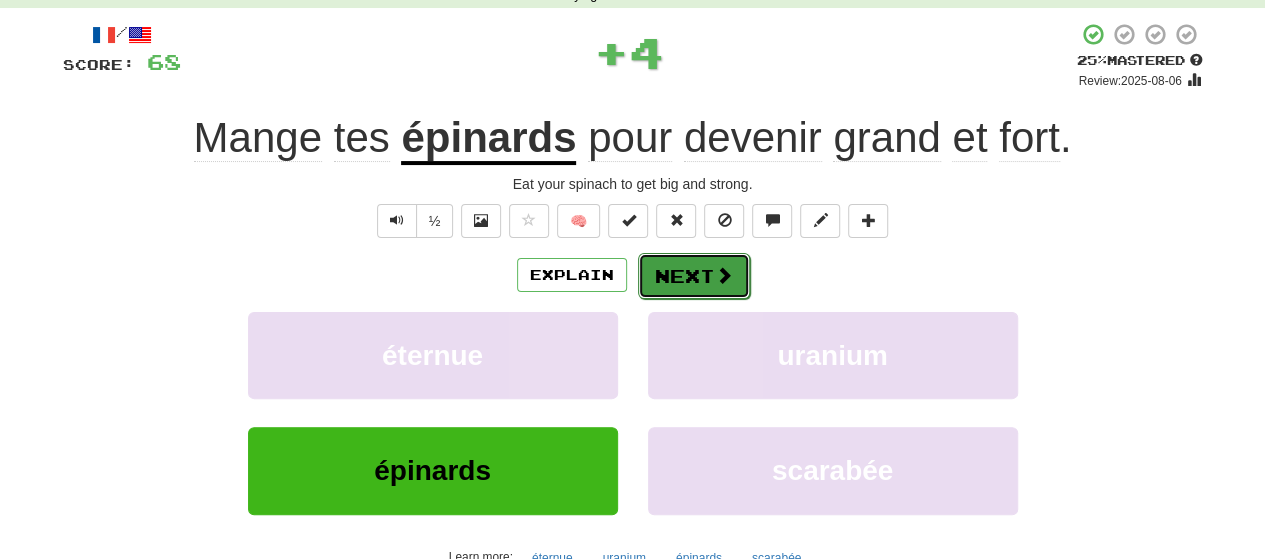click on "Next" at bounding box center (694, 276) 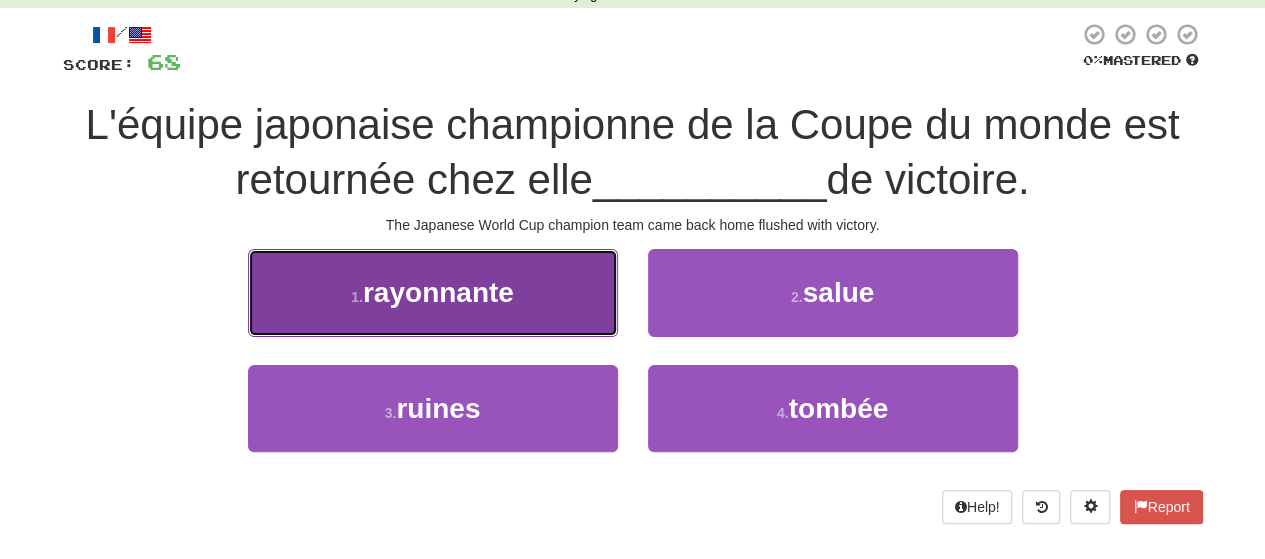 click on "1 .  rayonnante" at bounding box center (433, 292) 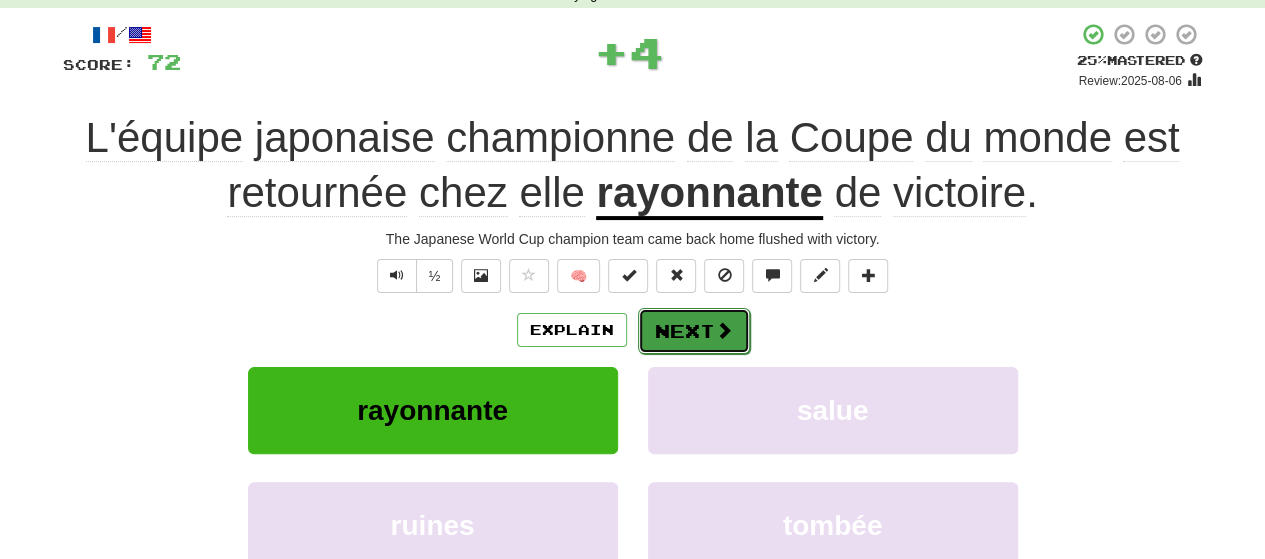click on "Next" at bounding box center [694, 331] 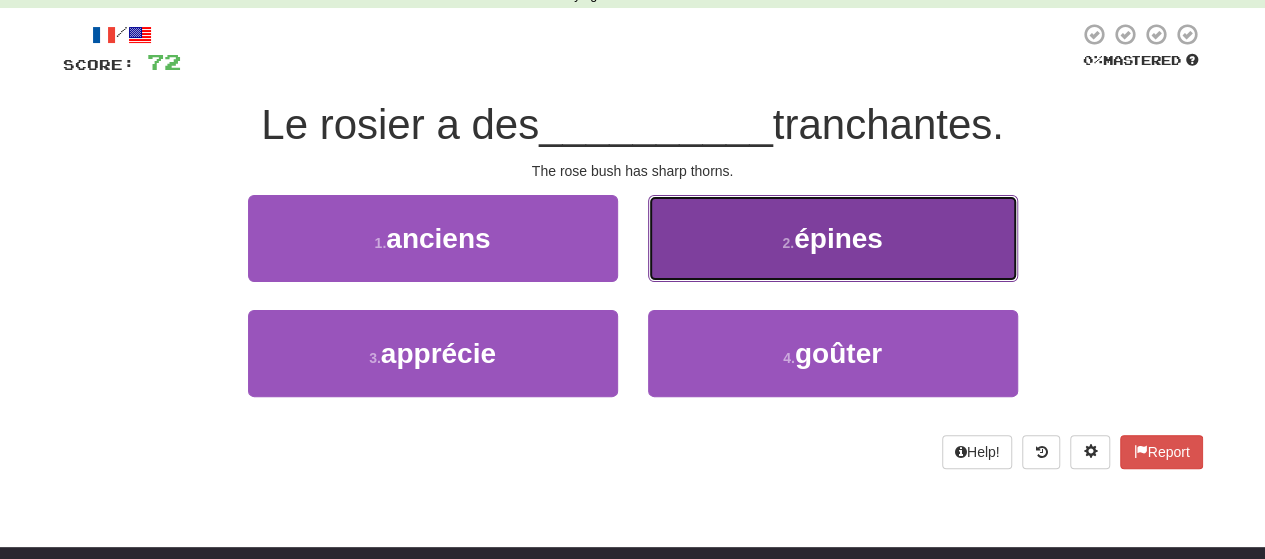 click on "2 .  épines" at bounding box center (833, 238) 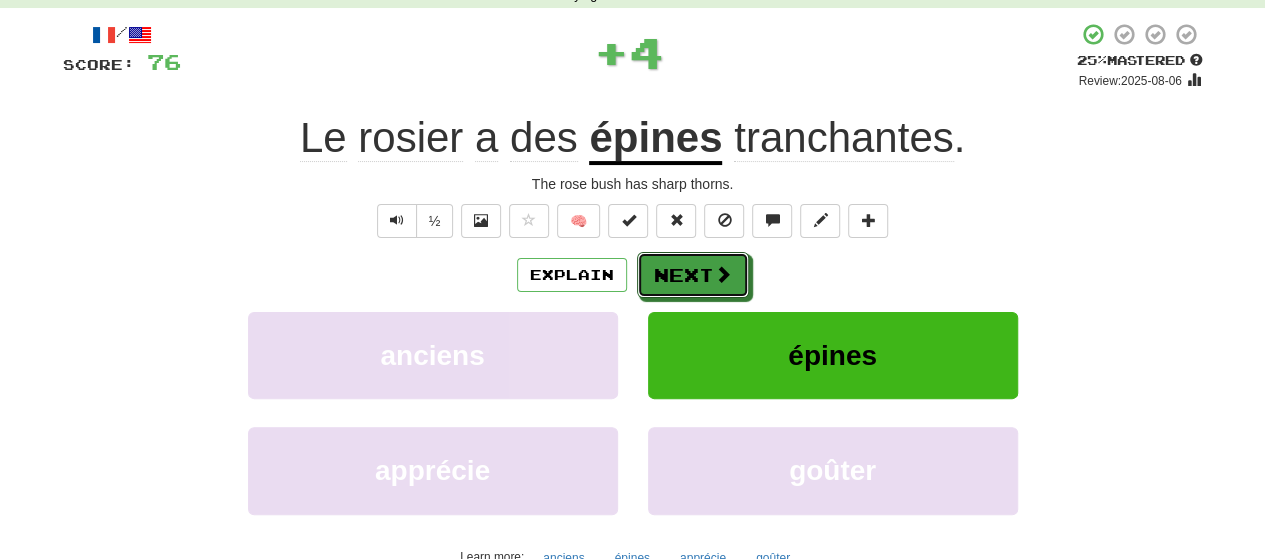 click at bounding box center [723, 274] 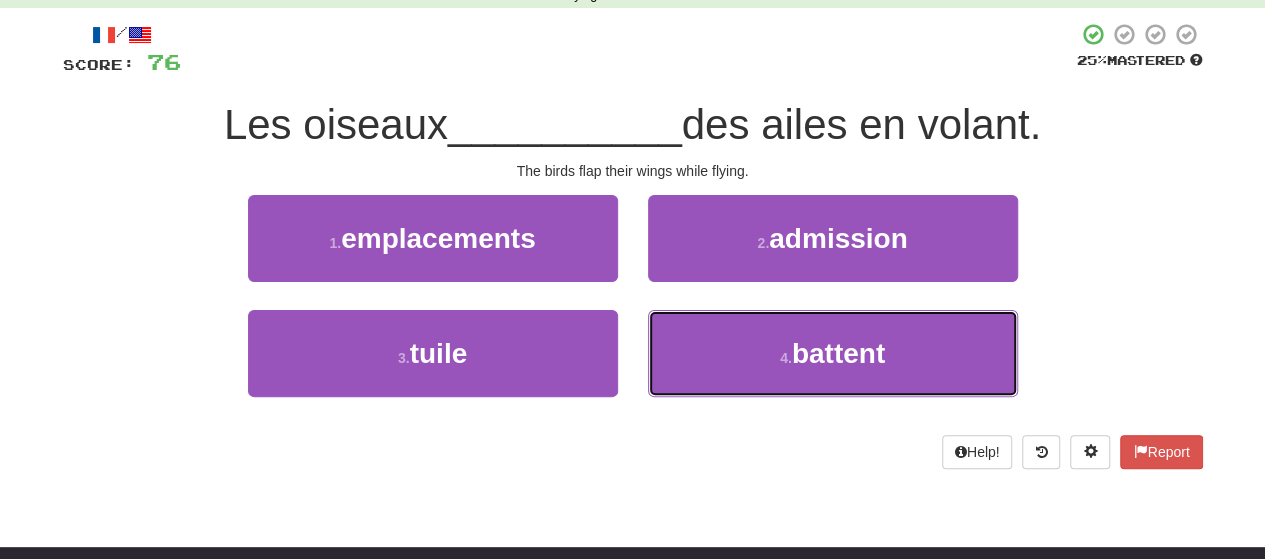 drag, startPoint x: 719, startPoint y: 341, endPoint x: 714, endPoint y: 300, distance: 41.303753 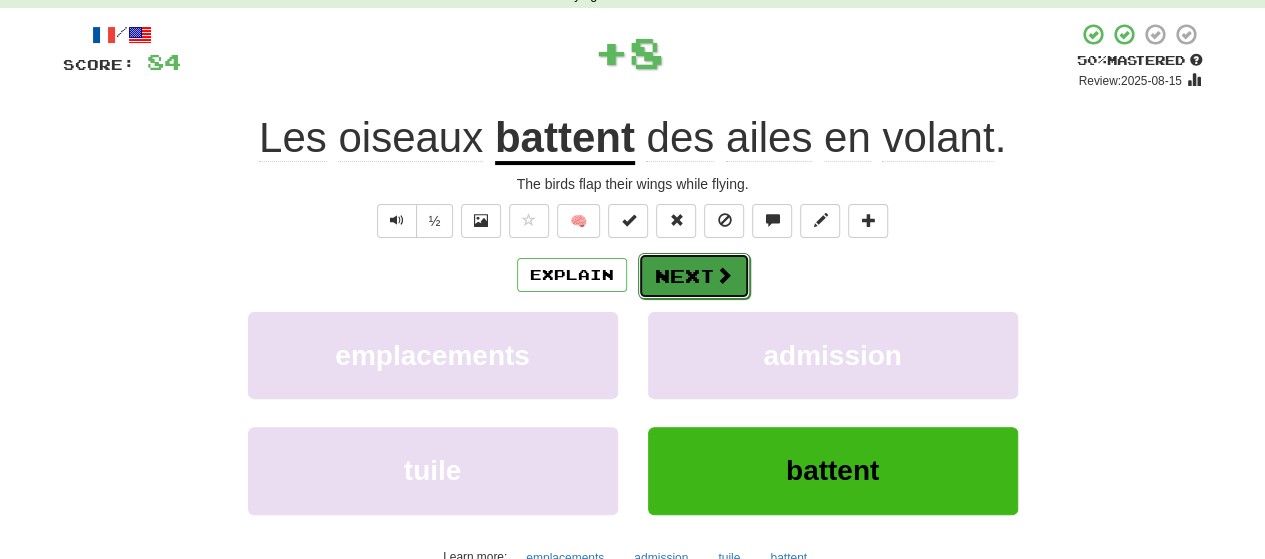 click on "Next" at bounding box center (694, 276) 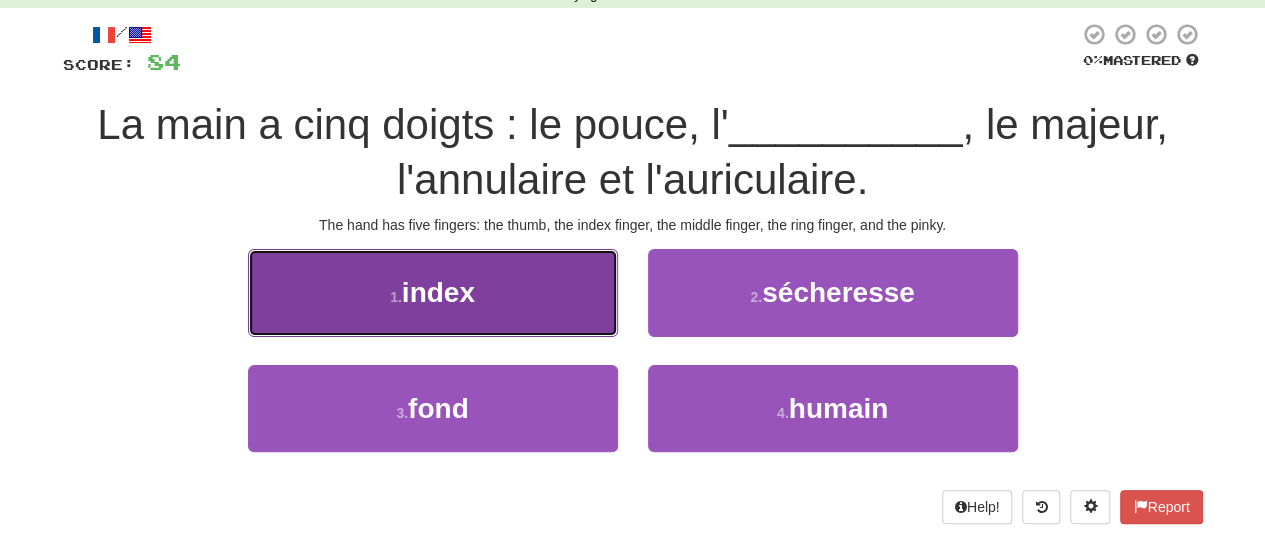 click on "1 .  index" at bounding box center (433, 292) 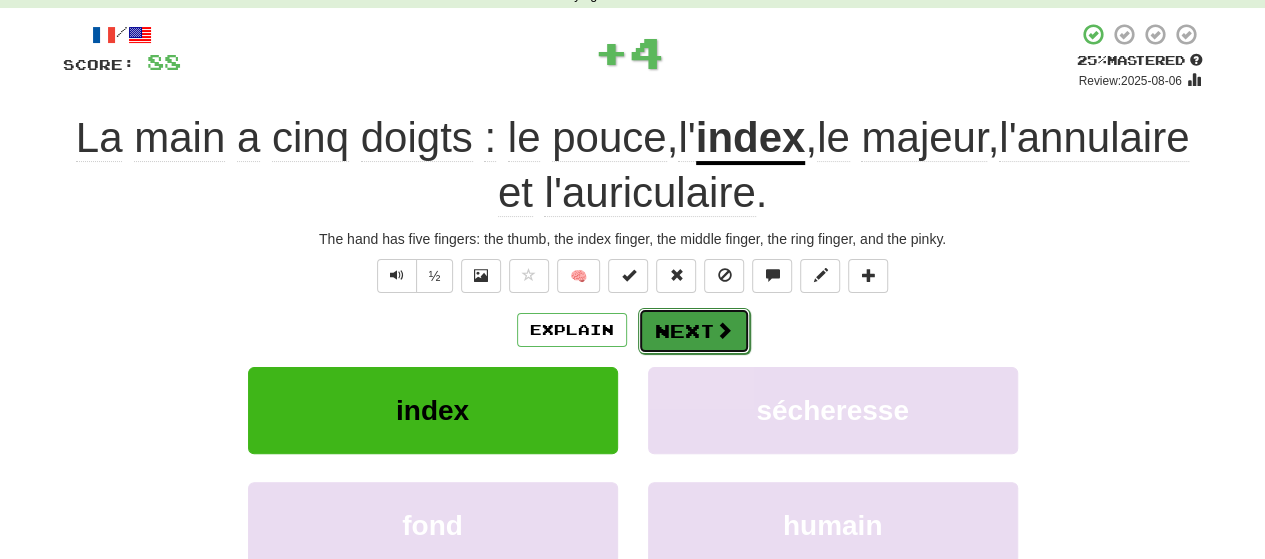 click on "Next" at bounding box center [694, 331] 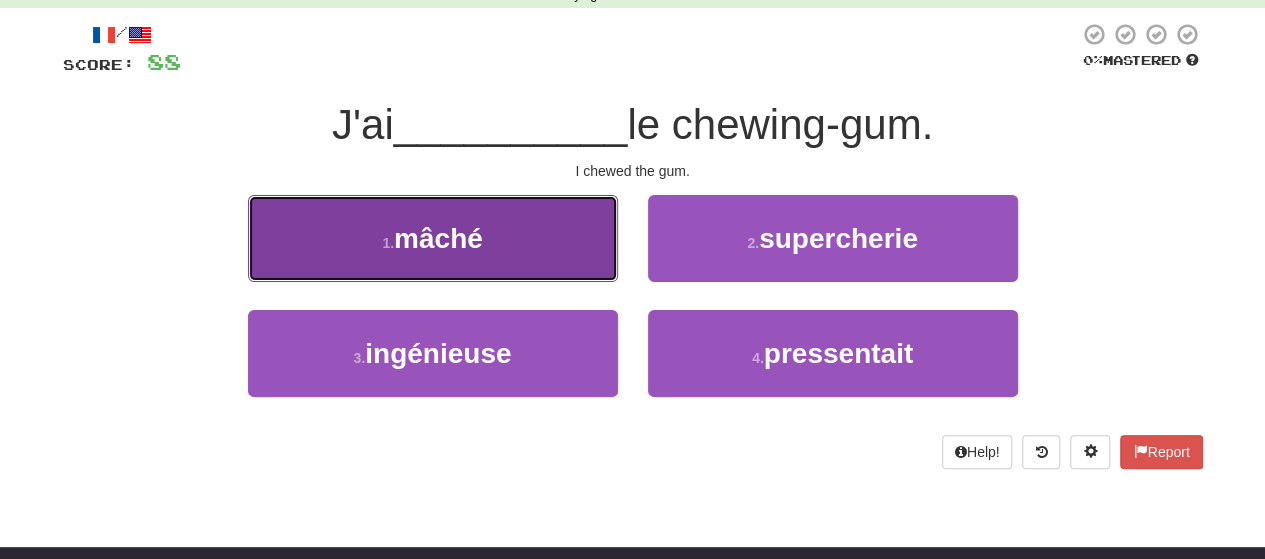 click on "1 .  mâché" at bounding box center (433, 238) 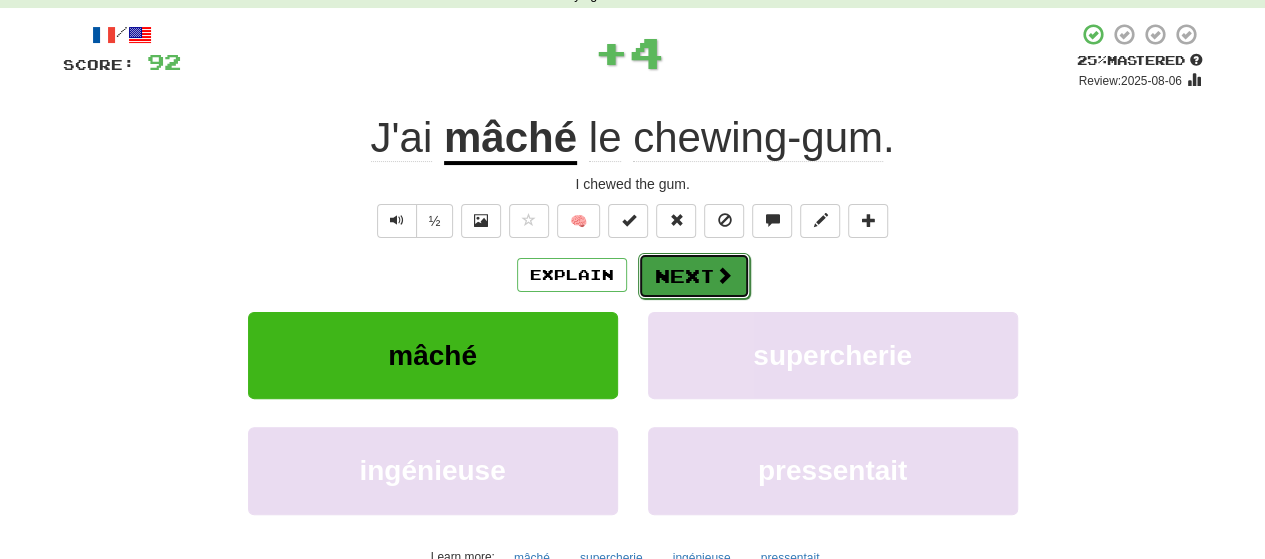 click on "Next" at bounding box center (694, 276) 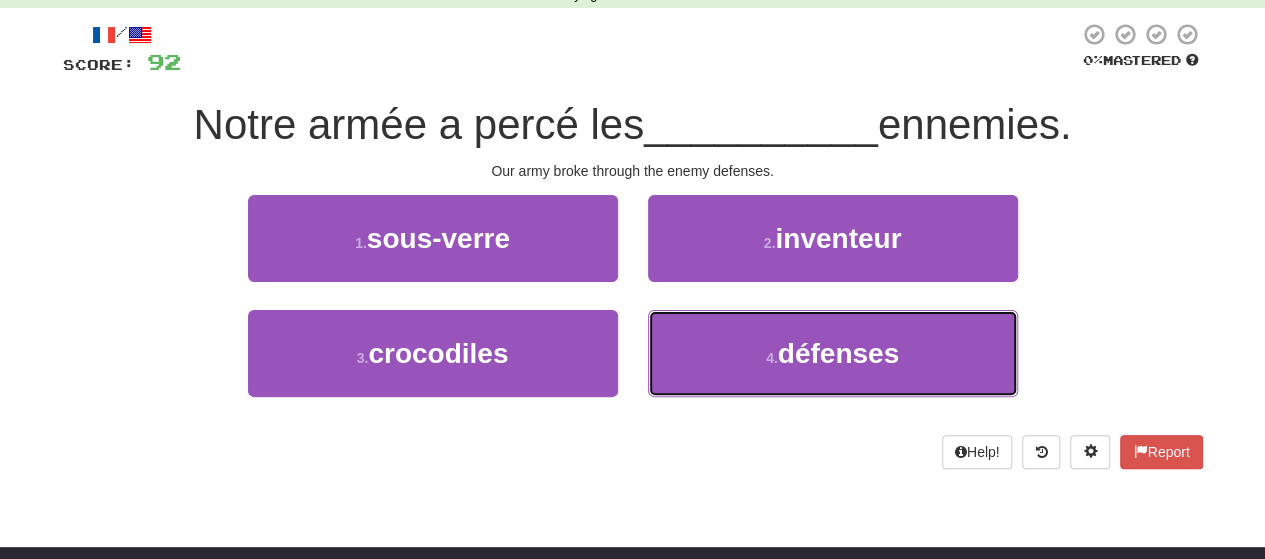 drag, startPoint x: 737, startPoint y: 338, endPoint x: 722, endPoint y: 307, distance: 34.43835 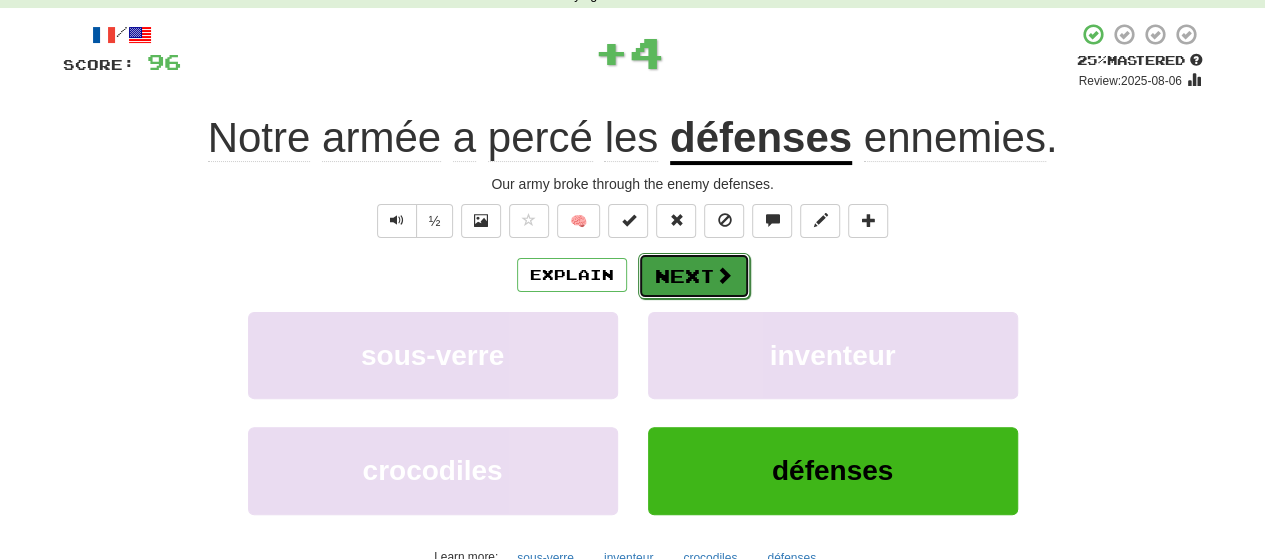 click at bounding box center [724, 275] 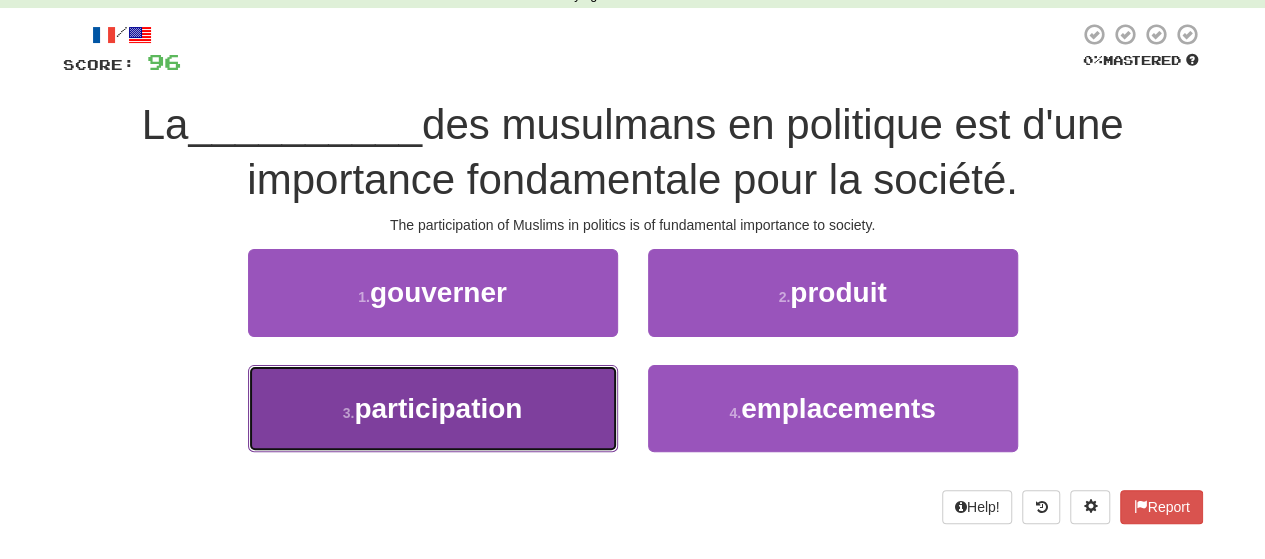 drag, startPoint x: 596, startPoint y: 399, endPoint x: 606, endPoint y: 379, distance: 22.36068 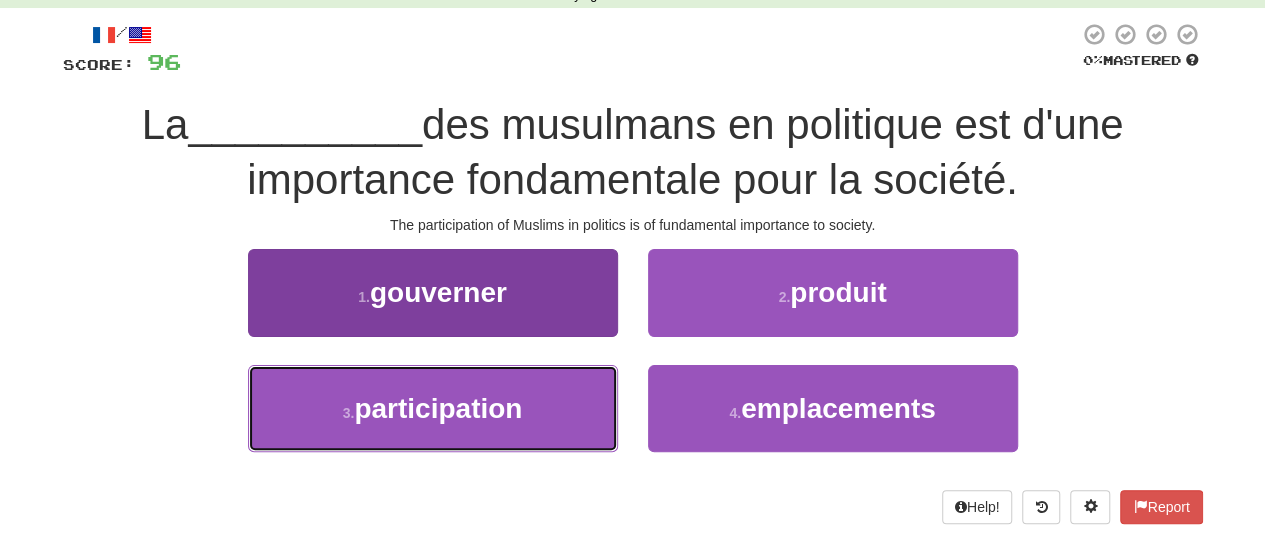 click on "3 .  participation" at bounding box center [433, 408] 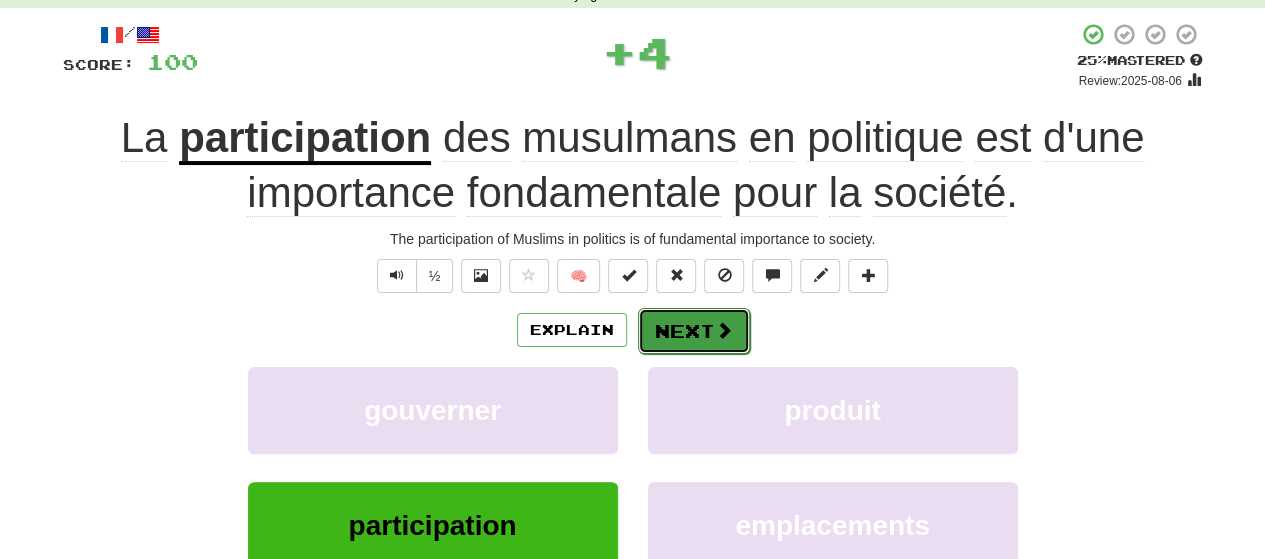 click at bounding box center [724, 330] 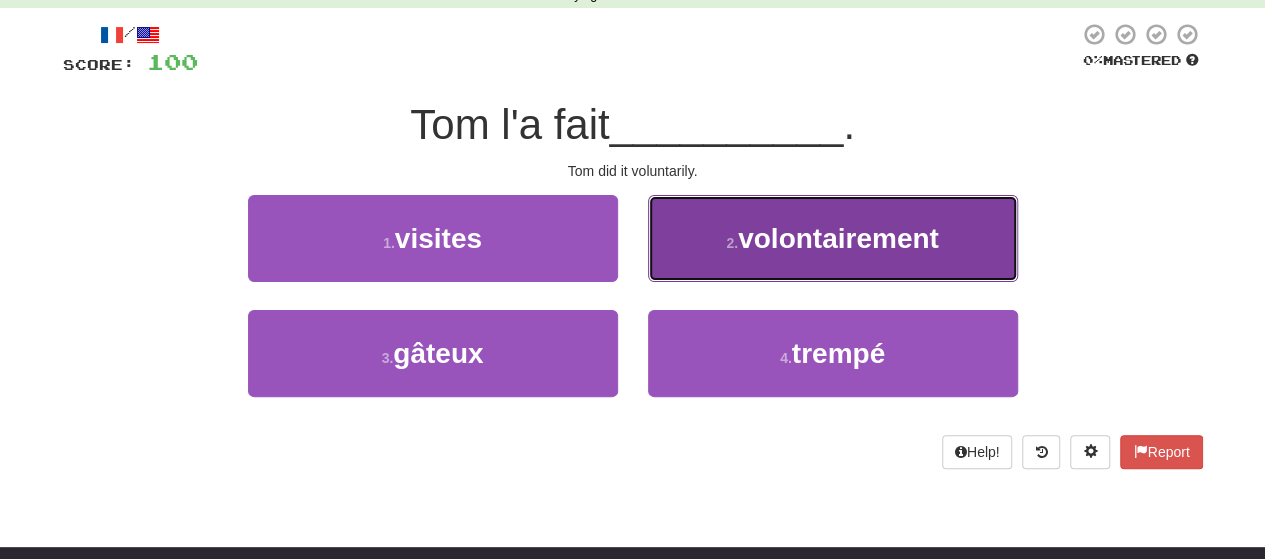 click on "2 .  volontairement" at bounding box center (833, 238) 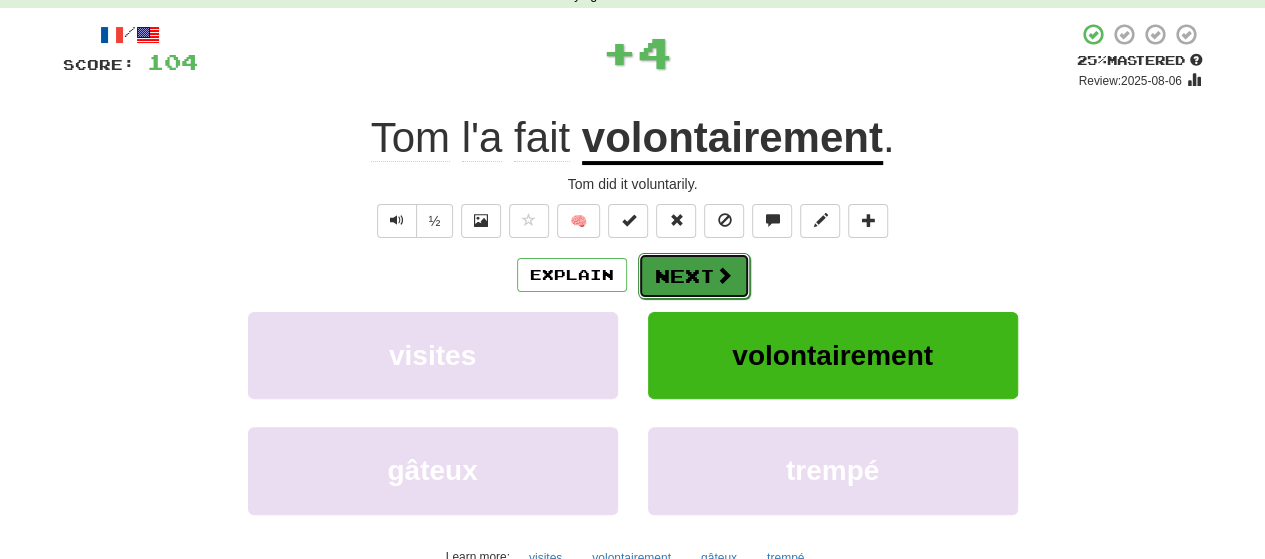 click at bounding box center (724, 275) 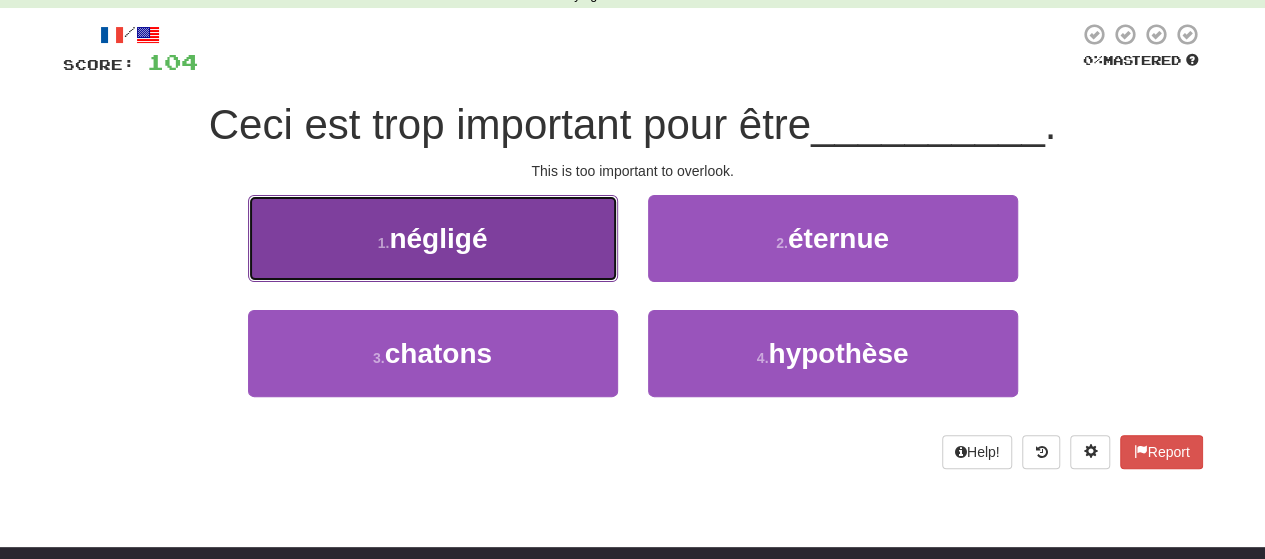 click on "1 .  négligé" at bounding box center (433, 238) 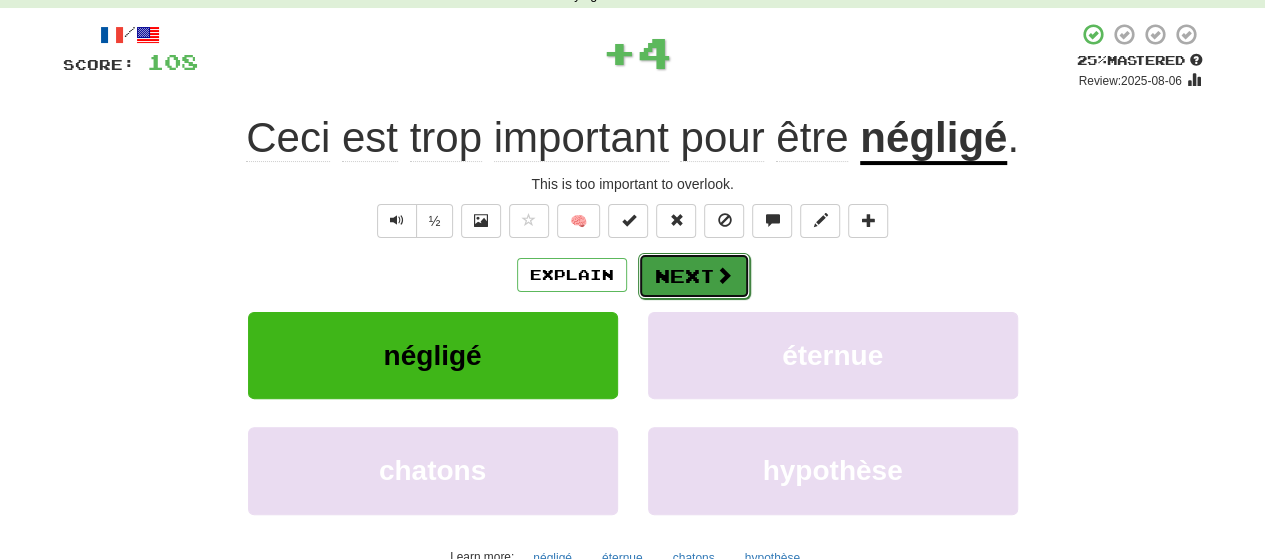 click on "Next" at bounding box center [694, 276] 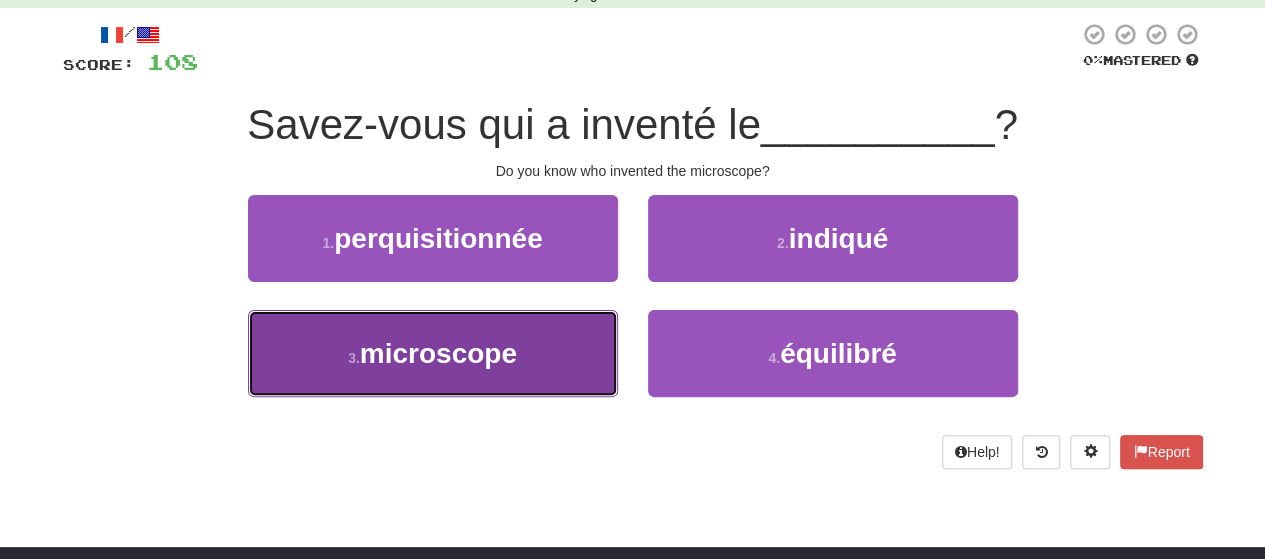 click on "3 .  microscope" at bounding box center [433, 353] 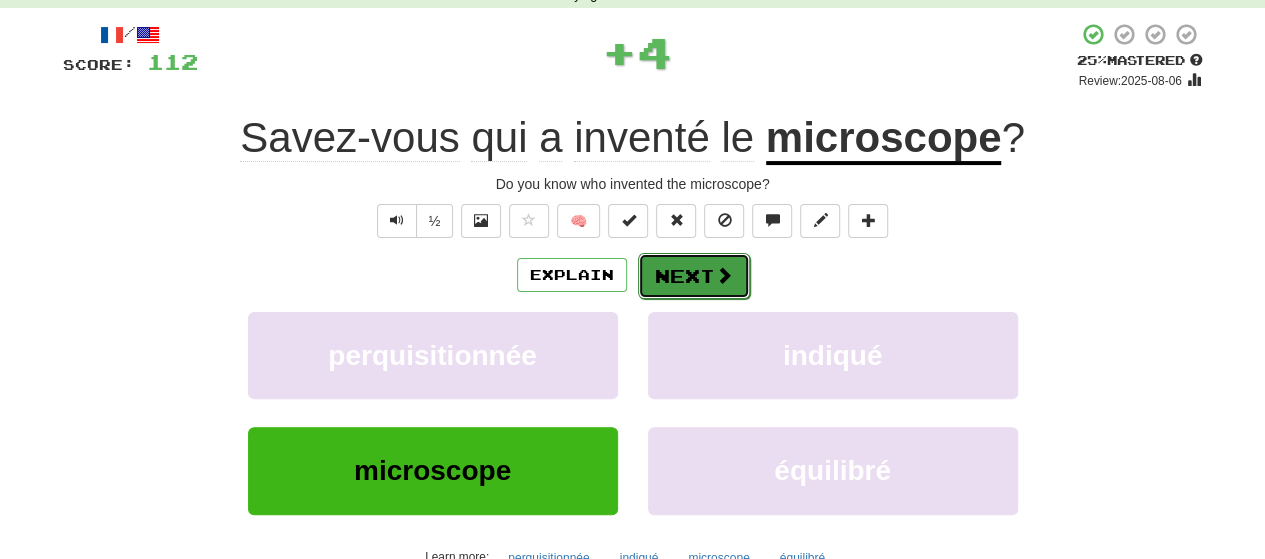 click on "Next" at bounding box center (694, 276) 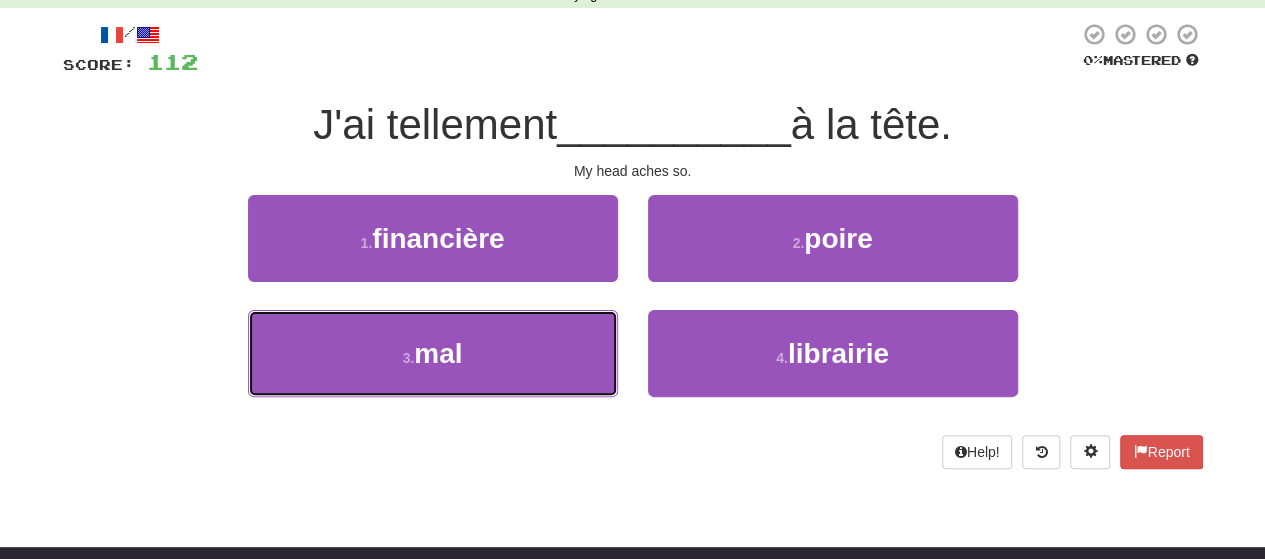 drag, startPoint x: 554, startPoint y: 362, endPoint x: 615, endPoint y: 309, distance: 80.80842 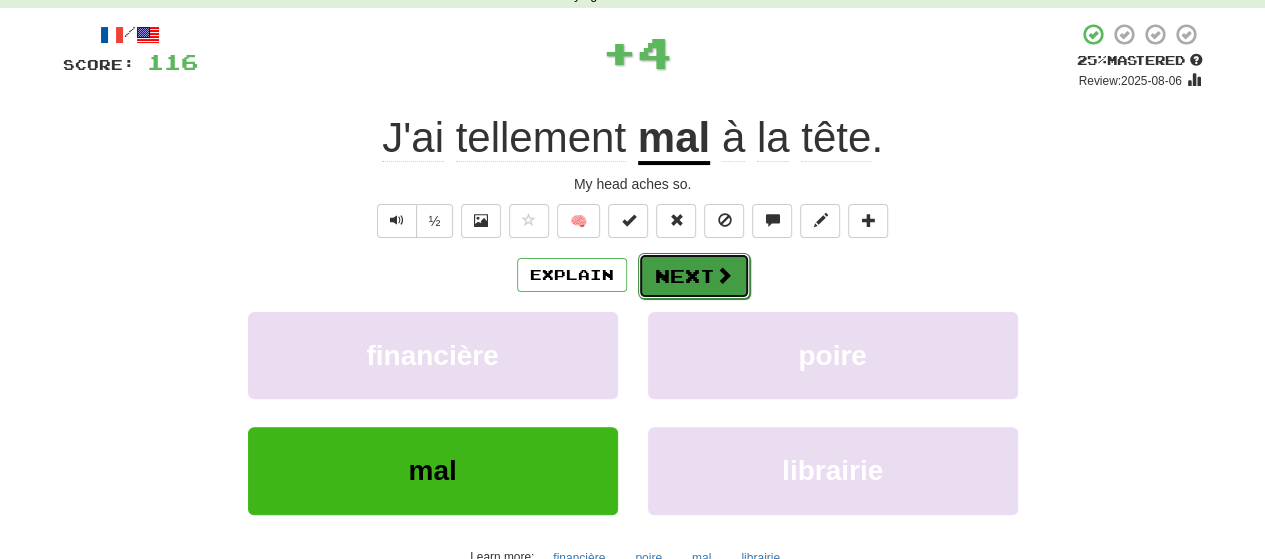 click on "Next" at bounding box center (694, 276) 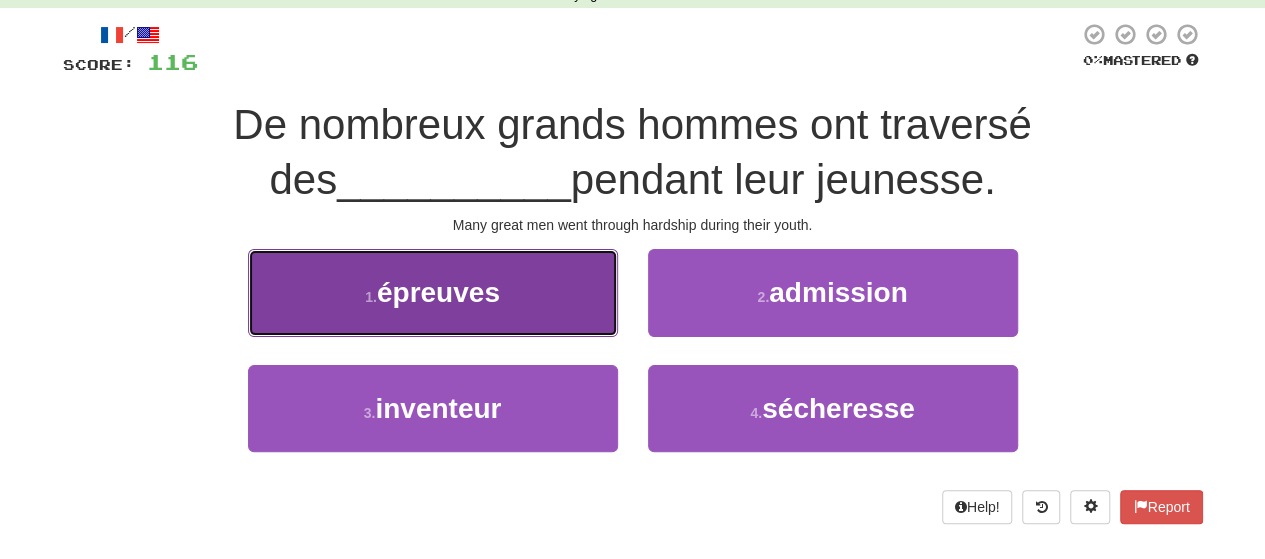 click on "1 .  épreuves" at bounding box center (433, 292) 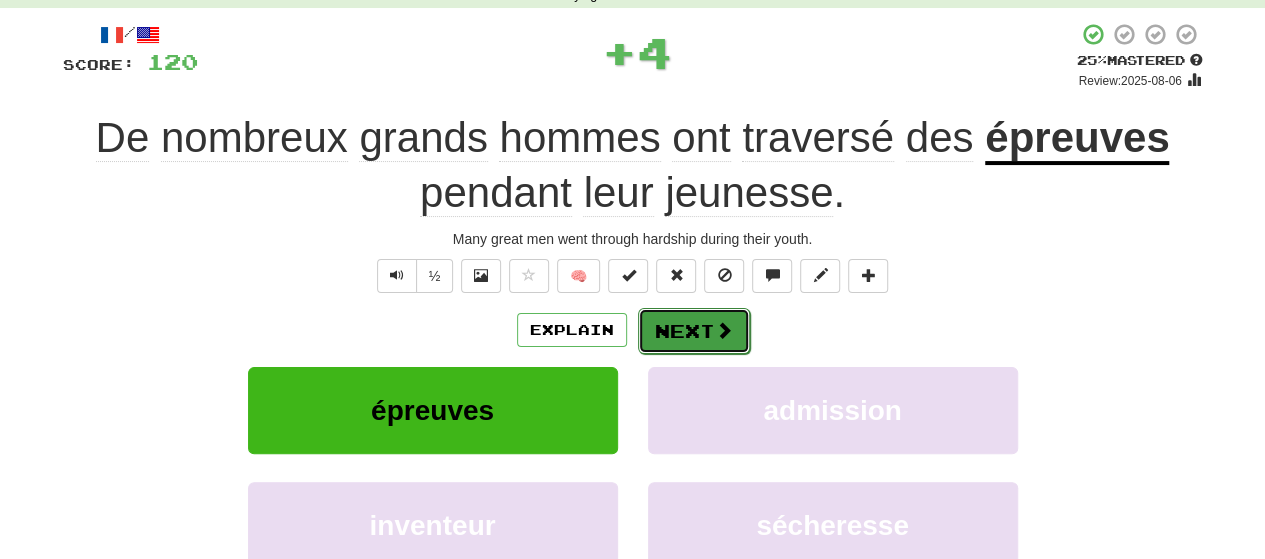 click on "Next" at bounding box center (694, 331) 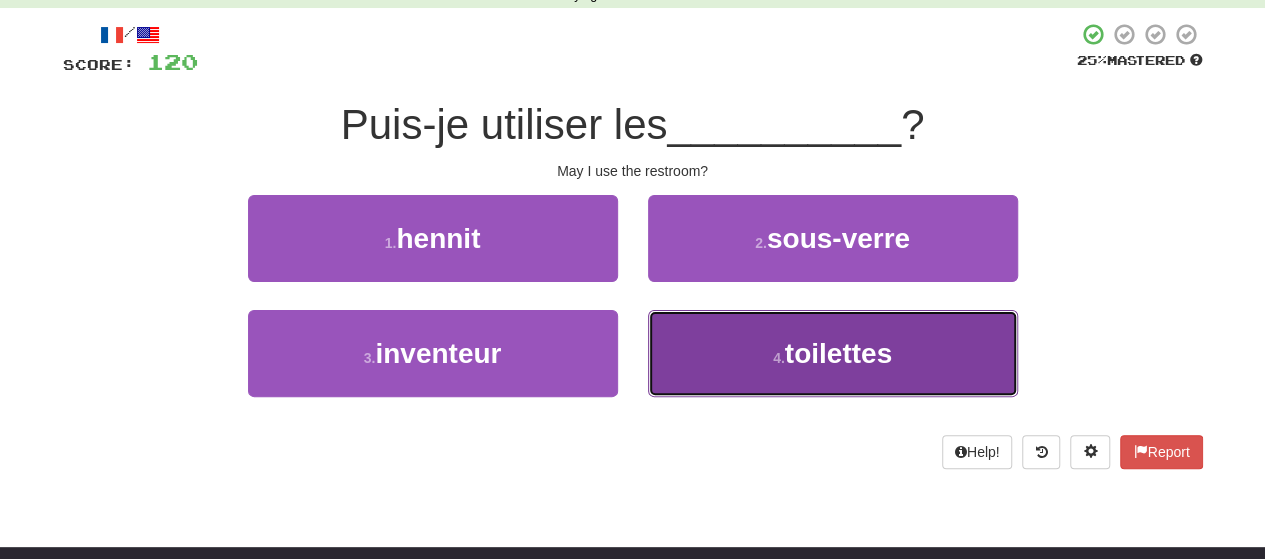 click on "4 ." at bounding box center (779, 358) 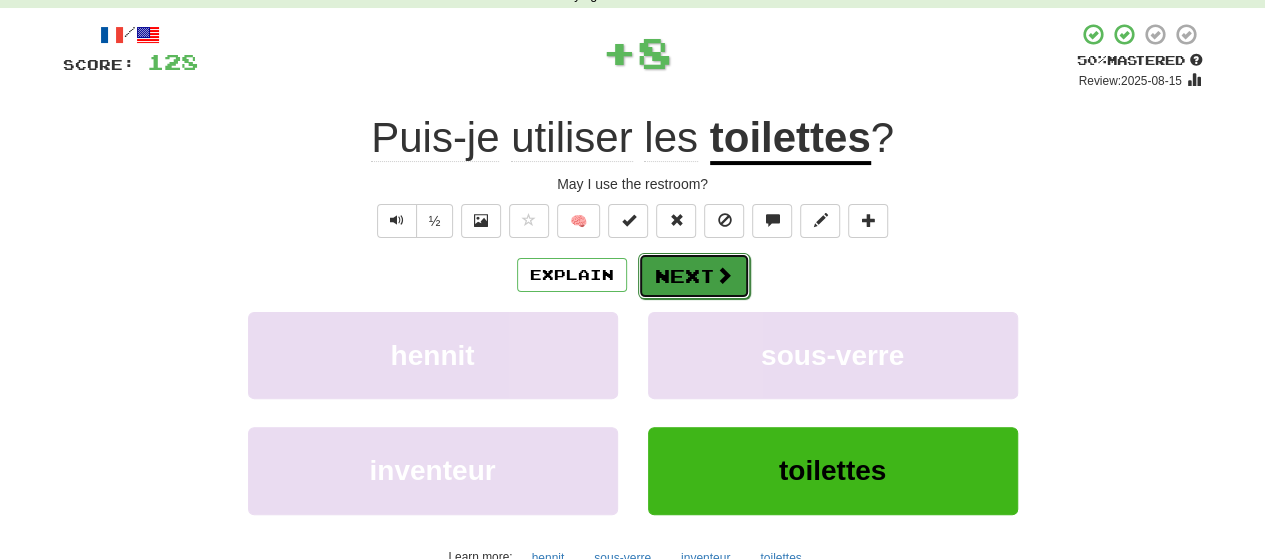 click at bounding box center (724, 275) 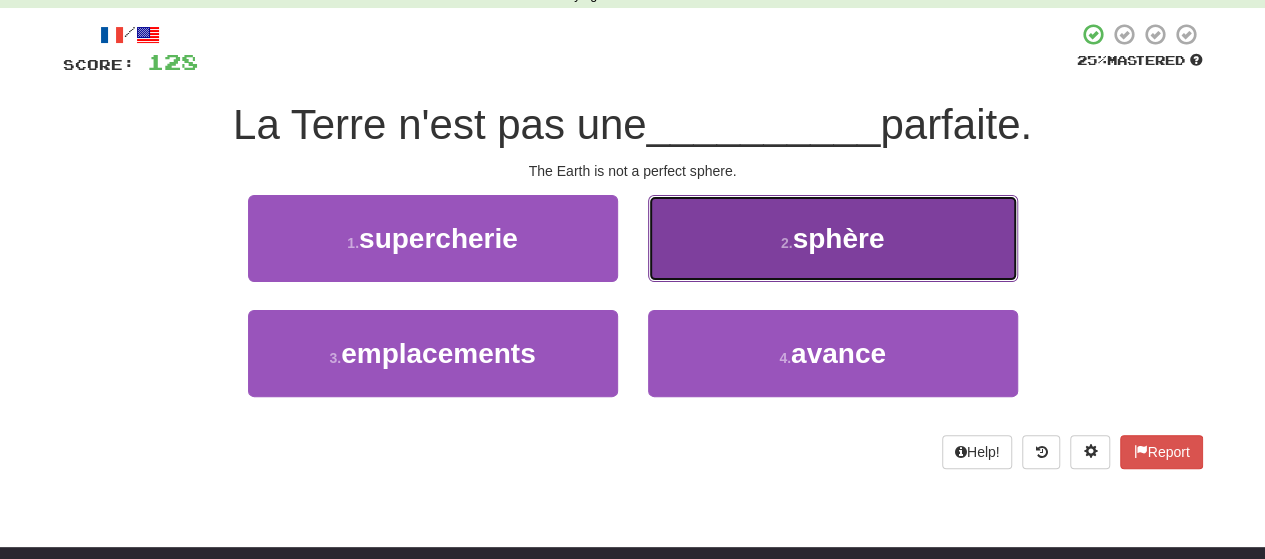 click on "2 .  sphère" at bounding box center [833, 238] 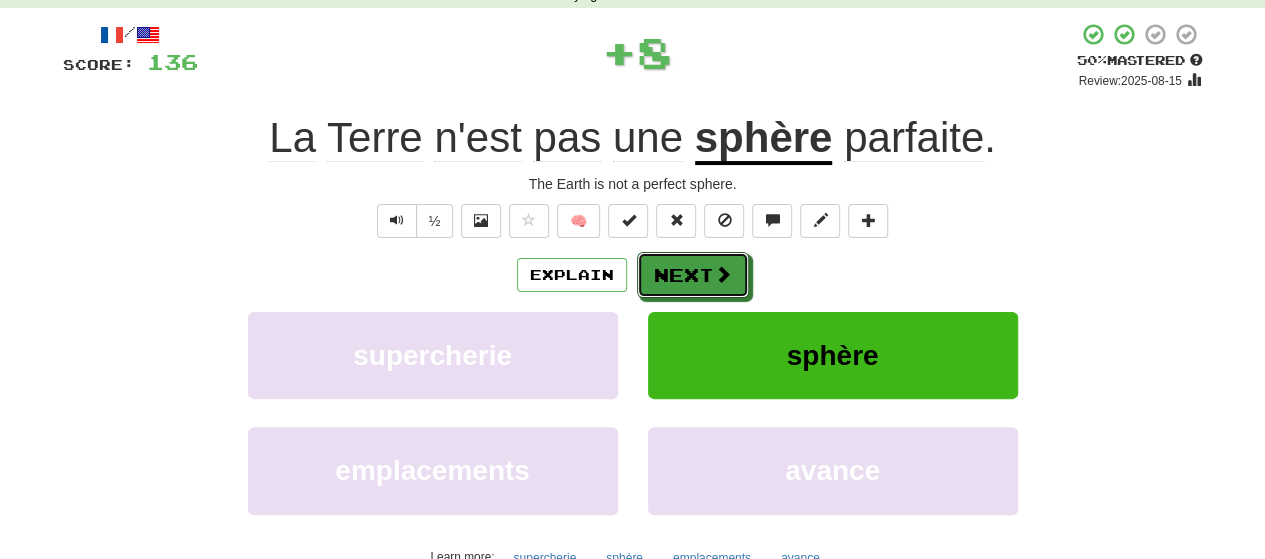 click at bounding box center [723, 274] 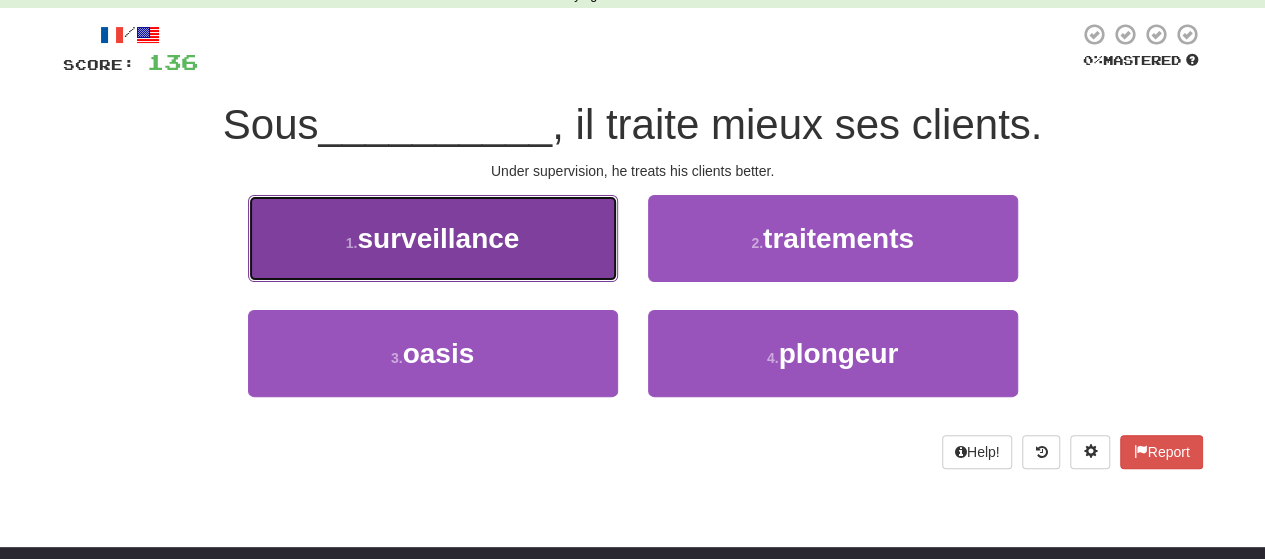 click on "1 .  surveillance" at bounding box center [433, 238] 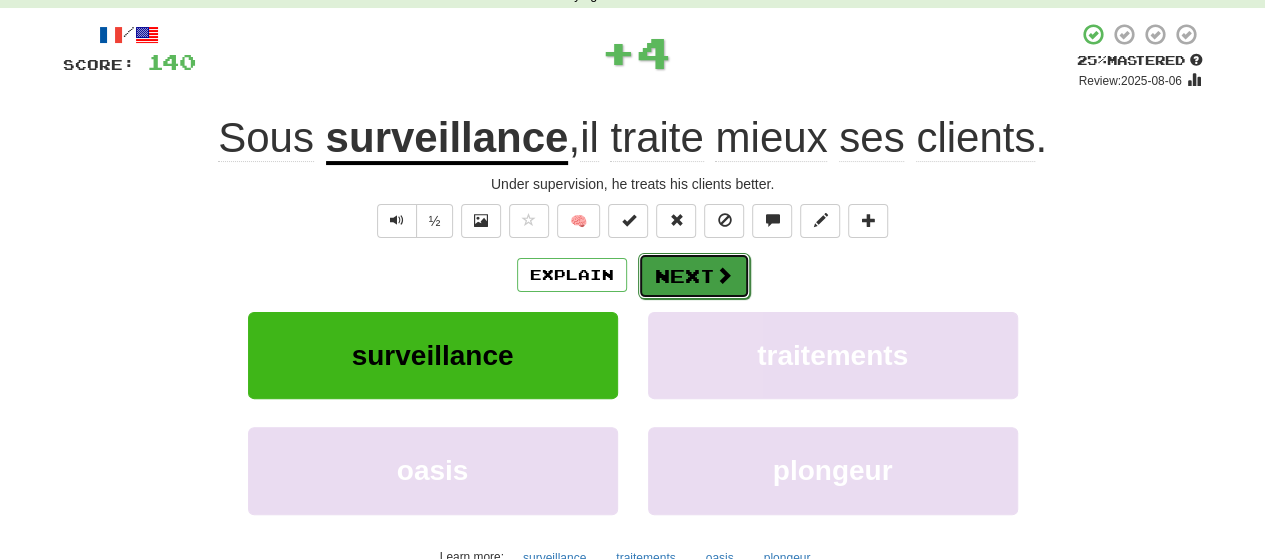 click on "Next" at bounding box center (694, 276) 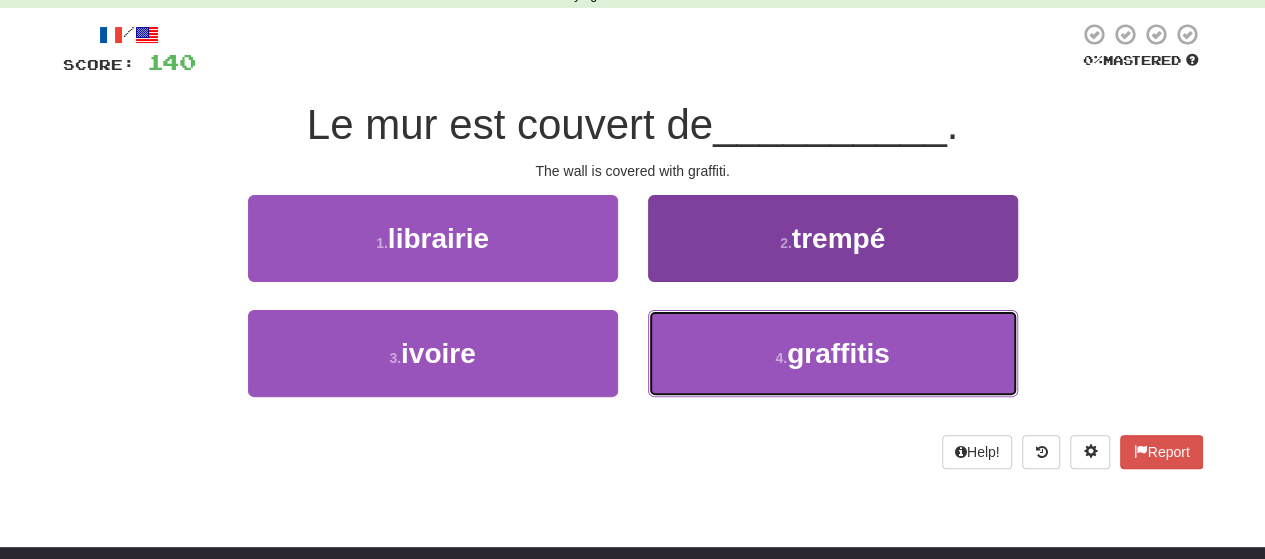 drag, startPoint x: 694, startPoint y: 372, endPoint x: 690, endPoint y: 353, distance: 19.416489 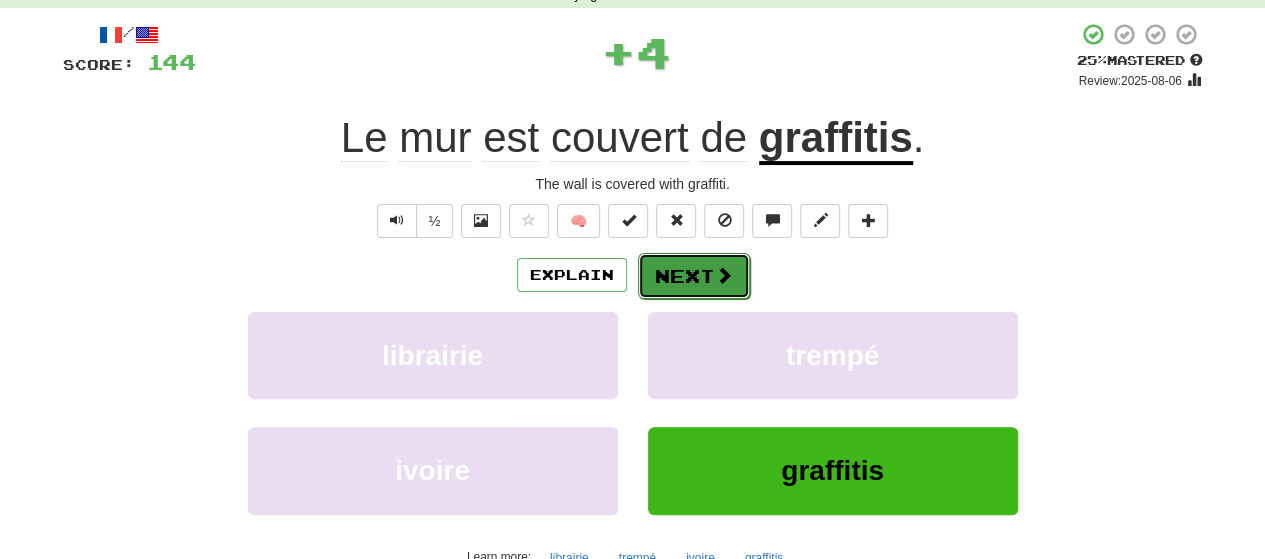 click on "Next" at bounding box center [694, 276] 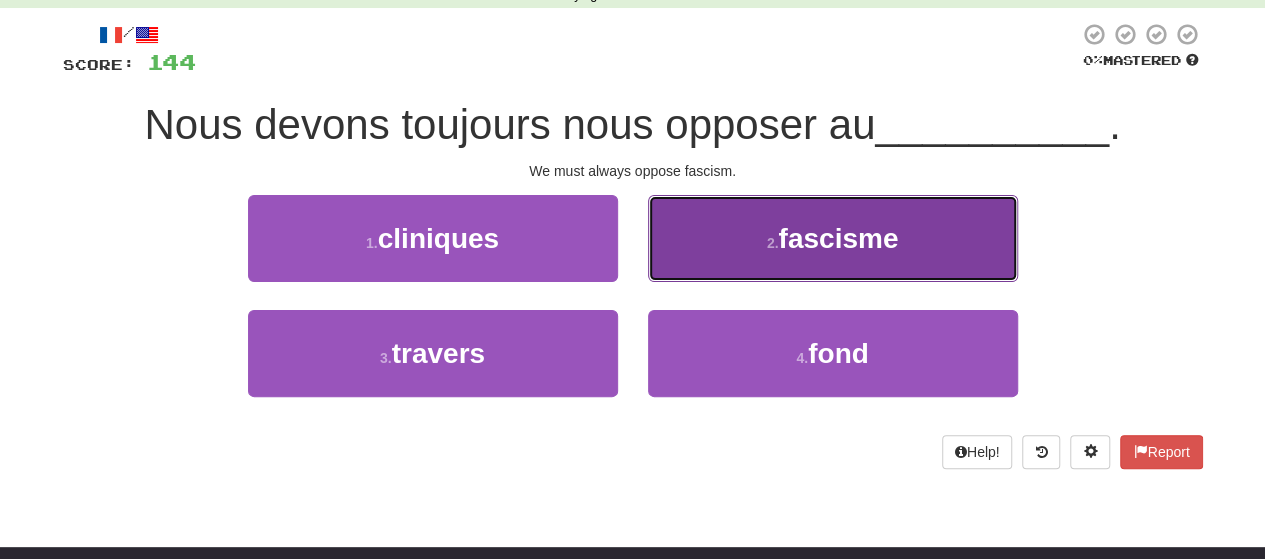 click on "2 .  fascisme" at bounding box center [833, 238] 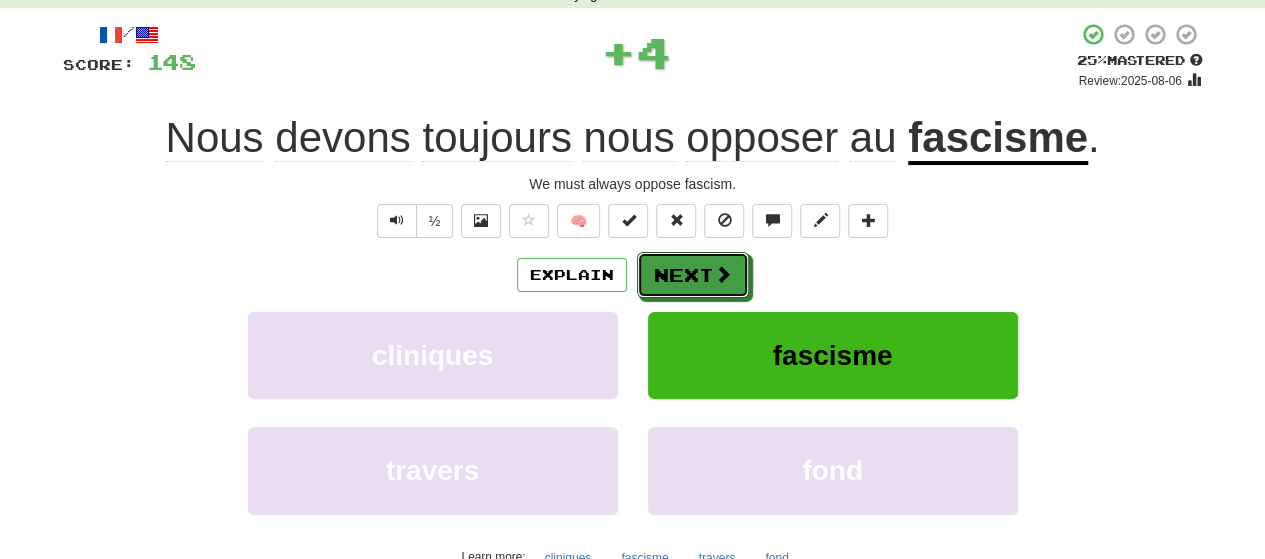 click on "Next" at bounding box center (693, 275) 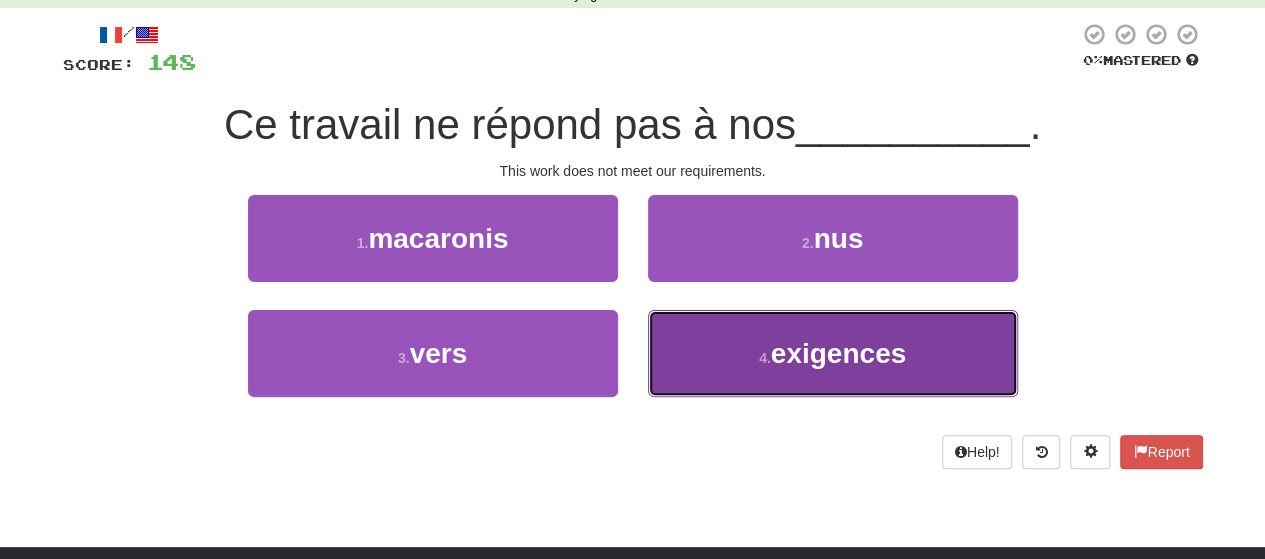 click on "4 .  exigences" at bounding box center (833, 353) 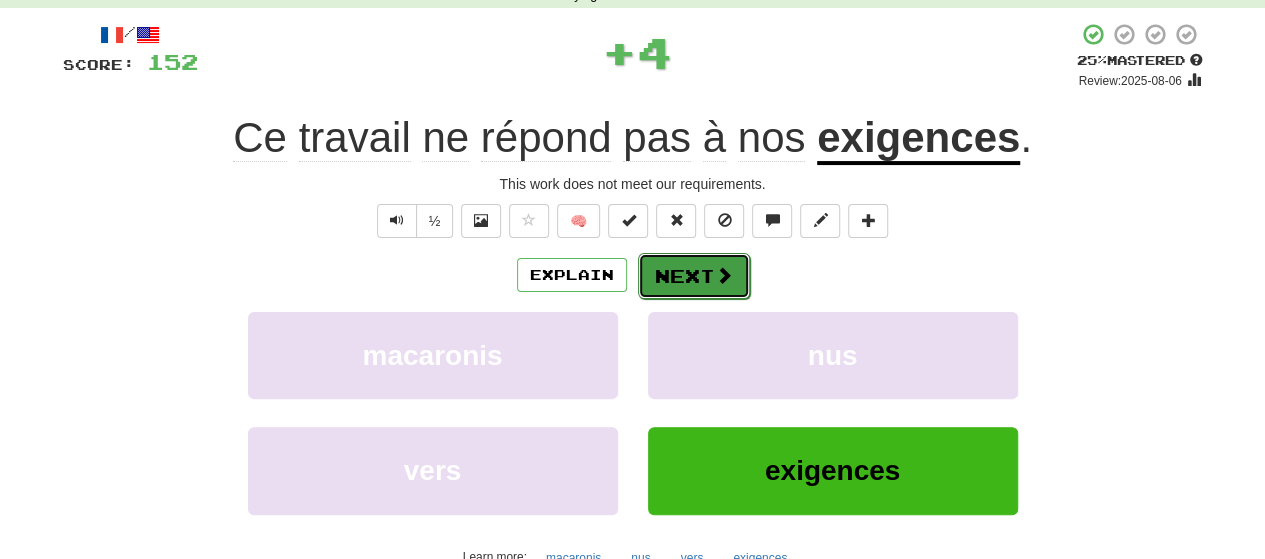 click on "Next" at bounding box center (694, 276) 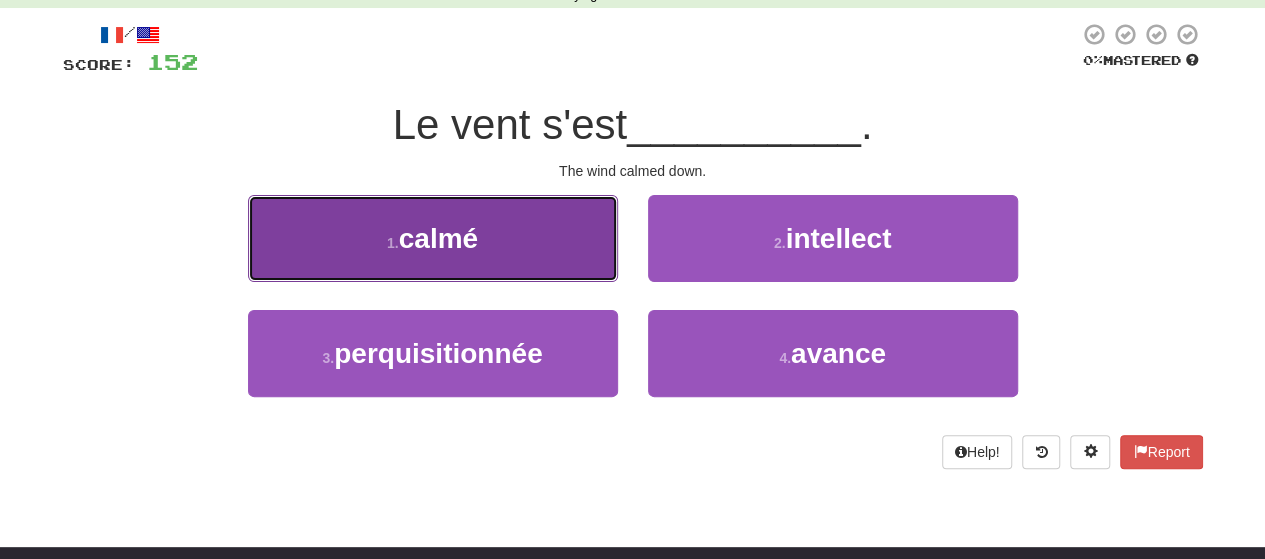 click on "1 .  calmé" at bounding box center (433, 238) 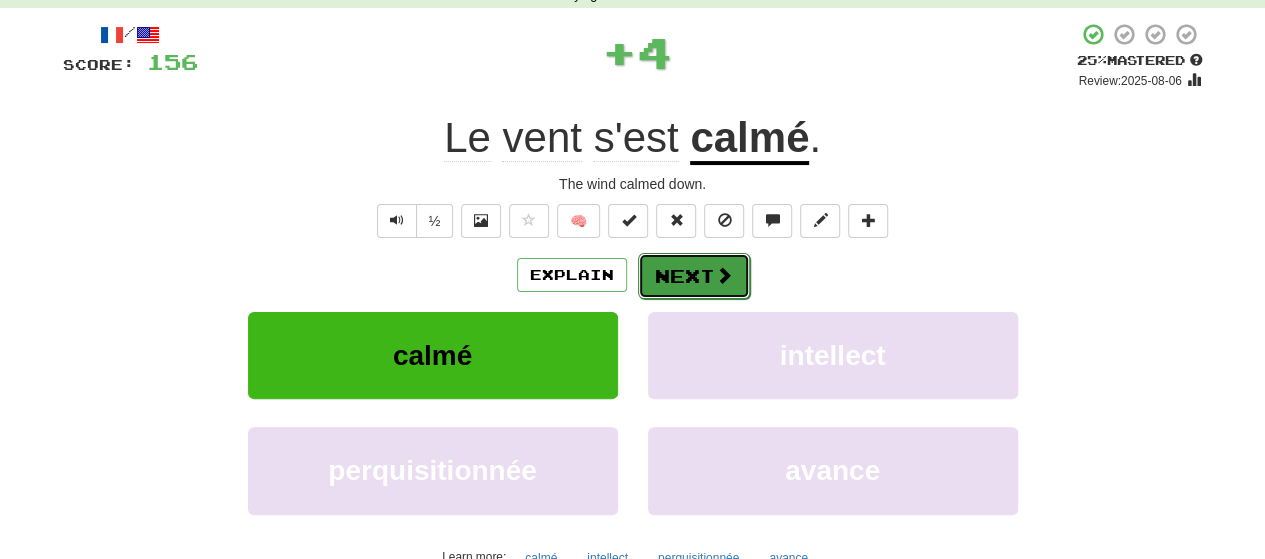 click on "Next" at bounding box center (694, 276) 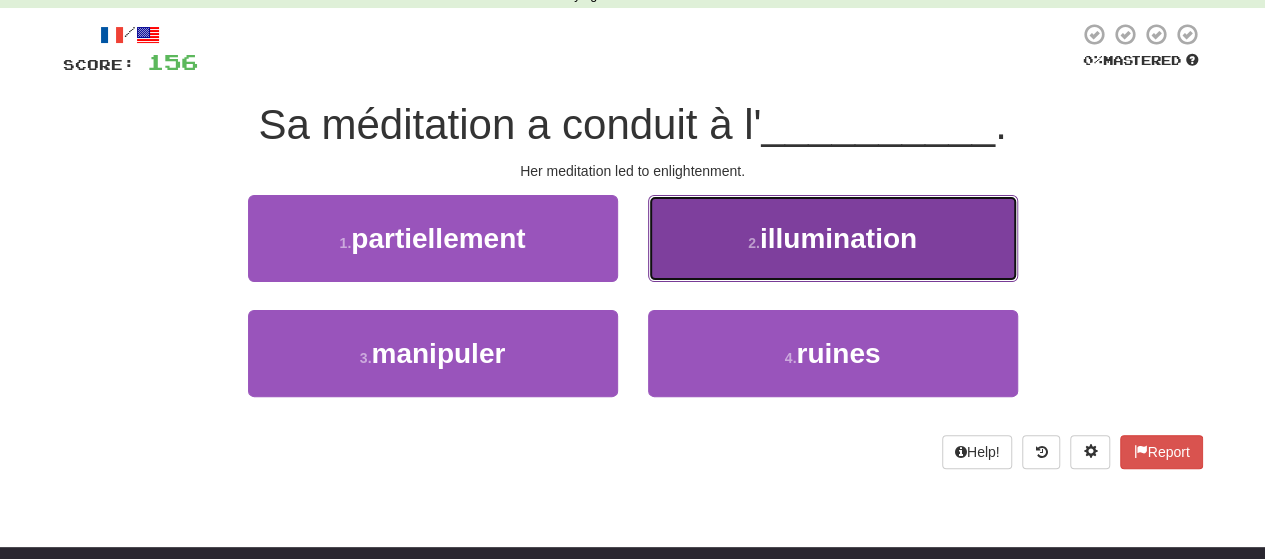 click on "2 .  illumination" at bounding box center (833, 238) 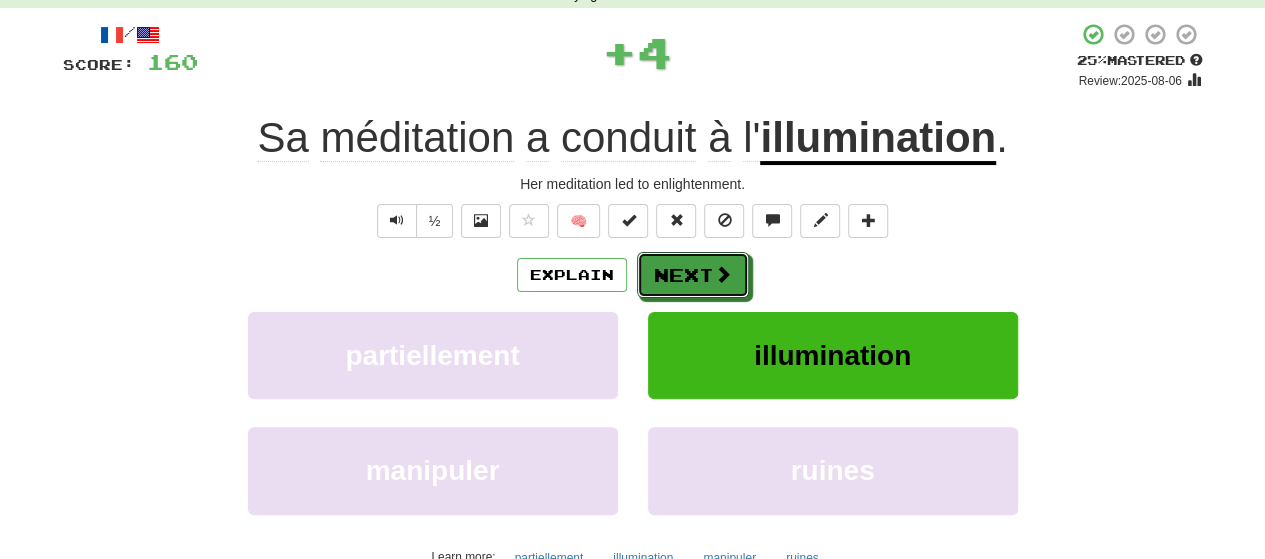 click on "Next" at bounding box center (693, 275) 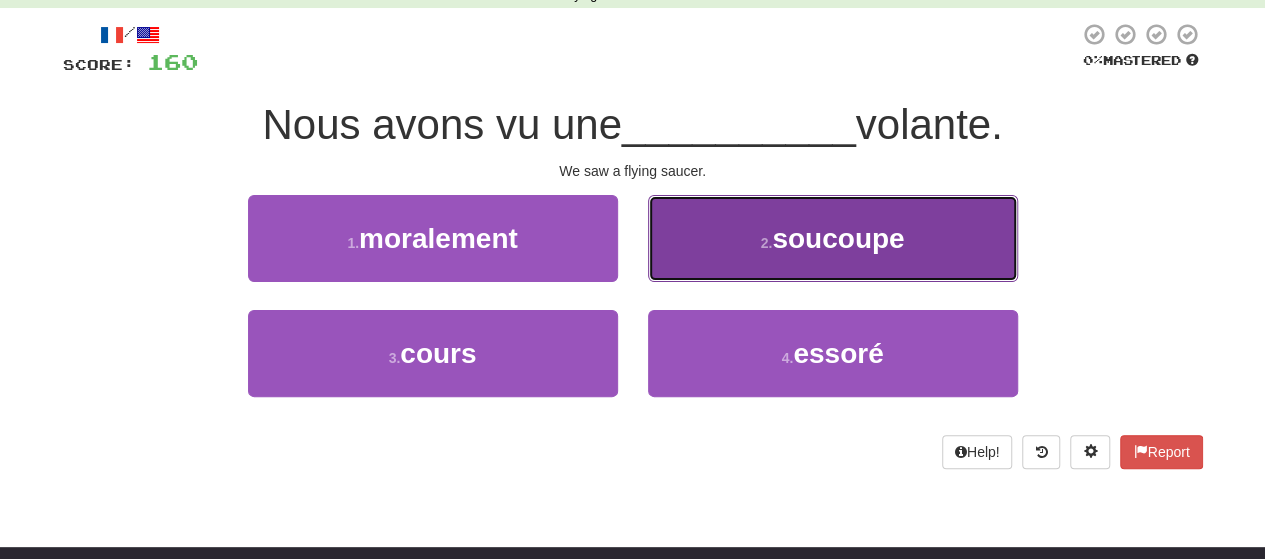 click on "2 .  soucoupe" at bounding box center (833, 238) 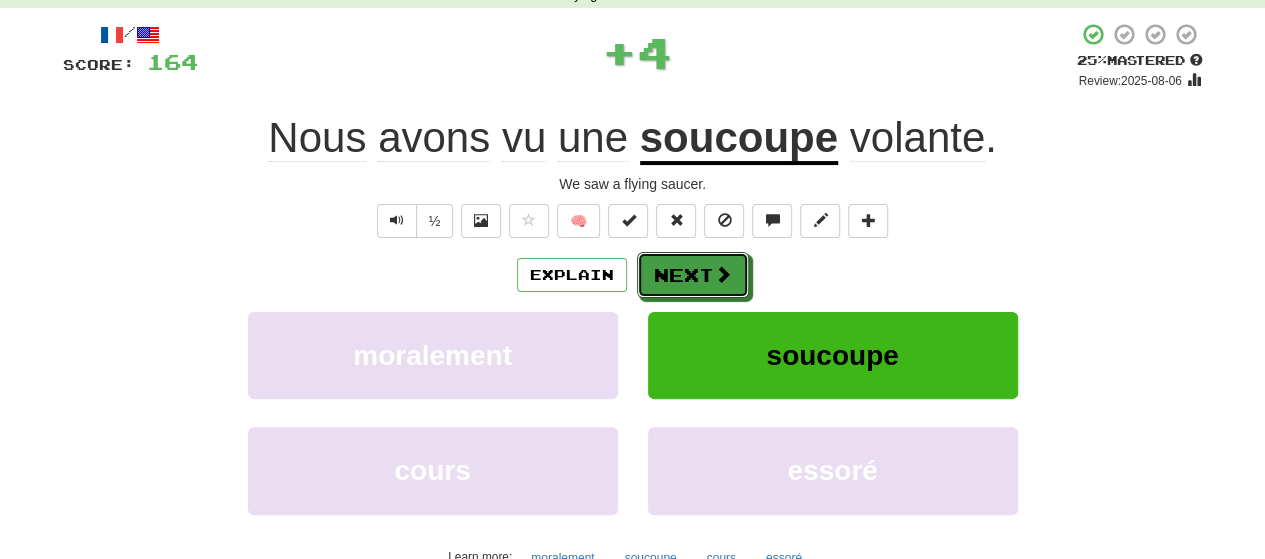 click on "Next" at bounding box center (693, 275) 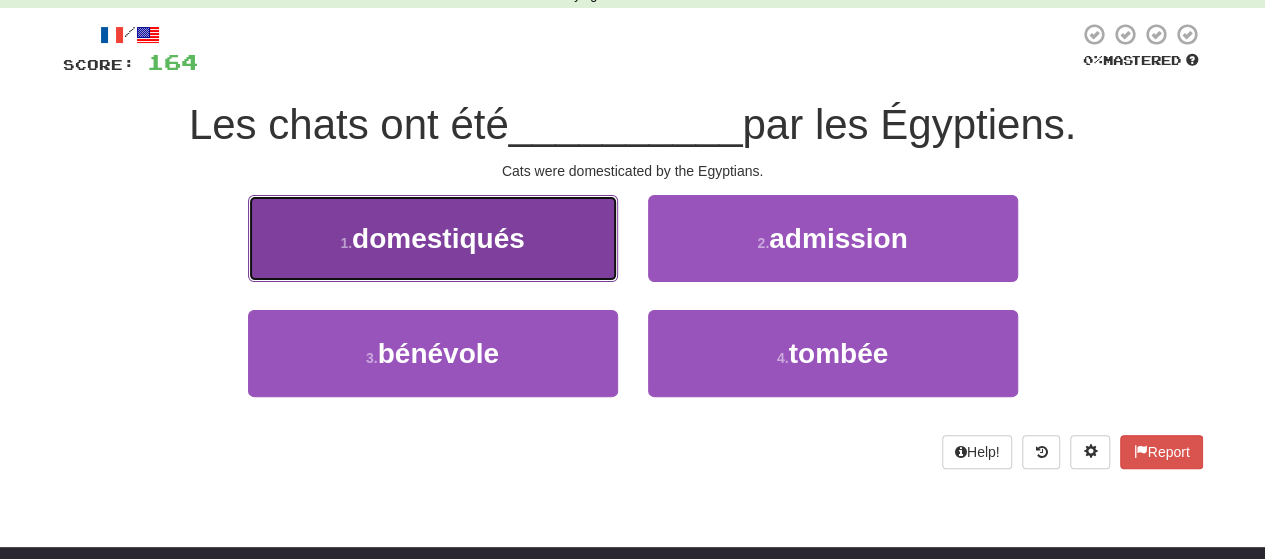 click on "1 .  domestiqués" at bounding box center (433, 238) 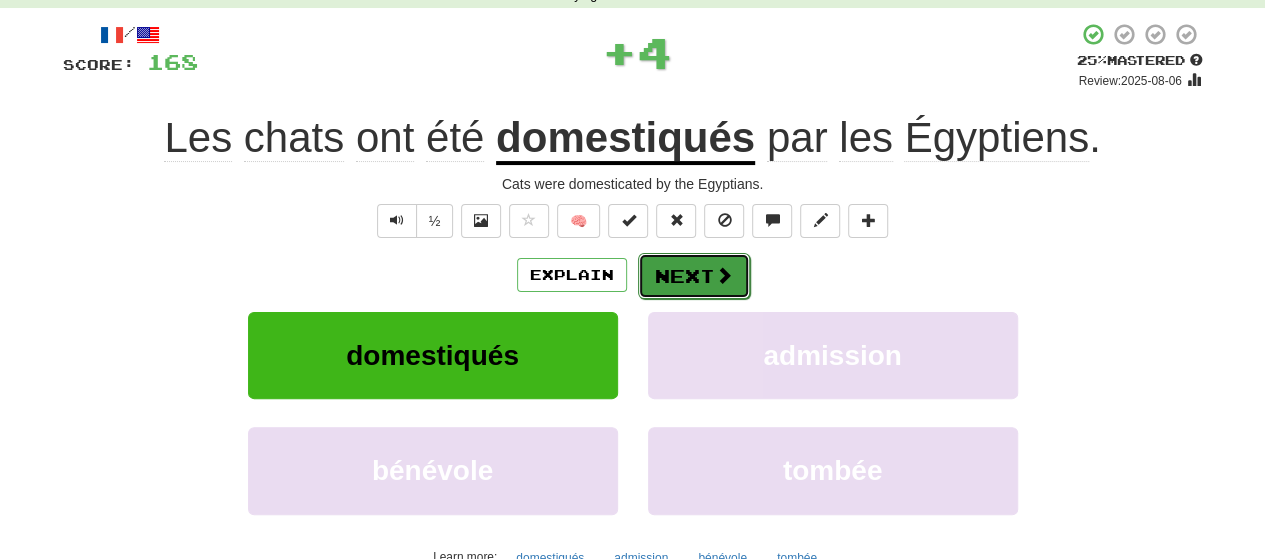 click on "Next" at bounding box center [694, 276] 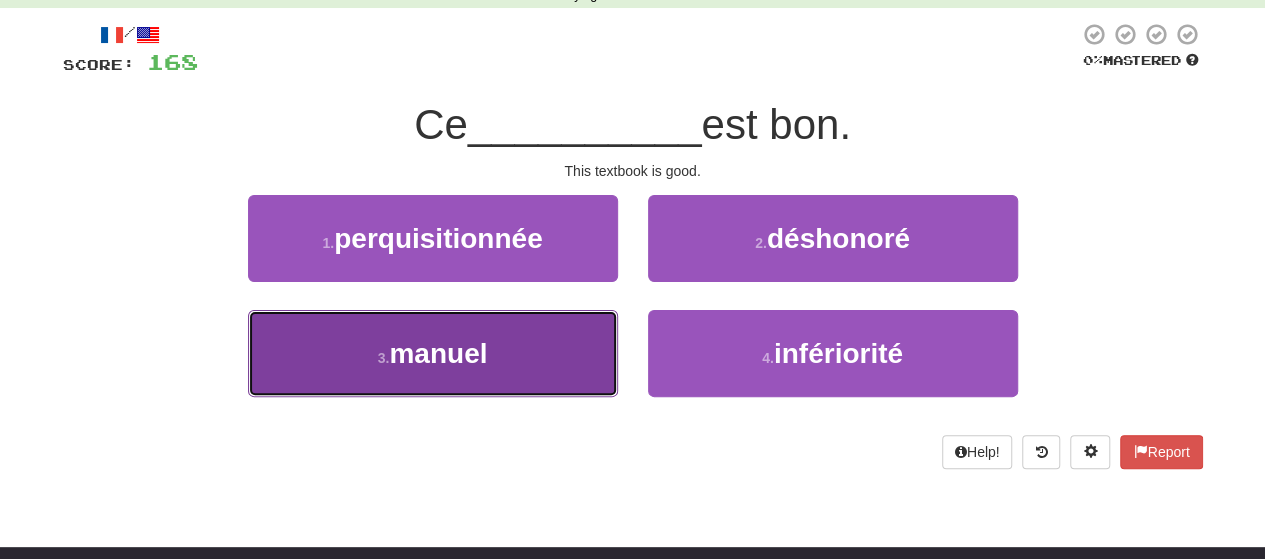 click on "3 .  manuel" at bounding box center (433, 353) 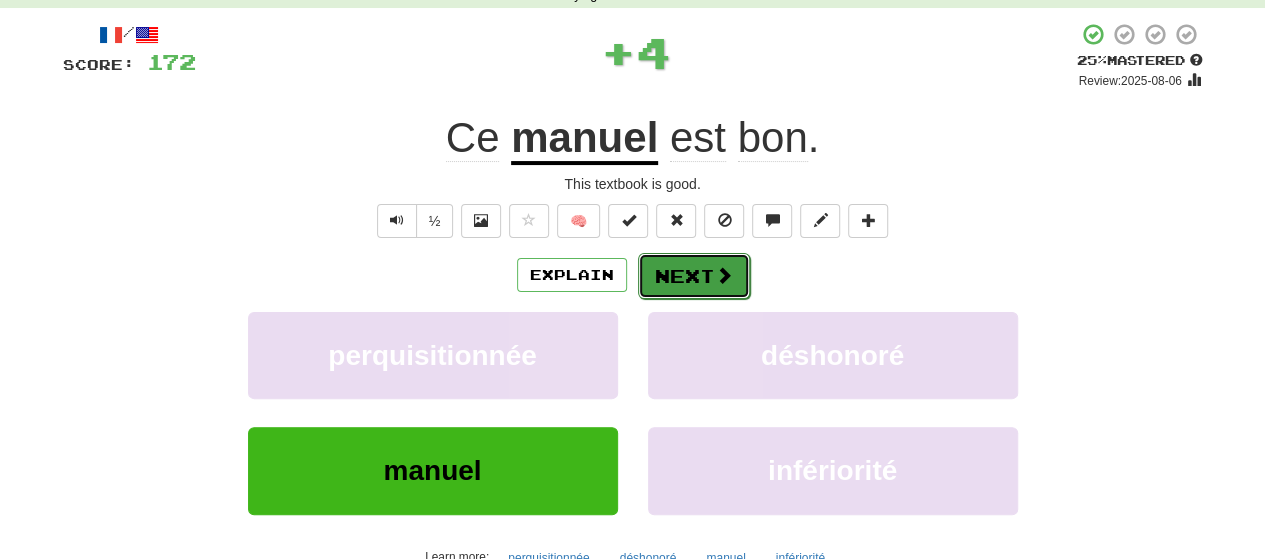 click on "Next" at bounding box center [694, 276] 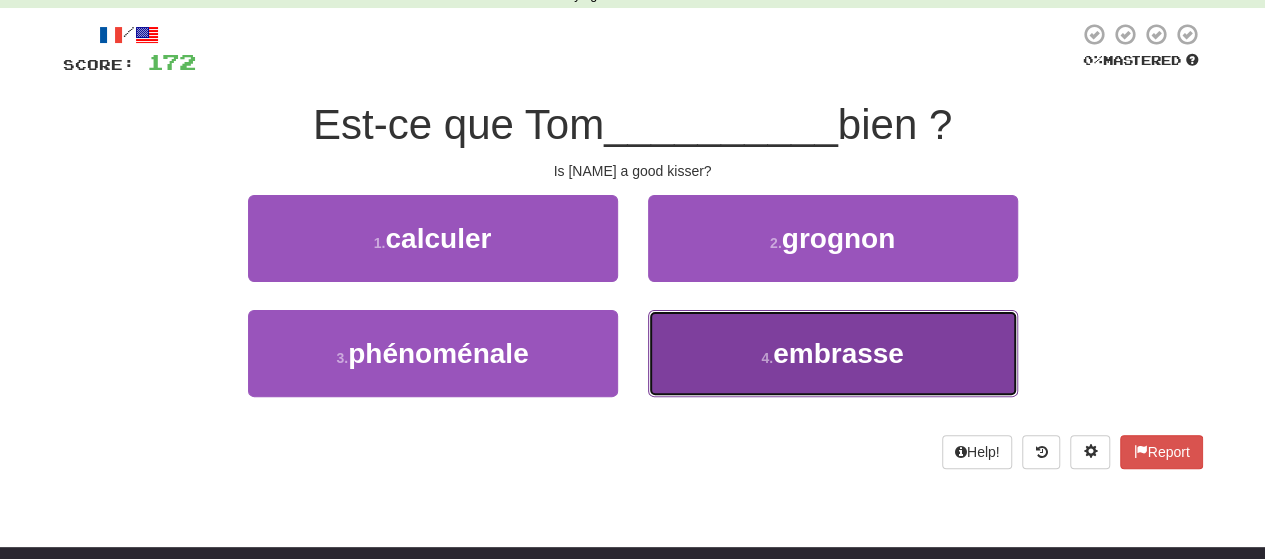 click on "4 .  embrasse" at bounding box center [833, 353] 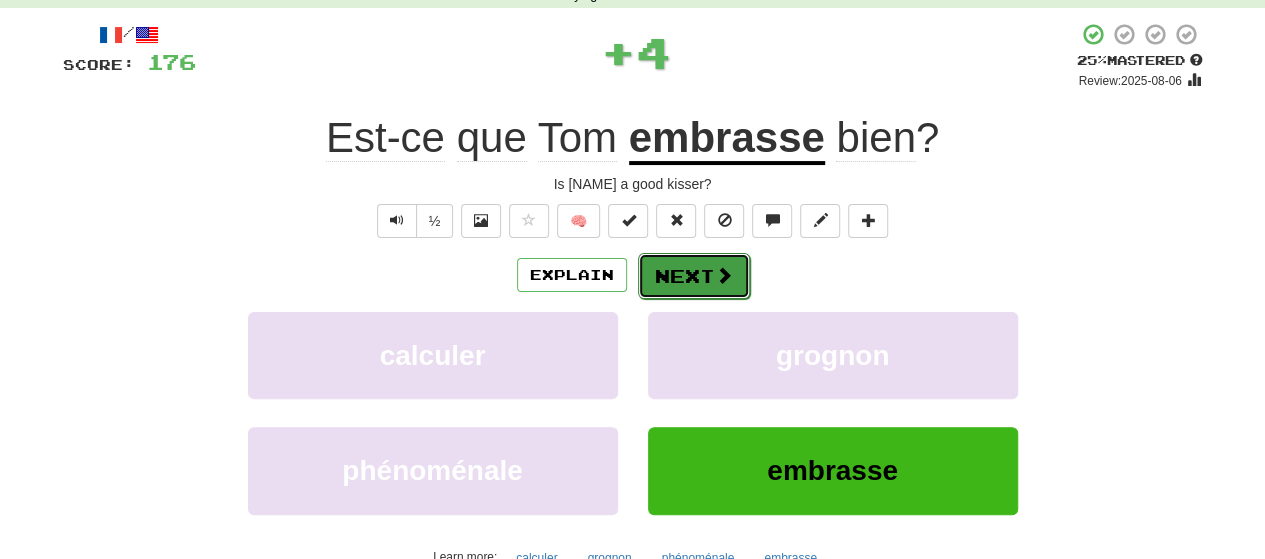 click at bounding box center [724, 275] 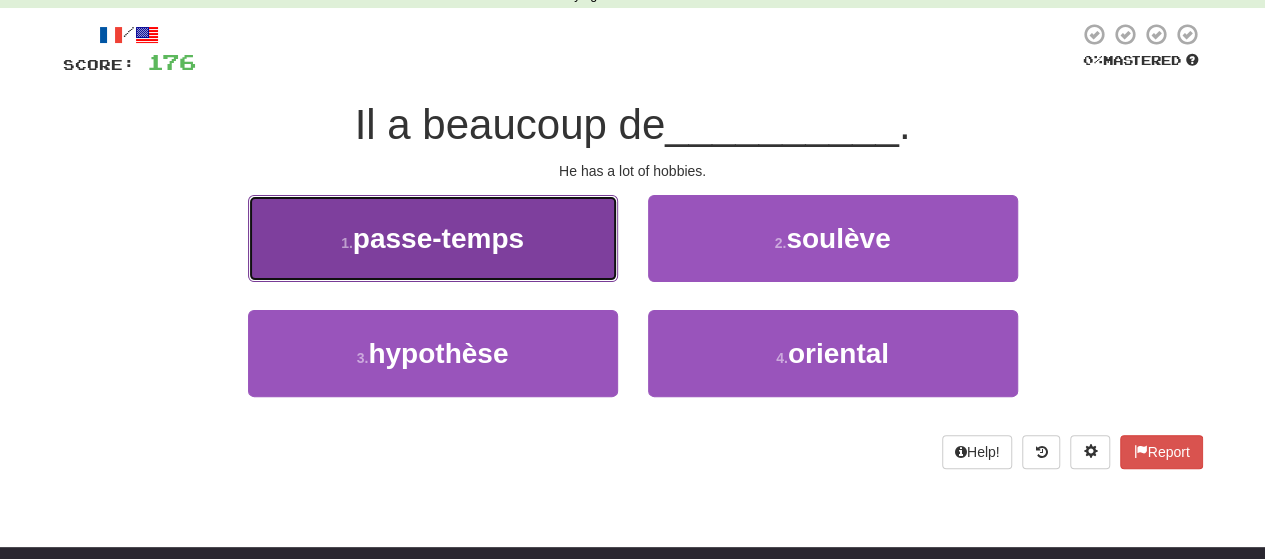 click on "1 .  passe-temps" at bounding box center (433, 238) 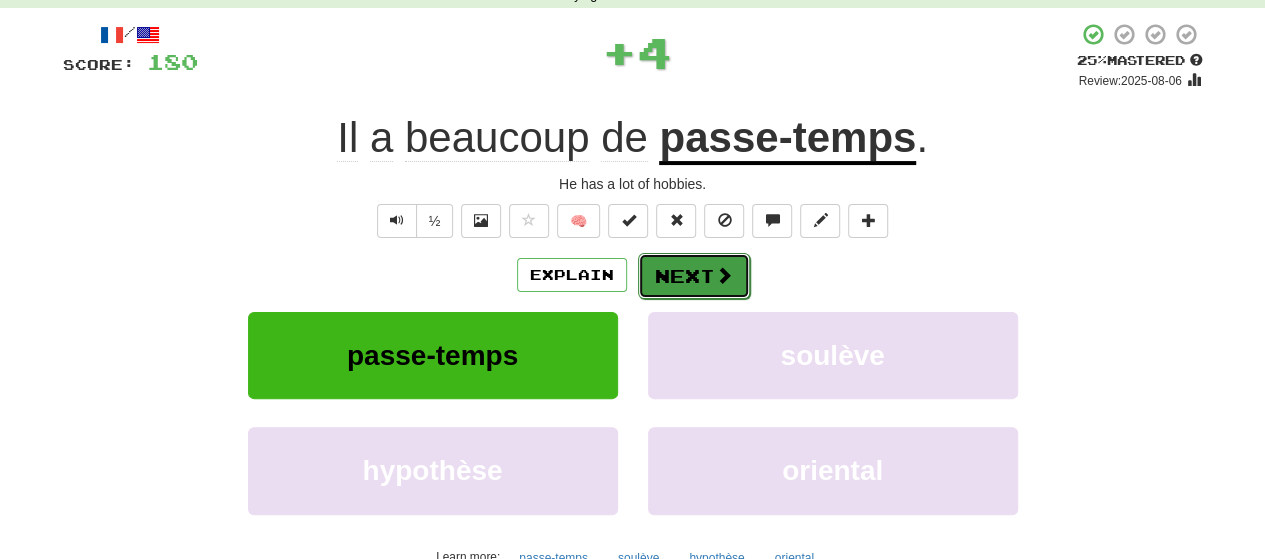 click on "Next" at bounding box center [694, 276] 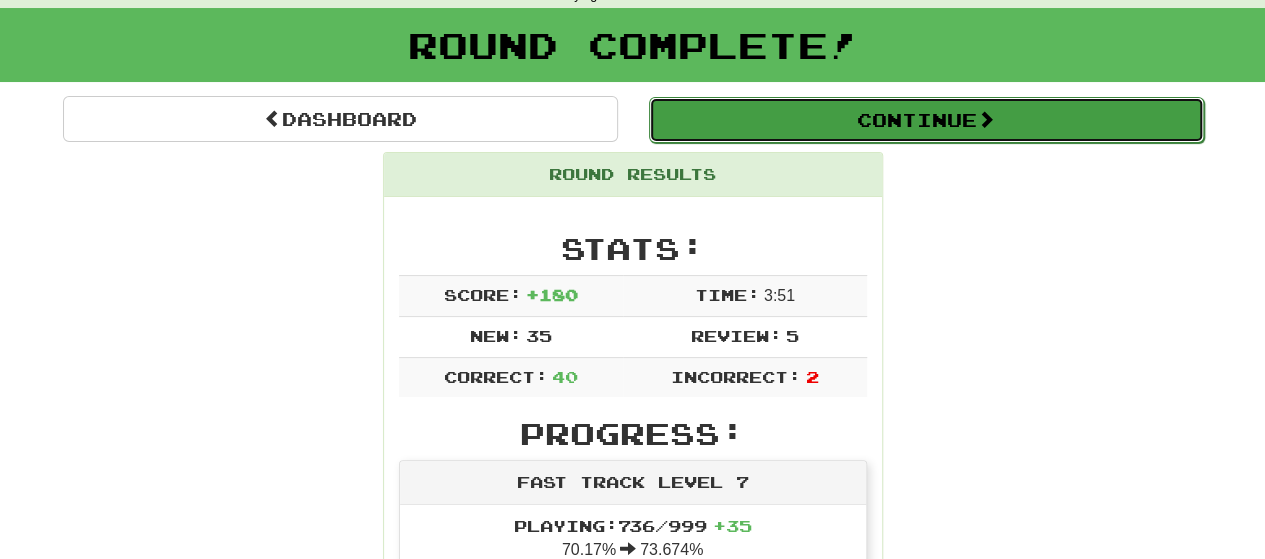 click on "Continue" at bounding box center [926, 120] 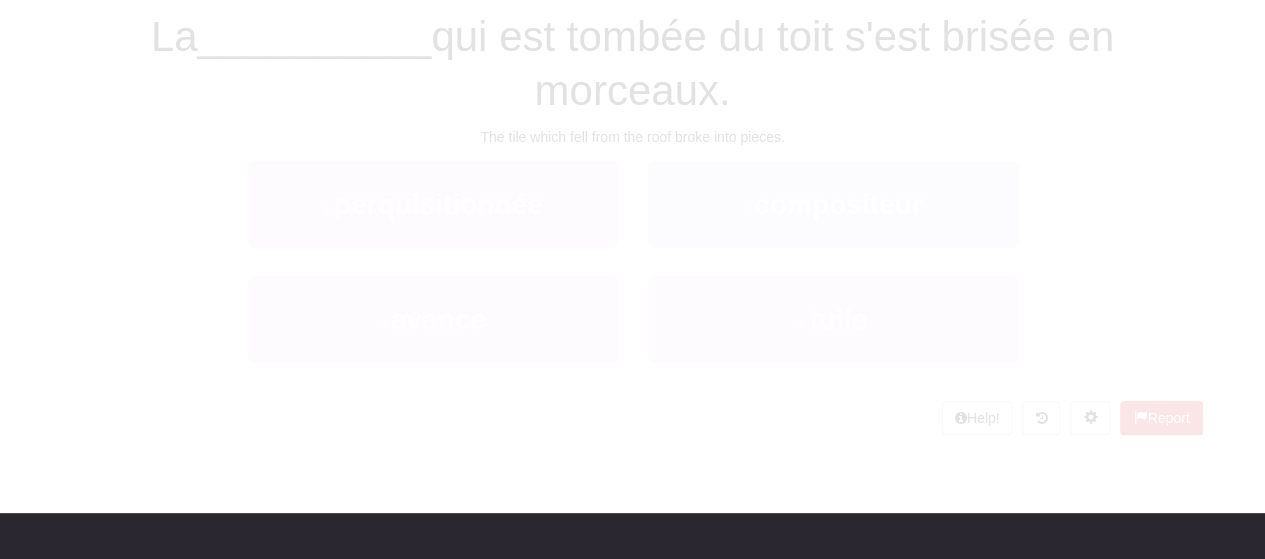 scroll, scrollTop: 100, scrollLeft: 0, axis: vertical 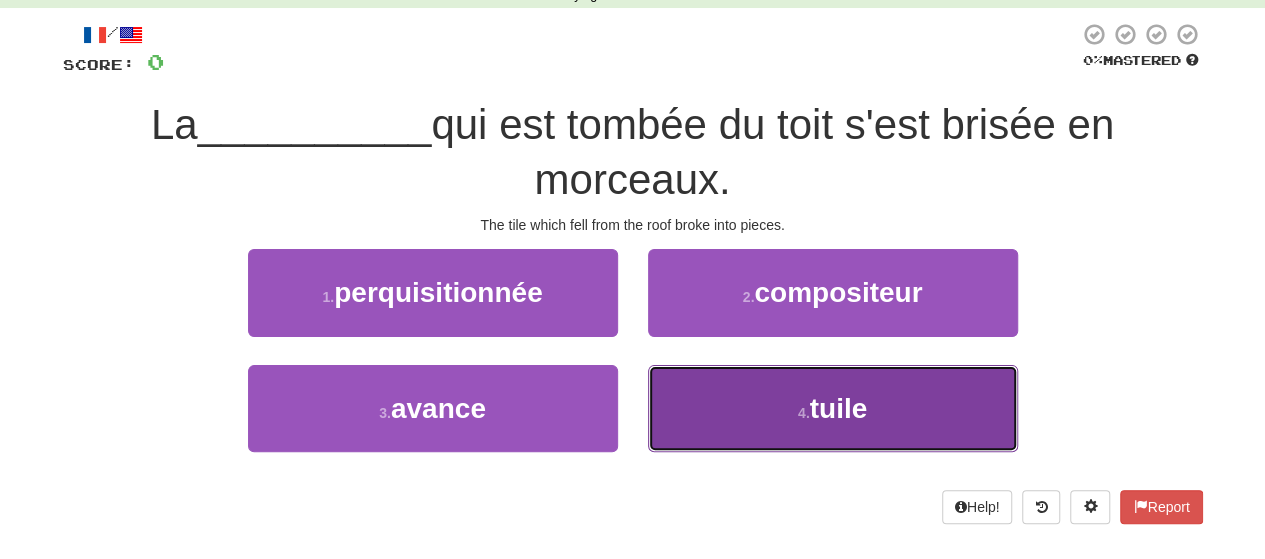 click on "4 .  tuile" at bounding box center (833, 408) 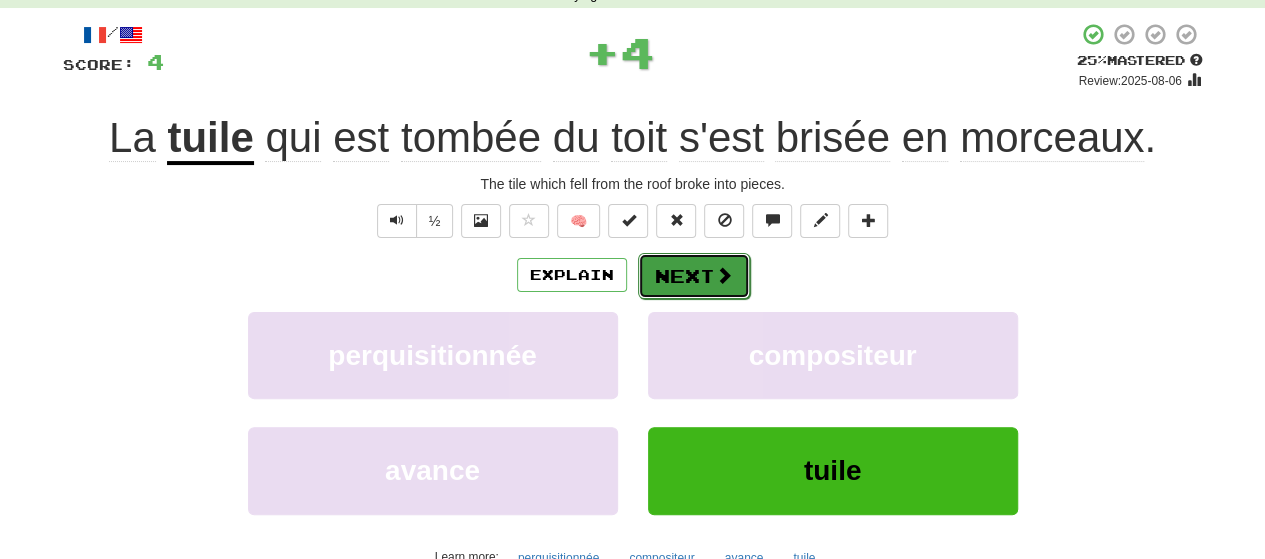 click on "Next" at bounding box center (694, 276) 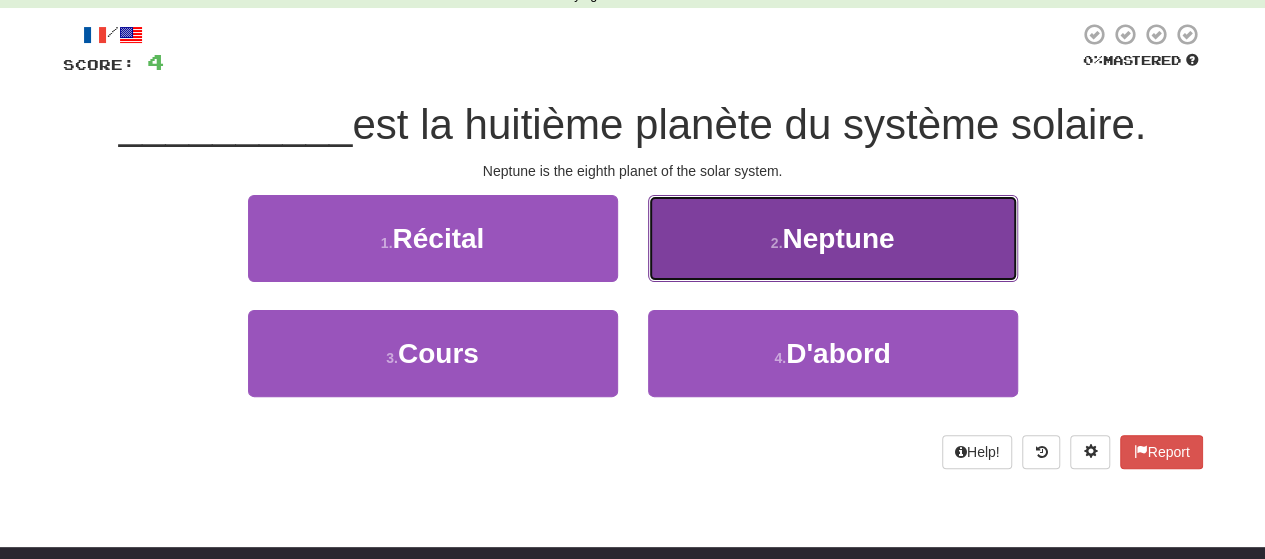 click on "2 .  Neptune" at bounding box center (833, 238) 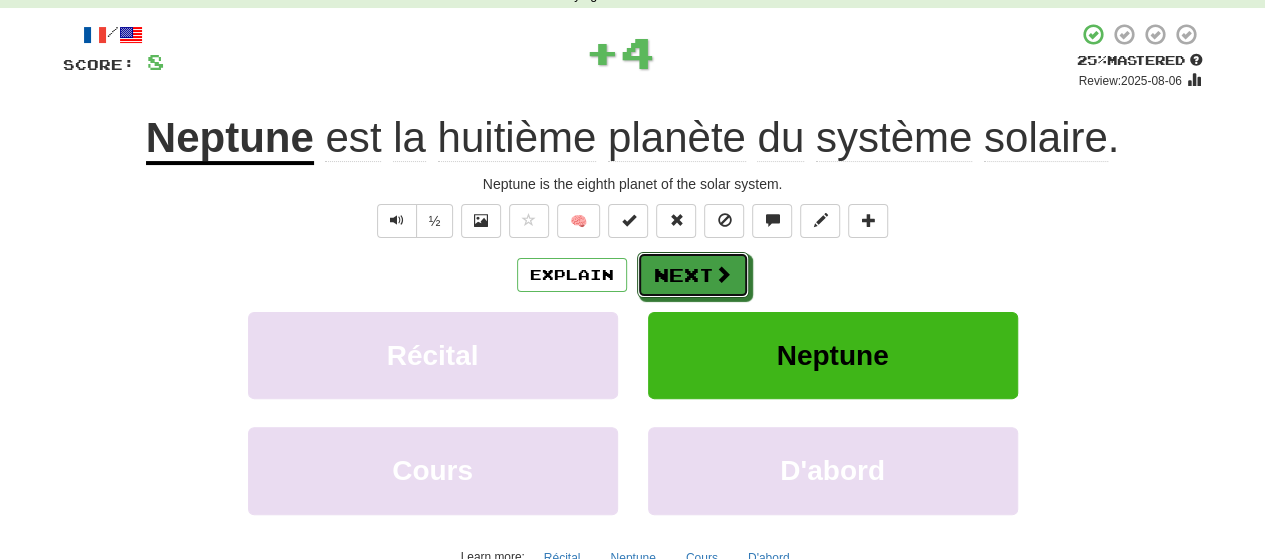 click on "Next" at bounding box center (693, 275) 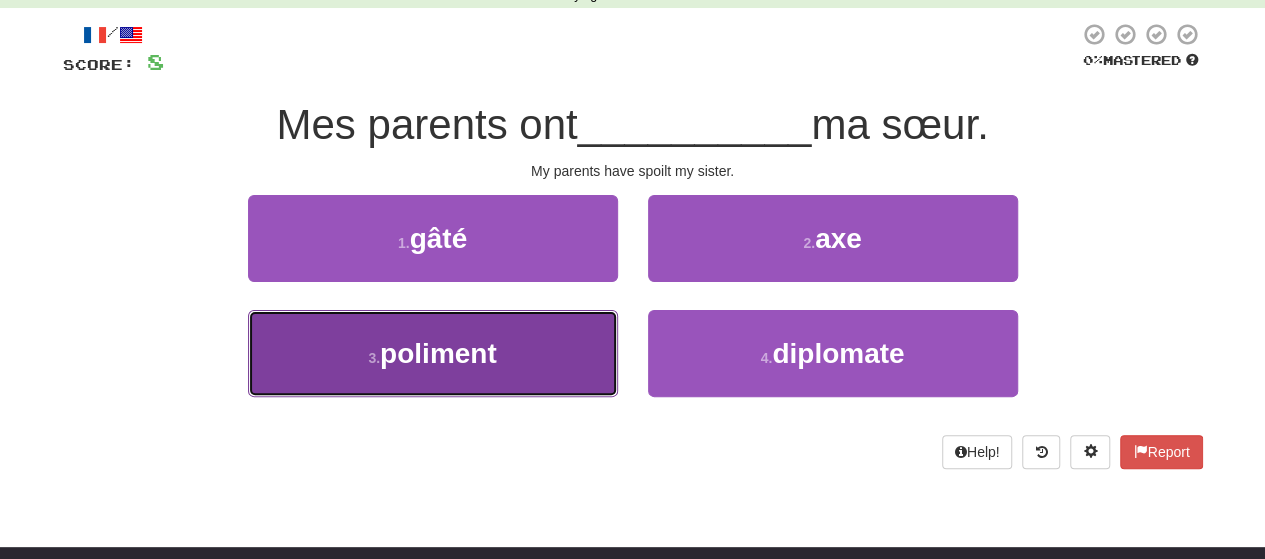 click on "3 .  poliment" at bounding box center (433, 353) 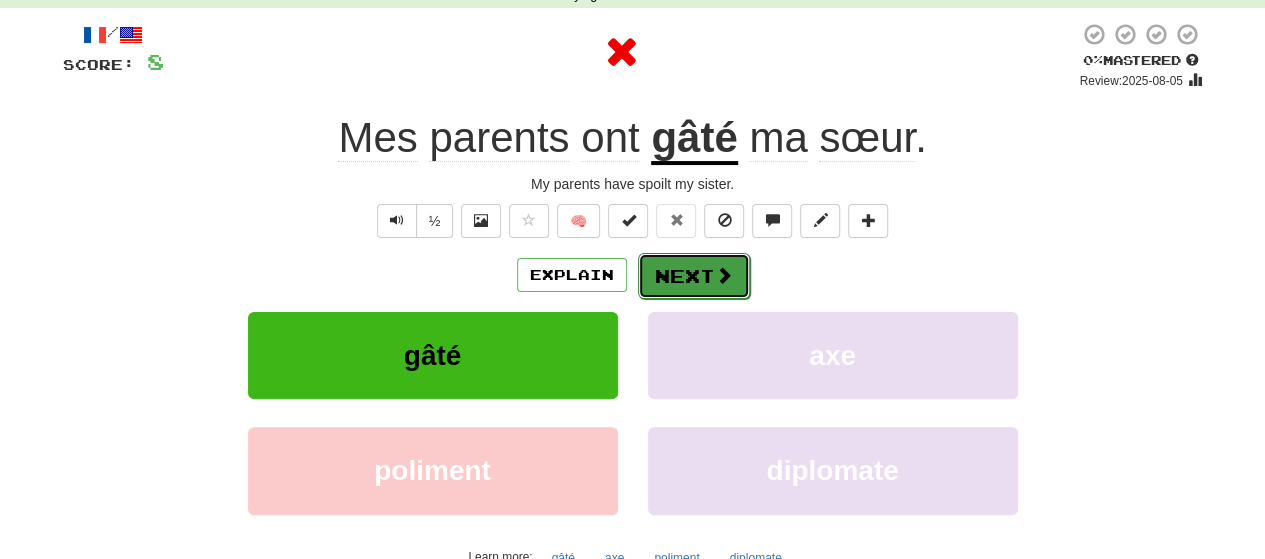click on "Next" at bounding box center (694, 276) 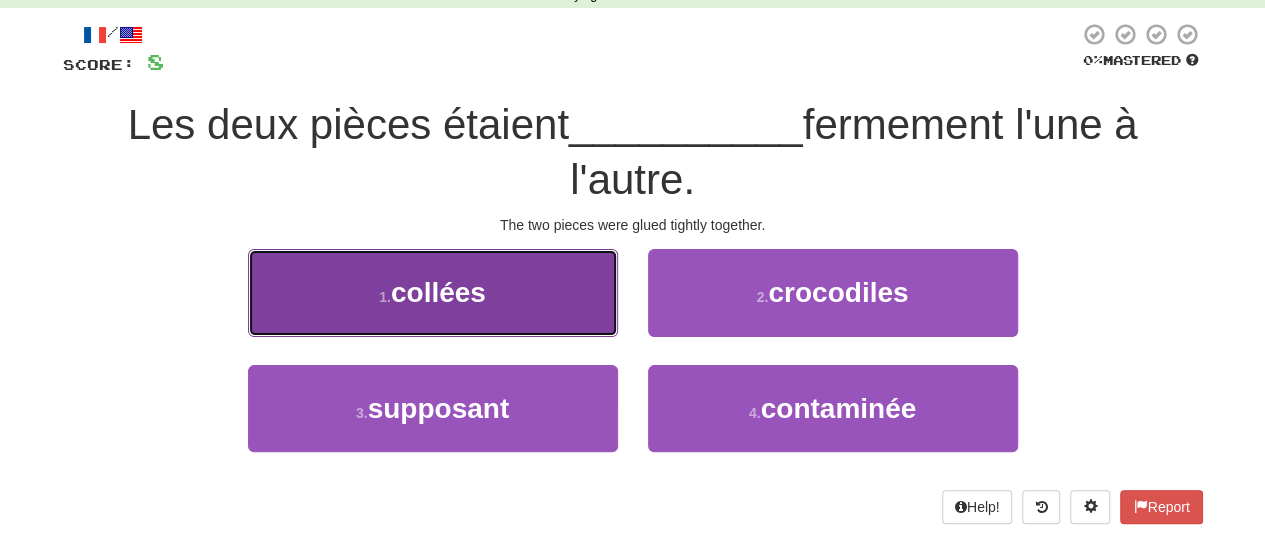 click on "1 .  collées" at bounding box center (433, 292) 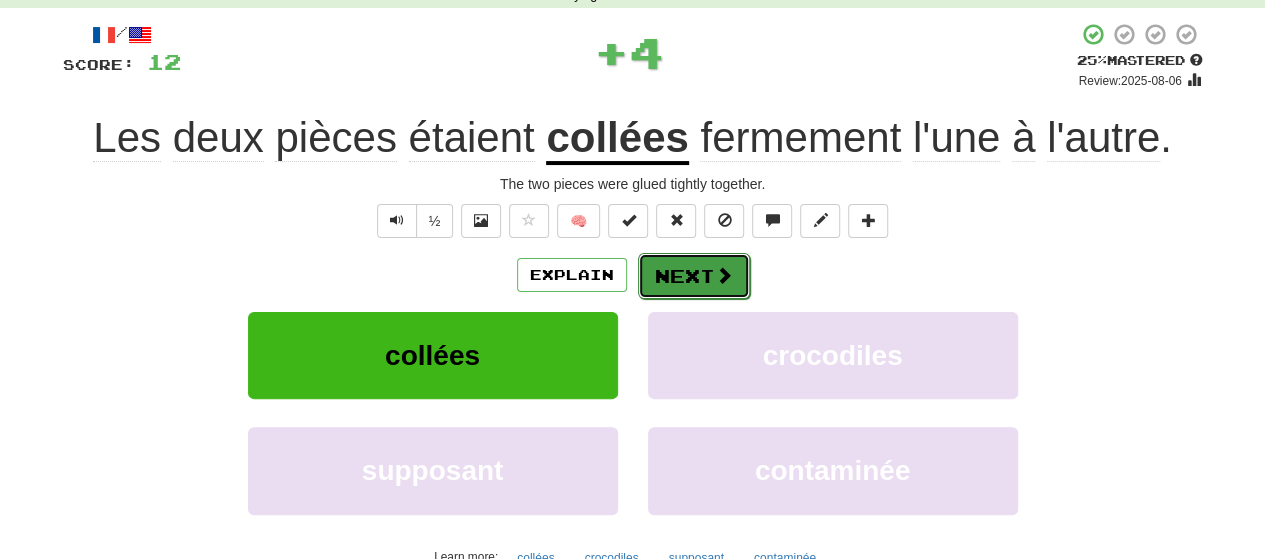 click at bounding box center (724, 275) 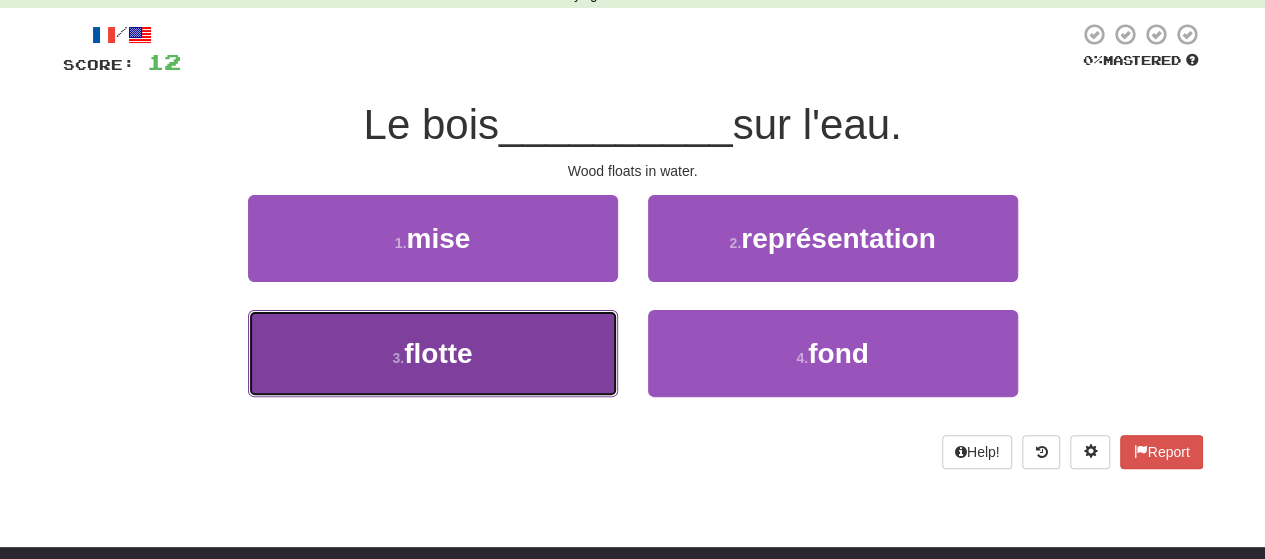 click on "3 .  flotte" at bounding box center [433, 353] 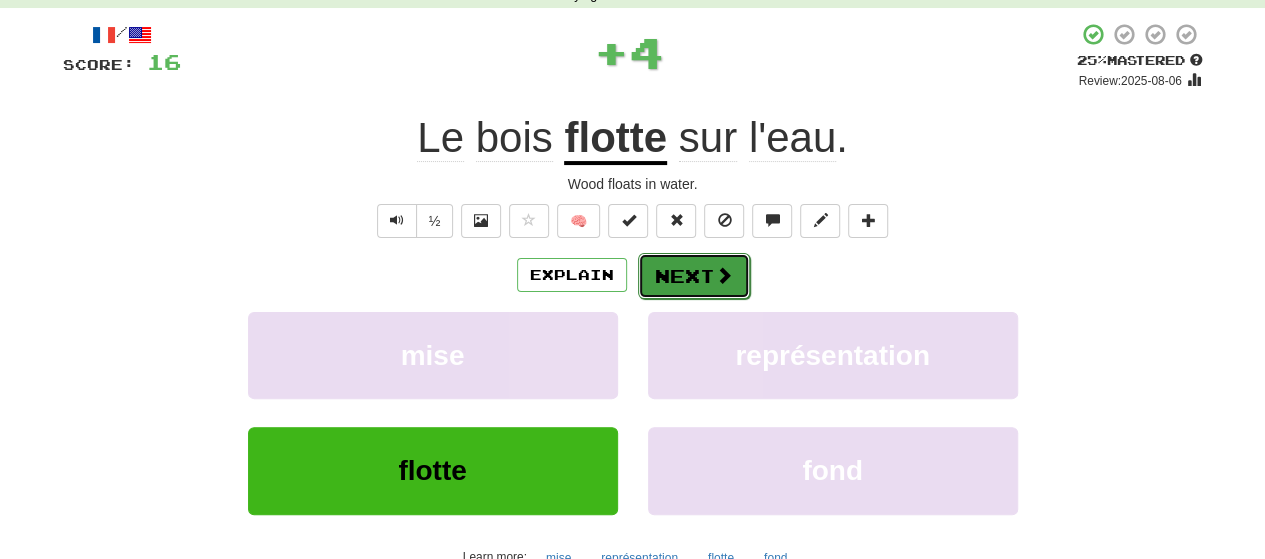 click on "Next" at bounding box center [694, 276] 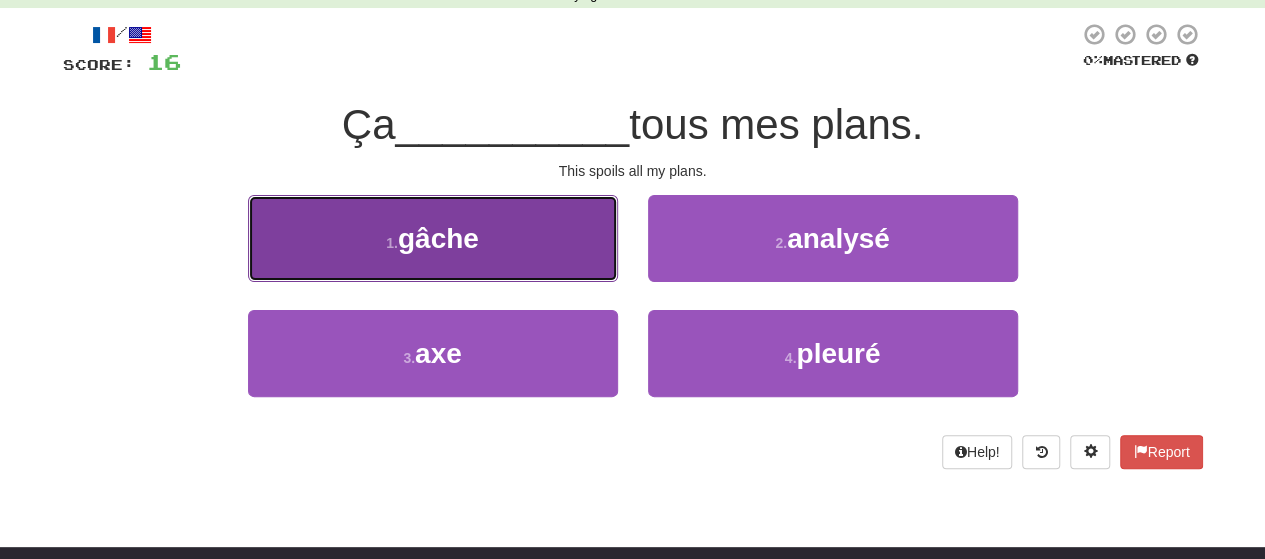 click on "1 .  gâche" at bounding box center [433, 238] 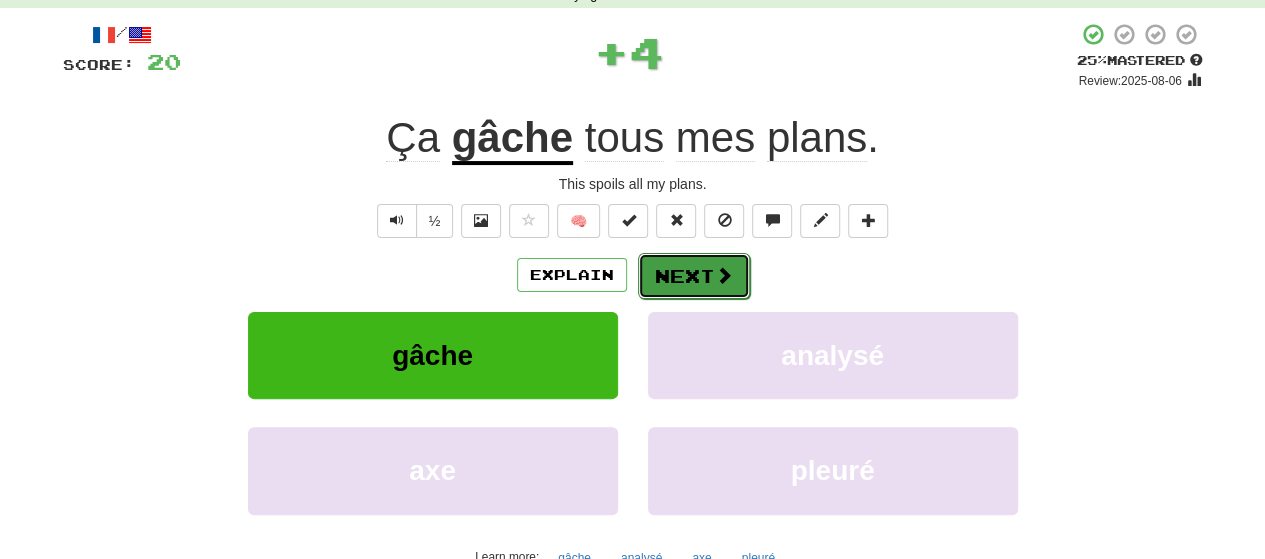 click on "Next" at bounding box center [694, 276] 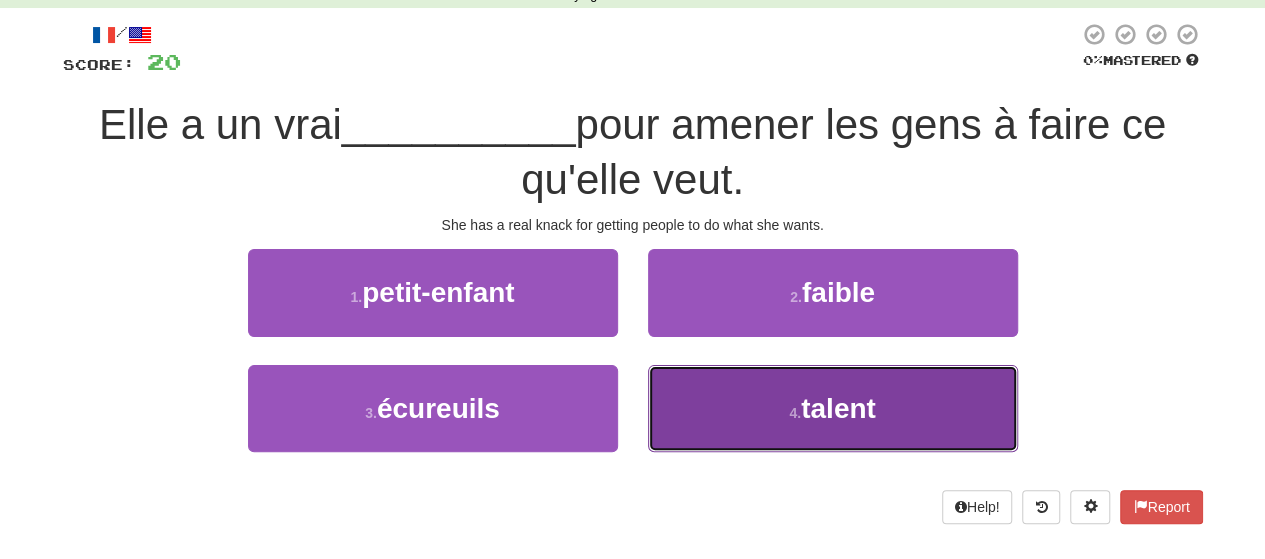 click on "4 .  talent" at bounding box center (833, 408) 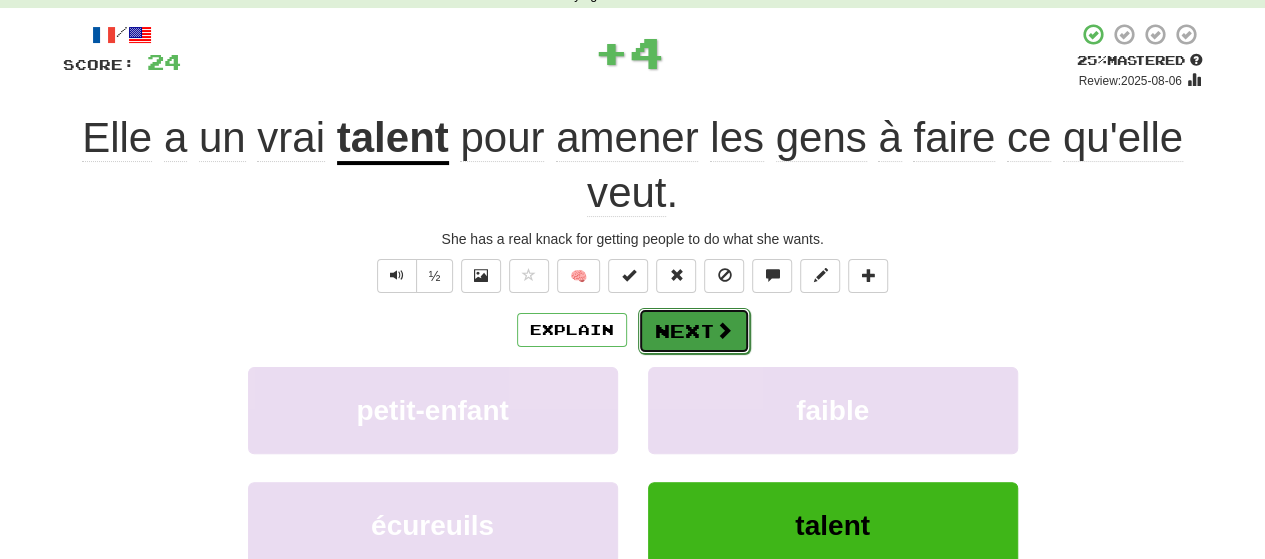click on "Next" at bounding box center (694, 331) 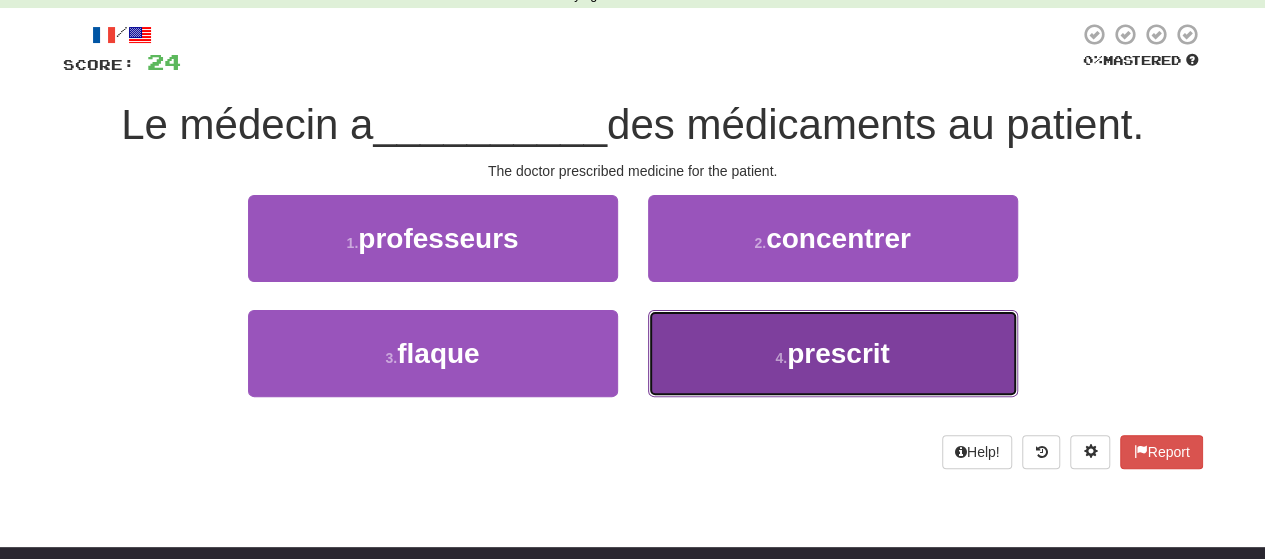 click on "4 .  prescrit" at bounding box center [833, 353] 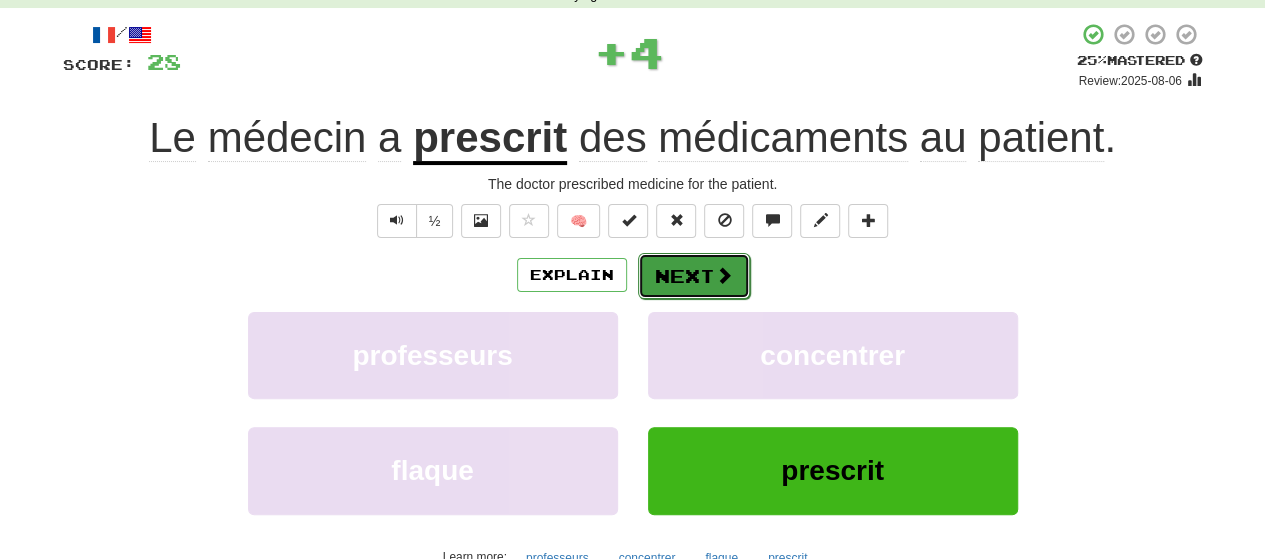 click on "Next" at bounding box center (694, 276) 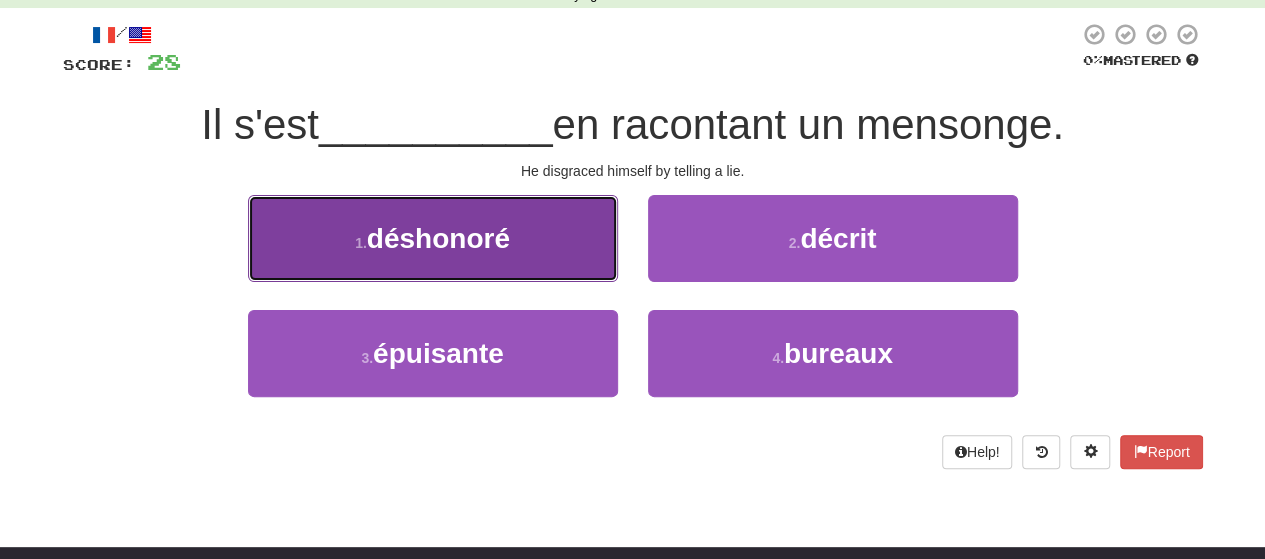 click on "1 .  déshonoré" at bounding box center [433, 238] 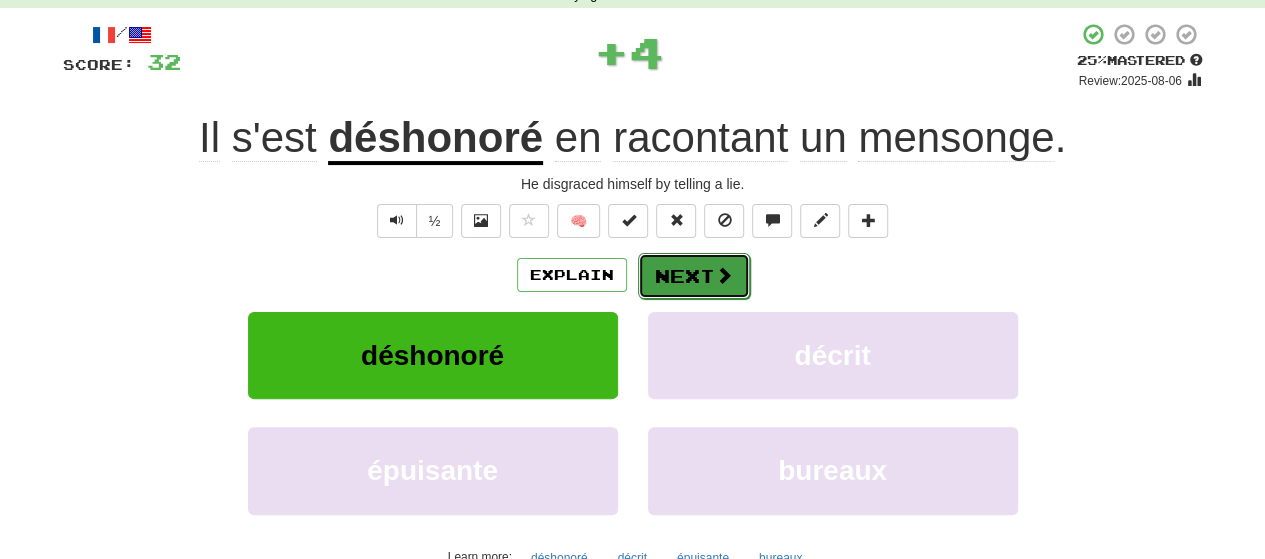 click on "Next" at bounding box center [694, 276] 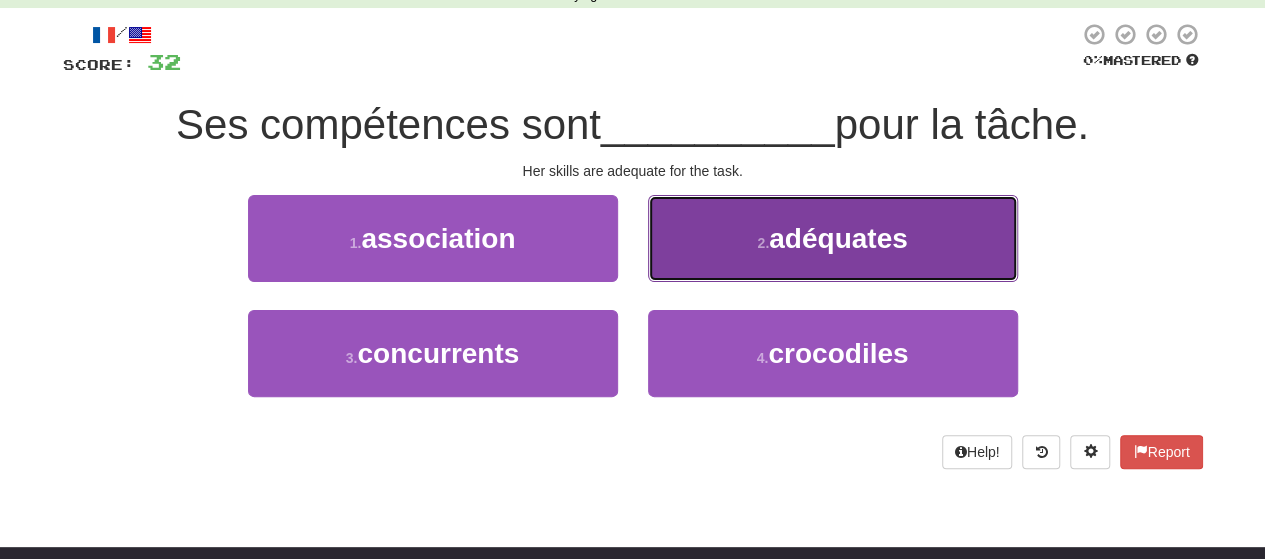 click on "2 .  adéquates" at bounding box center [833, 238] 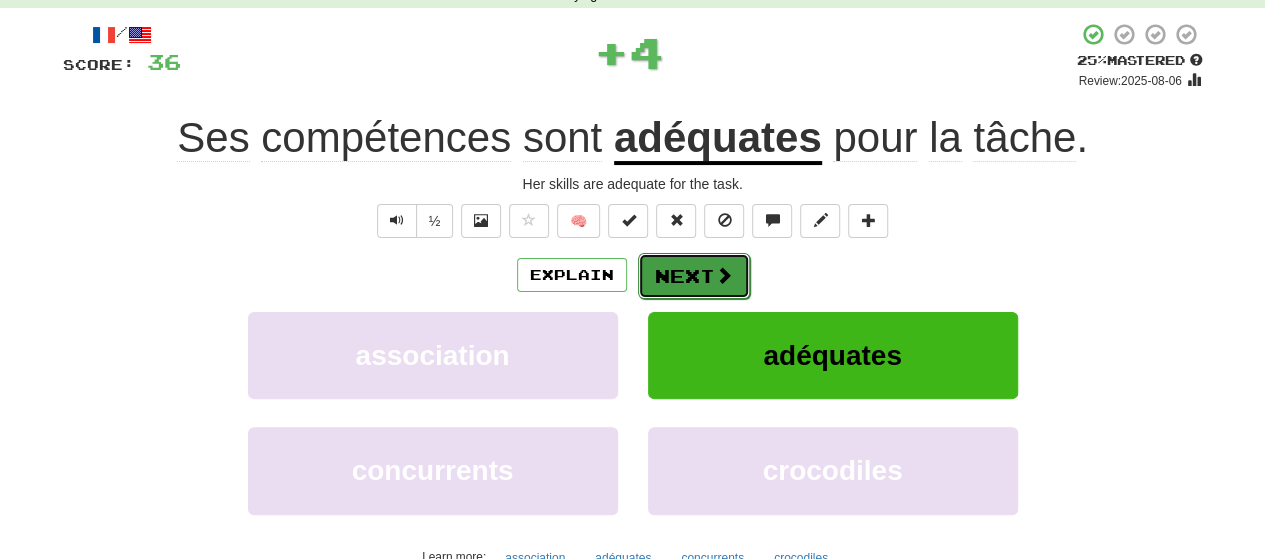 click on "Next" at bounding box center [694, 276] 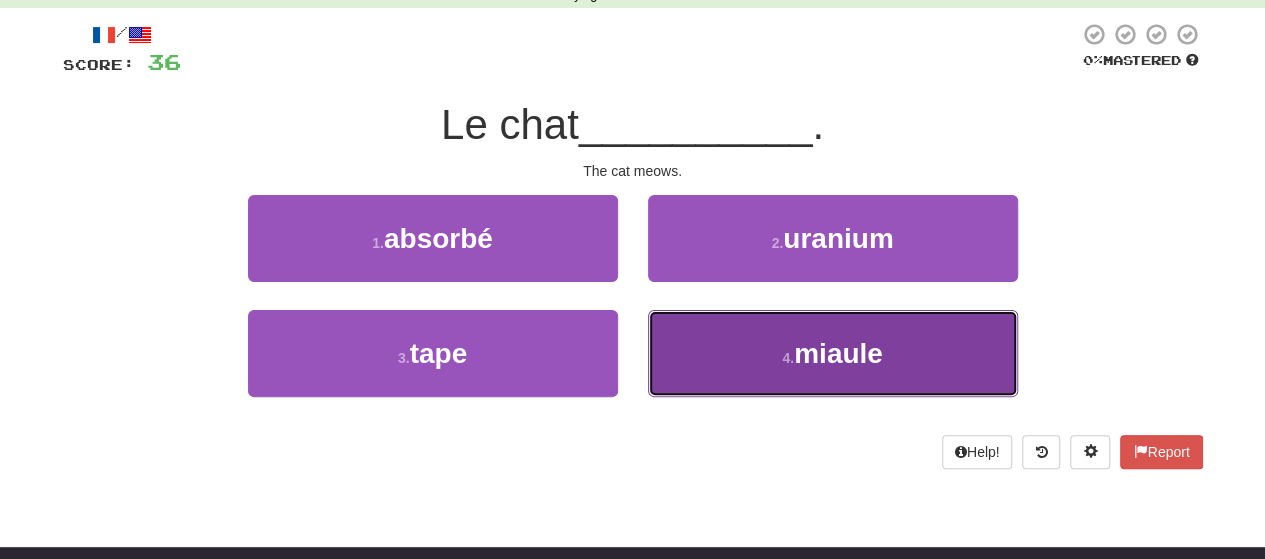 click on "4 .  miaule" at bounding box center (833, 353) 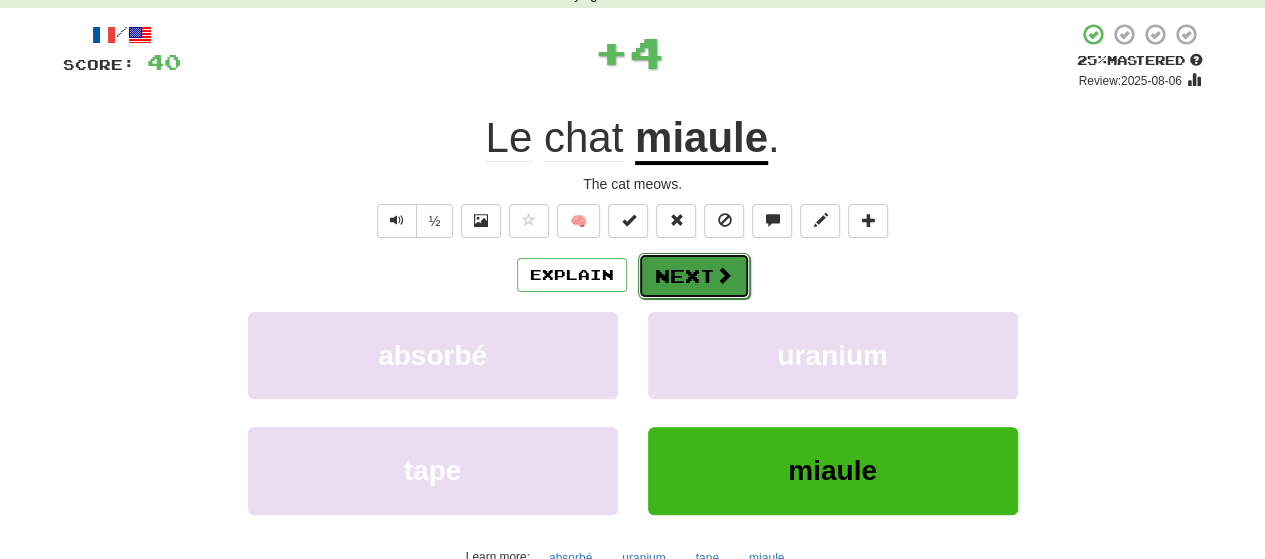 click on "Next" at bounding box center (694, 276) 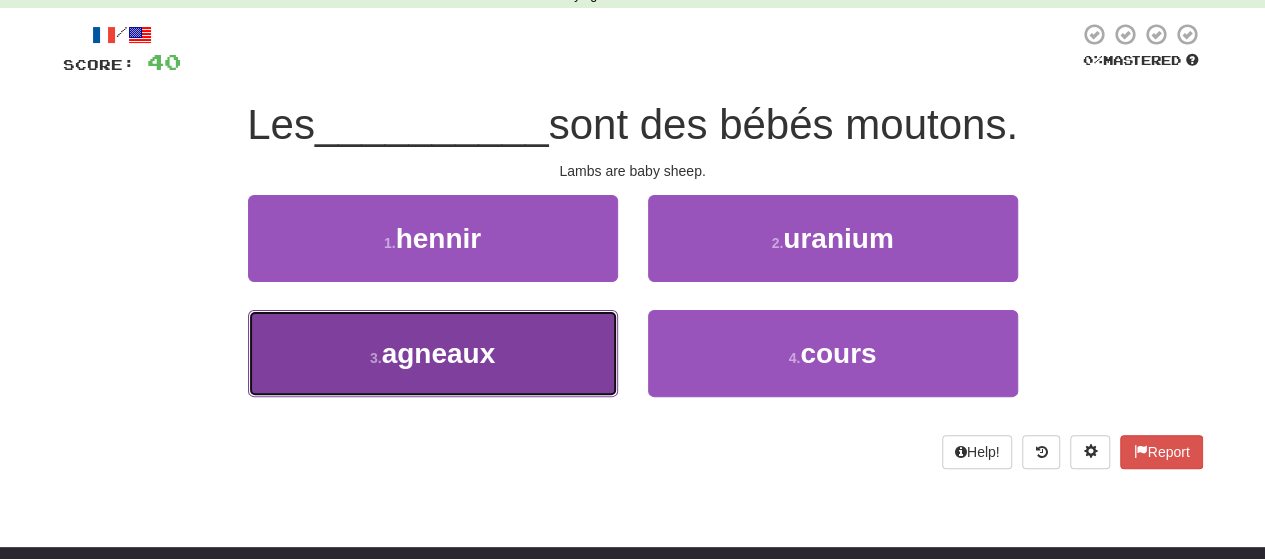click on "3 .  agneaux" at bounding box center (433, 353) 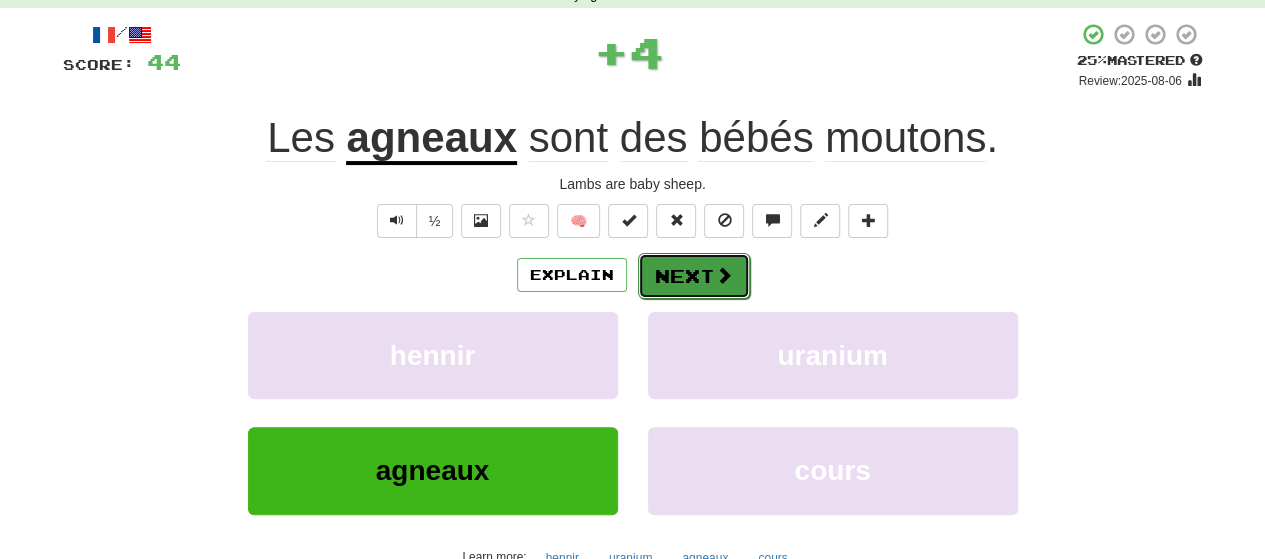 click on "Next" at bounding box center (694, 276) 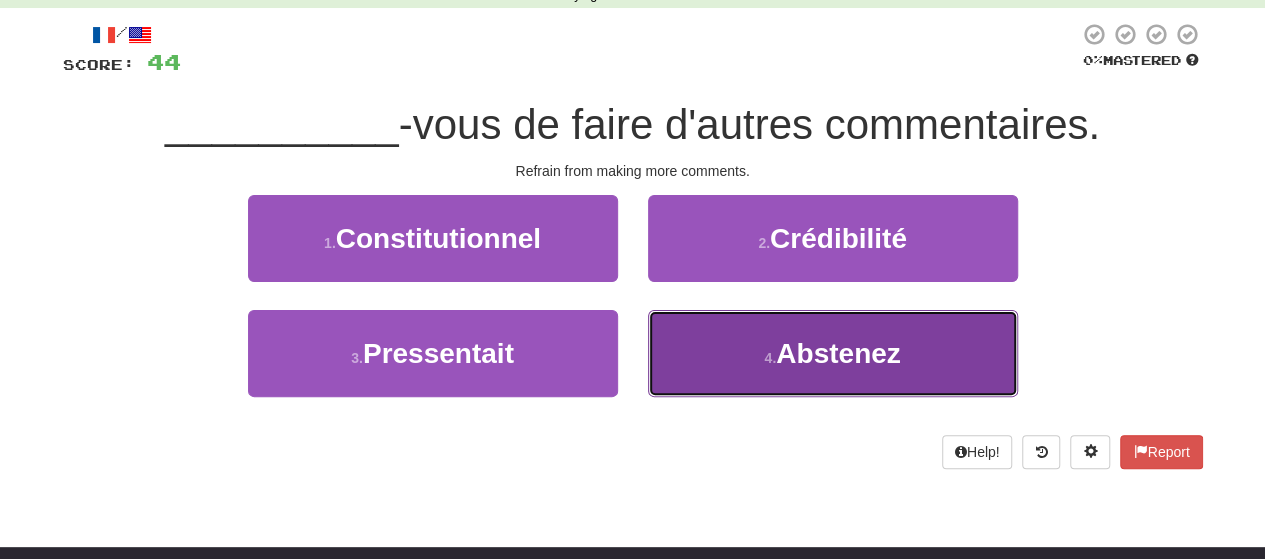 click on "4 .  Abstenez" at bounding box center (833, 353) 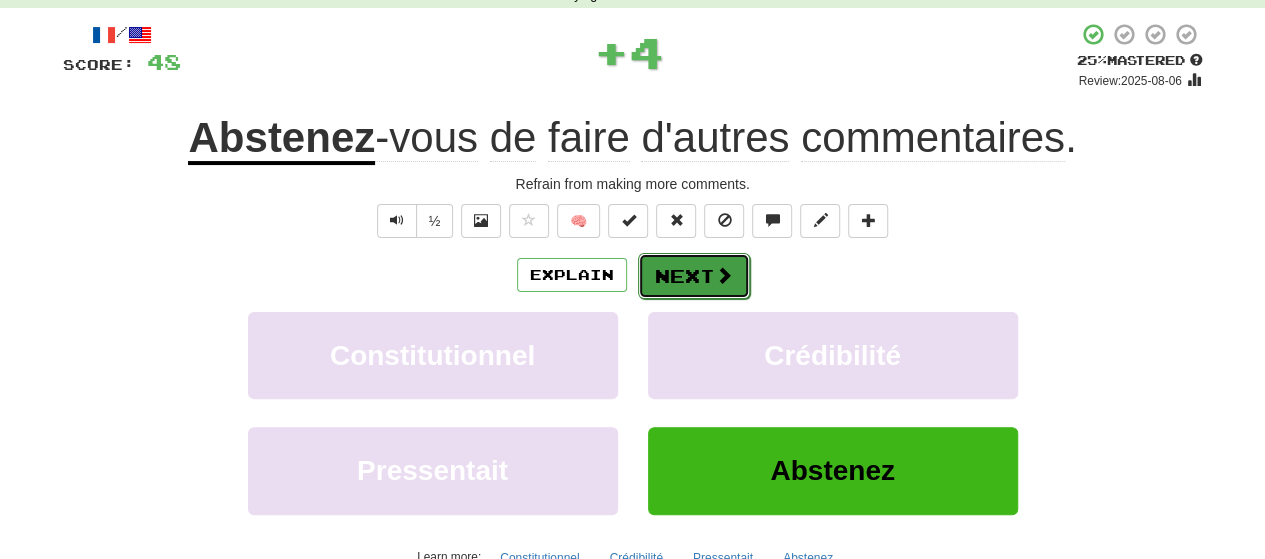 click on "Next" at bounding box center [694, 276] 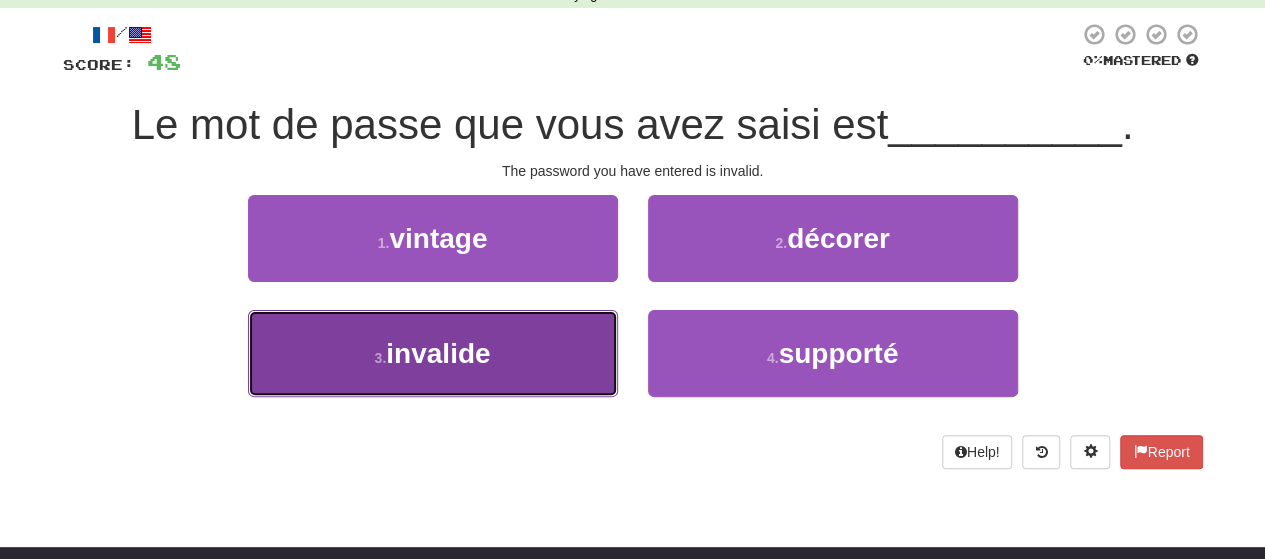 click on "3 .  invalide" at bounding box center (433, 353) 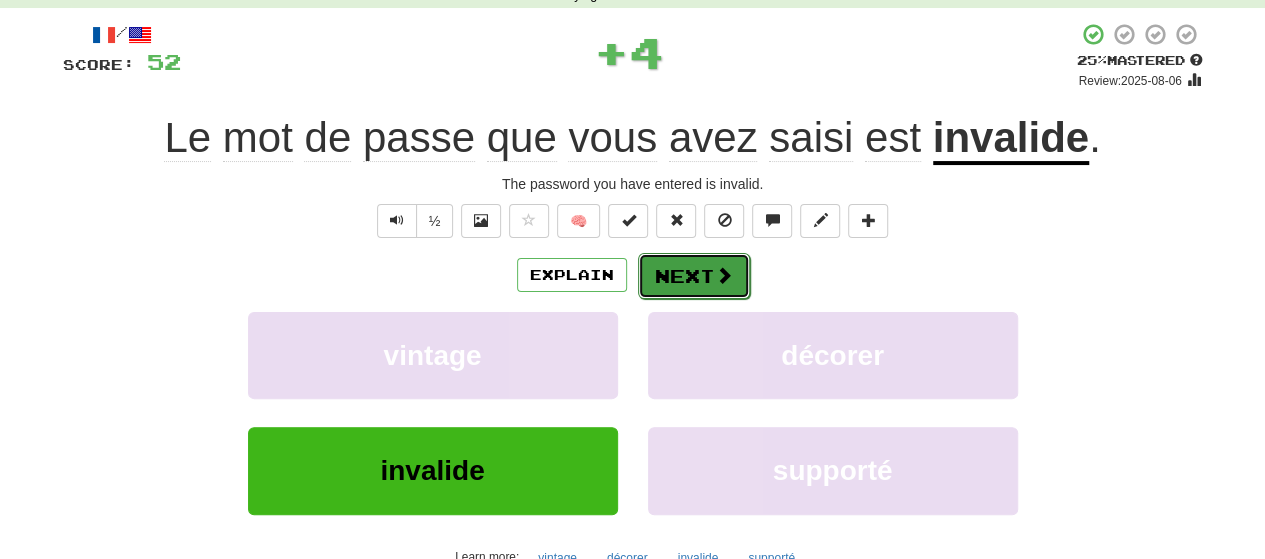 click on "Next" at bounding box center [694, 276] 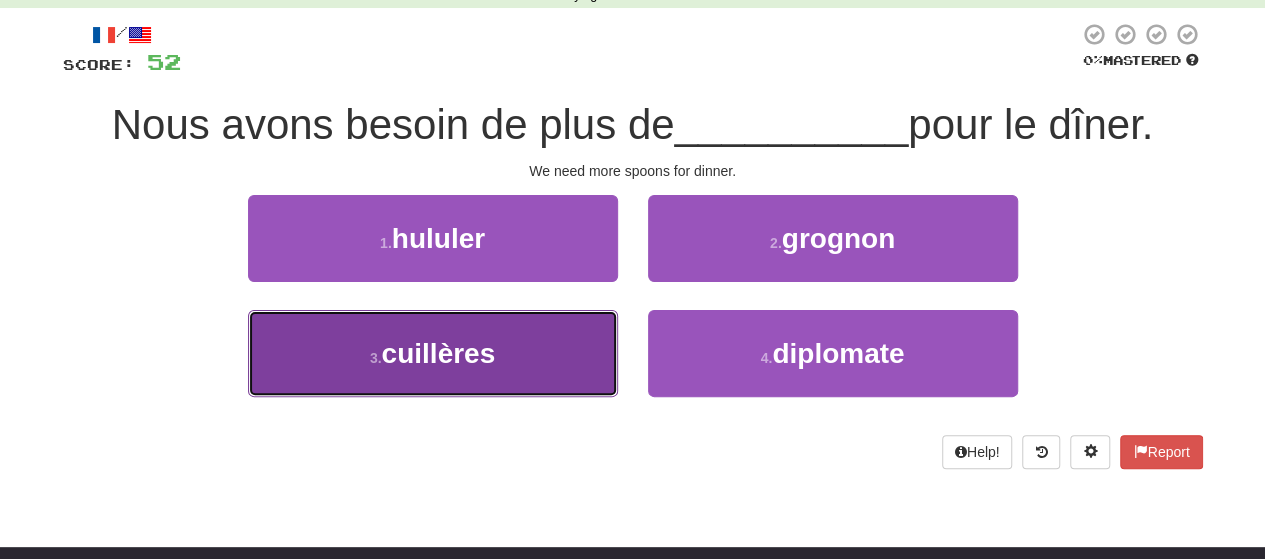 click on "3 .  cuillères" at bounding box center [433, 353] 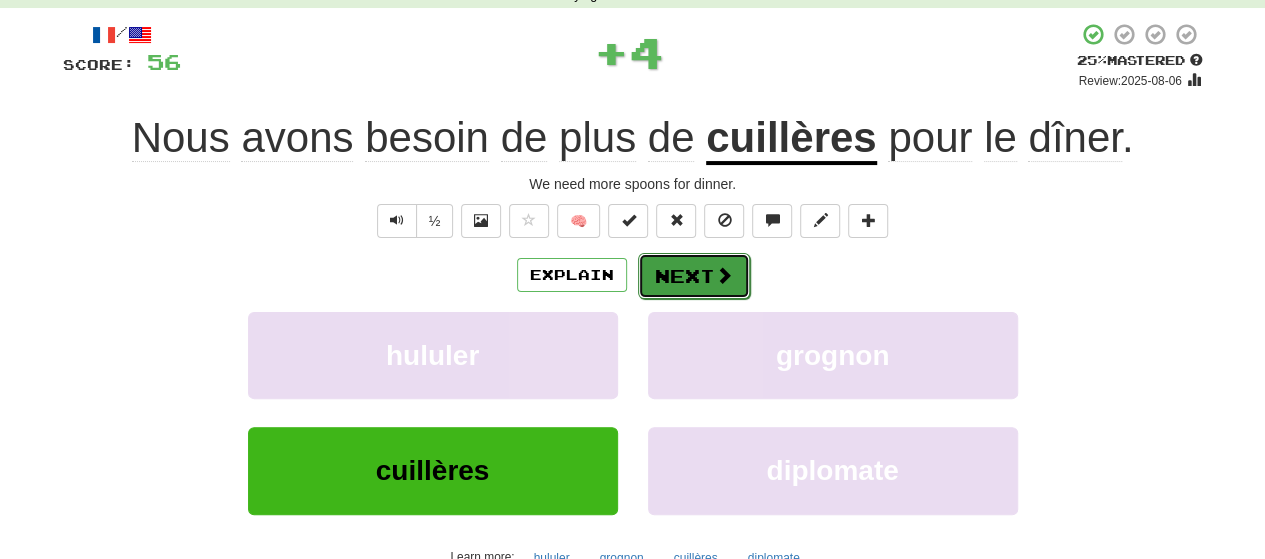 click on "Next" at bounding box center (694, 276) 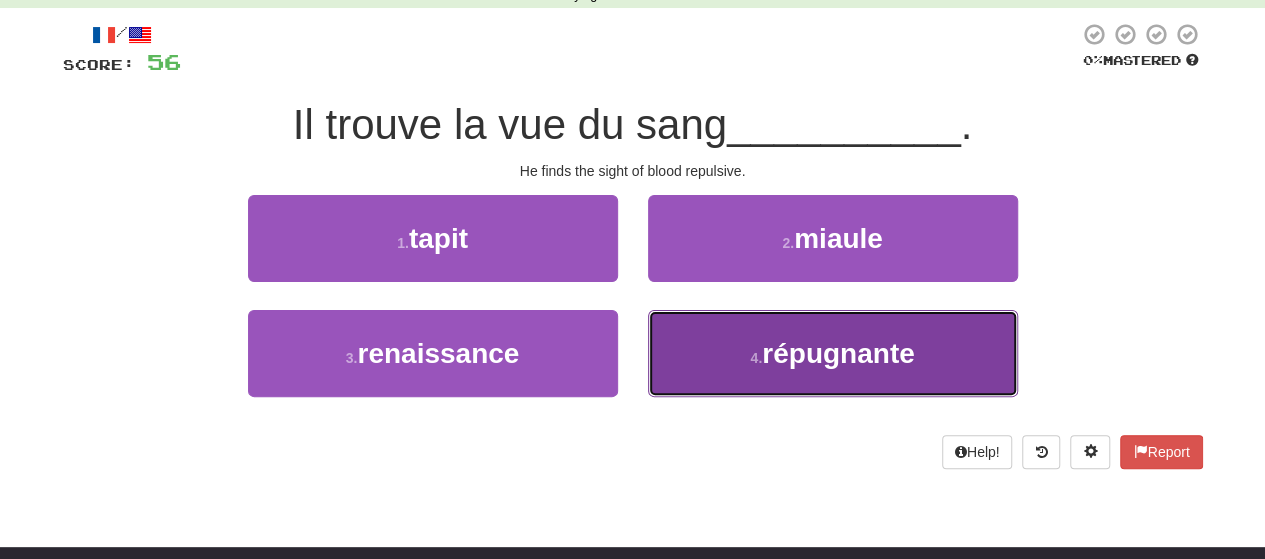 click on "4 .  répugnante" at bounding box center (833, 353) 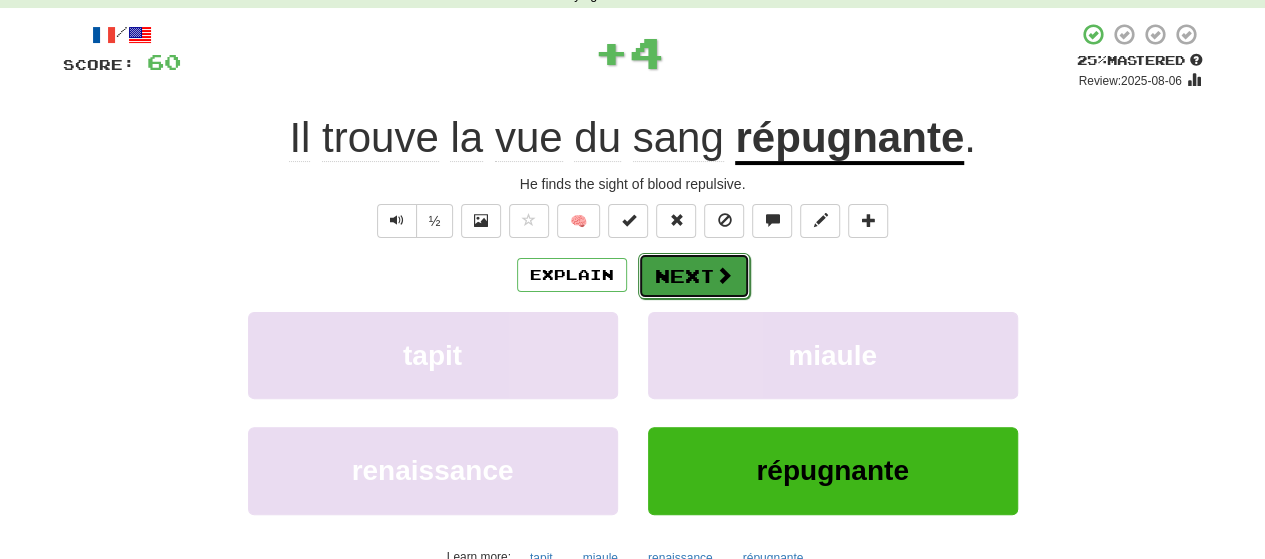 click on "Next" at bounding box center [694, 276] 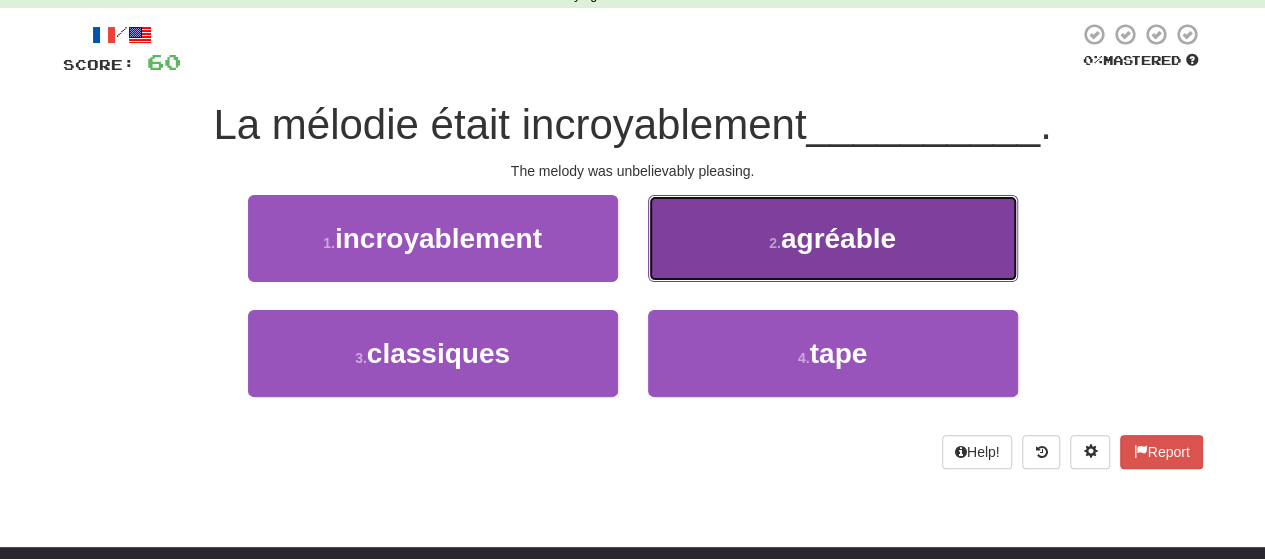 click on "2 .  agréable" at bounding box center (833, 238) 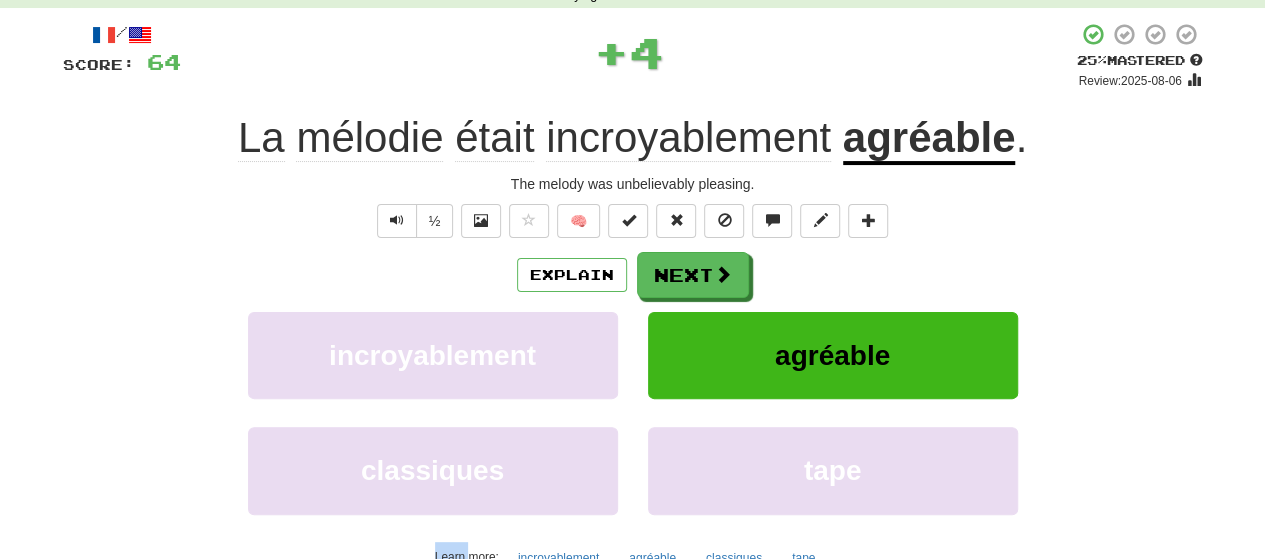 click on "La mélodie était incroyablement agréable . The melody was unbelievably pleasing. ½ 🧠 Explain Next incroyablement agréable classiques tape Learn more: incroyablement agréable classiques tape Help! Report" at bounding box center [633, 319] 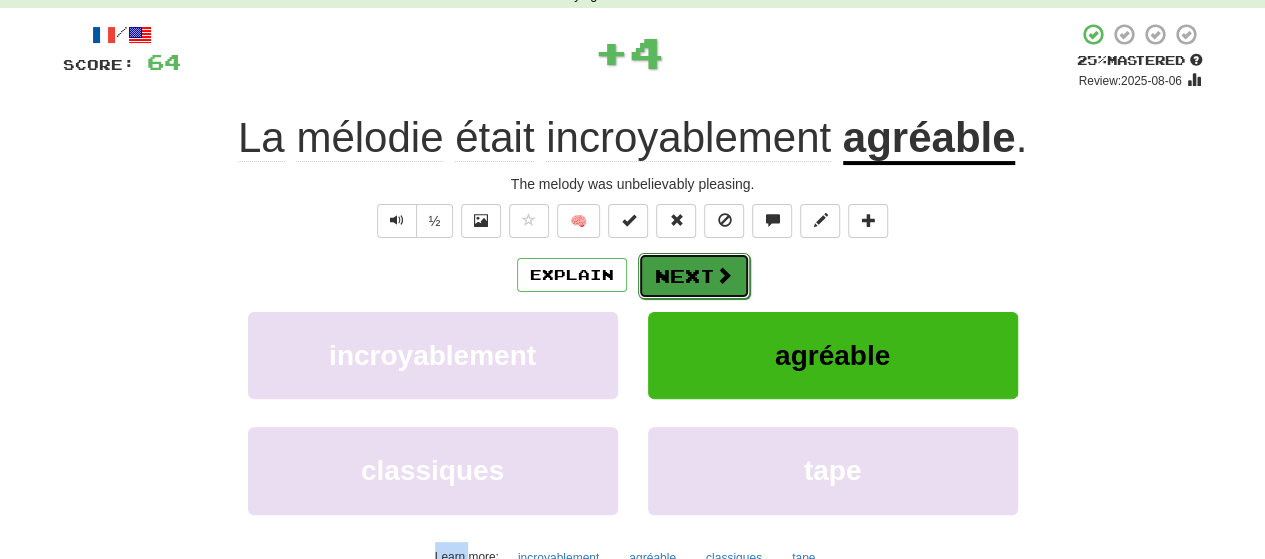 click on "Next" at bounding box center (694, 276) 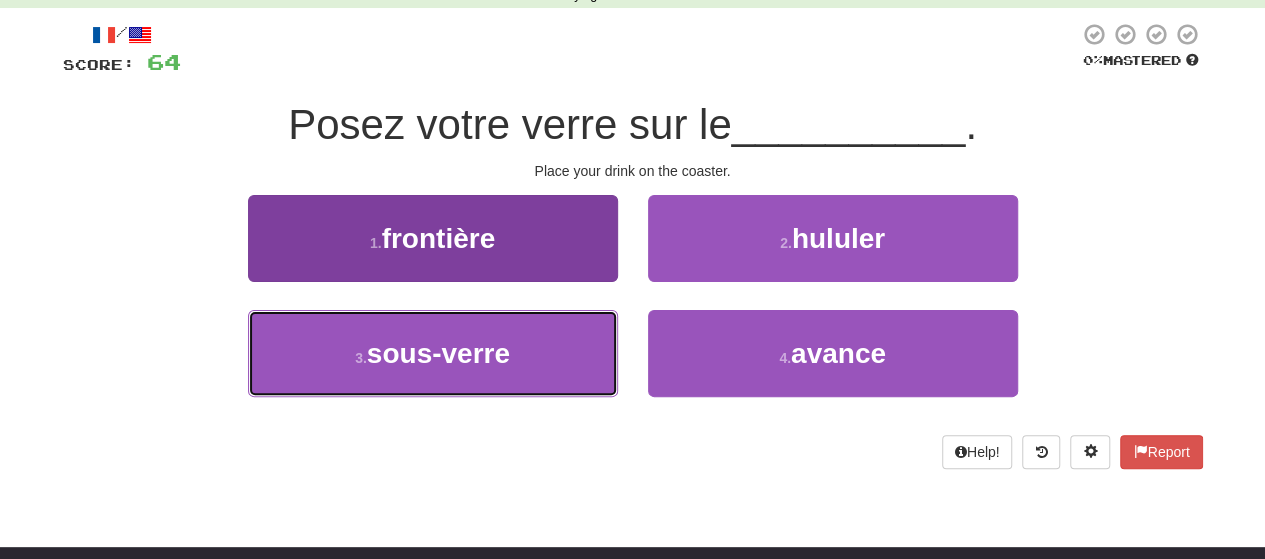 drag, startPoint x: 544, startPoint y: 361, endPoint x: 558, endPoint y: 342, distance: 23.600847 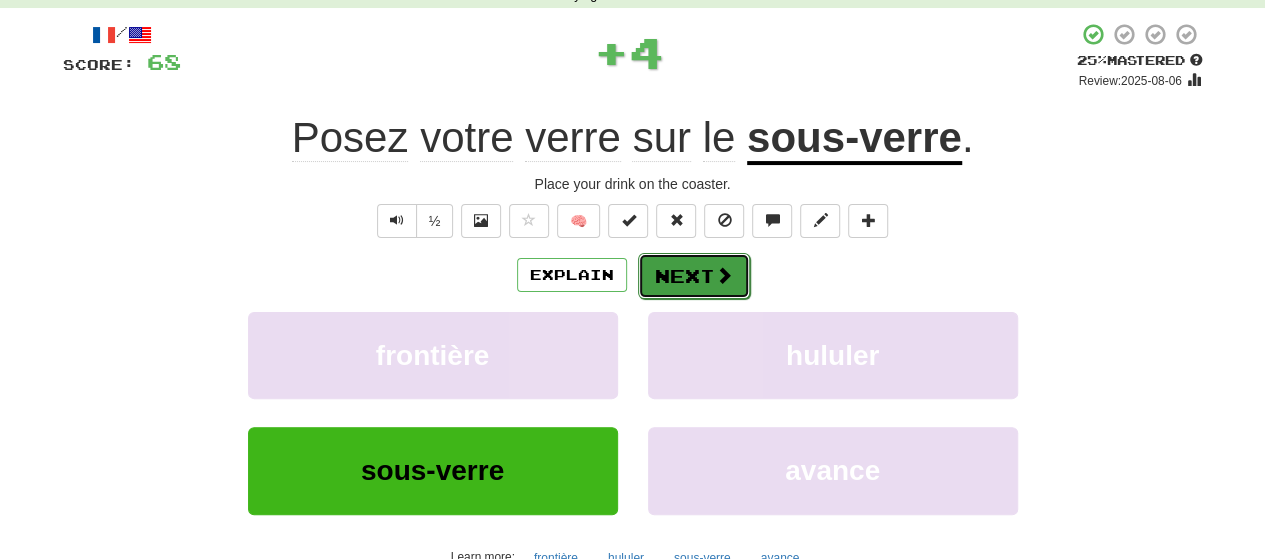 click at bounding box center (724, 275) 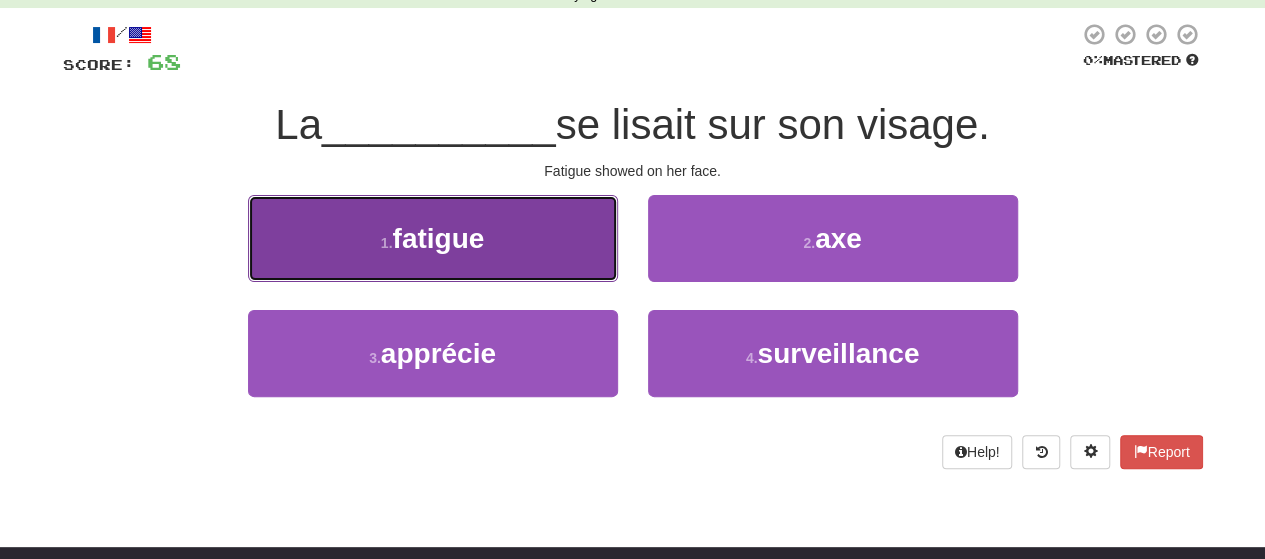 click on "1 .  fatigue" at bounding box center [433, 238] 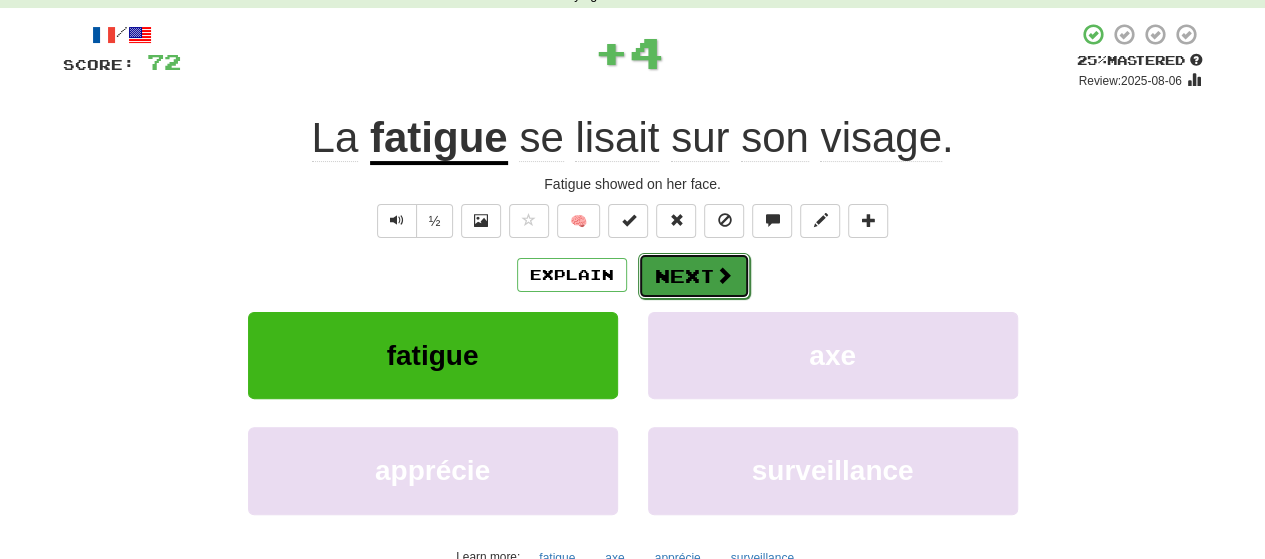 click at bounding box center (724, 275) 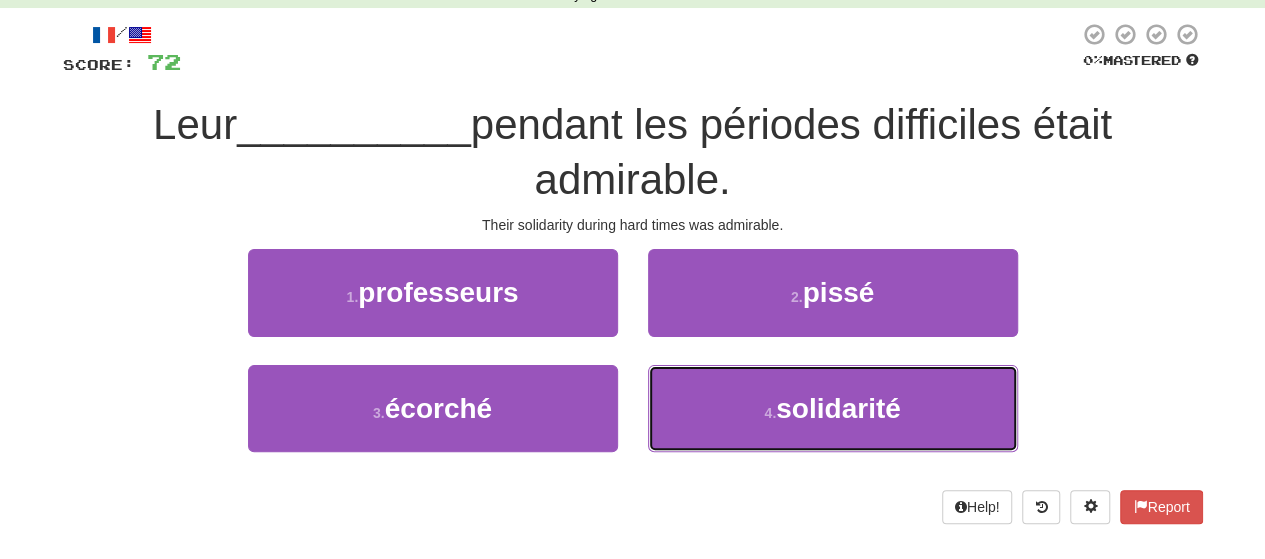 drag, startPoint x: 729, startPoint y: 408, endPoint x: 722, endPoint y: 356, distance: 52.46904 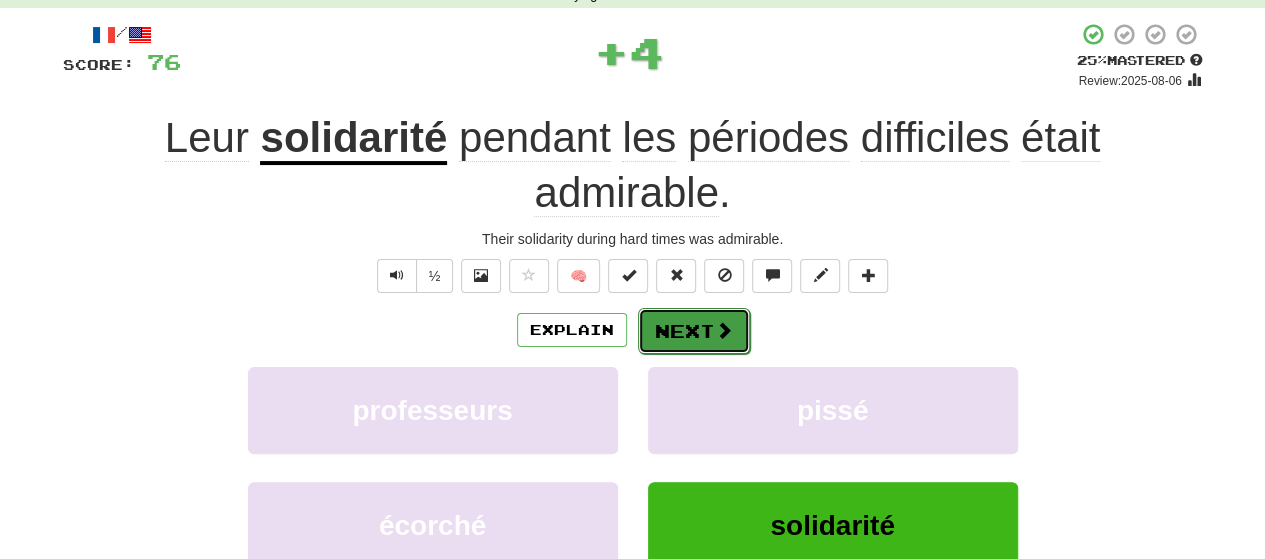 click on "Next" at bounding box center [694, 331] 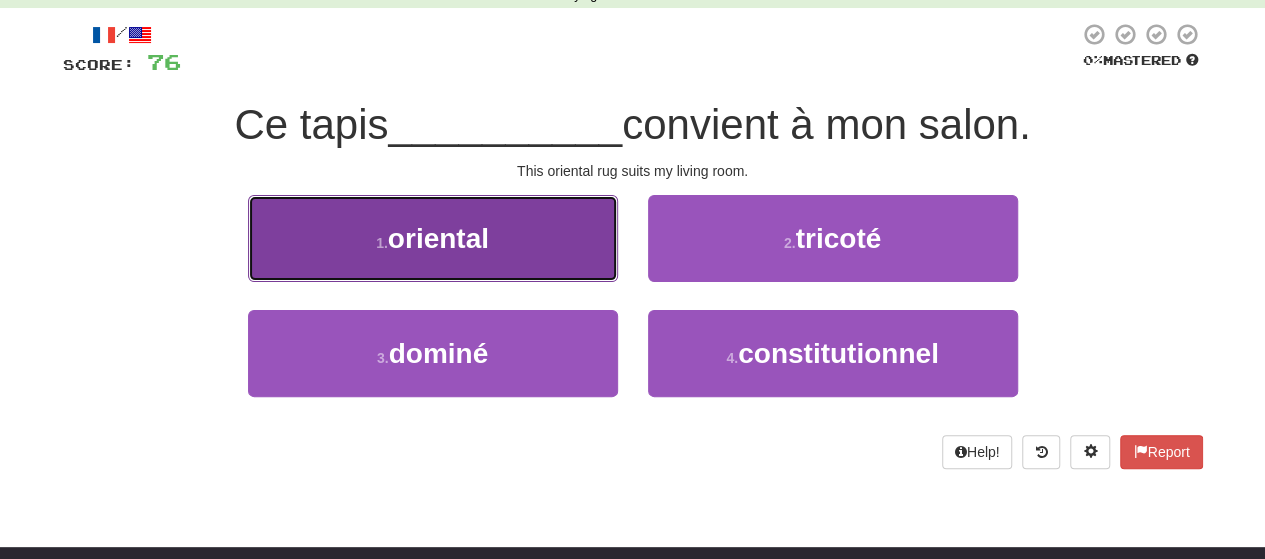 click on "1 .  oriental" at bounding box center [433, 238] 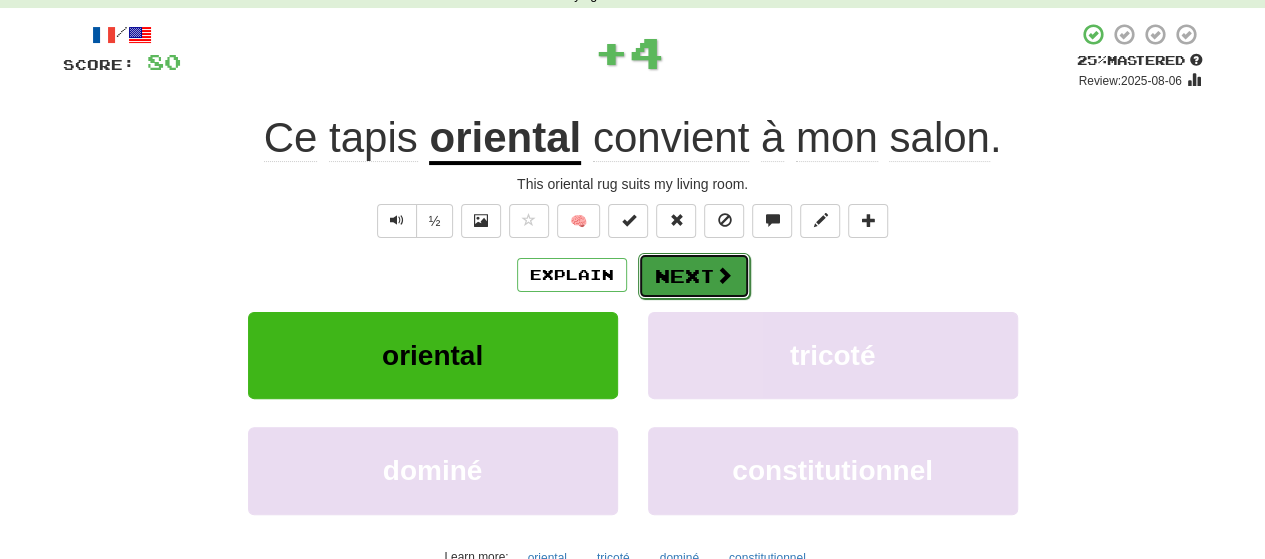 click on "Next" at bounding box center (694, 276) 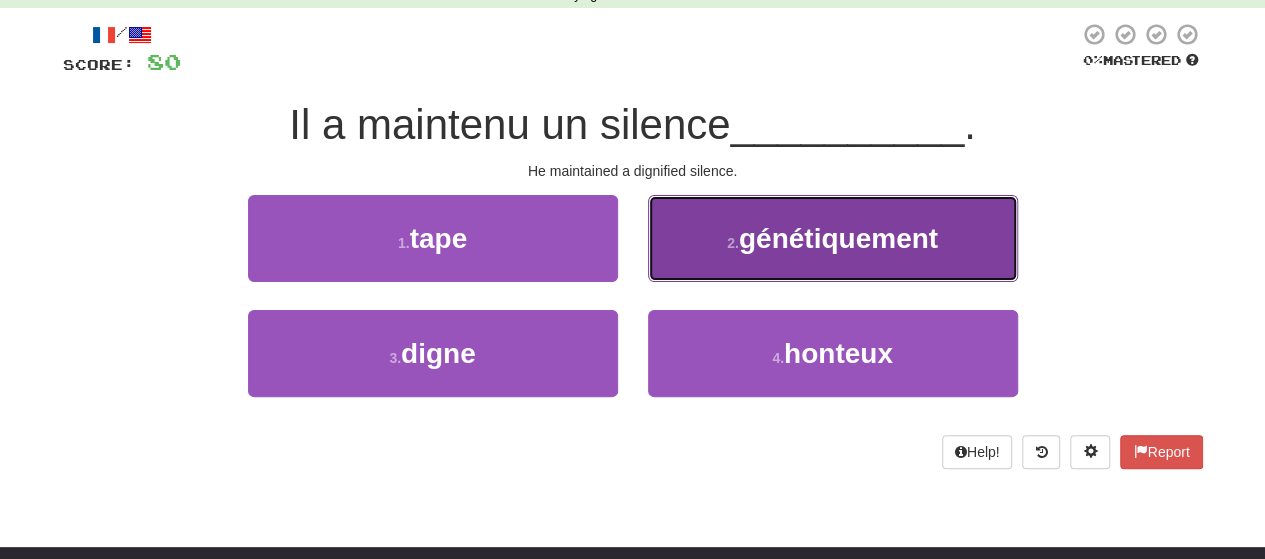 click on "2 .  génétiquement" at bounding box center (833, 238) 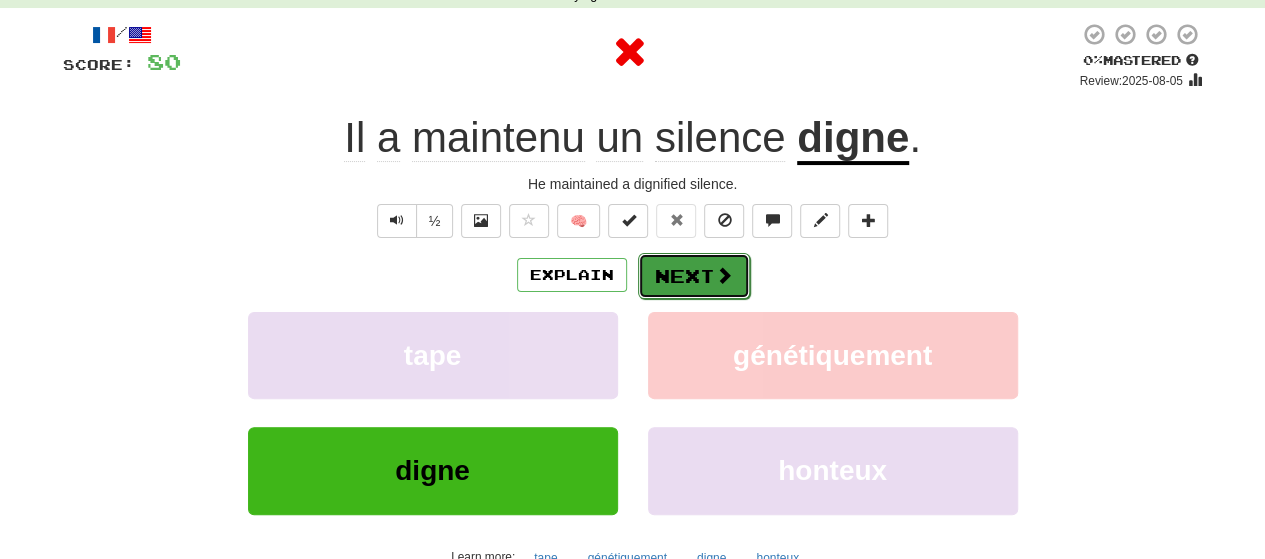 click on "Next" at bounding box center [694, 276] 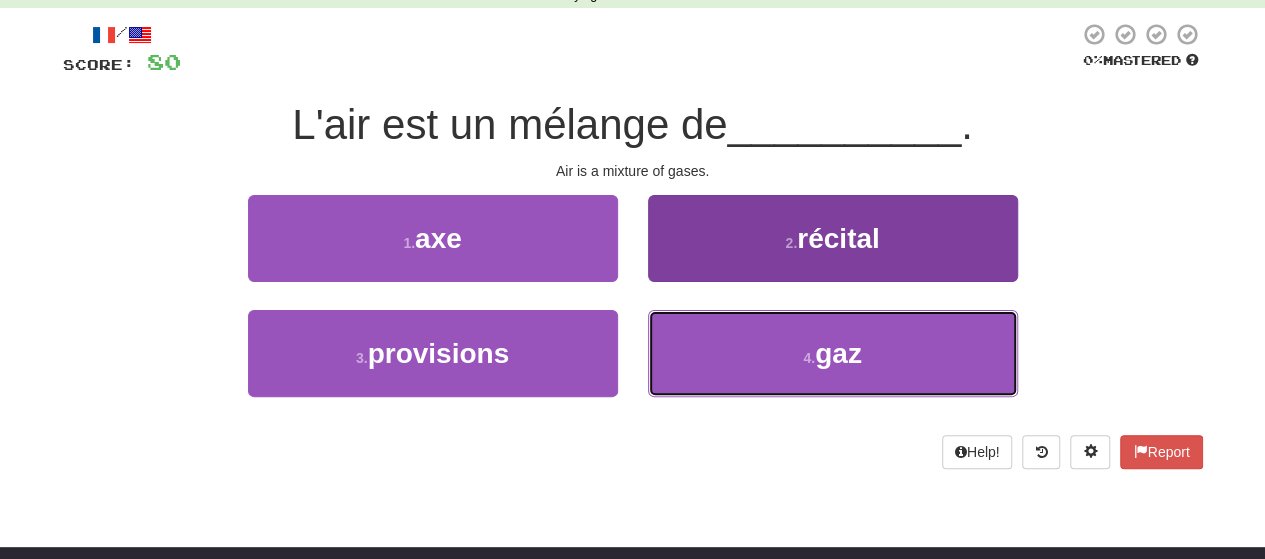 click on "4 .  gaz" at bounding box center (833, 353) 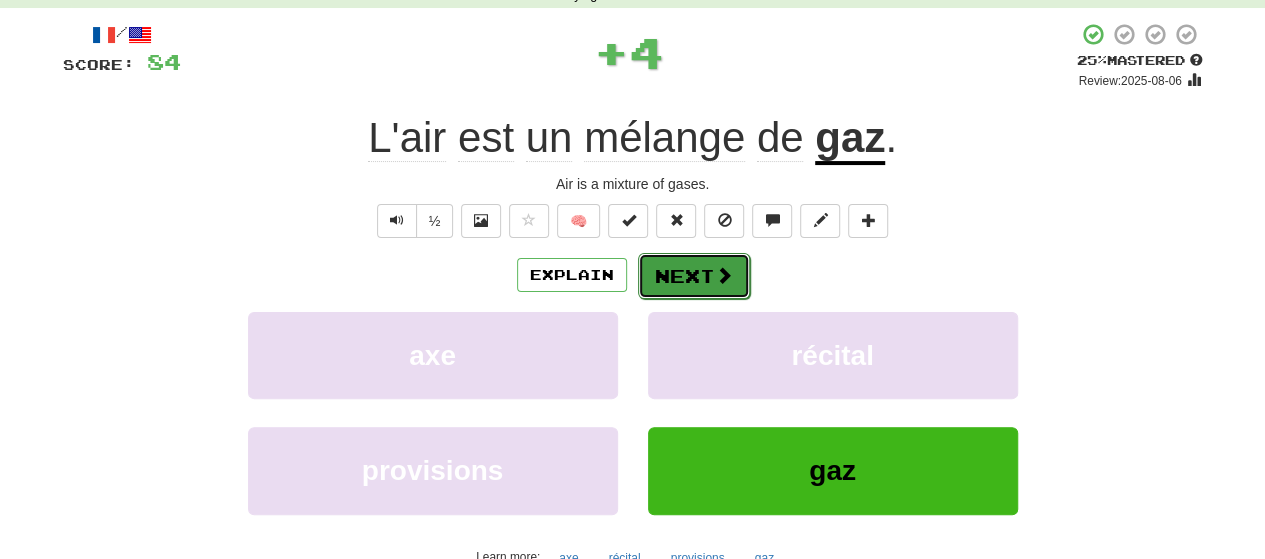 click on "Next" at bounding box center (694, 276) 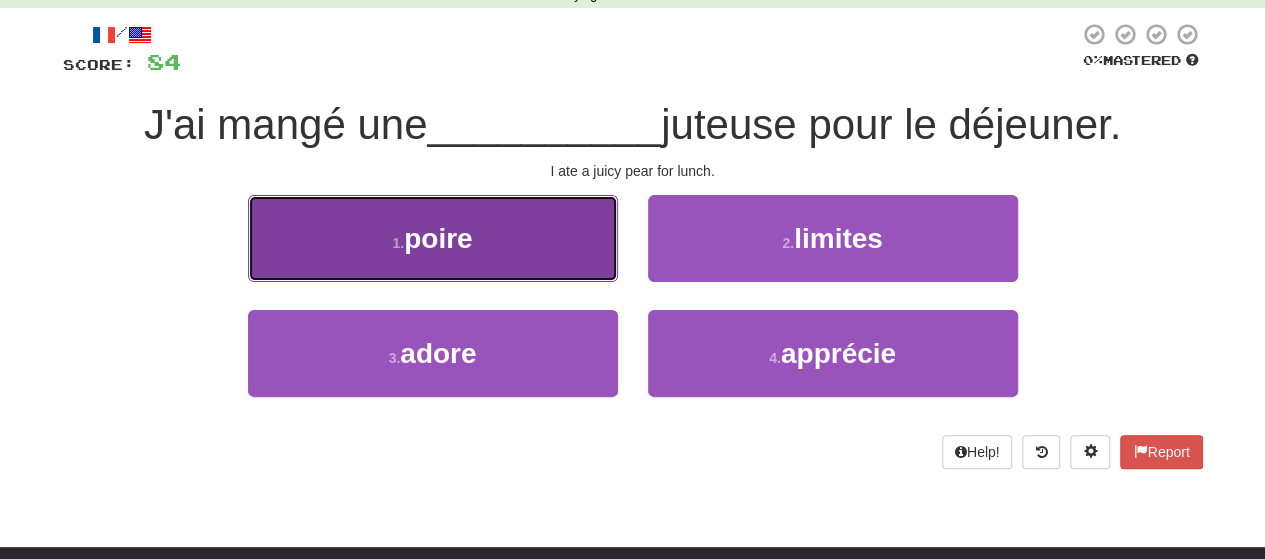 click on "1 .  poire" at bounding box center (433, 238) 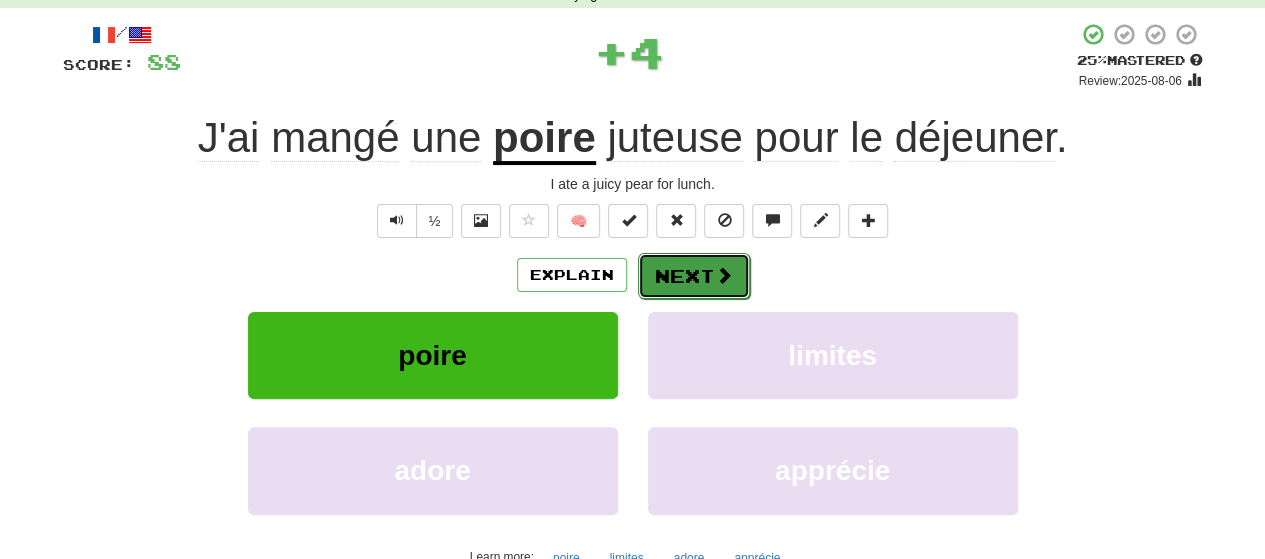 click on "Next" at bounding box center (694, 276) 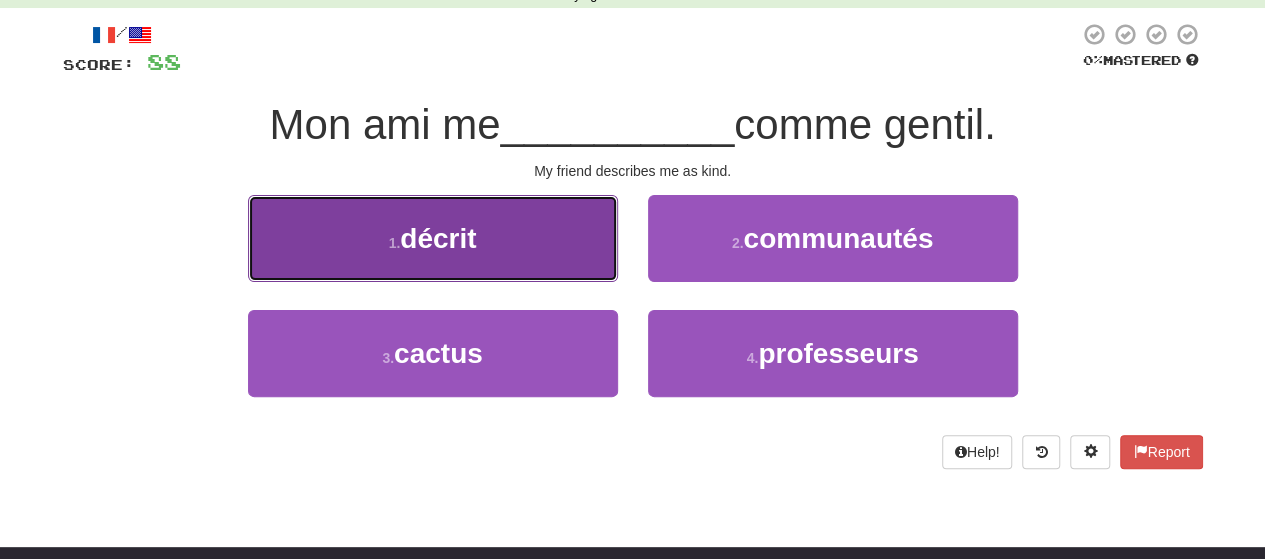 click on "1 .  décrit" at bounding box center (433, 238) 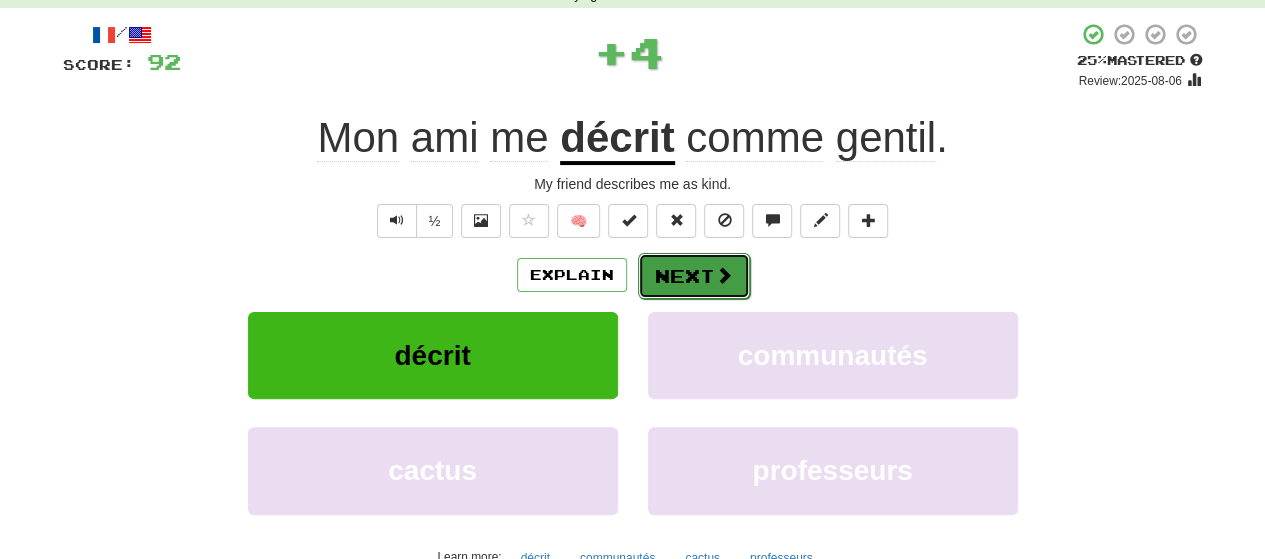 click on "Next" at bounding box center [694, 276] 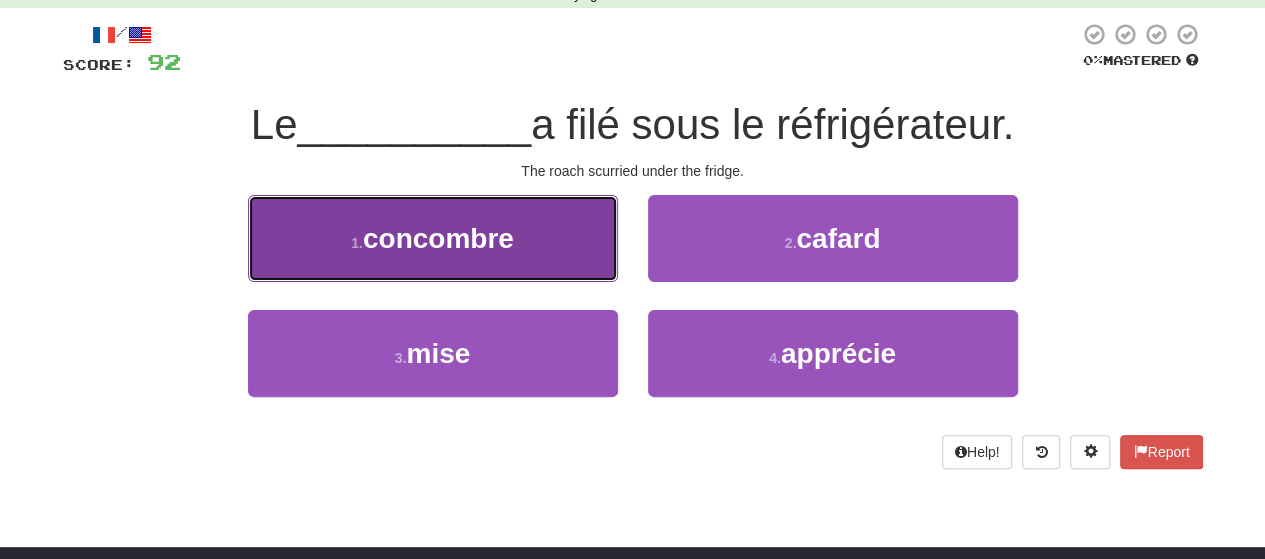 click on "1 .  concombre" at bounding box center [433, 238] 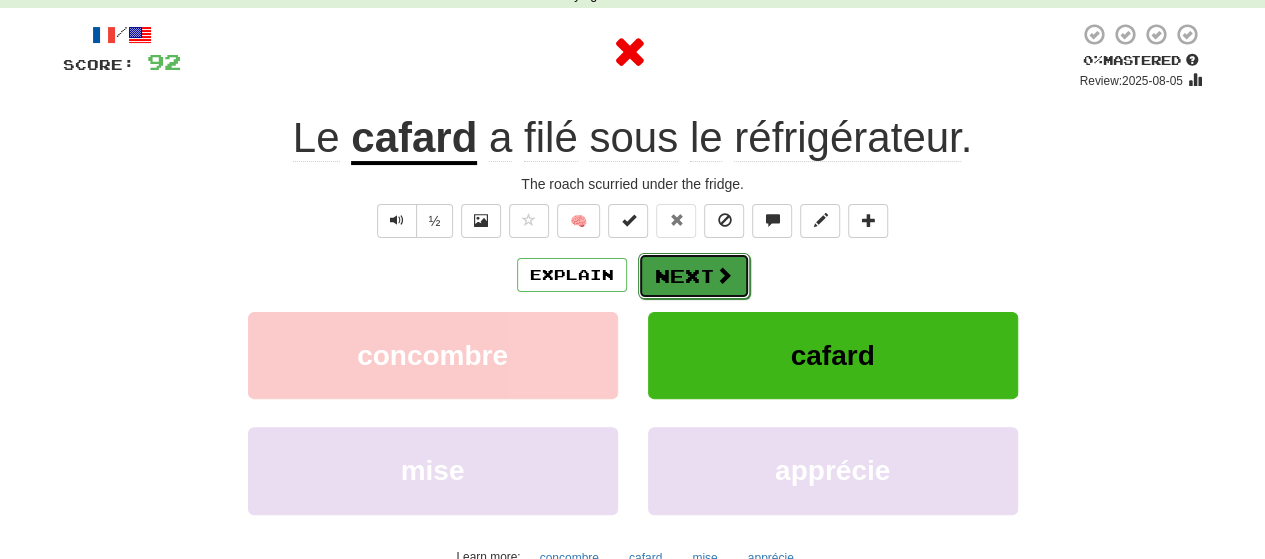 click on "Next" at bounding box center [694, 276] 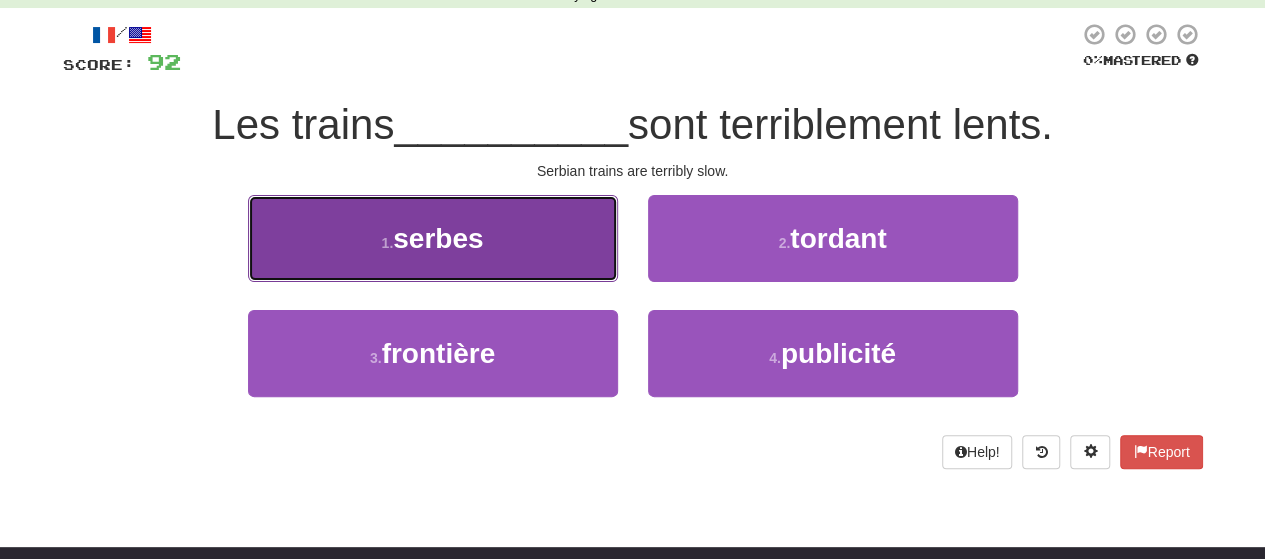 click on "1 .  serbes" at bounding box center (433, 238) 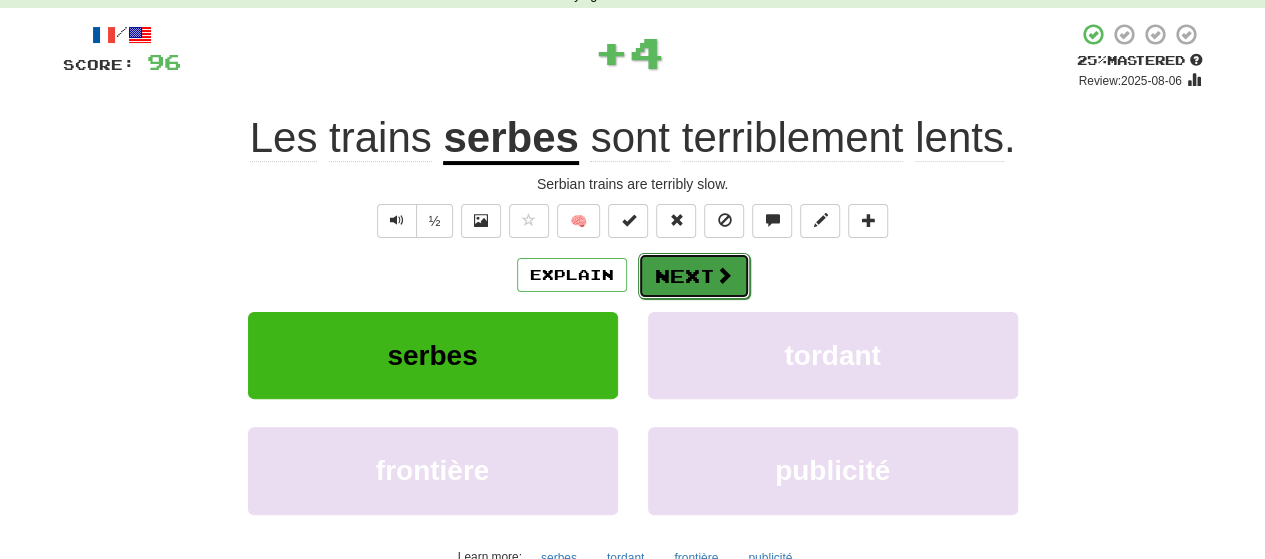 click on "Next" at bounding box center (694, 276) 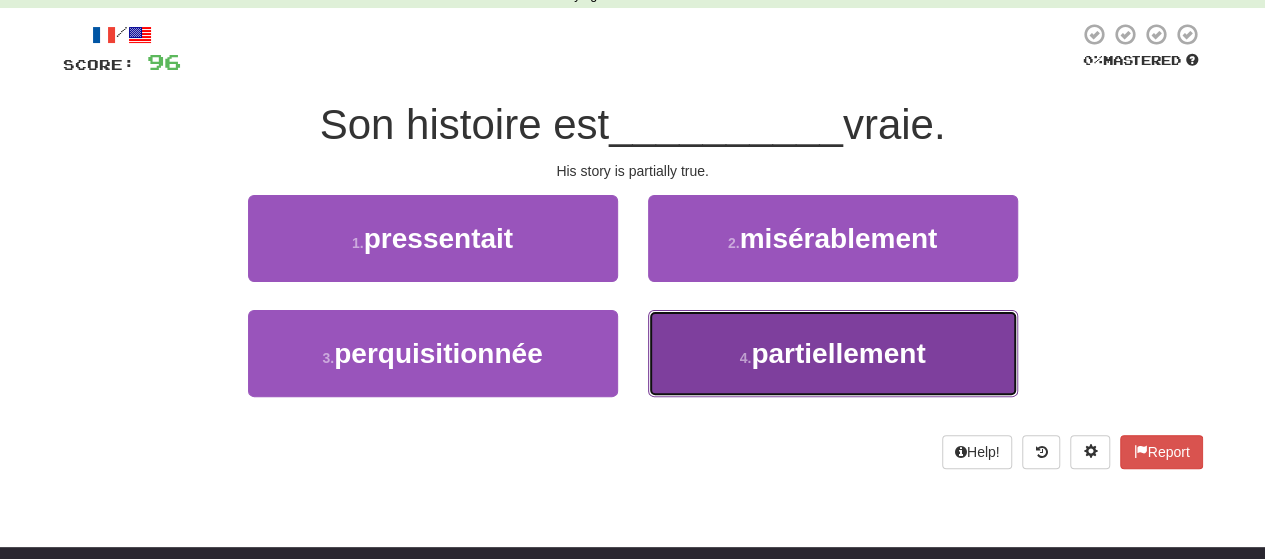 click on "4 .  partiellement" at bounding box center [833, 353] 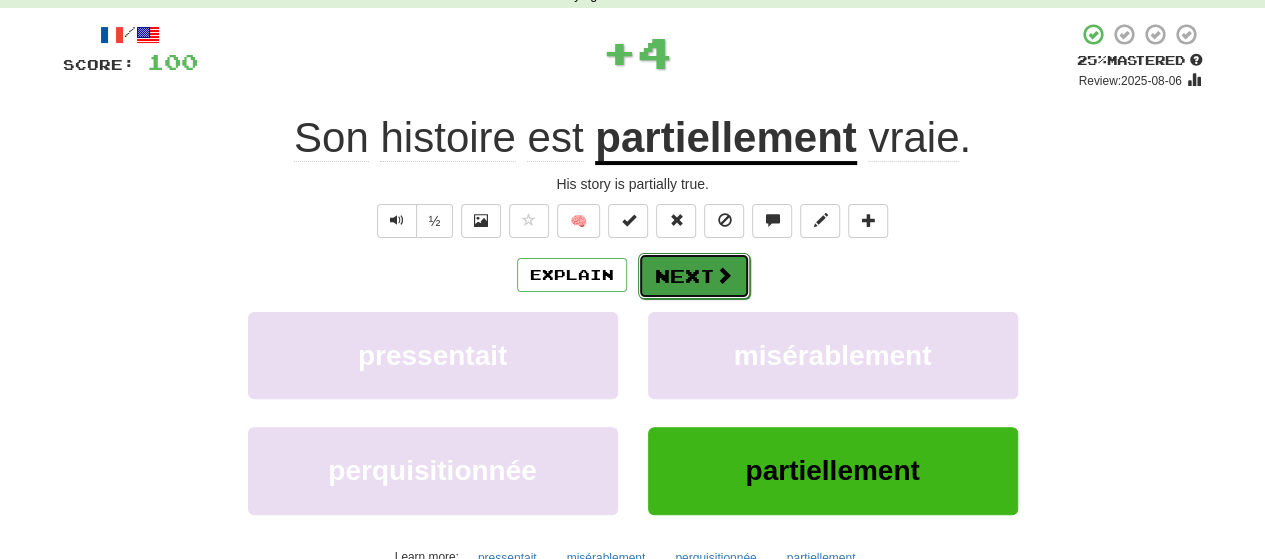 click on "Next" at bounding box center (694, 276) 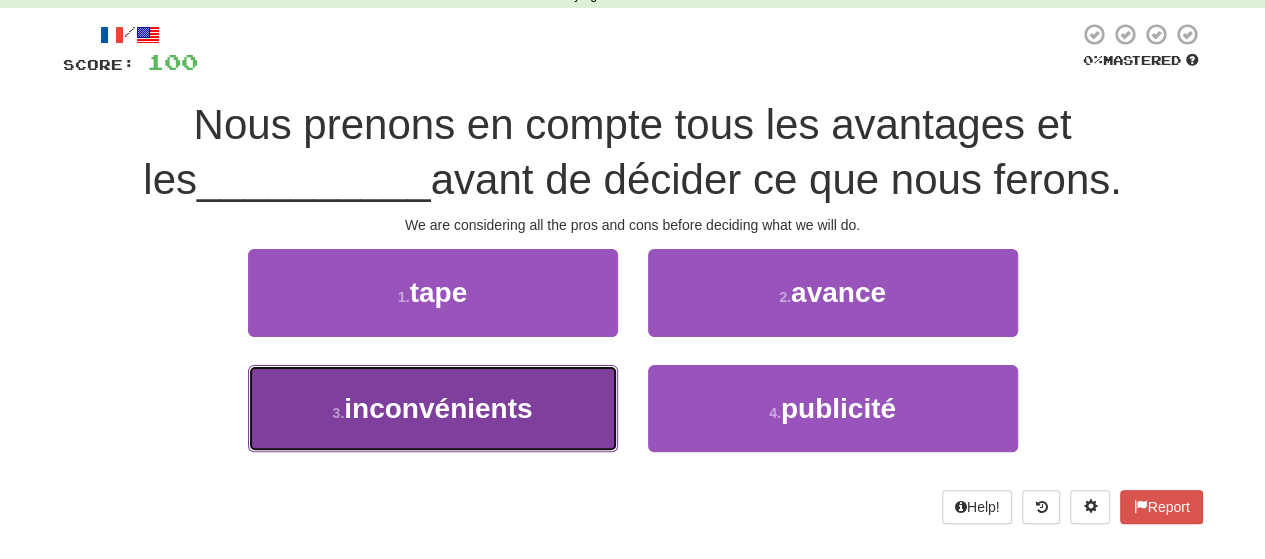 click on "3 .  inconvénients" at bounding box center (433, 408) 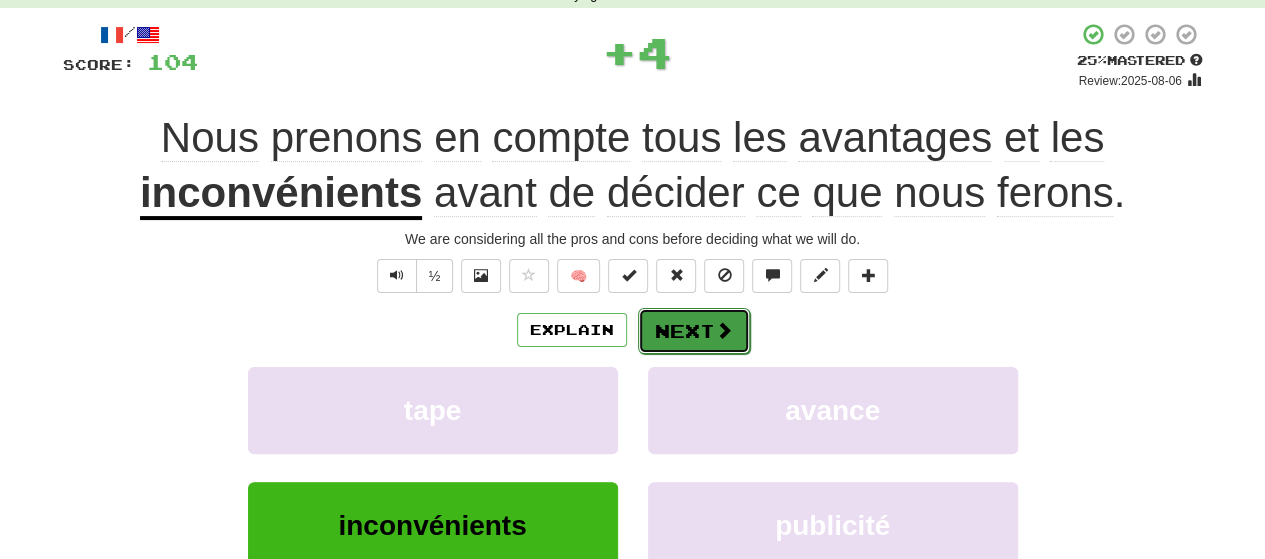 click on "Next" at bounding box center (694, 331) 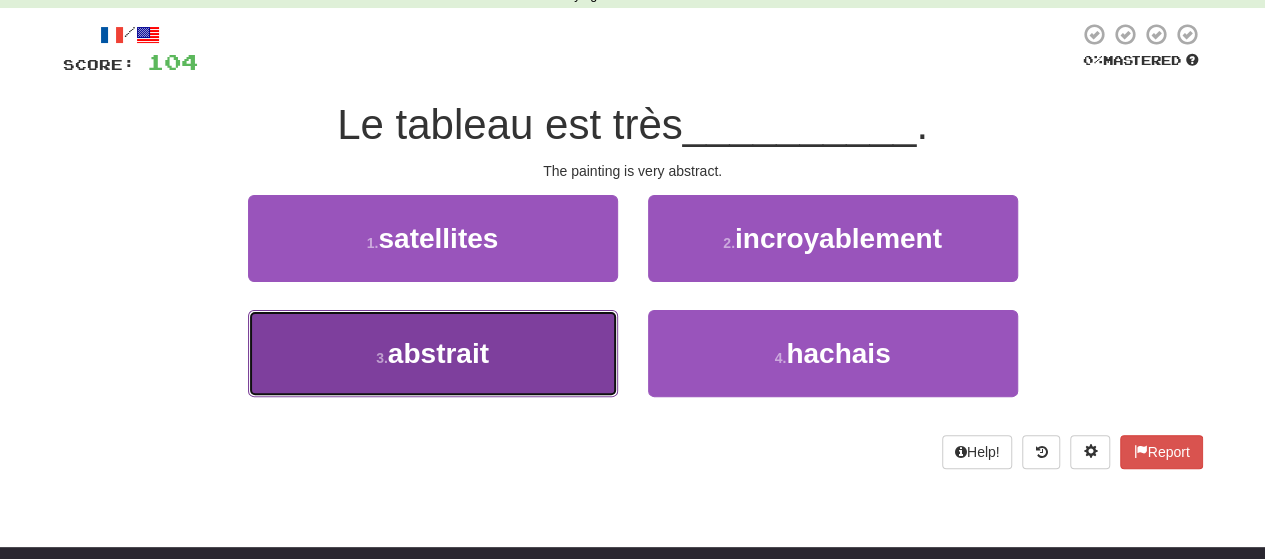 click on "3 .  abstrait" at bounding box center [433, 353] 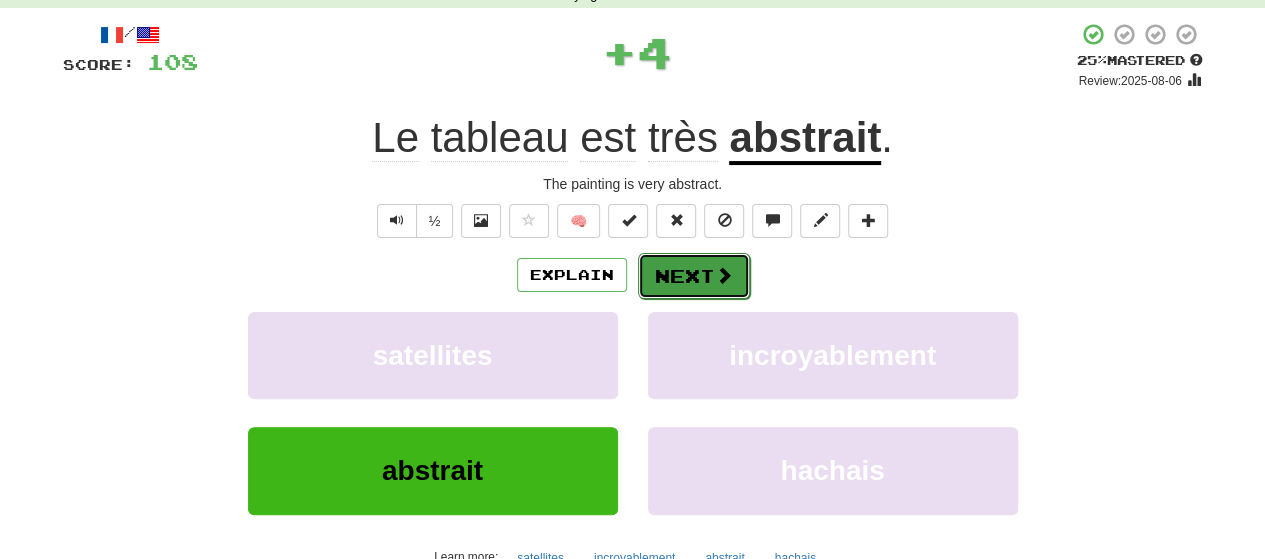 click on "Next" at bounding box center [694, 276] 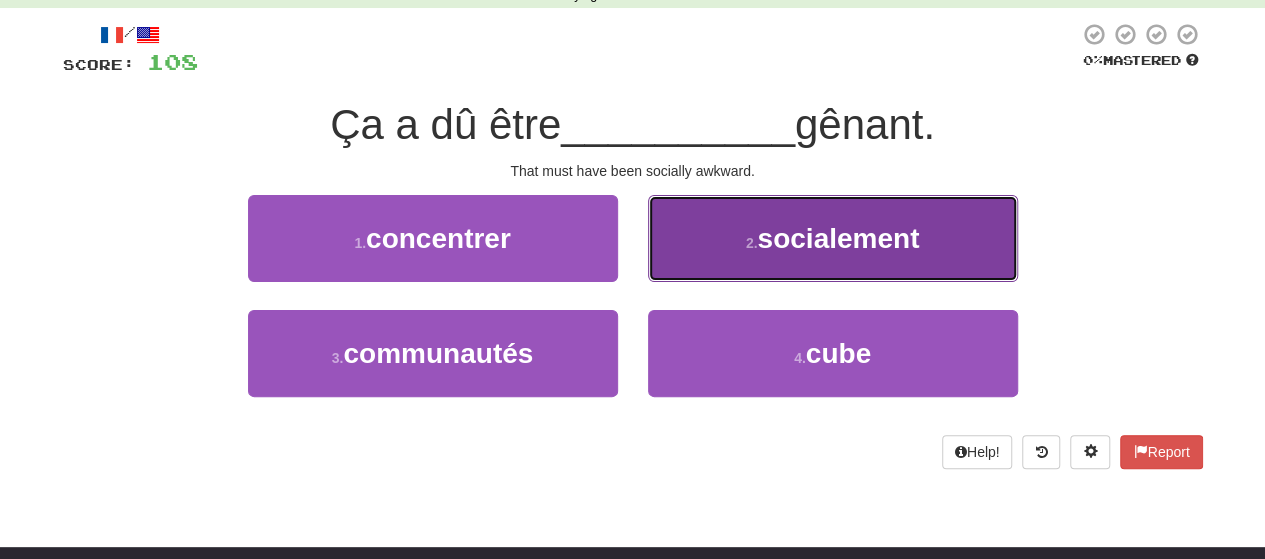 click on "2 .  socialement" at bounding box center (833, 238) 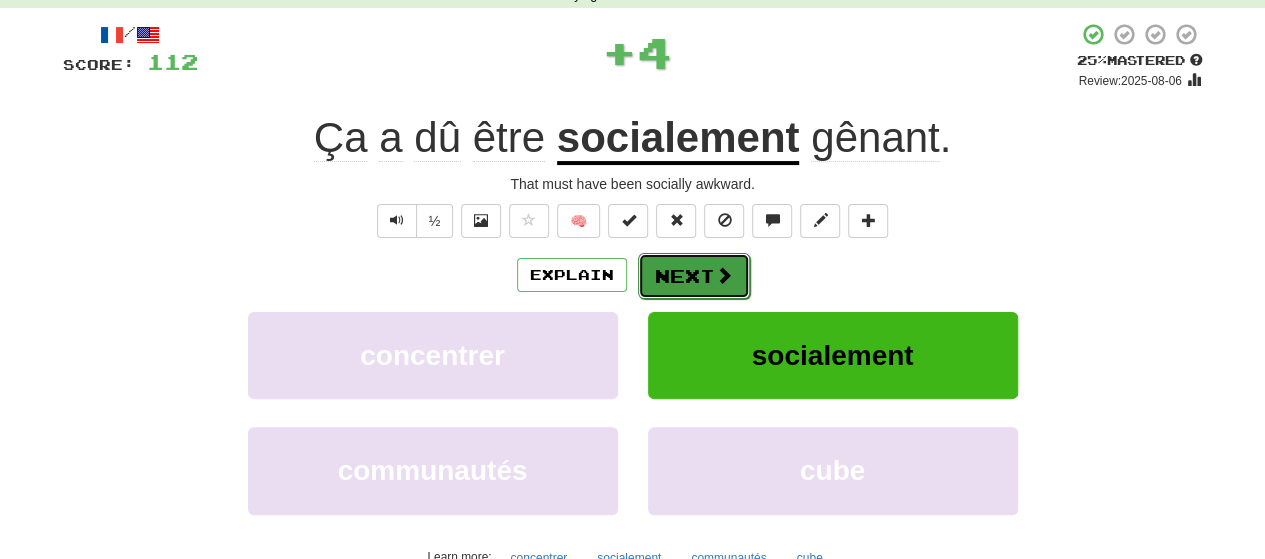 click on "Next" at bounding box center [694, 276] 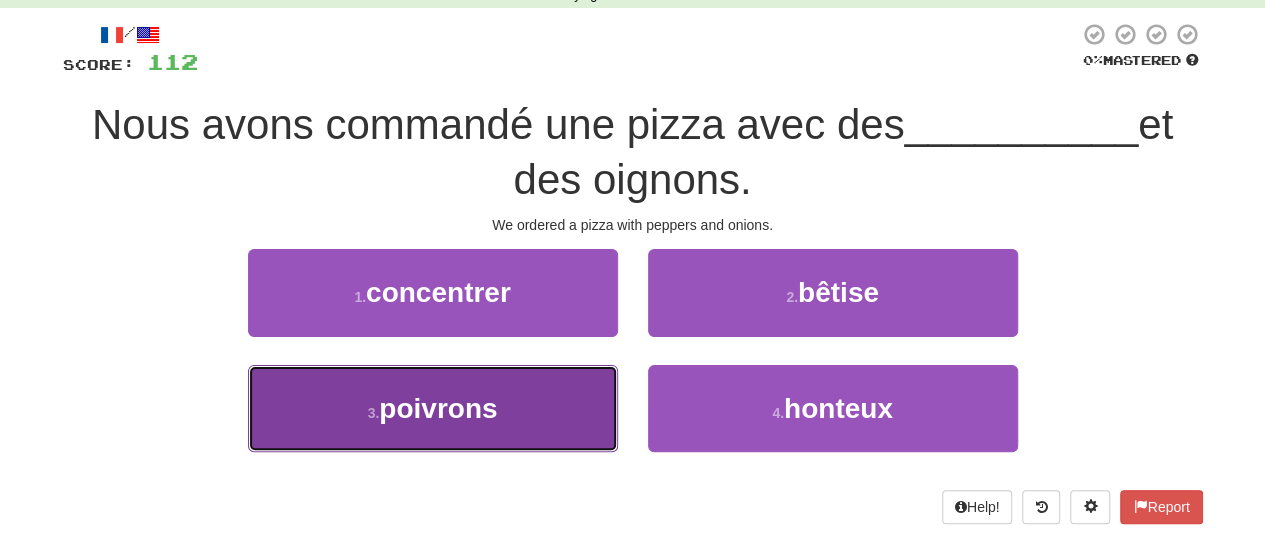 click on "3 .  poivrons" at bounding box center (433, 408) 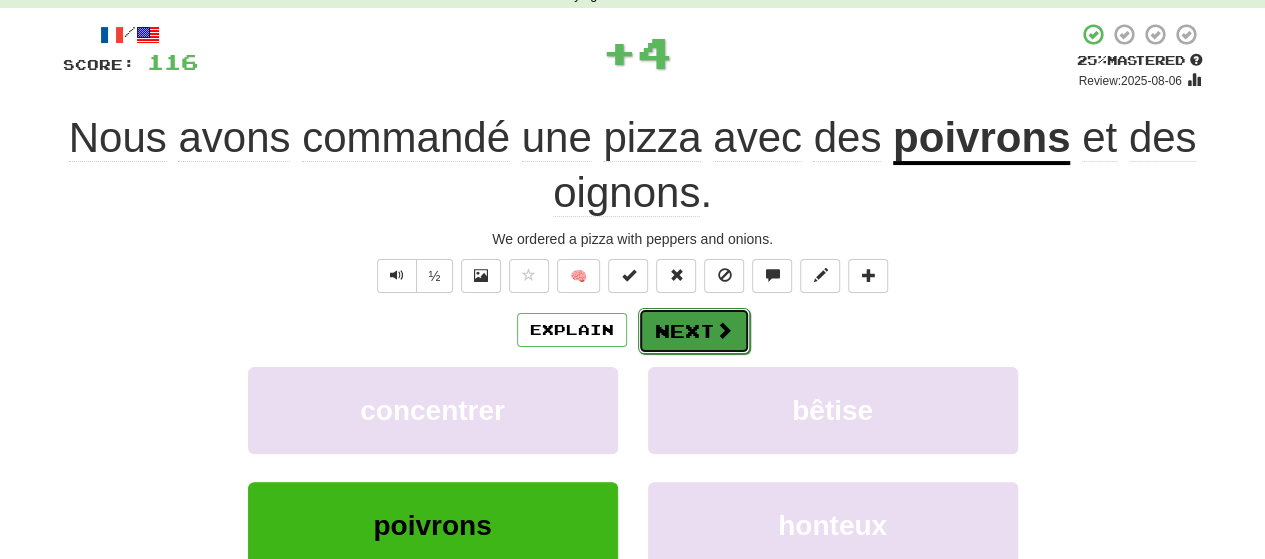 click on "Next" at bounding box center (694, 331) 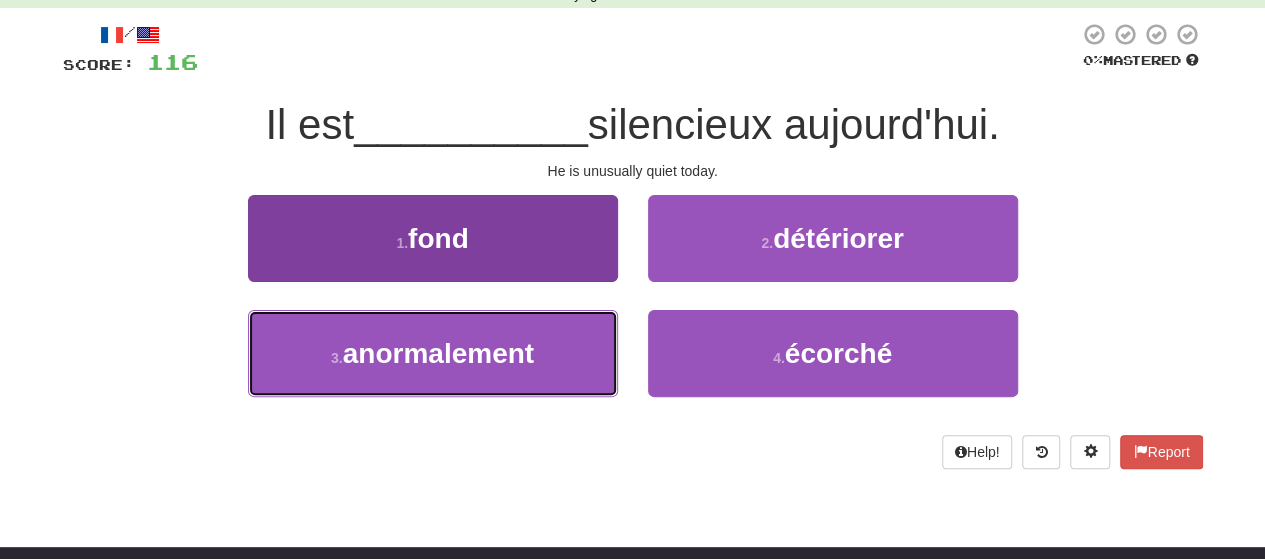 click on "3 .  anormalement" at bounding box center [433, 353] 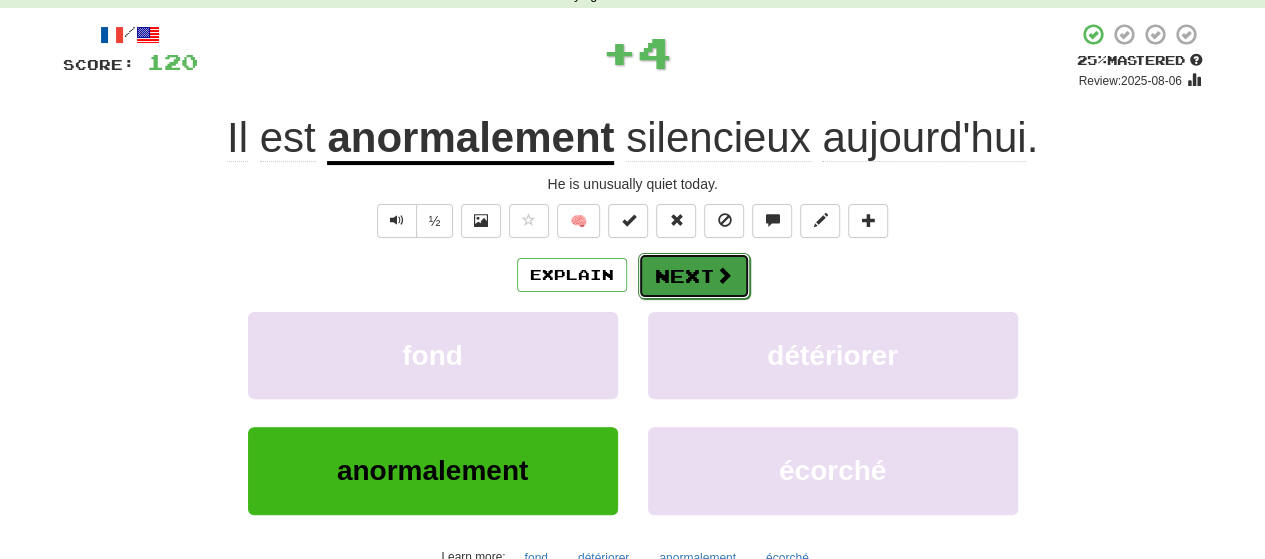 click at bounding box center (724, 275) 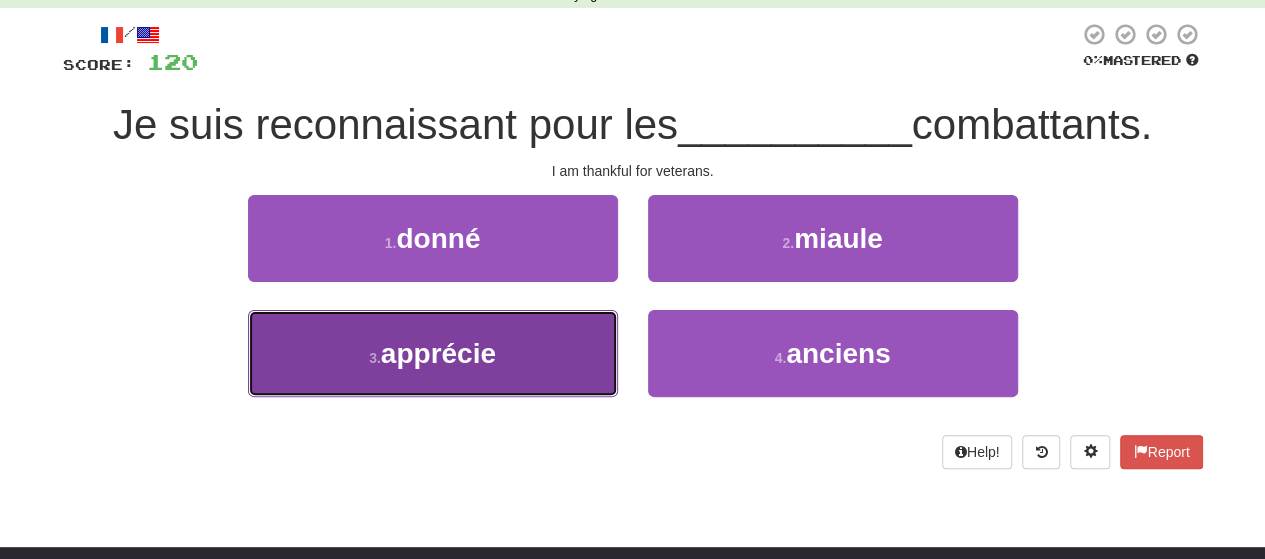 click on "3 .  apprécie" at bounding box center (433, 353) 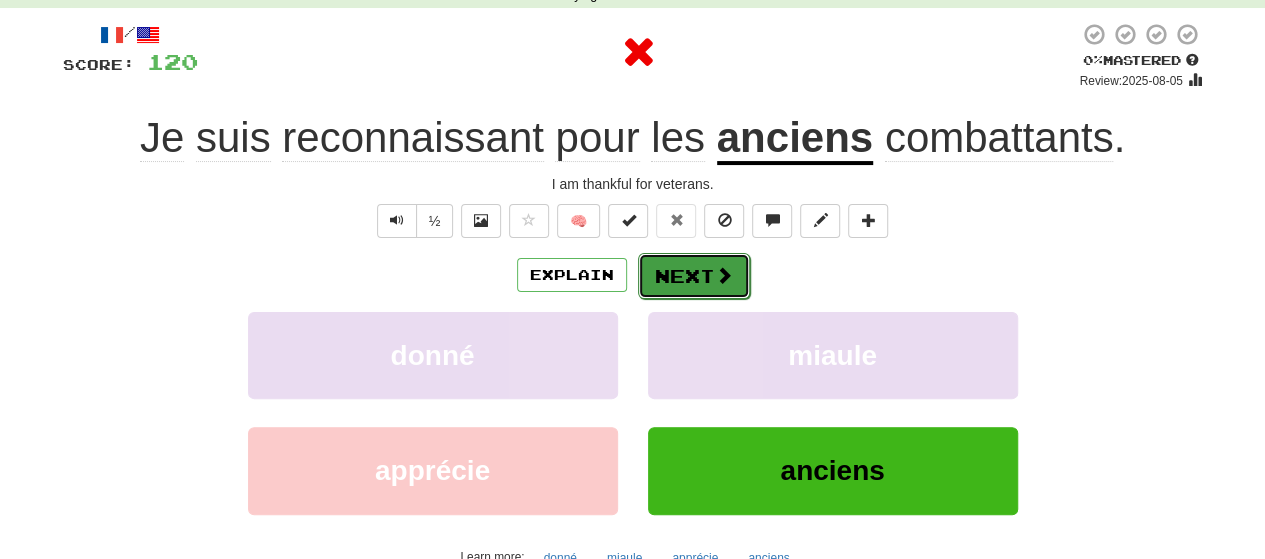 click on "Next" at bounding box center (694, 276) 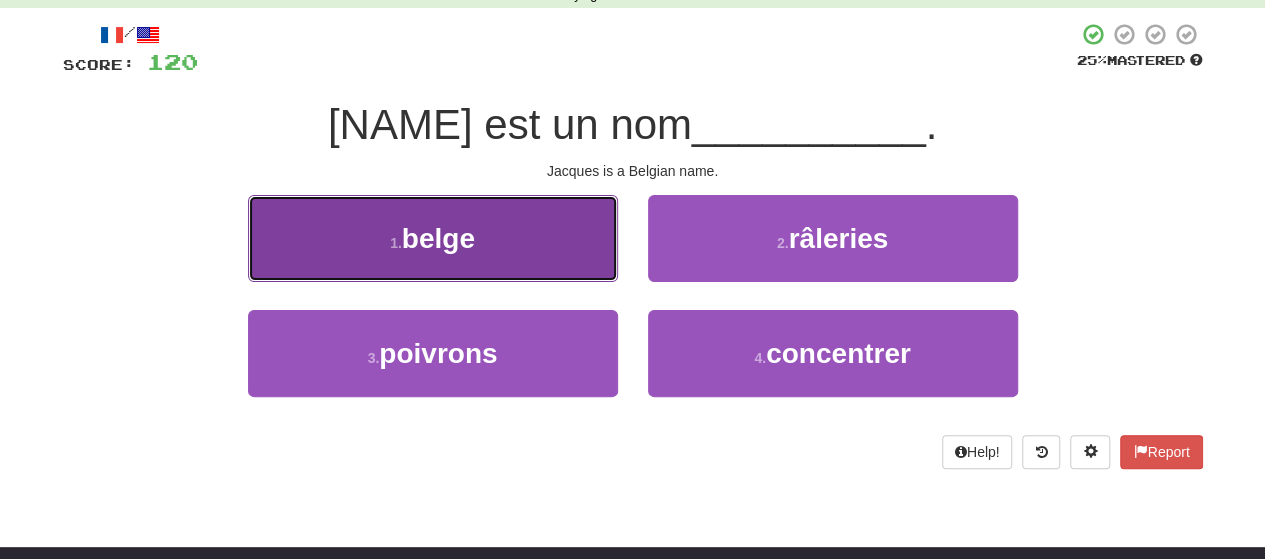 click on "1 .  belge" at bounding box center [433, 238] 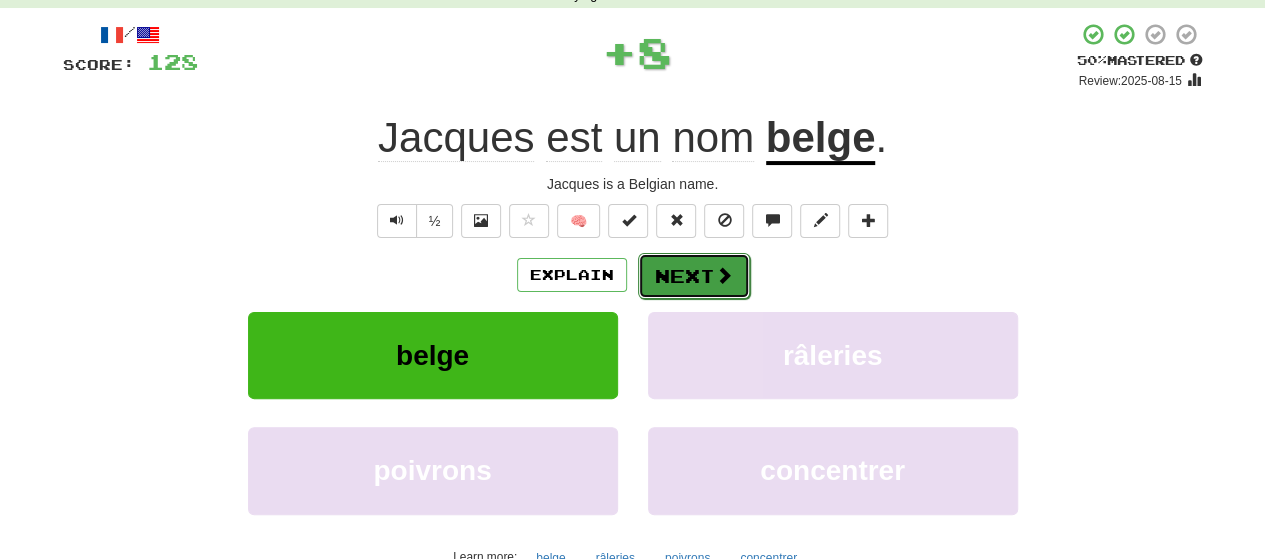 click on "Next" at bounding box center [694, 276] 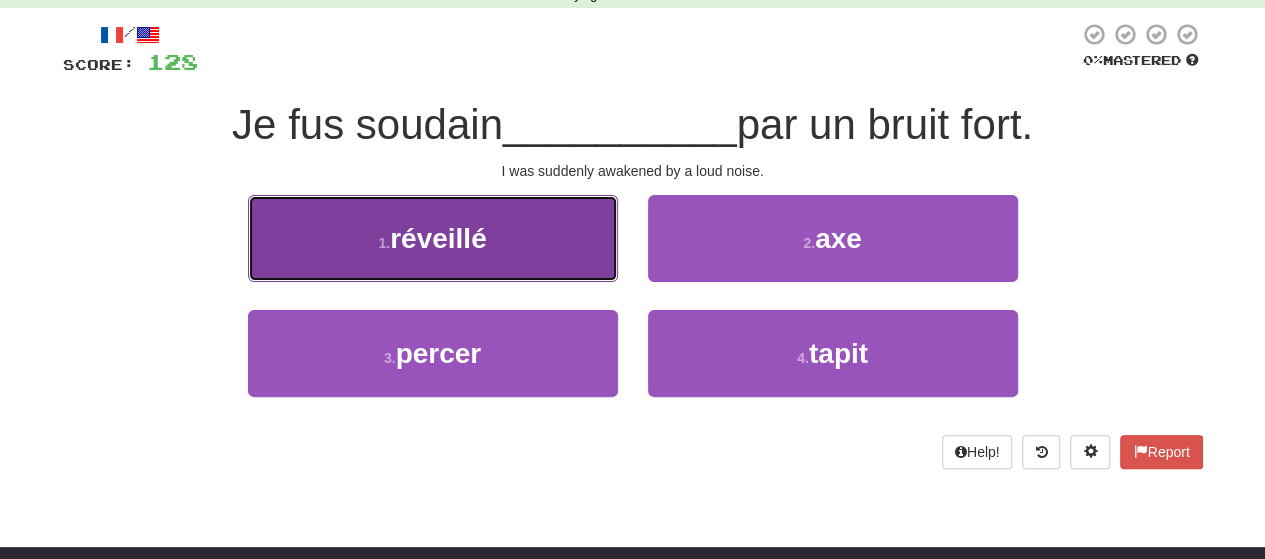 click on "1 .  réveillé" at bounding box center [433, 238] 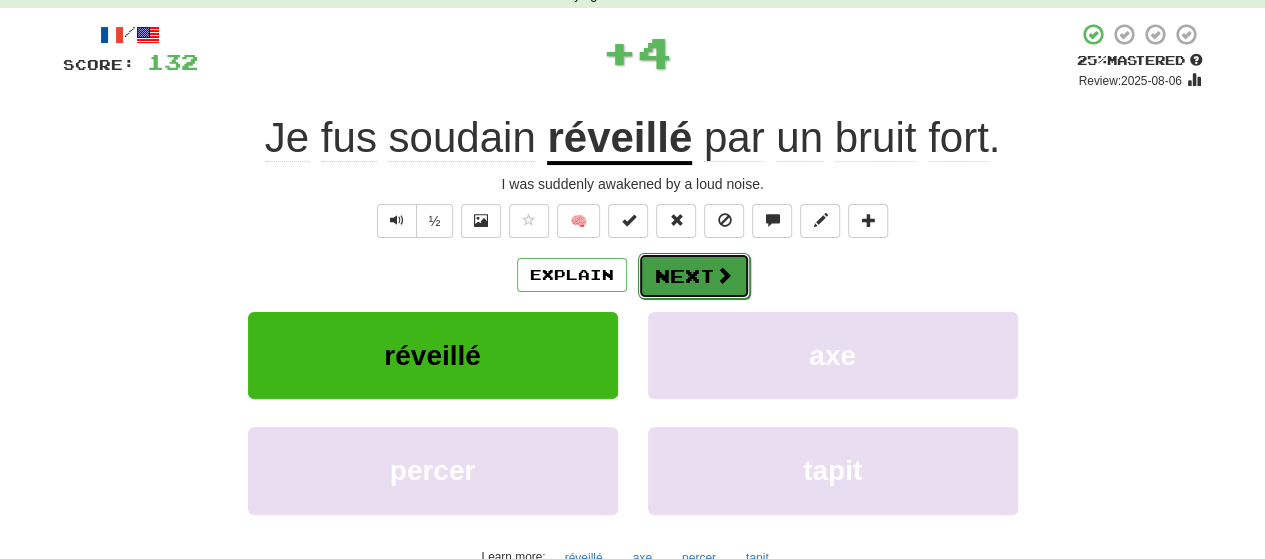 click on "Next" at bounding box center [694, 276] 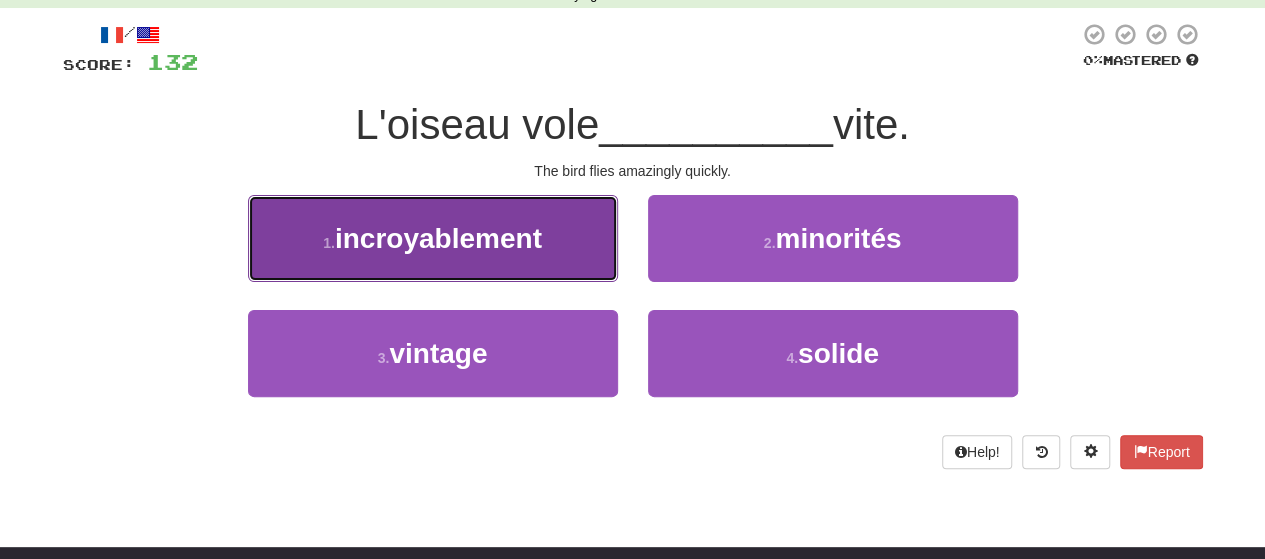 click on "1 .  incroyablement" at bounding box center [433, 238] 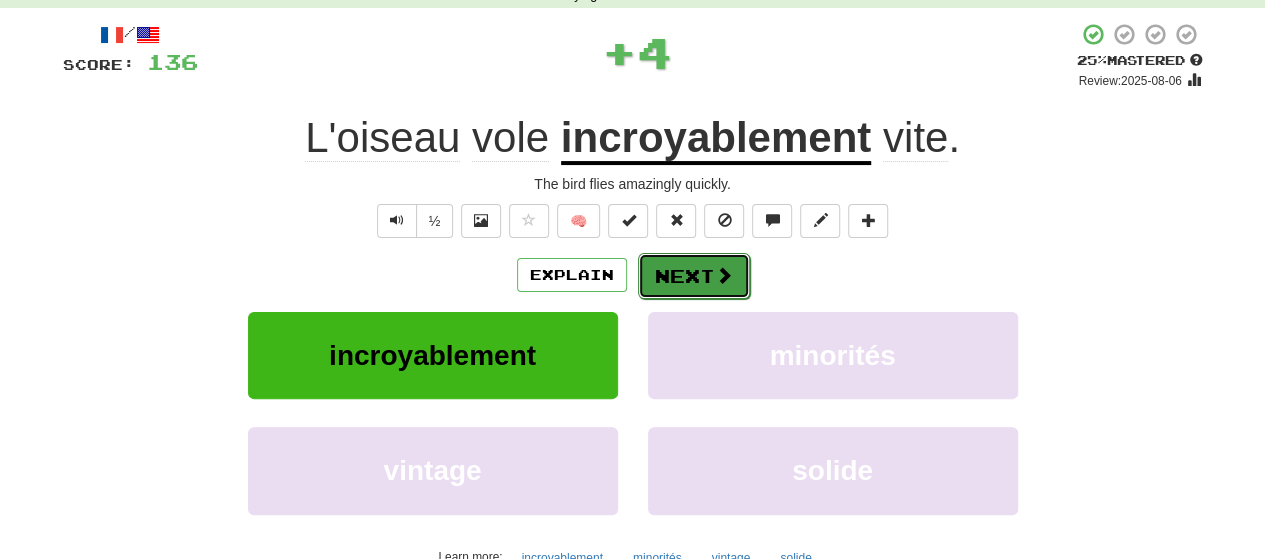 click on "Next" at bounding box center [694, 276] 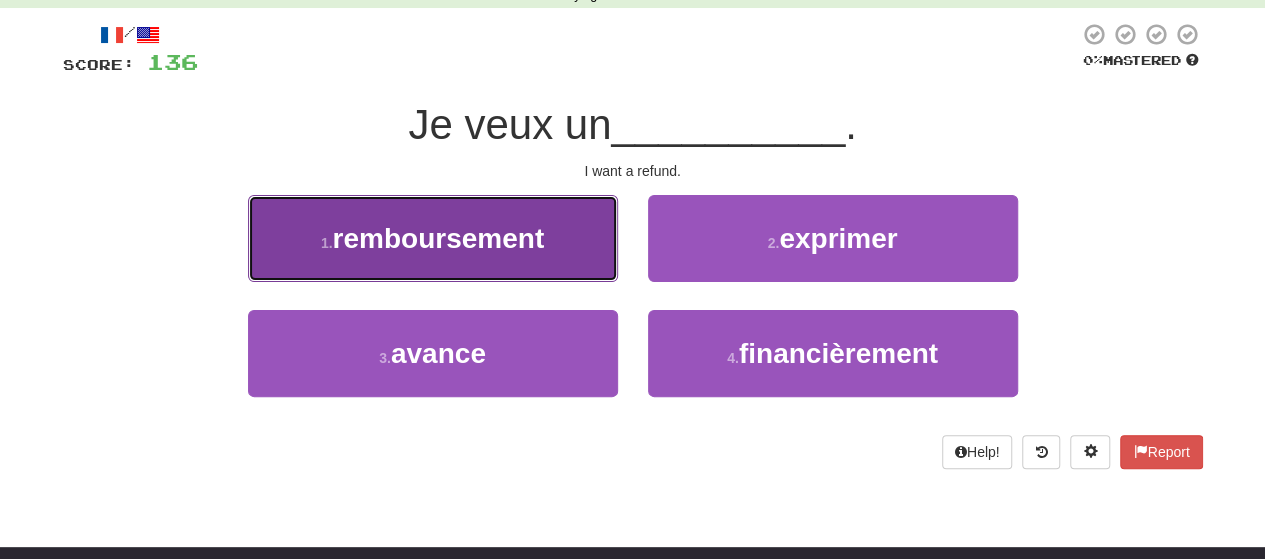 click on "1 .  remboursement" at bounding box center (433, 238) 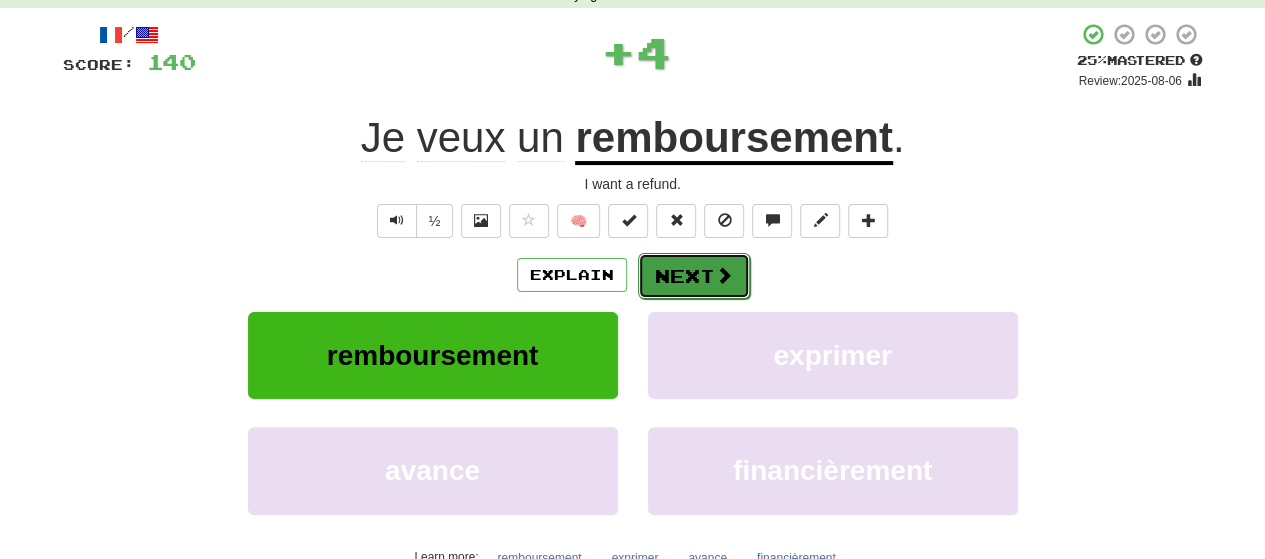 click on "Next" at bounding box center [694, 276] 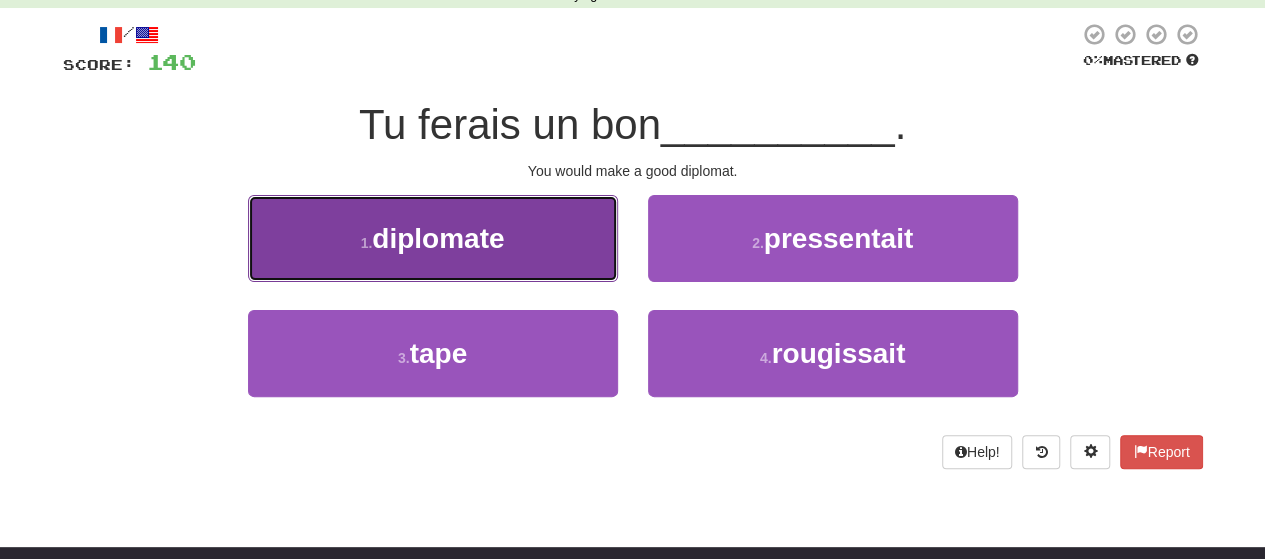 click on "1 .  diplomate" at bounding box center [433, 238] 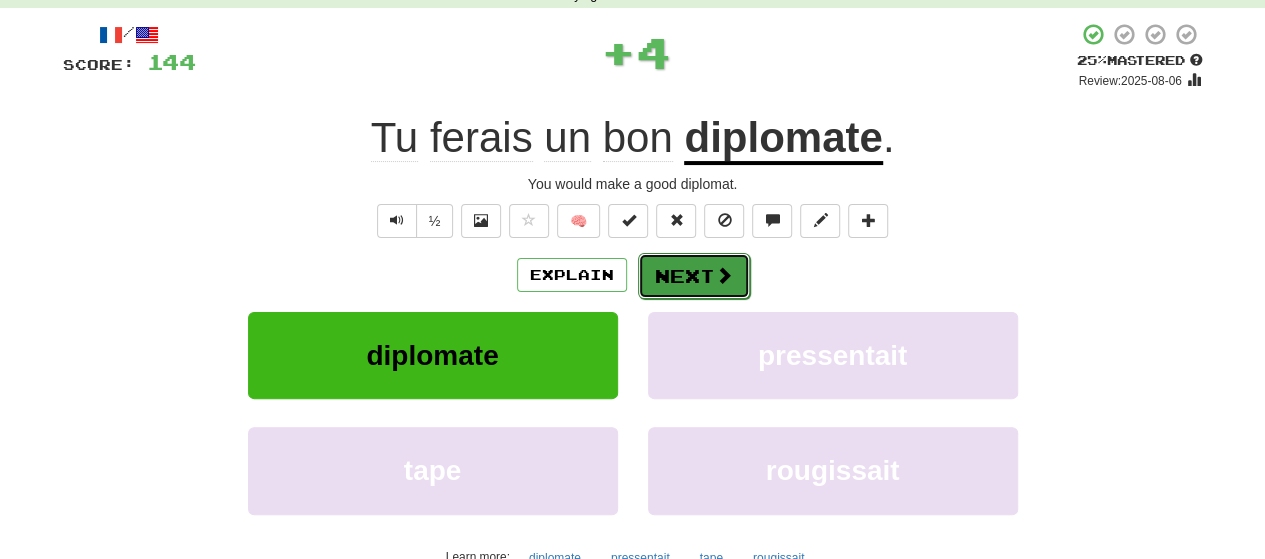 click at bounding box center [724, 275] 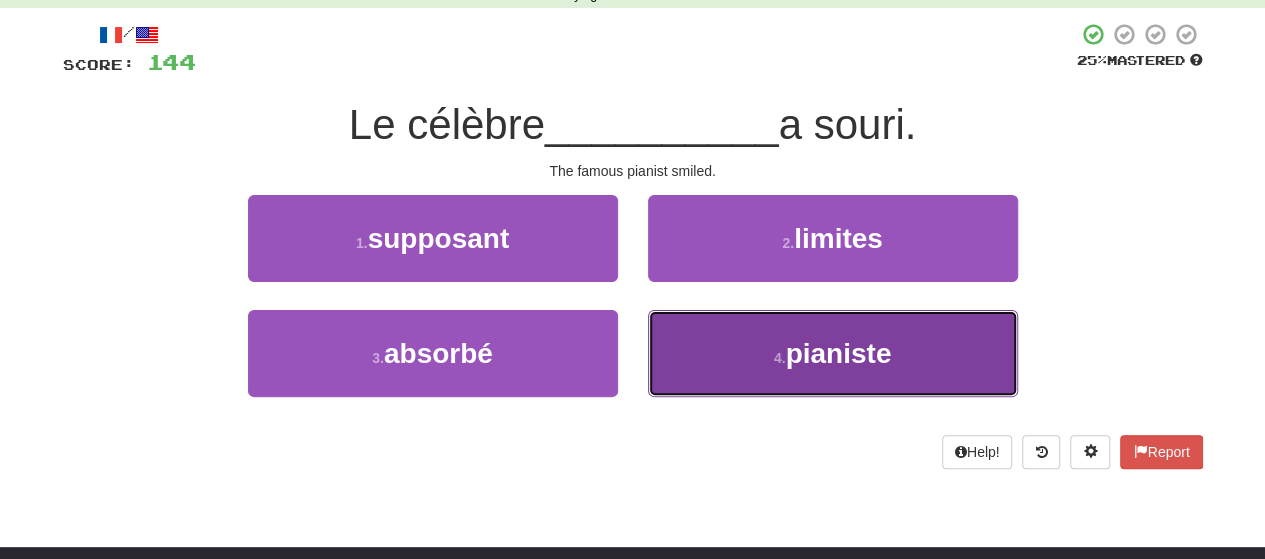 click on "4 .  pianiste" at bounding box center [833, 353] 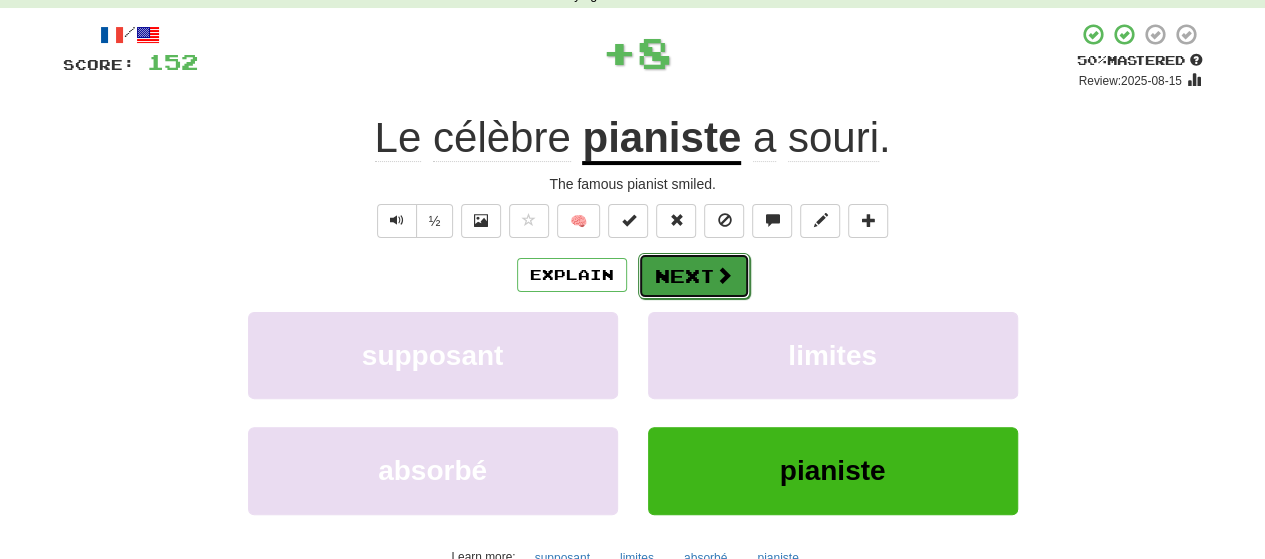 click on "Next" at bounding box center [694, 276] 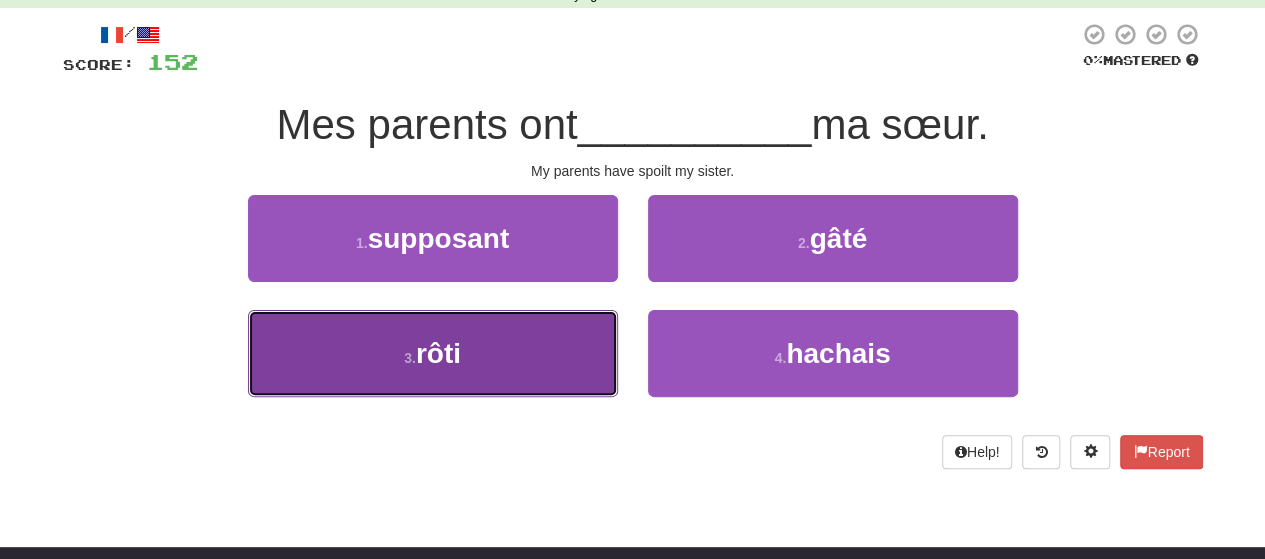 click on "3 .  rôti" at bounding box center (433, 353) 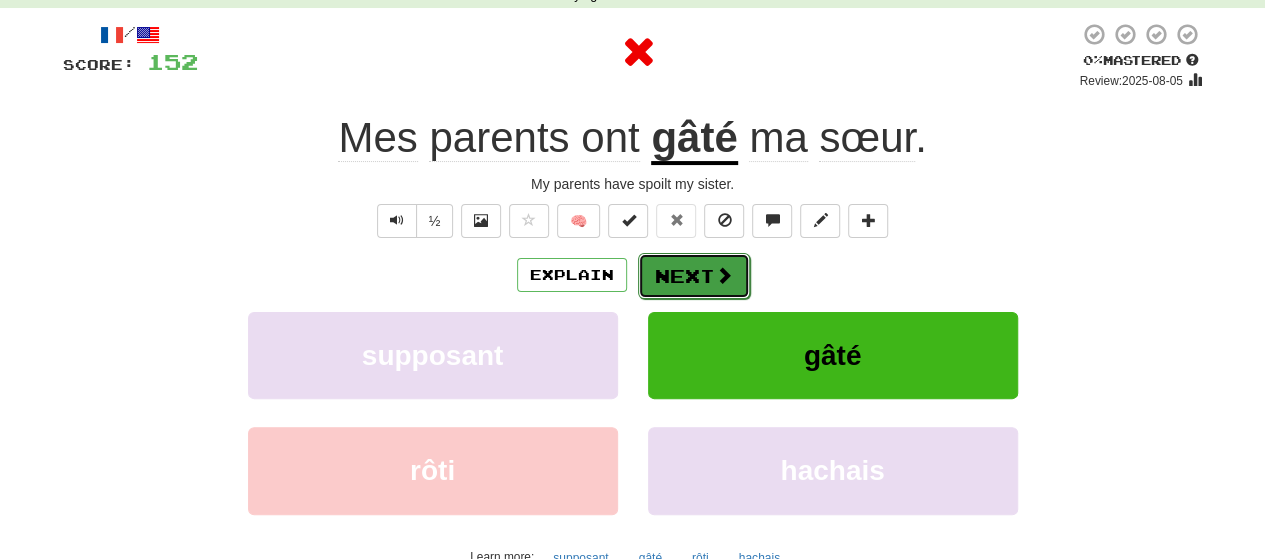 click at bounding box center [724, 275] 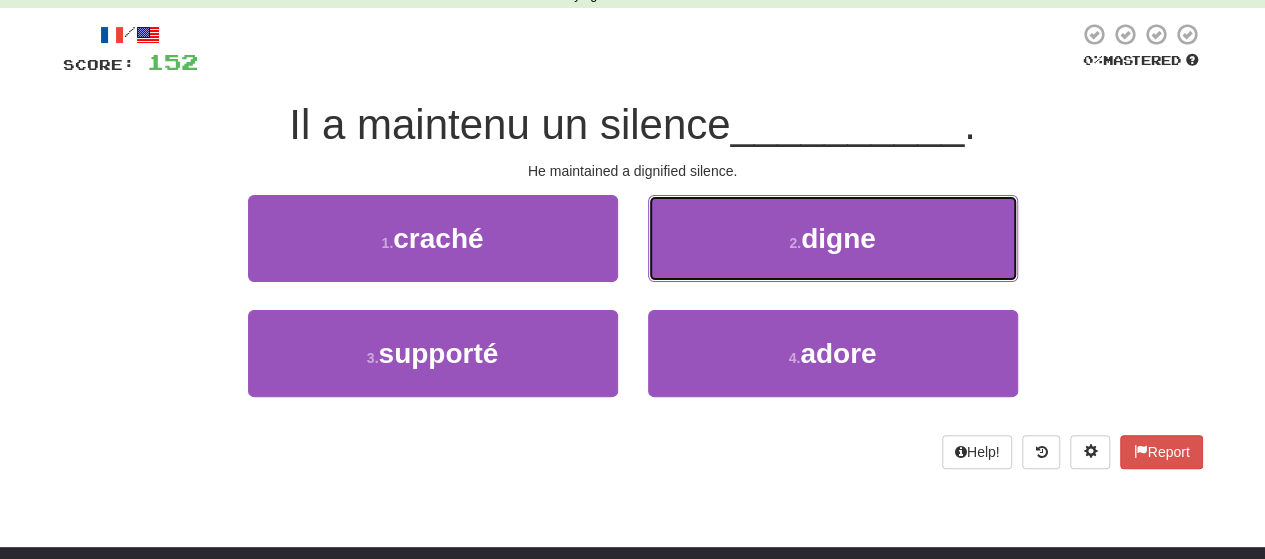 click on "2 .  digne" at bounding box center [833, 238] 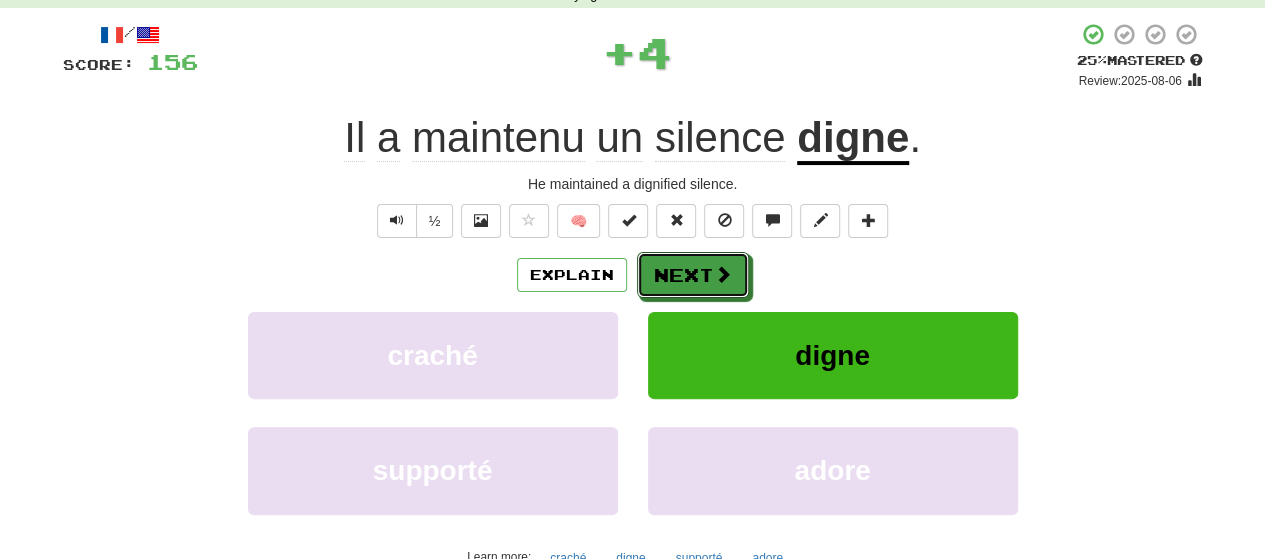 click at bounding box center [723, 274] 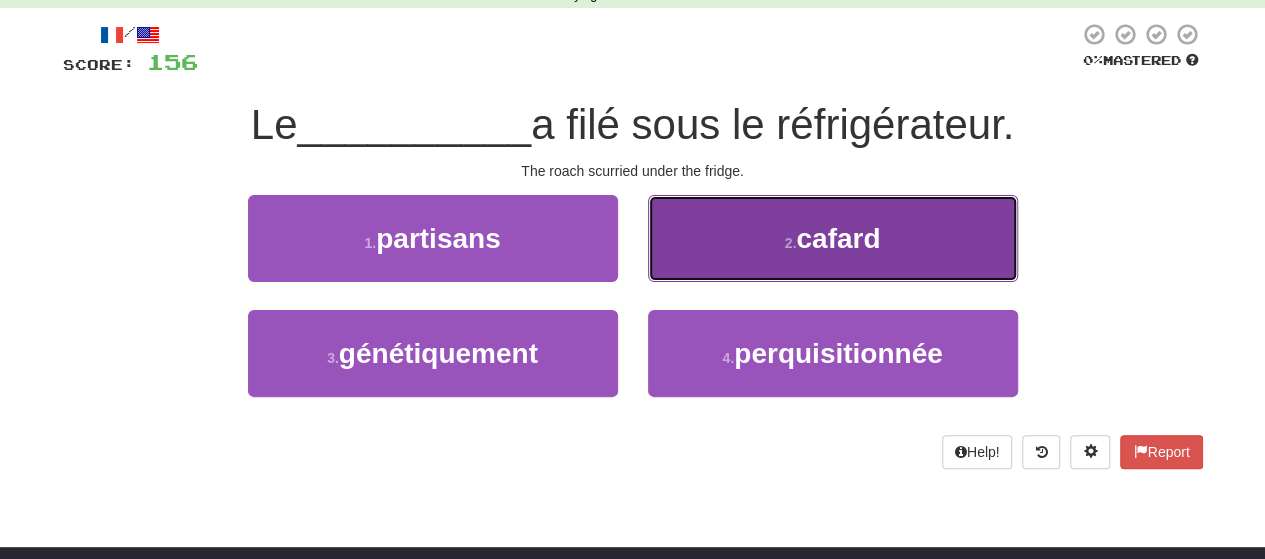 click on "2 .  cafard" at bounding box center (833, 238) 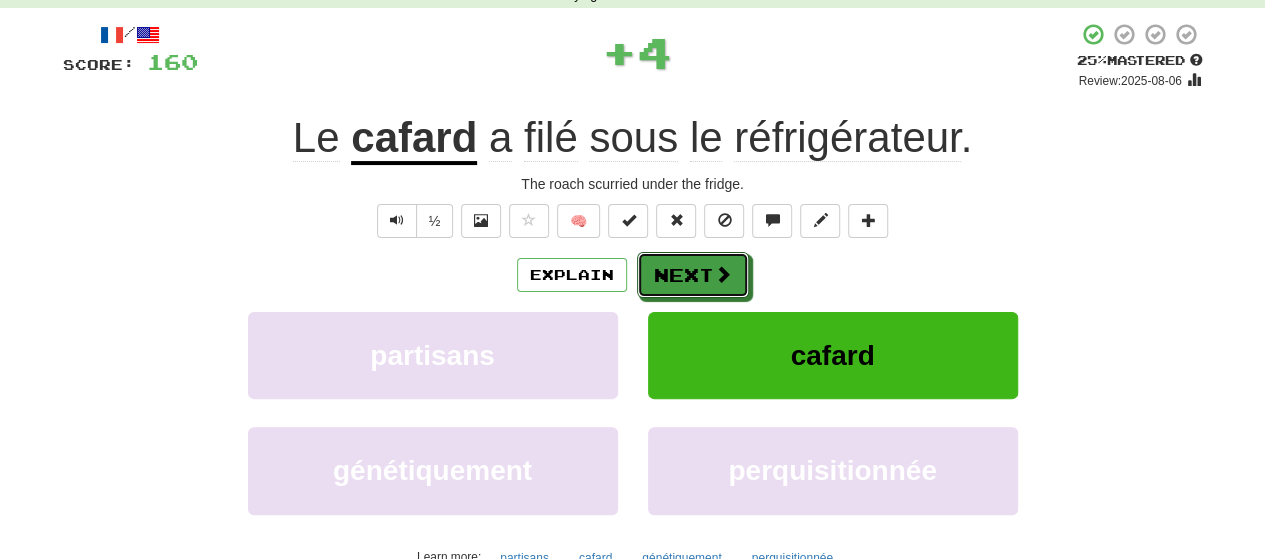 click on "Next" at bounding box center (693, 275) 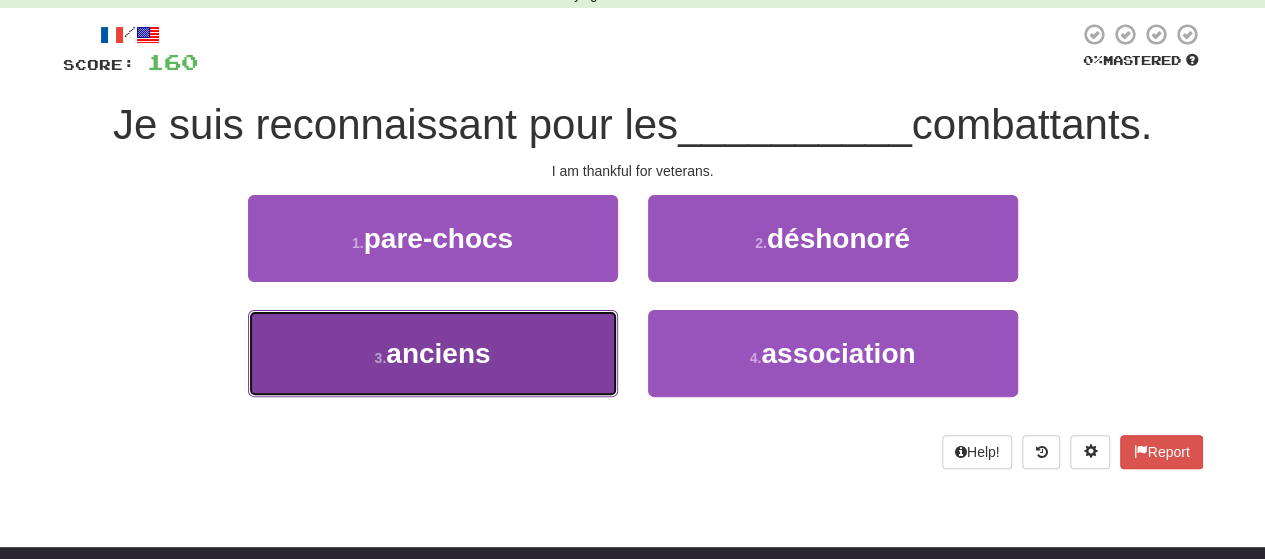 click on "3 .  anciens" at bounding box center (433, 353) 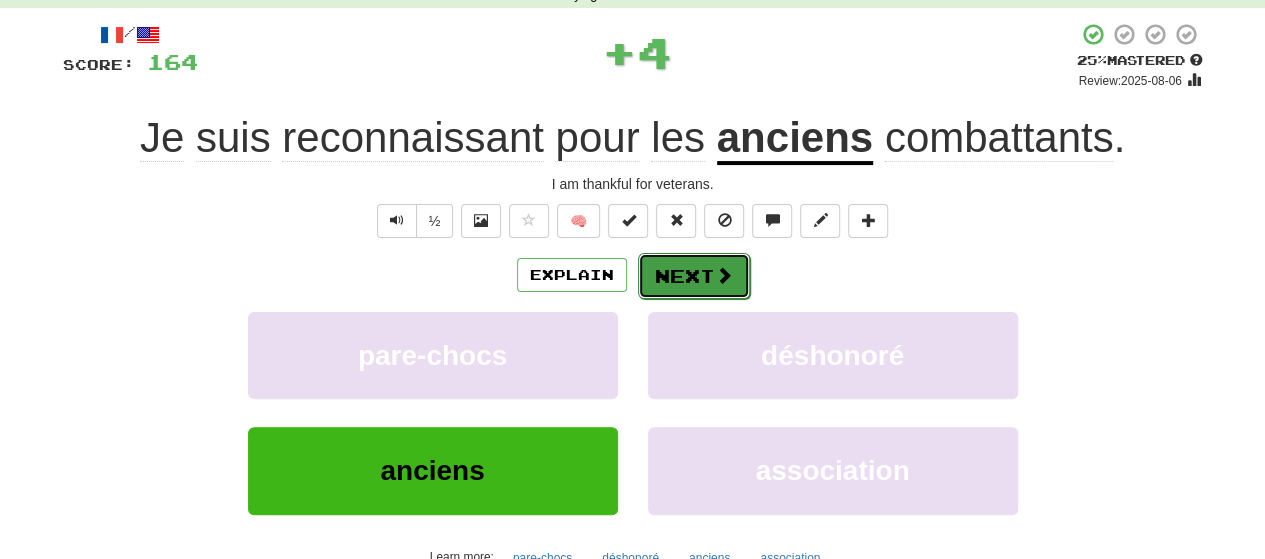 click at bounding box center [724, 275] 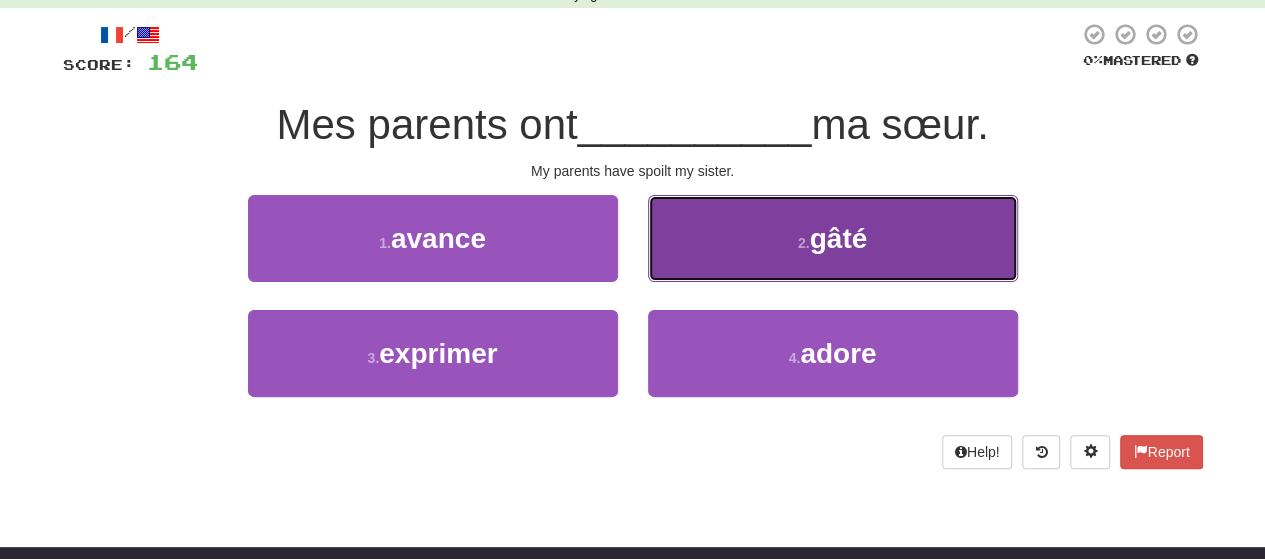click on "2 .  gâté" at bounding box center (833, 238) 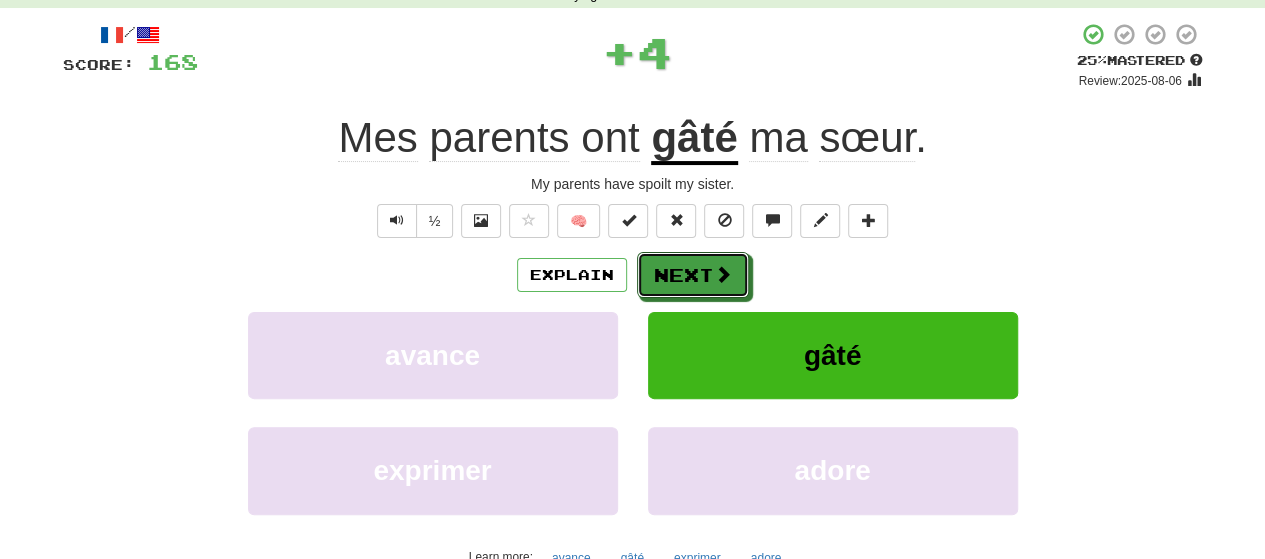 click at bounding box center (723, 274) 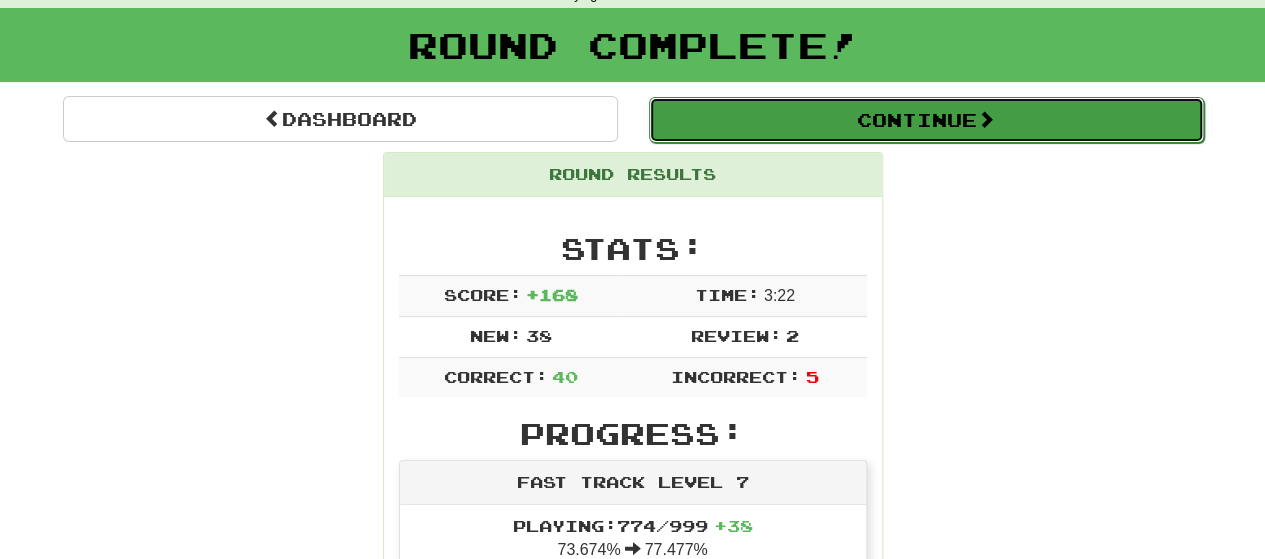 click on "Continue" at bounding box center [926, 120] 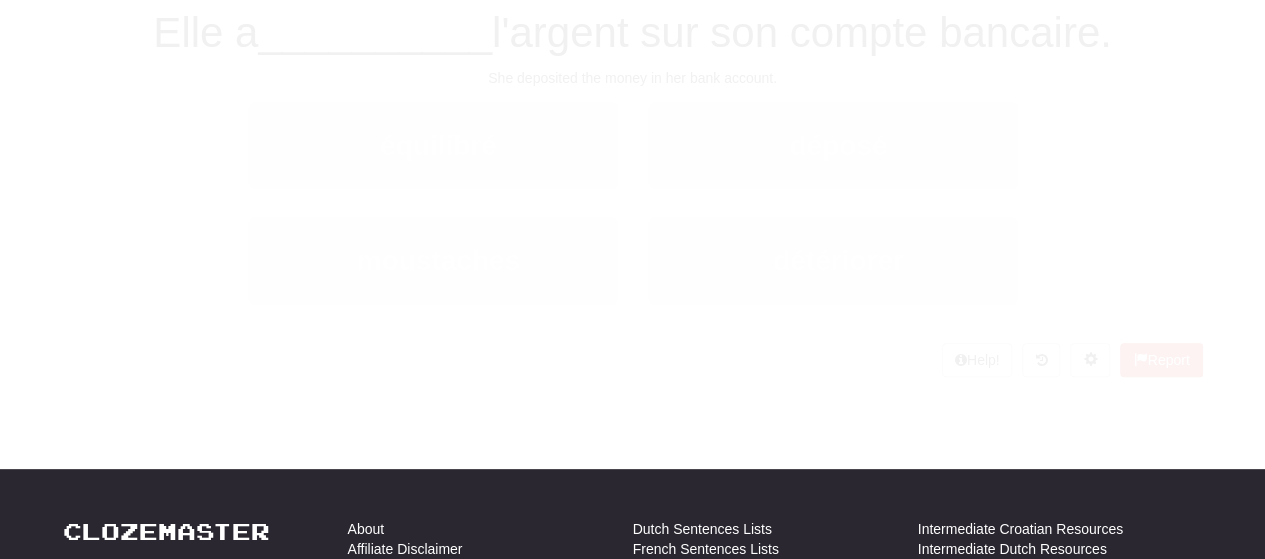 scroll, scrollTop: 100, scrollLeft: 0, axis: vertical 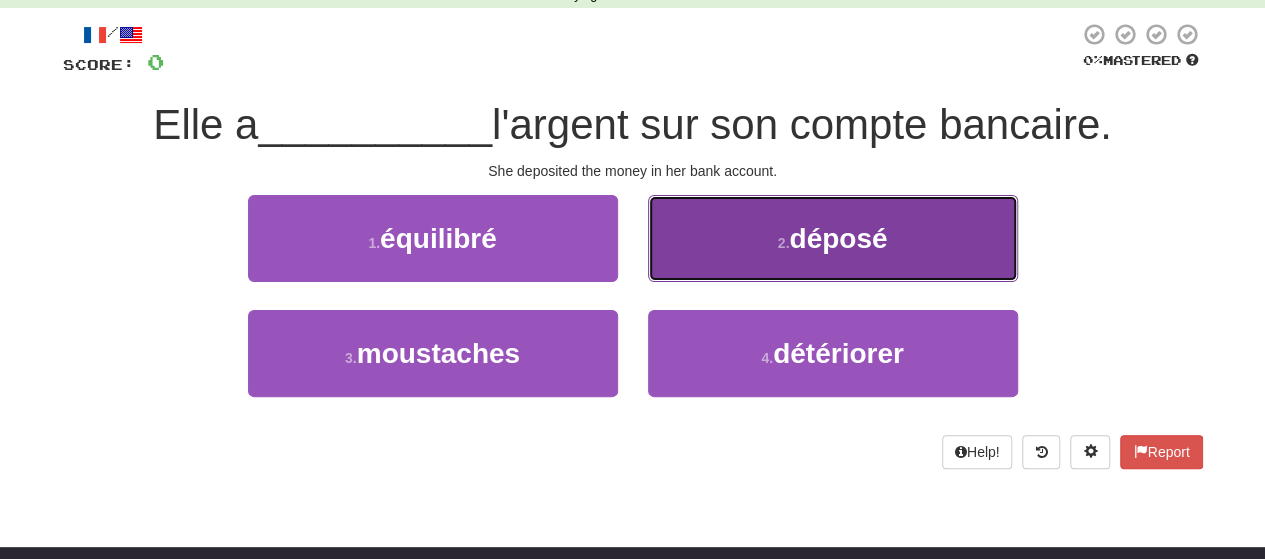 click on "déposé" at bounding box center (838, 238) 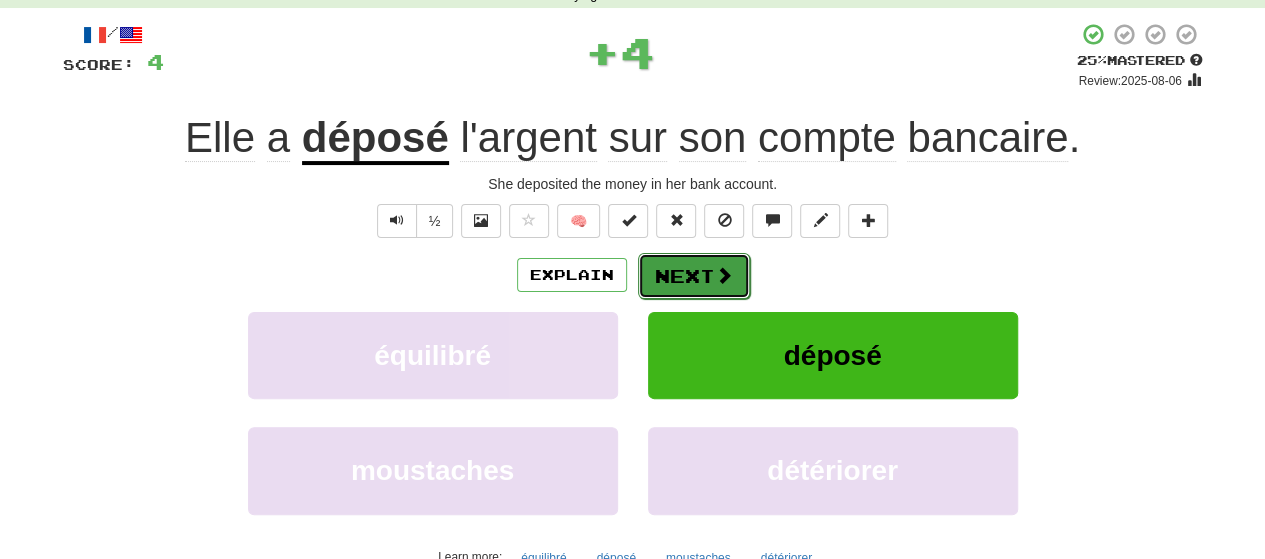 click at bounding box center (724, 275) 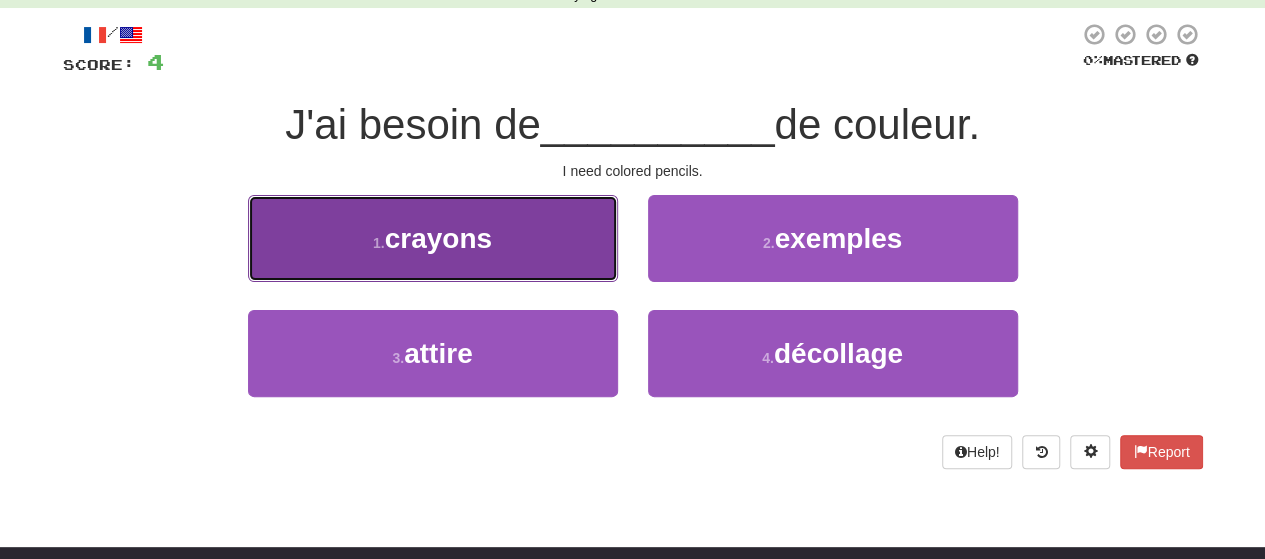 click on "1 .  crayons" at bounding box center (433, 238) 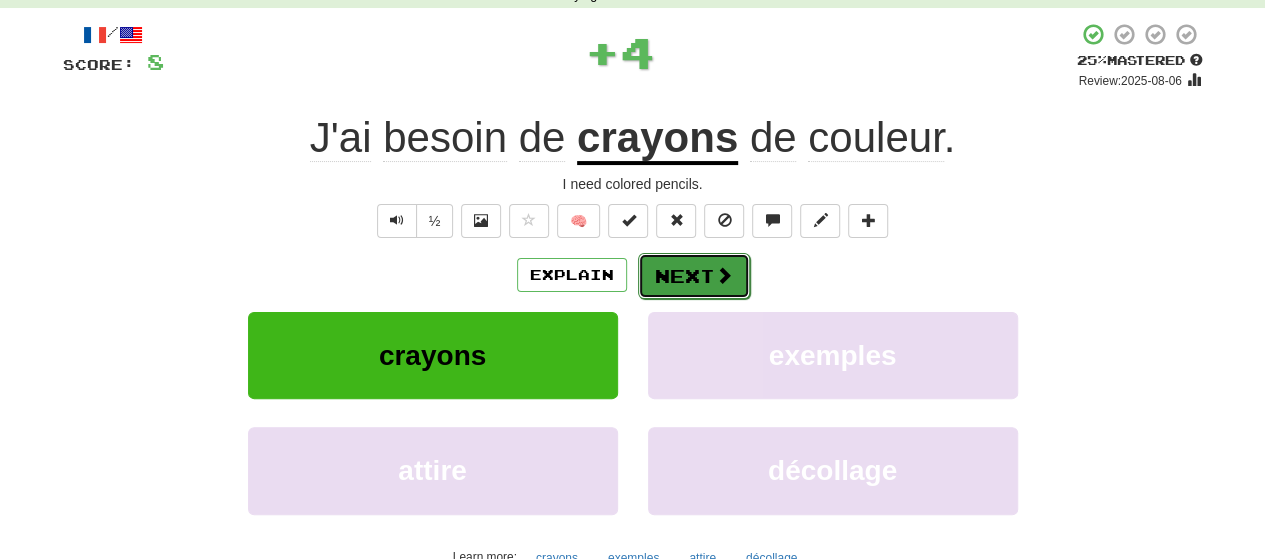 click on "Next" at bounding box center (694, 276) 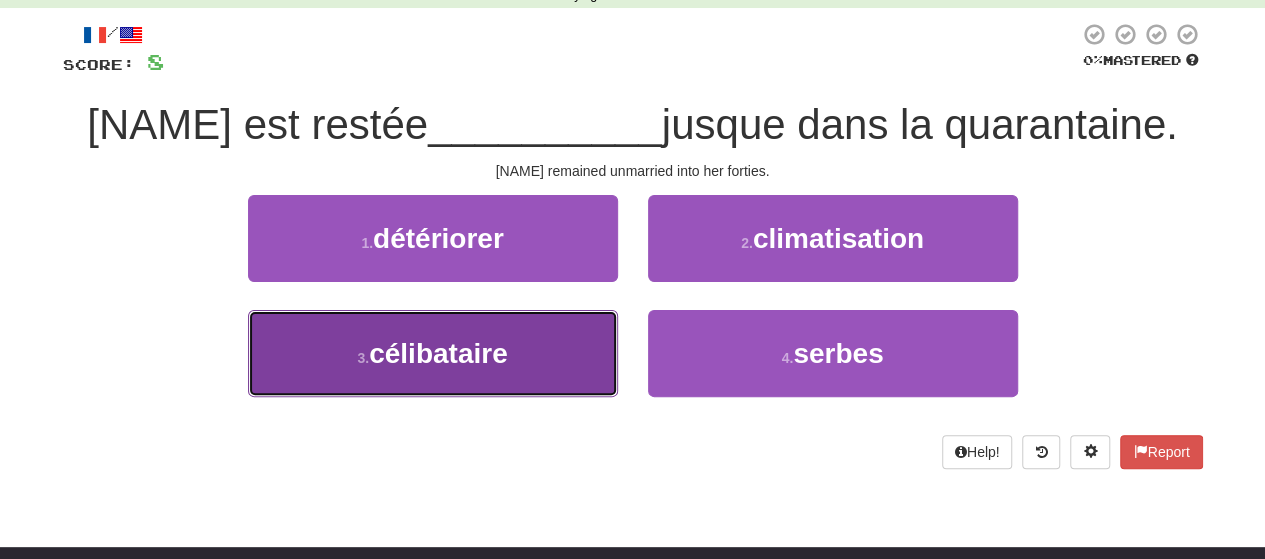 click on "3 .  célibataire" at bounding box center [433, 353] 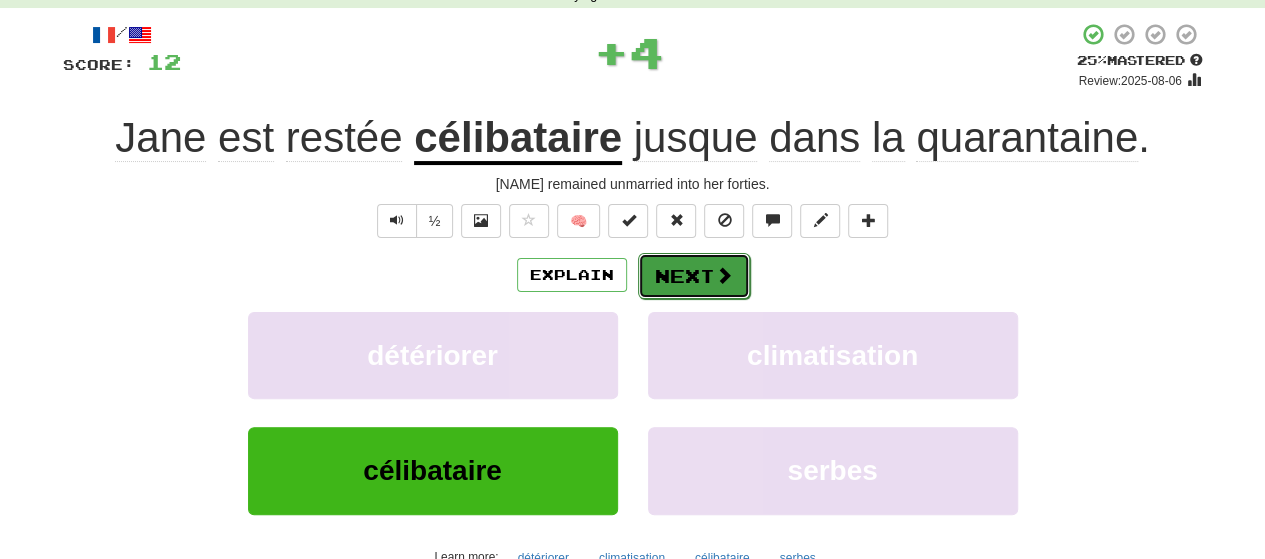 click on "Next" at bounding box center (694, 276) 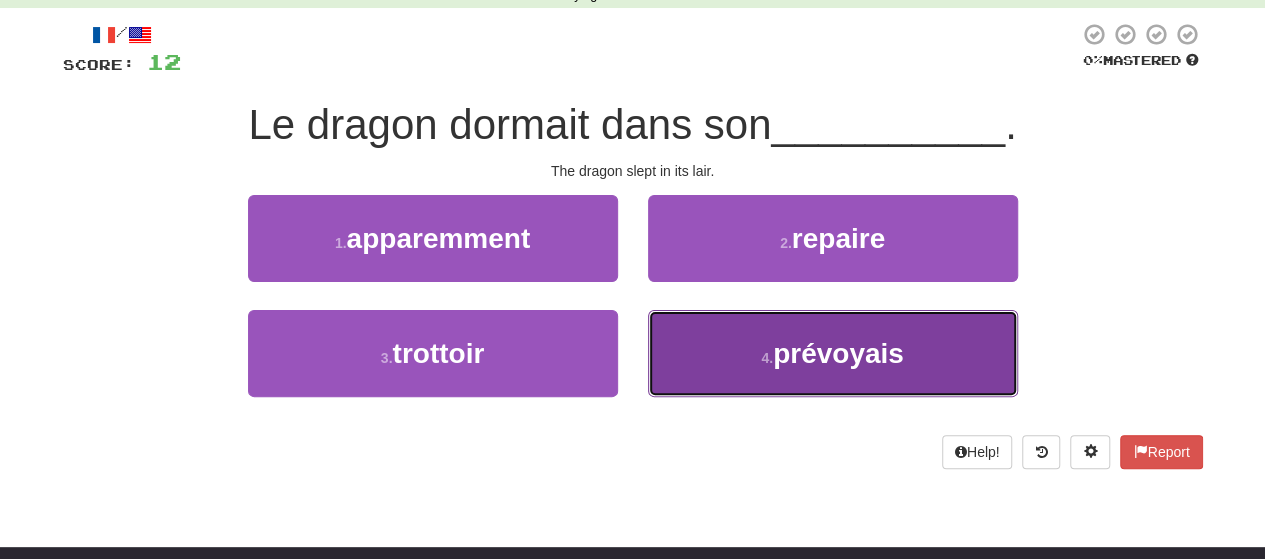 click on "4 .  prévoyais" at bounding box center [833, 353] 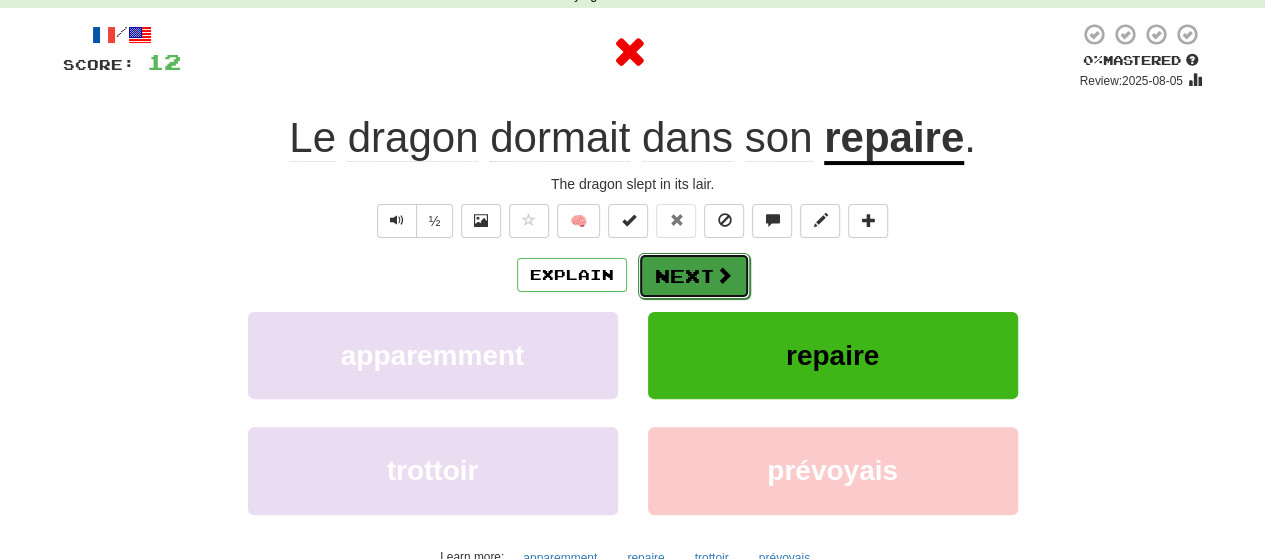 click on "Next" at bounding box center [694, 276] 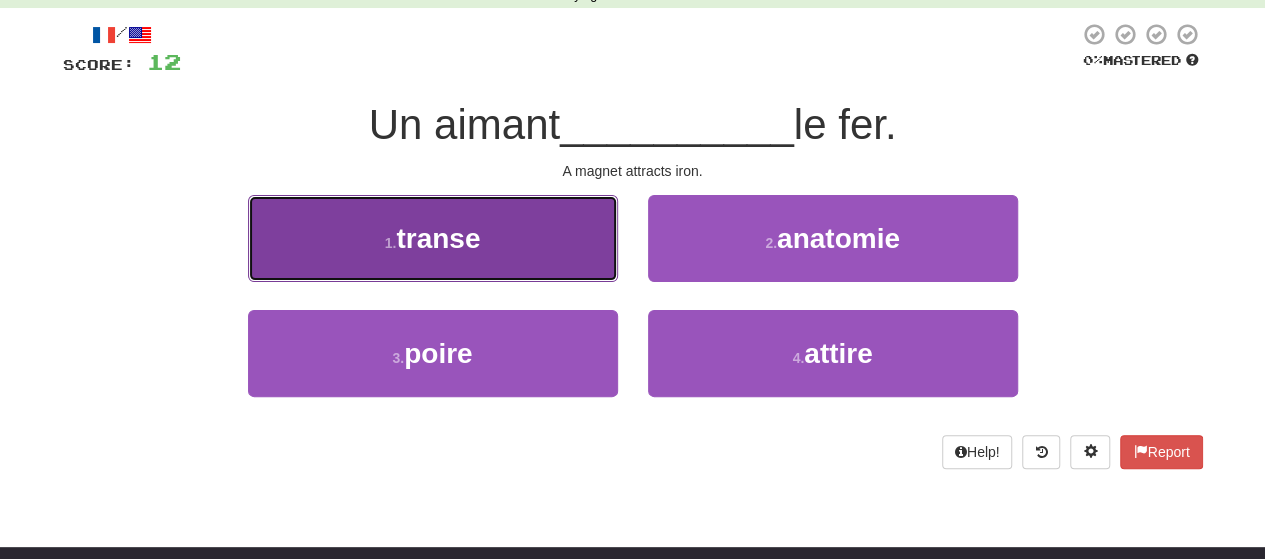 click on "1 .  transe" at bounding box center [433, 238] 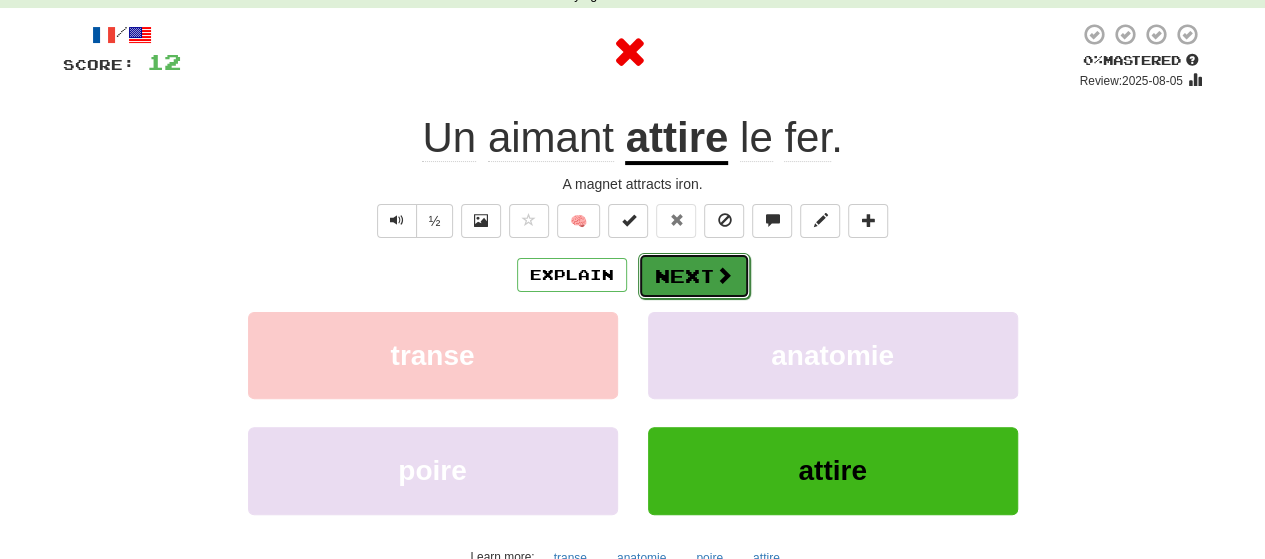 click on "Next" at bounding box center [694, 276] 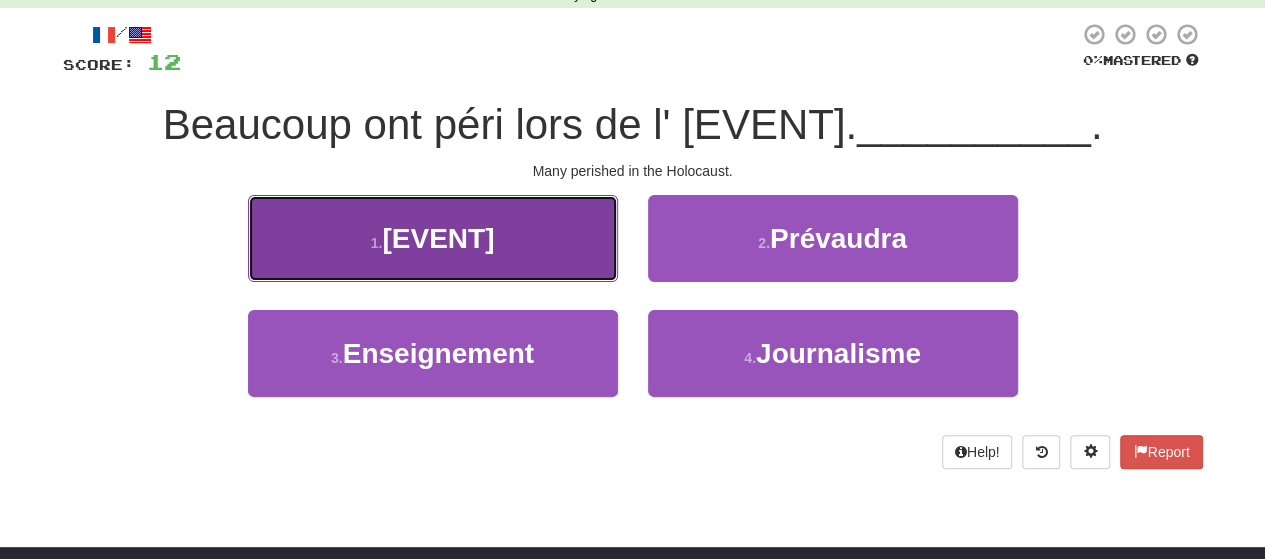 click on "1 . [EVENT]" at bounding box center (433, 238) 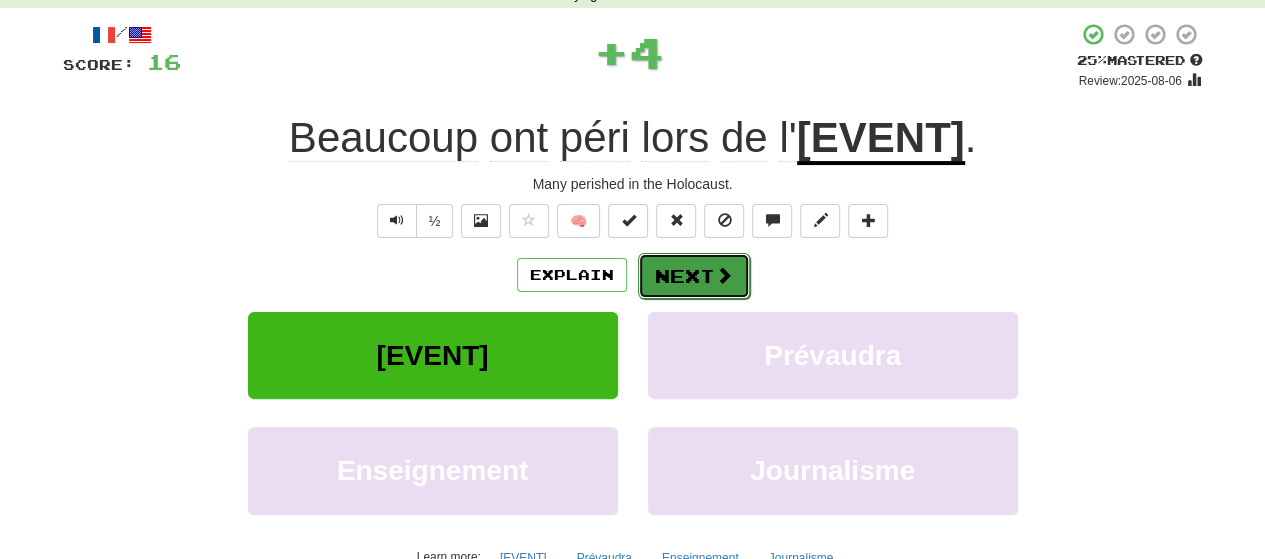 click on "Next" at bounding box center (694, 276) 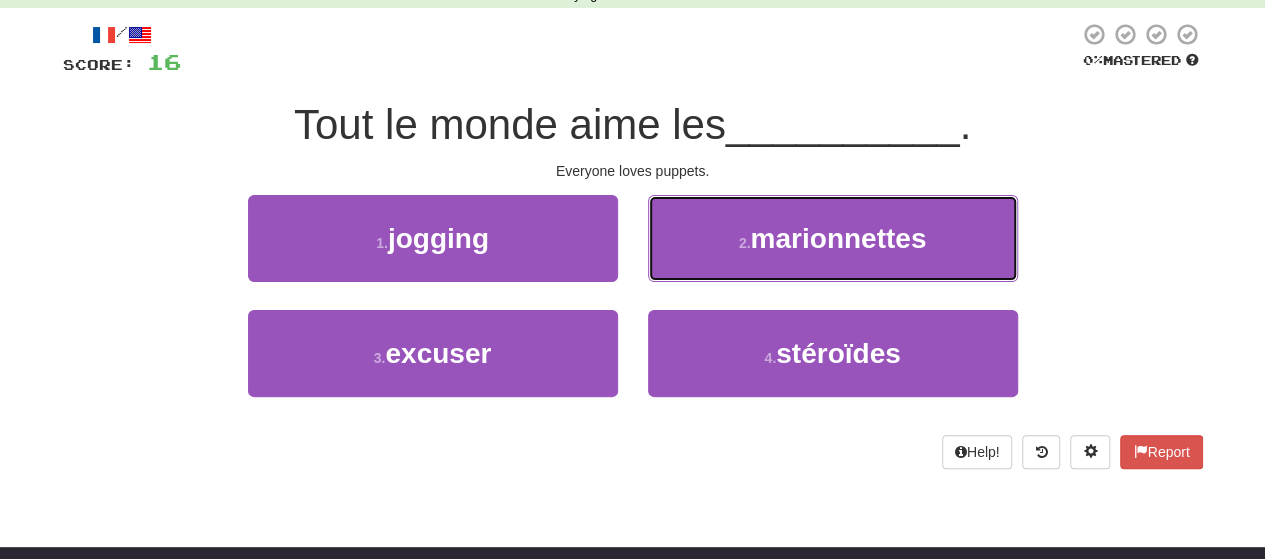 click on "2 .  marionnettes" at bounding box center (833, 238) 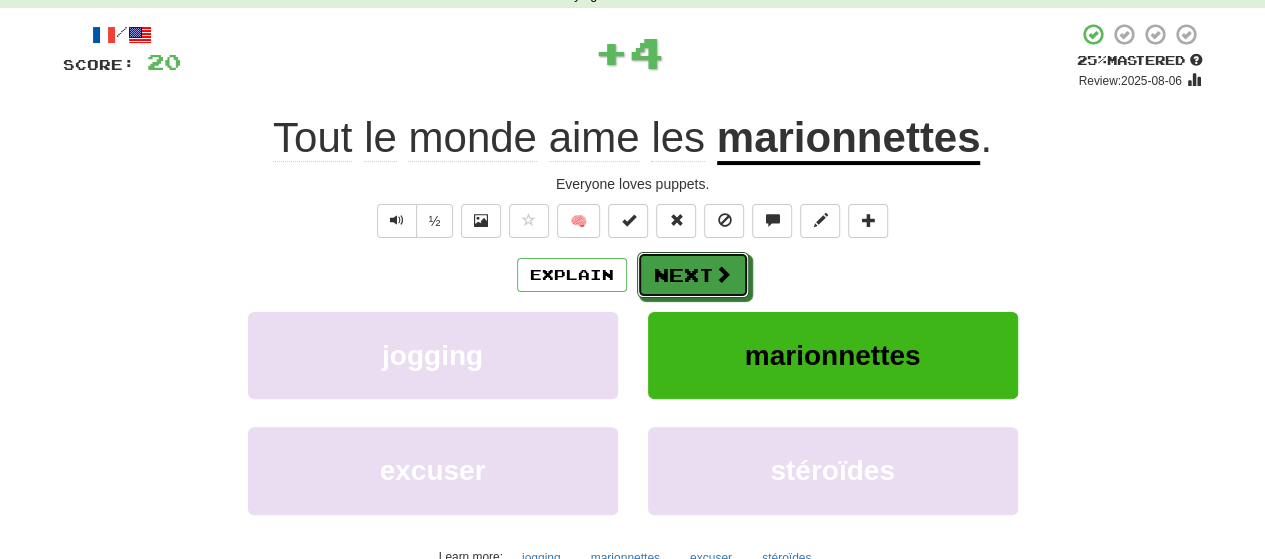 click on "Next" at bounding box center (693, 275) 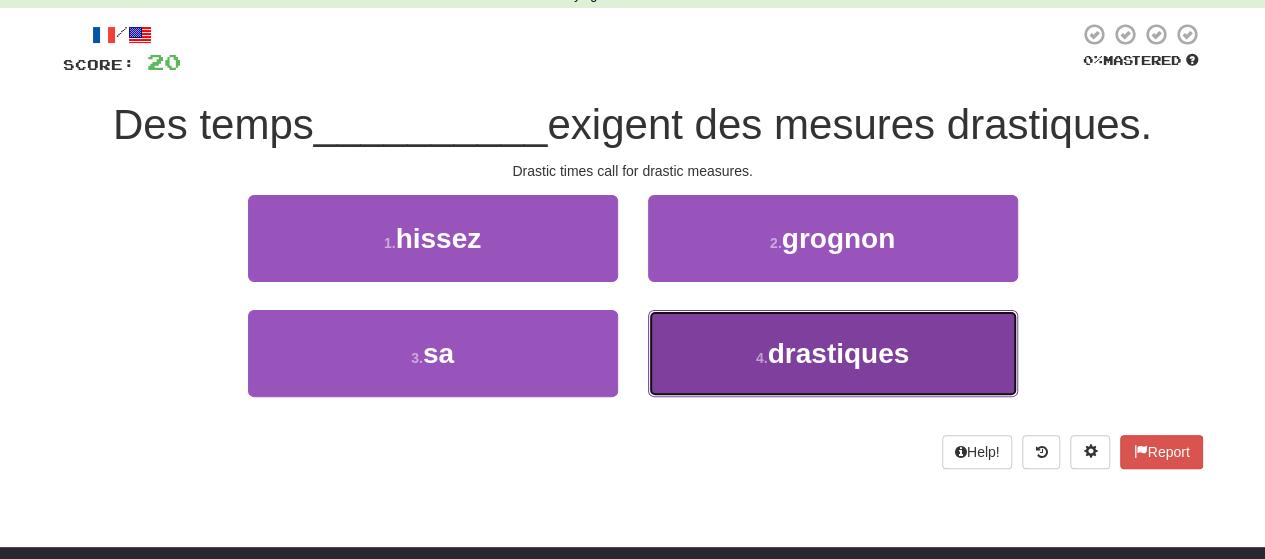 click on "4 .  drastiques" at bounding box center (833, 353) 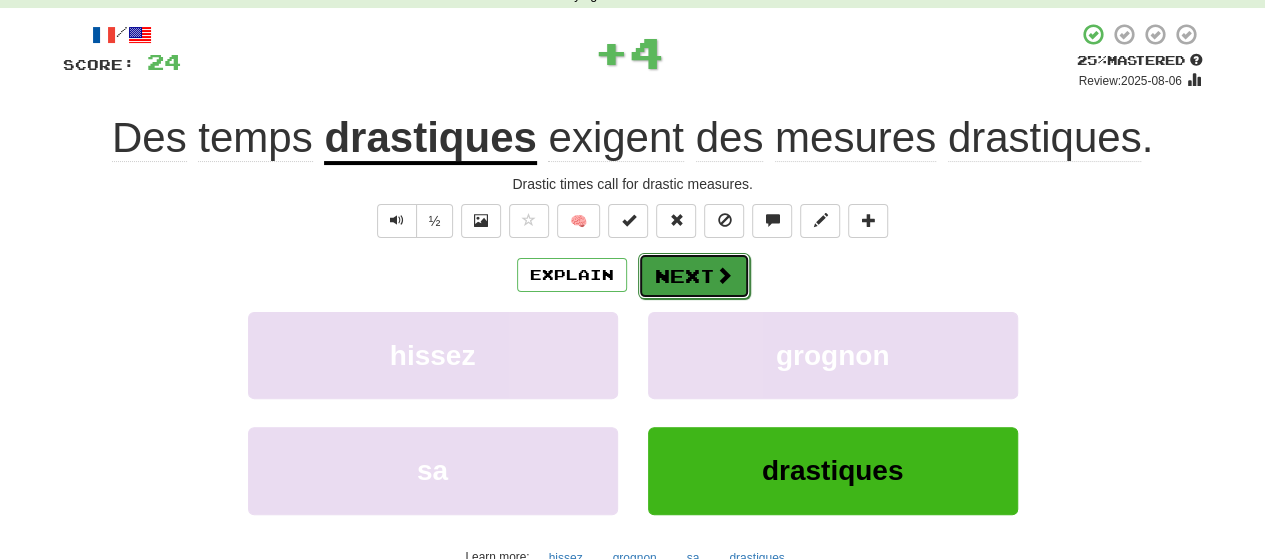 click on "Next" at bounding box center (694, 276) 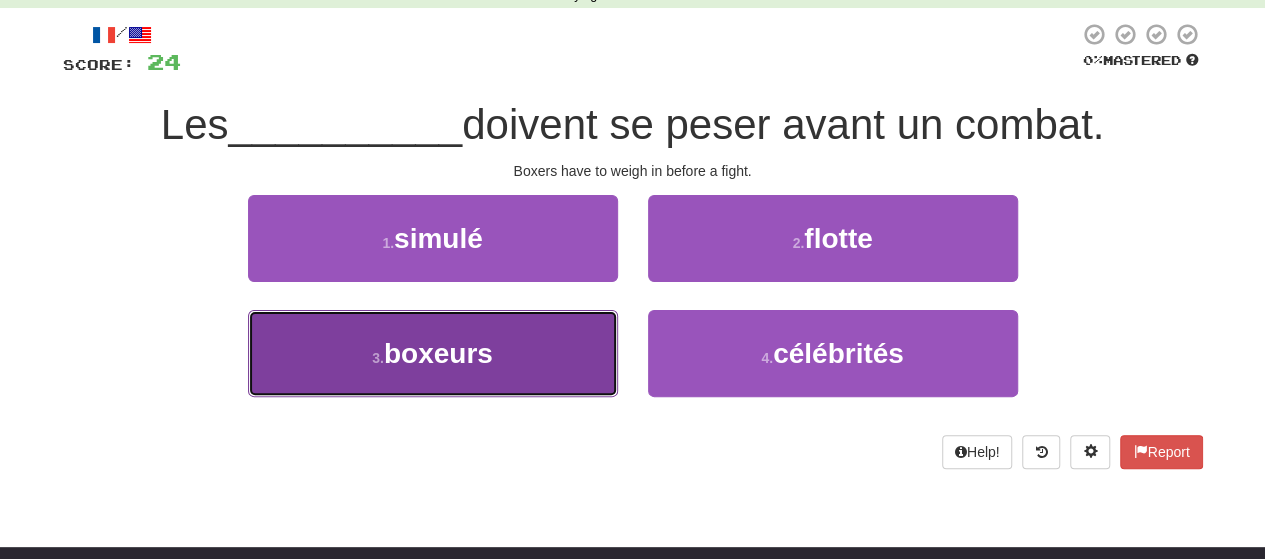 click on "3 .  boxeurs" at bounding box center (433, 353) 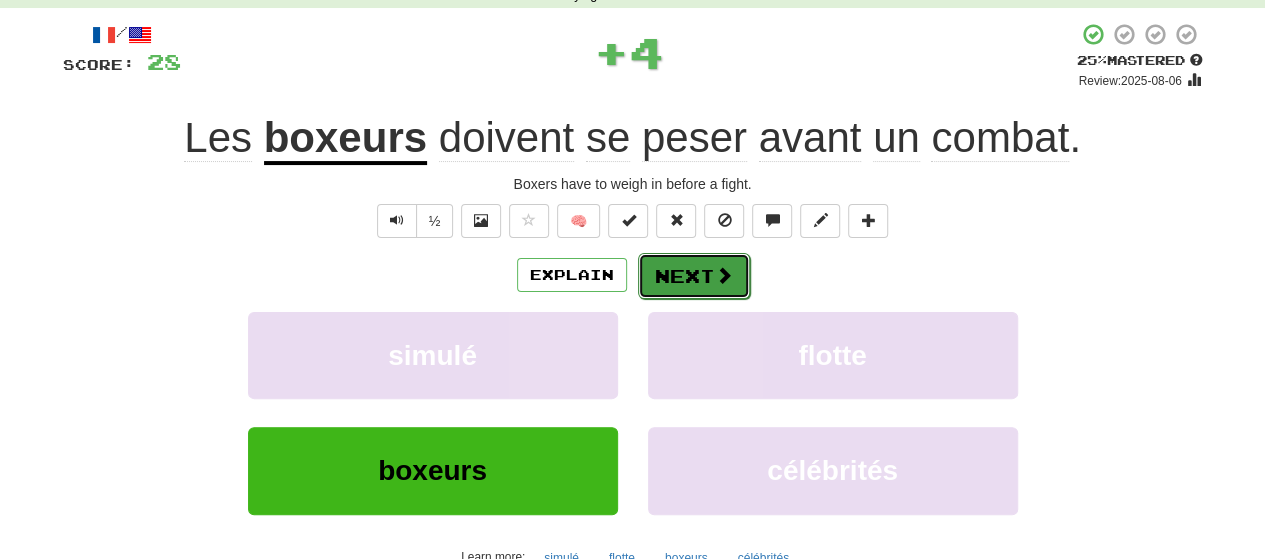 click on "Next" at bounding box center [694, 276] 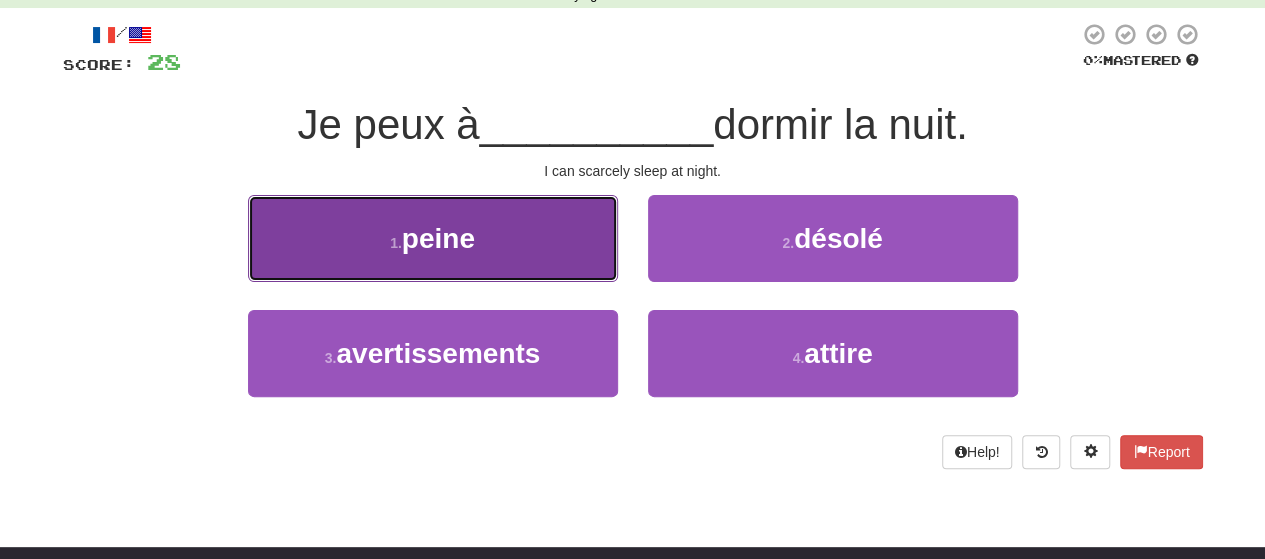 click on "1 .  peine" at bounding box center [433, 238] 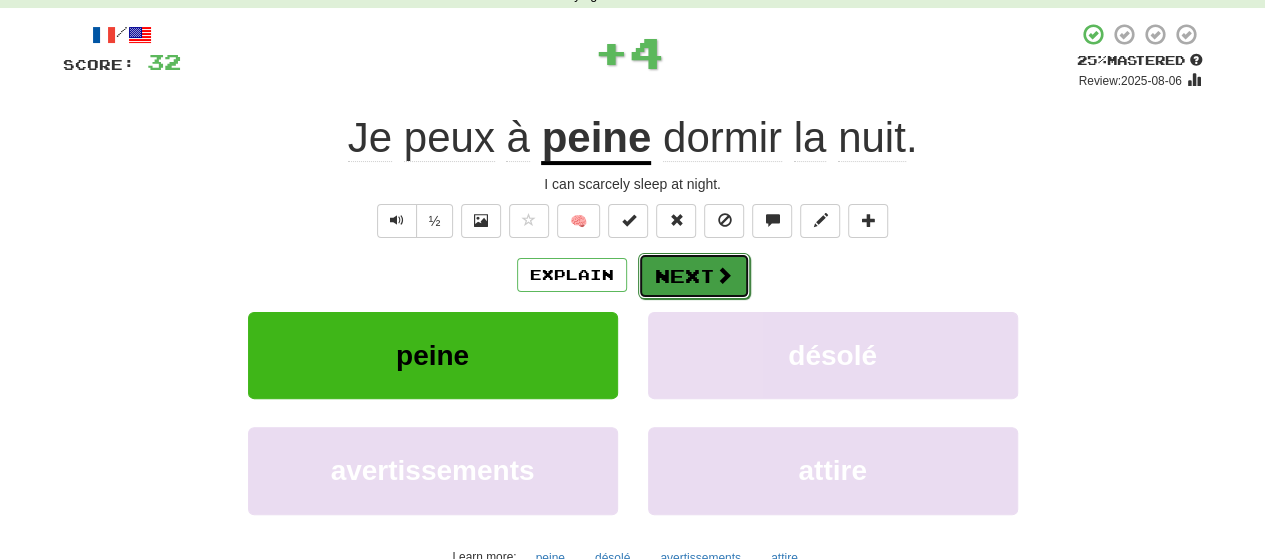 click on "Next" at bounding box center (694, 276) 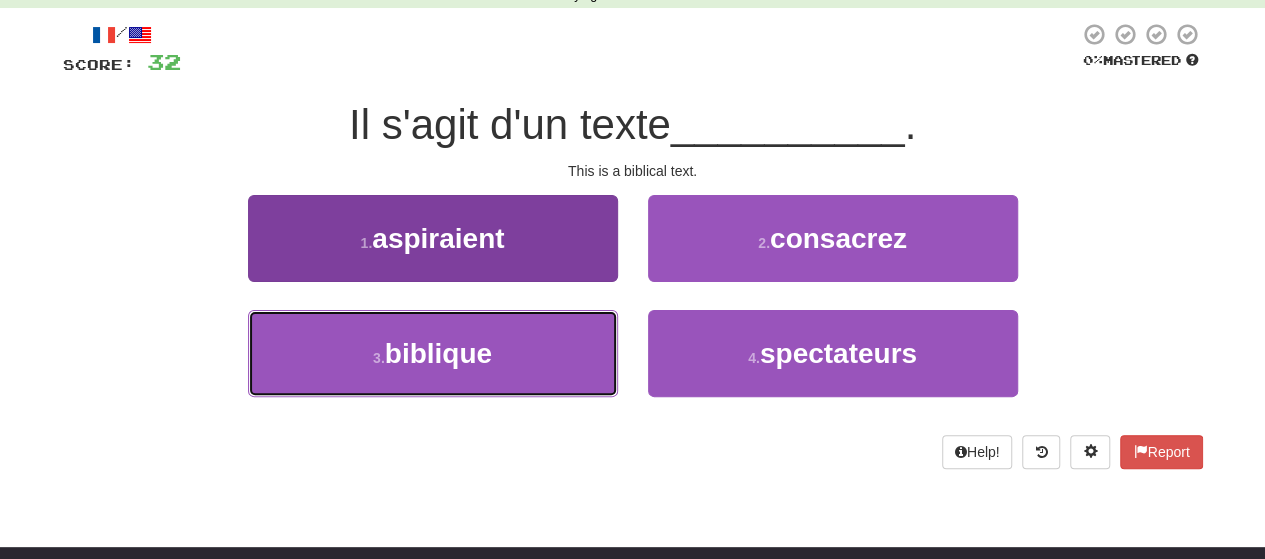 click on "3 .  biblique" at bounding box center [433, 353] 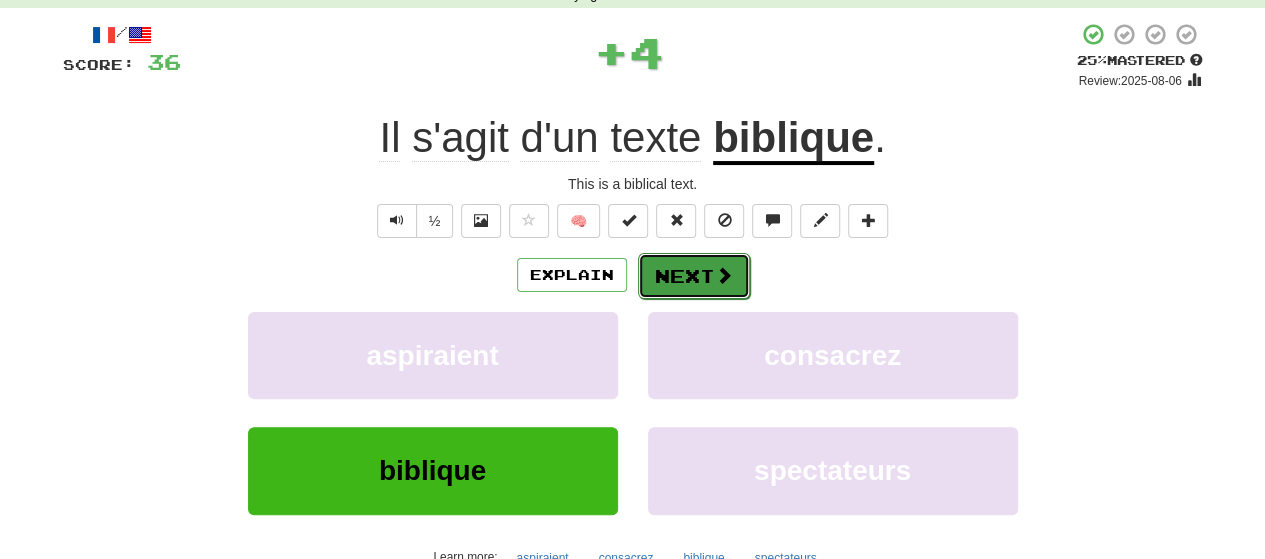 click on "Next" at bounding box center (694, 276) 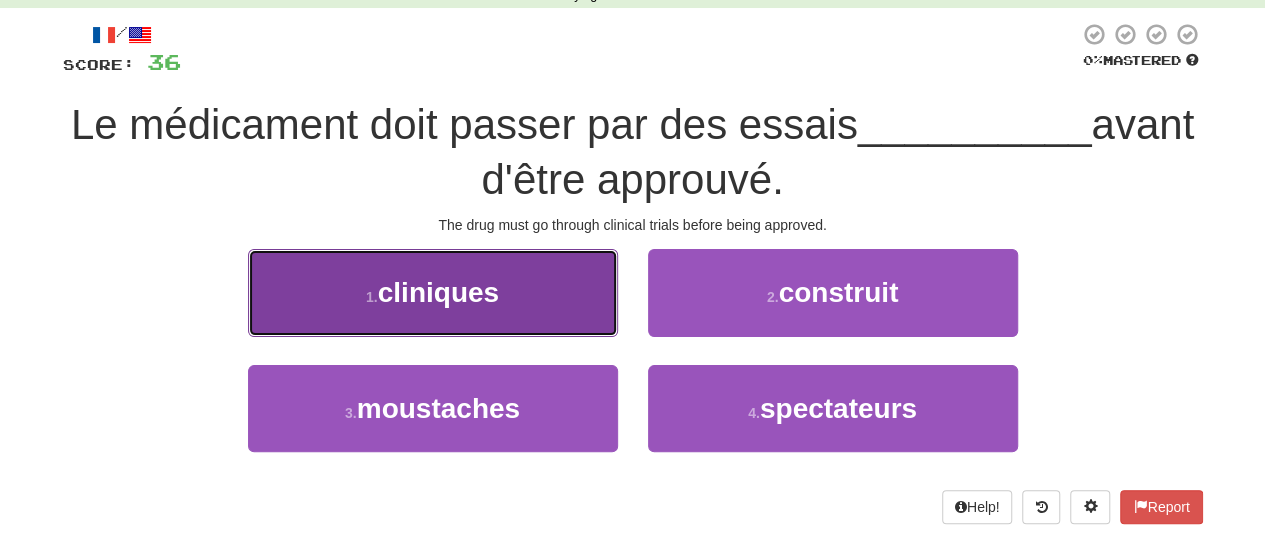 click on "1 .  cliniques" at bounding box center [433, 292] 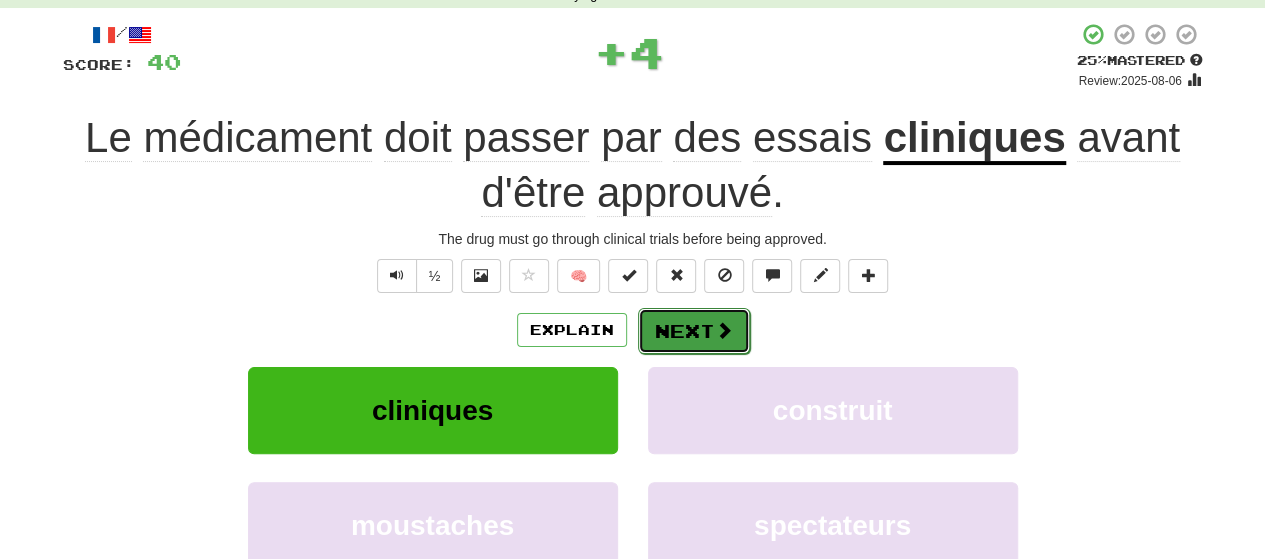click on "Next" at bounding box center [694, 331] 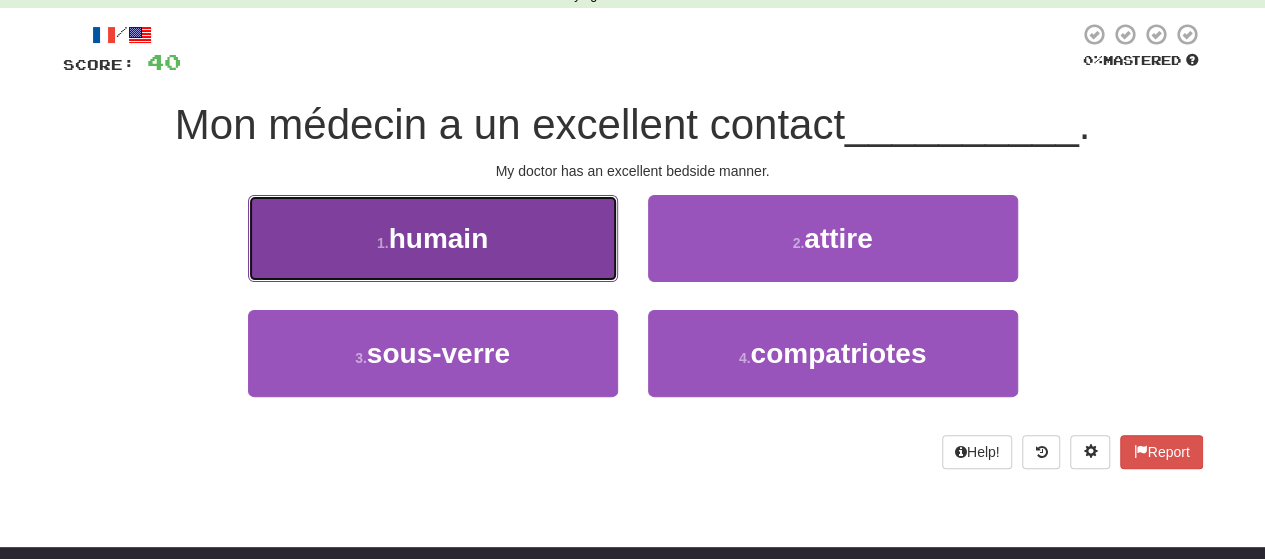 click on "1 .  humain" at bounding box center (433, 238) 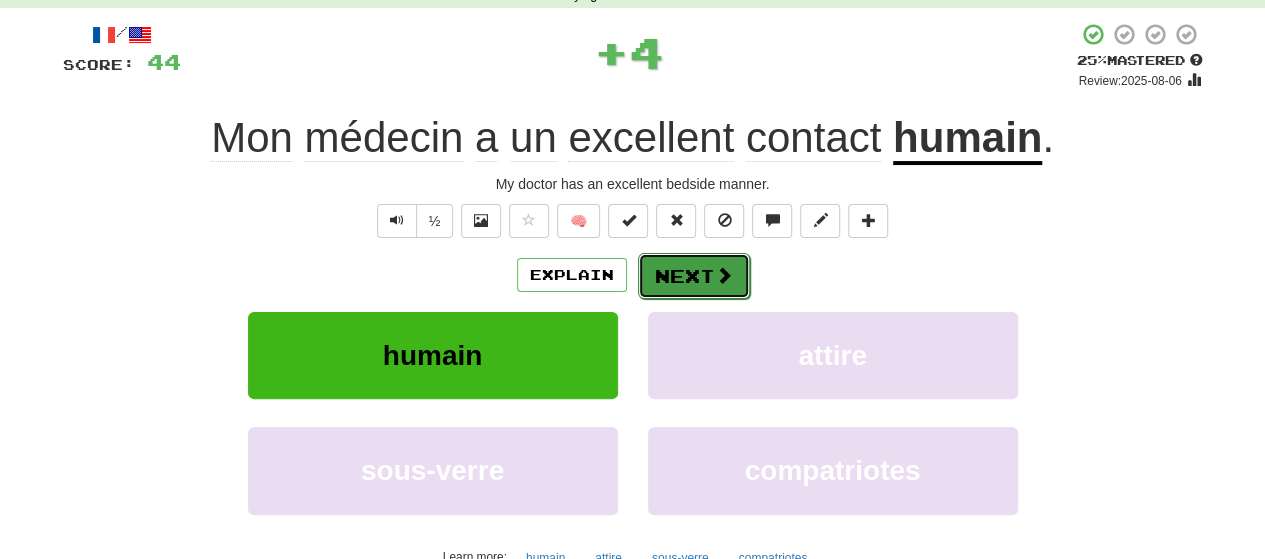 click on "Next" at bounding box center (694, 276) 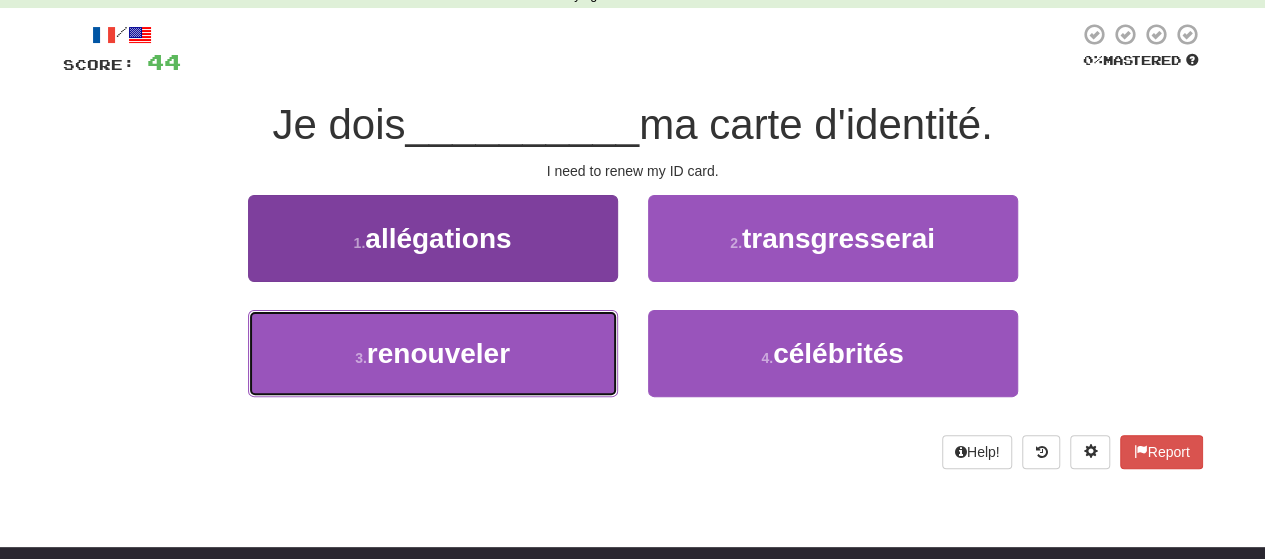 click on "renouveler" at bounding box center (438, 353) 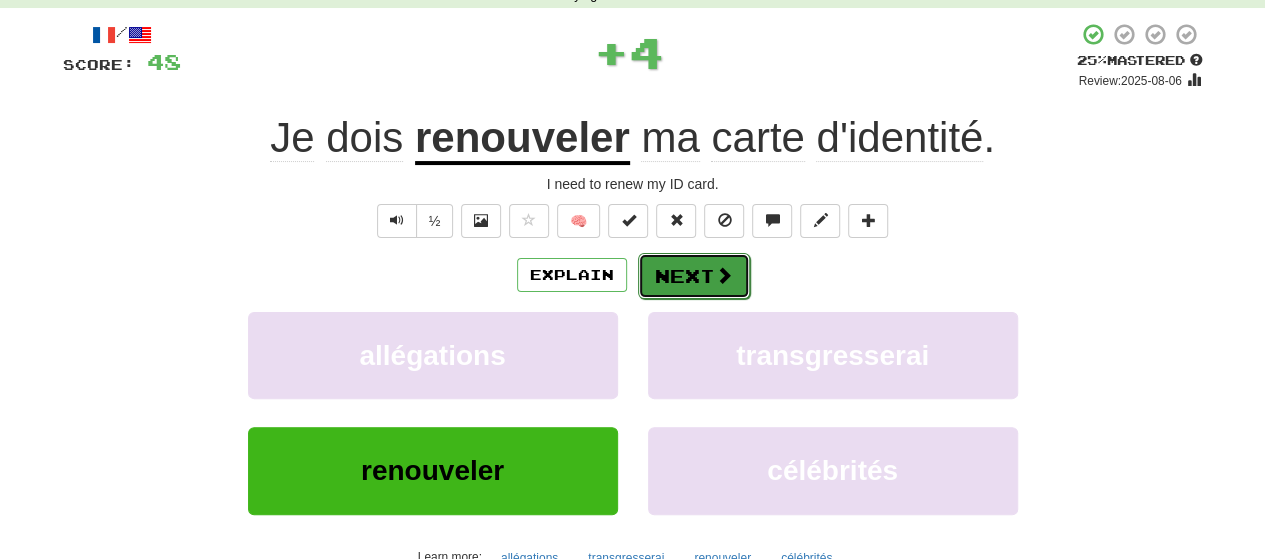 click on "Next" at bounding box center [694, 276] 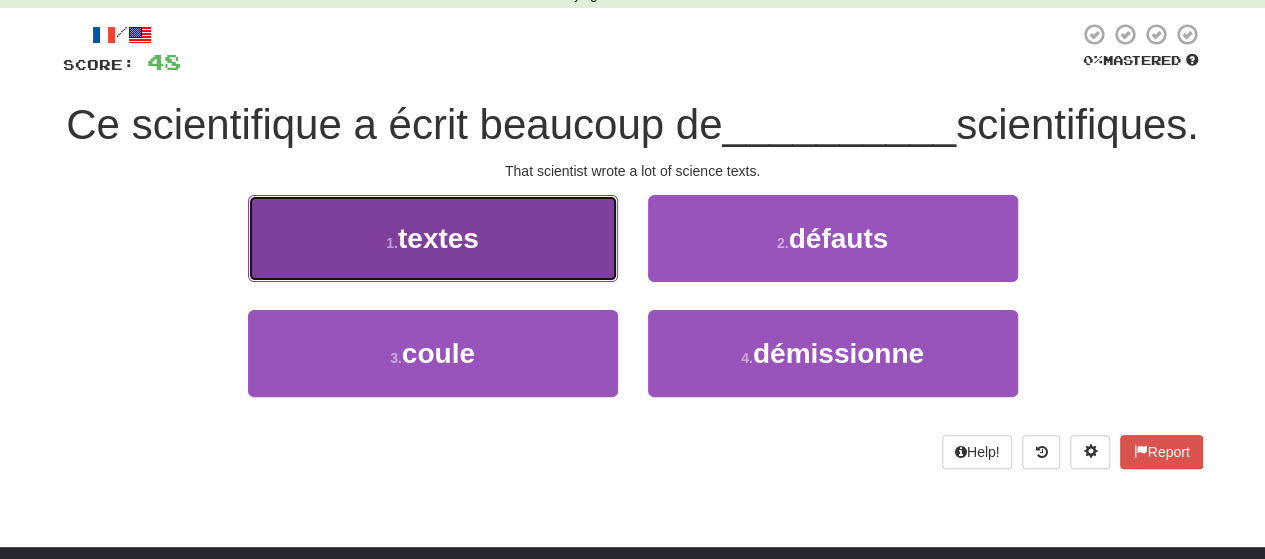 click on "1 .  textes" at bounding box center (433, 238) 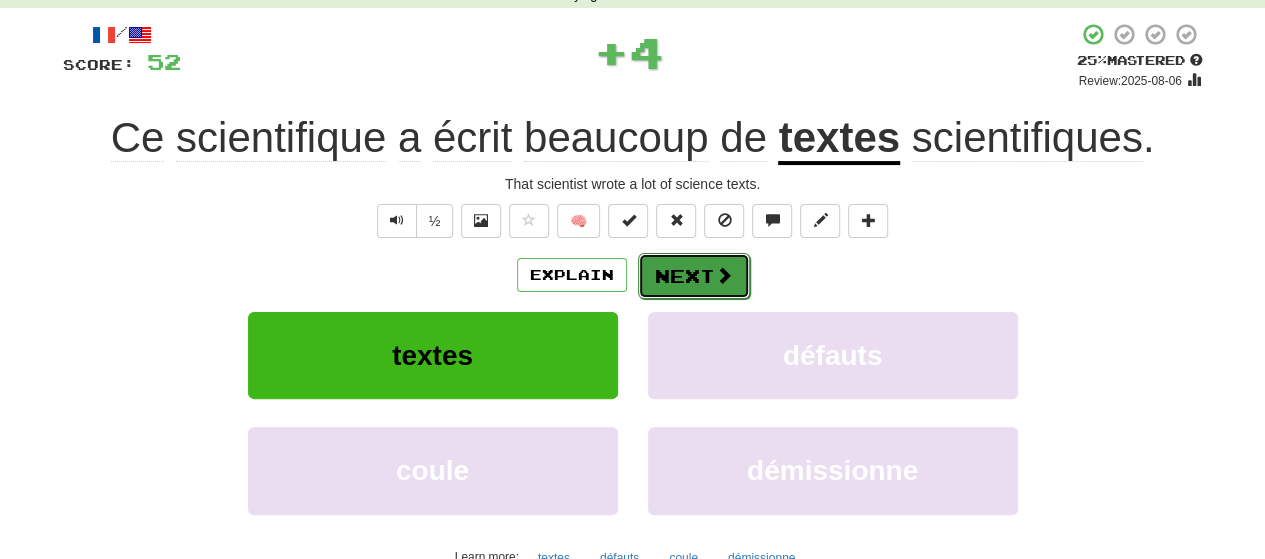 click on "Next" at bounding box center (694, 276) 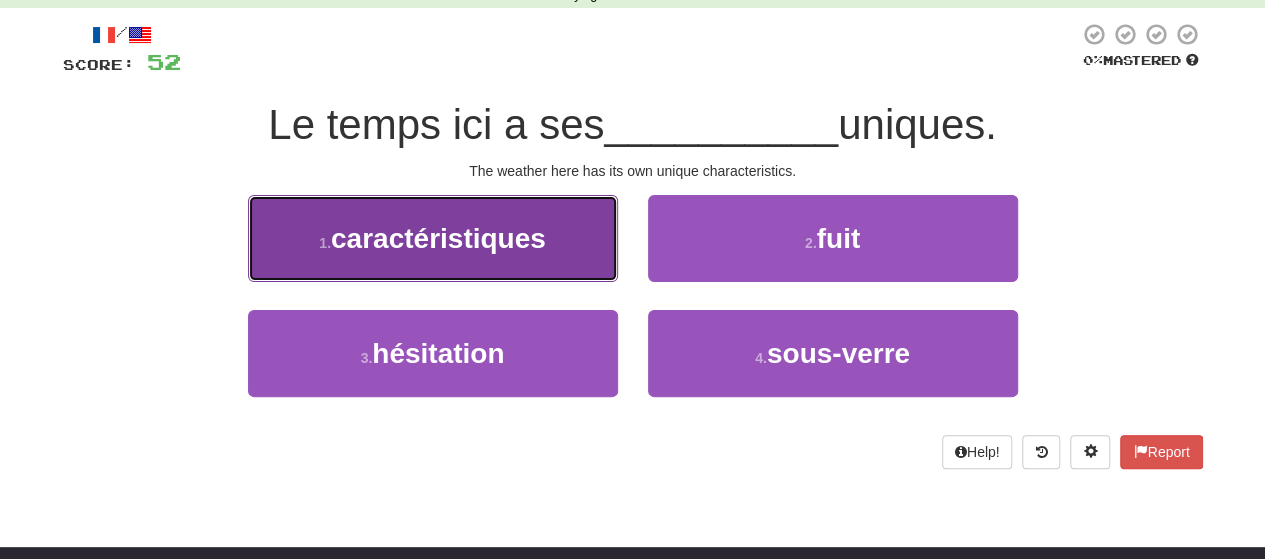 click on "1 .  caractéristiques" at bounding box center (433, 238) 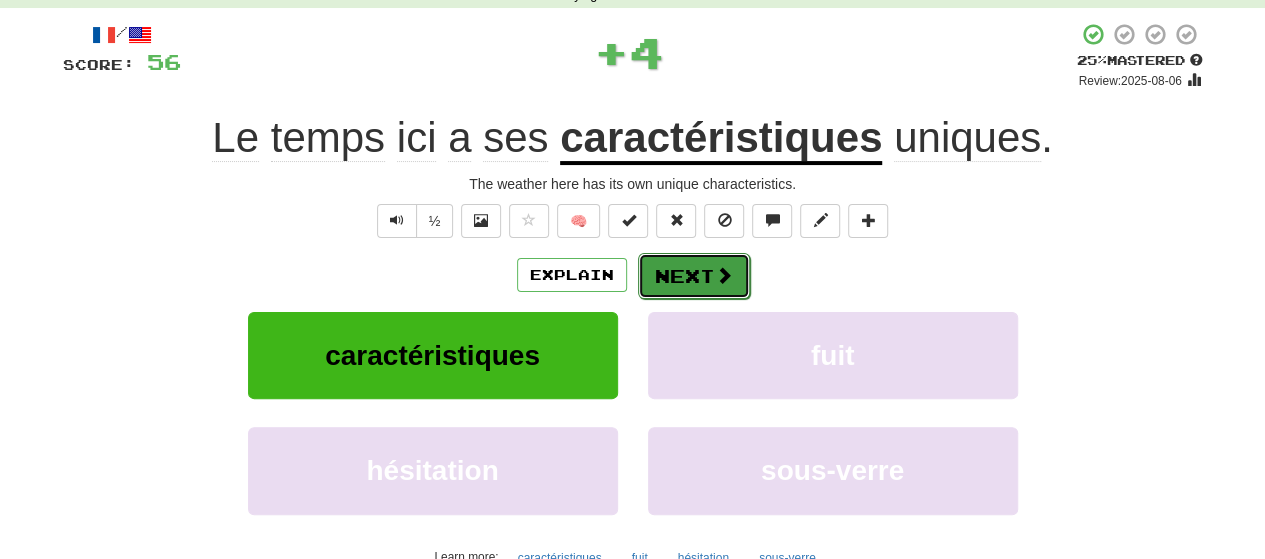 click on "Next" at bounding box center [694, 276] 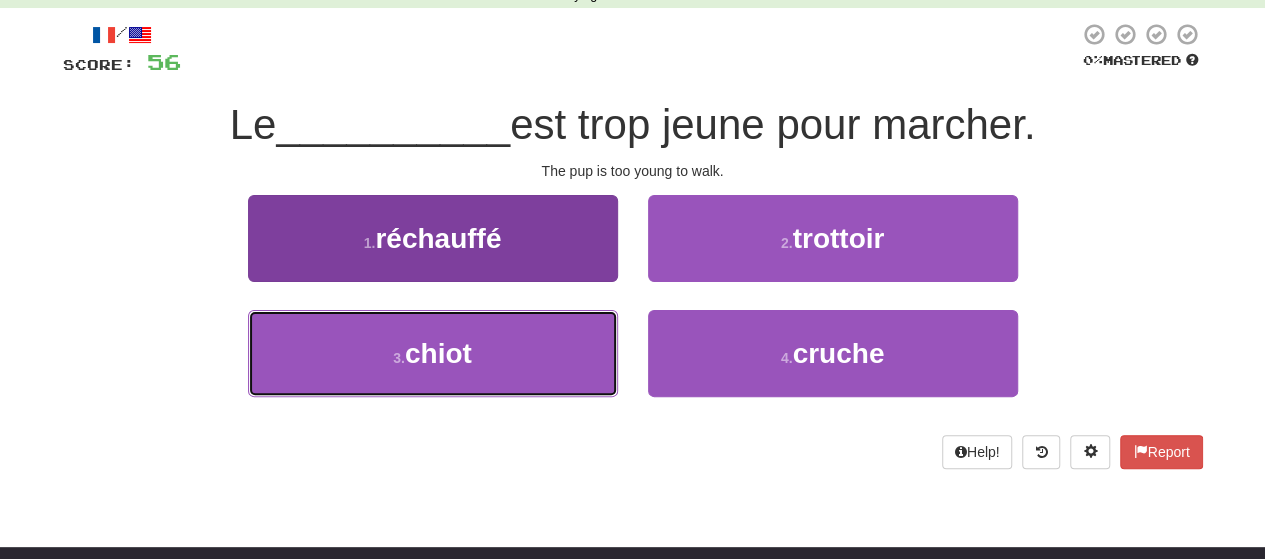 drag, startPoint x: 468, startPoint y: 364, endPoint x: 492, endPoint y: 344, distance: 31.241 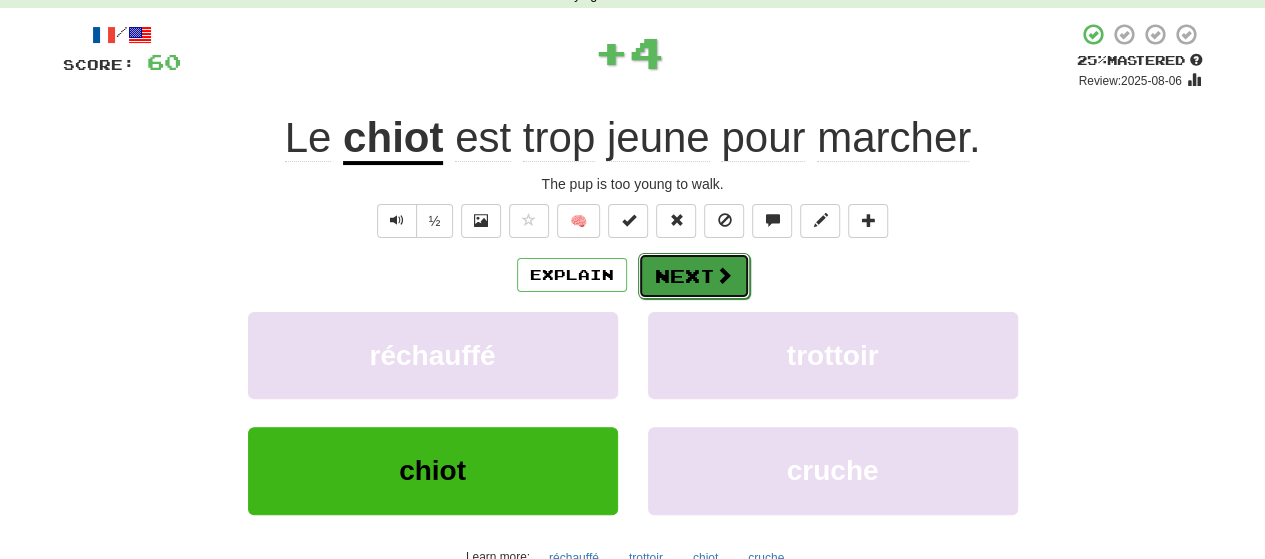 click on "Next" at bounding box center (694, 276) 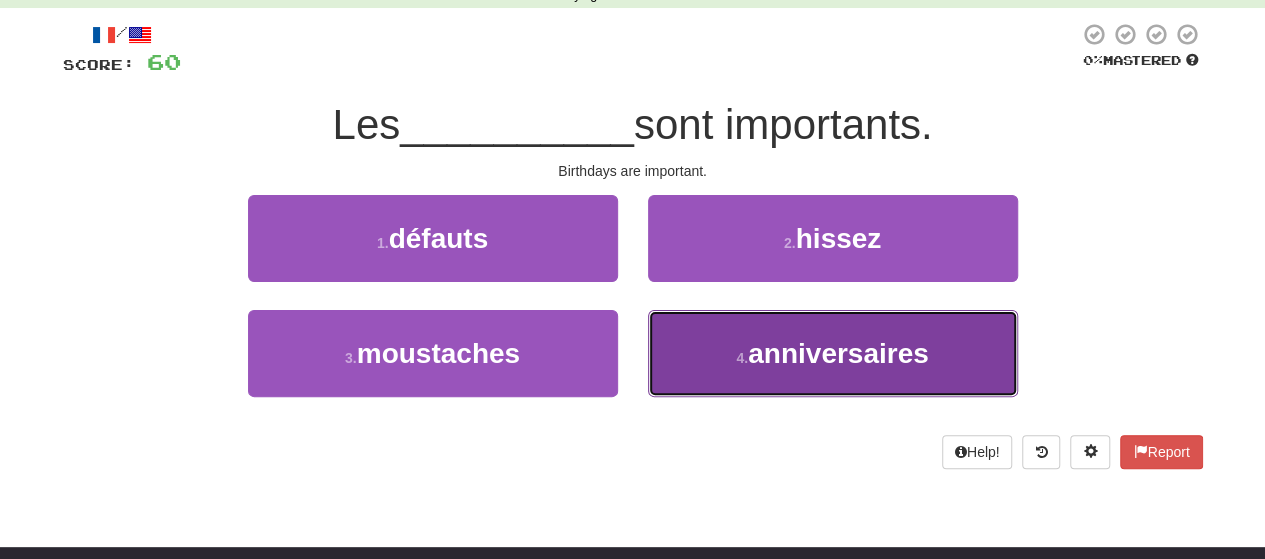 click on "4 .  anniversaires" at bounding box center (833, 353) 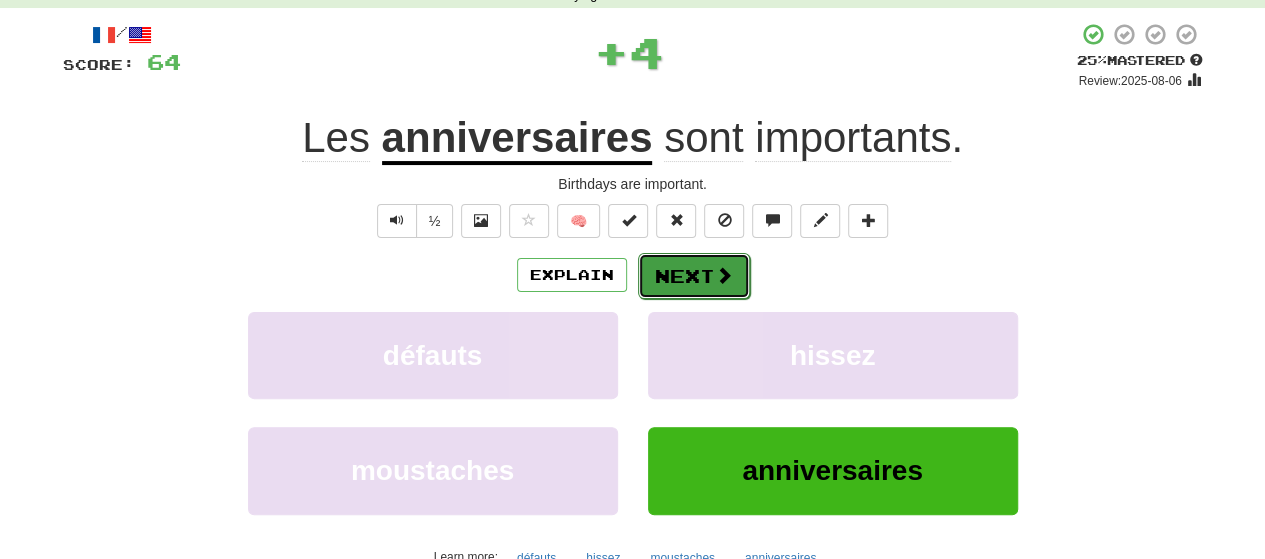 click on "Next" at bounding box center (694, 276) 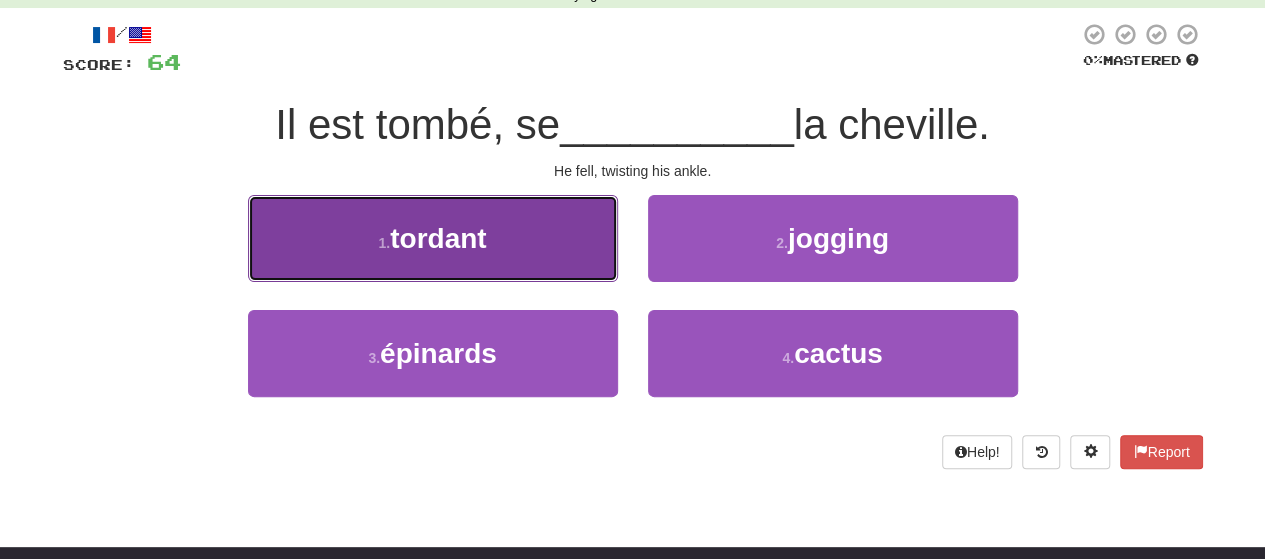 click on "1 .  tordant" at bounding box center [433, 238] 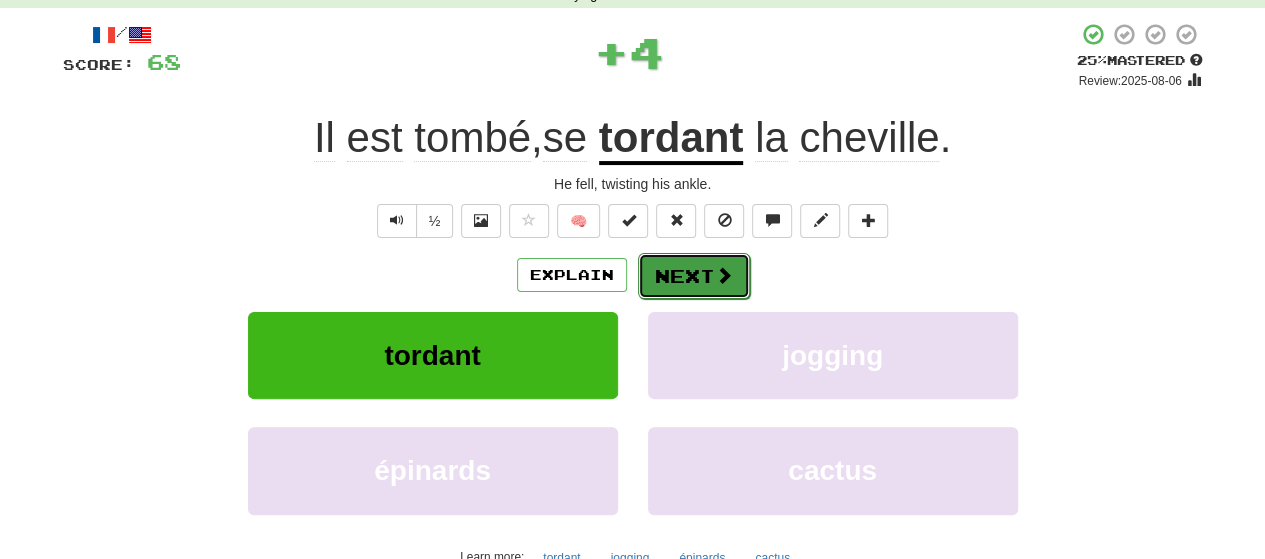 click on "Next" at bounding box center [694, 276] 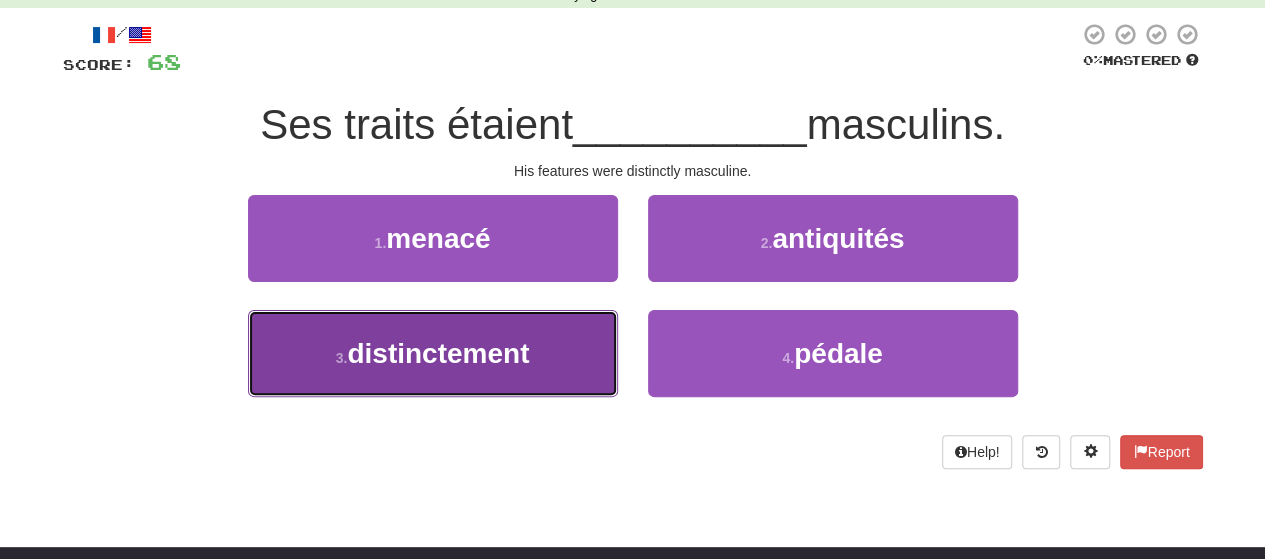 click on "distinctement" at bounding box center [438, 353] 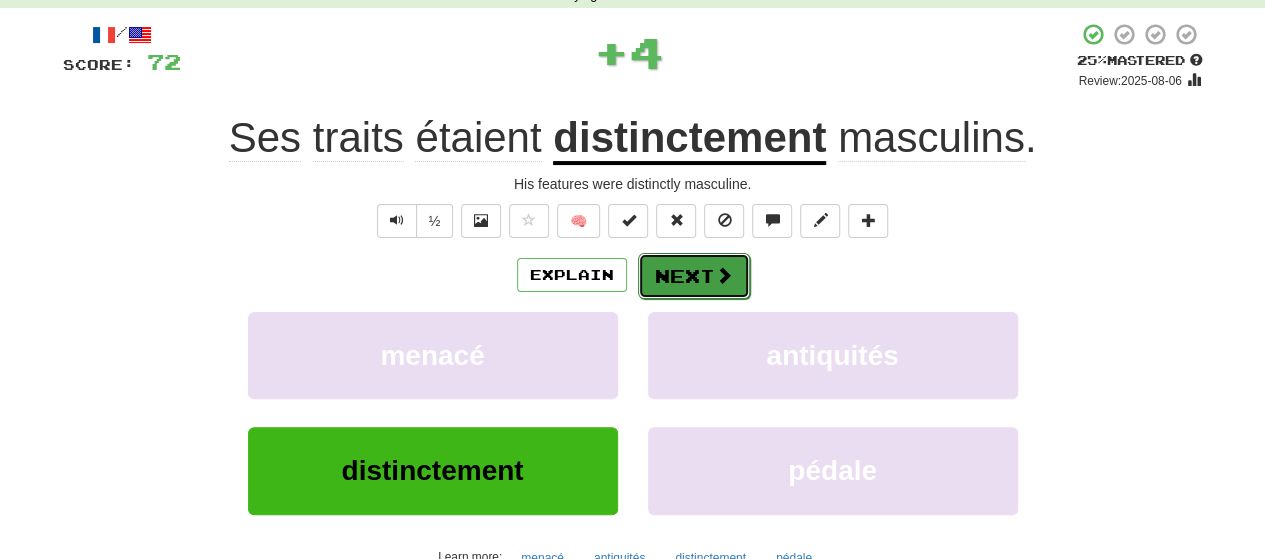 click on "Next" at bounding box center (694, 276) 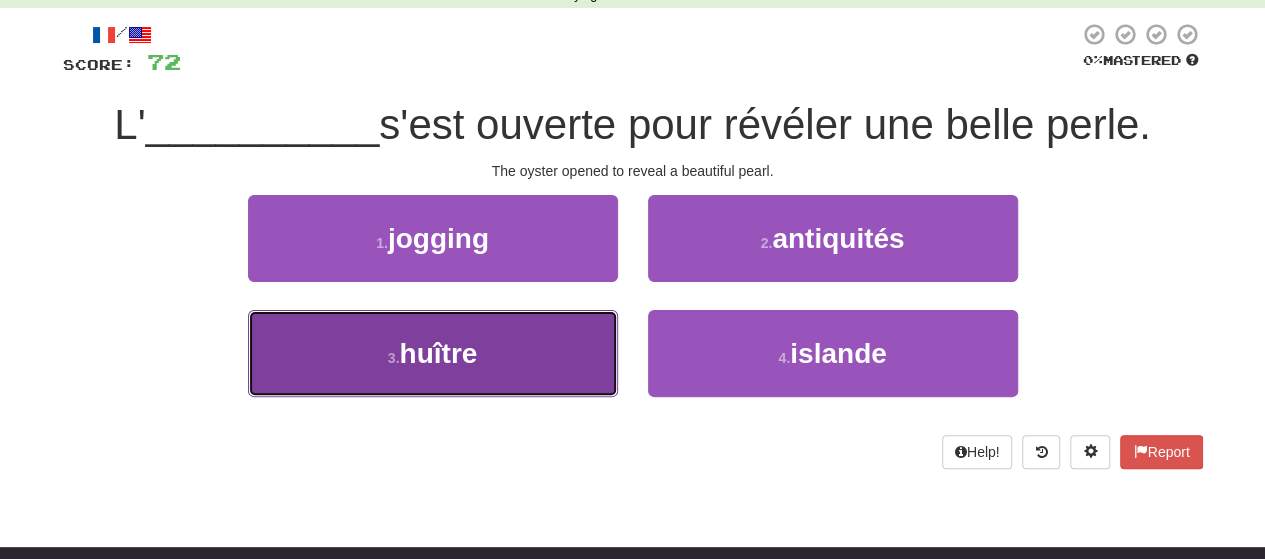 click on "3 .  huître" at bounding box center (433, 353) 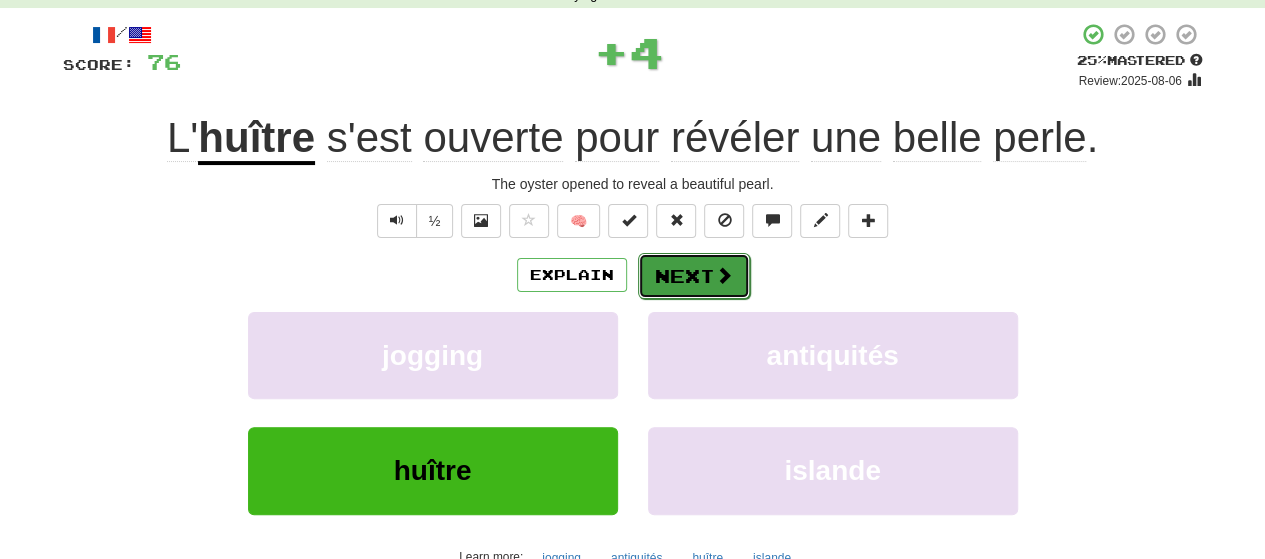 click on "Next" at bounding box center [694, 276] 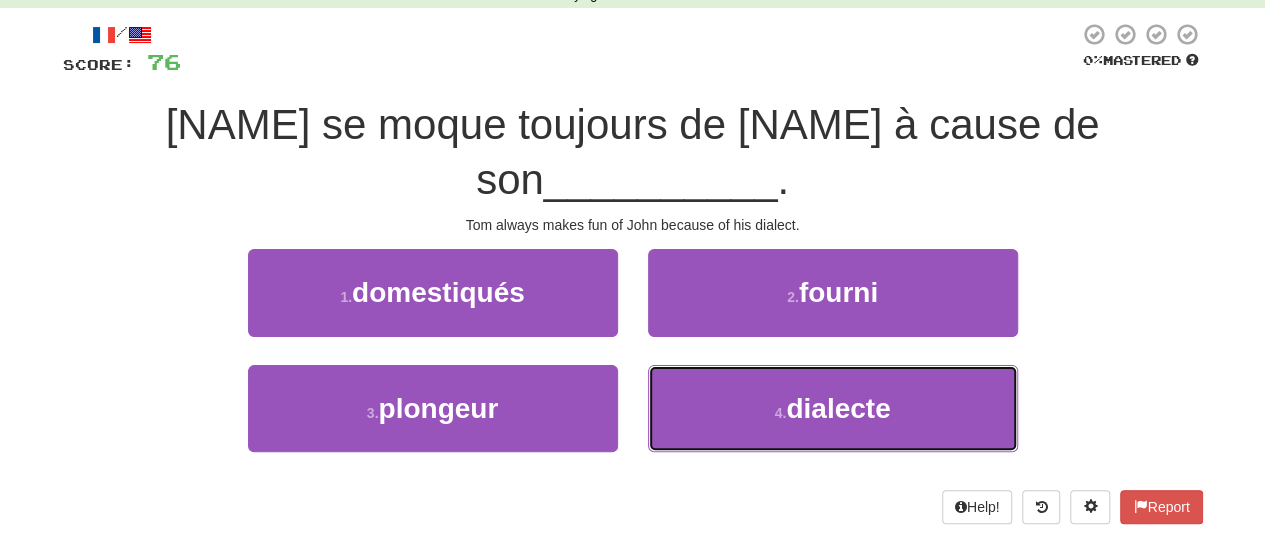 click on "4 .  dialecte" at bounding box center (833, 408) 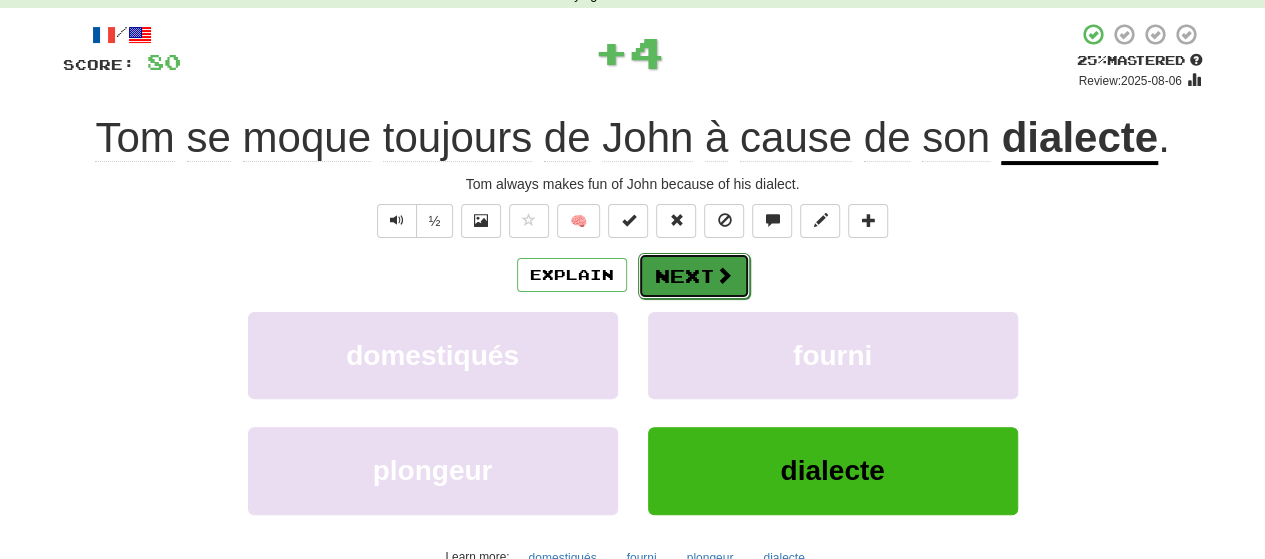 click on "Next" at bounding box center [694, 276] 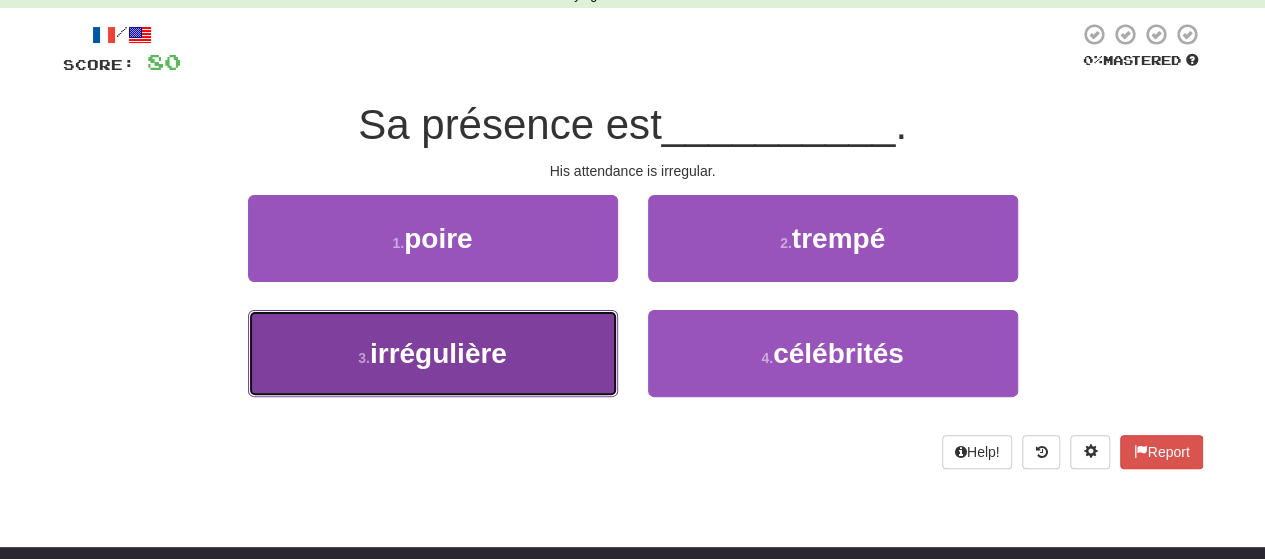 click on "3 .  irrégulière" at bounding box center [433, 353] 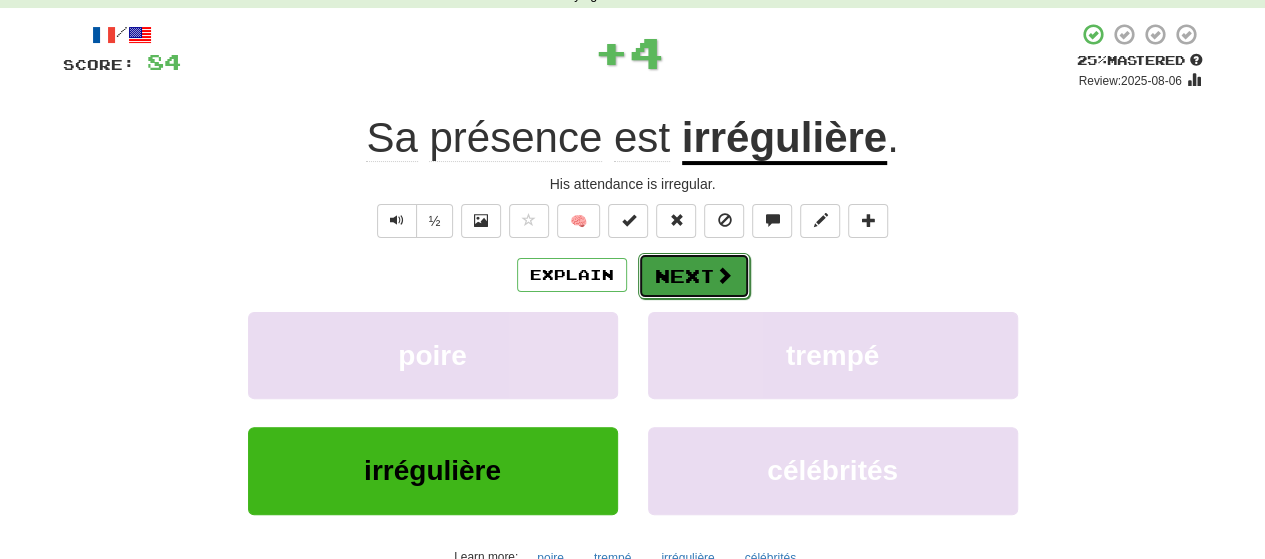 click on "Next" at bounding box center [694, 276] 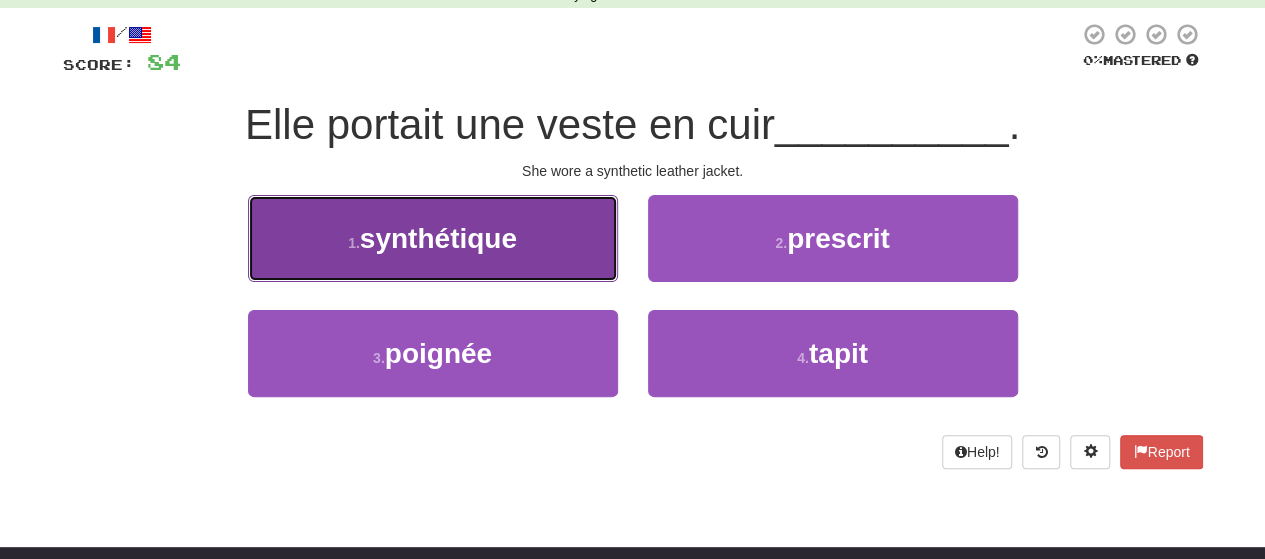 click on "1 .  synthétique" at bounding box center [433, 238] 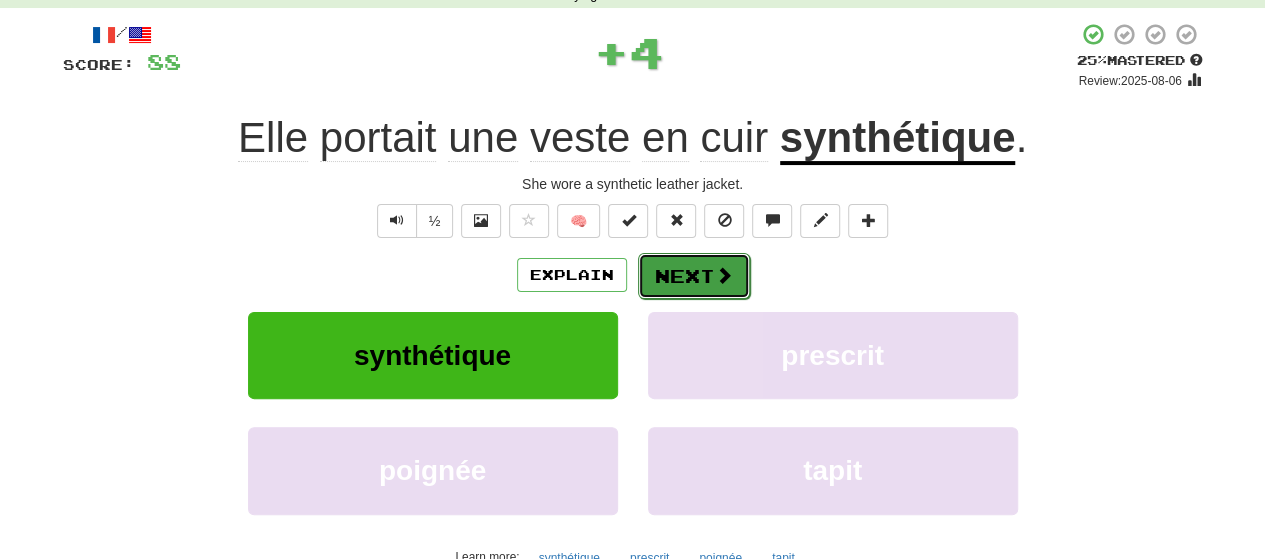 click on "Next" at bounding box center (694, 276) 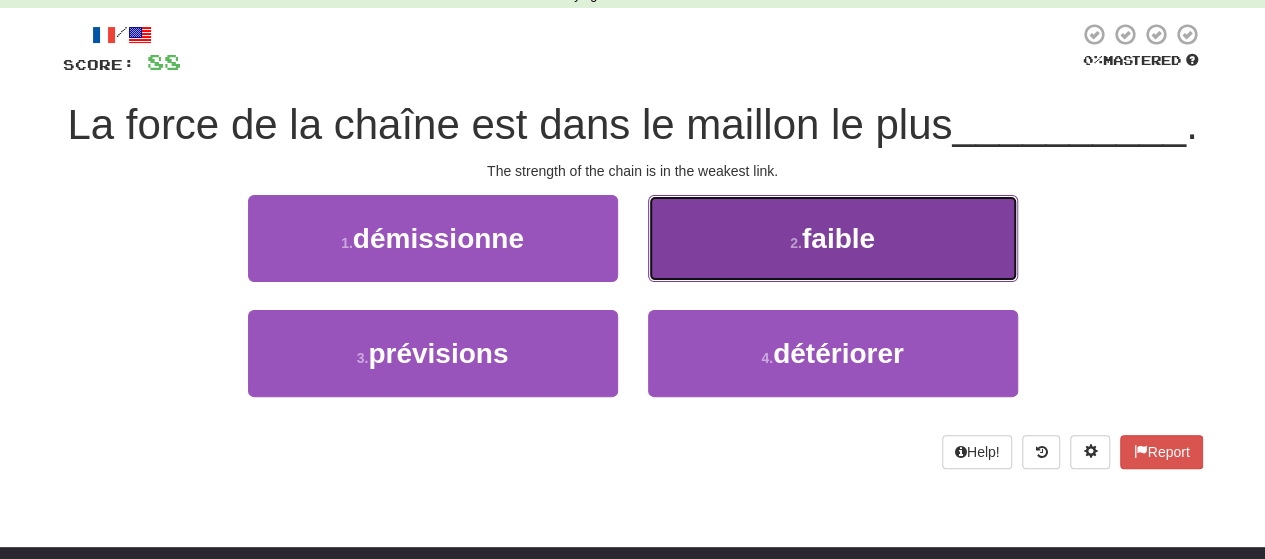 click on "2 .  faible" at bounding box center [833, 238] 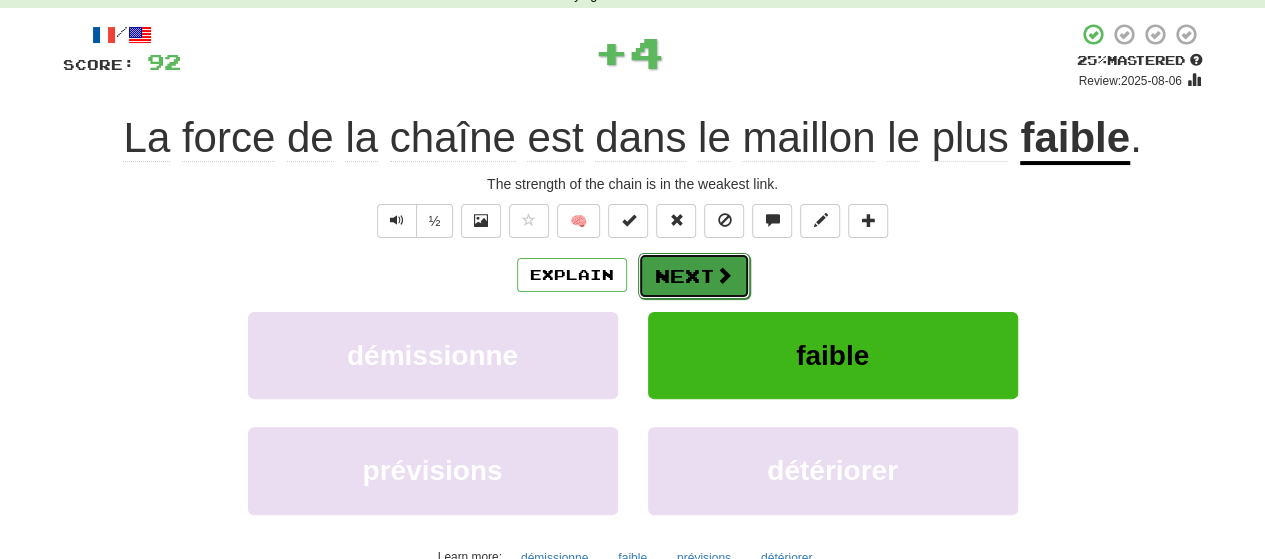 click on "Next" at bounding box center [694, 276] 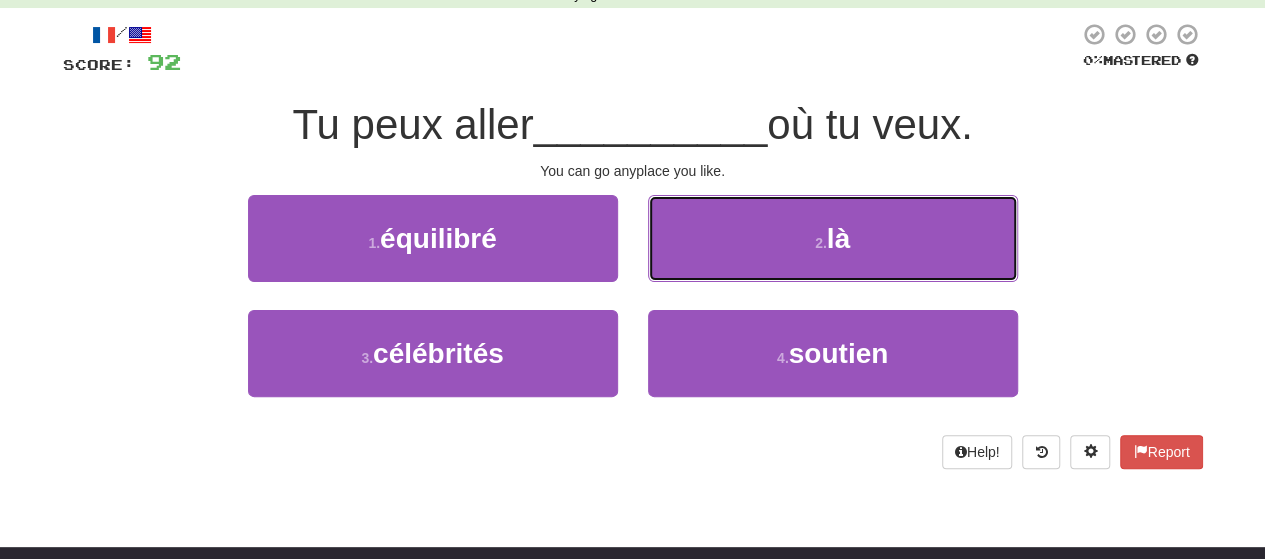 click on "2 .  là" at bounding box center [833, 238] 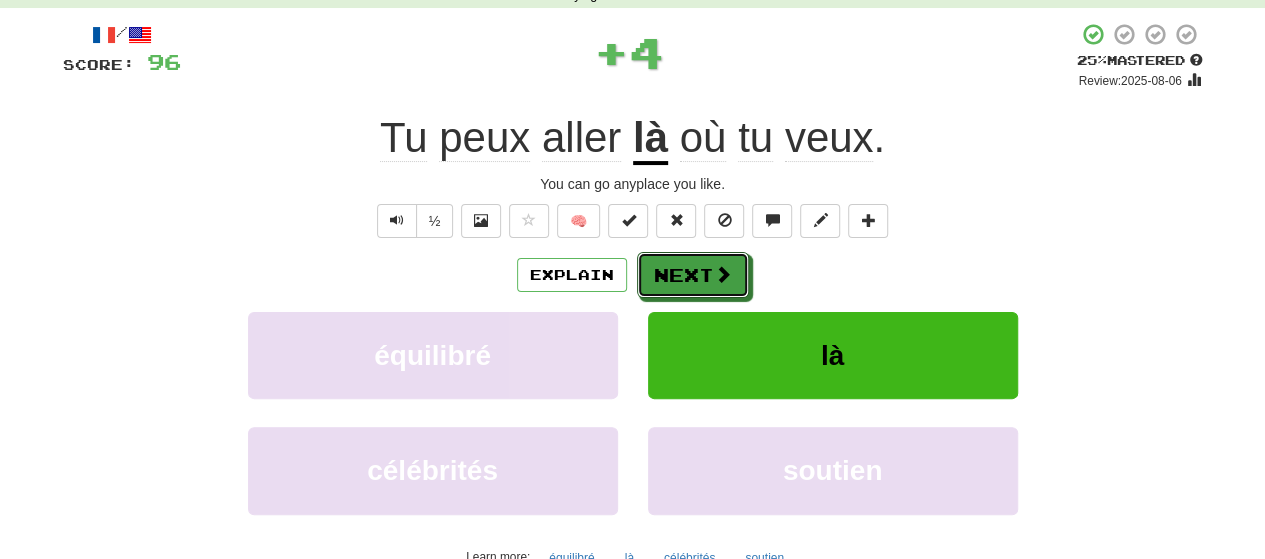 click on "Next" at bounding box center (693, 275) 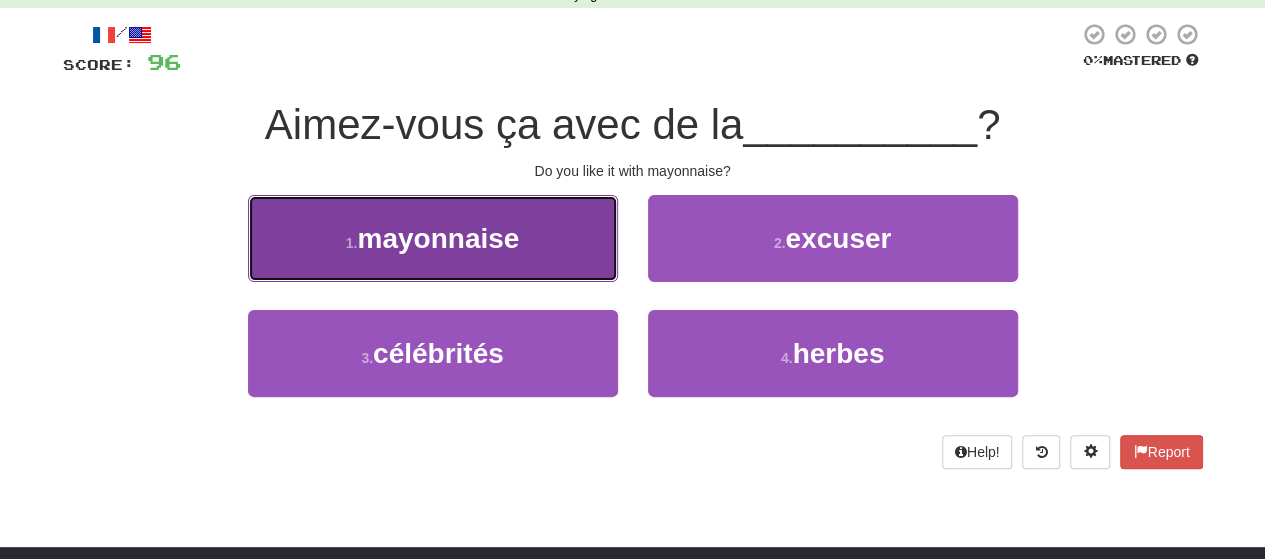 click on "1 .  mayonnaise" at bounding box center [433, 238] 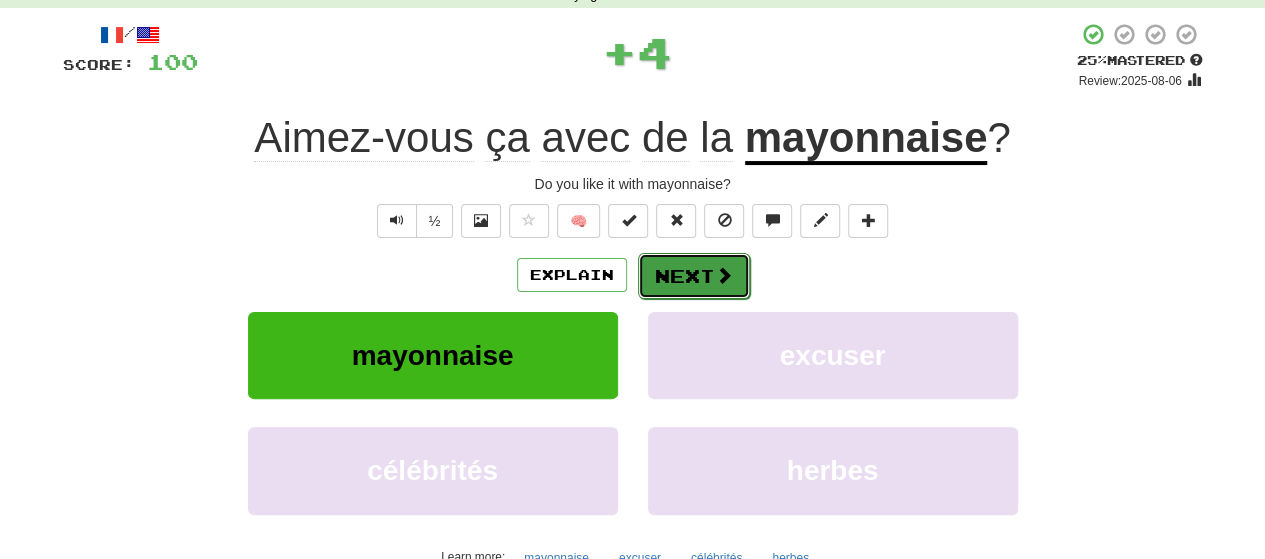 click on "Next" at bounding box center [694, 276] 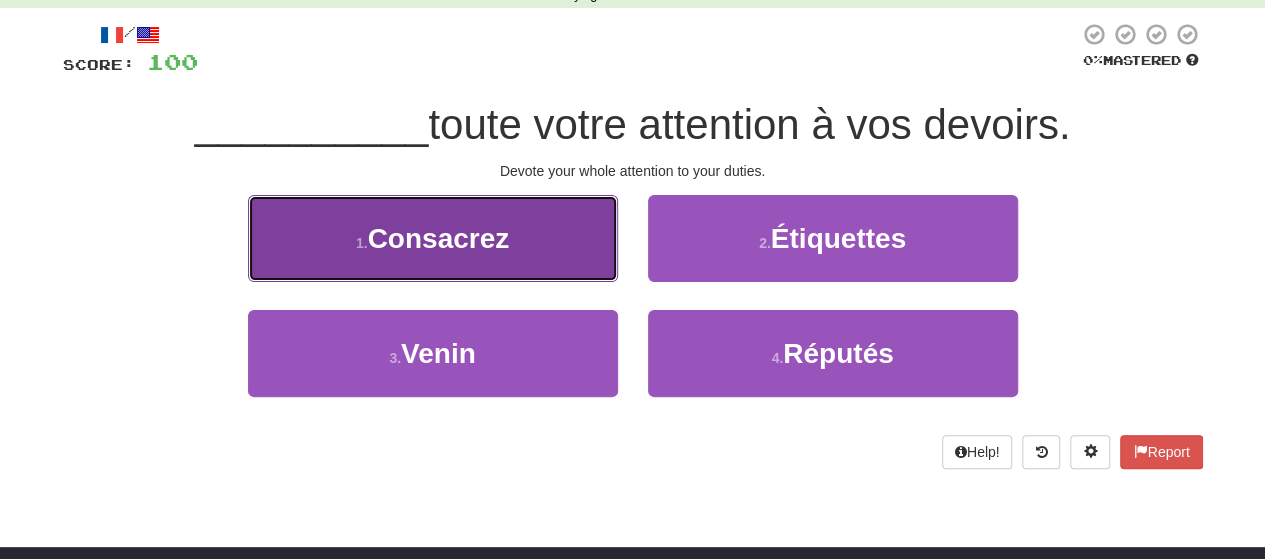 click on "1 .  Consacrez" at bounding box center [433, 238] 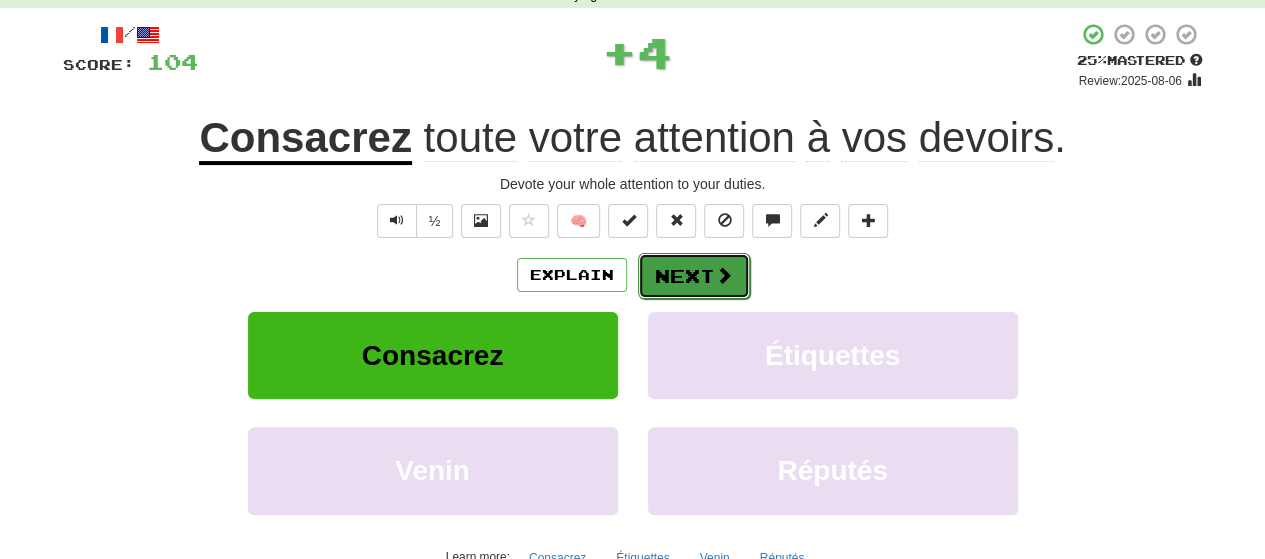 click on "Next" at bounding box center (694, 276) 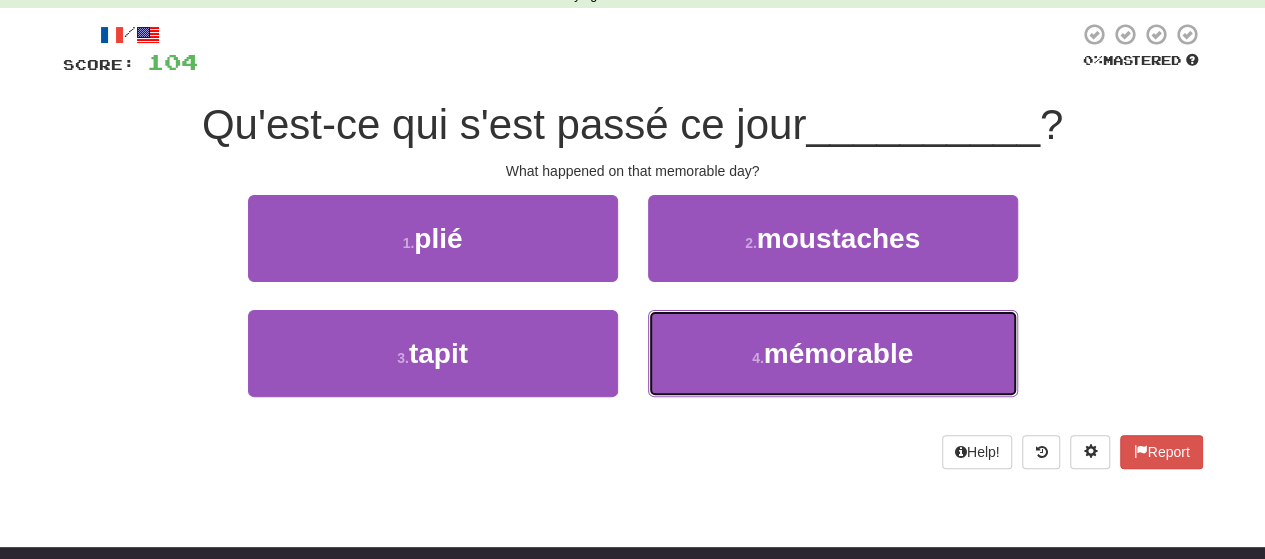 drag, startPoint x: 717, startPoint y: 337, endPoint x: 708, endPoint y: 298, distance: 40.024994 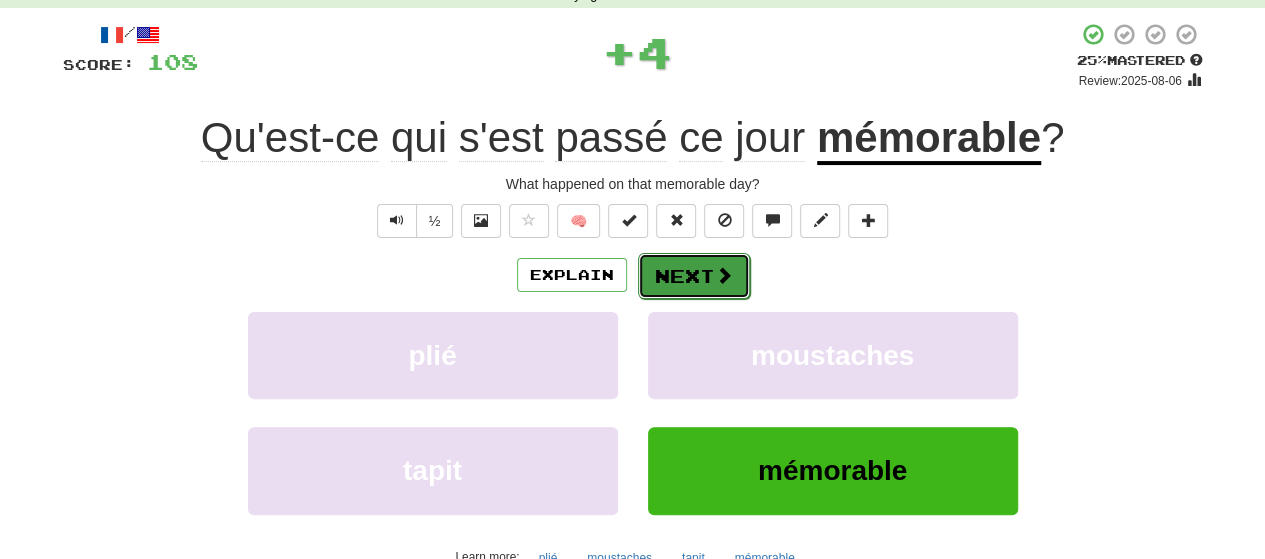 click at bounding box center [724, 275] 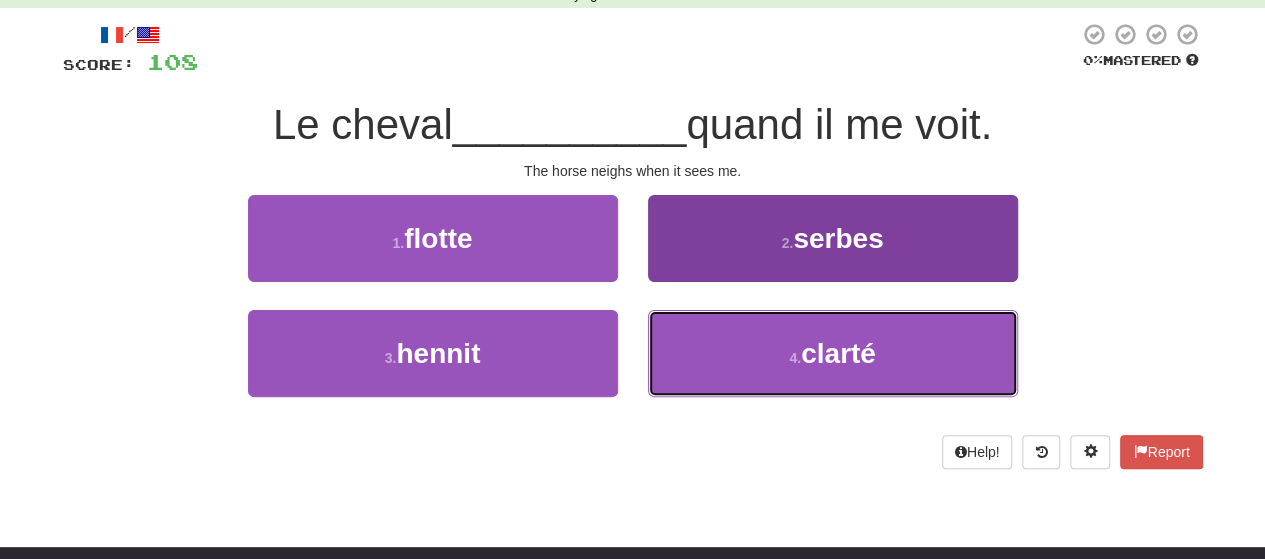 click on "4 .  clarté" at bounding box center (833, 353) 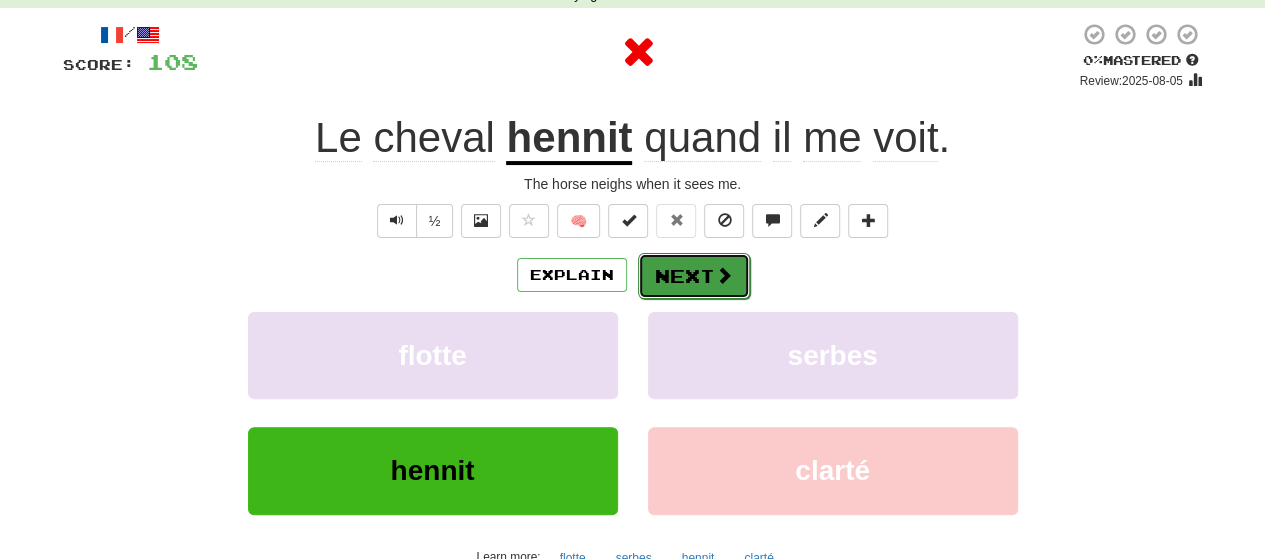 click at bounding box center (724, 275) 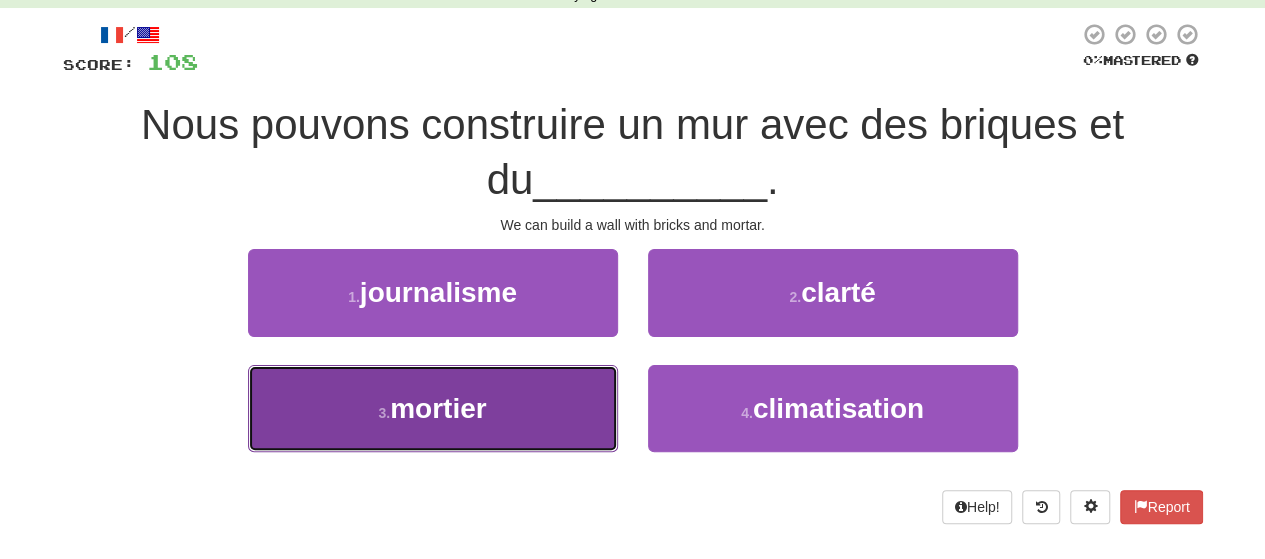 drag, startPoint x: 577, startPoint y: 400, endPoint x: 630, endPoint y: 355, distance: 69.52697 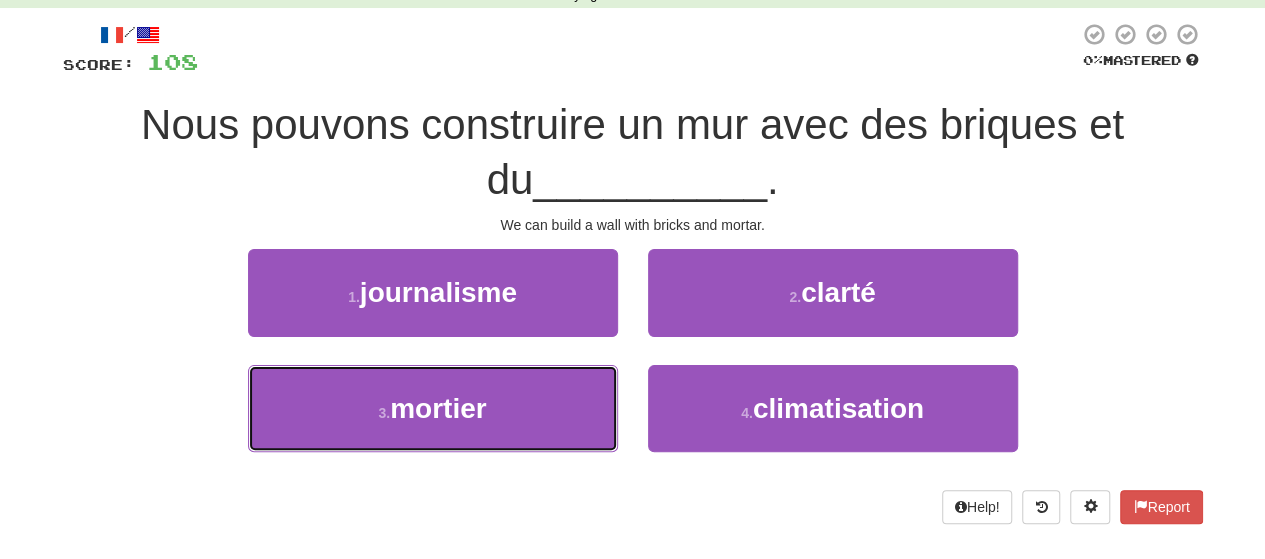 click on "3 .  mortier" at bounding box center (433, 408) 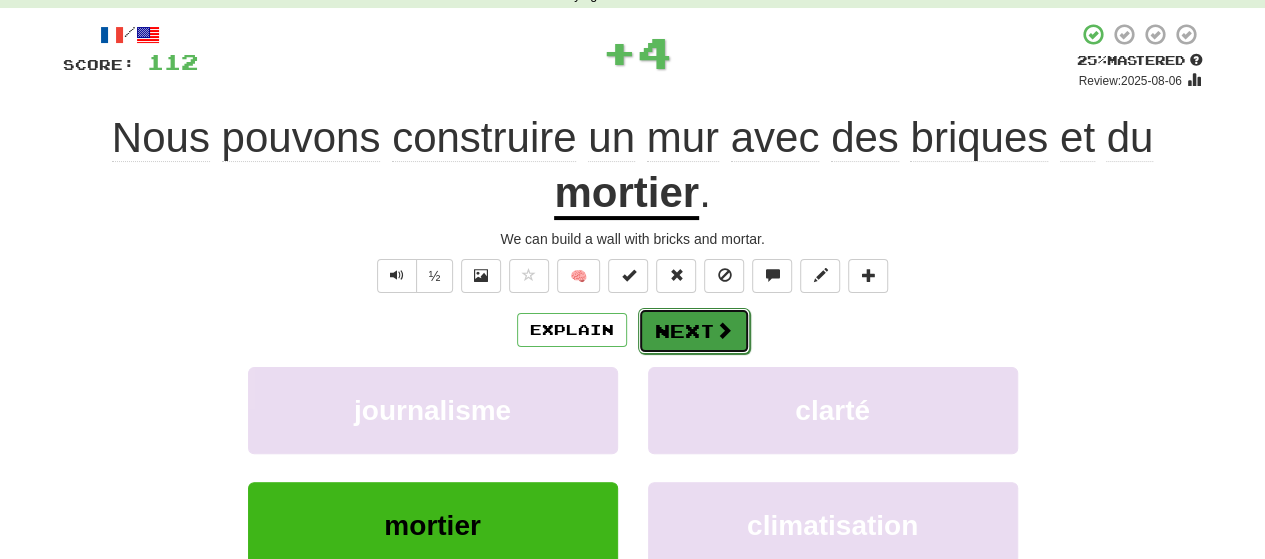 click on "Next" at bounding box center (694, 331) 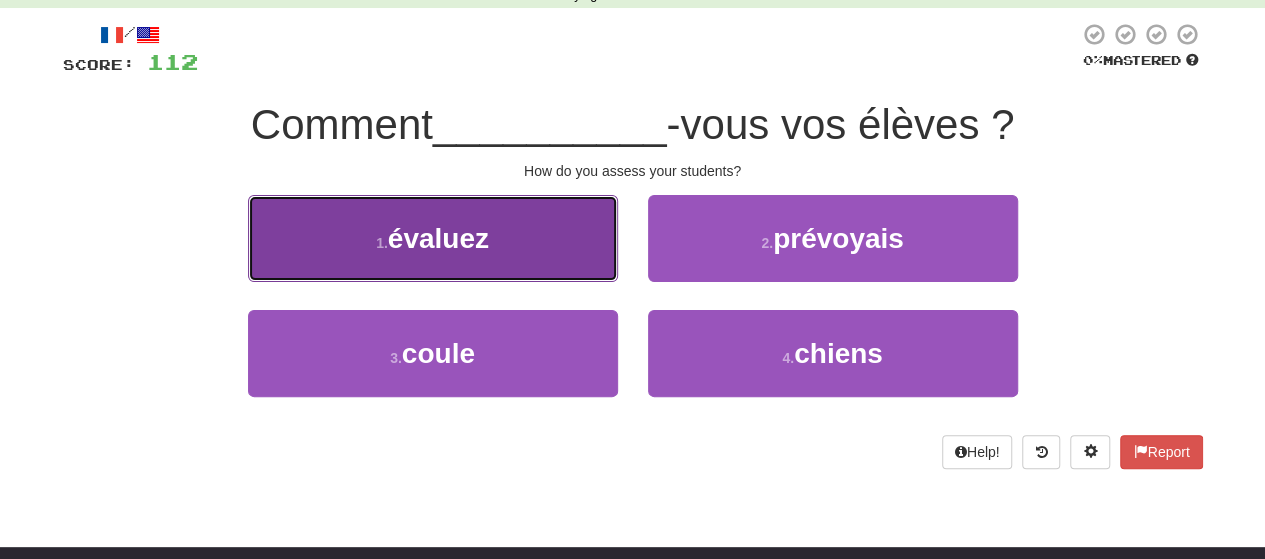 click on "1 .  évaluez" at bounding box center (433, 238) 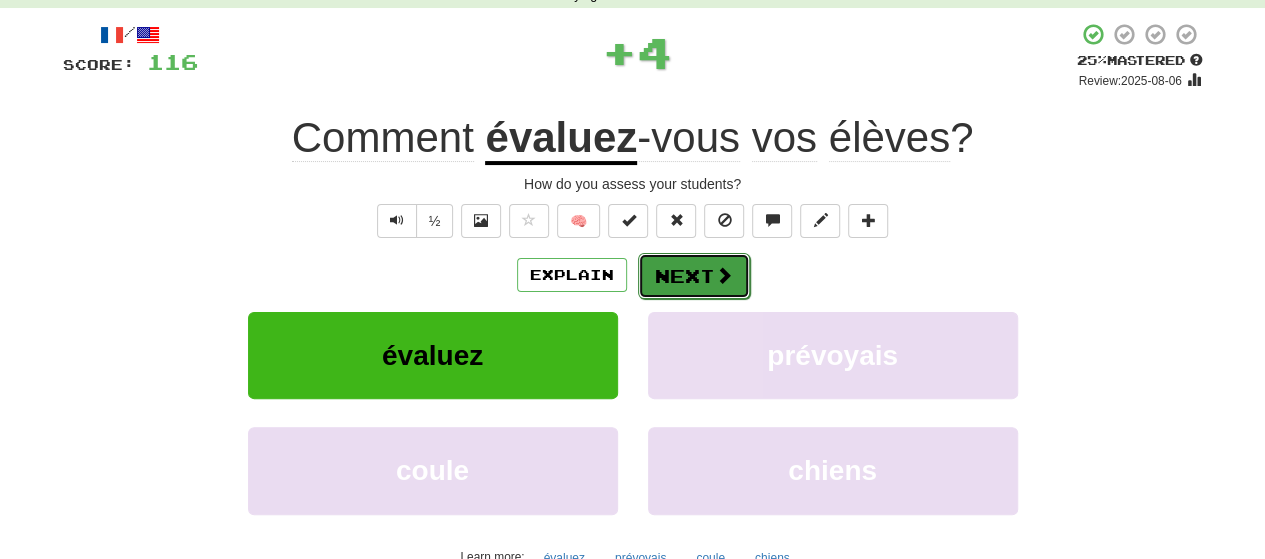 click on "Next" at bounding box center (694, 276) 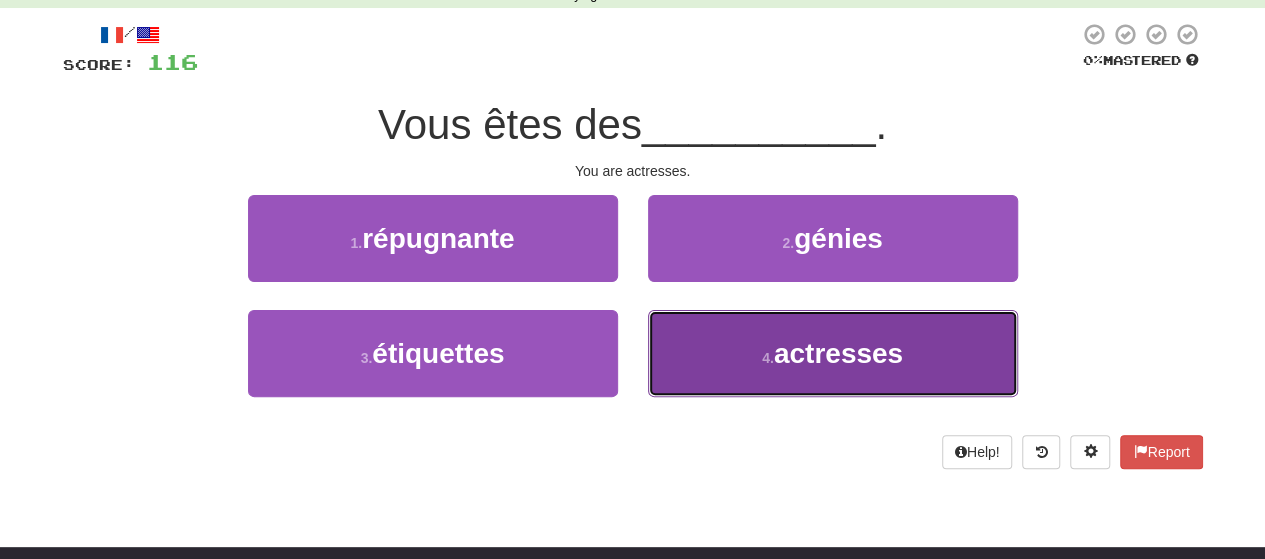 click on "4 .  actrices" at bounding box center [833, 353] 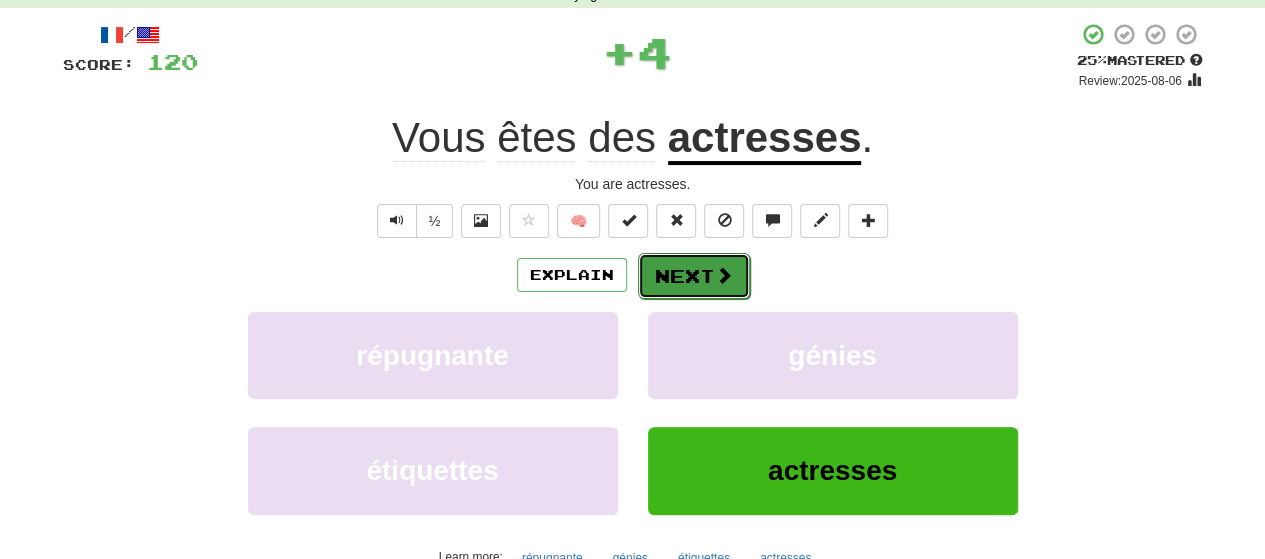 click on "Next" at bounding box center (694, 276) 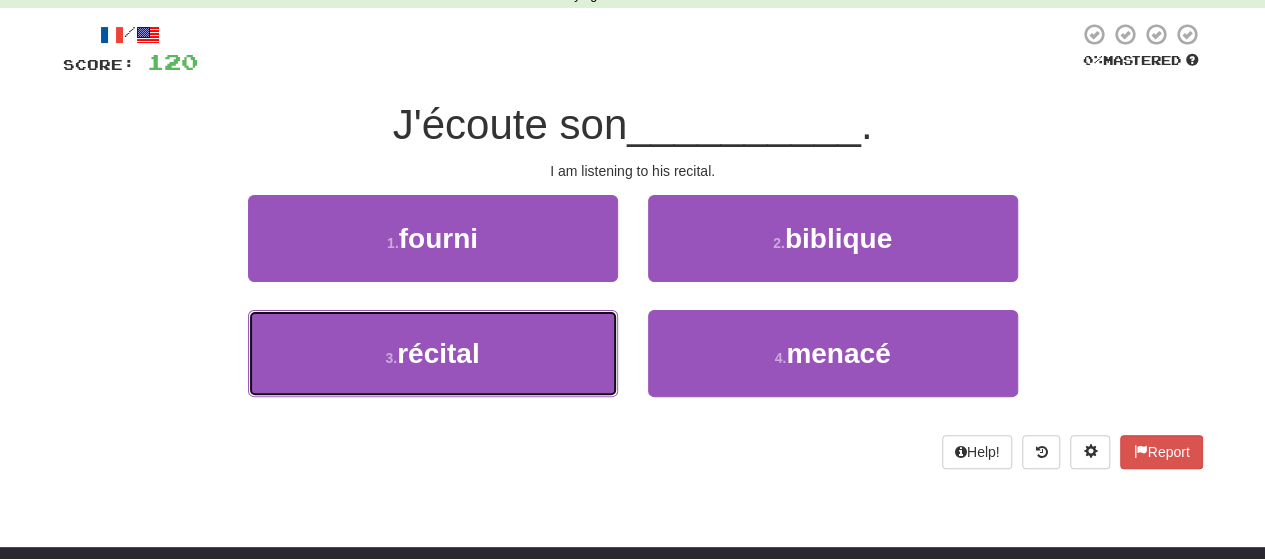 drag, startPoint x: 514, startPoint y: 363, endPoint x: 614, endPoint y: 305, distance: 115.60277 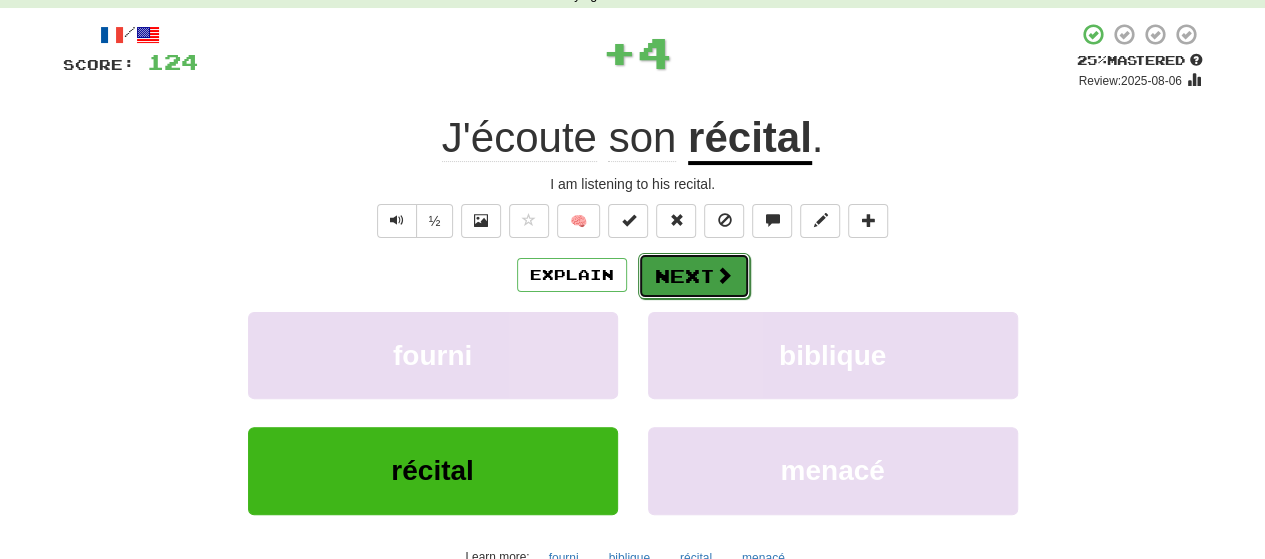 click on "Next" at bounding box center (694, 276) 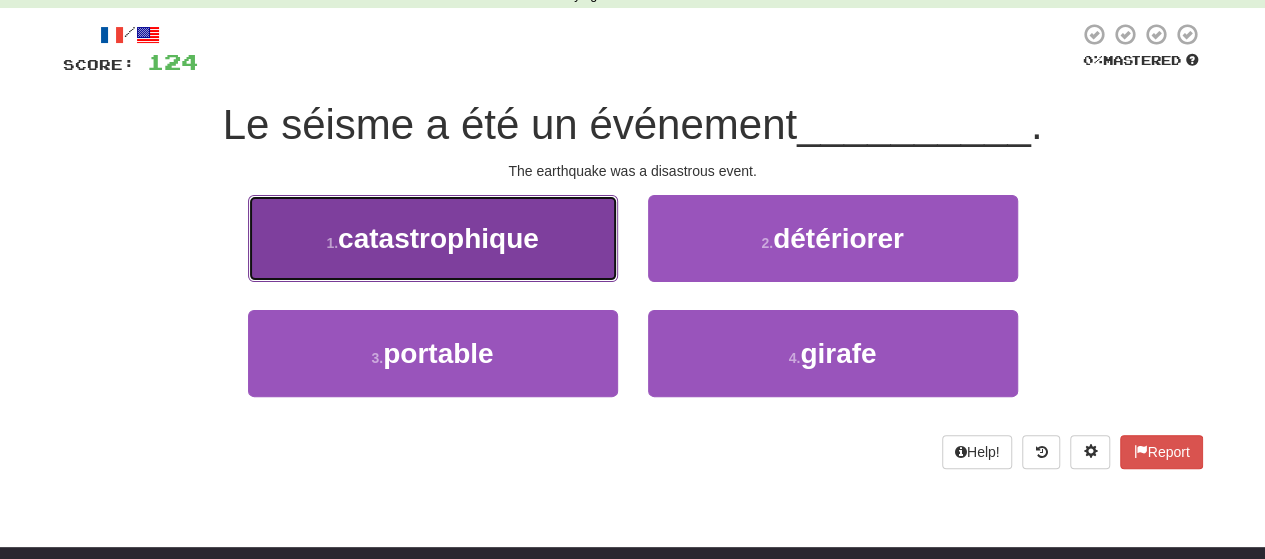 click on "1 .  catastrophique" at bounding box center [433, 238] 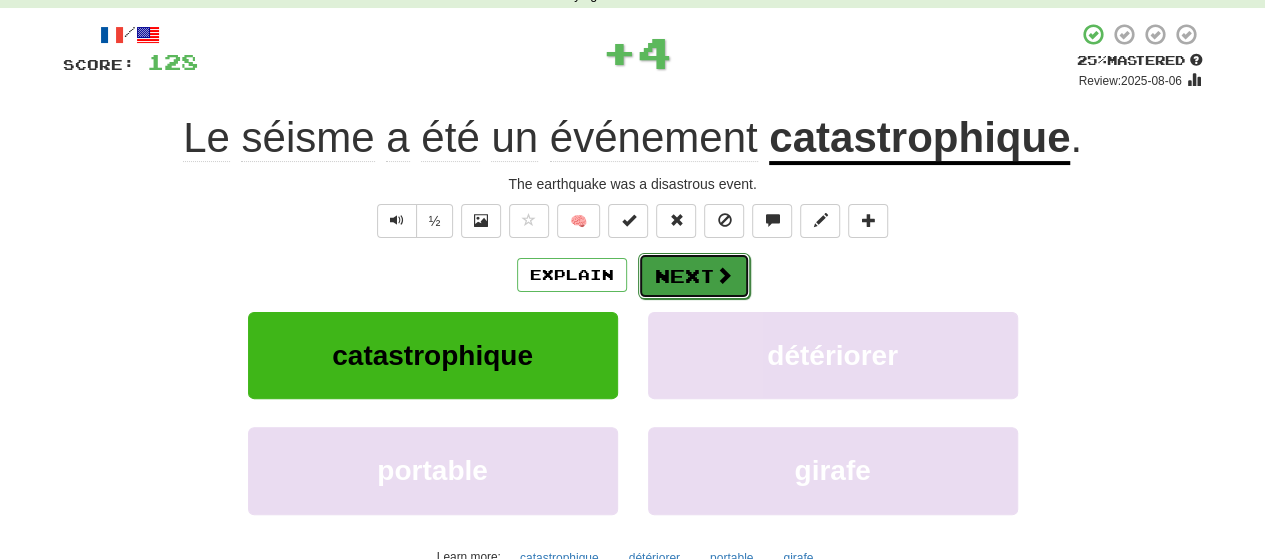 click on "Next" at bounding box center [694, 276] 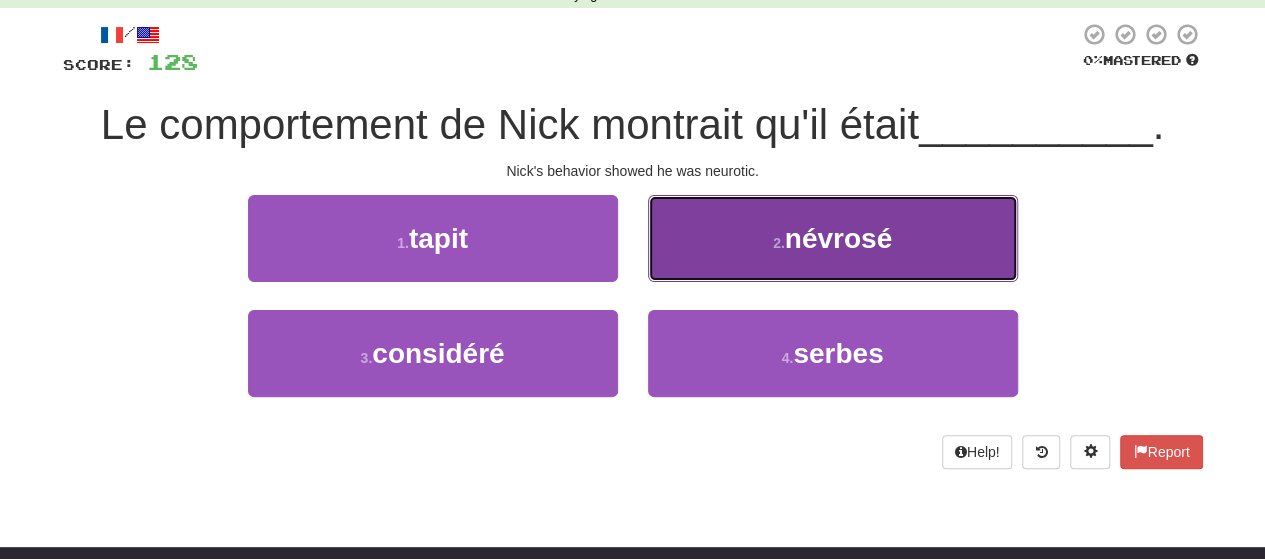 click on "2 .  névrosé" at bounding box center (833, 238) 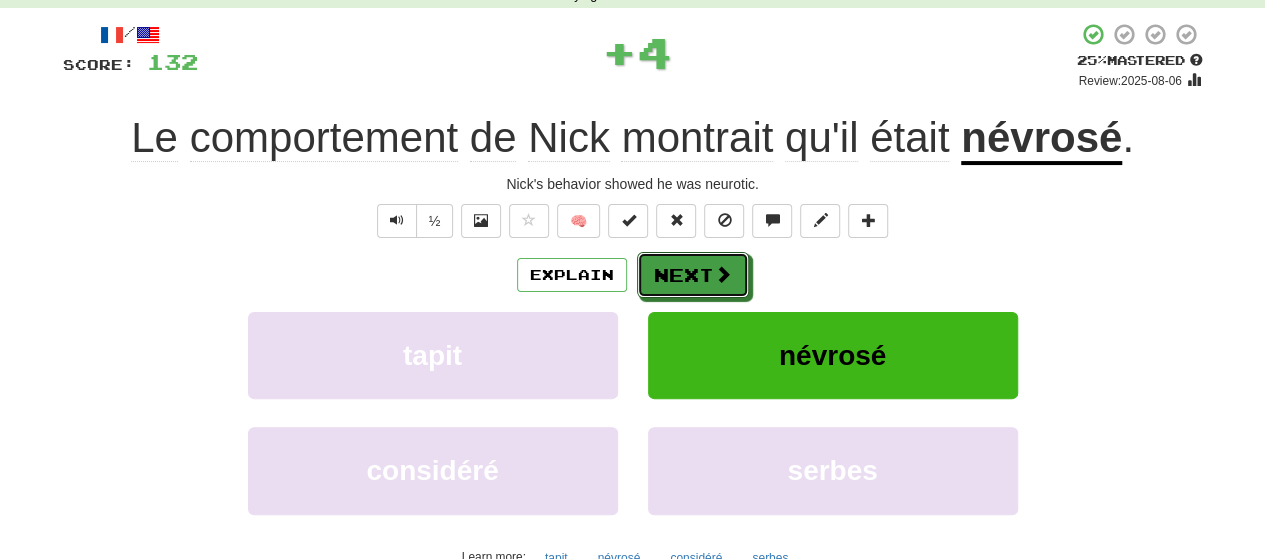 click on "Next" at bounding box center [693, 275] 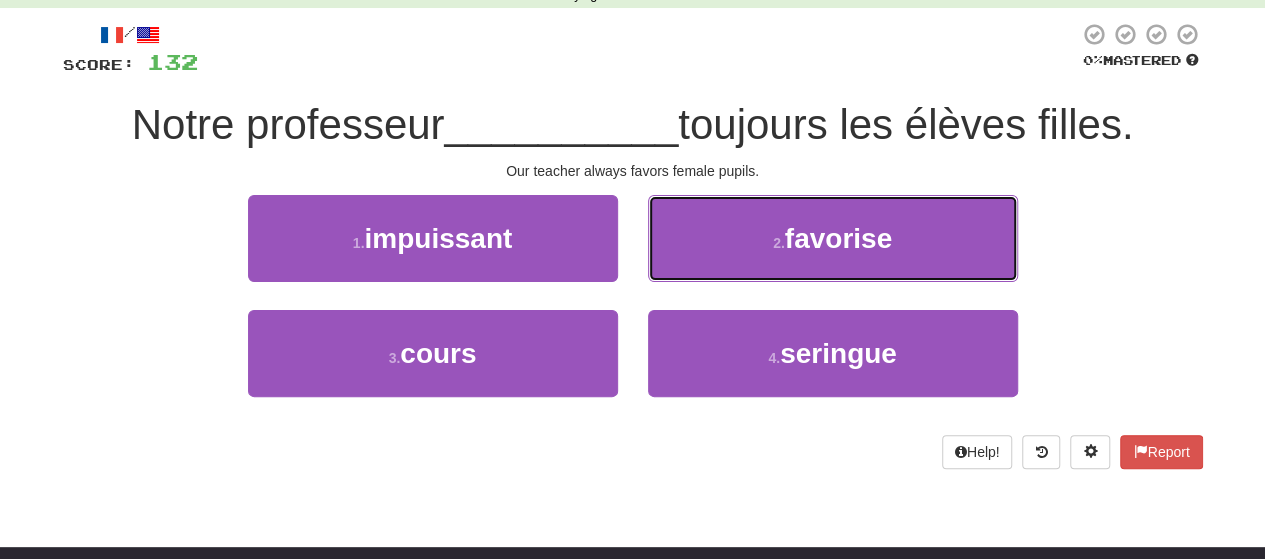 click on "2 .  favorise" at bounding box center [833, 238] 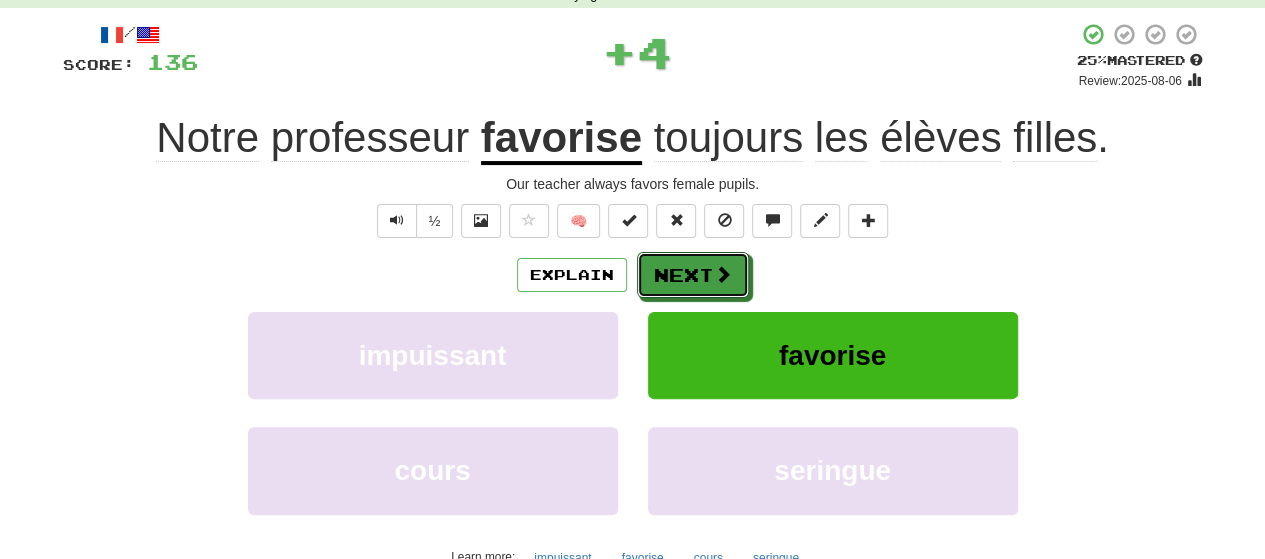 click on "Next" at bounding box center [693, 275] 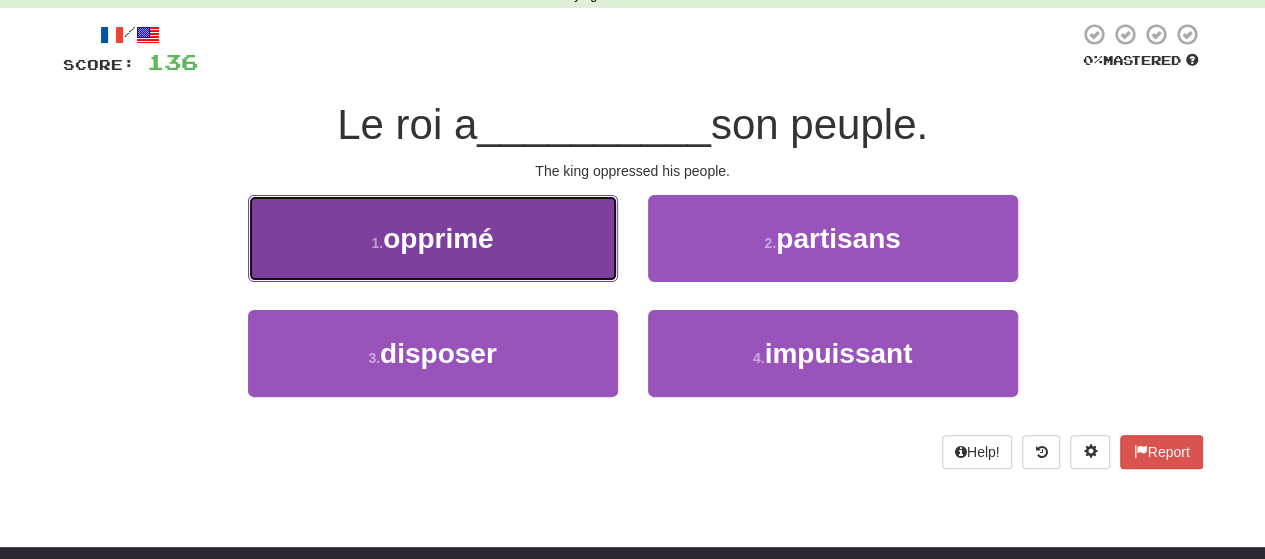 click on "1 .  opprimé" at bounding box center [433, 238] 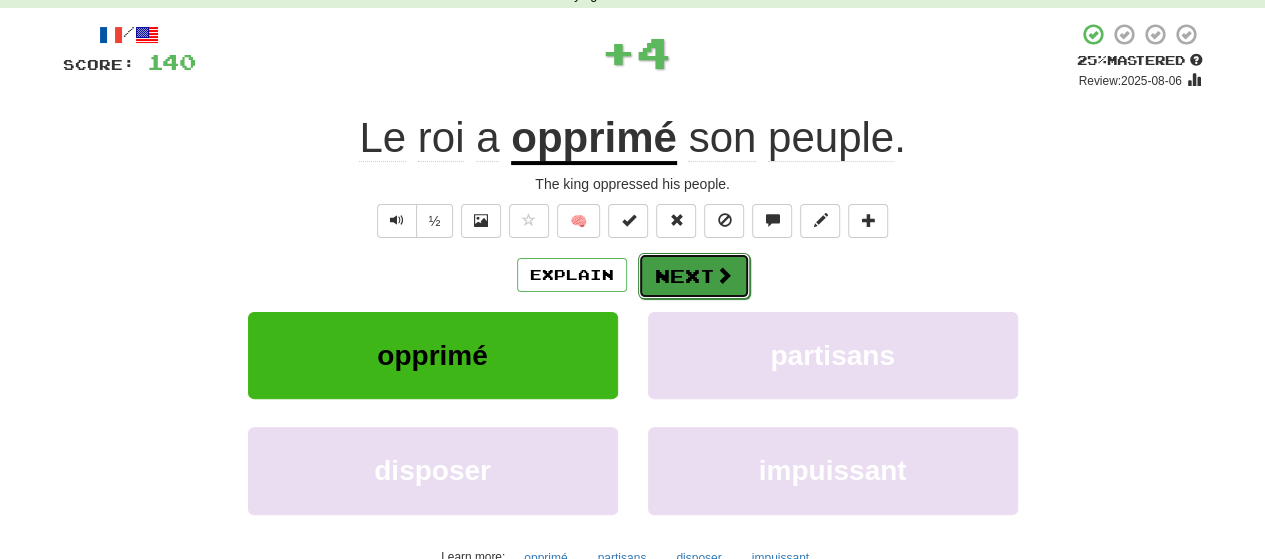 click on "Next" at bounding box center (694, 276) 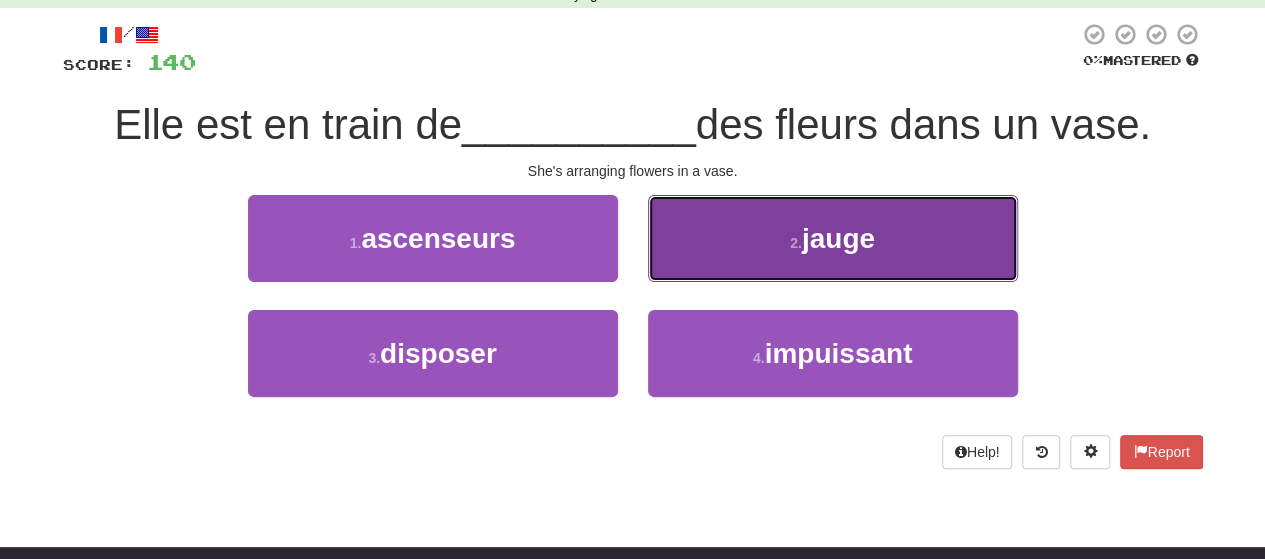 click on "2 .  jauge" at bounding box center [833, 238] 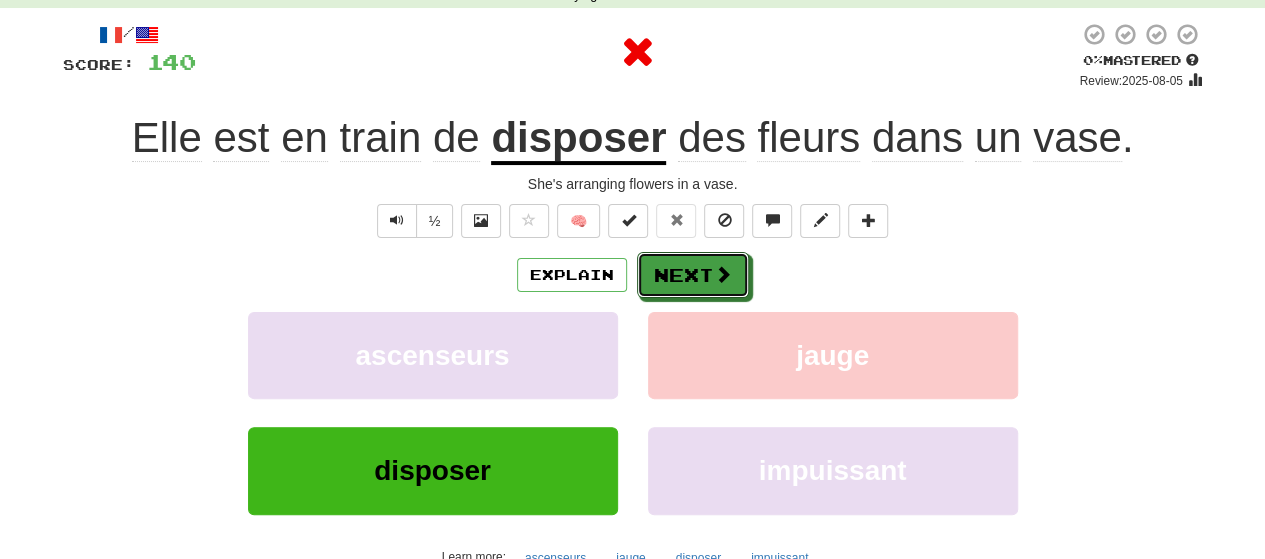 click on "Next" at bounding box center (693, 275) 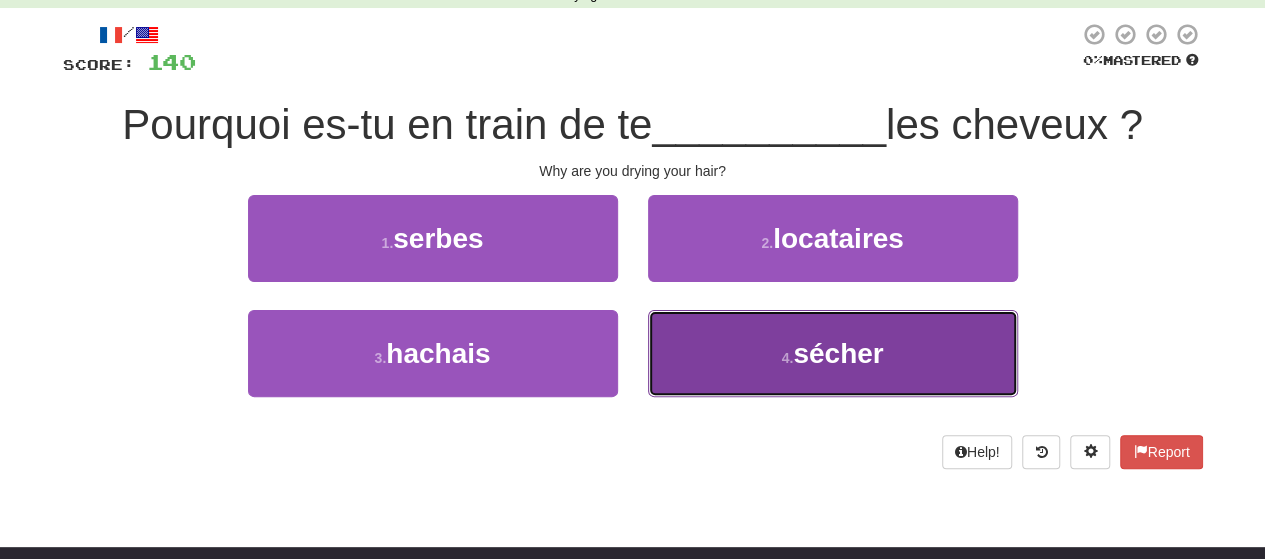 click on "4 .  sécher" at bounding box center (833, 353) 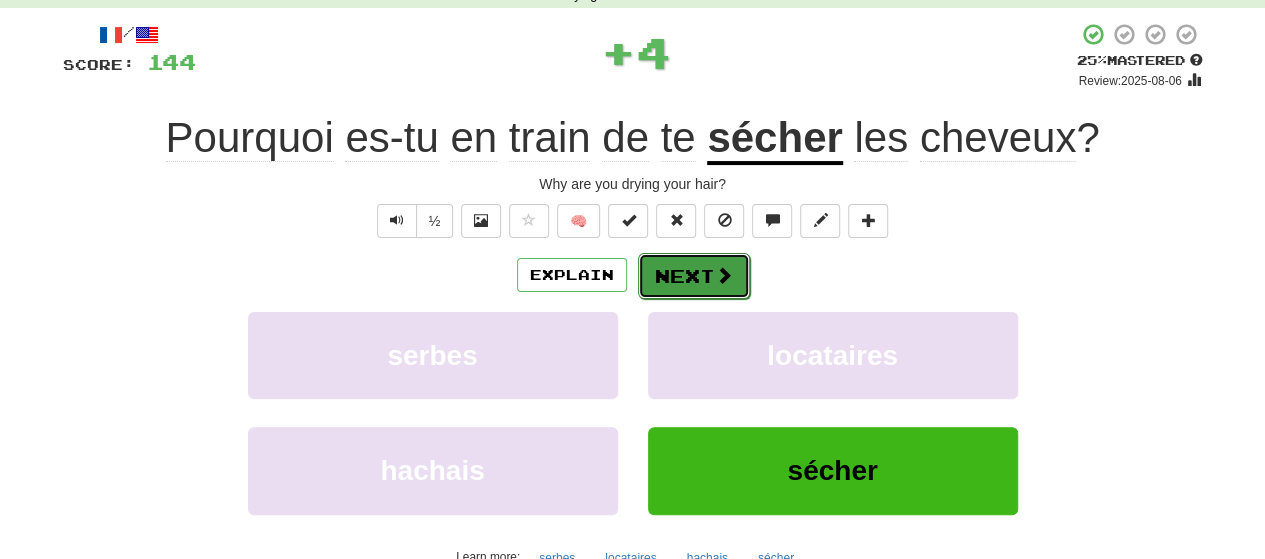 click on "Next" at bounding box center (694, 276) 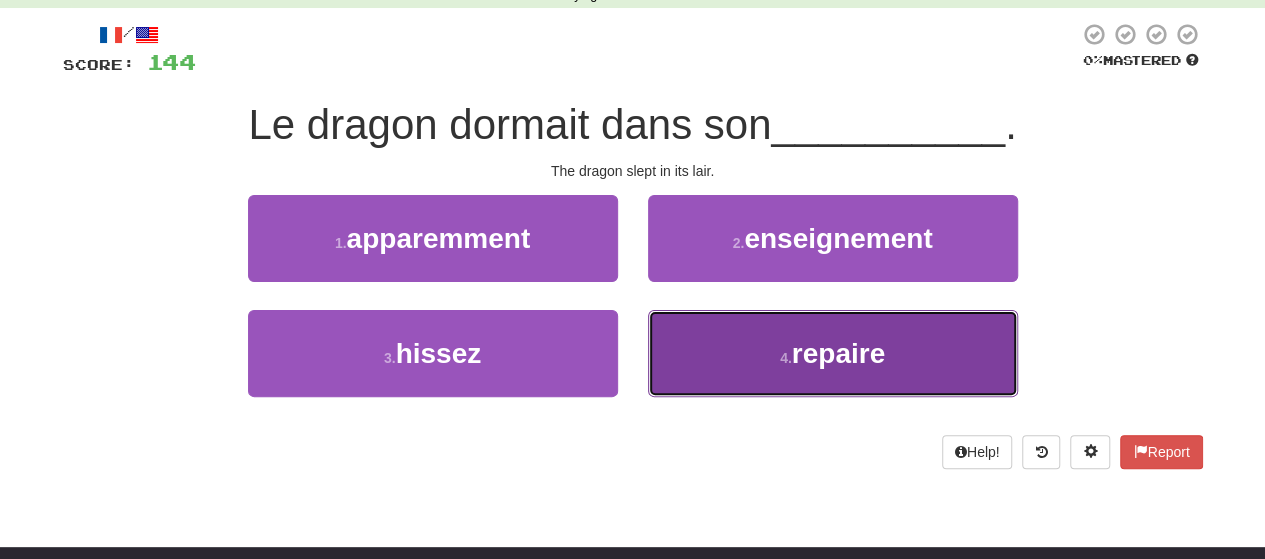 click on "4 .  repaire" at bounding box center (833, 353) 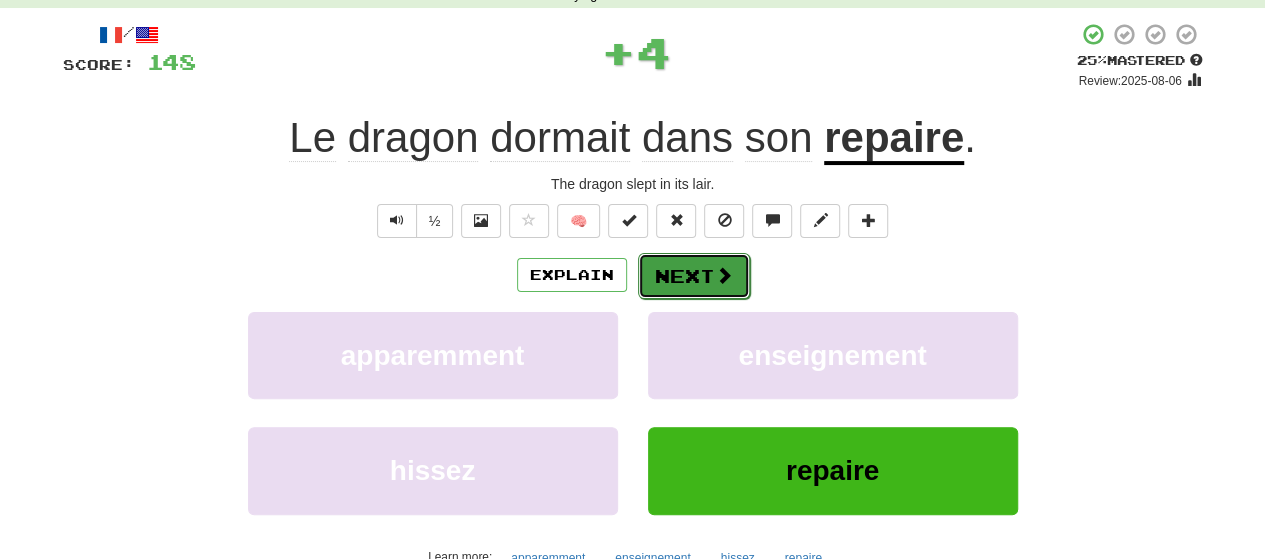 click on "Next" at bounding box center (694, 276) 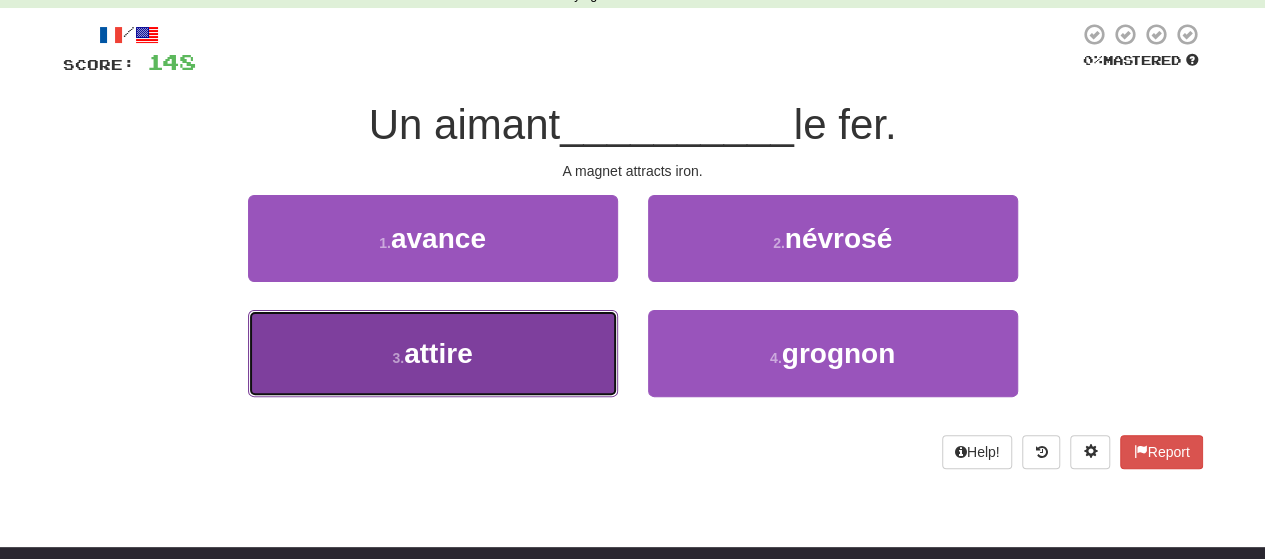 click on "3 .  attire" at bounding box center [433, 353] 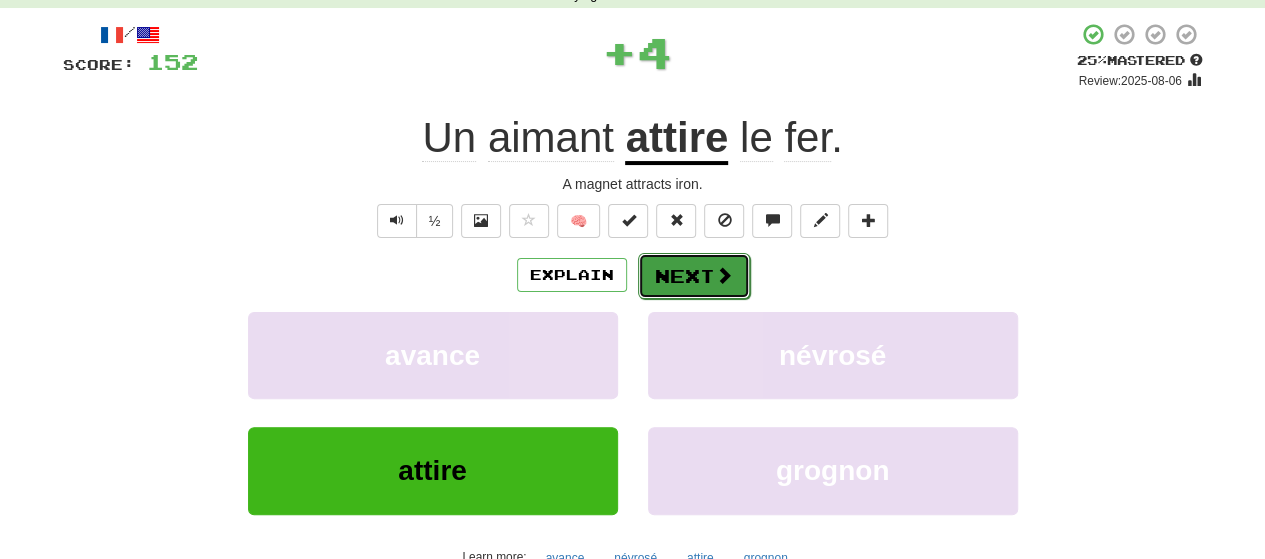 click on "Next" at bounding box center [694, 276] 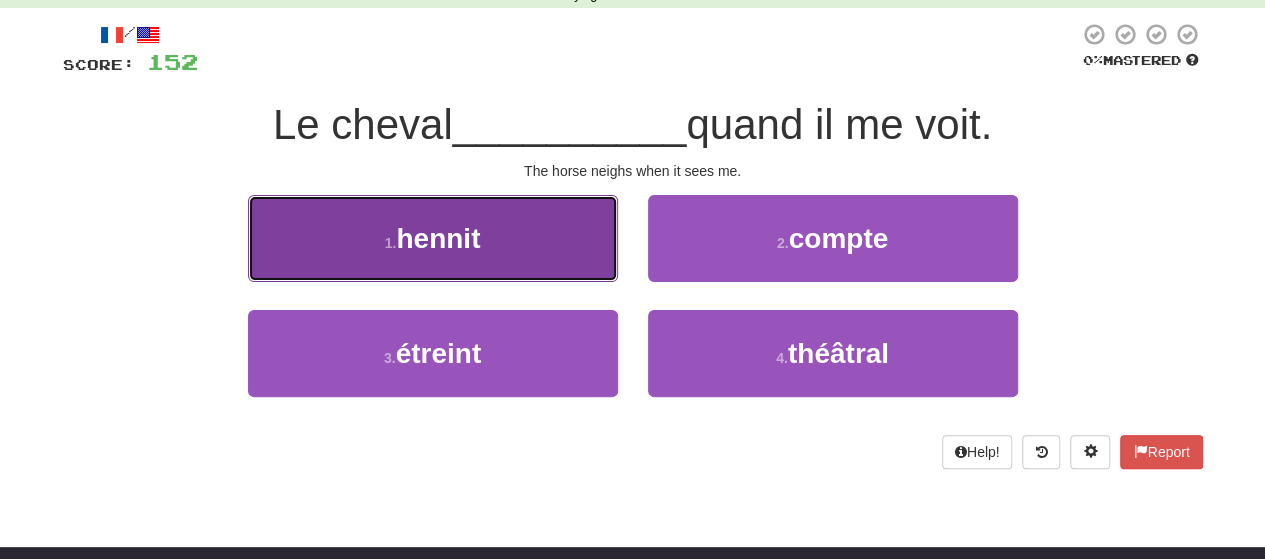 click on "1 .  hennit" at bounding box center [433, 238] 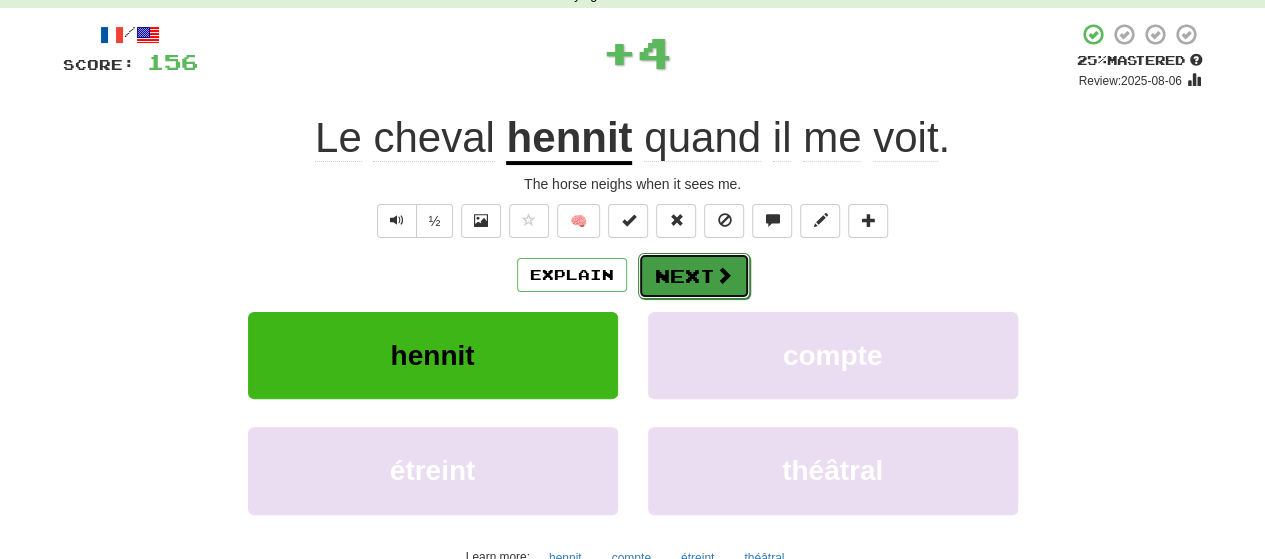 click on "Next" at bounding box center (694, 276) 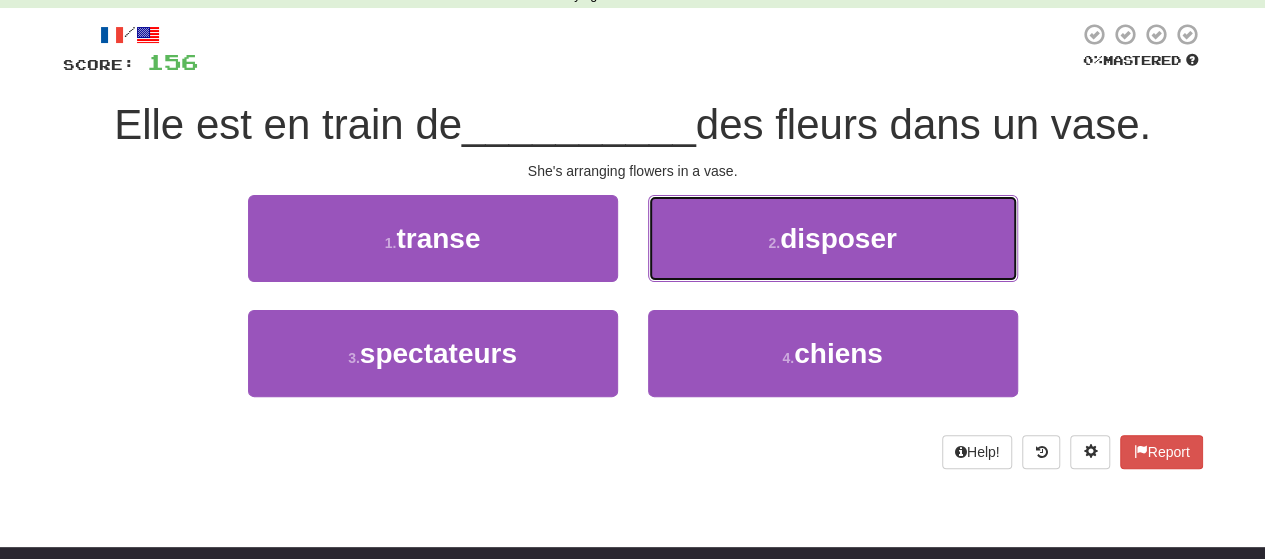 click on "2 .  disposer" at bounding box center [833, 238] 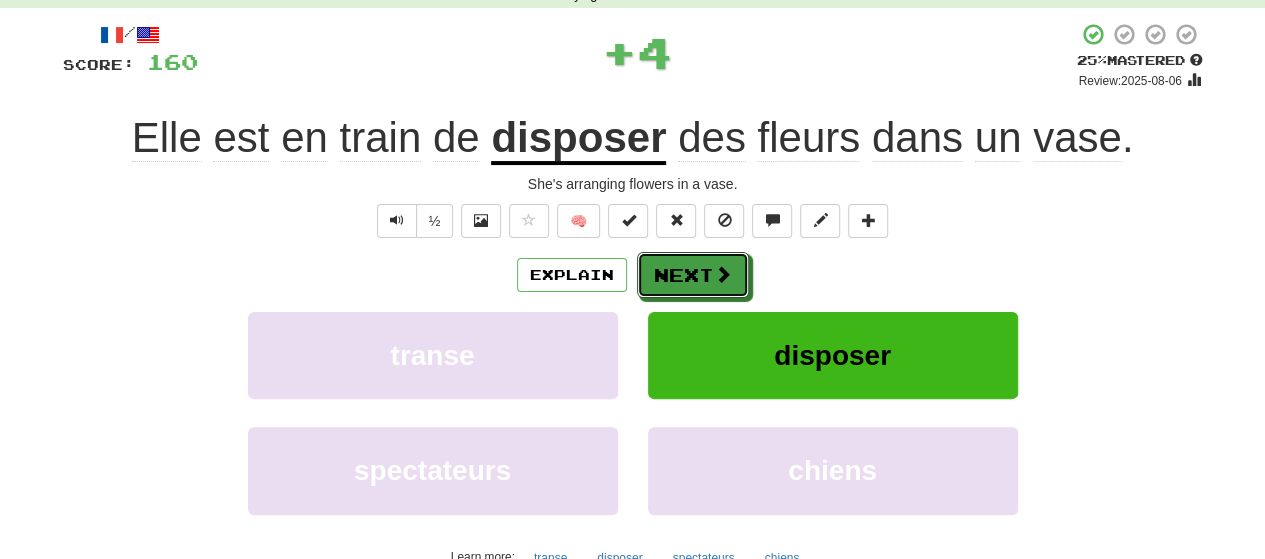 click on "Next" at bounding box center (693, 275) 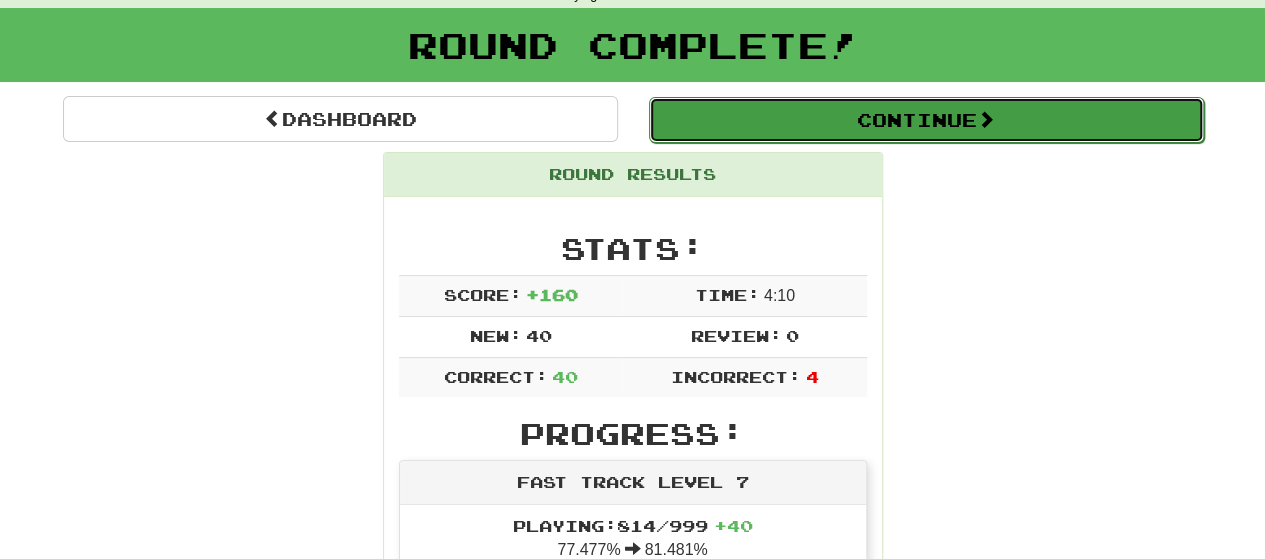 click on "Continue" at bounding box center (926, 120) 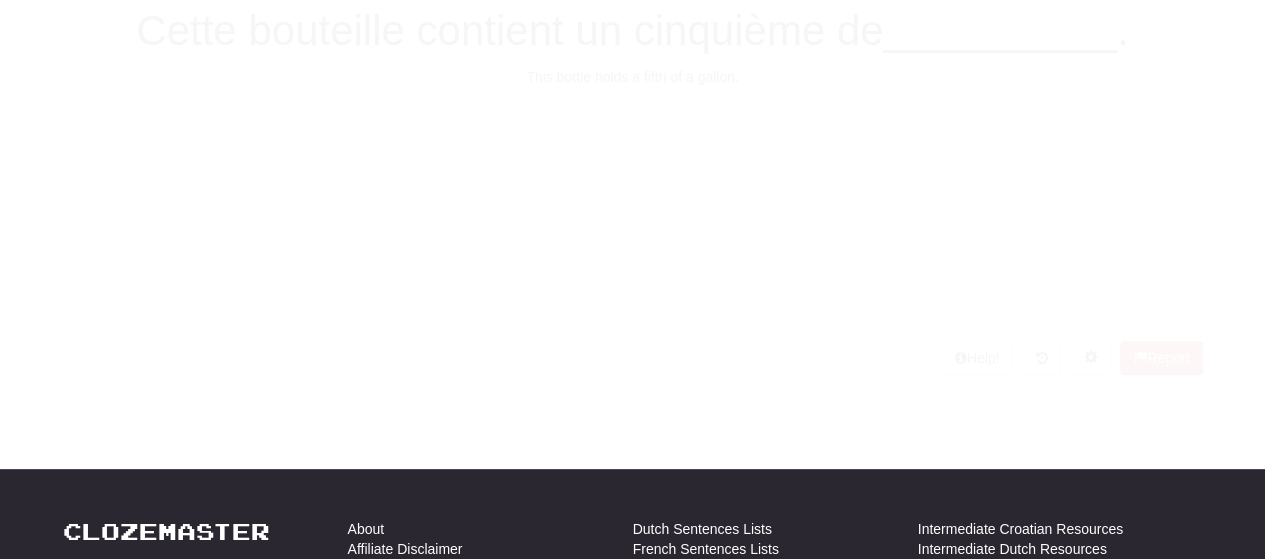 scroll, scrollTop: 100, scrollLeft: 0, axis: vertical 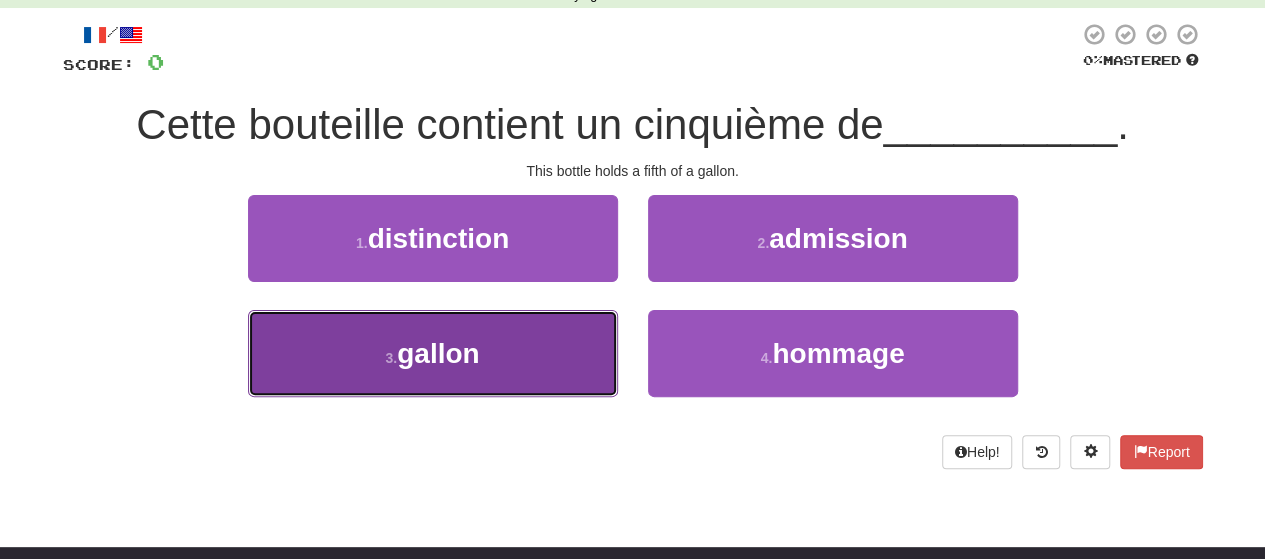 click on "3 .  gallon" at bounding box center [433, 353] 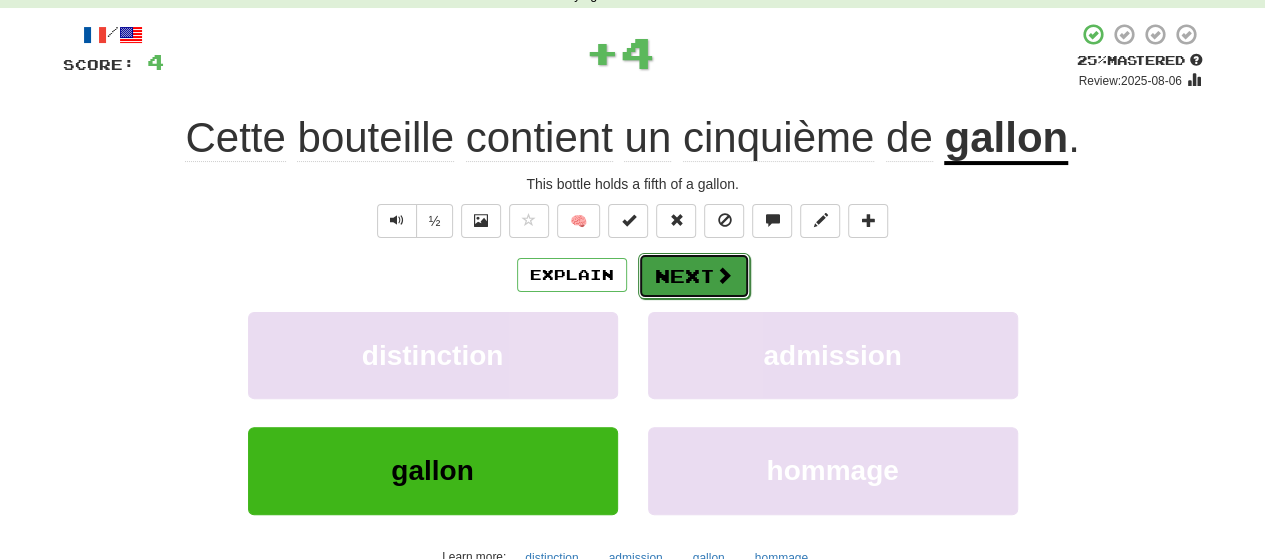 click on "Next" at bounding box center (694, 276) 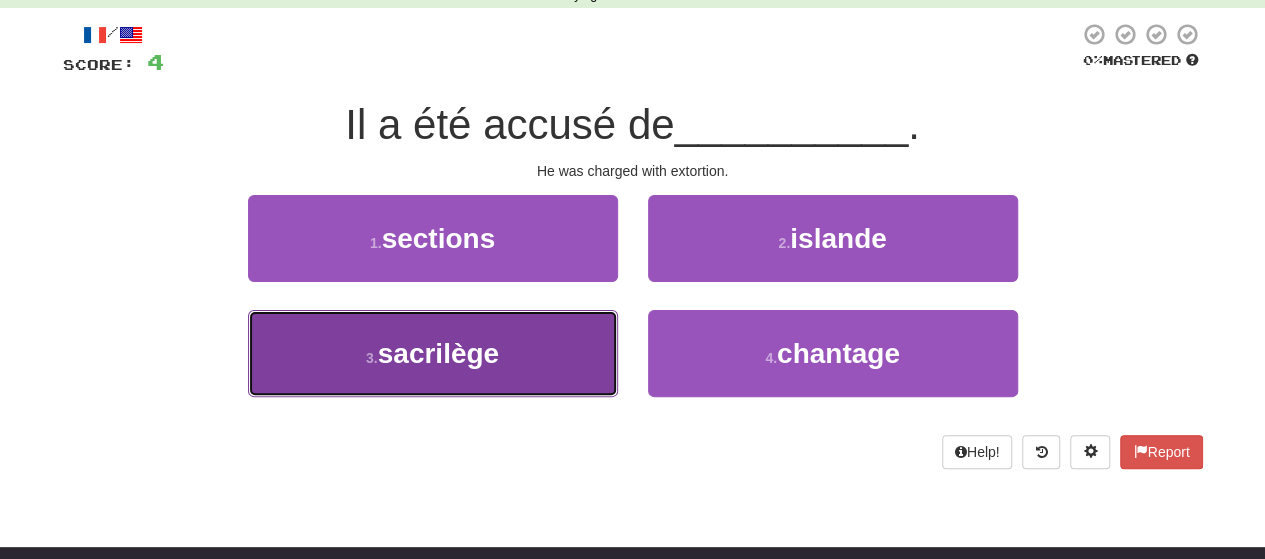 click on "3 .  sacrilège" at bounding box center (433, 353) 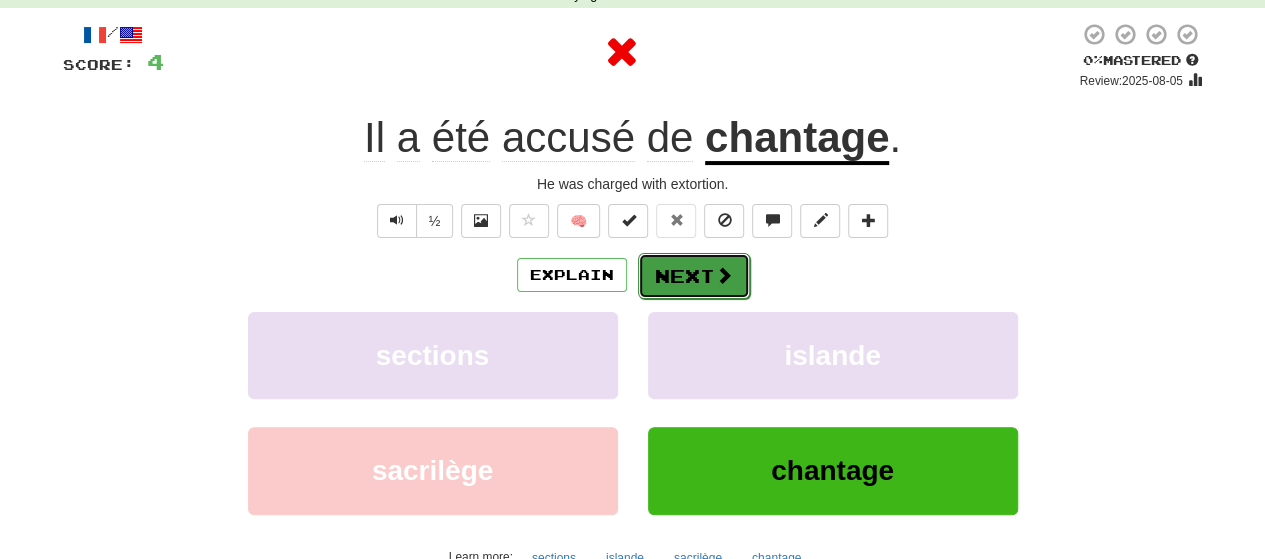 click at bounding box center (724, 275) 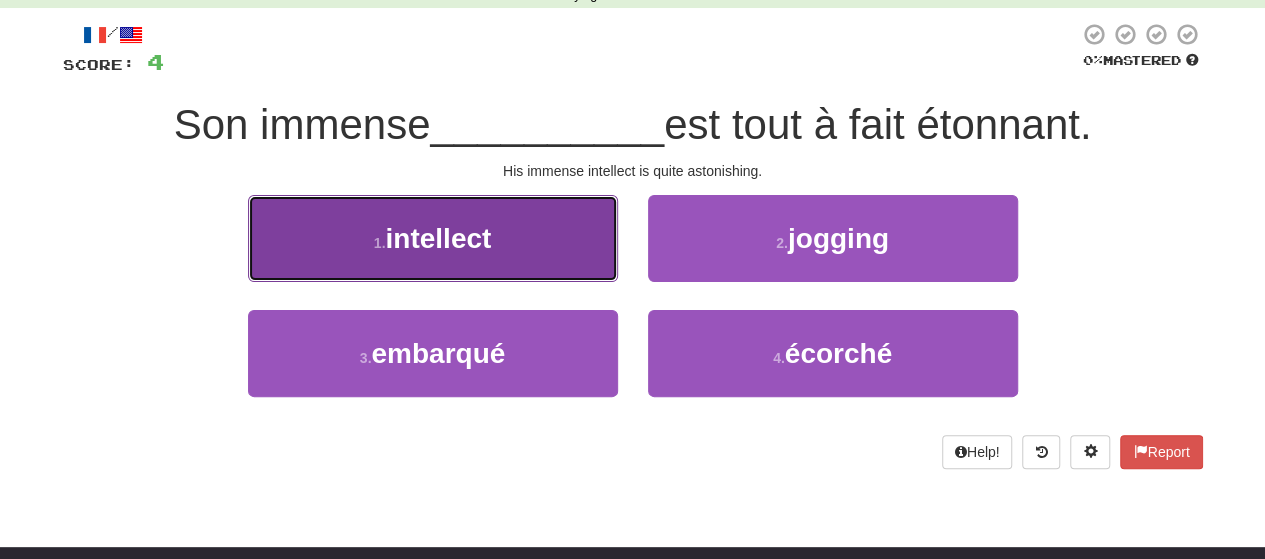 click on "1 .  intellect" at bounding box center [433, 238] 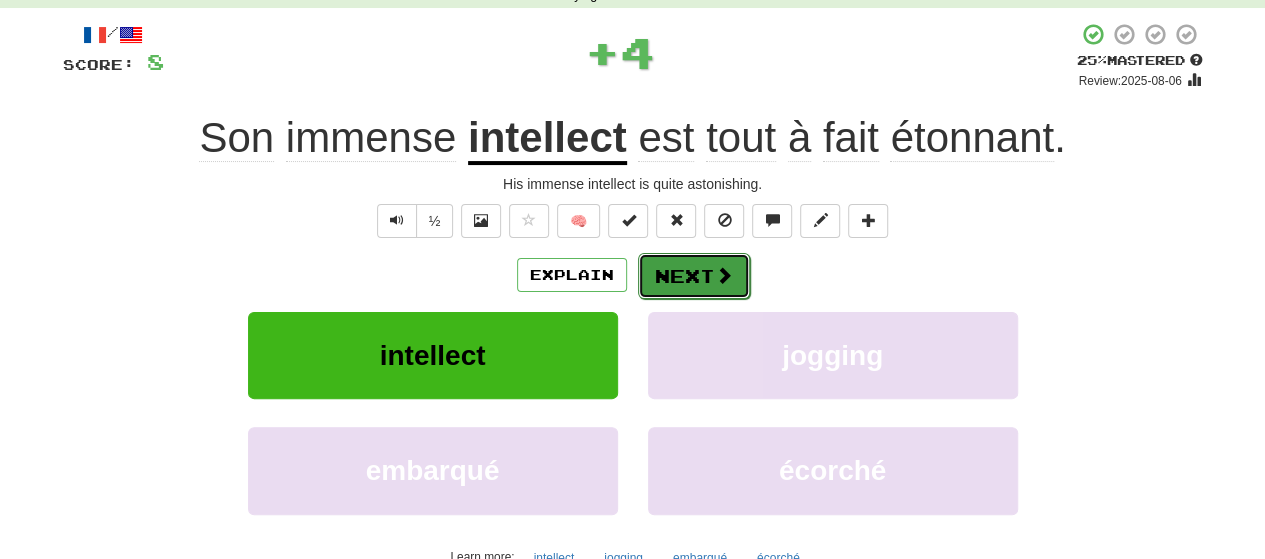 click on "Next" at bounding box center (694, 276) 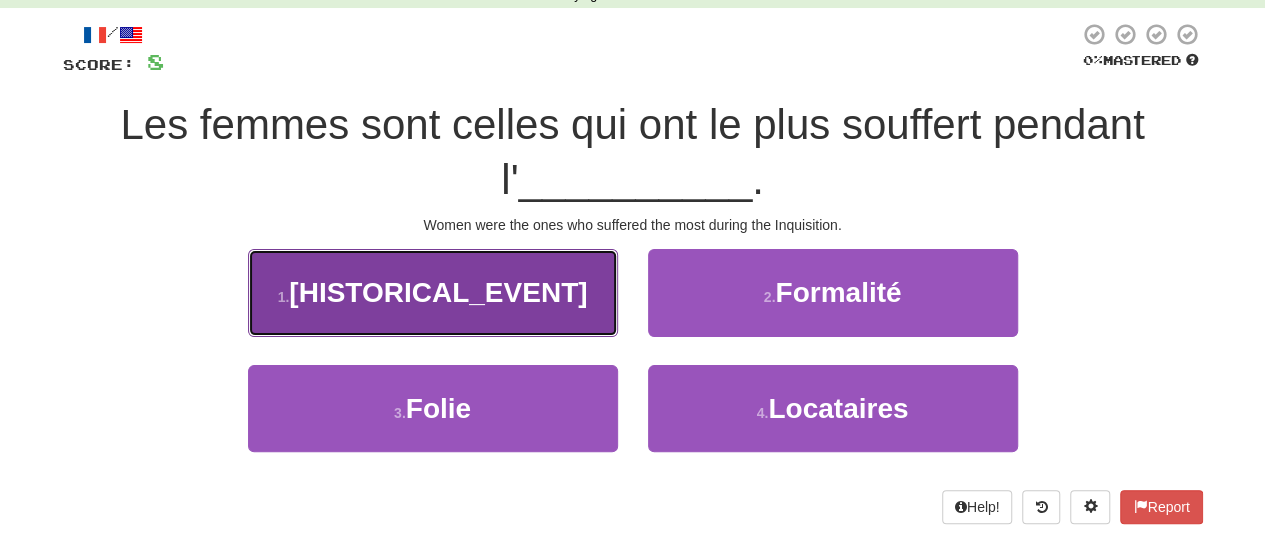 click on "1 . [HISTORICAL_EVENT]" at bounding box center [433, 292] 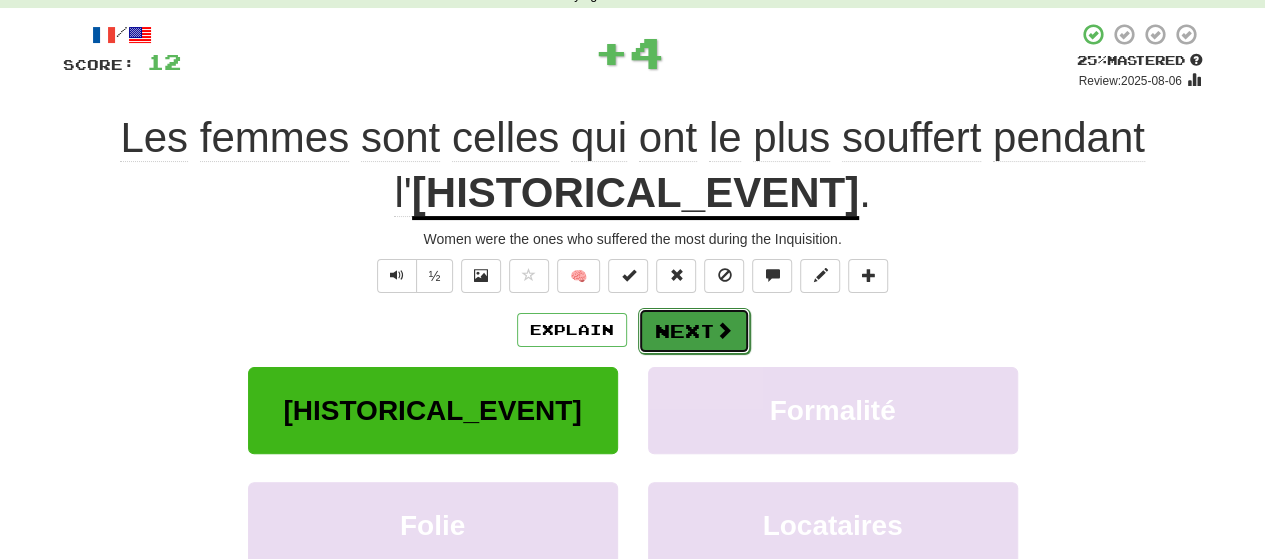 click on "Next" at bounding box center [694, 331] 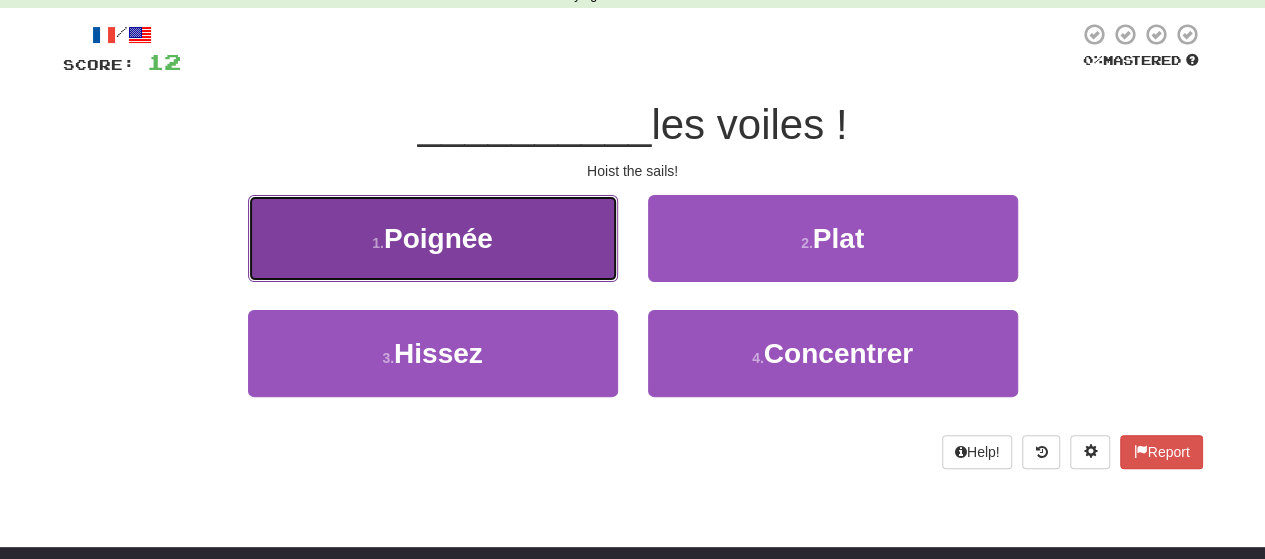 click on "1 .  Poignée" at bounding box center (433, 238) 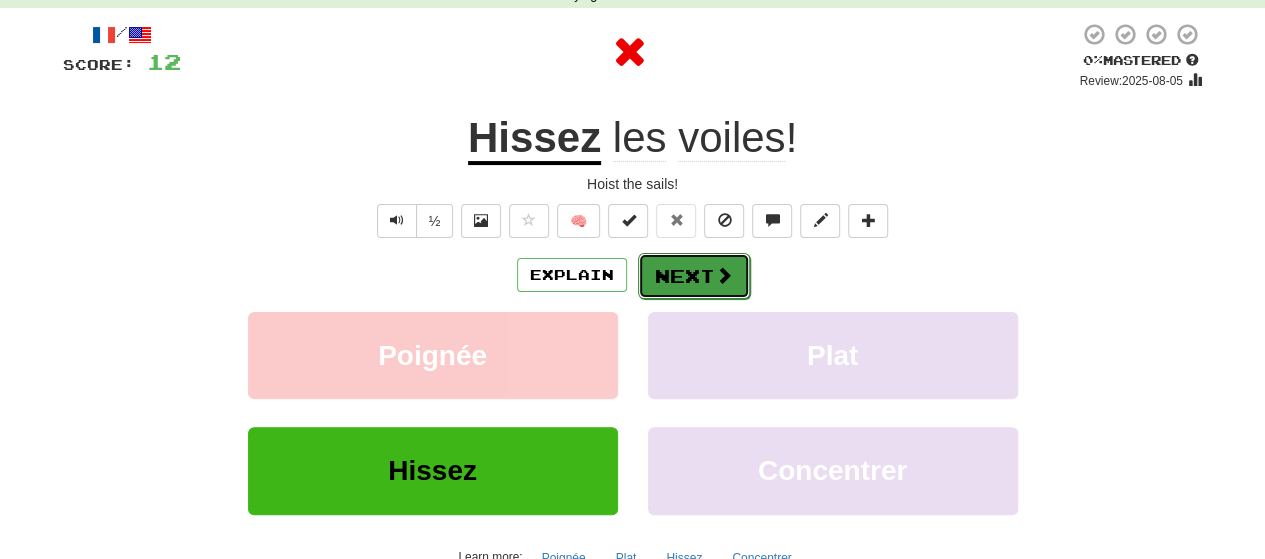 click on "Next" at bounding box center (694, 276) 